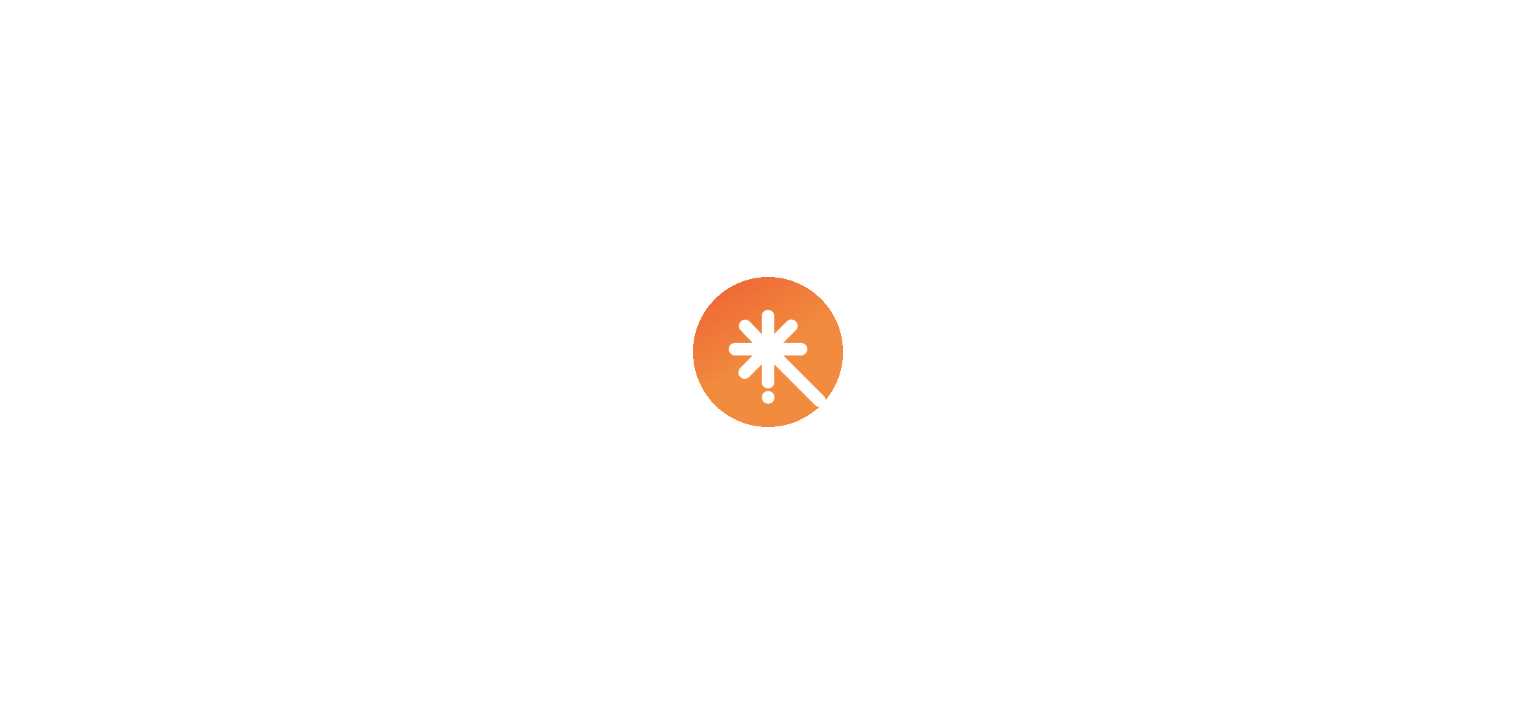 scroll, scrollTop: 0, scrollLeft: 0, axis: both 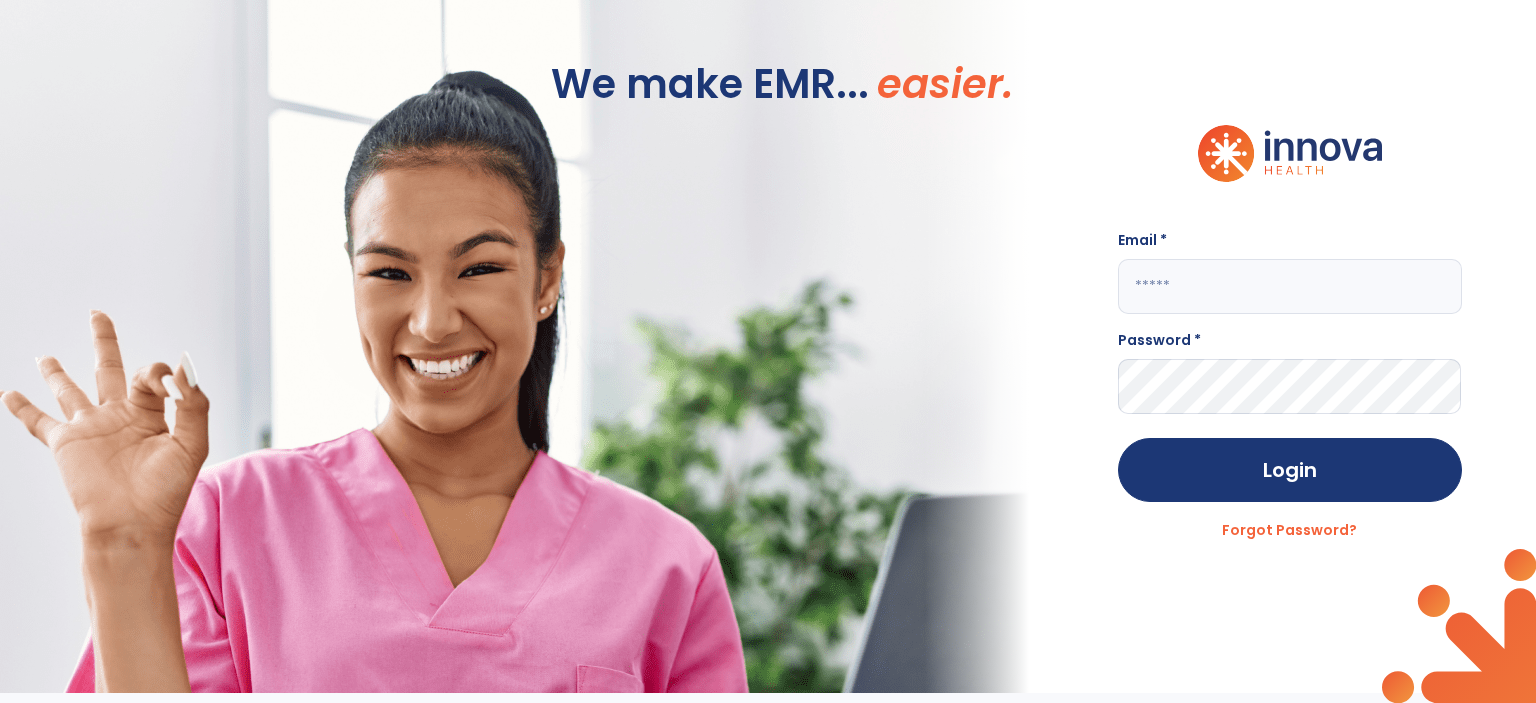 click 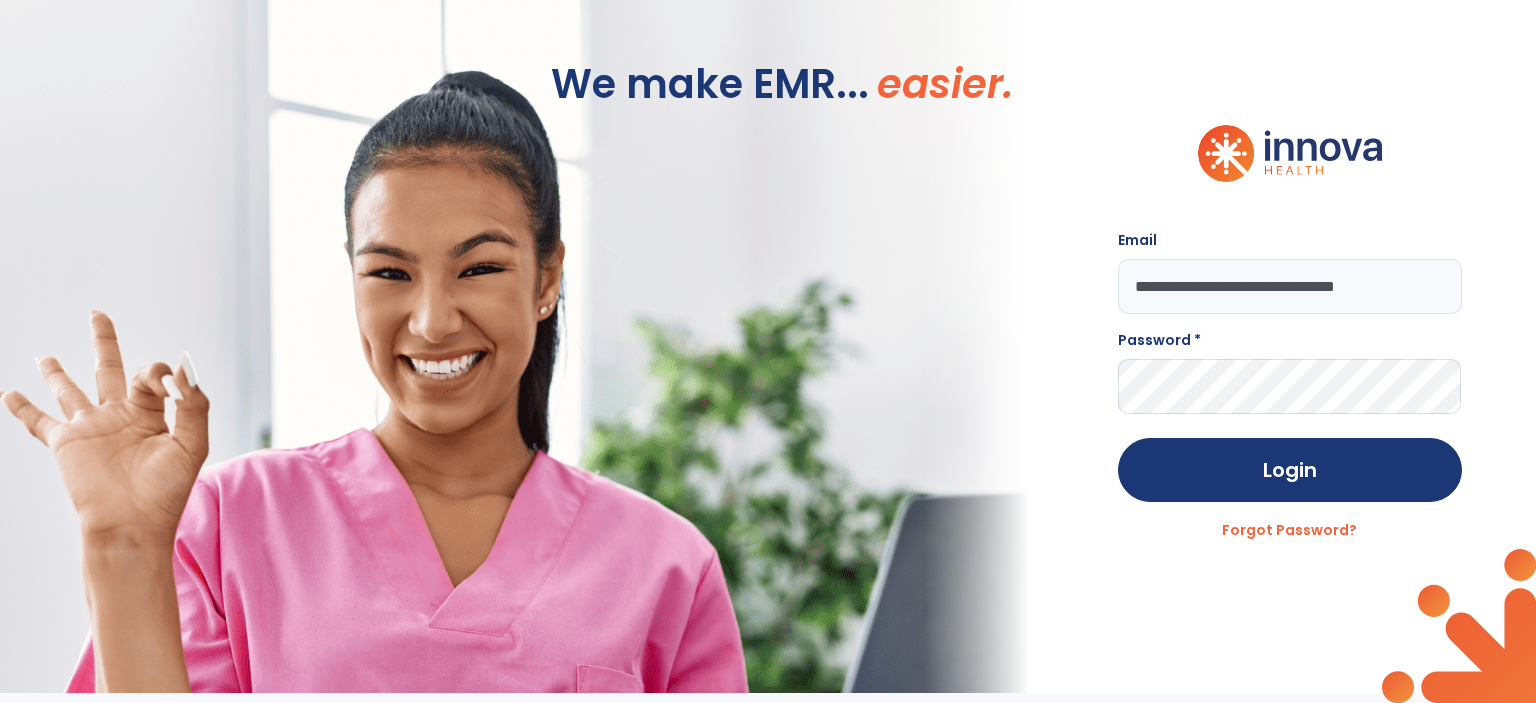 type on "**********" 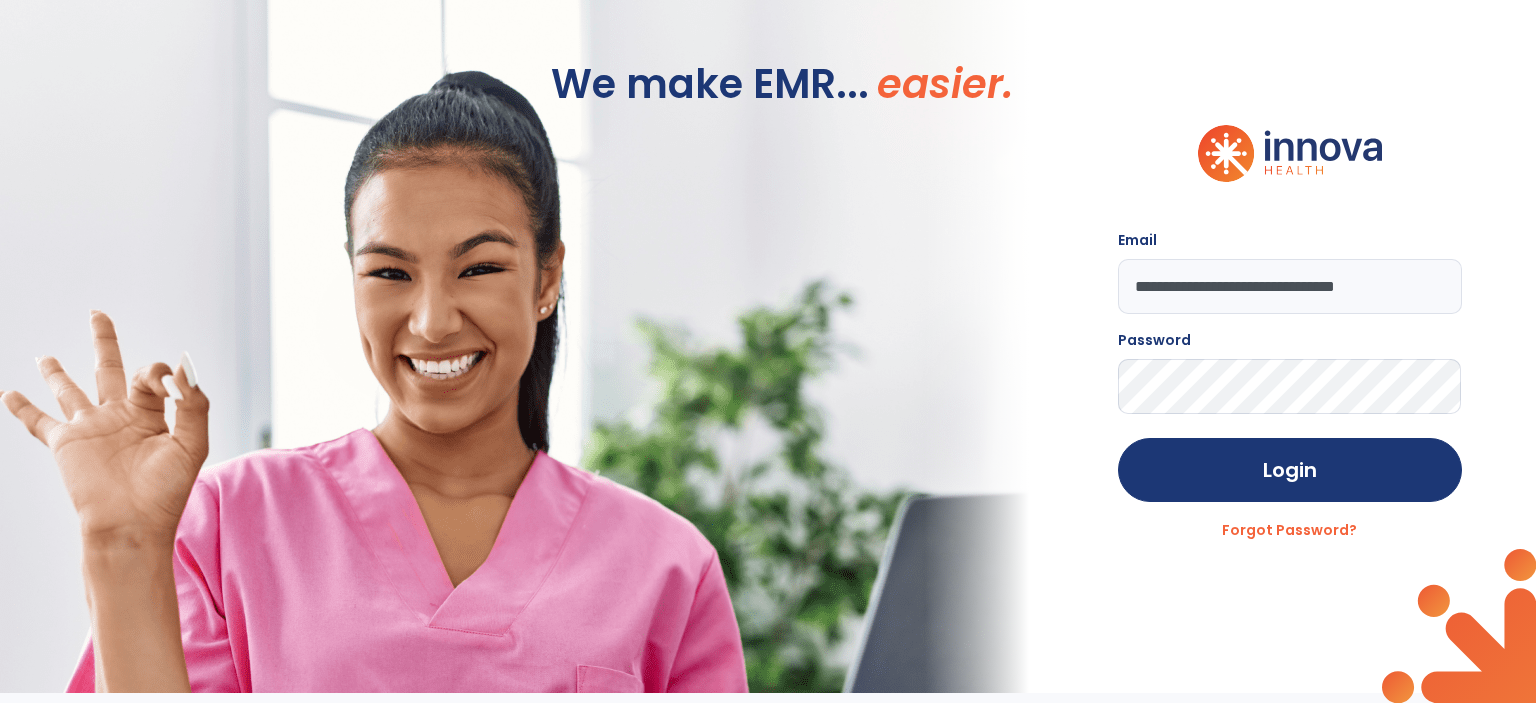 click on "Login" 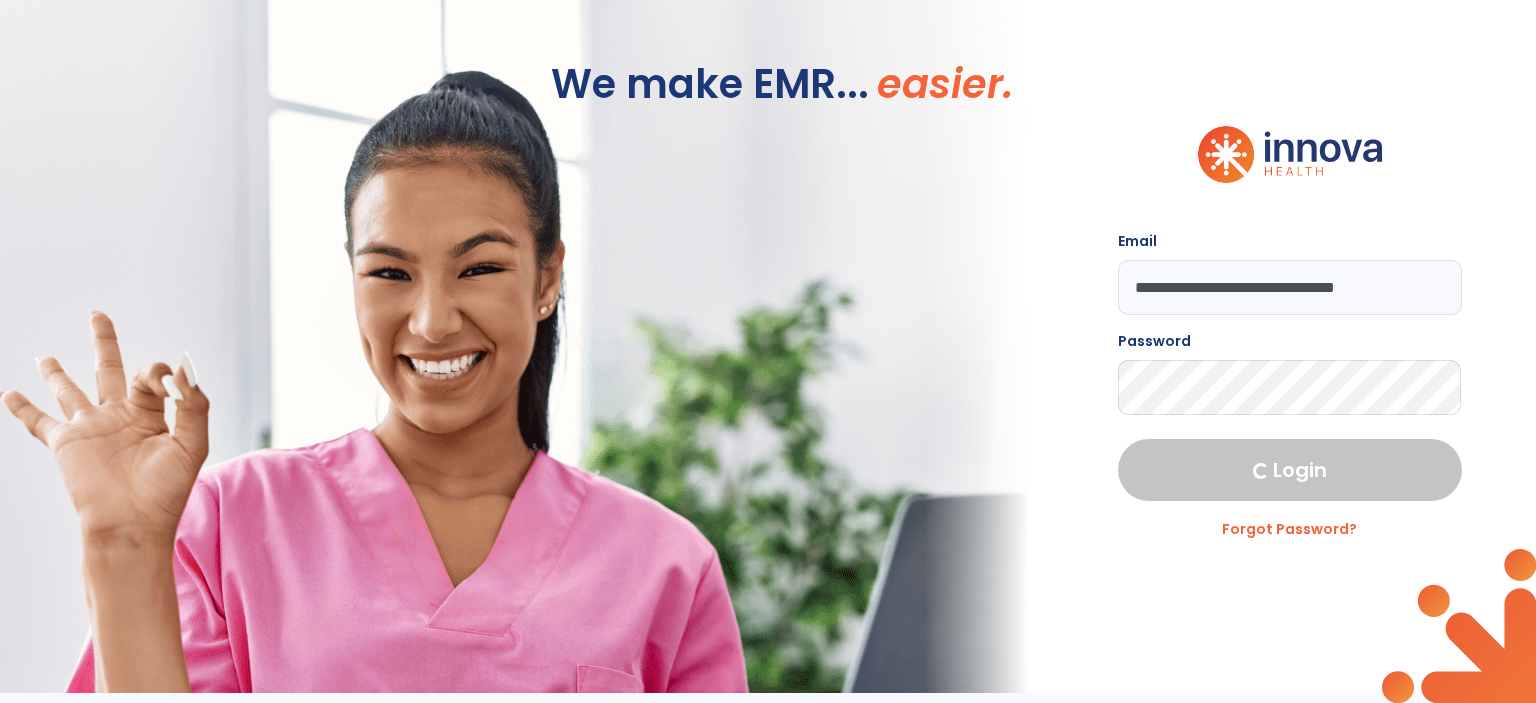select on "***" 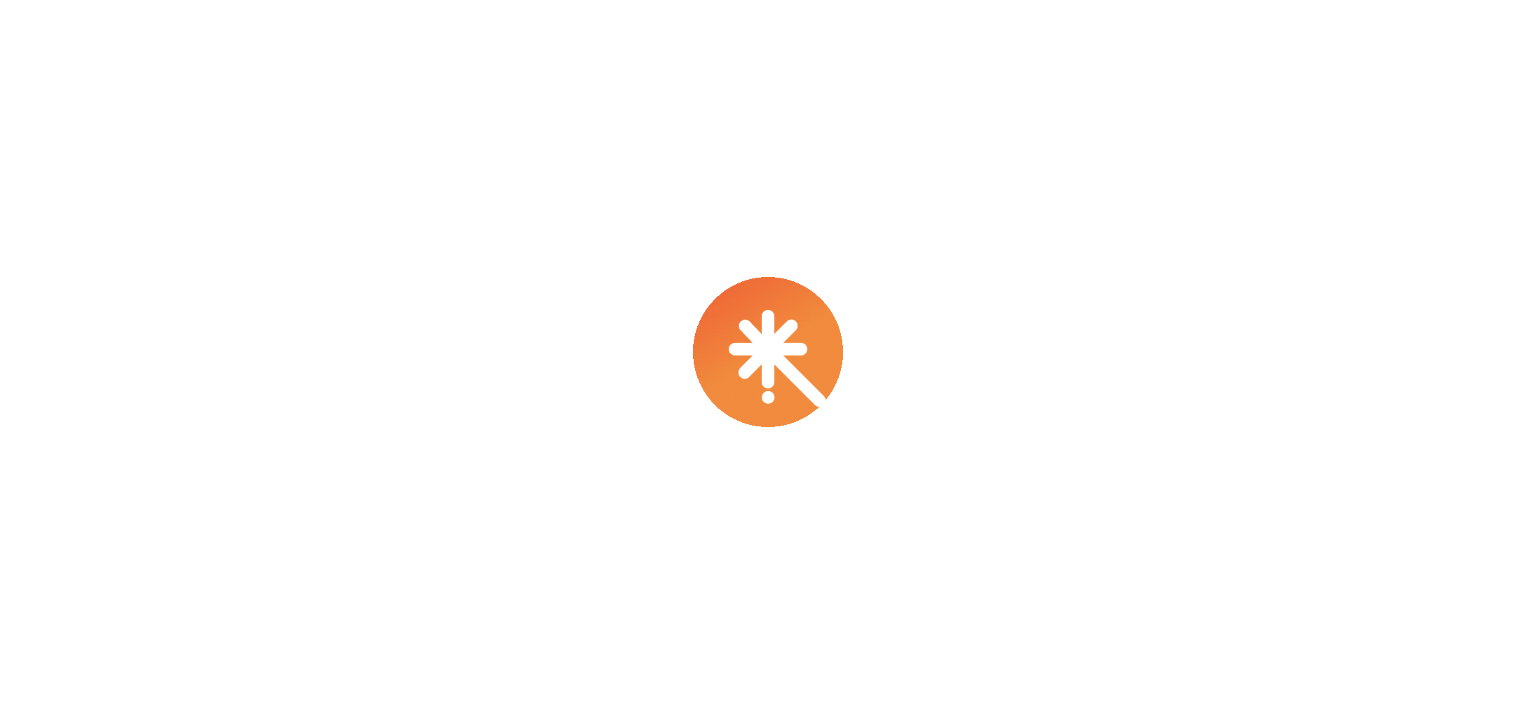 scroll, scrollTop: 0, scrollLeft: 0, axis: both 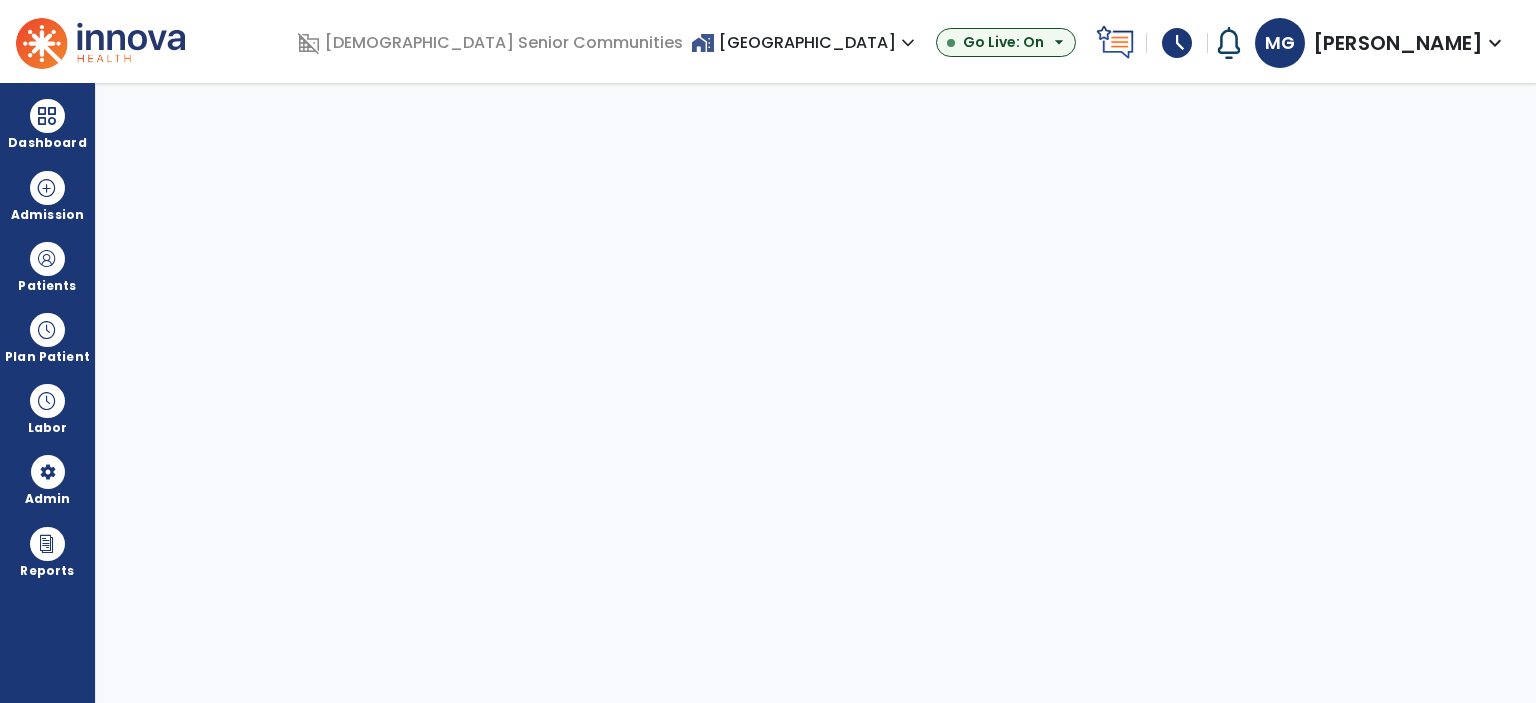 select on "***" 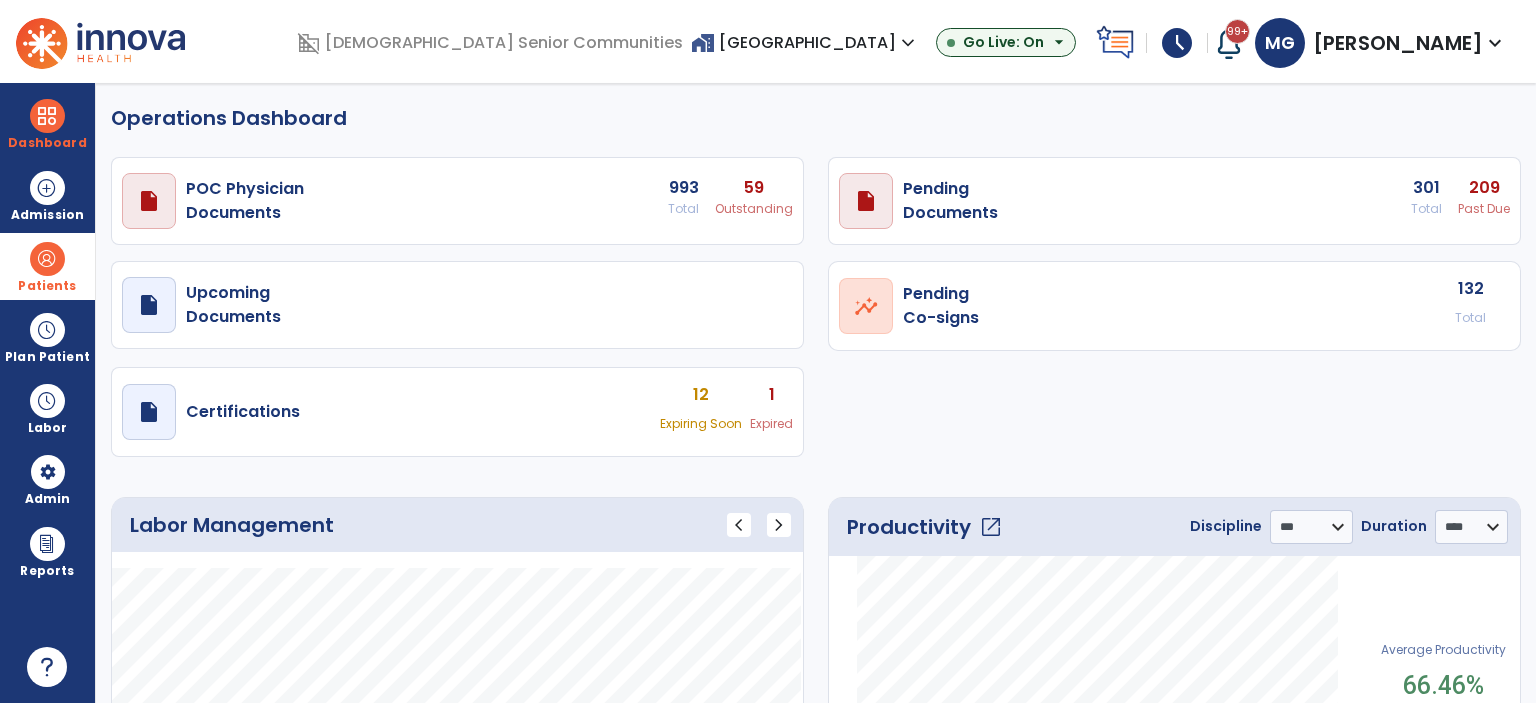 click at bounding box center (47, 259) 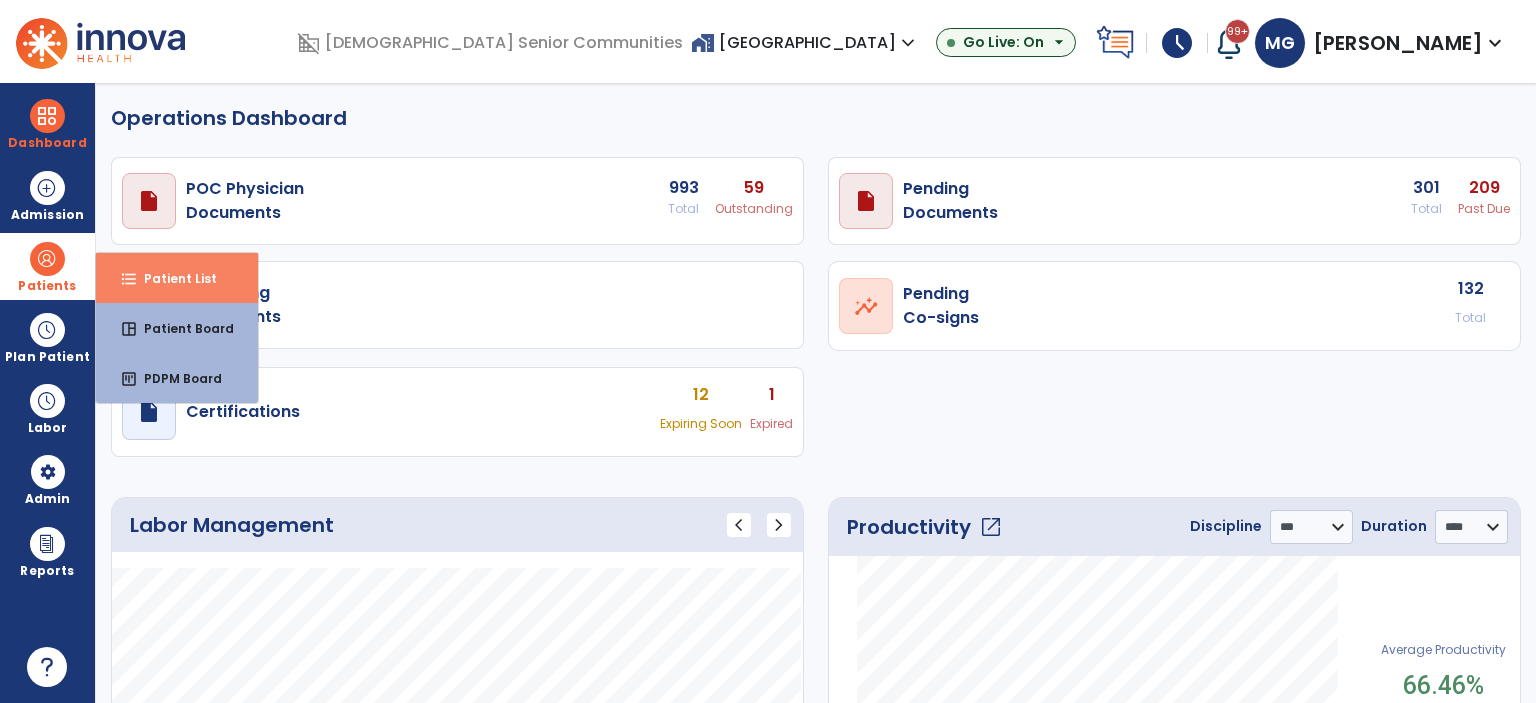 click on "Patient List" at bounding box center (172, 278) 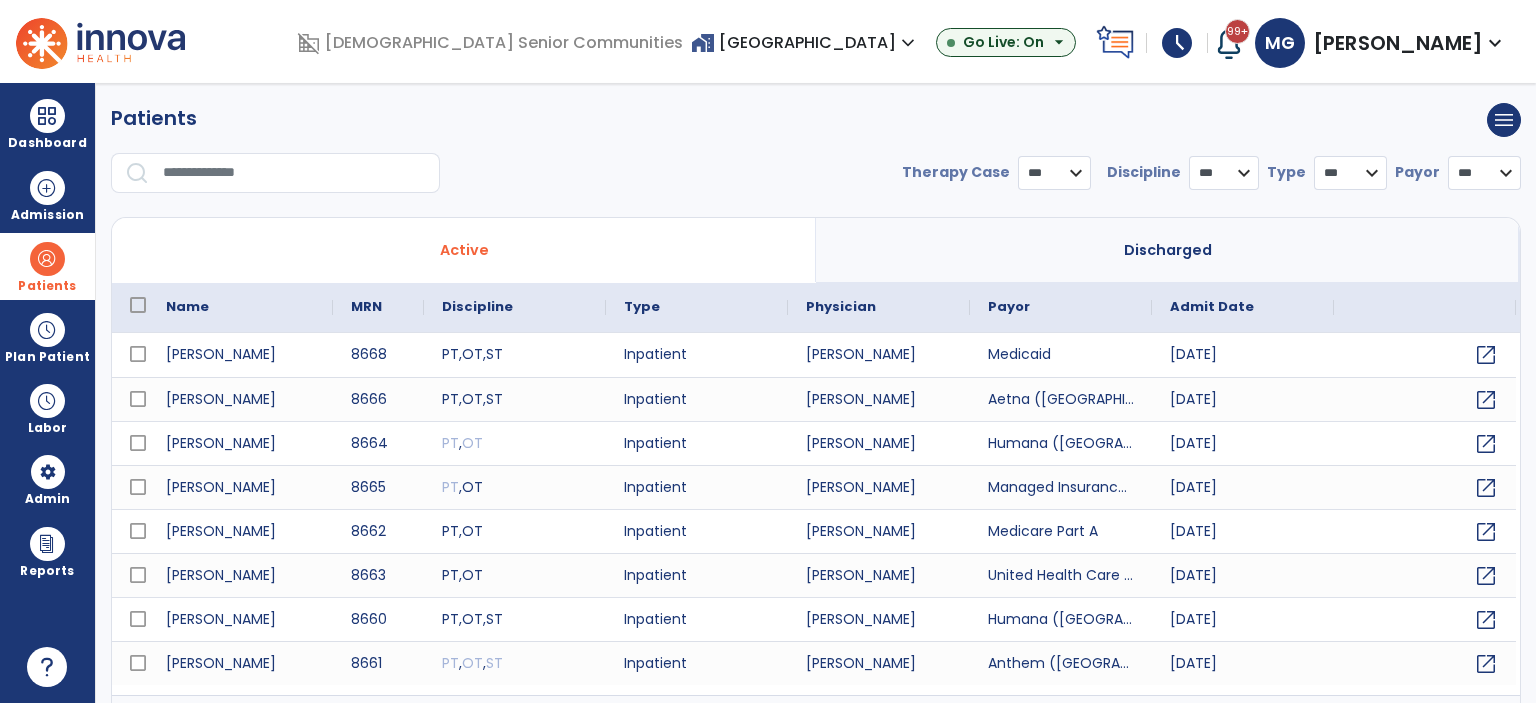 select on "***" 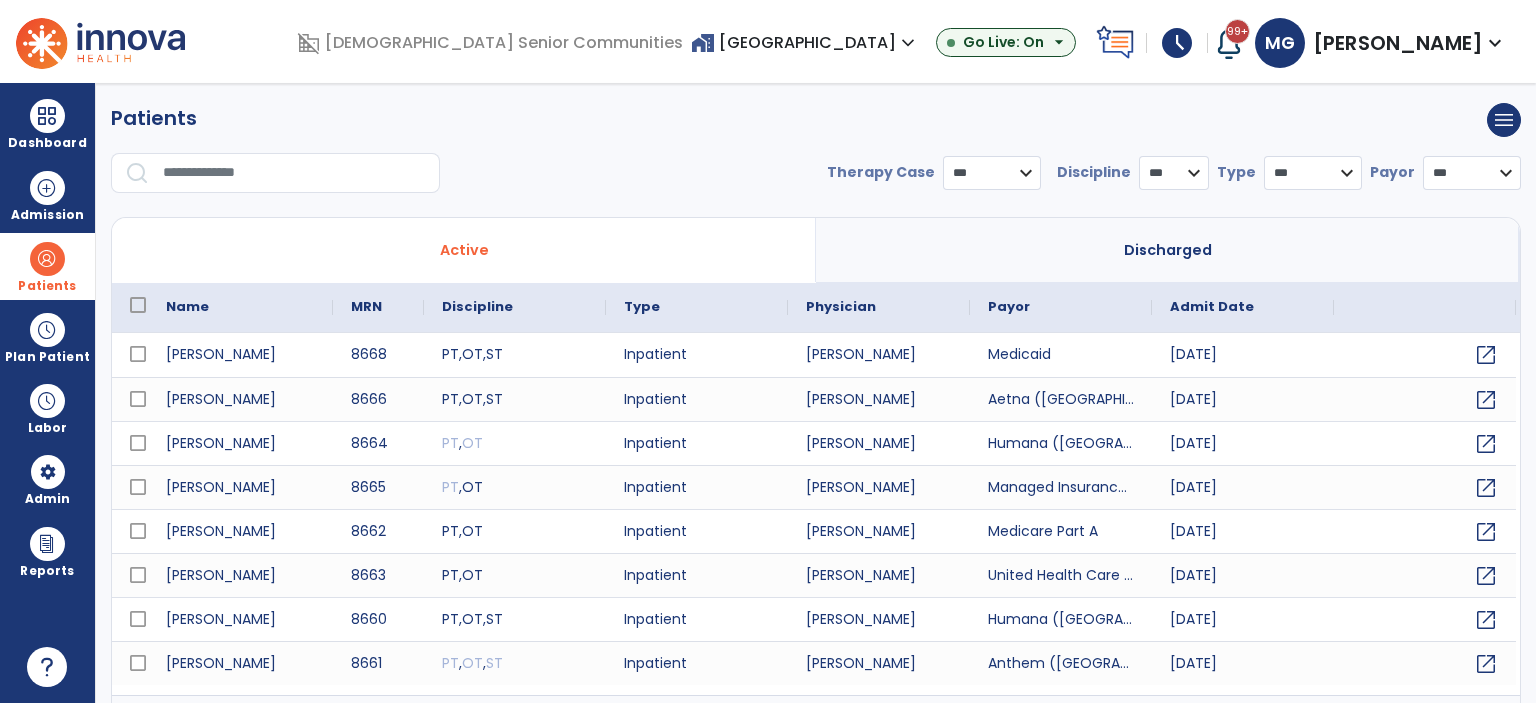 click on "Patients" at bounding box center (47, 266) 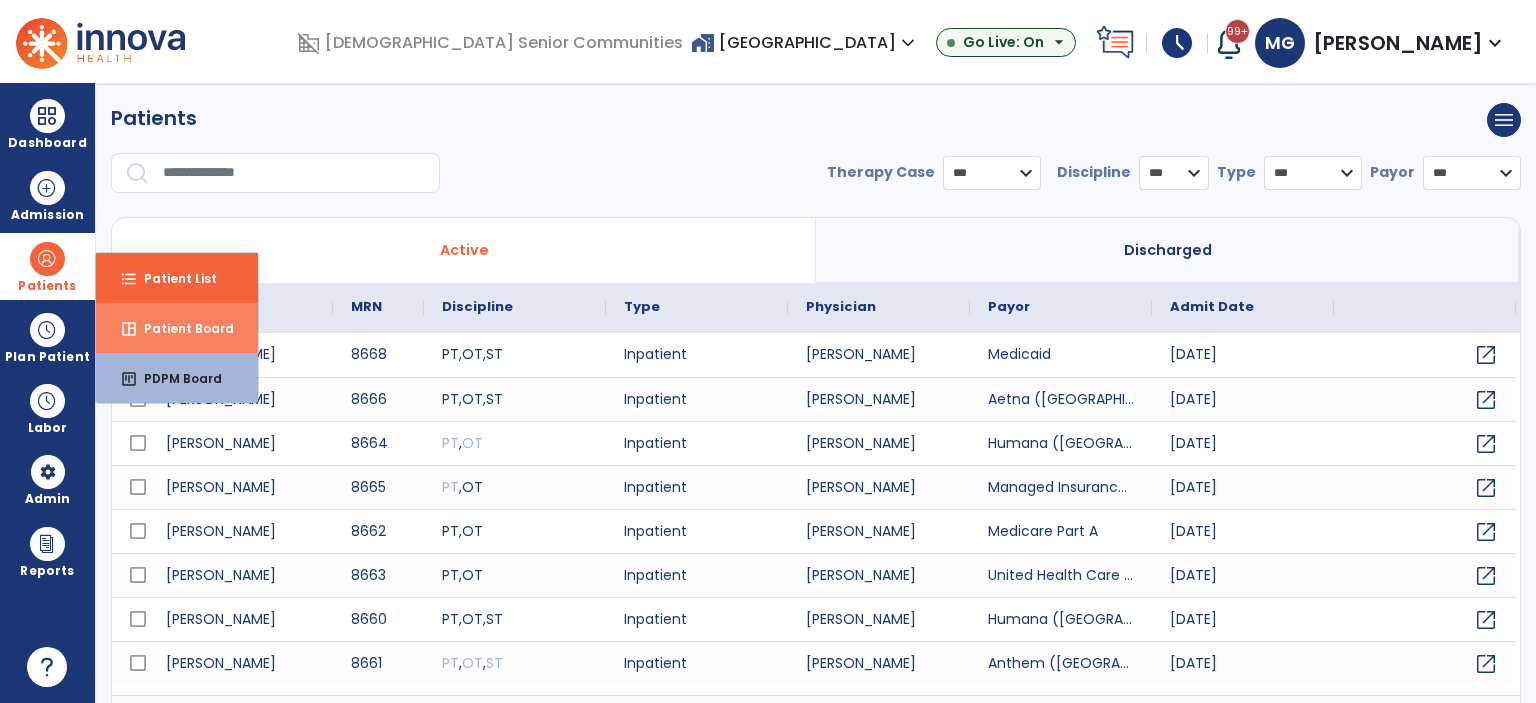 click on "Patient Board" at bounding box center (181, 328) 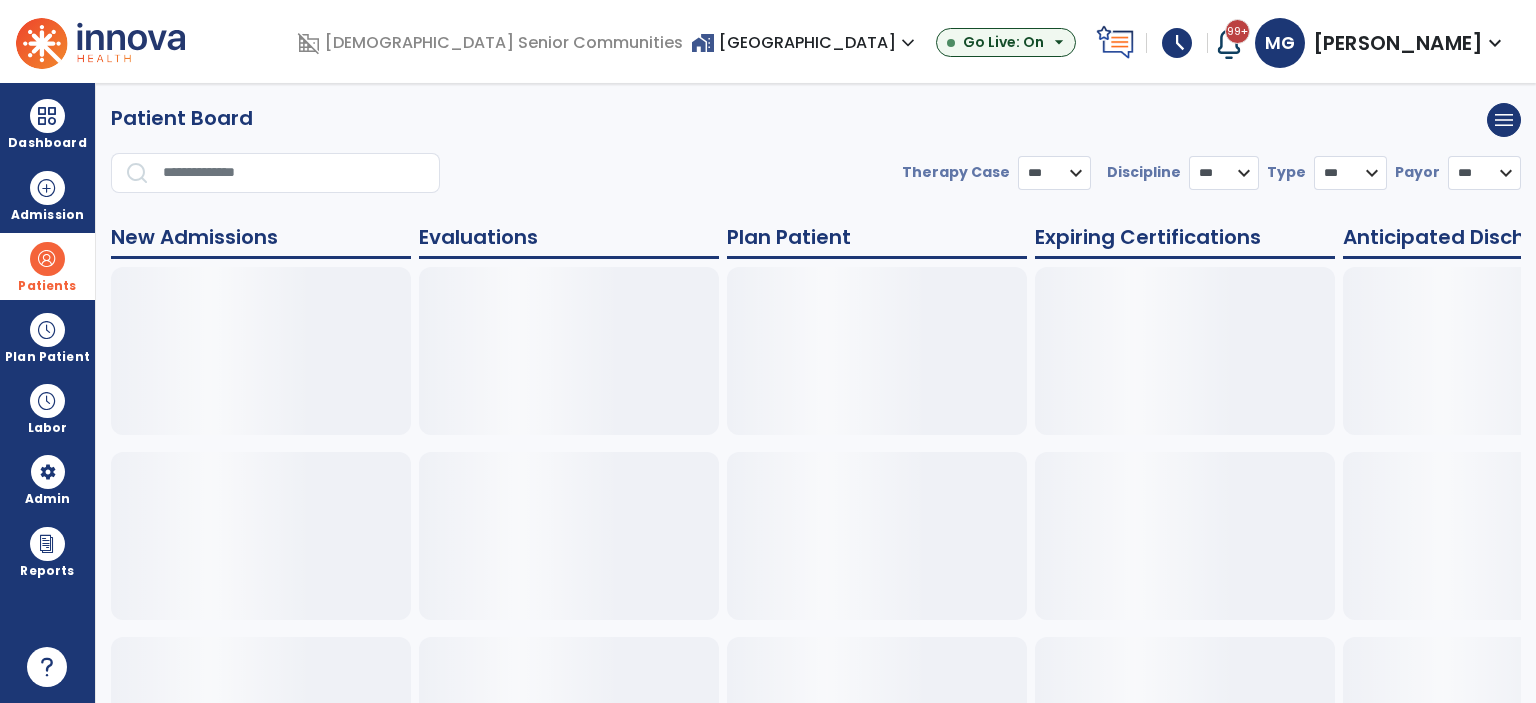 select on "***" 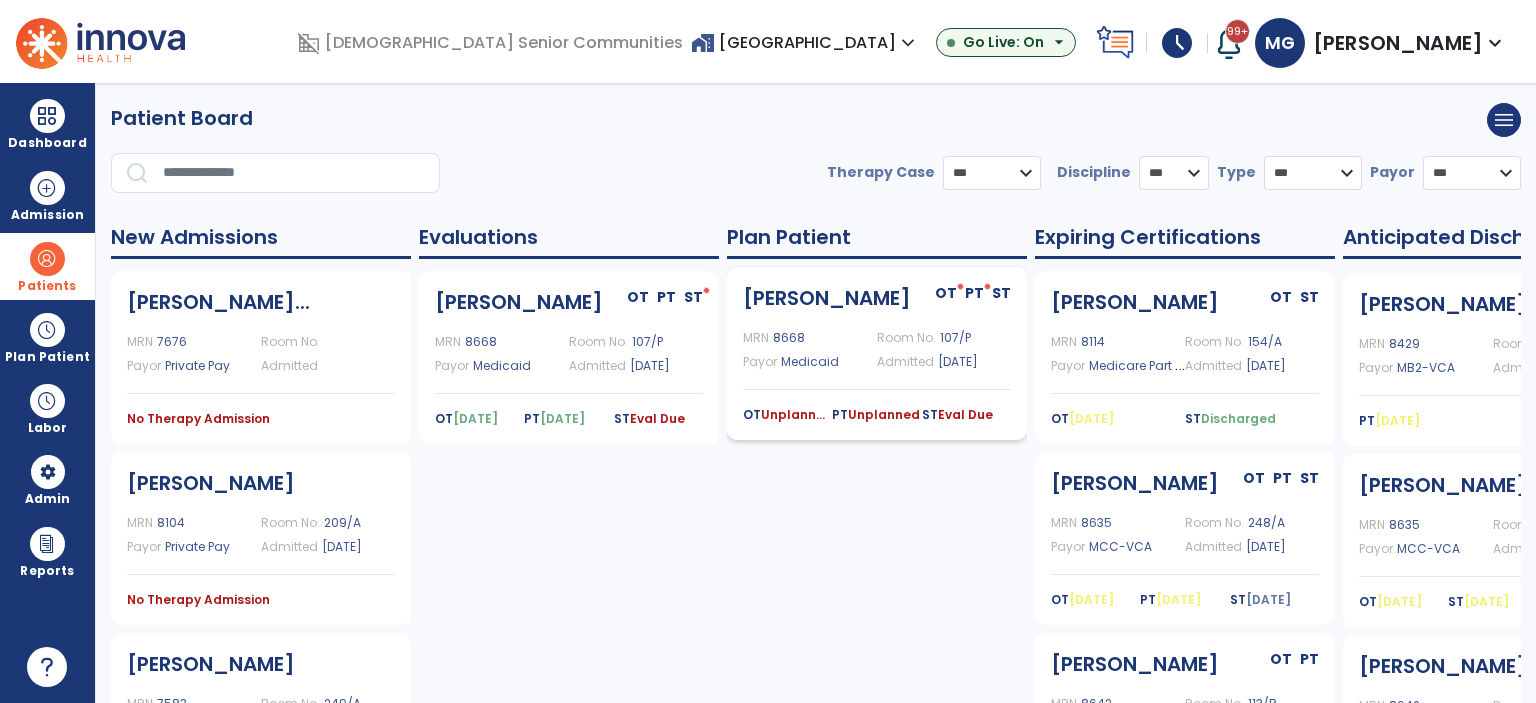 click on "Room No. 107/P" 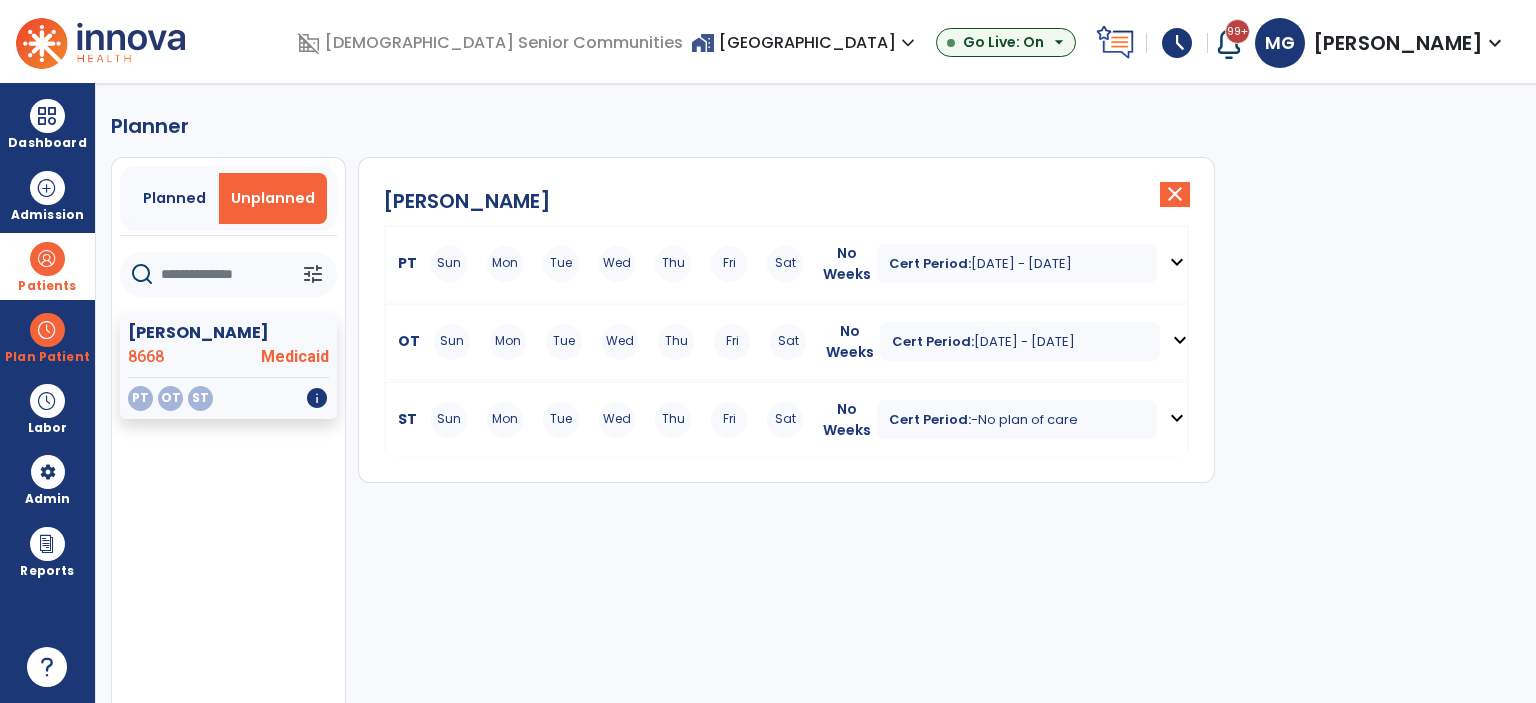 click on "expand_more" at bounding box center (1177, 262) 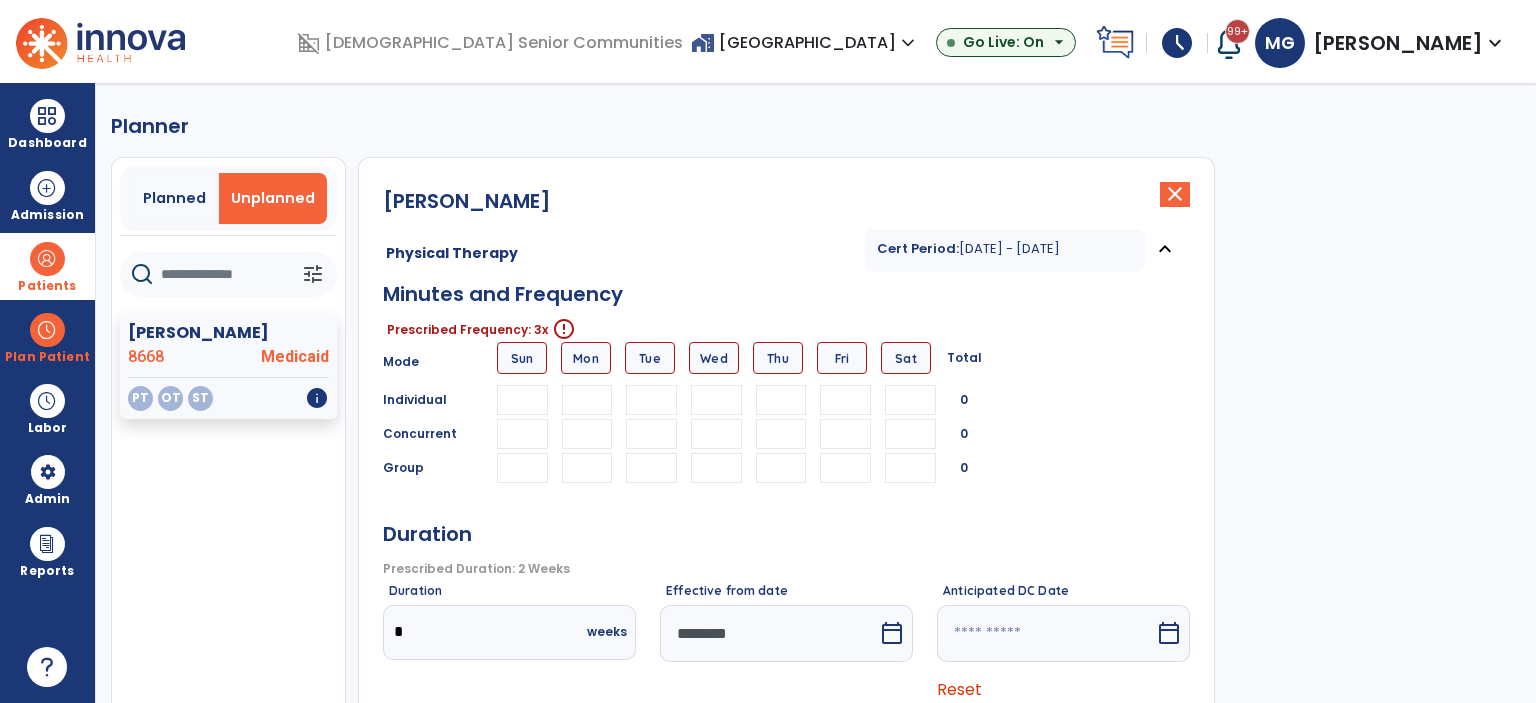 click at bounding box center (587, 400) 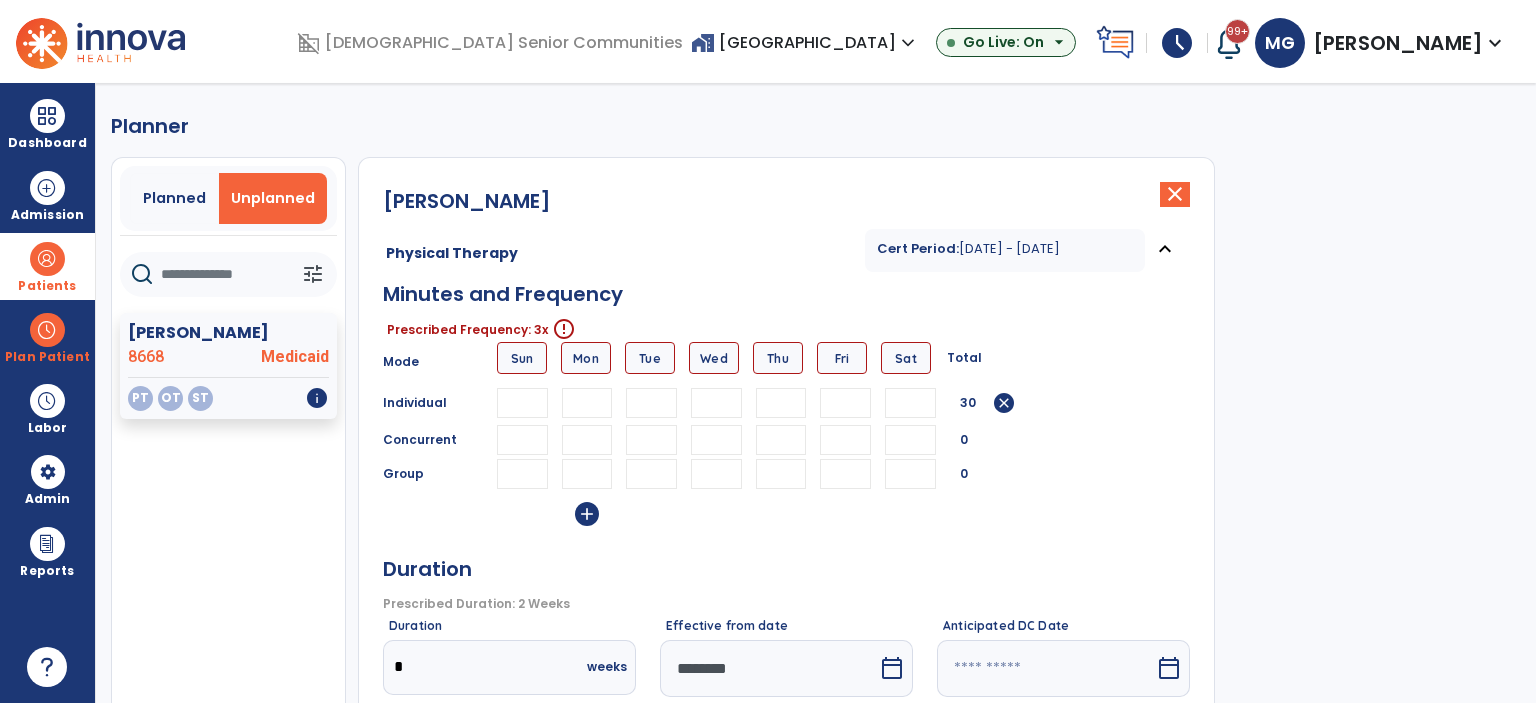 type on "**" 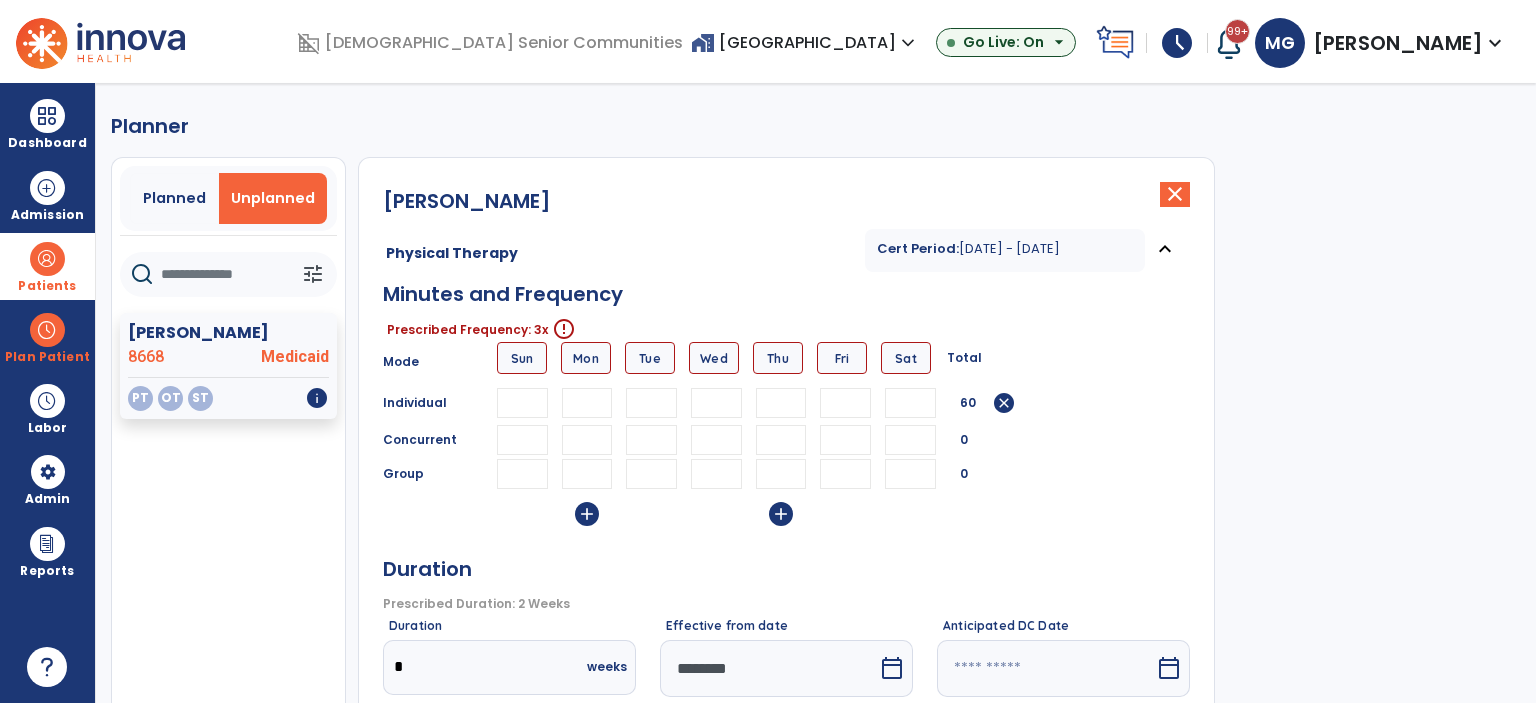 type on "**" 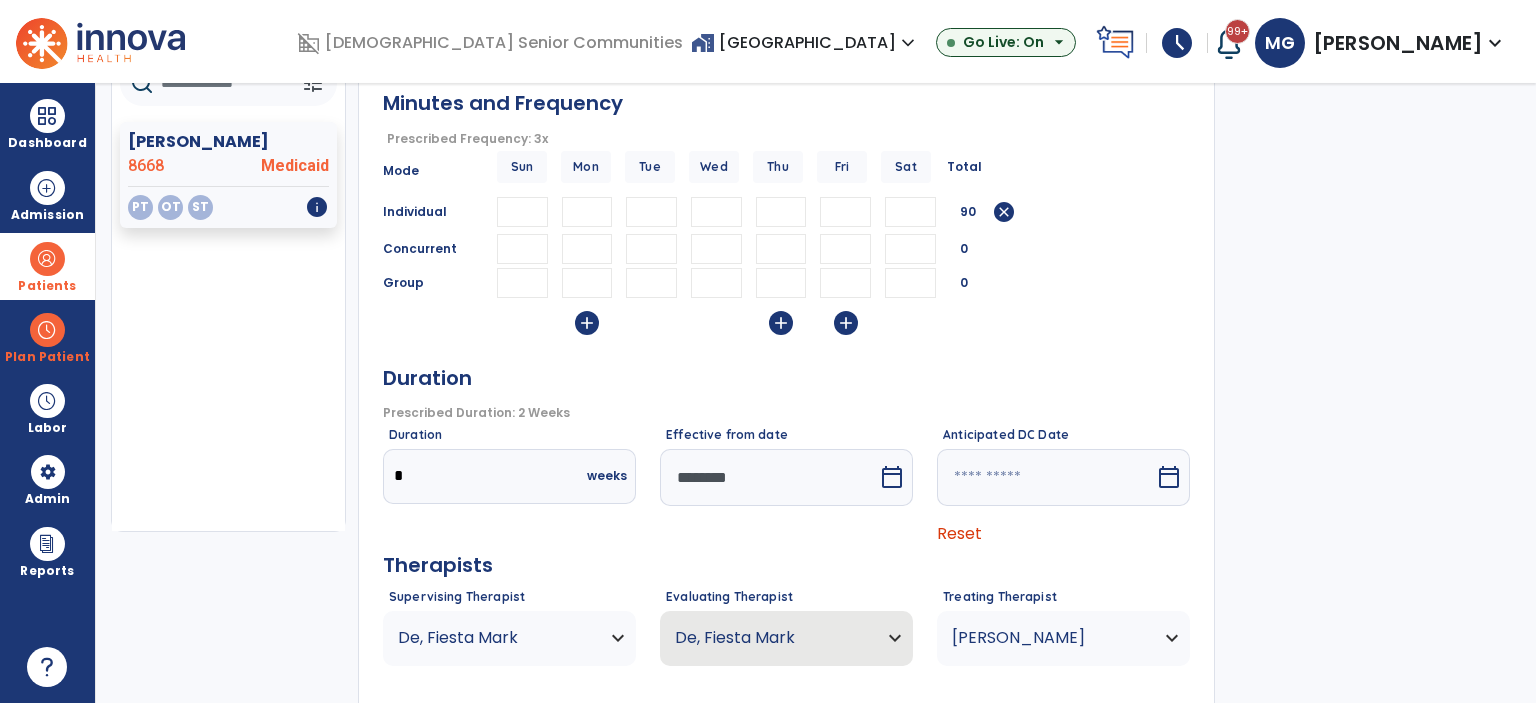 scroll, scrollTop: 300, scrollLeft: 0, axis: vertical 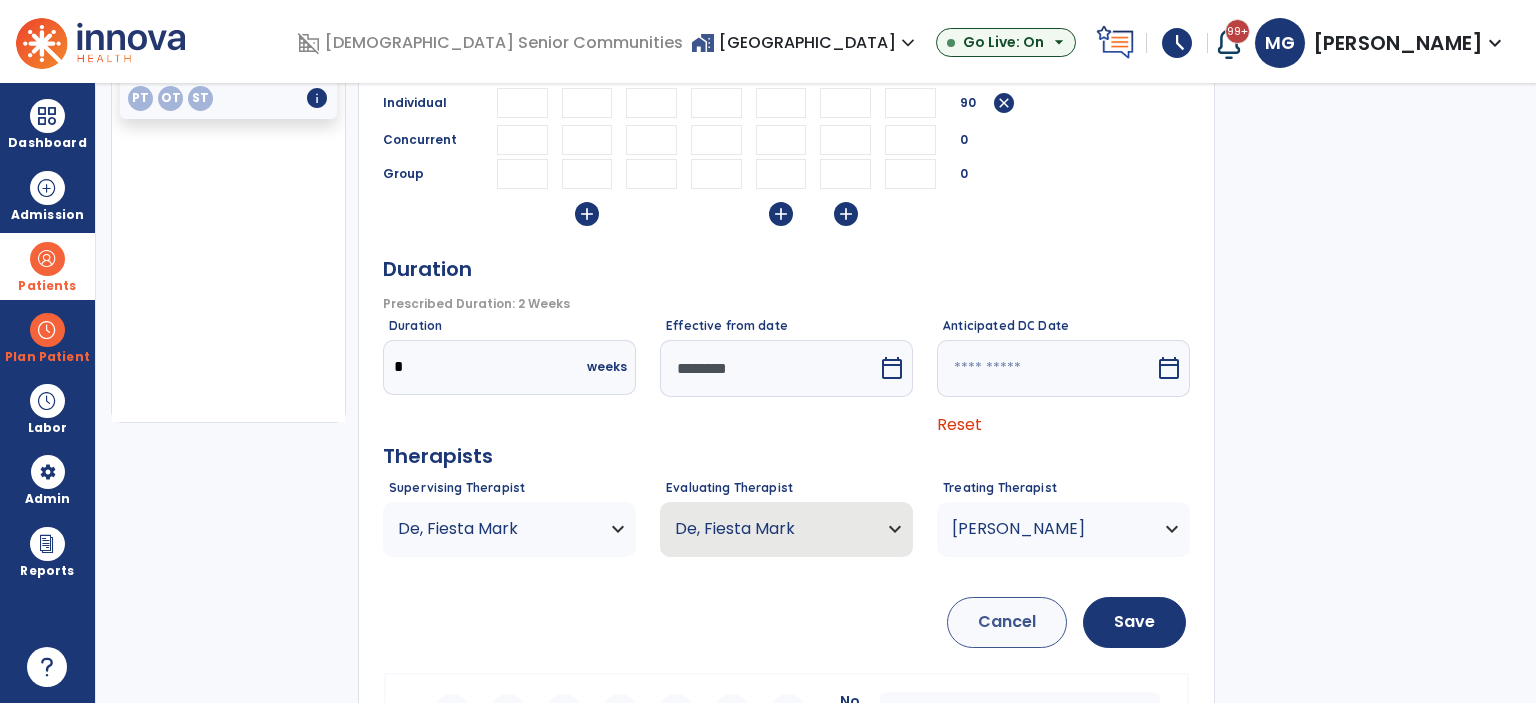 type on "**" 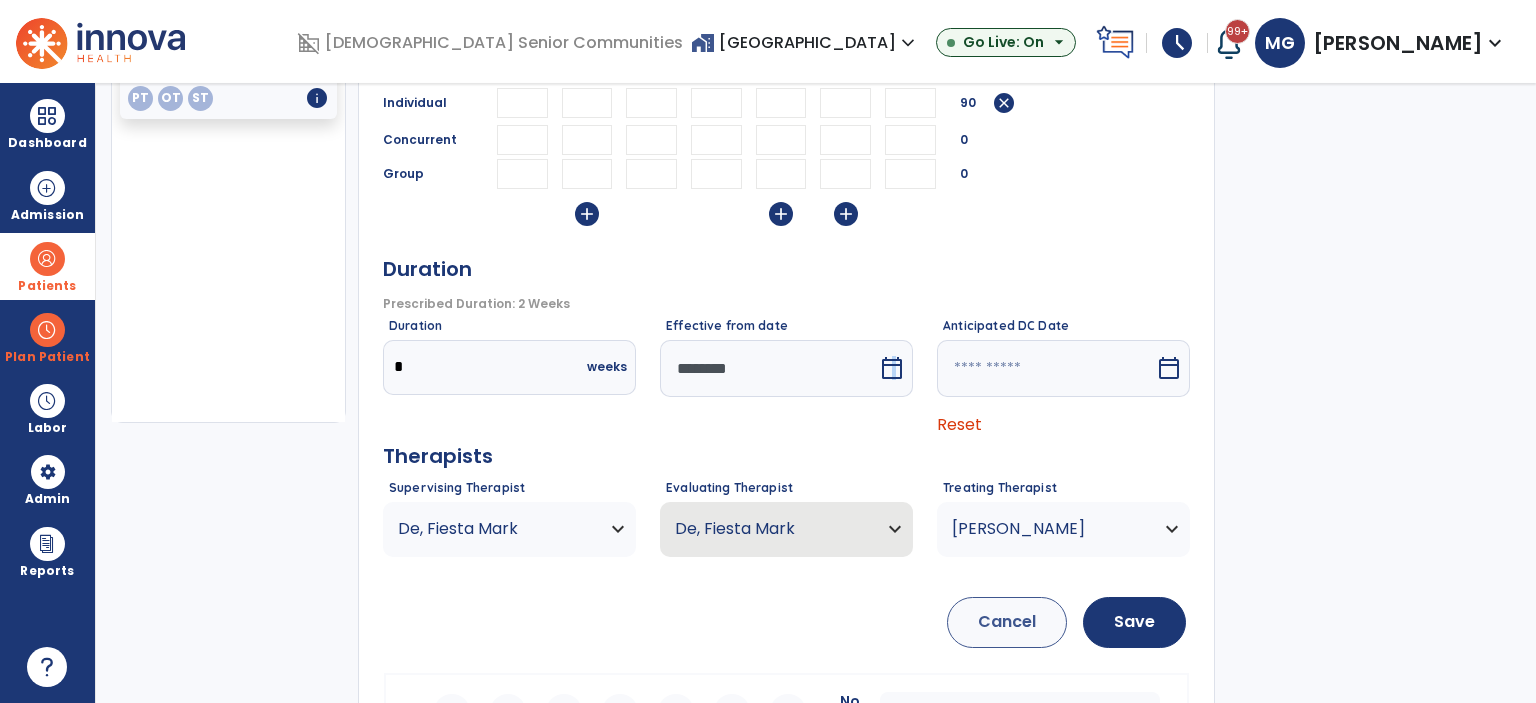 click on "calendar_today" at bounding box center (892, 368) 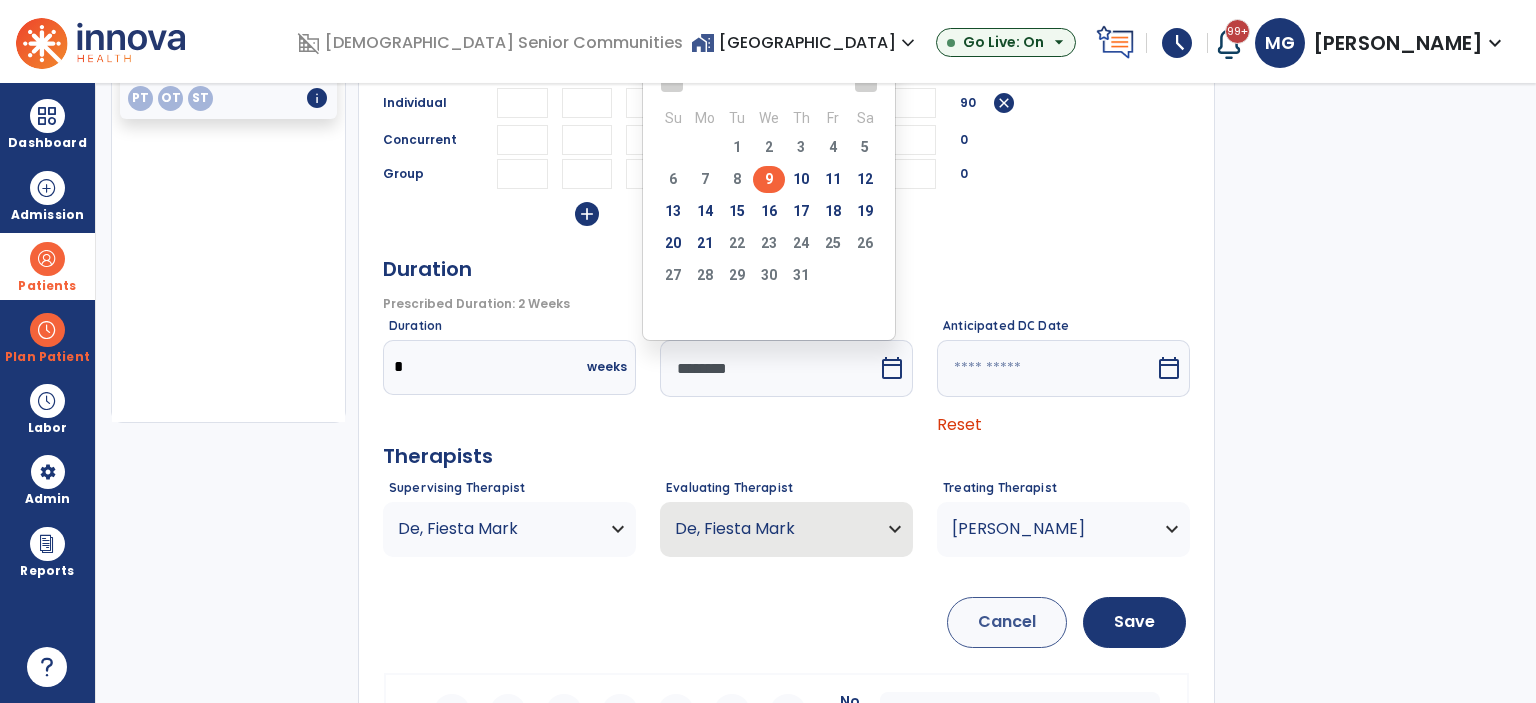 click on "10" at bounding box center [801, 179] 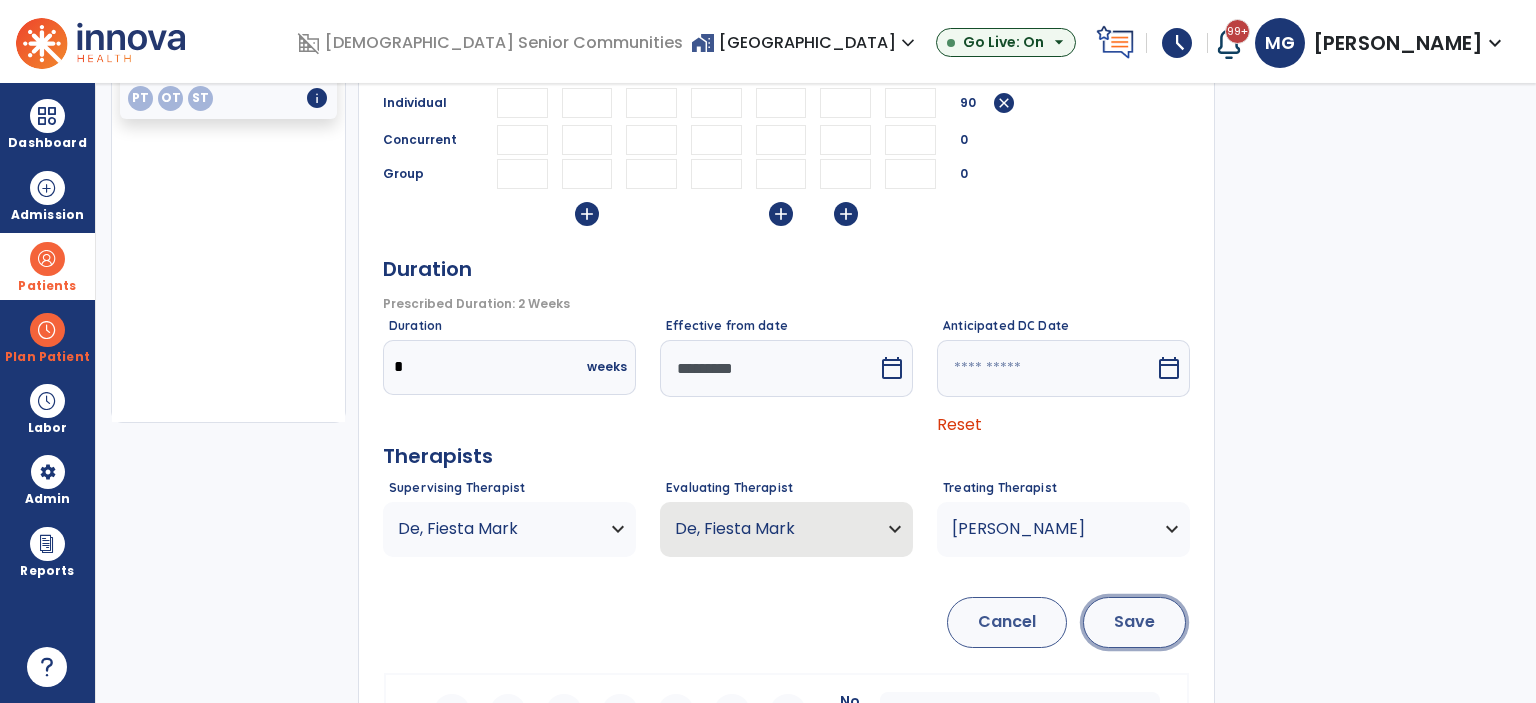 click on "Save" at bounding box center [1134, 622] 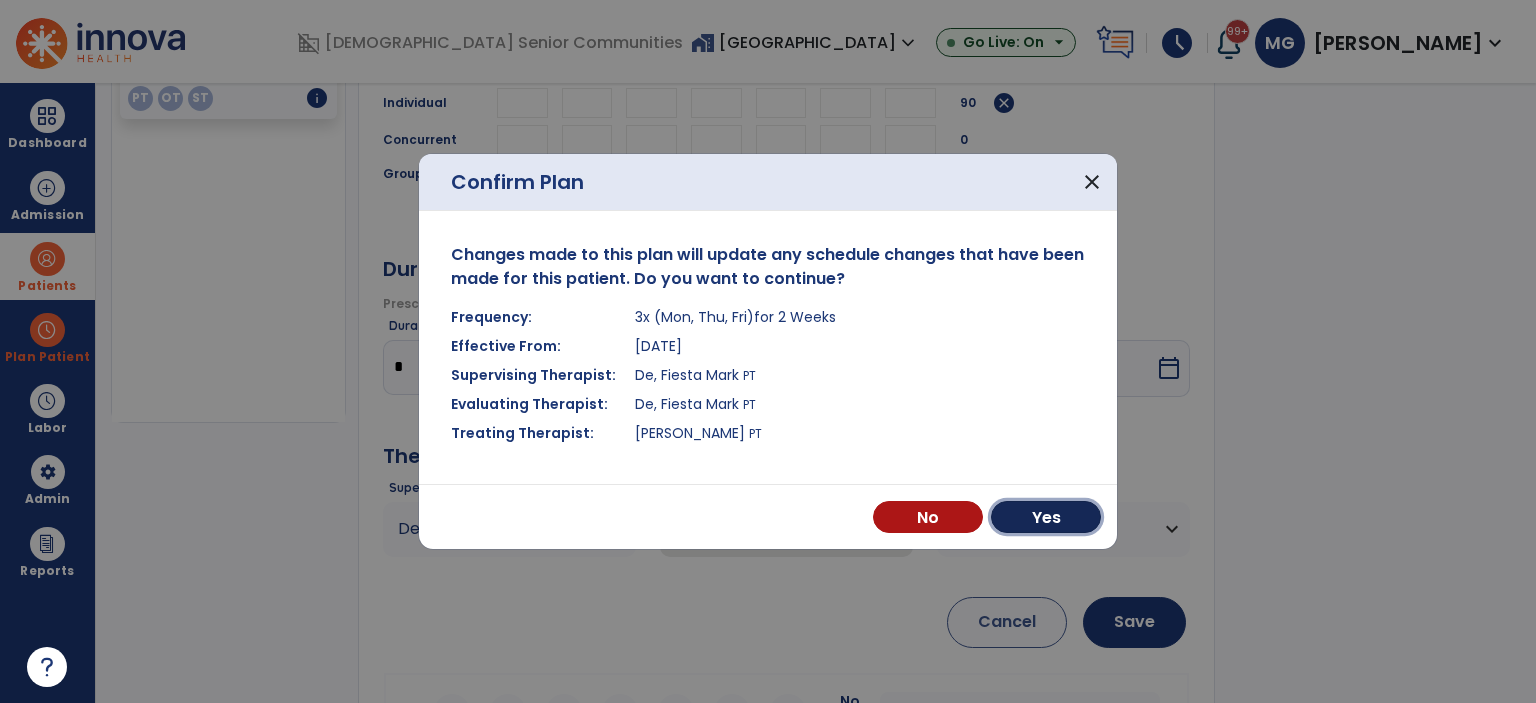 drag, startPoint x: 1048, startPoint y: 515, endPoint x: 1038, endPoint y: 502, distance: 16.40122 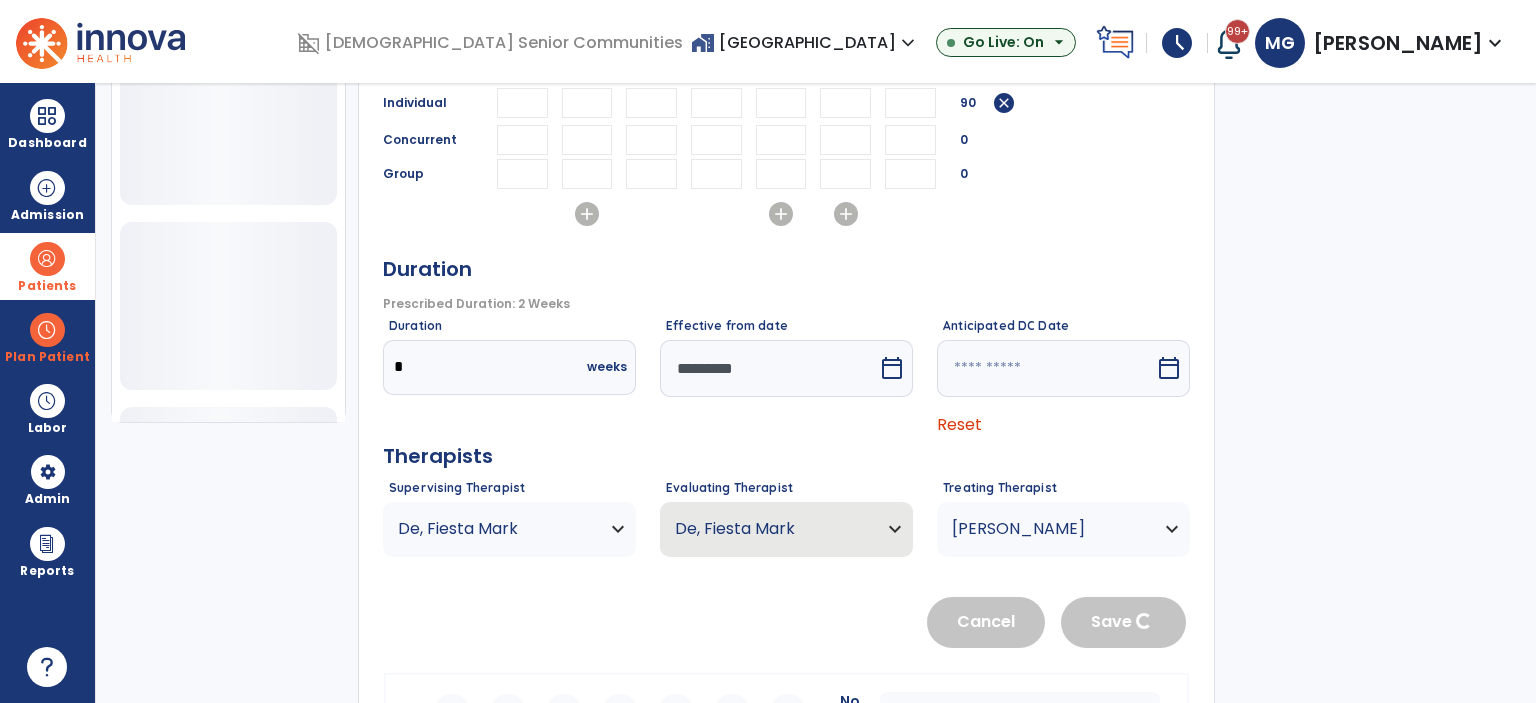 type 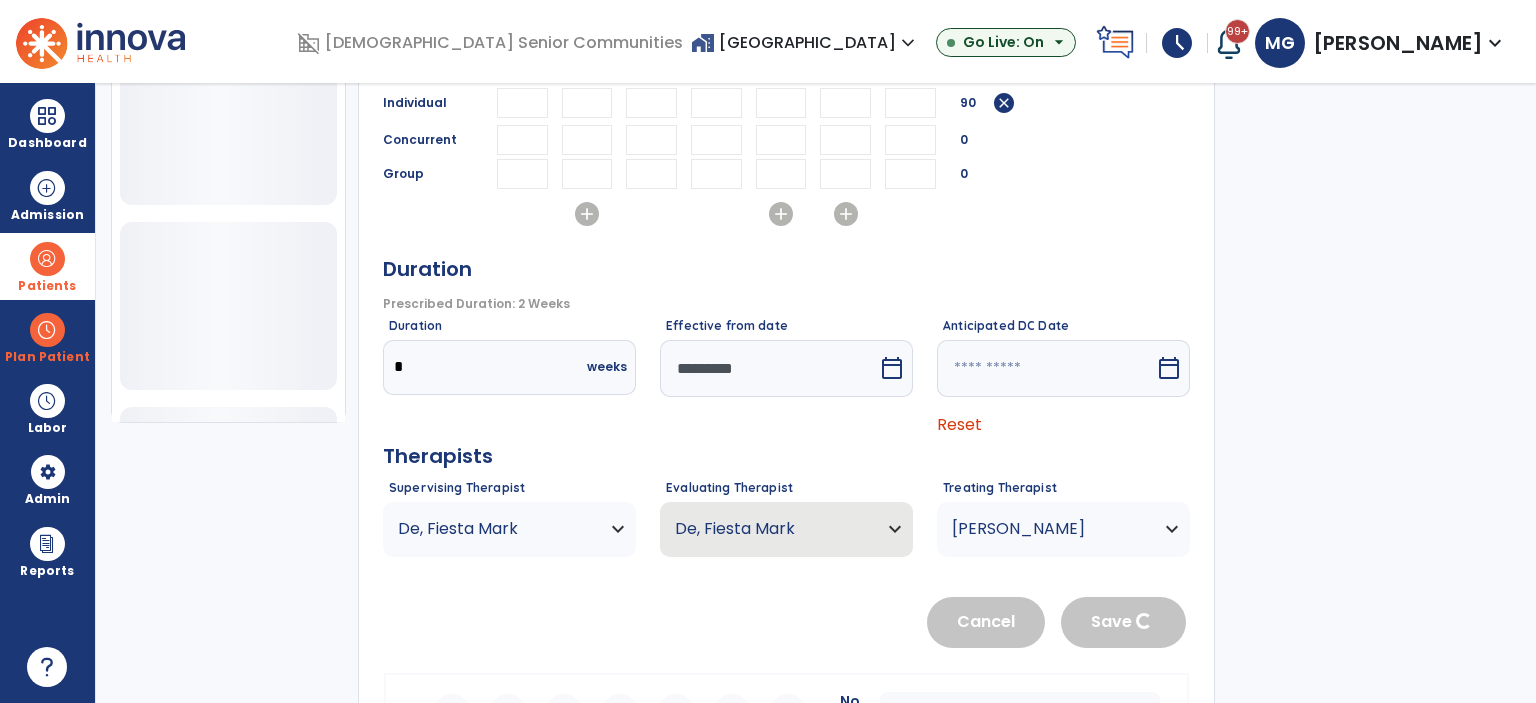 type 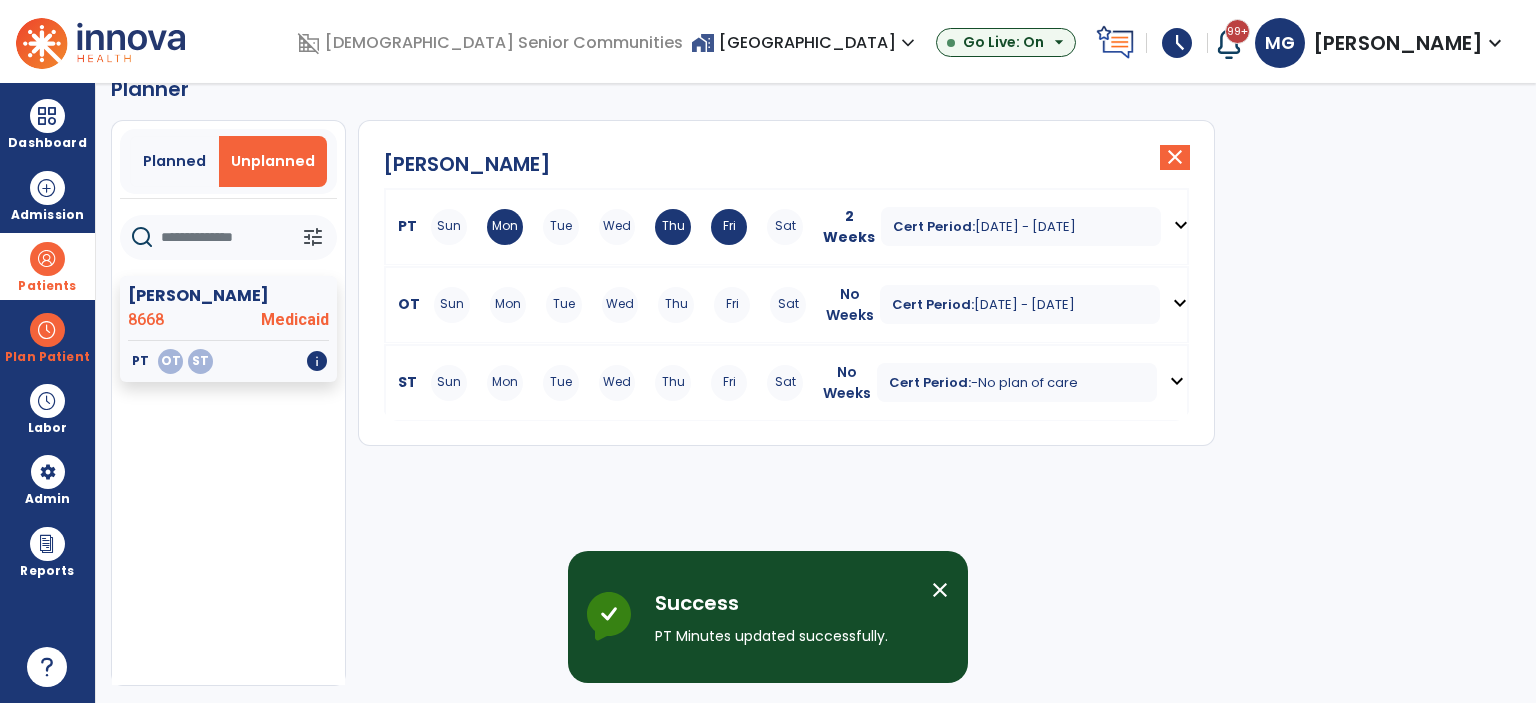 scroll, scrollTop: 36, scrollLeft: 0, axis: vertical 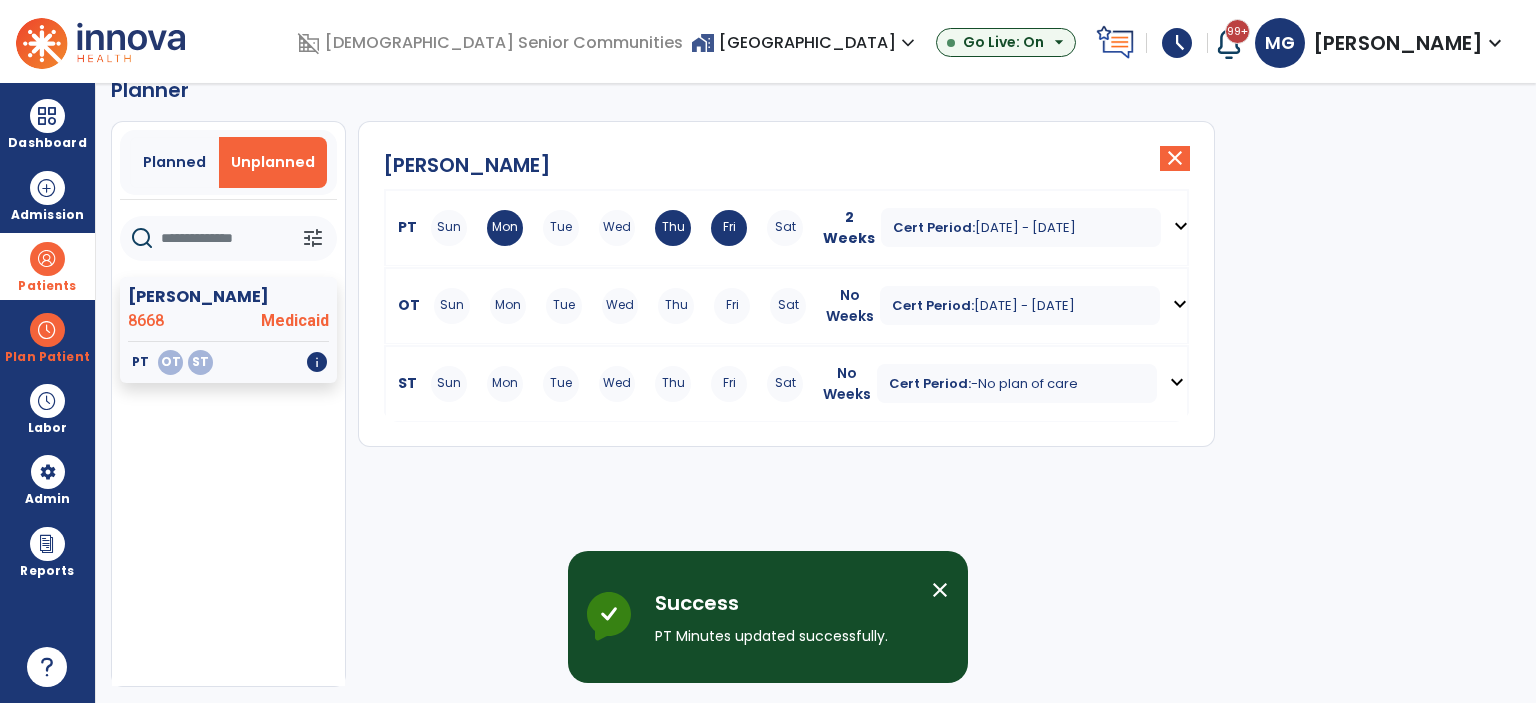 click on "expand_more" at bounding box center [1180, 304] 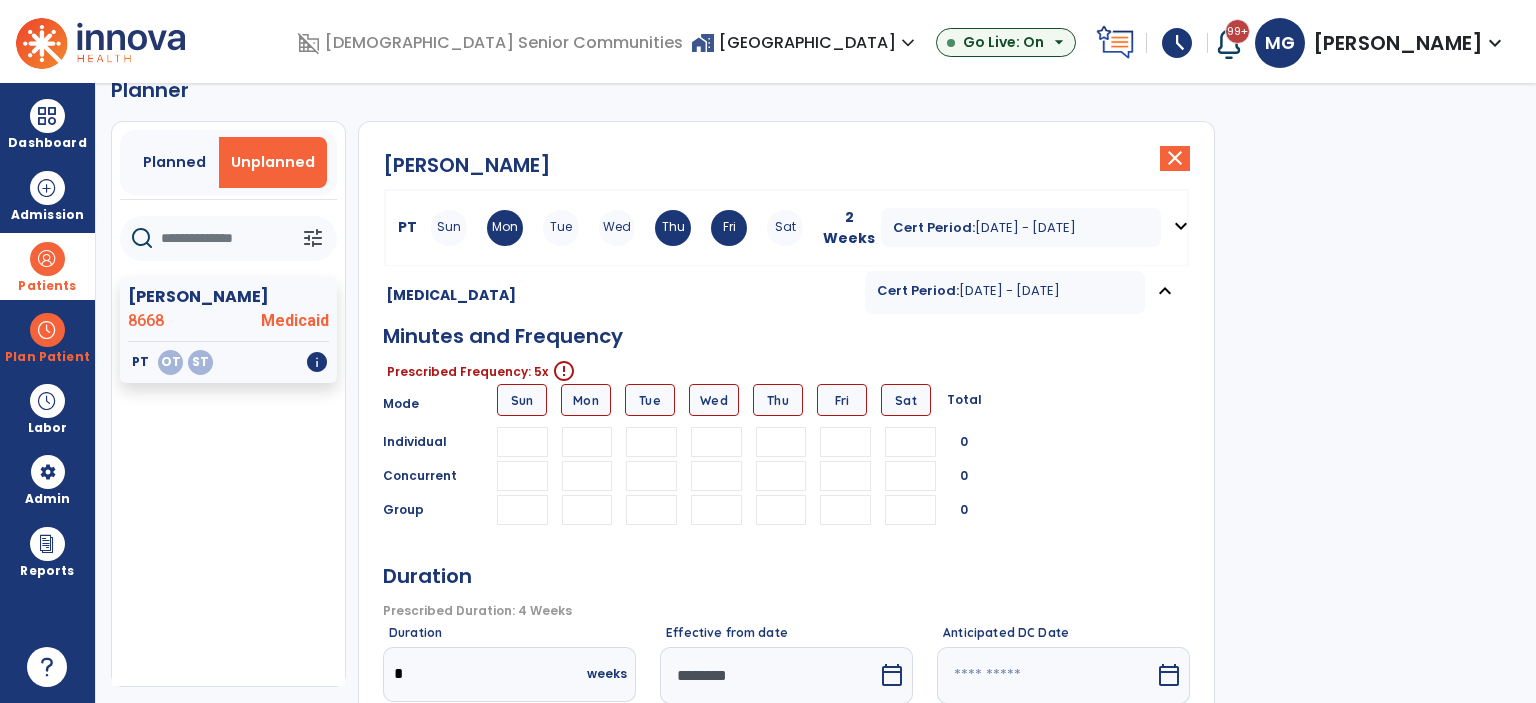 drag, startPoint x: 652, startPoint y: 440, endPoint x: 649, endPoint y: 428, distance: 12.369317 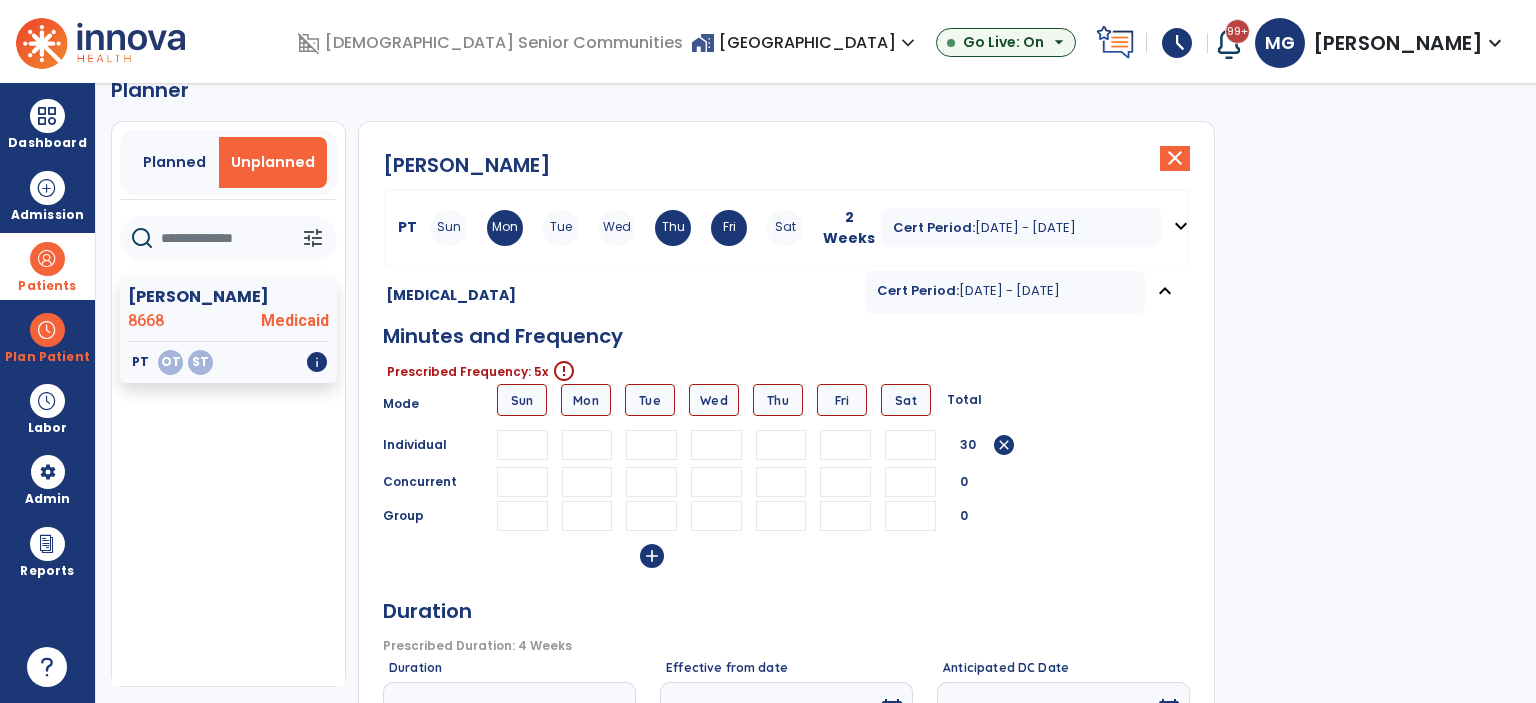 type on "**" 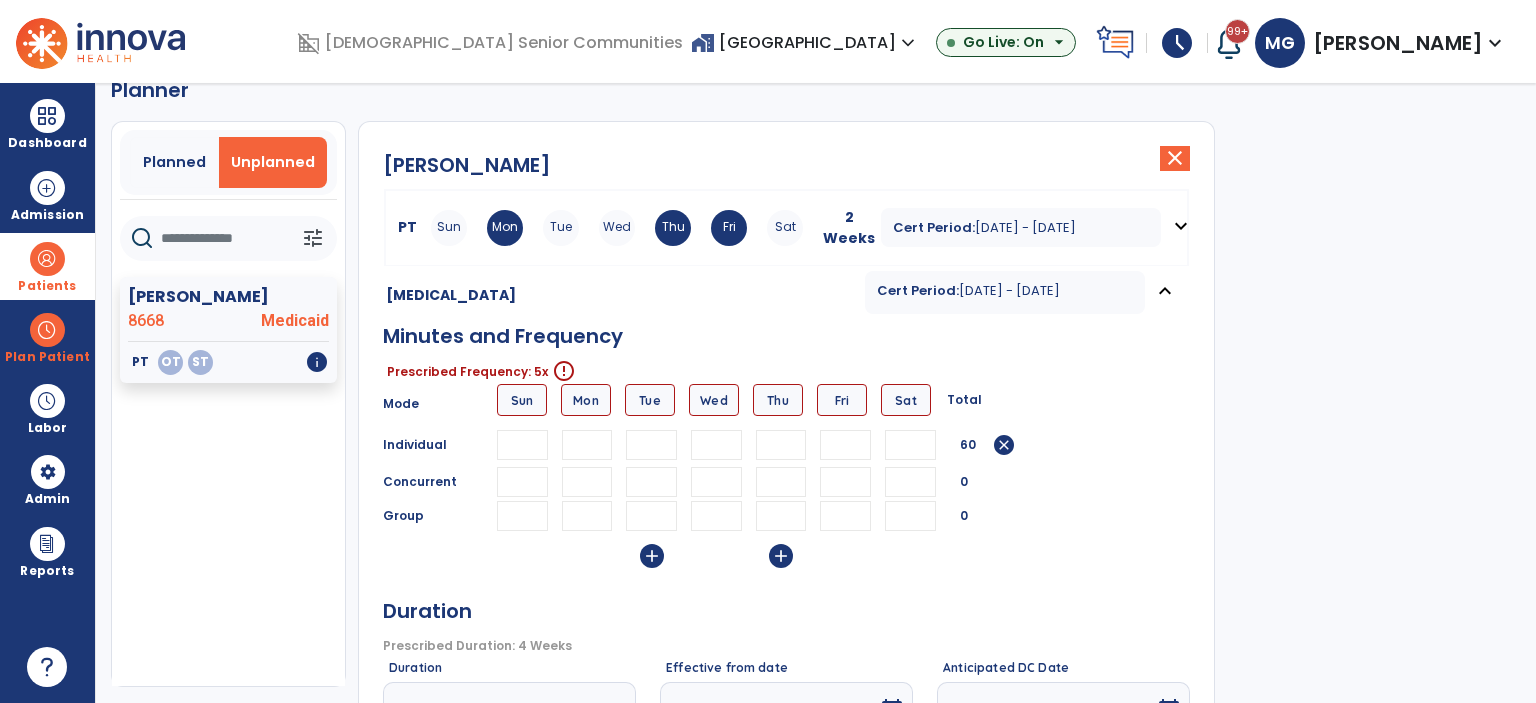 type on "**" 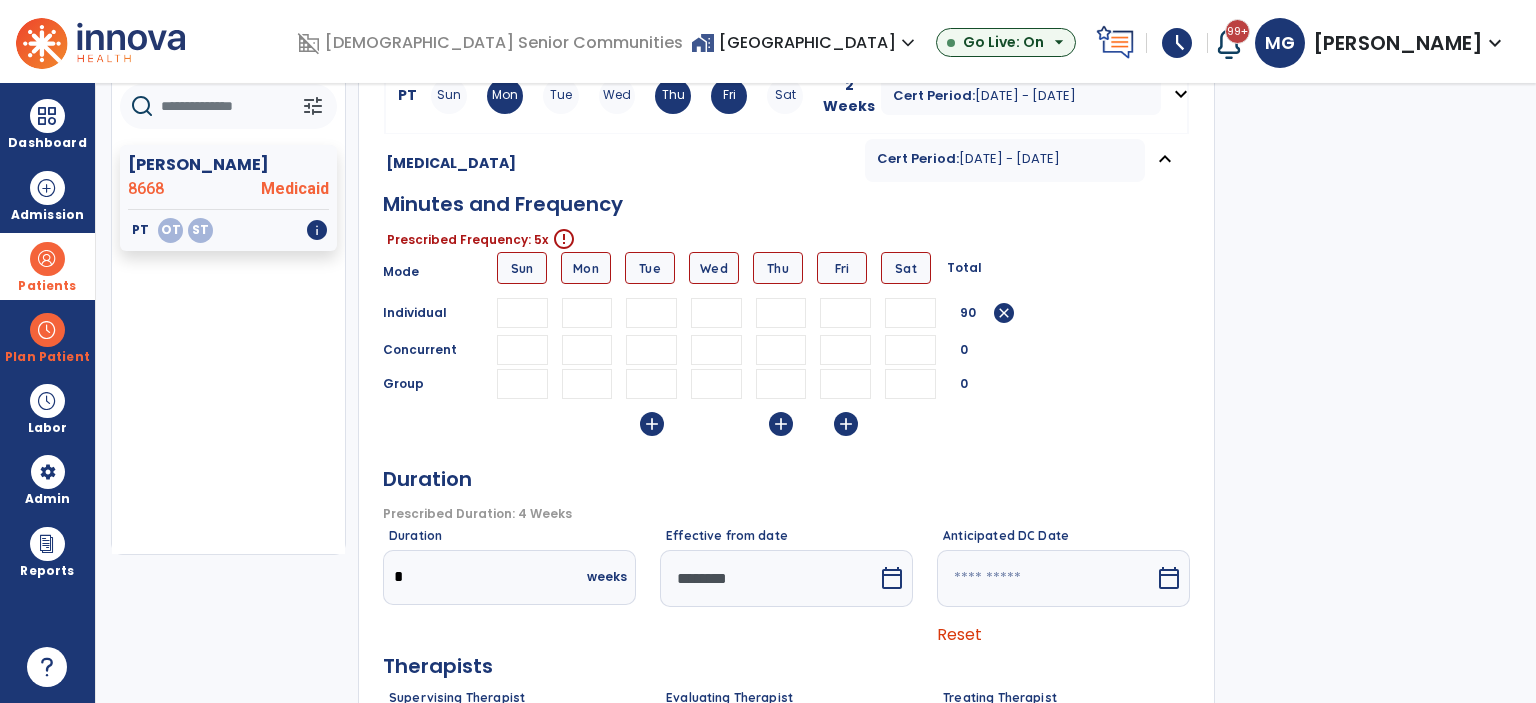 scroll, scrollTop: 336, scrollLeft: 0, axis: vertical 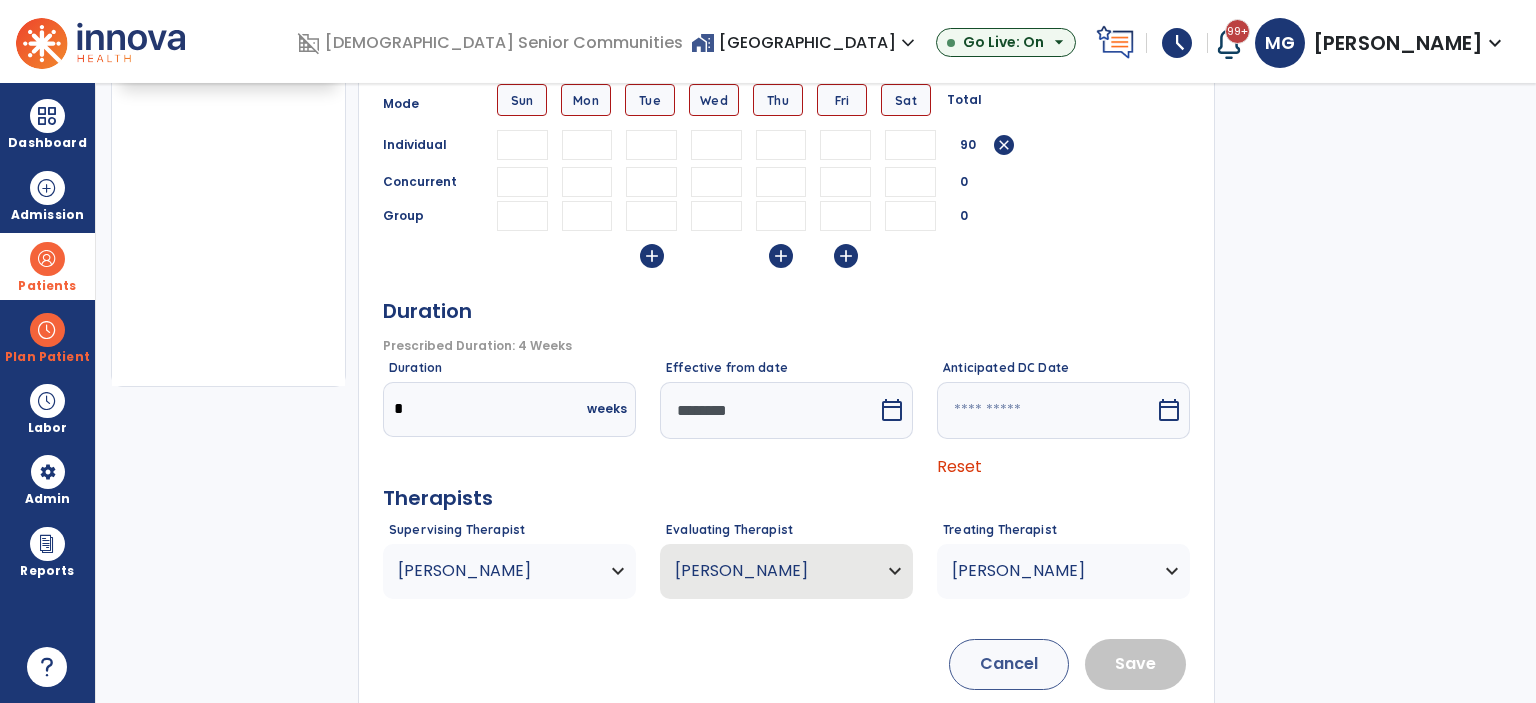type on "**" 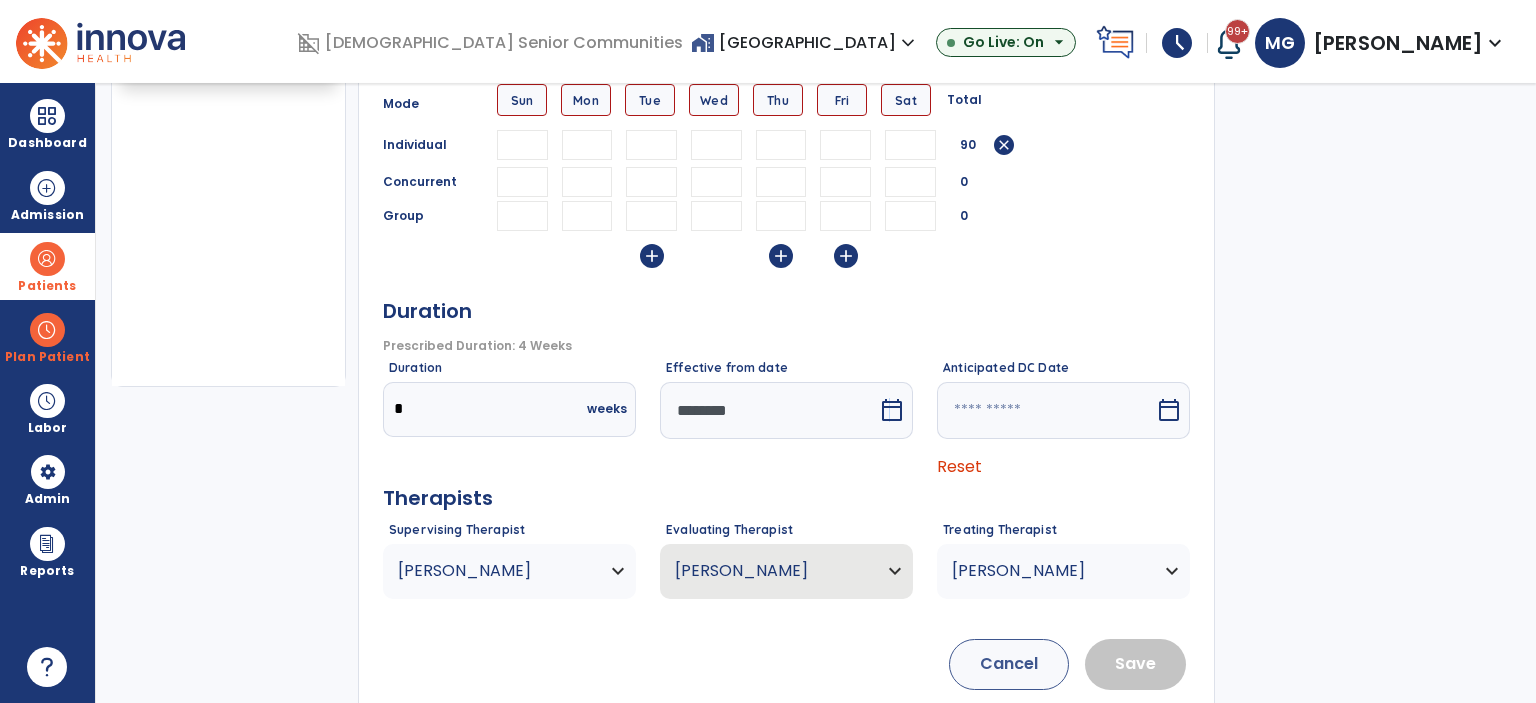 click on "calendar_today" at bounding box center (892, 410) 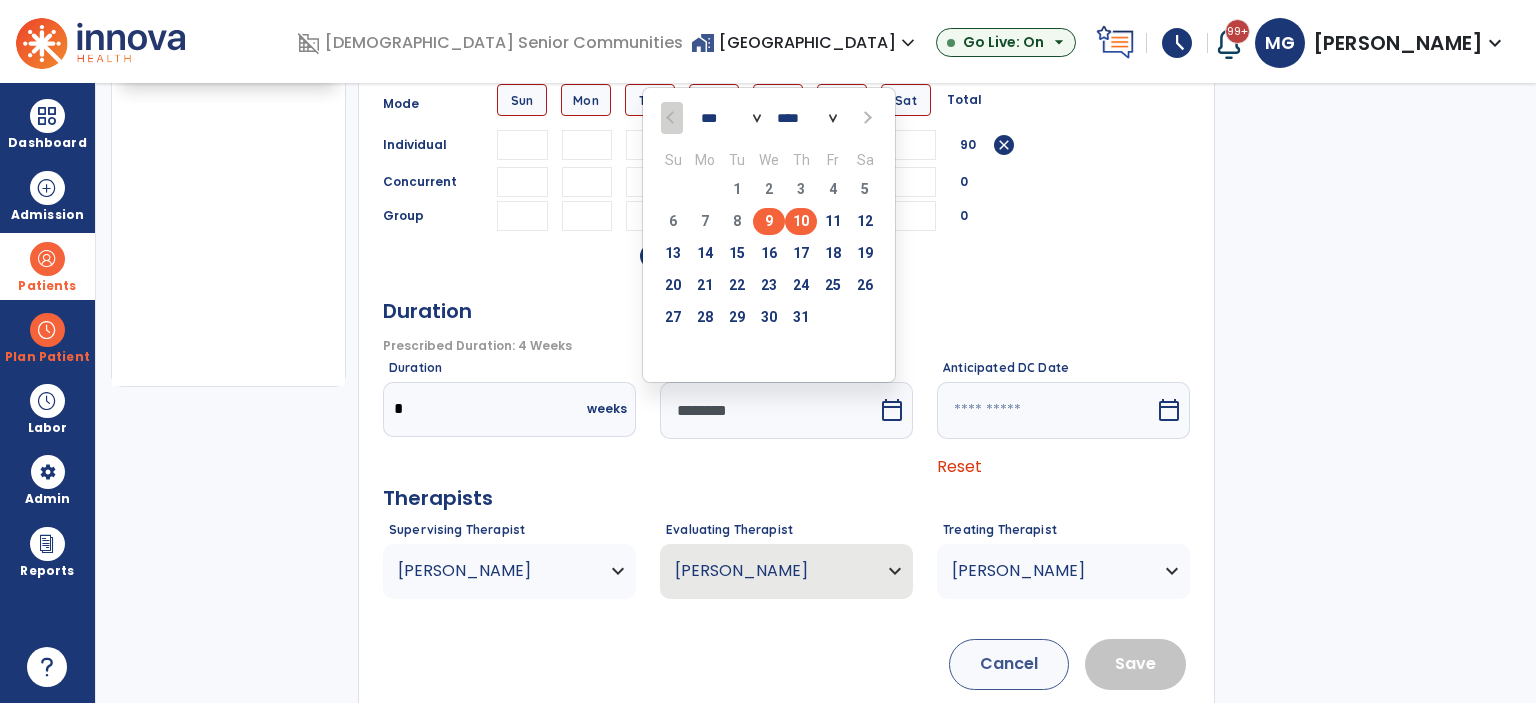 click on "10" at bounding box center (801, 221) 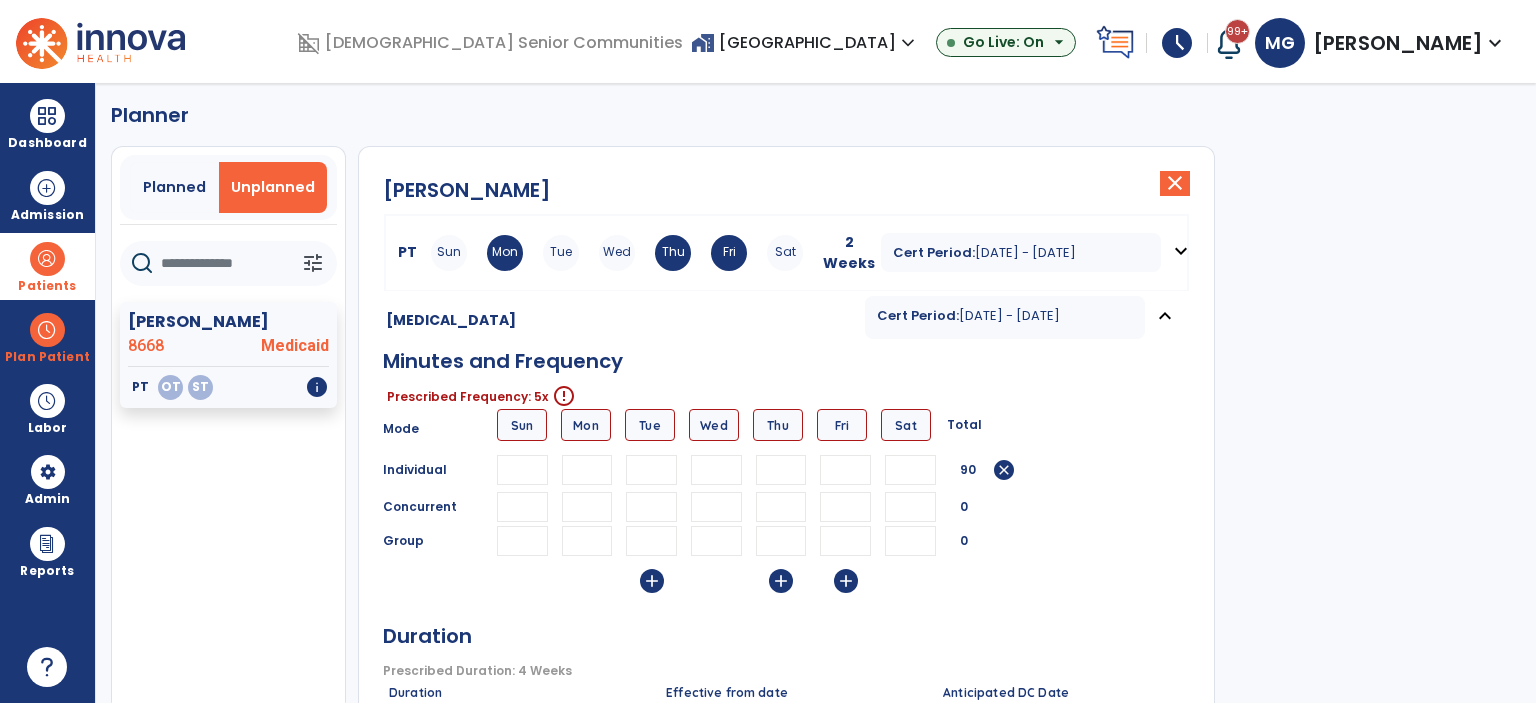 scroll, scrollTop: 0, scrollLeft: 0, axis: both 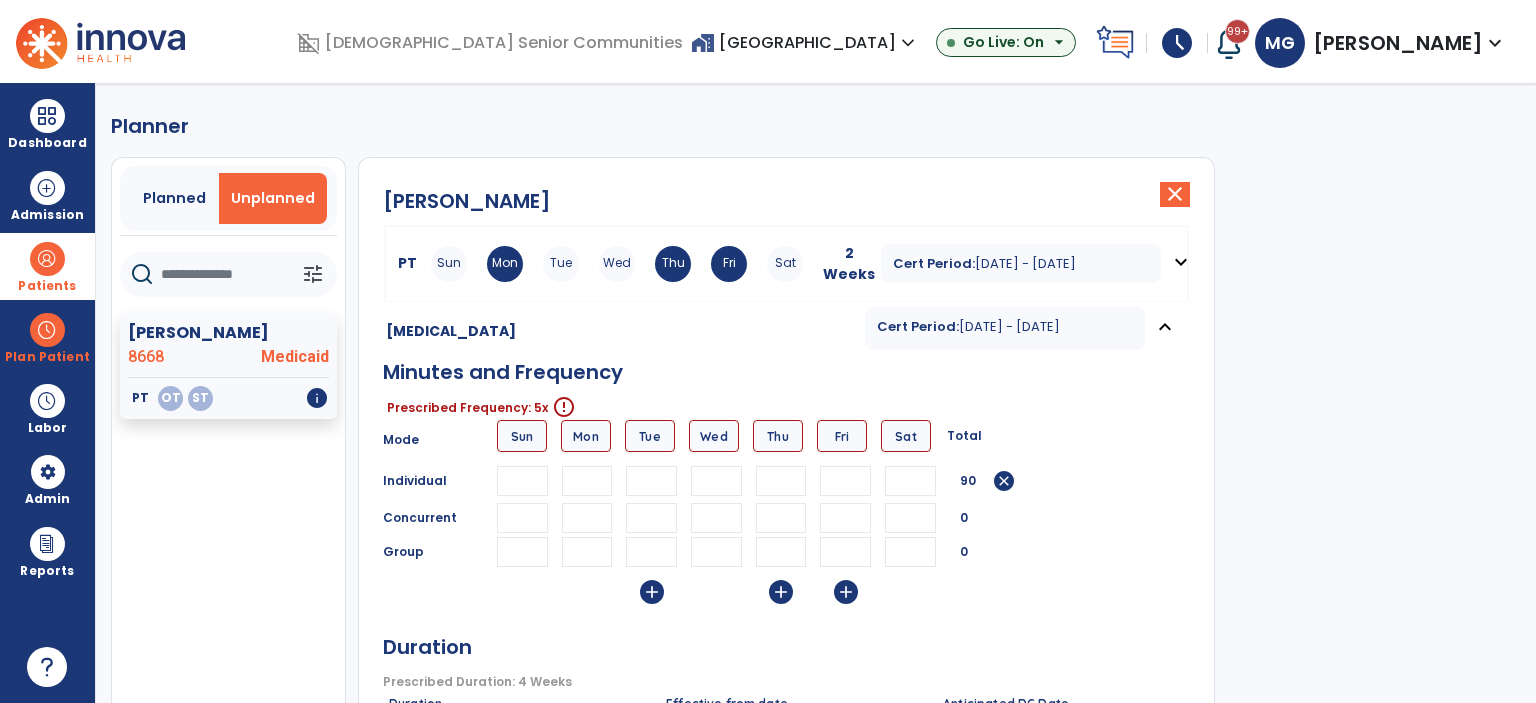 click at bounding box center [587, 481] 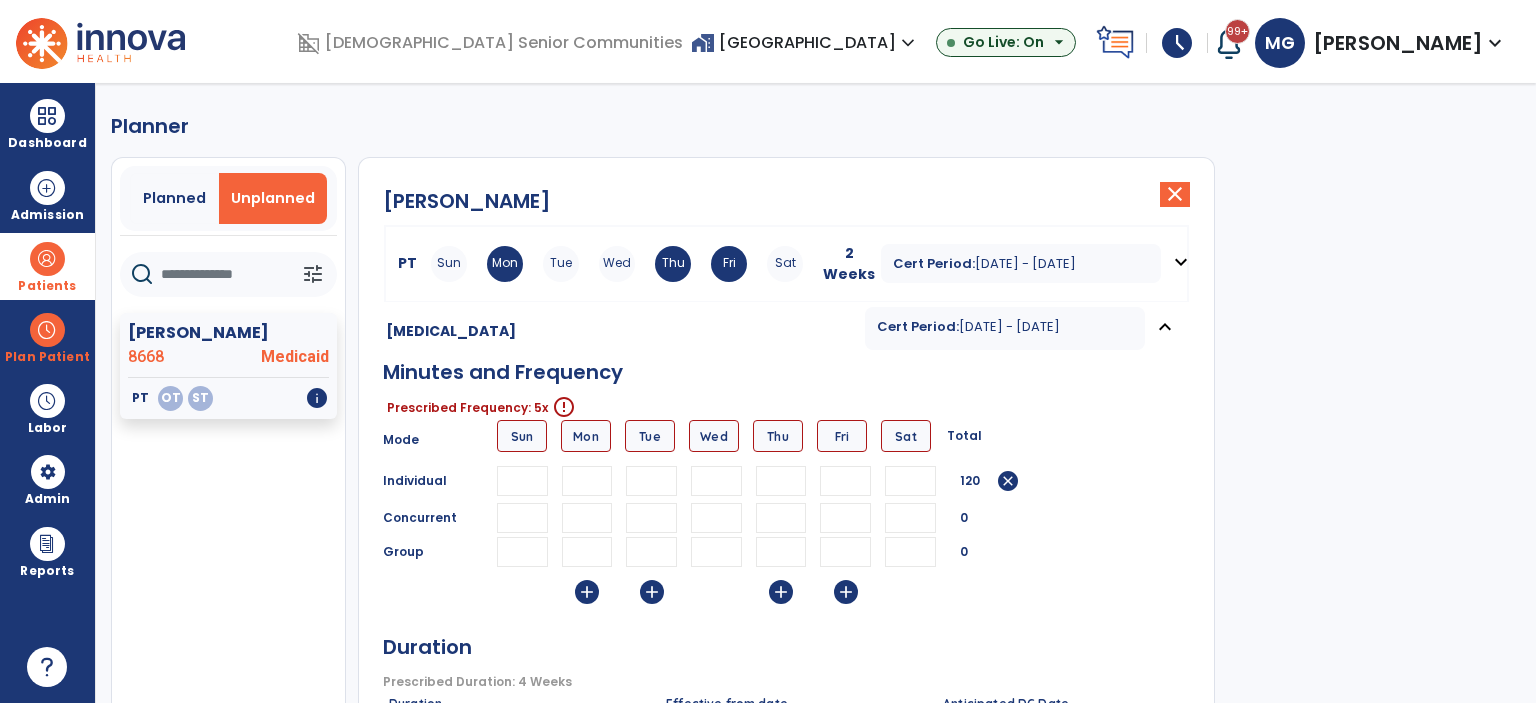 type on "**" 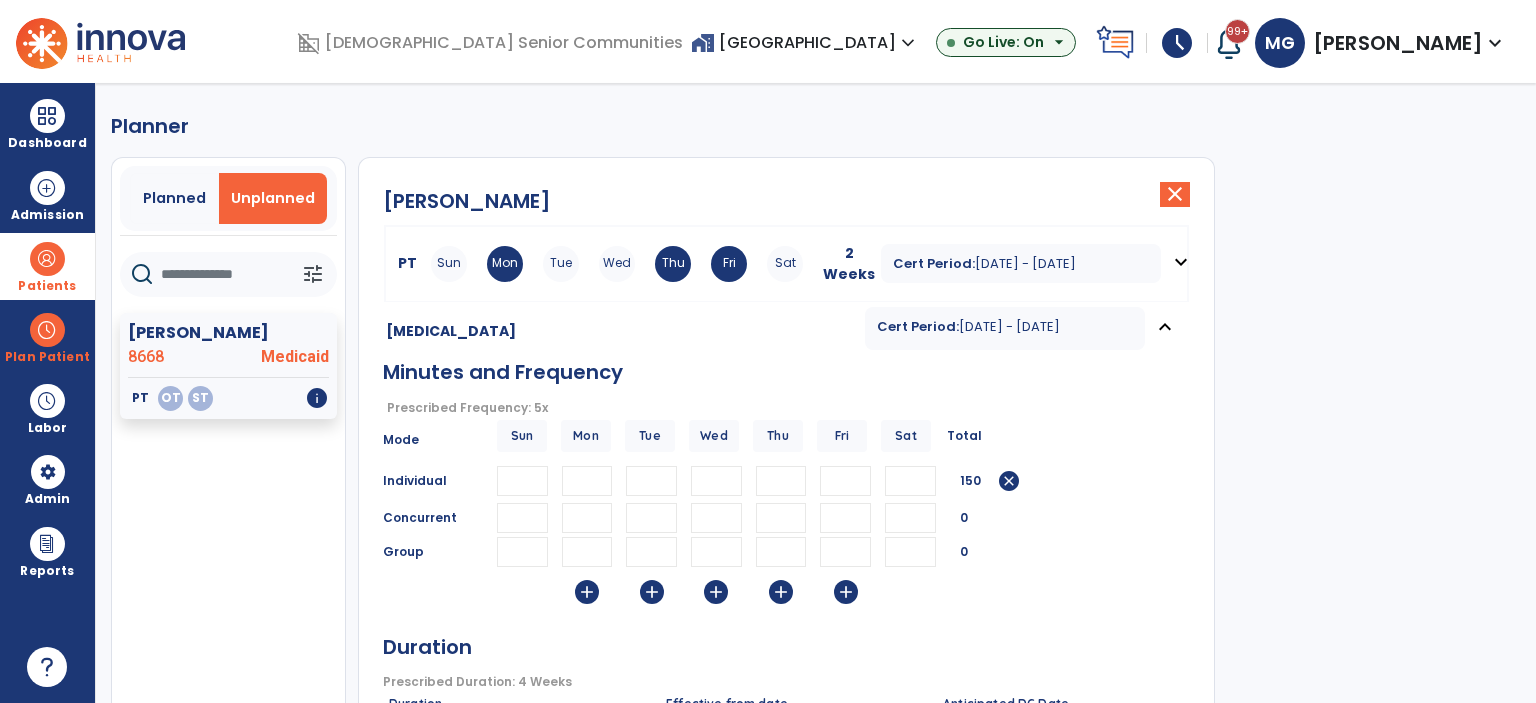 scroll, scrollTop: 400, scrollLeft: 0, axis: vertical 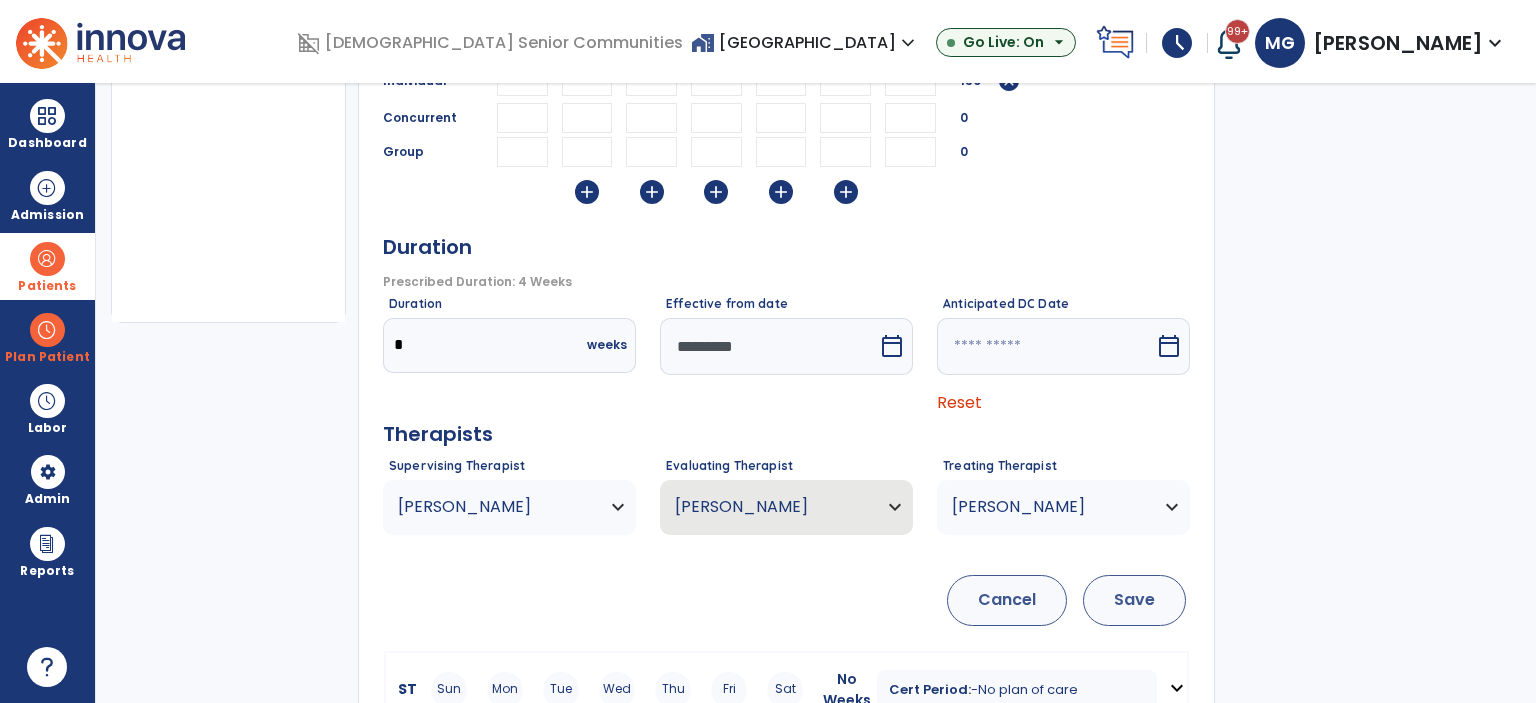 type on "**" 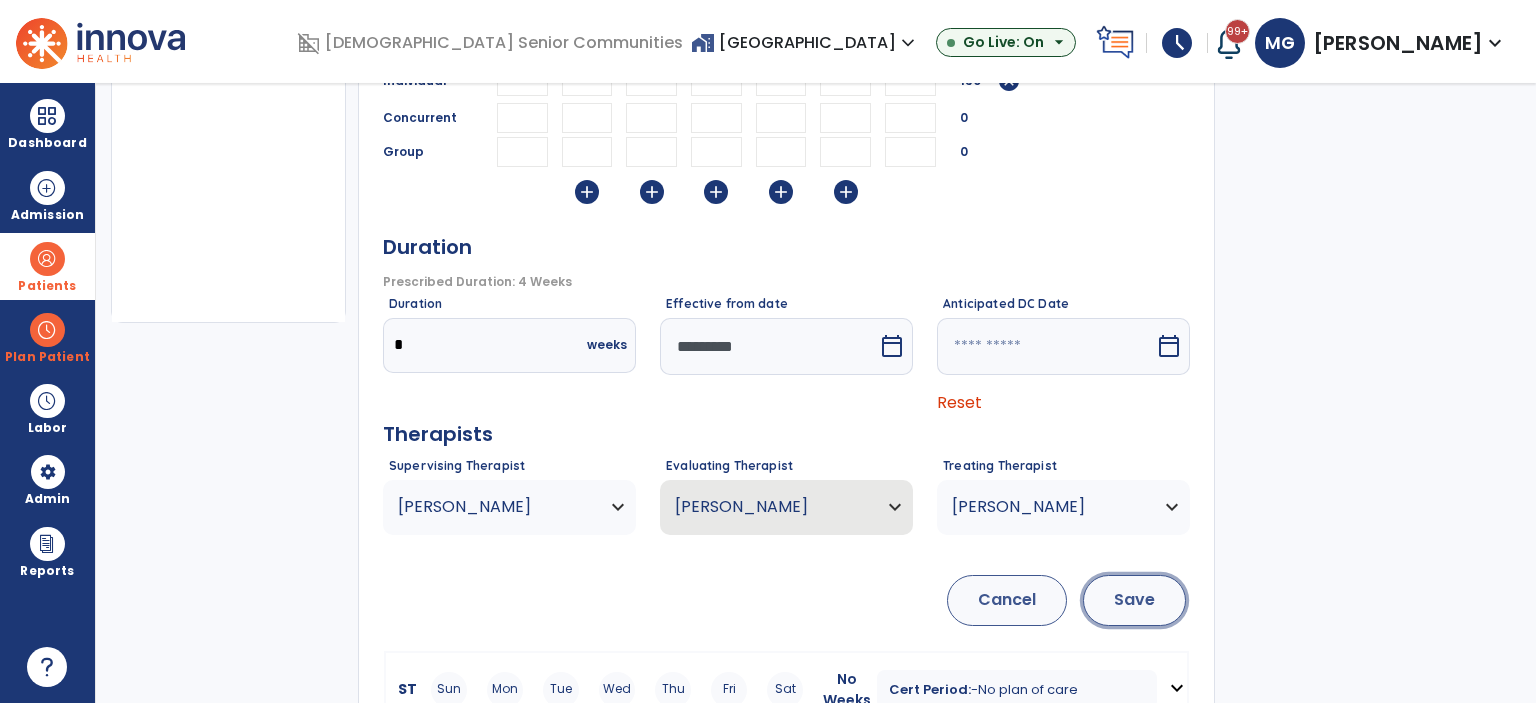 click on "Save" at bounding box center (1134, 600) 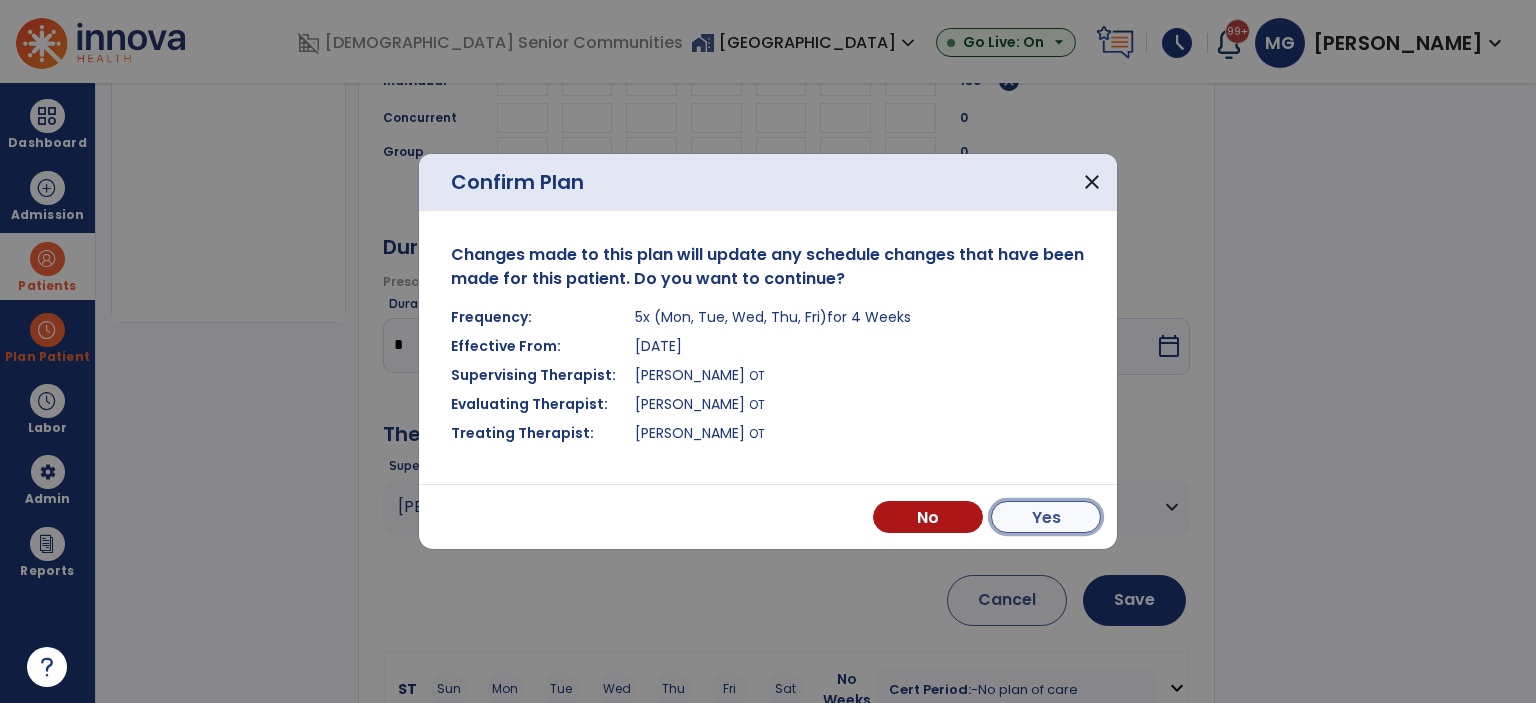 click on "Yes" at bounding box center [1046, 517] 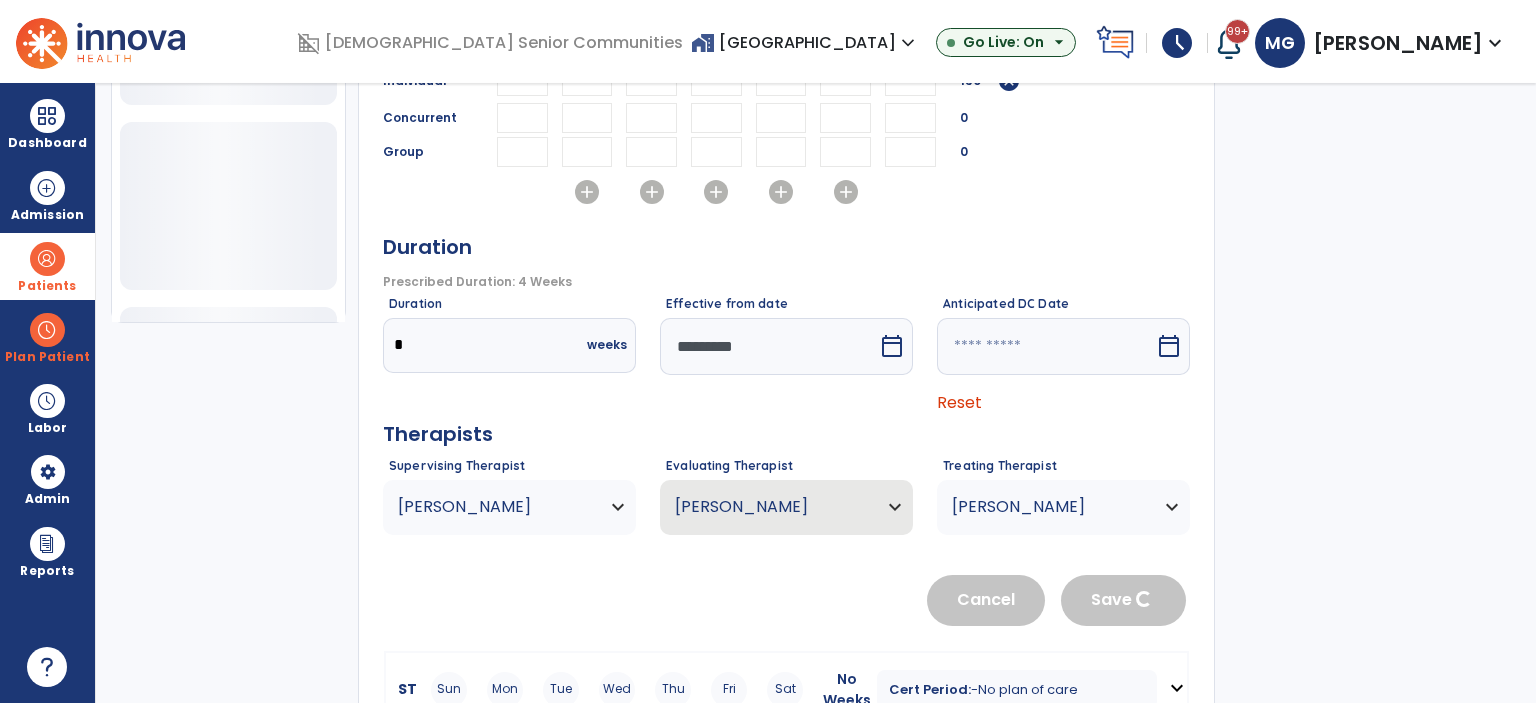 type 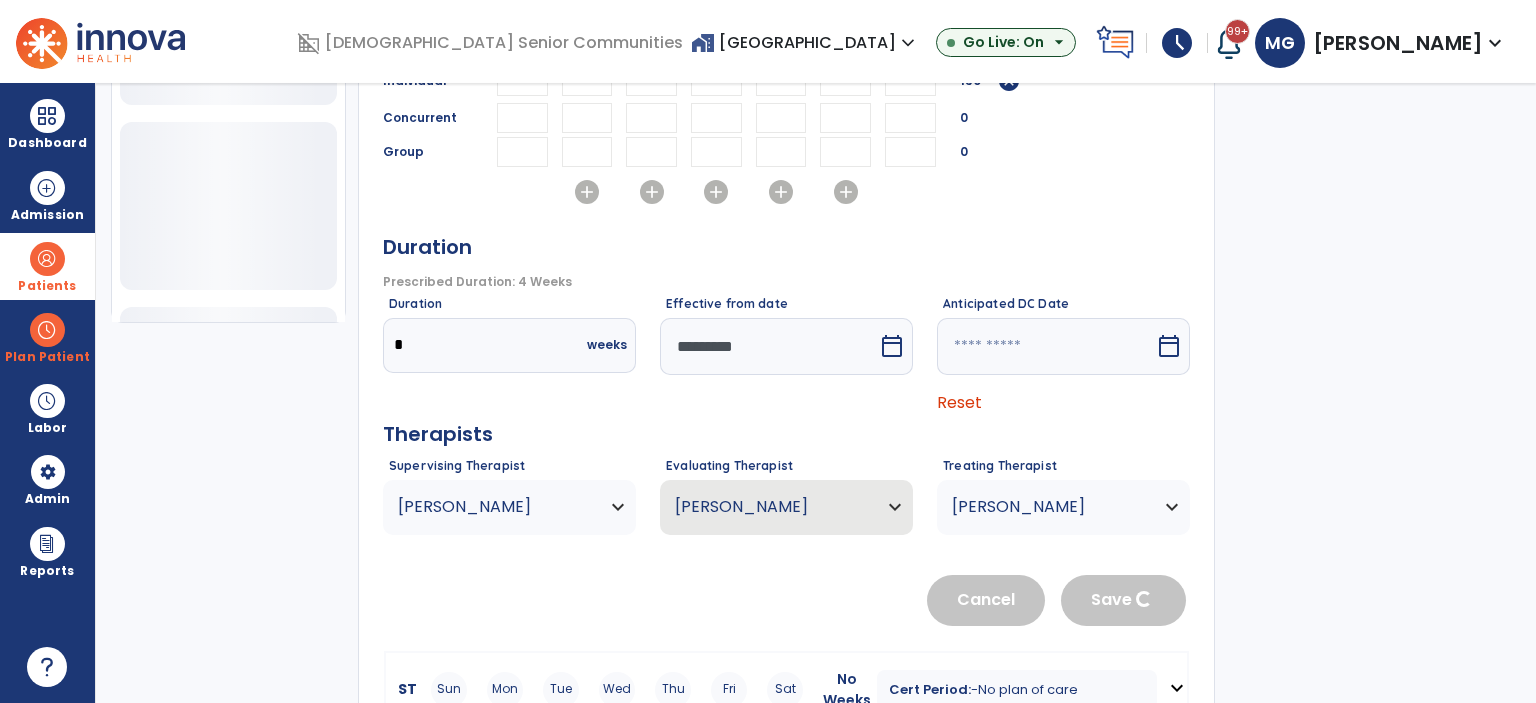type 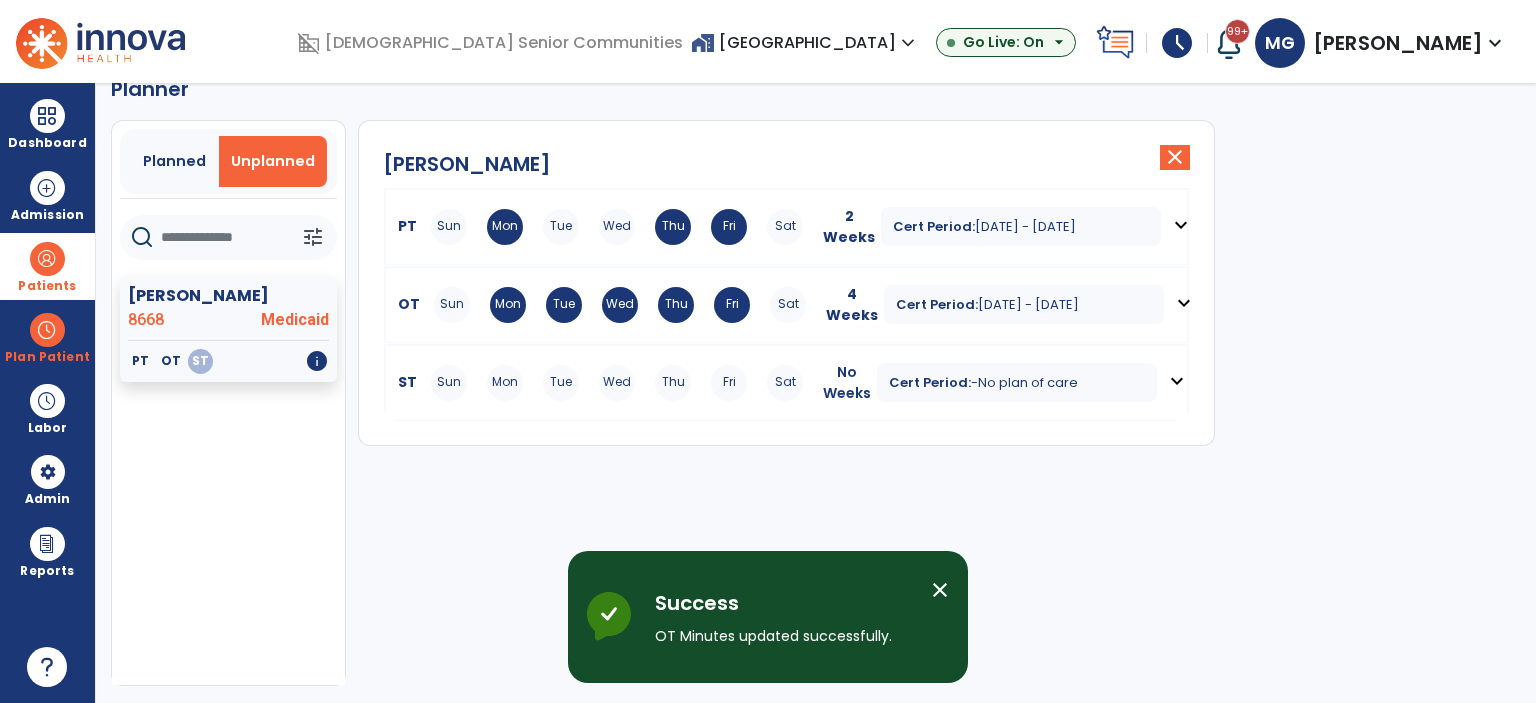 scroll, scrollTop: 36, scrollLeft: 0, axis: vertical 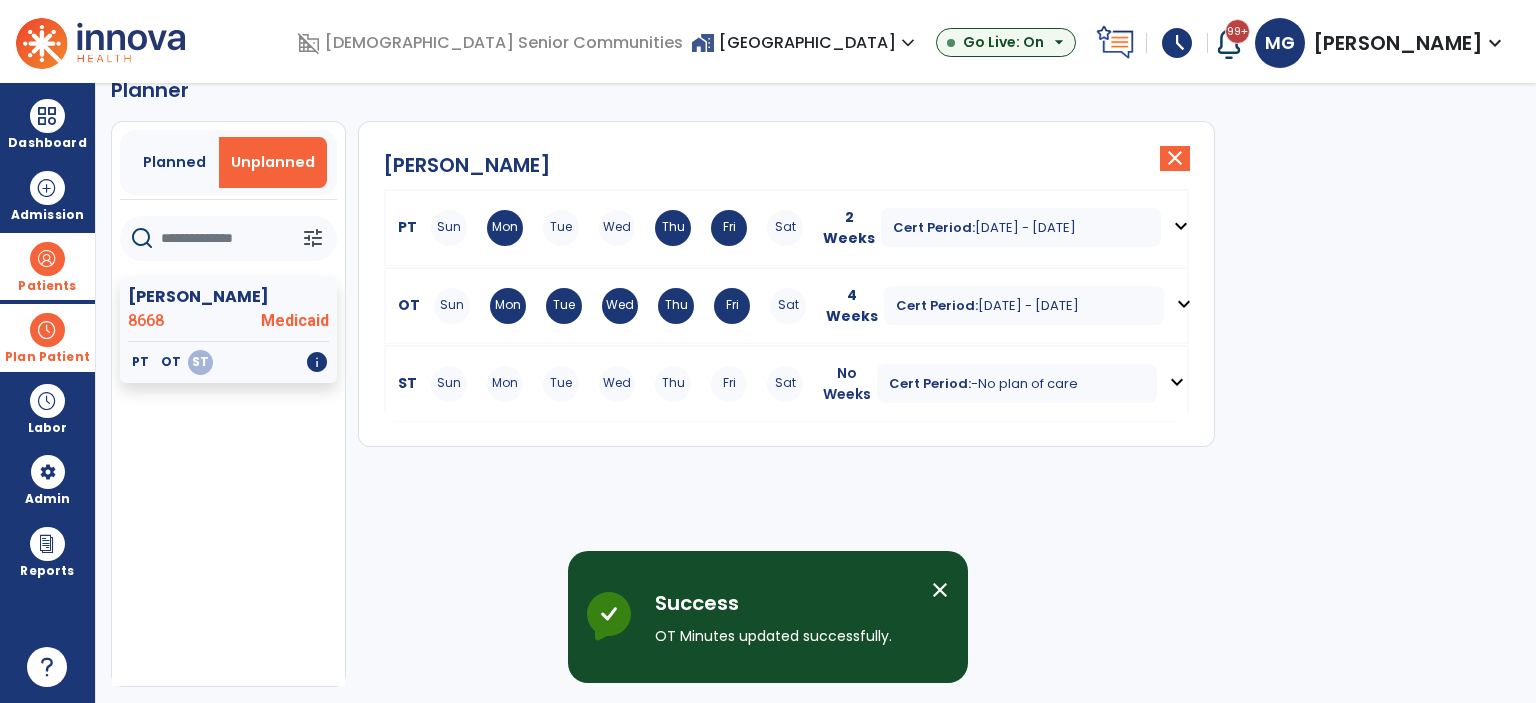 click on "Plan Patient" at bounding box center (47, 357) 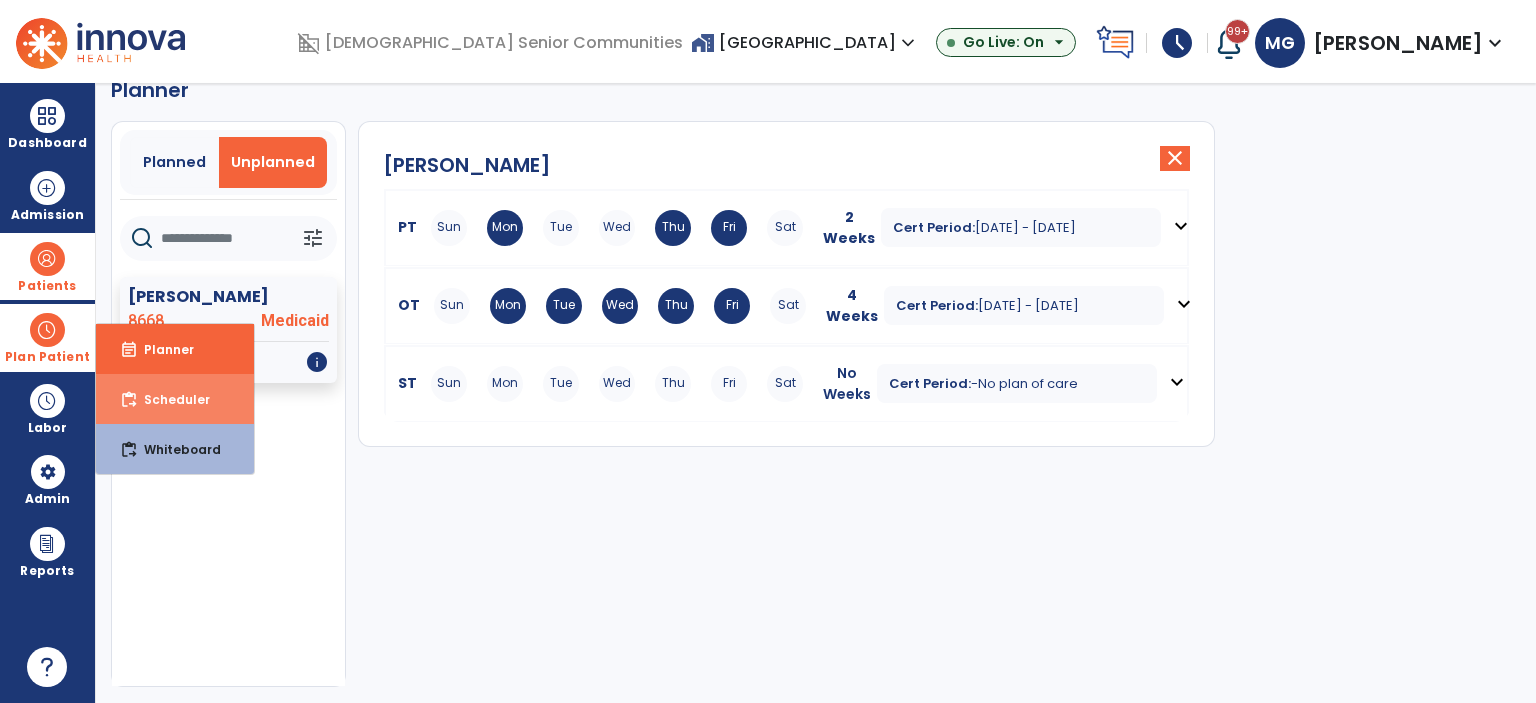 click on "content_paste_go" at bounding box center (129, 400) 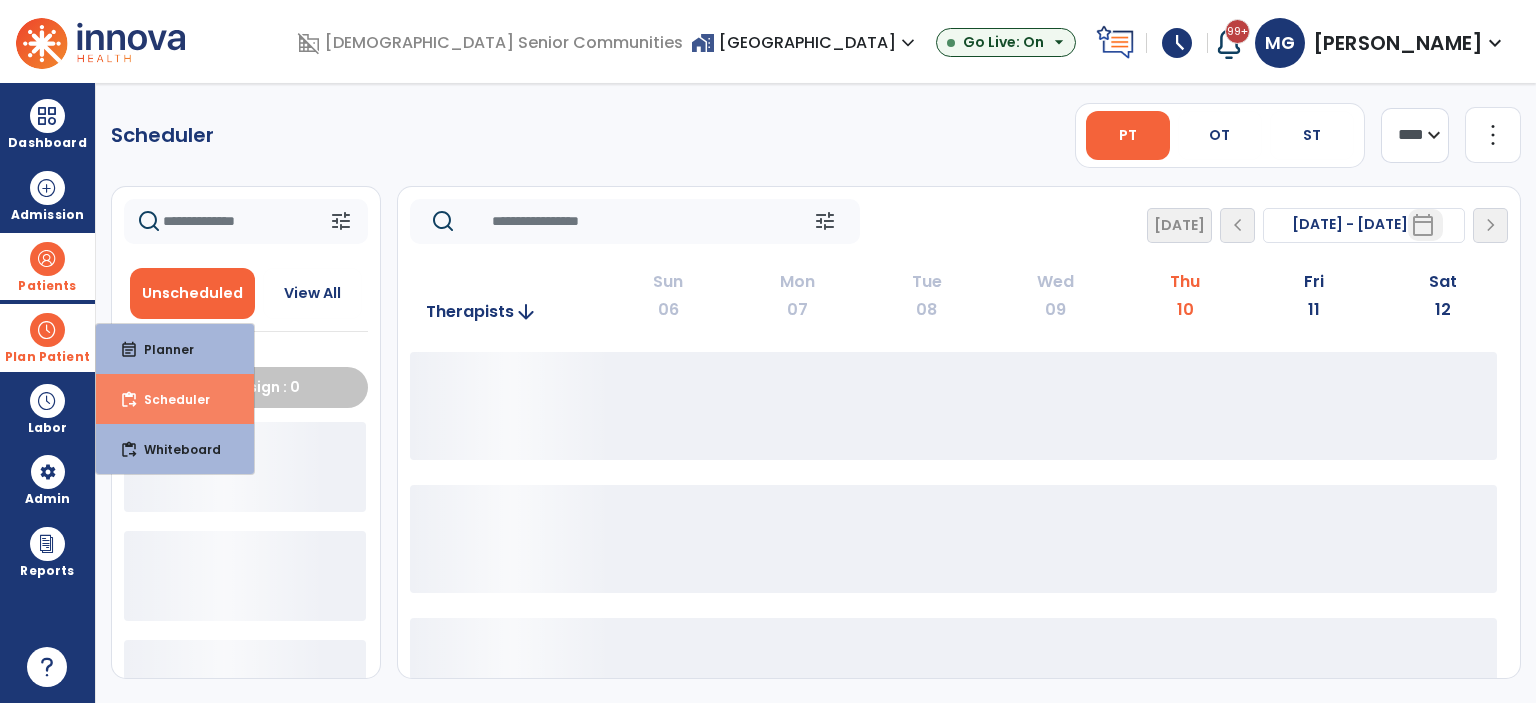 scroll, scrollTop: 0, scrollLeft: 0, axis: both 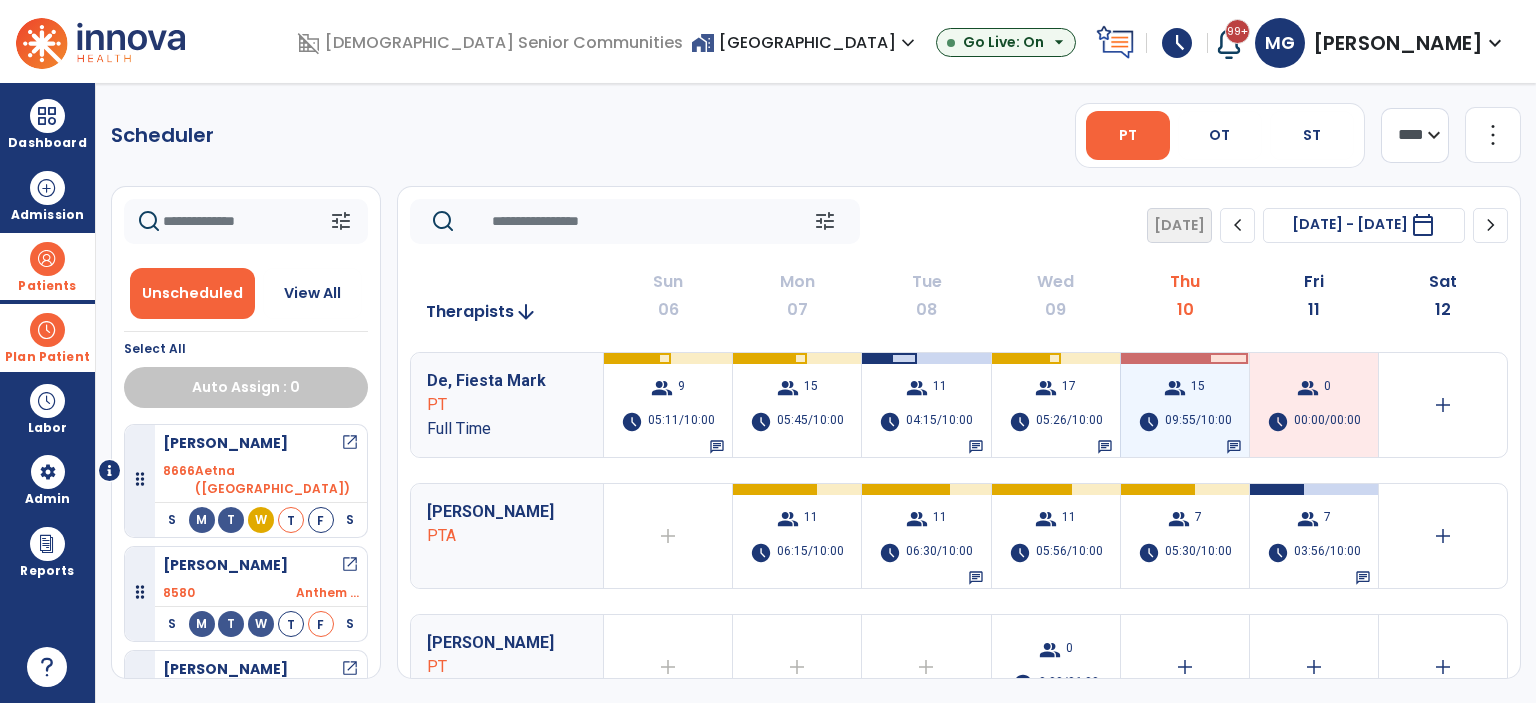 click on "group  15  schedule  09:55/10:00   chat" at bounding box center [1185, 405] 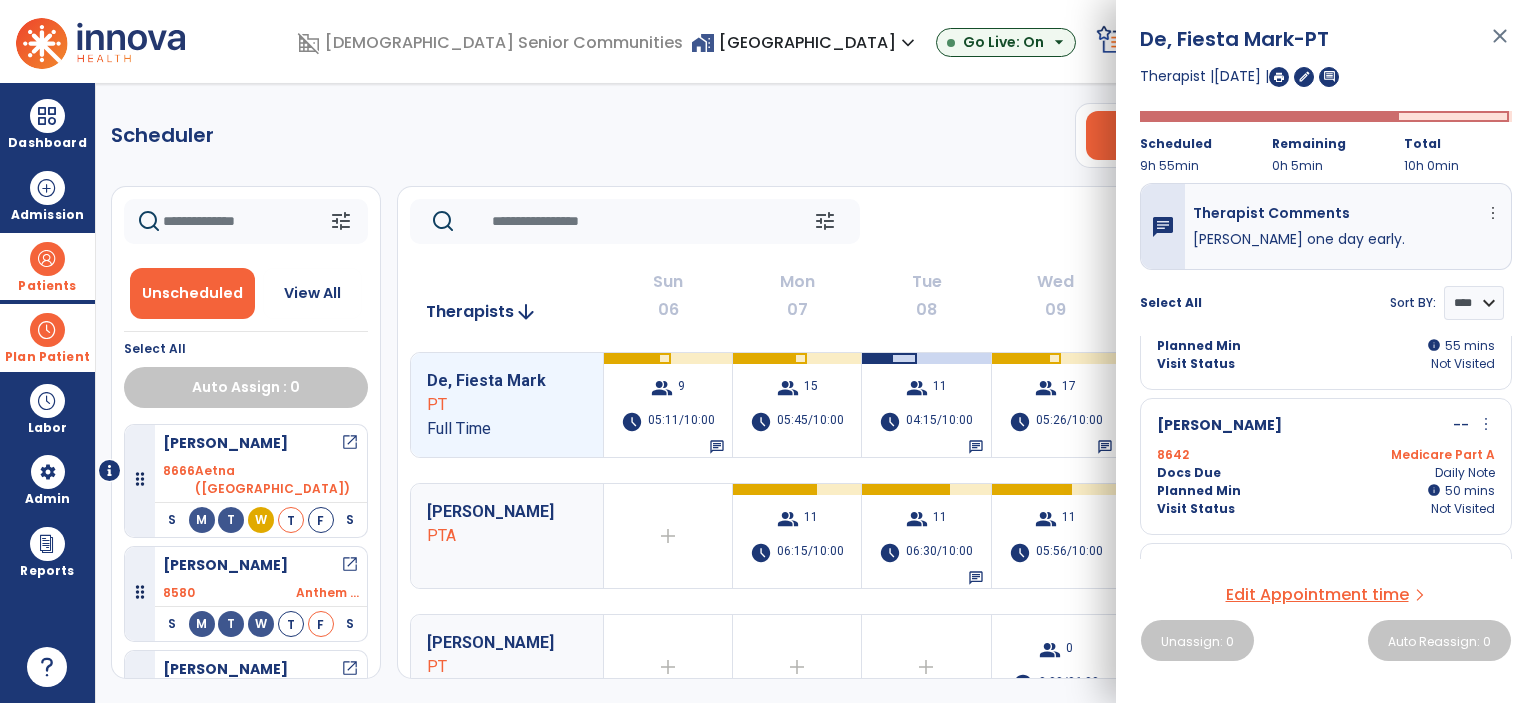 scroll, scrollTop: 500, scrollLeft: 0, axis: vertical 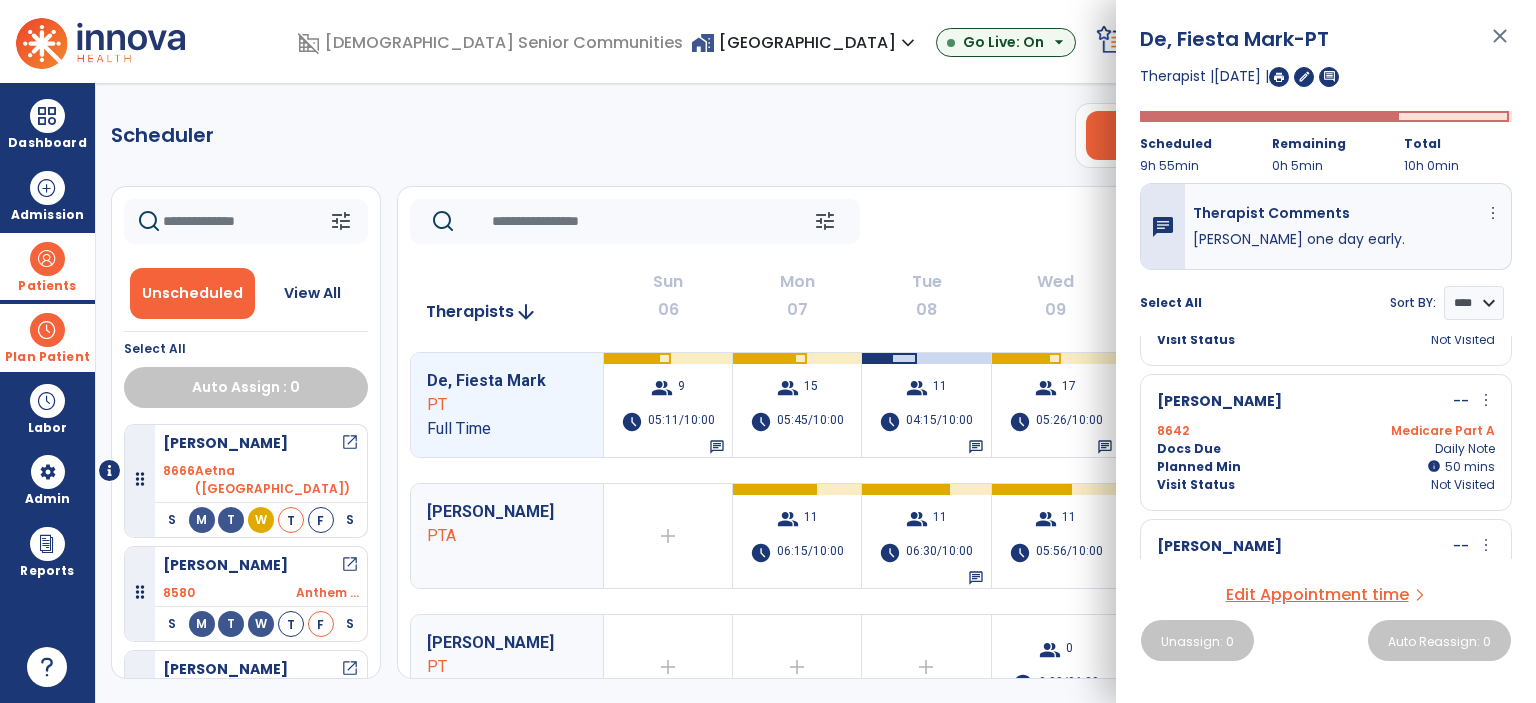 click on "Planned Min  info   50 I 50 mins" at bounding box center [1326, 467] 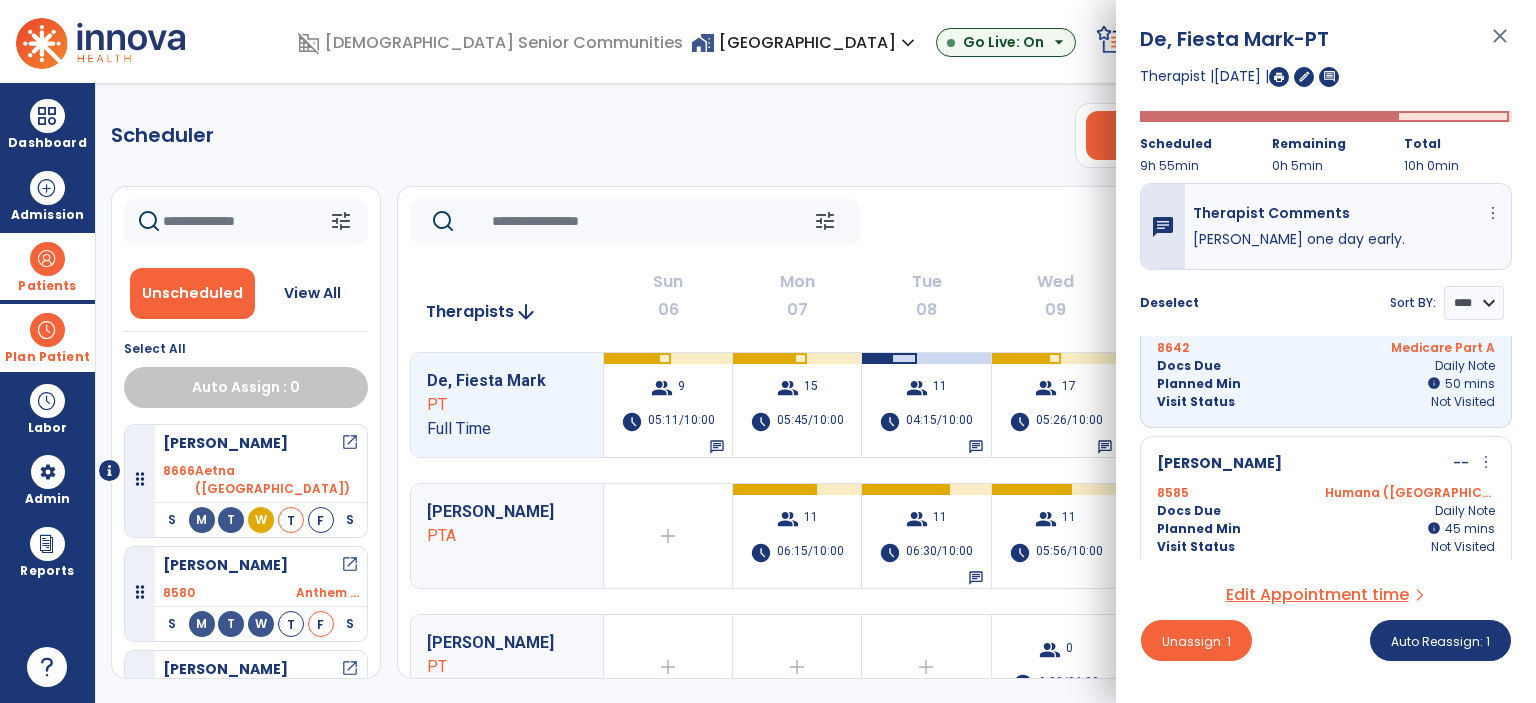 scroll, scrollTop: 700, scrollLeft: 0, axis: vertical 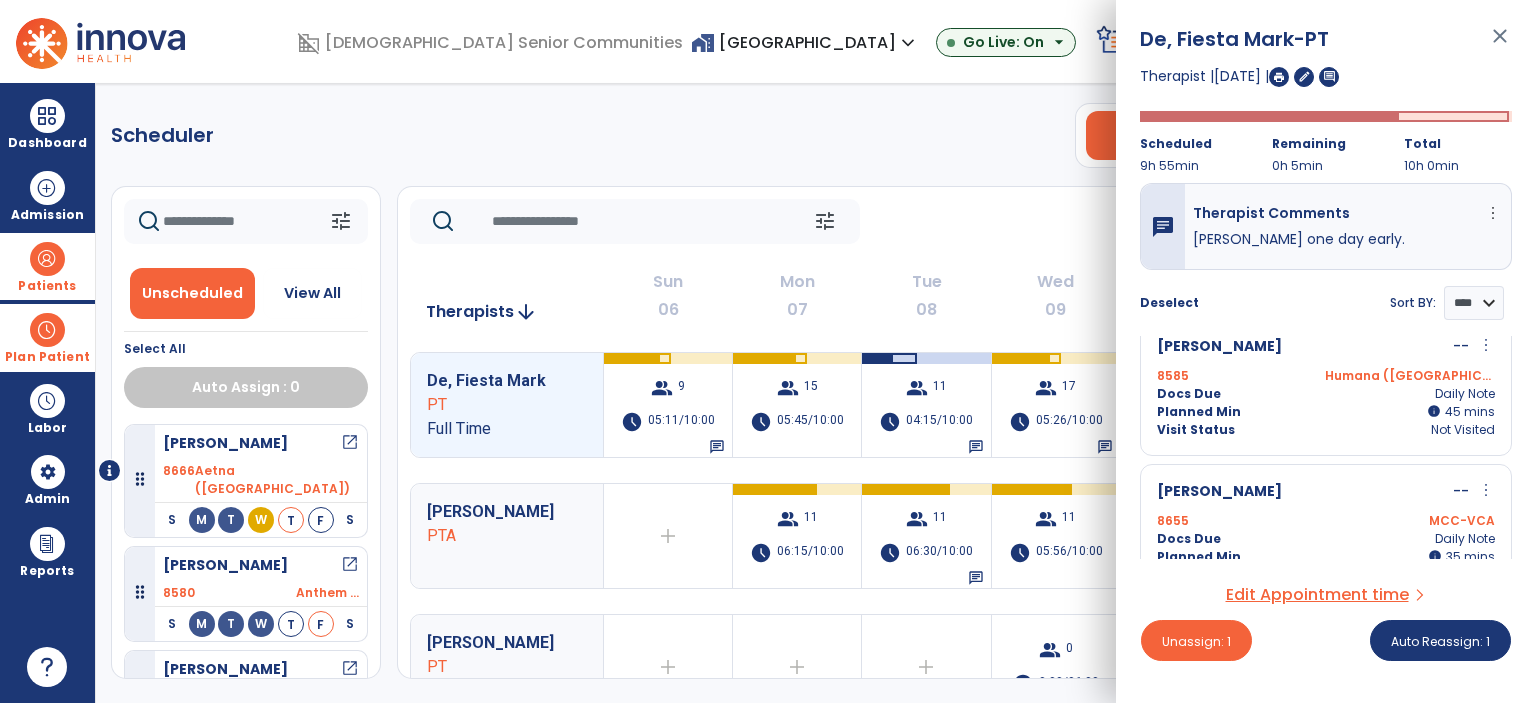 click on "Planned Min  info   45 I 45 mins" at bounding box center [1326, 412] 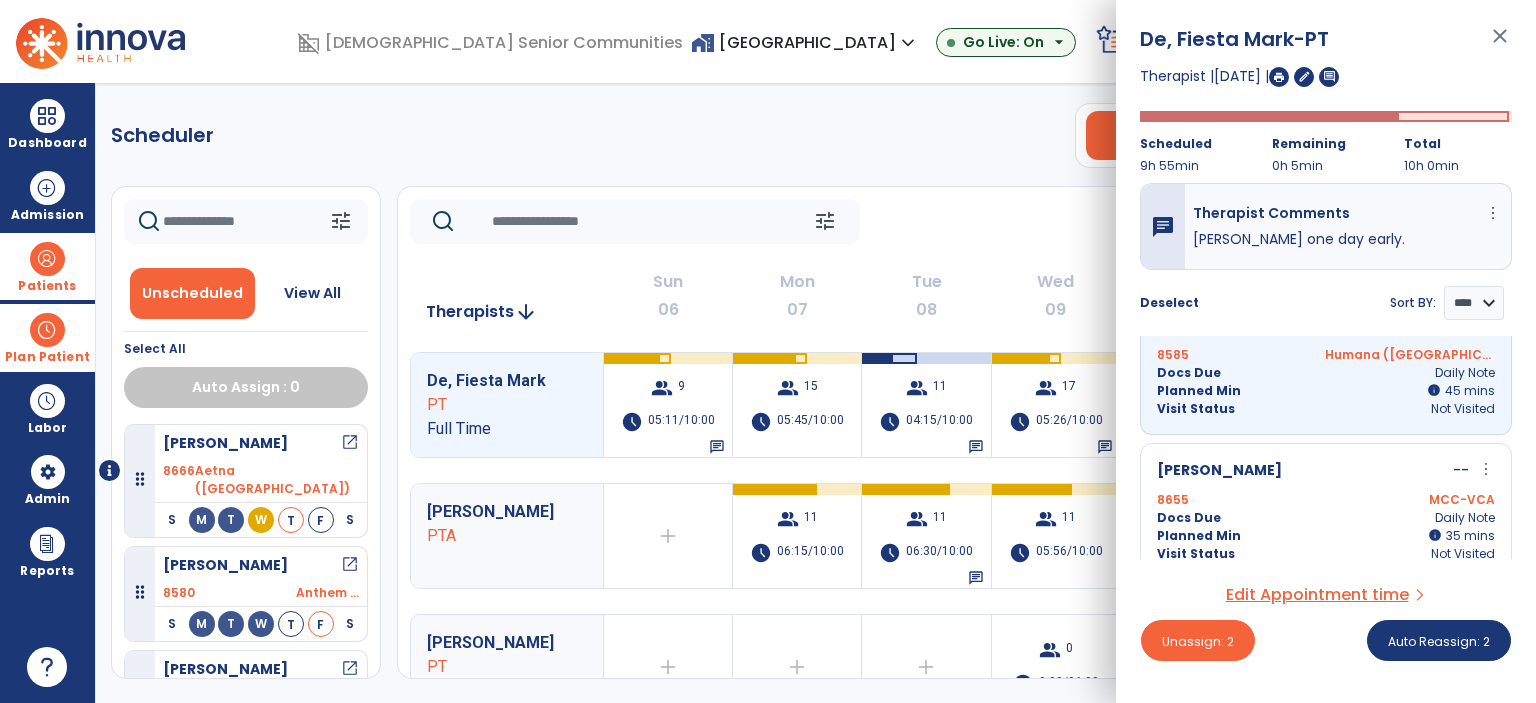 scroll, scrollTop: 700, scrollLeft: 0, axis: vertical 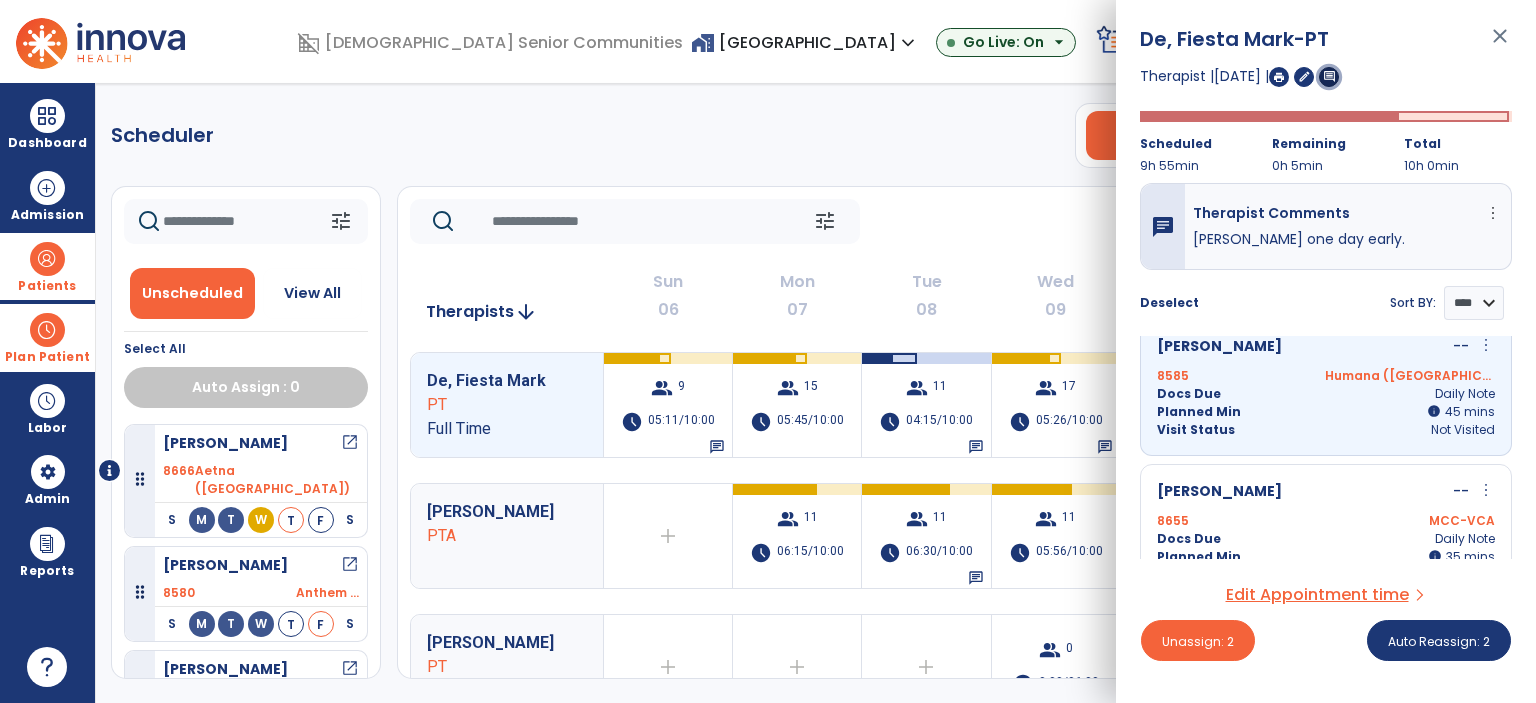 click on "comment" at bounding box center [1329, 76] 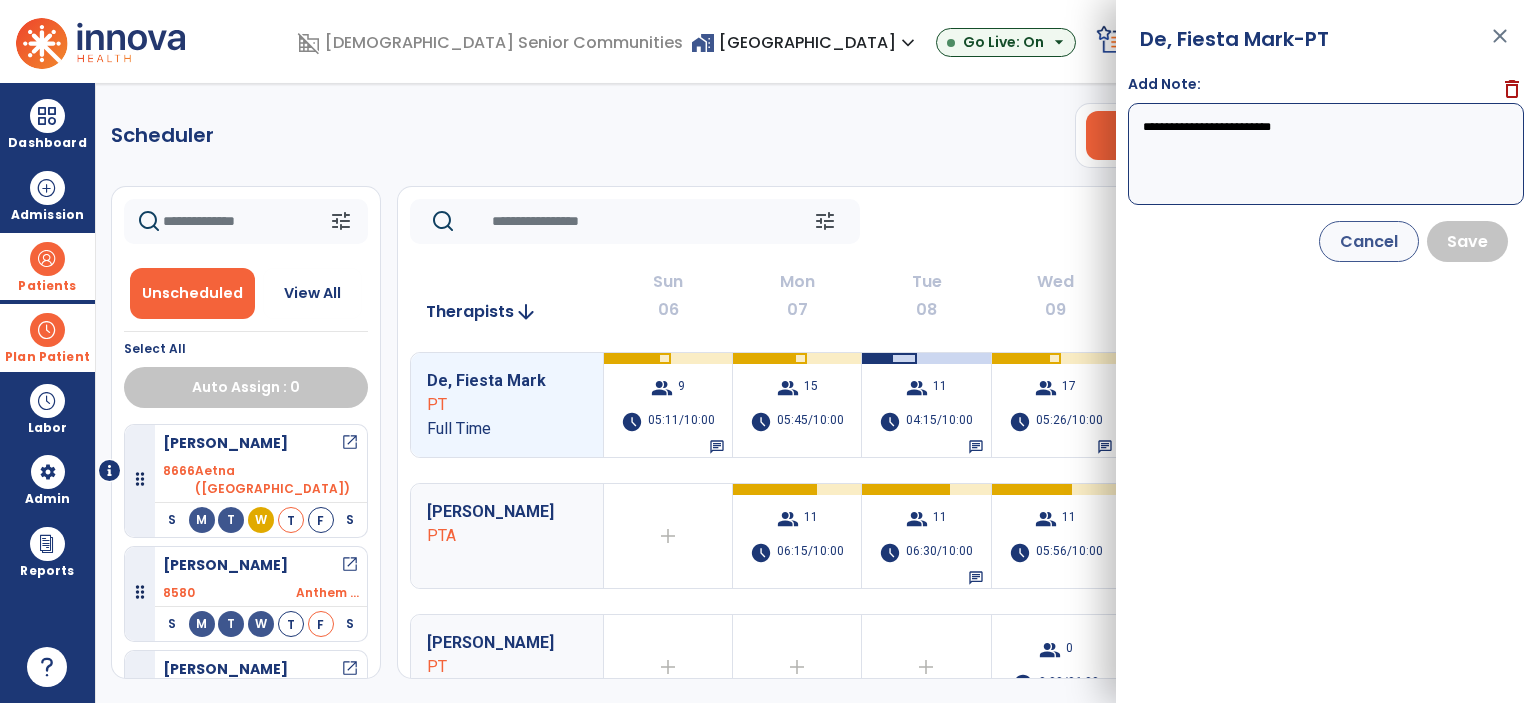 click on "**********" at bounding box center (1326, 154) 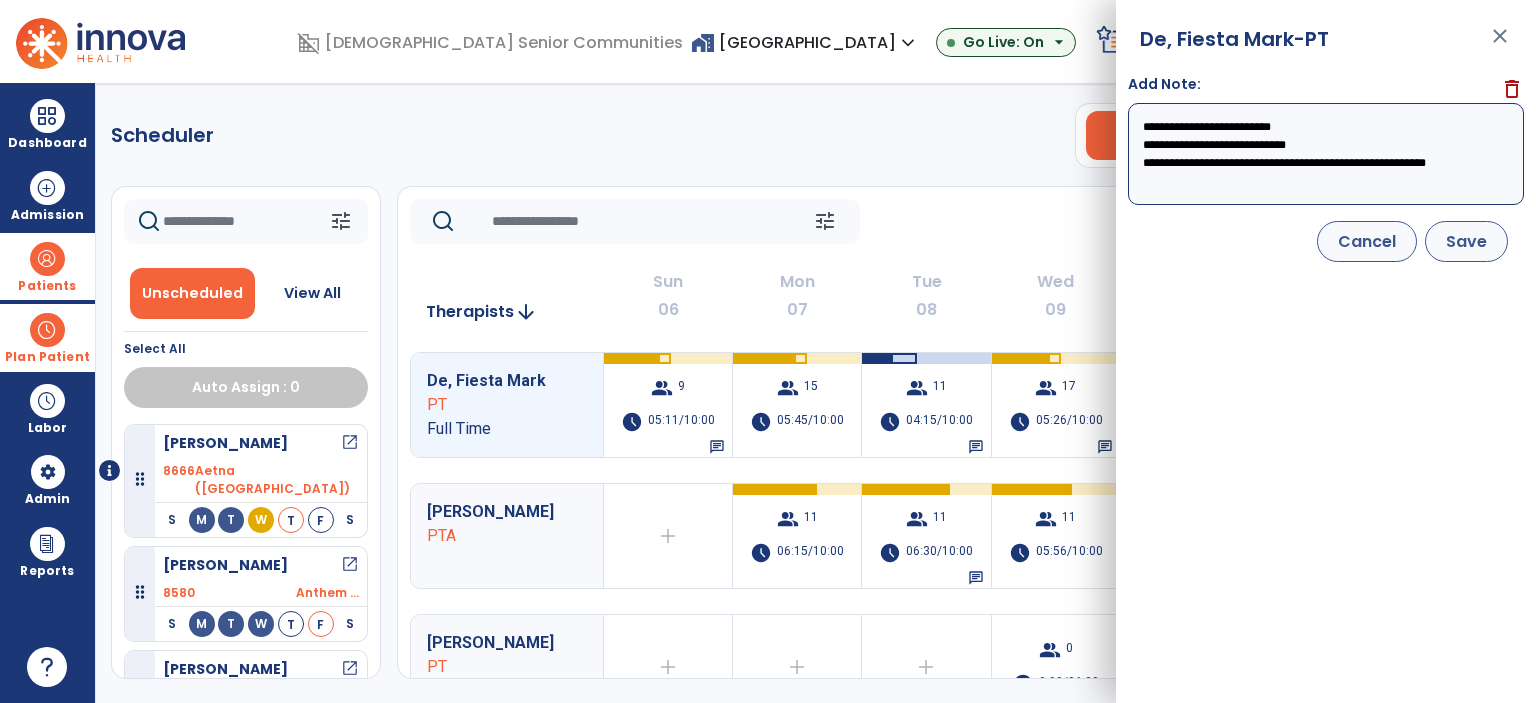 type on "**********" 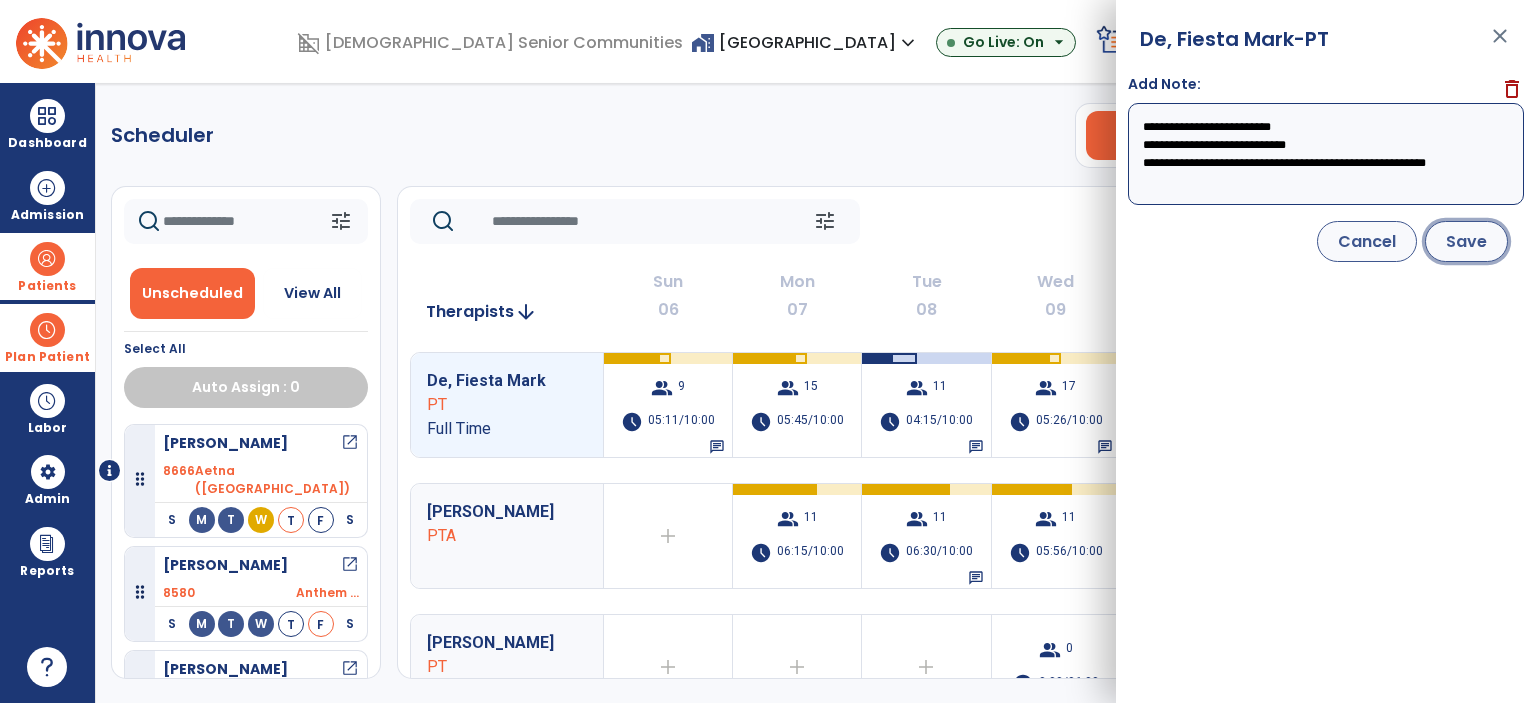 click on "Save" at bounding box center (1466, 241) 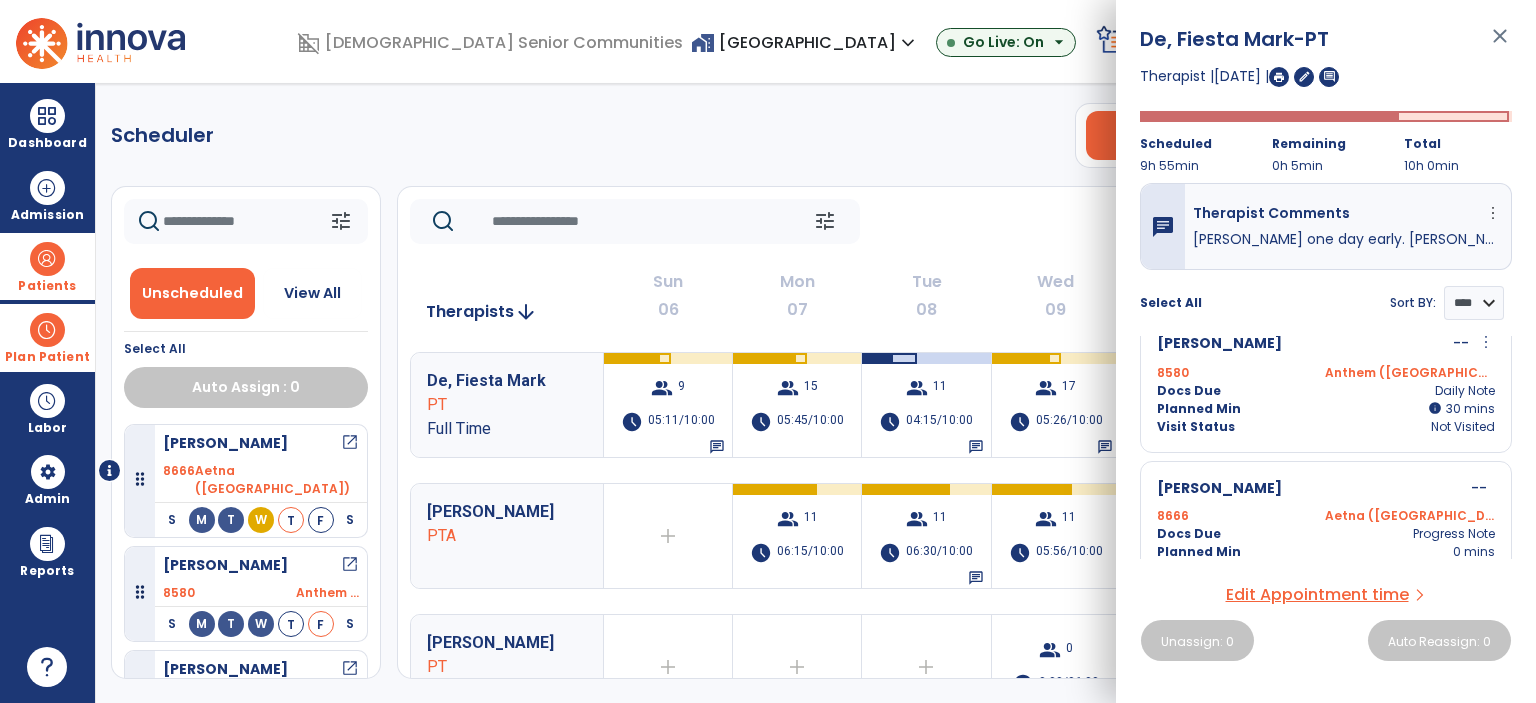 scroll, scrollTop: 1328, scrollLeft: 0, axis: vertical 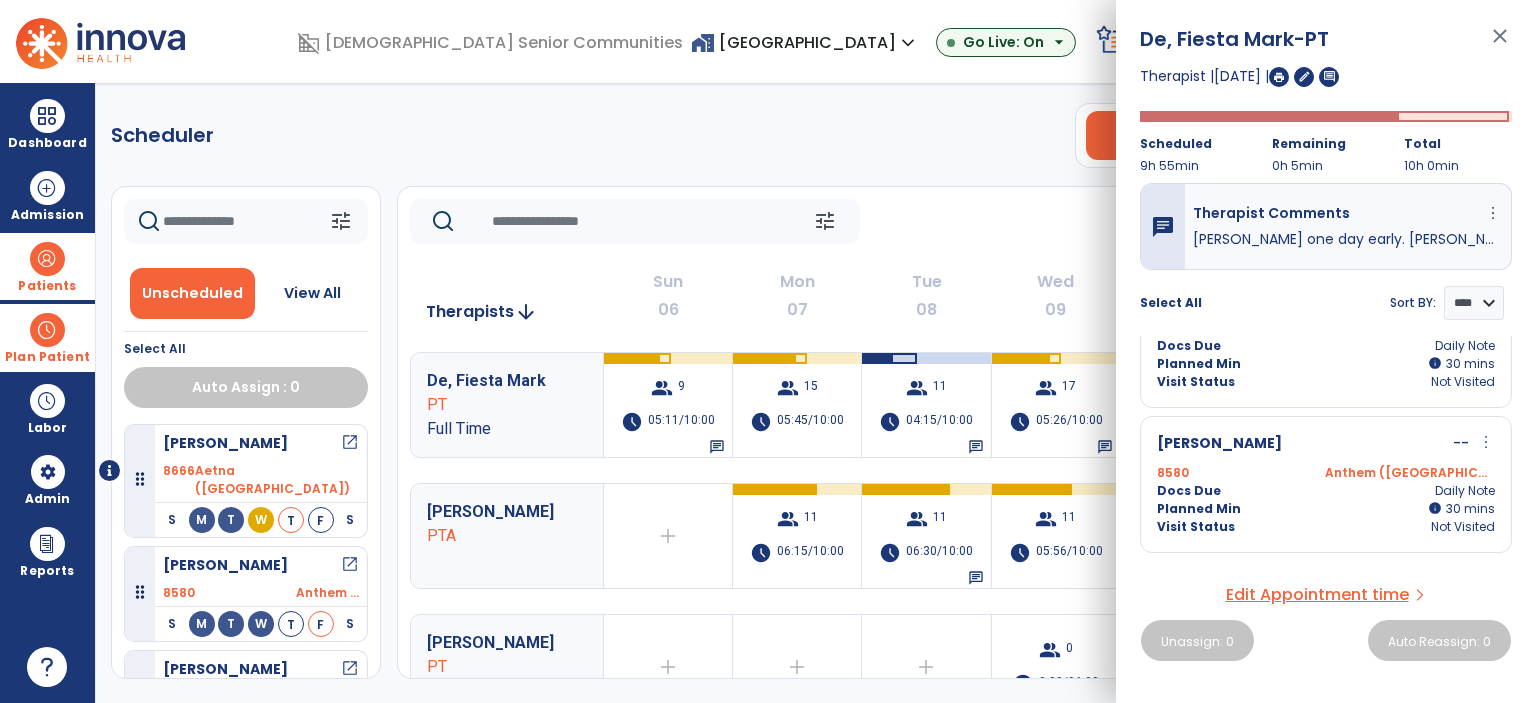 click on "Docs Due Daily Note" at bounding box center (1326, 491) 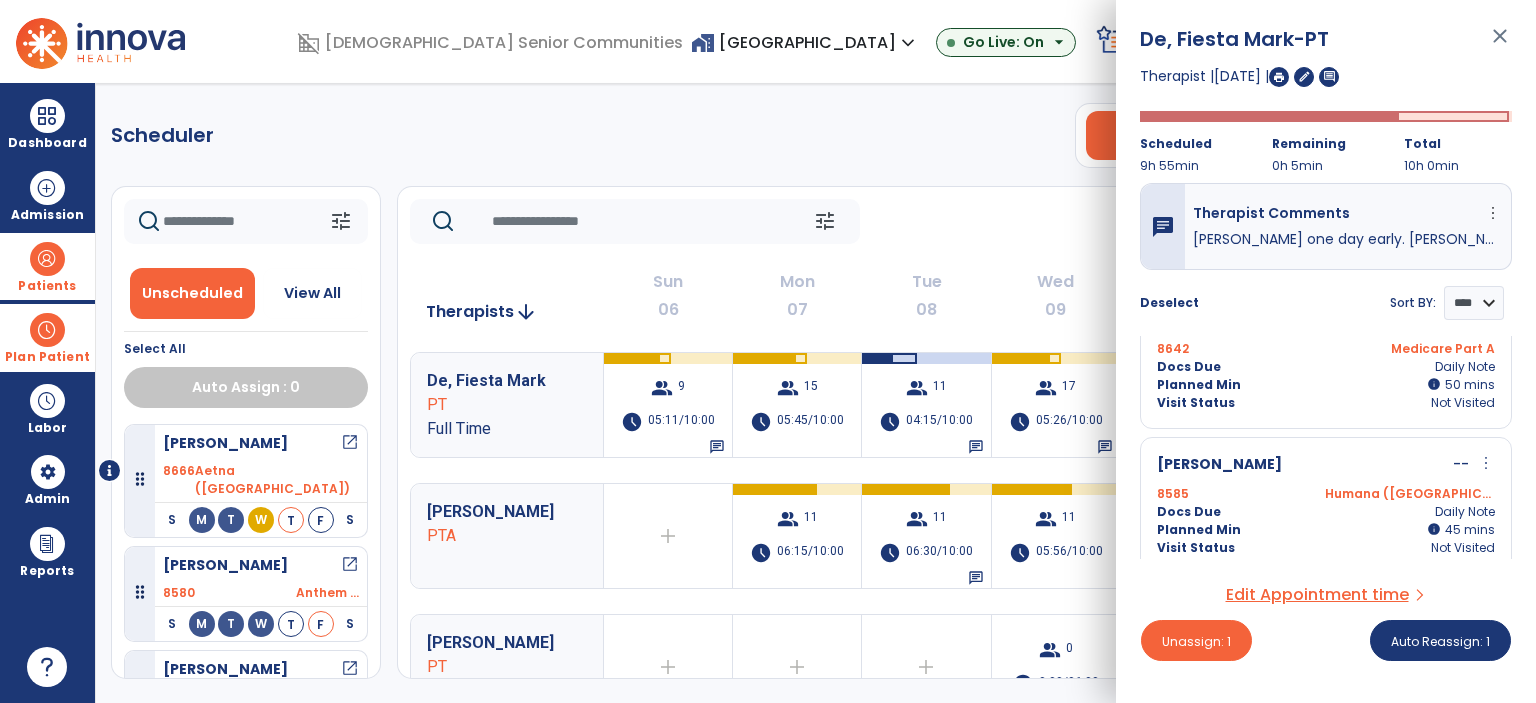 scroll, scrollTop: 628, scrollLeft: 0, axis: vertical 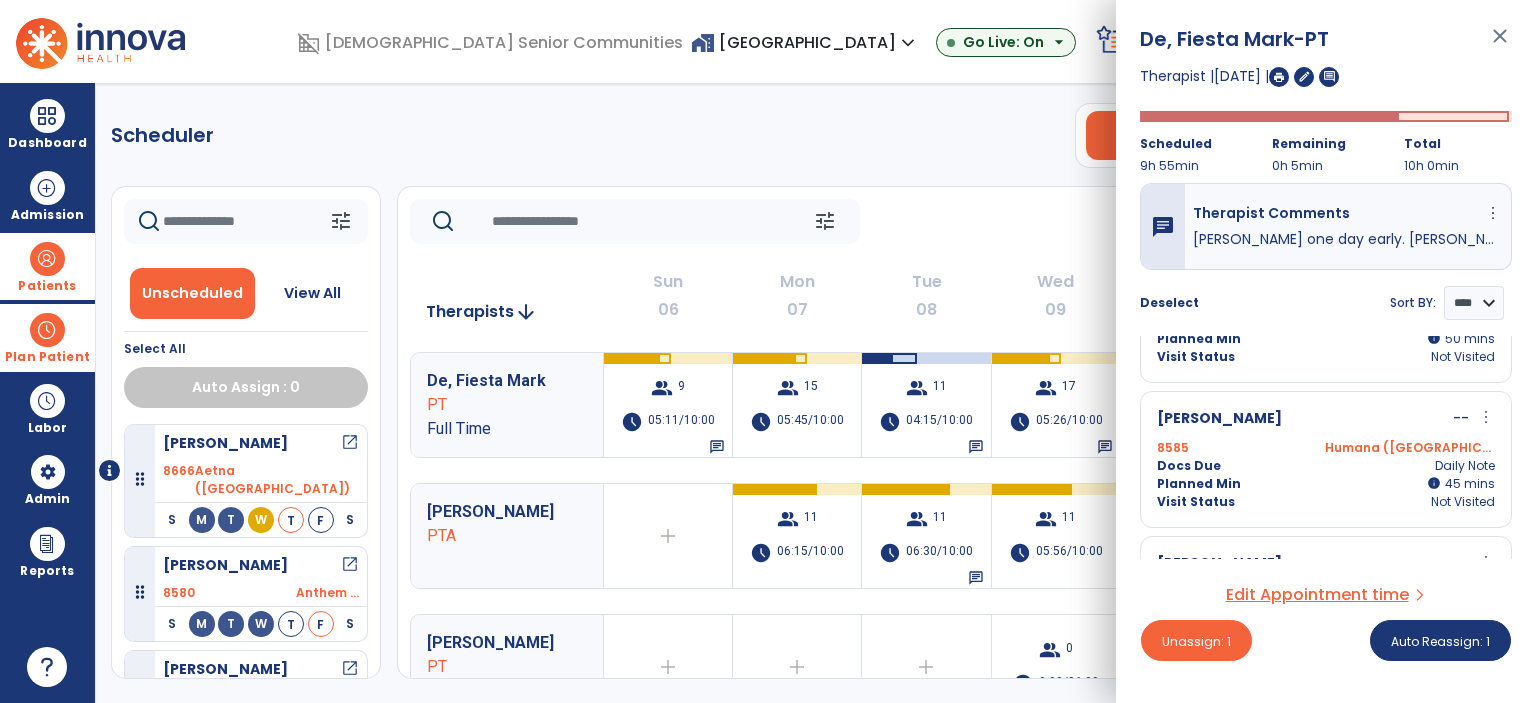 click on "Docs Due Daily Note" at bounding box center [1326, 466] 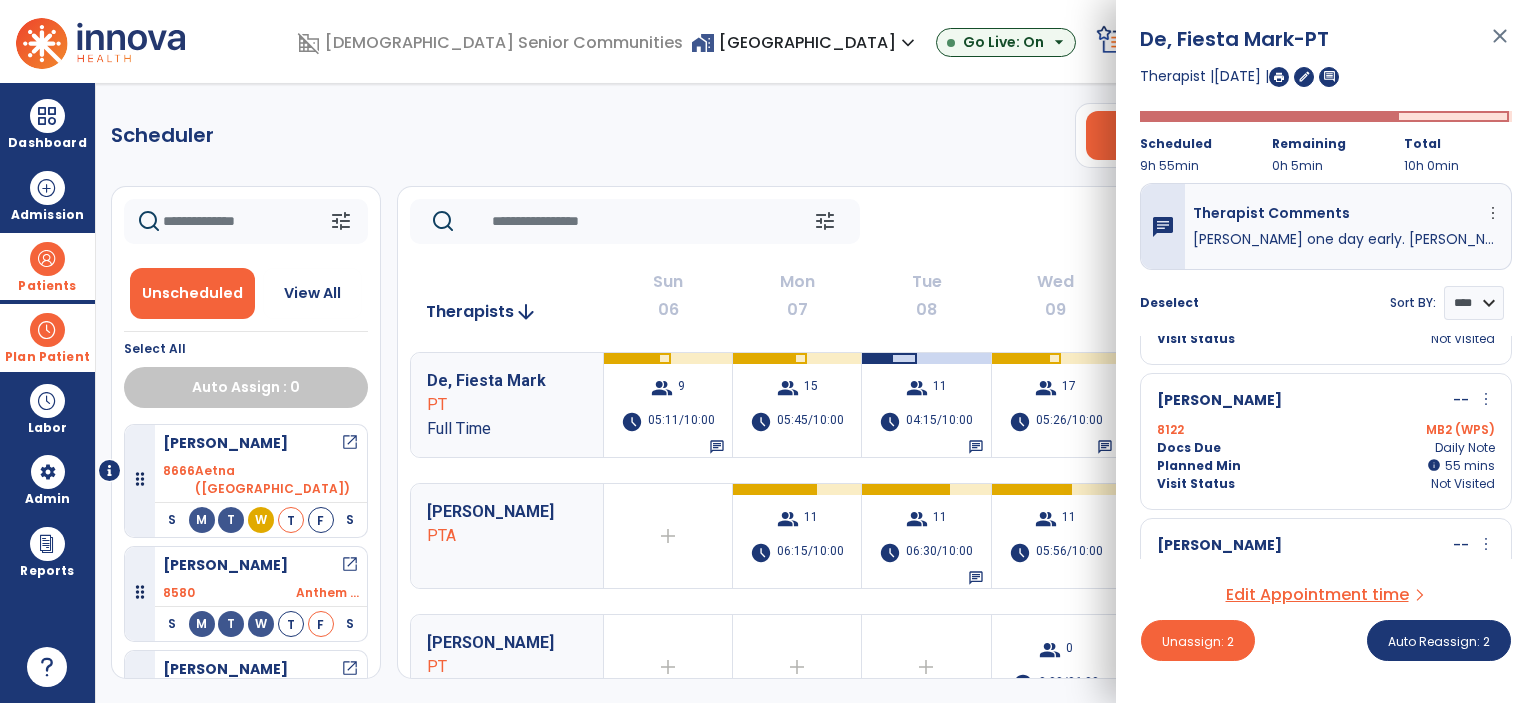 scroll, scrollTop: 328, scrollLeft: 0, axis: vertical 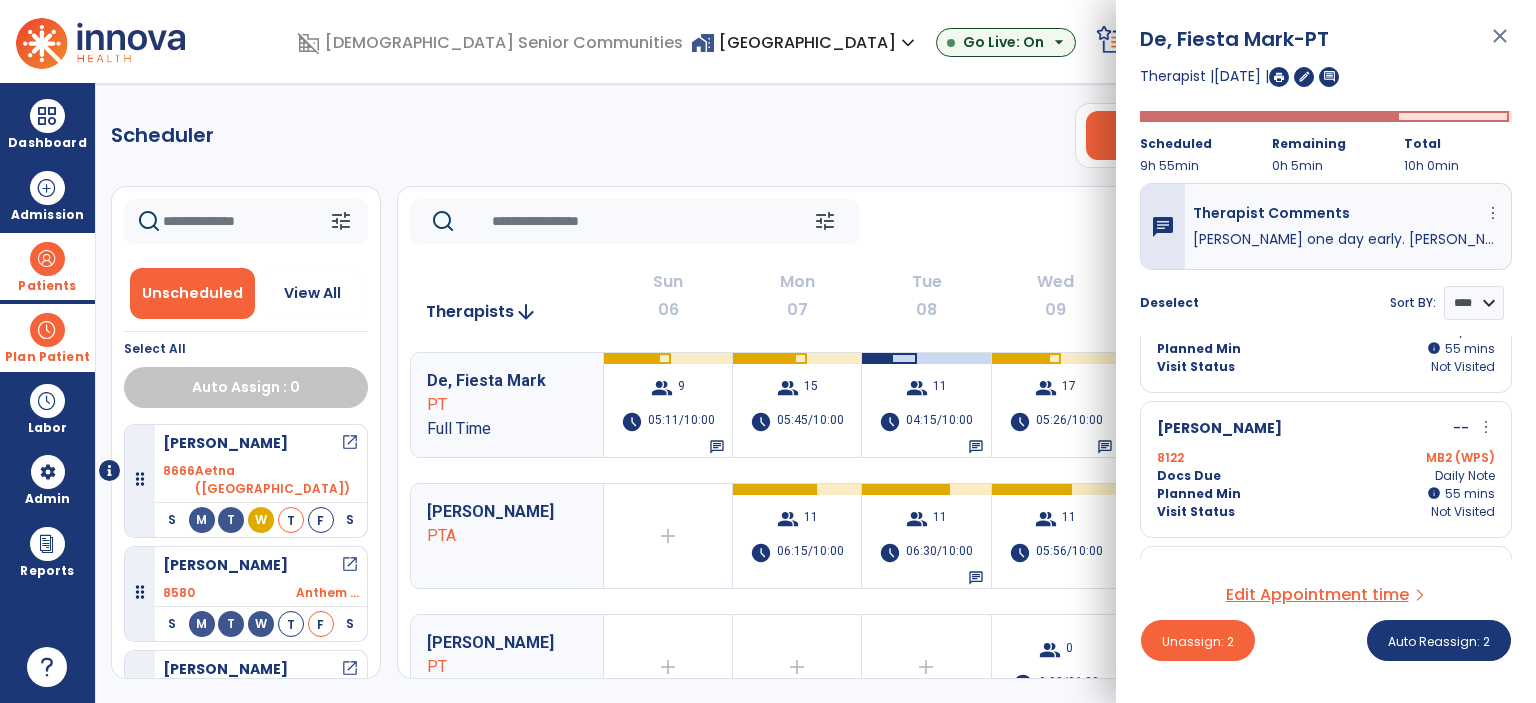 click on "Docs Due Daily Note" at bounding box center (1326, 476) 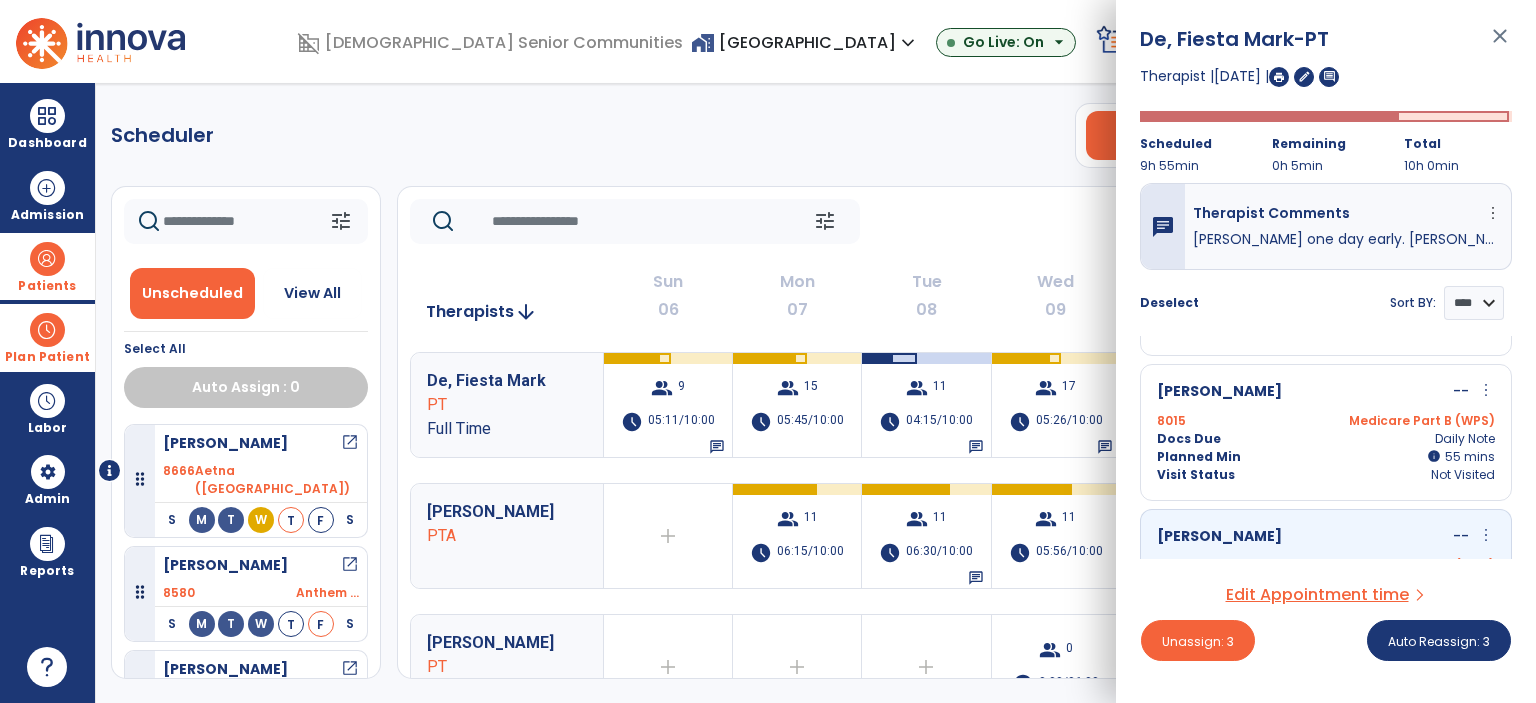 scroll, scrollTop: 128, scrollLeft: 0, axis: vertical 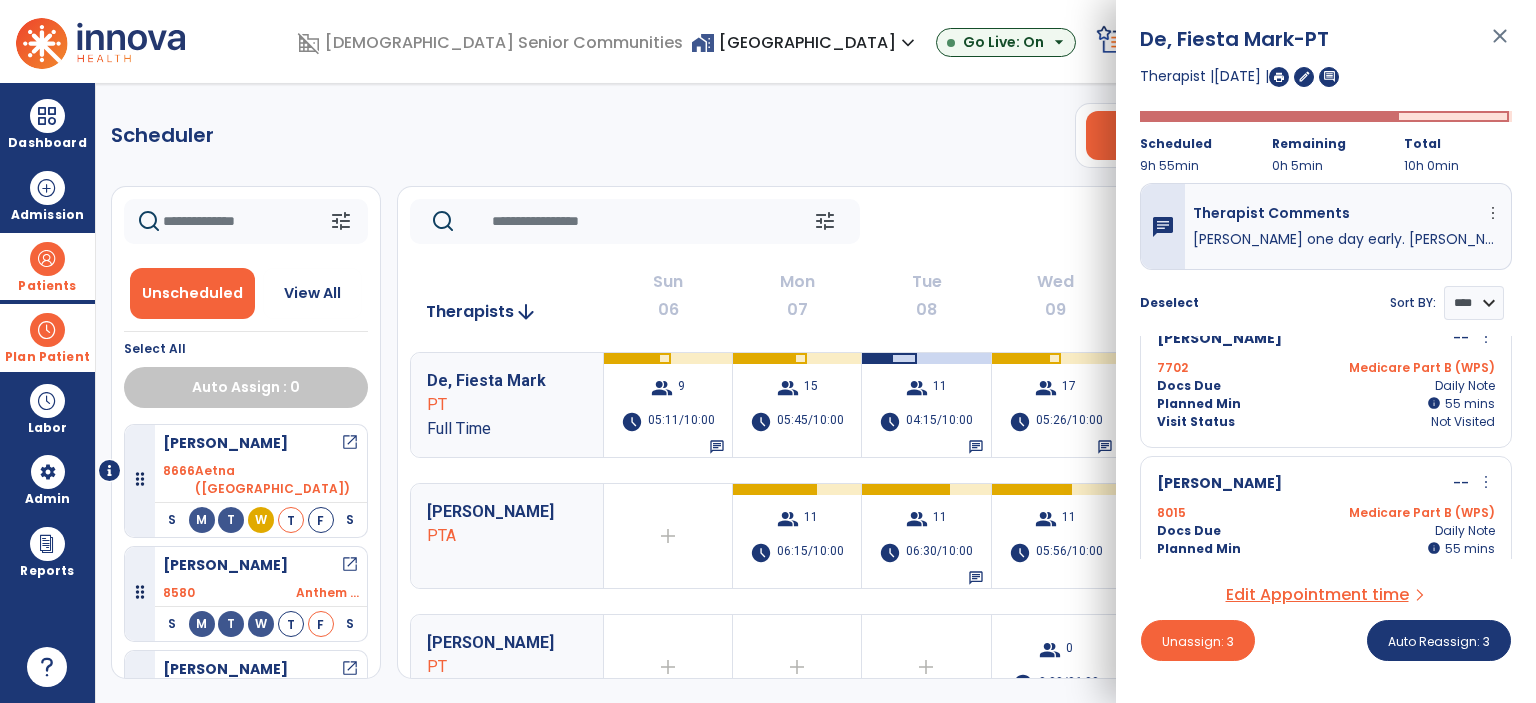 click on "[PERSON_NAME]   --  more_vert  edit   Edit Session   alt_route   Split Minutes  8015 Medicare Part B (WPS)  Docs Due Daily Note   Planned Min  info   55 I 55 mins  Visit Status  Not Visited" at bounding box center [1326, 524] 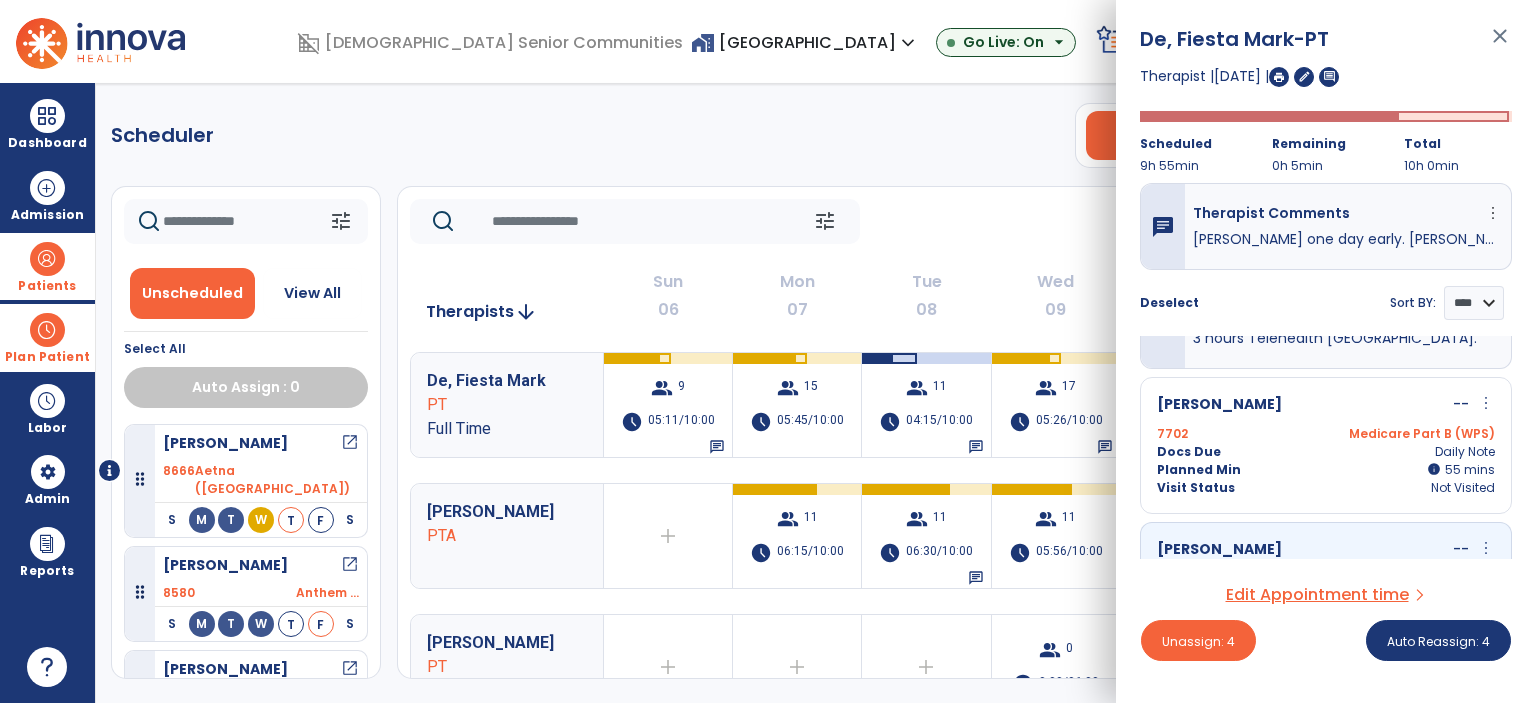scroll, scrollTop: 28, scrollLeft: 0, axis: vertical 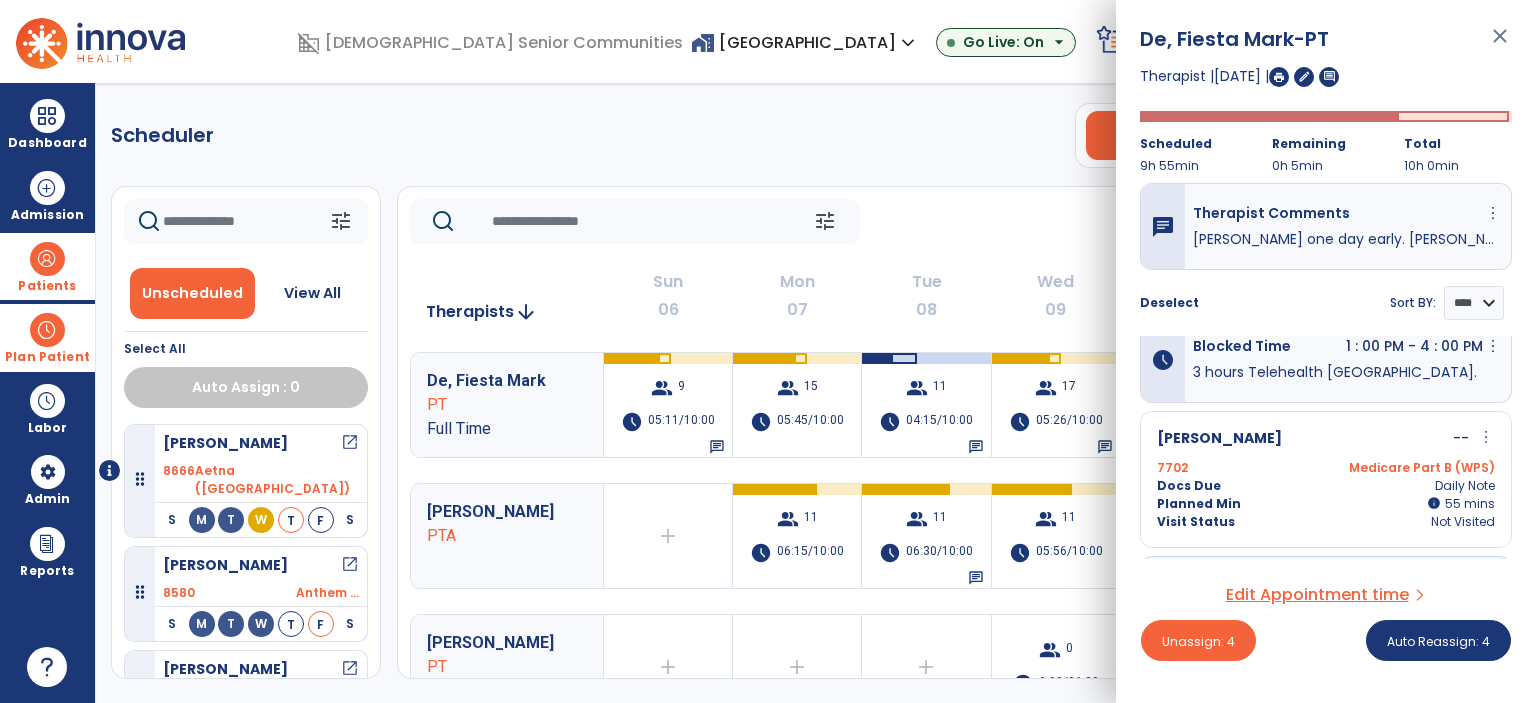 click on "Planned Min  info   55 I 55 mins" at bounding box center [1326, 504] 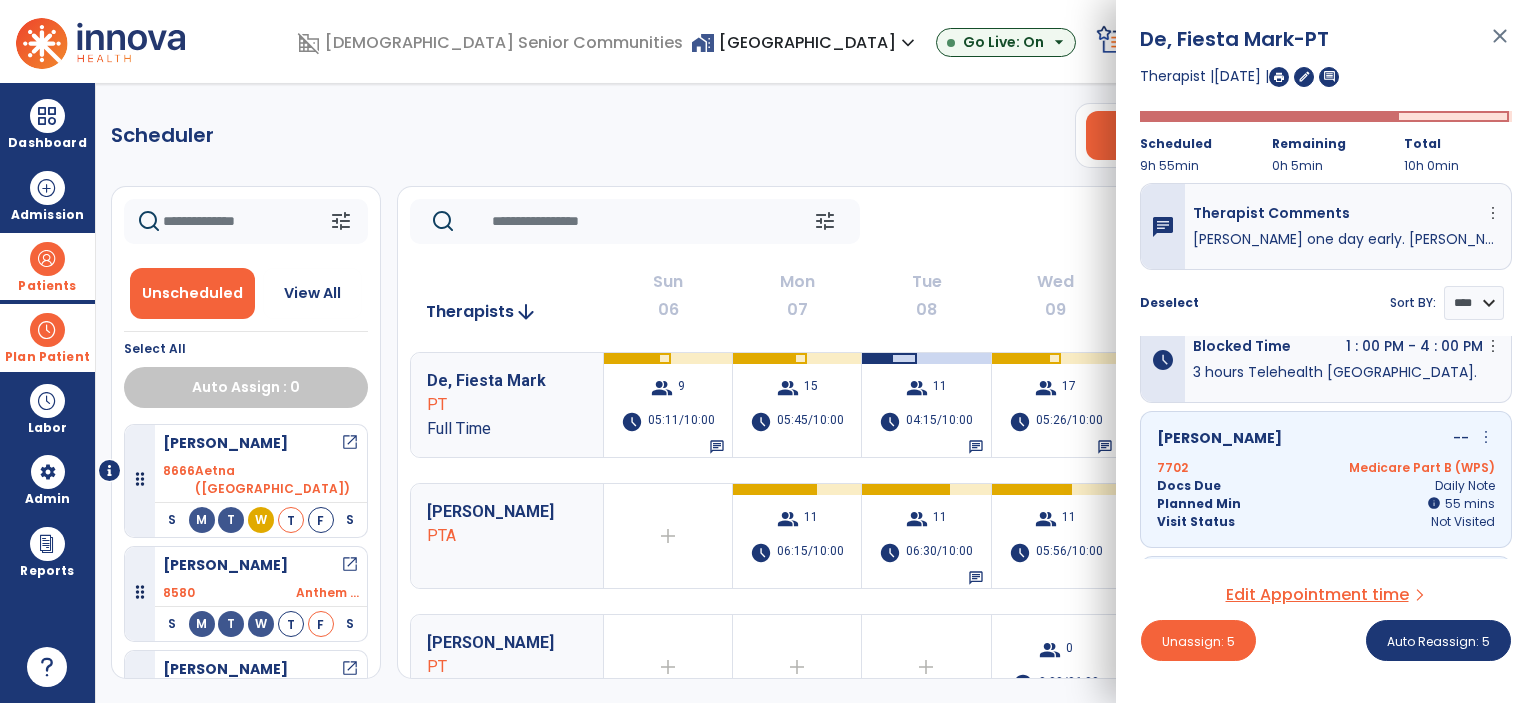scroll, scrollTop: 0, scrollLeft: 0, axis: both 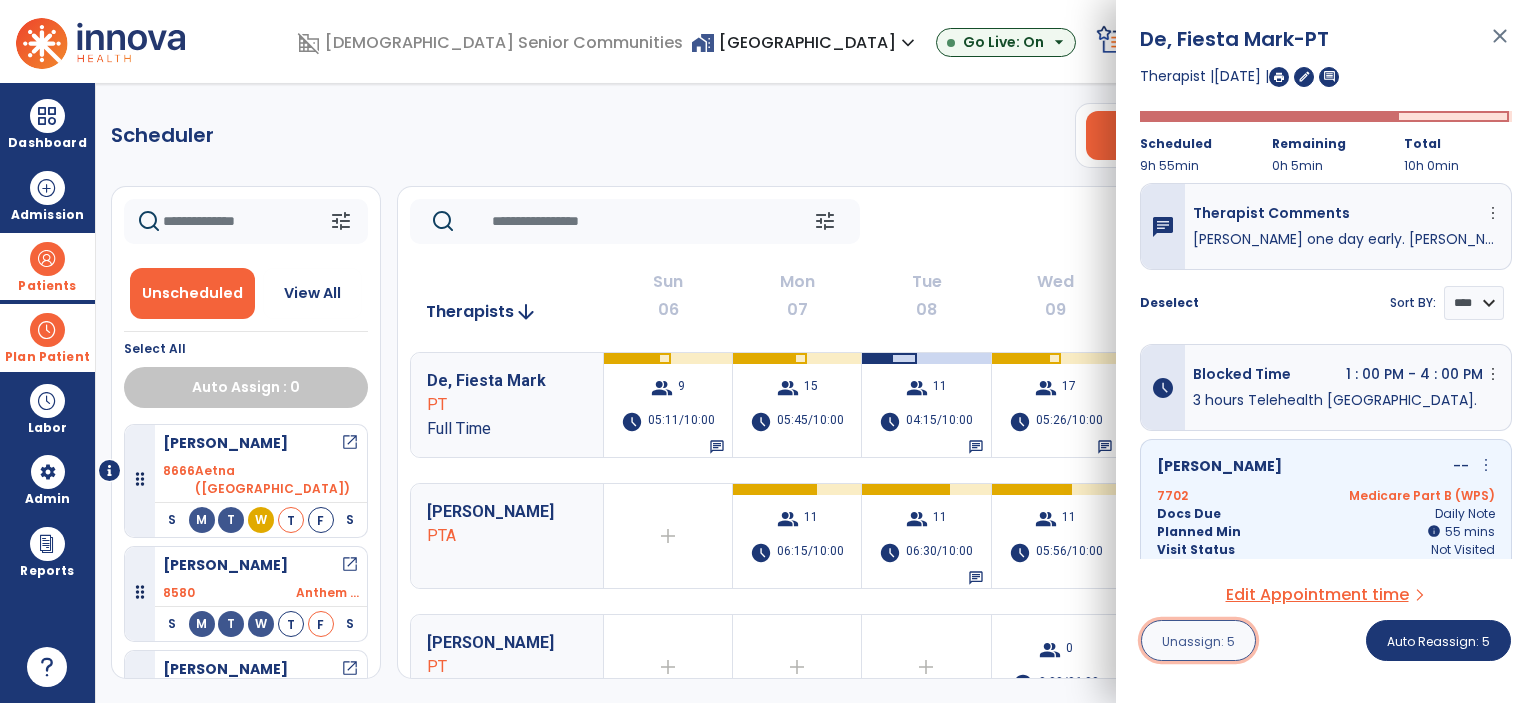 click on "Unassign: 5" at bounding box center [1198, 641] 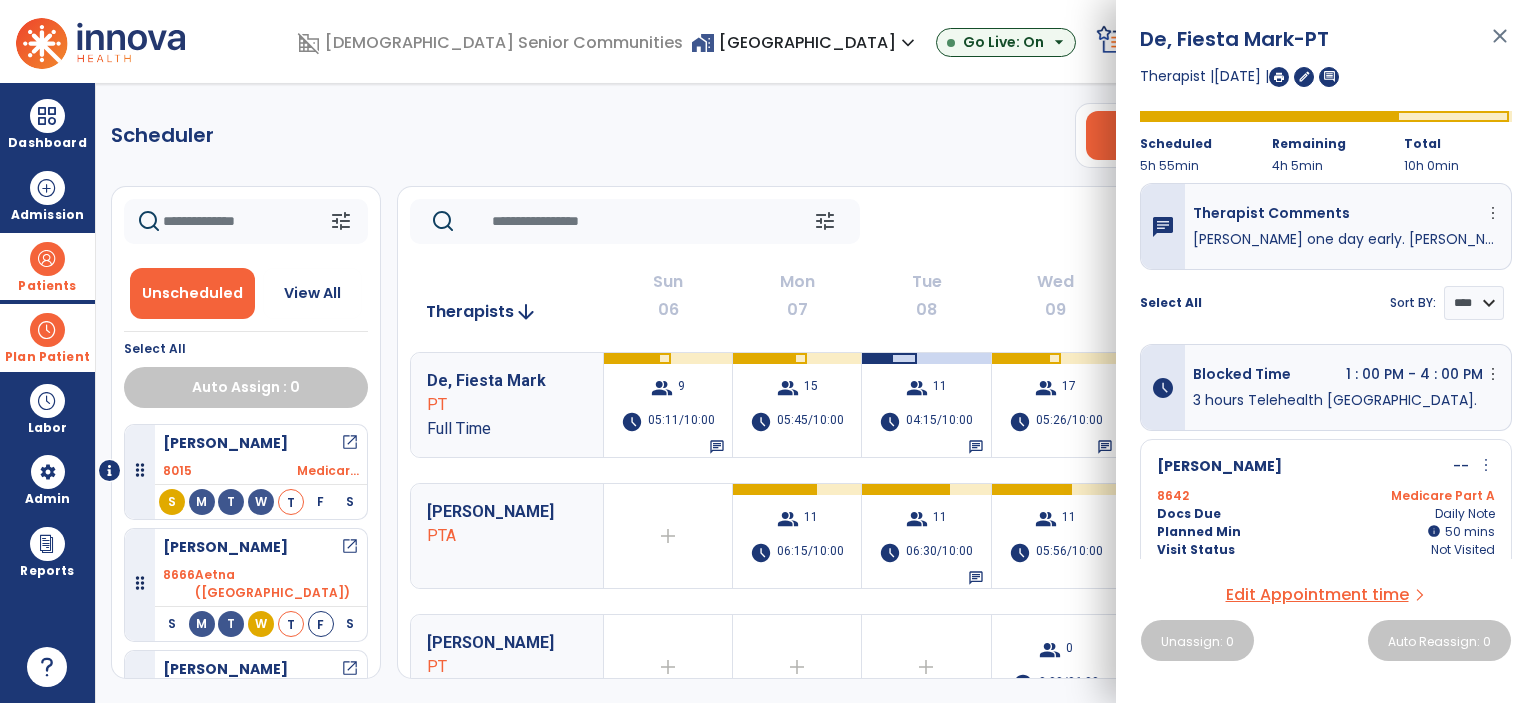click on "close" at bounding box center (1500, 45) 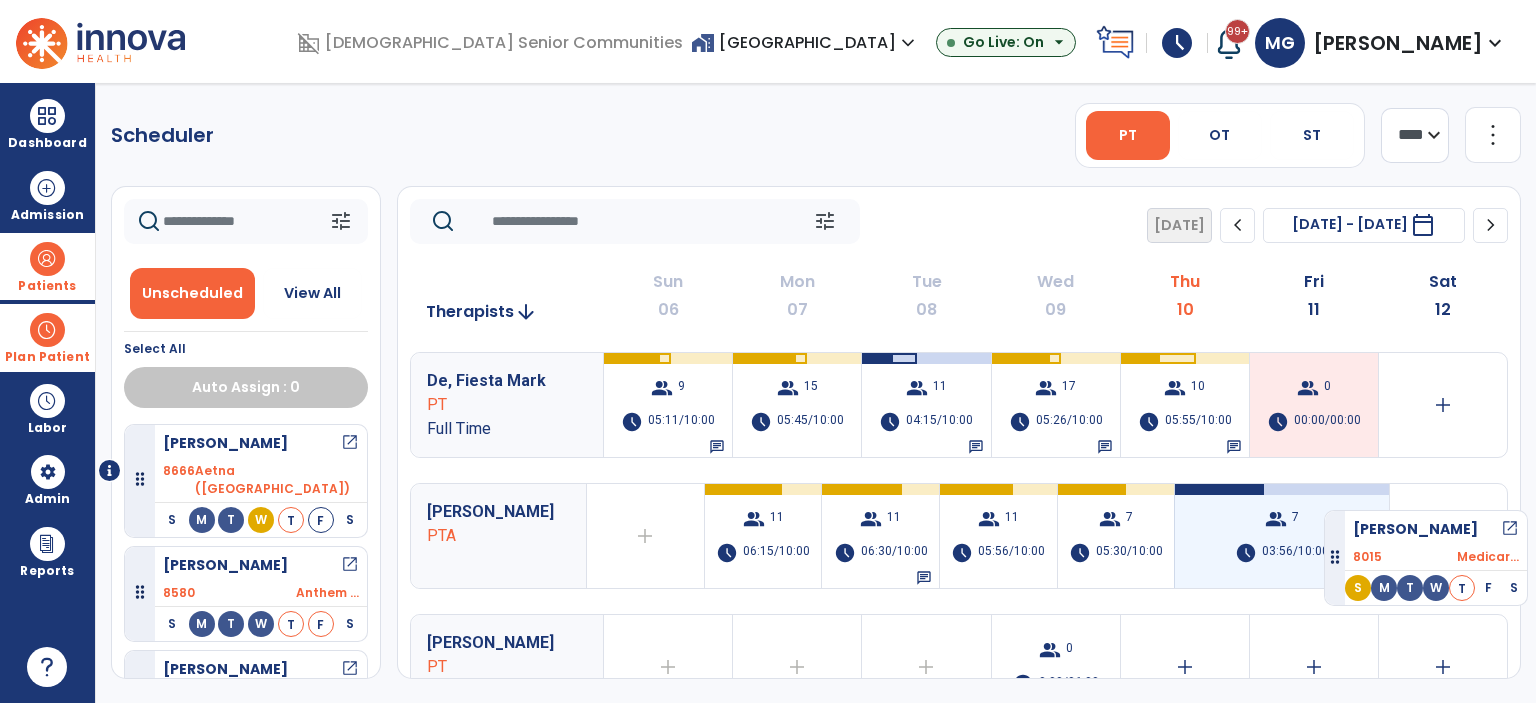 drag, startPoint x: 292, startPoint y: 462, endPoint x: 1324, endPoint y: 502, distance: 1032.7749 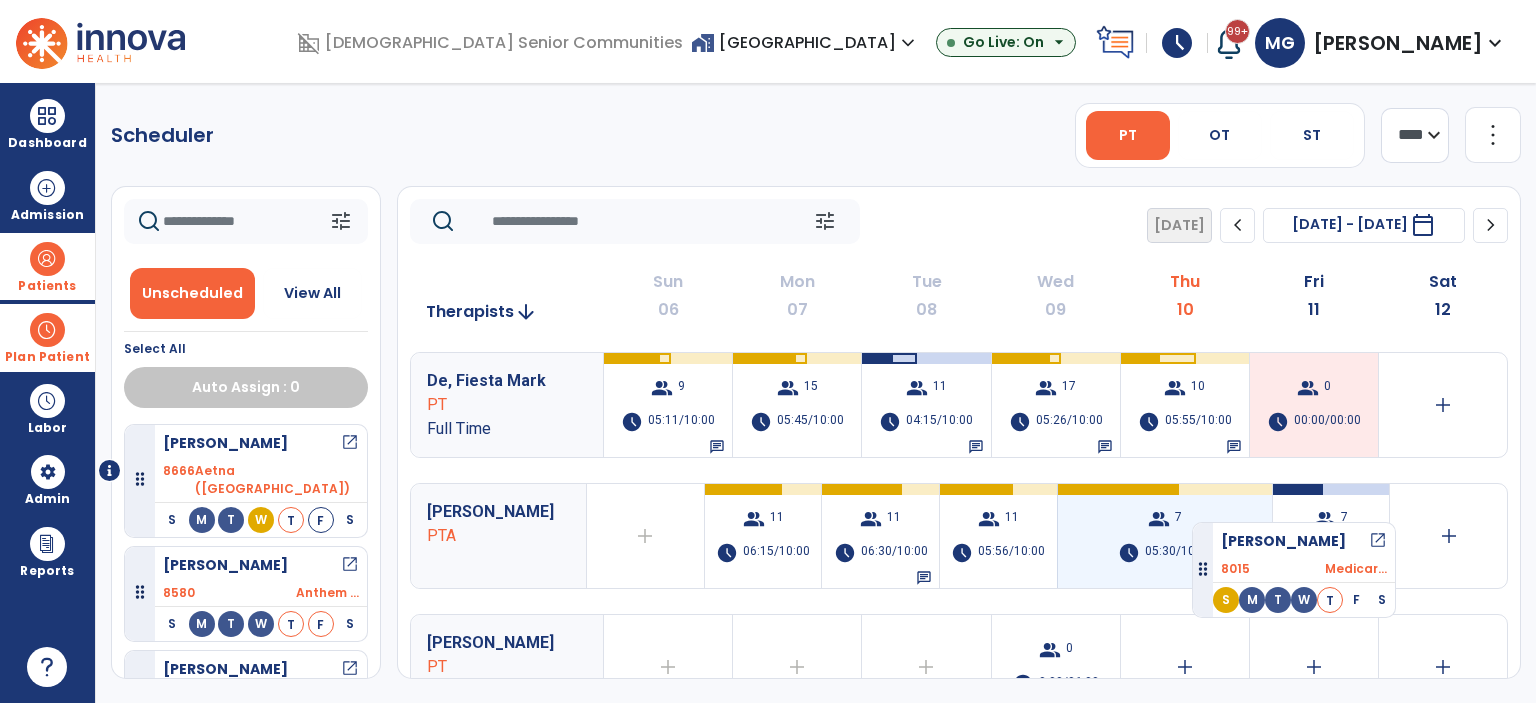 drag, startPoint x: 264, startPoint y: 463, endPoint x: 1192, endPoint y: 514, distance: 929.4003 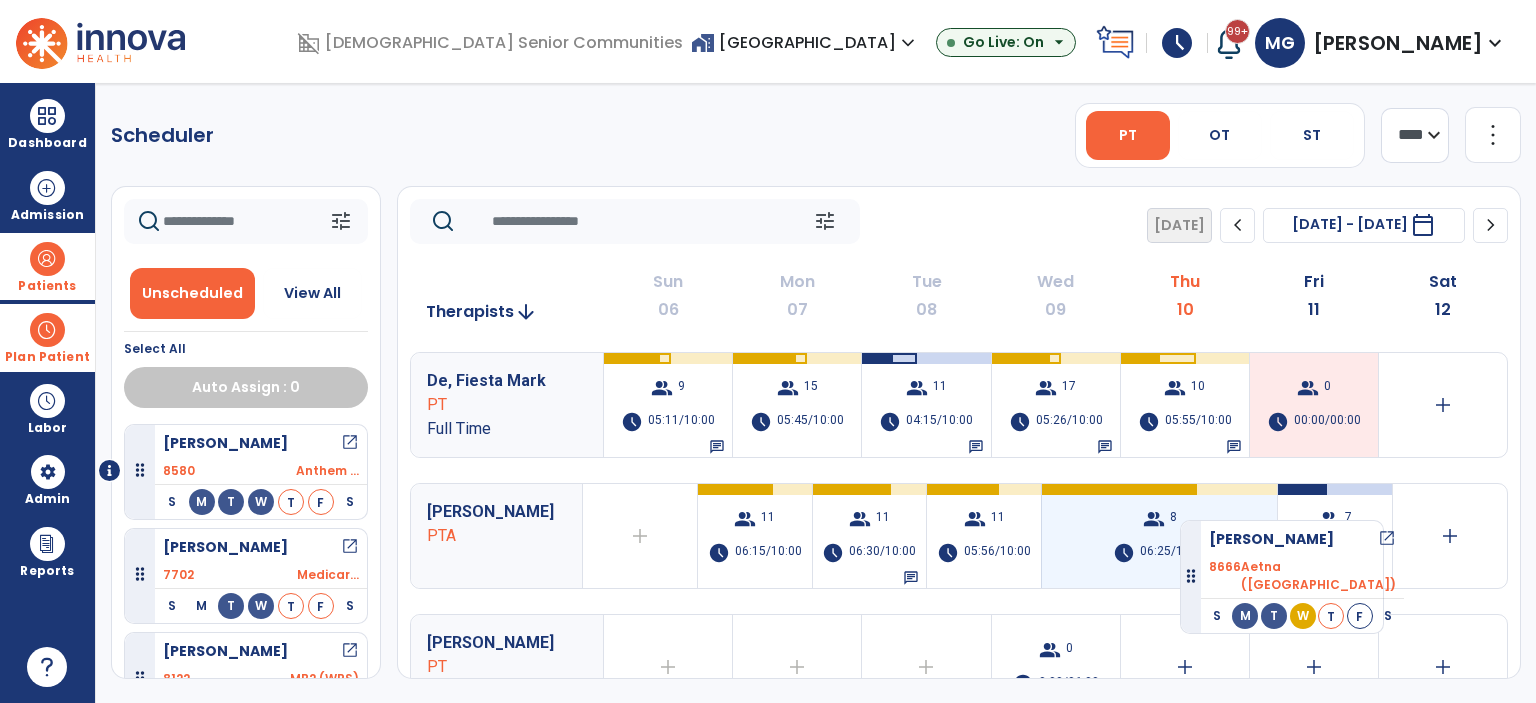 drag, startPoint x: 244, startPoint y: 445, endPoint x: 1181, endPoint y: 512, distance: 939.39233 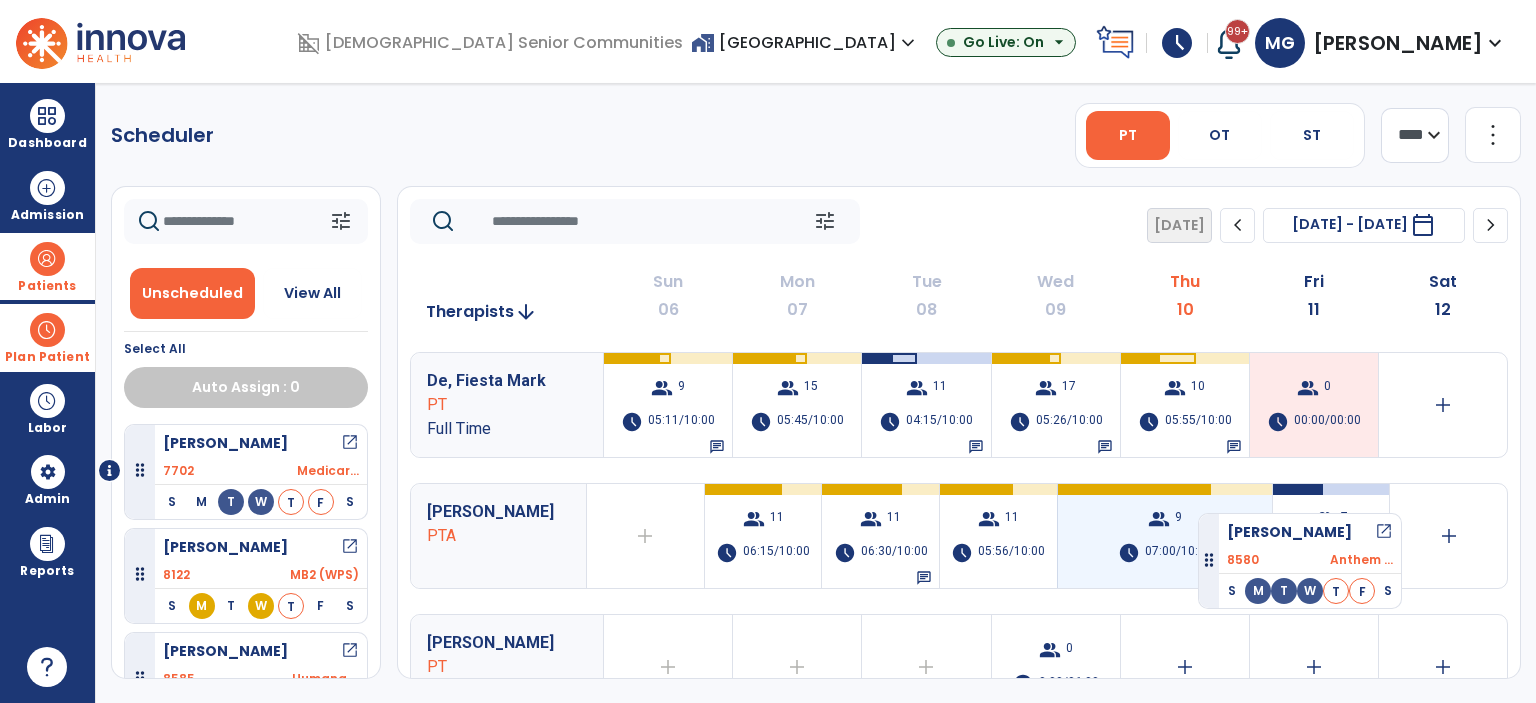 drag, startPoint x: 260, startPoint y: 465, endPoint x: 1198, endPoint y: 505, distance: 938.8525 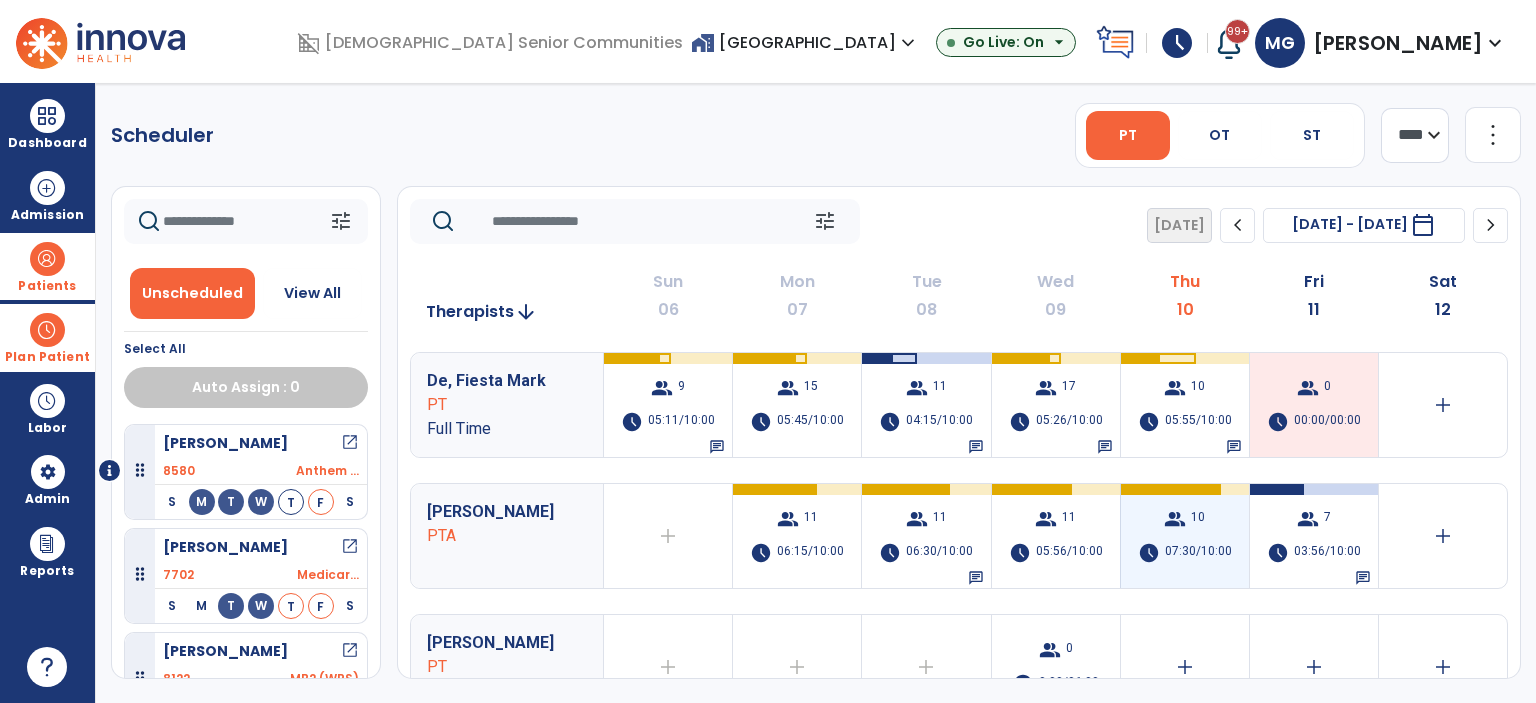 click on "group  10  schedule  07:30/10:00" at bounding box center [1185, 536] 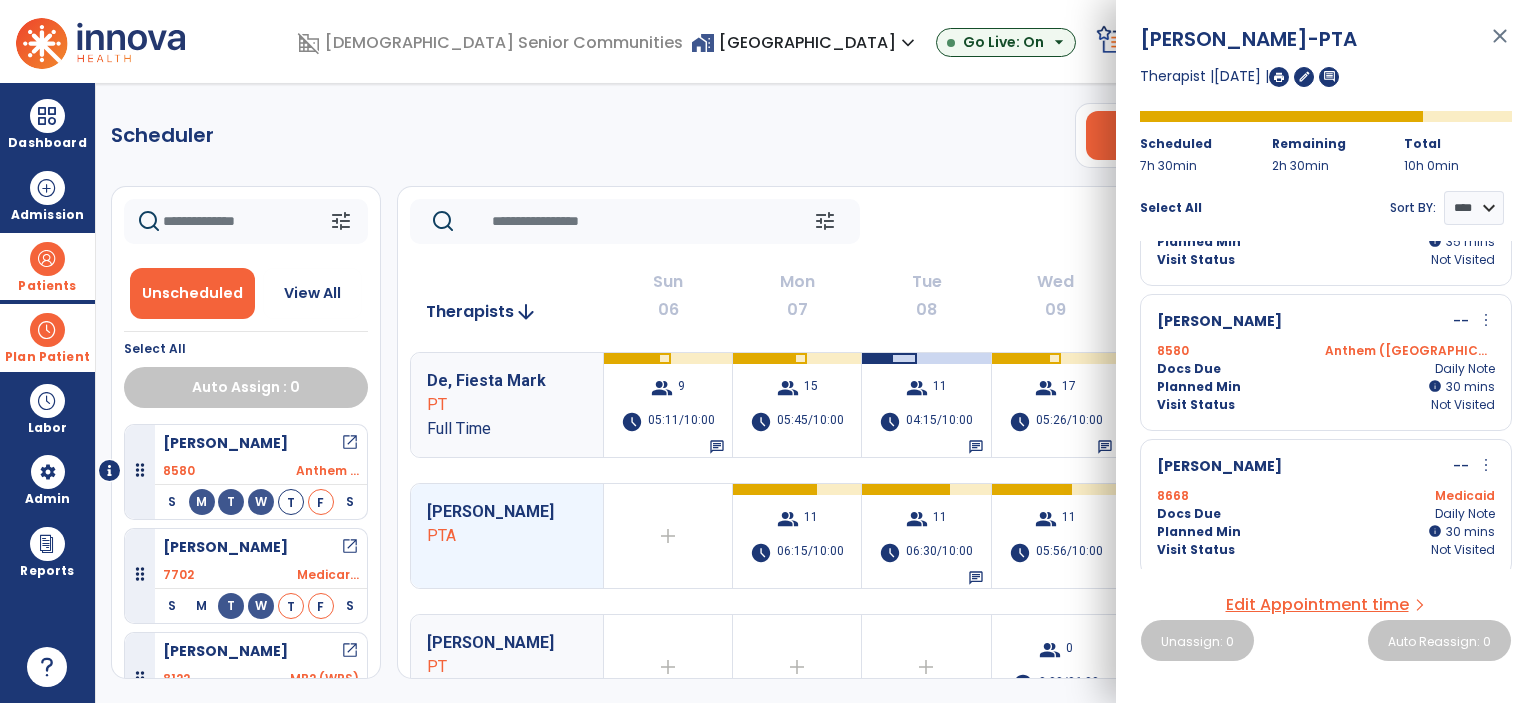 scroll, scrollTop: 1116, scrollLeft: 0, axis: vertical 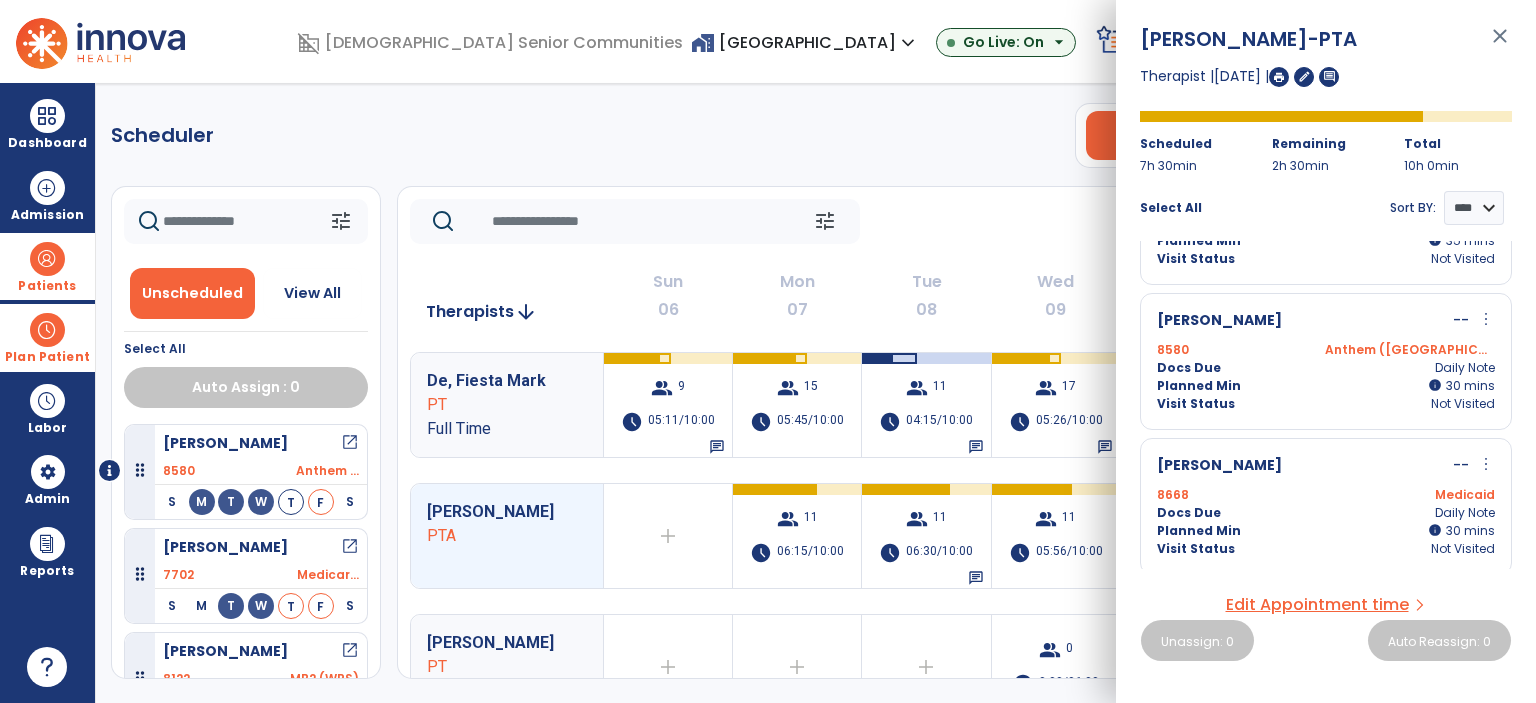 drag, startPoint x: 1272, startPoint y: 357, endPoint x: 1276, endPoint y: 367, distance: 10.770329 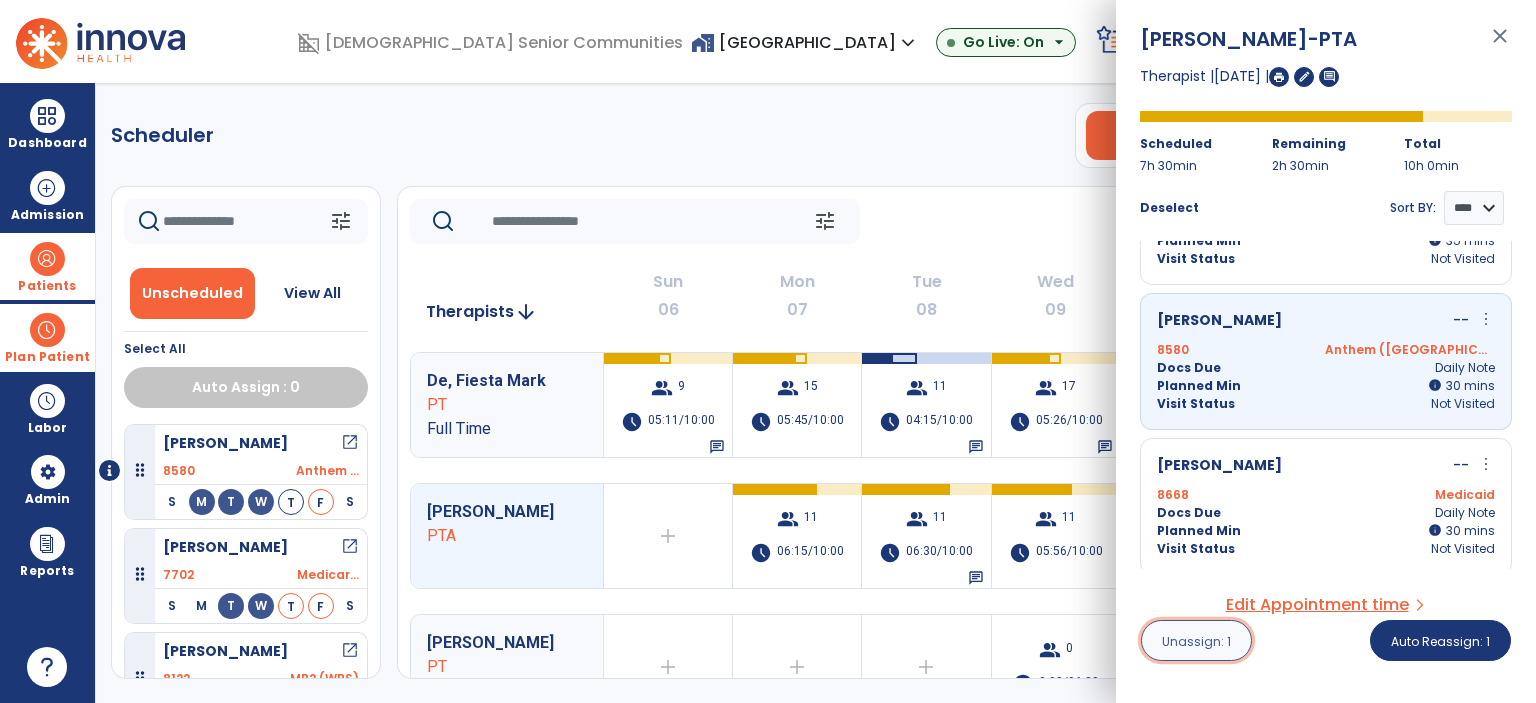 click on "Unassign: 1" at bounding box center [1196, 641] 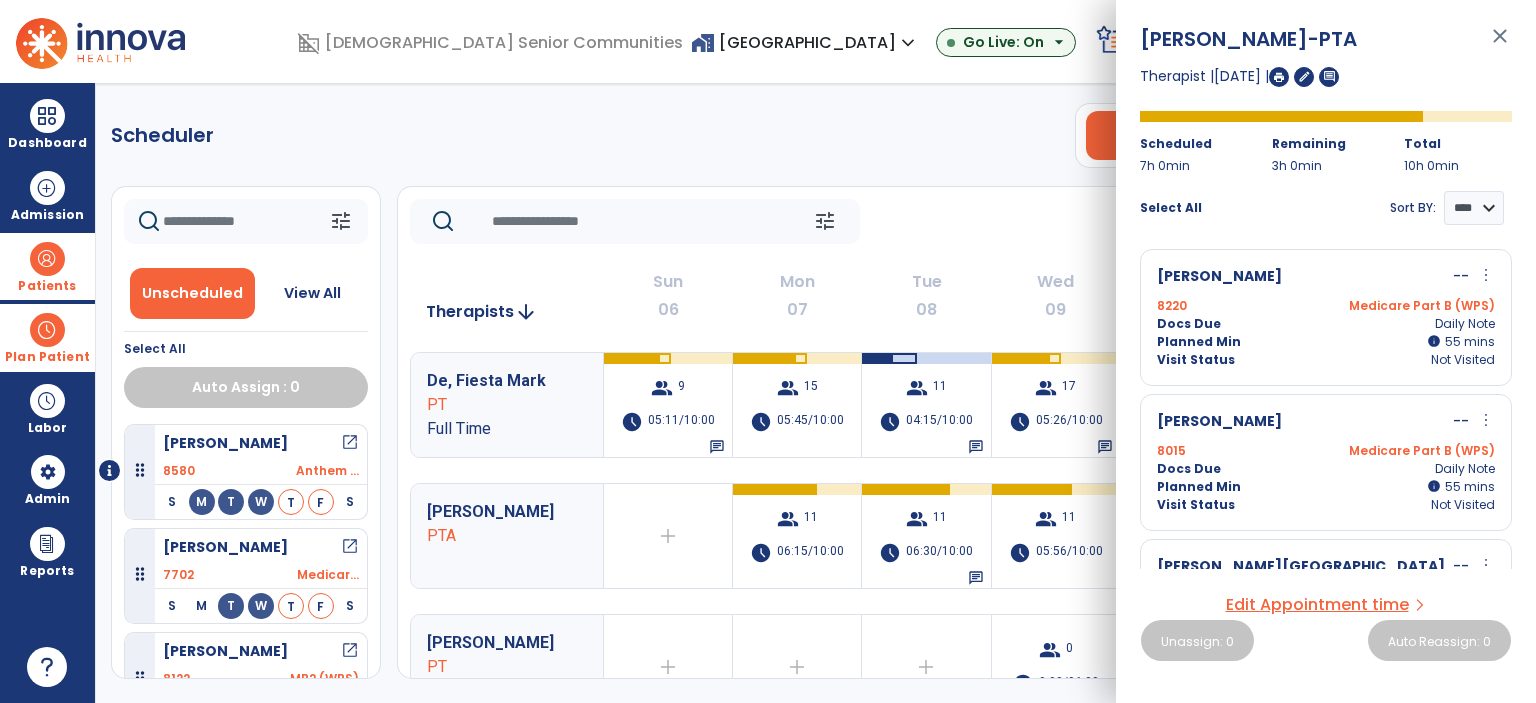 click on "close" at bounding box center [1500, 45] 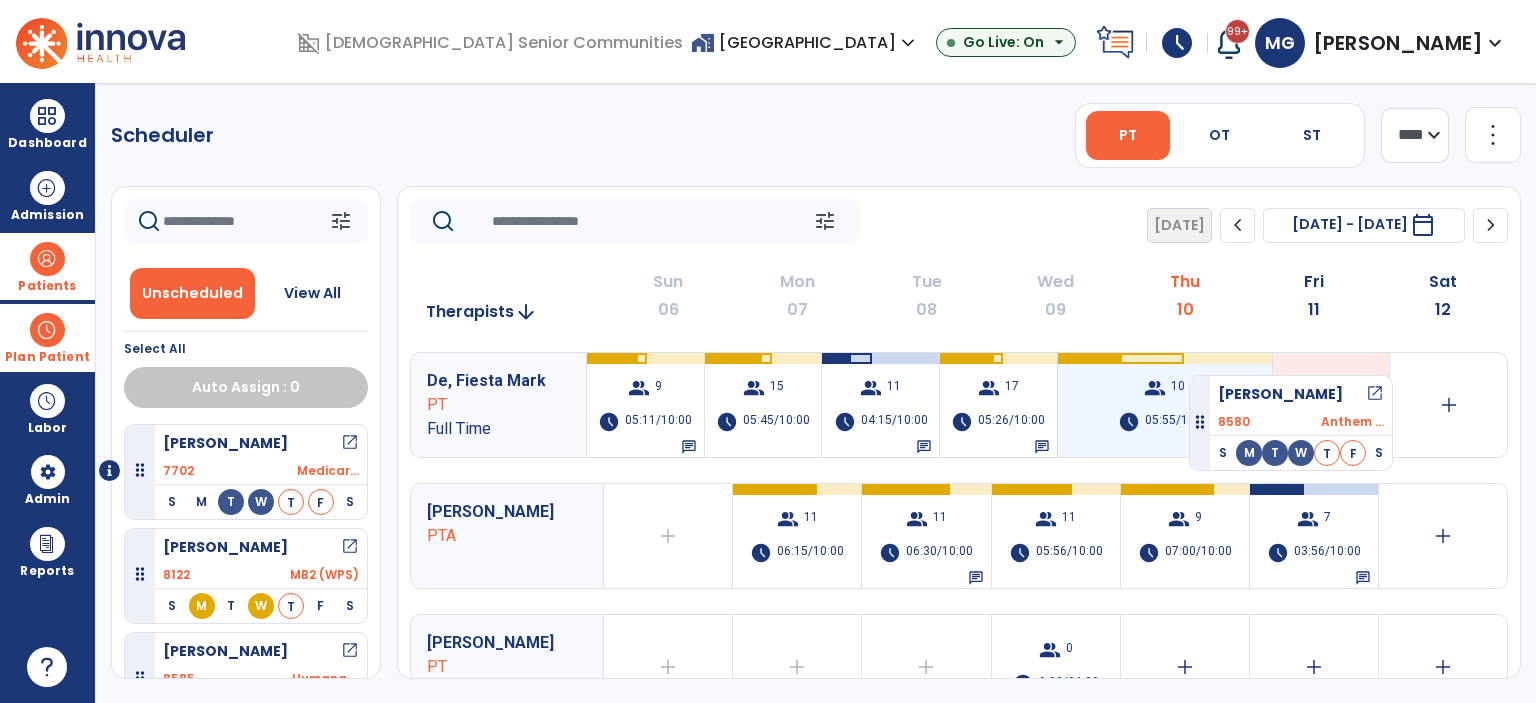 drag, startPoint x: 228, startPoint y: 453, endPoint x: 1189, endPoint y: 367, distance: 964.8404 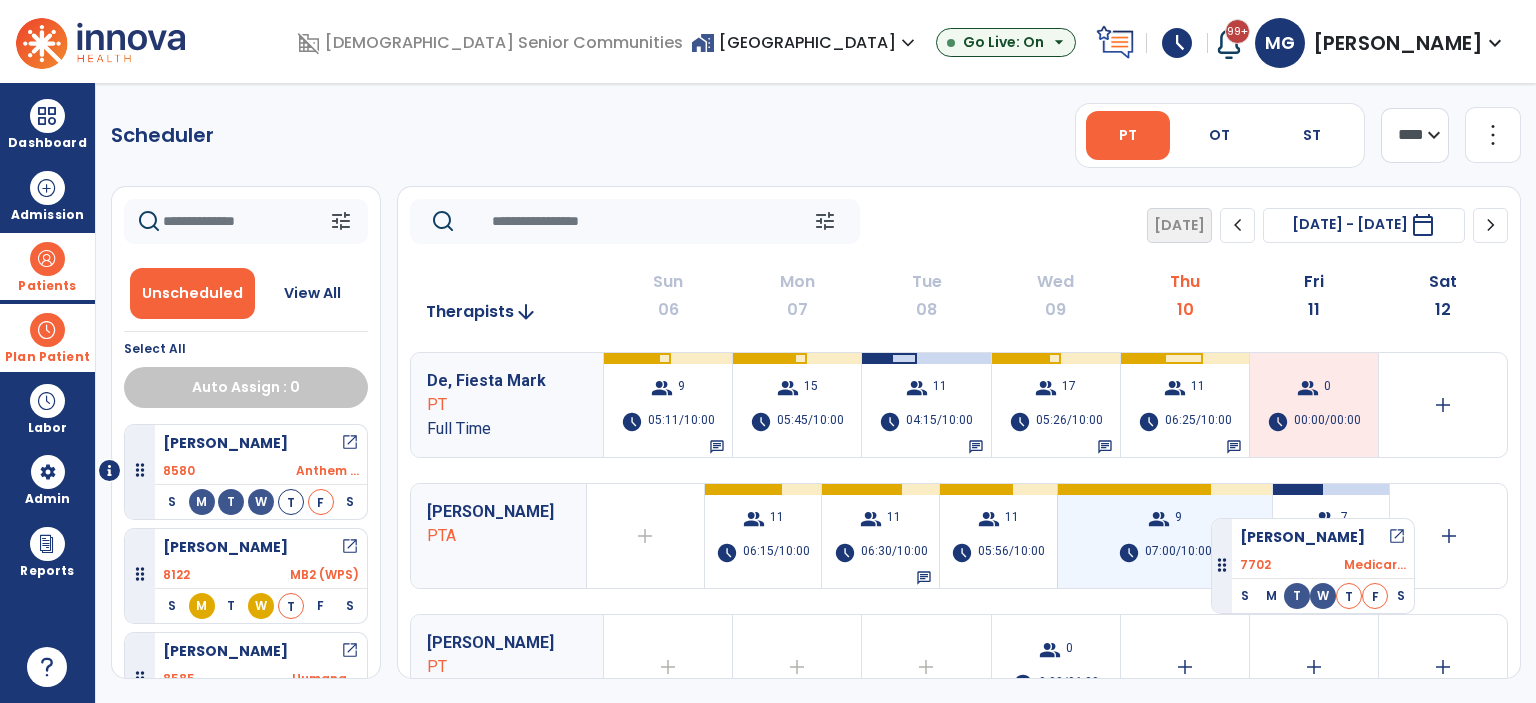 drag, startPoint x: 272, startPoint y: 551, endPoint x: 1211, endPoint y: 510, distance: 939.89465 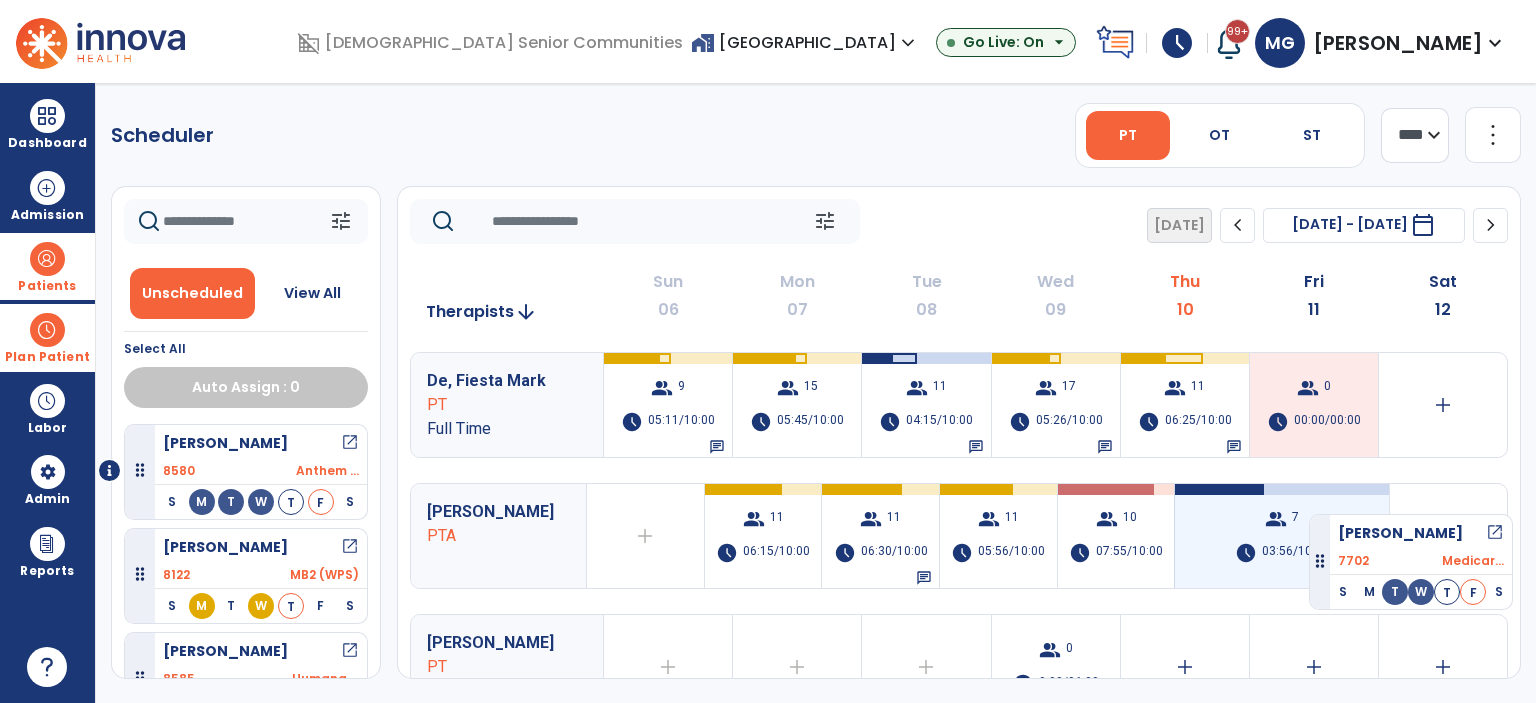 drag, startPoint x: 292, startPoint y: 560, endPoint x: 1309, endPoint y: 506, distance: 1018.4326 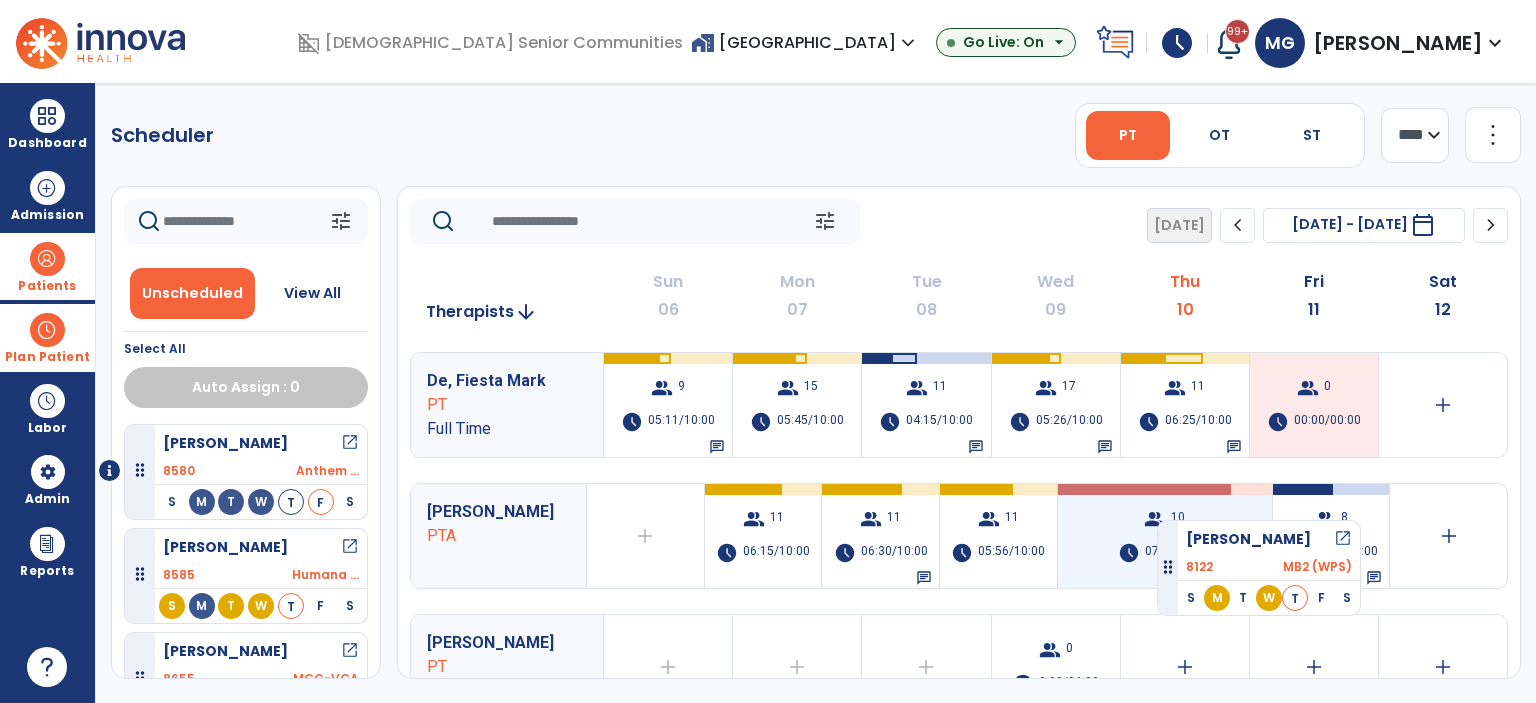 drag, startPoint x: 229, startPoint y: 568, endPoint x: 1157, endPoint y: 512, distance: 929.6881 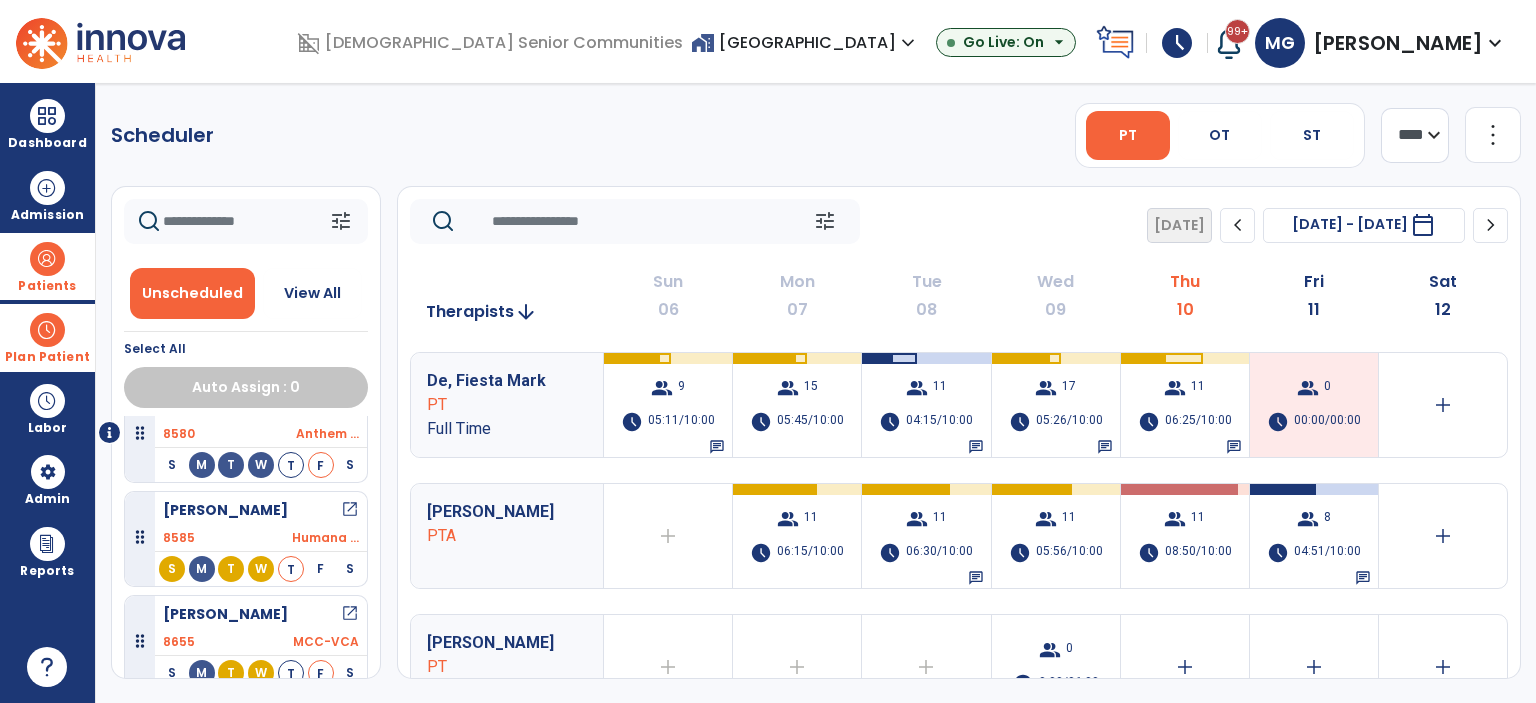 scroll, scrollTop: 38, scrollLeft: 0, axis: vertical 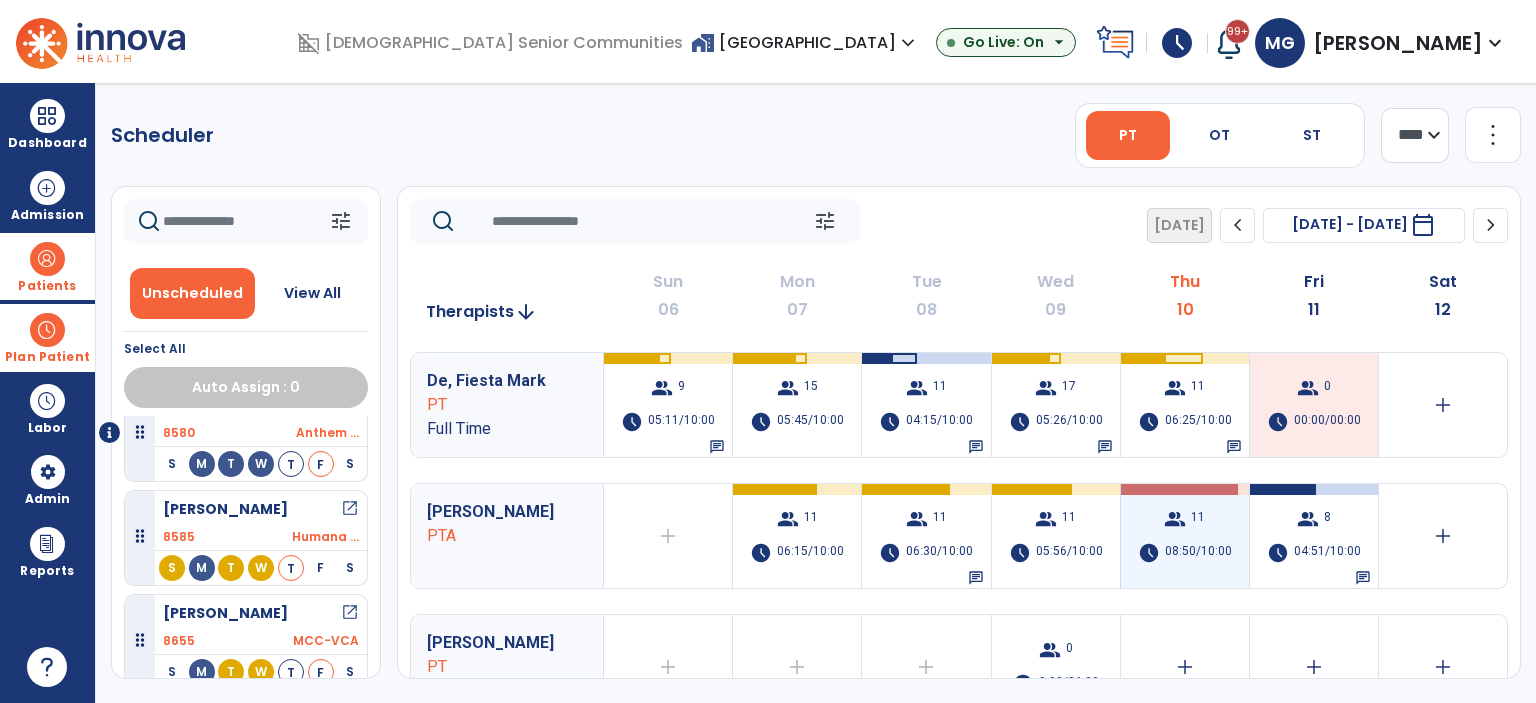 click on "group  11  schedule  08:50/10:00" at bounding box center [1185, 536] 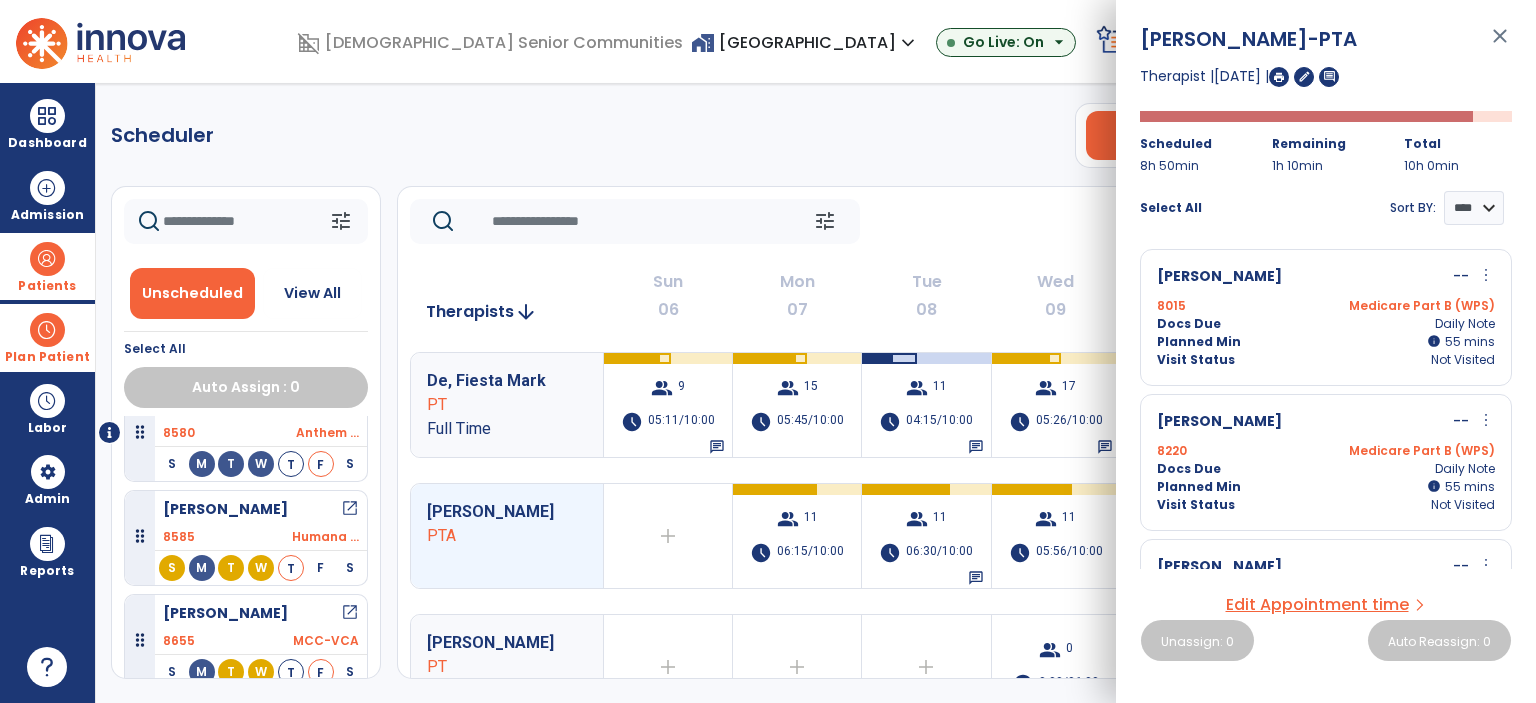 click on "Scheduler   PT   OT   ST  **** *** more_vert  Manage Labor   View All Therapists   Print" 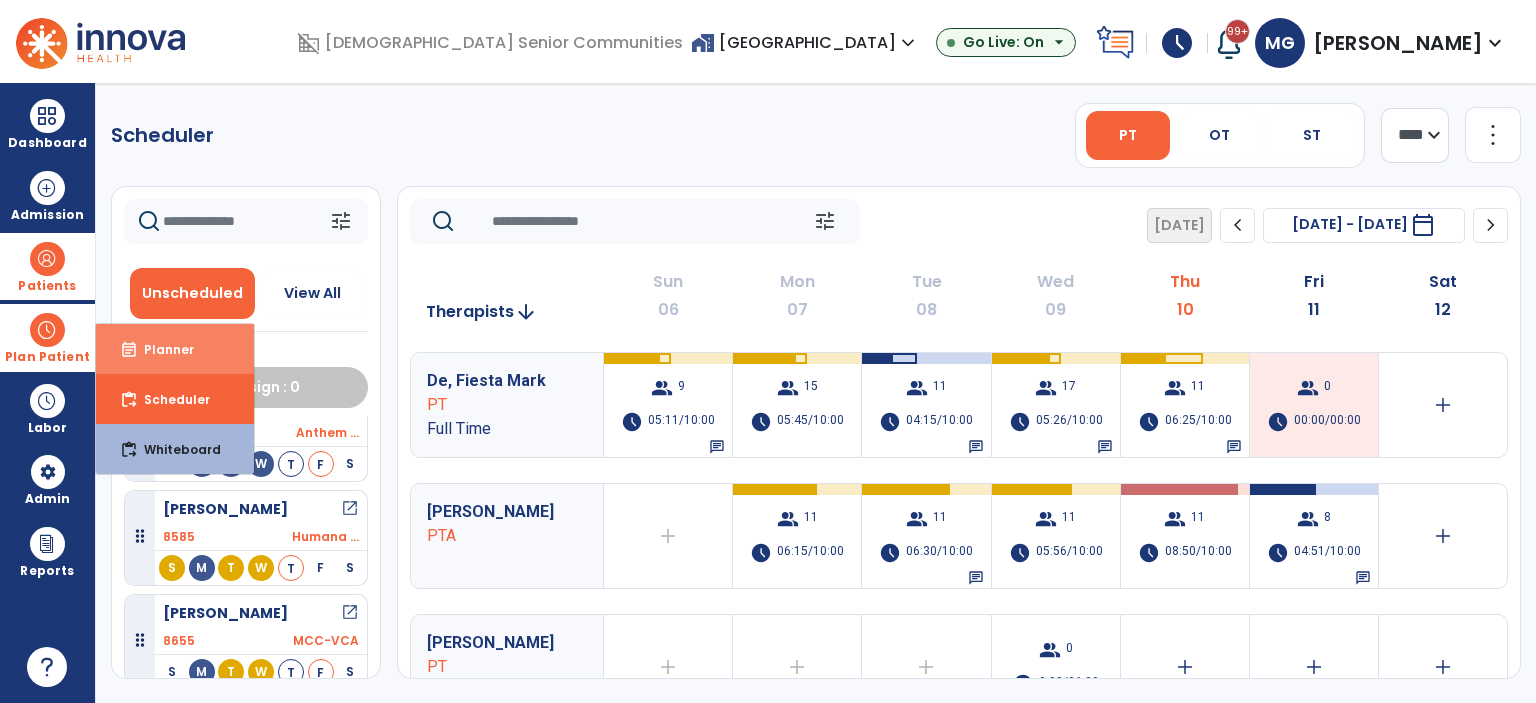 click on "Planner" at bounding box center [161, 349] 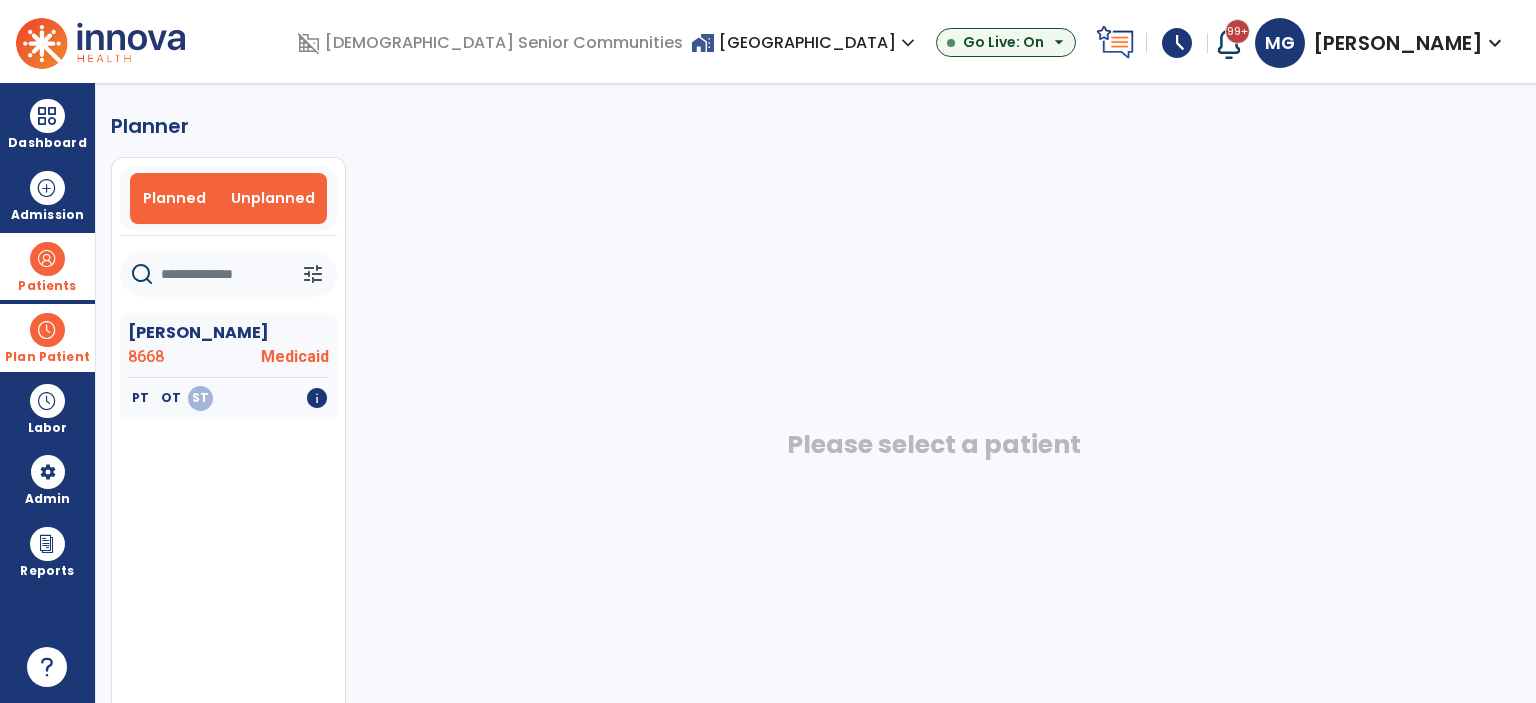 click on "Planned" at bounding box center [175, 198] 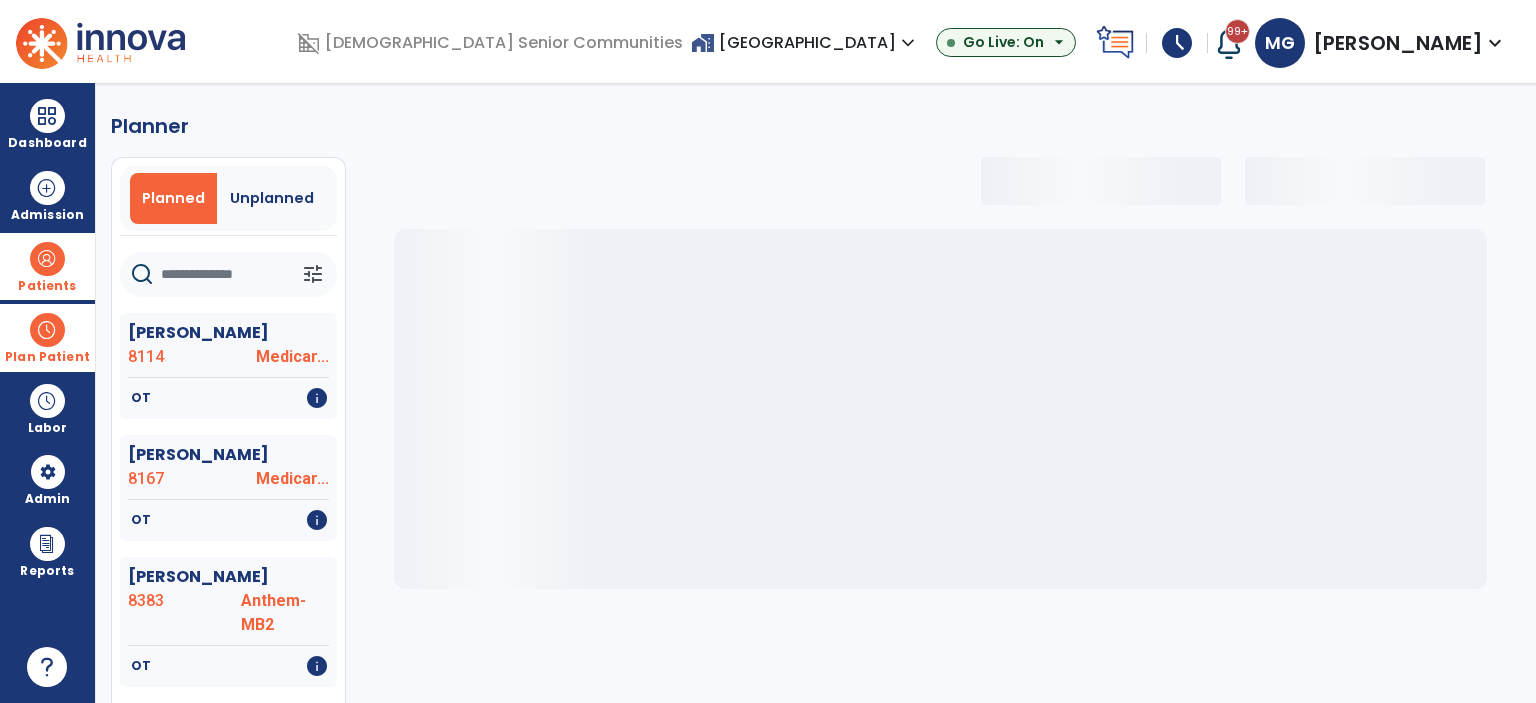 click 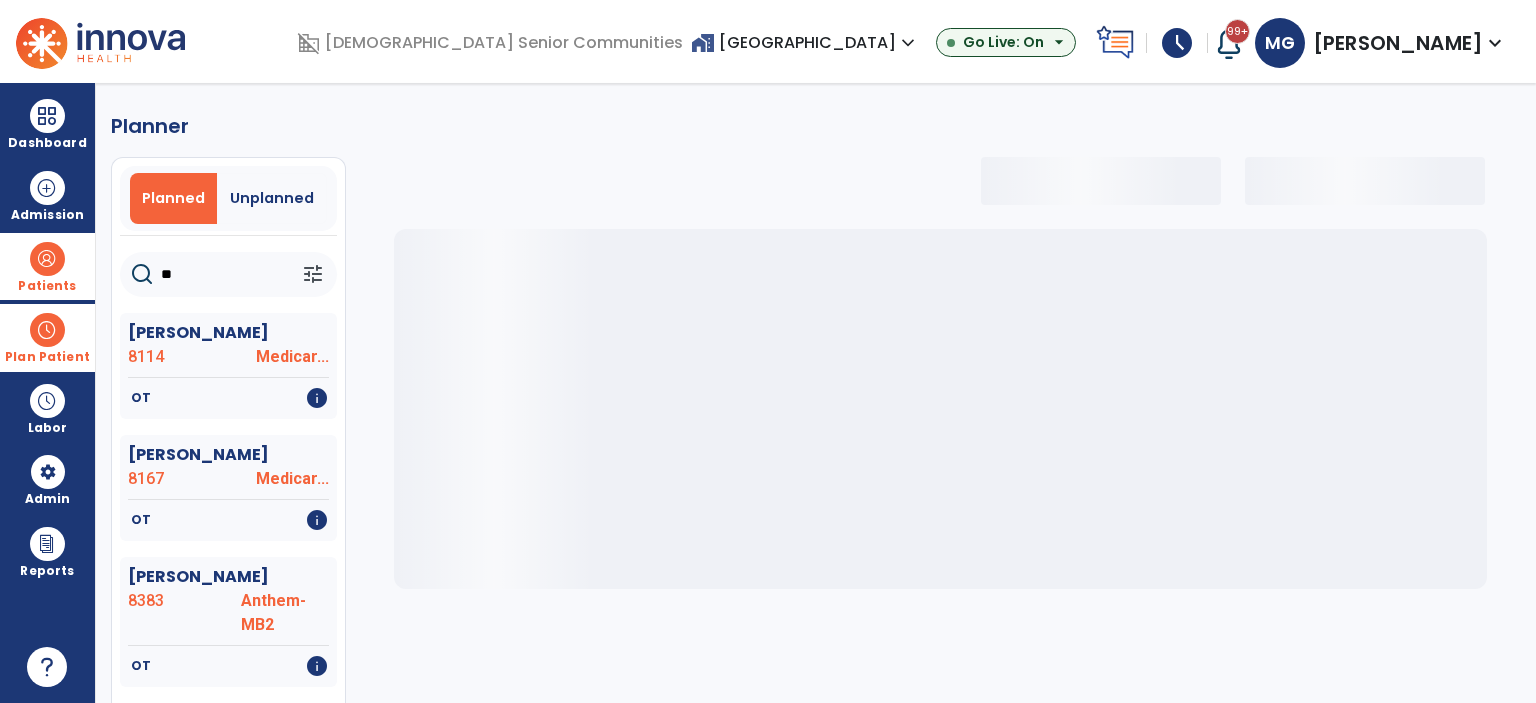 type on "***" 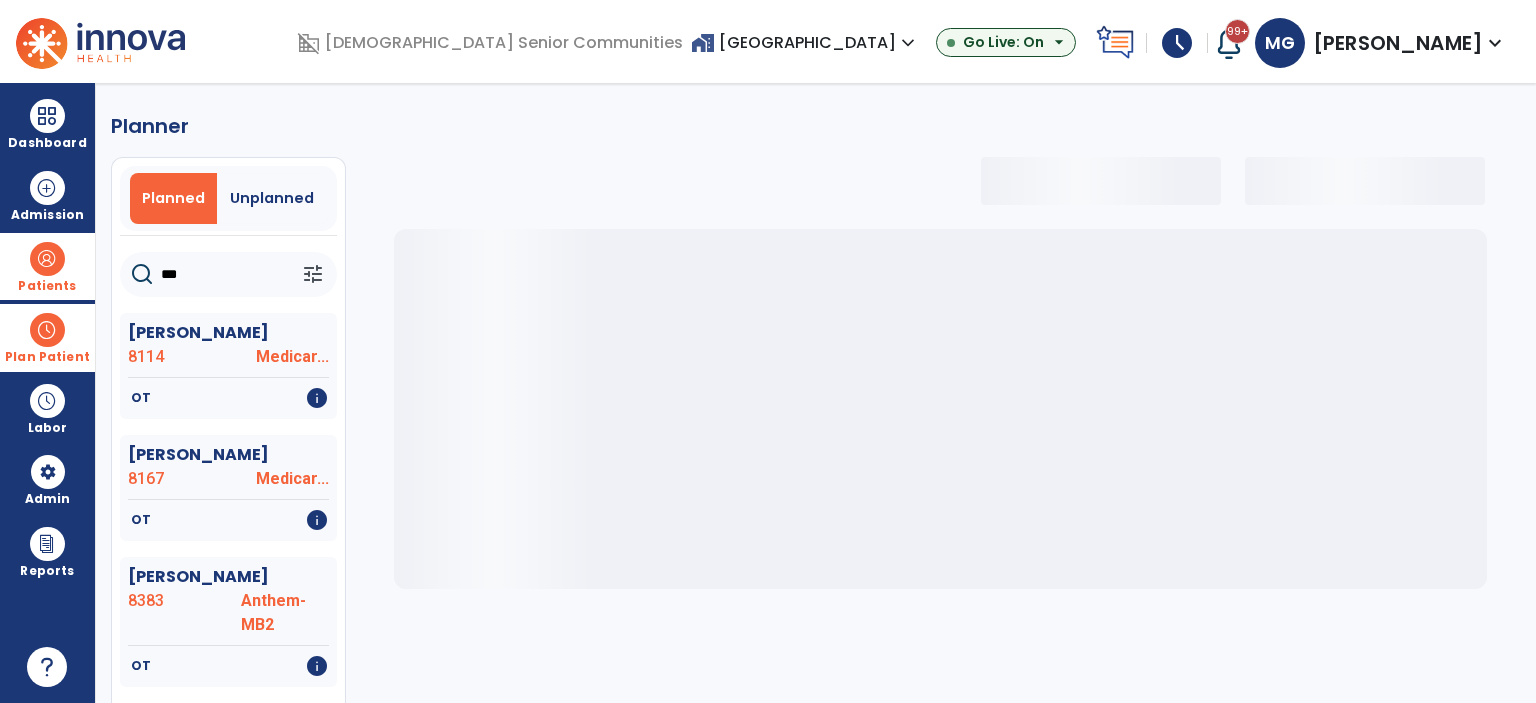 select on "***" 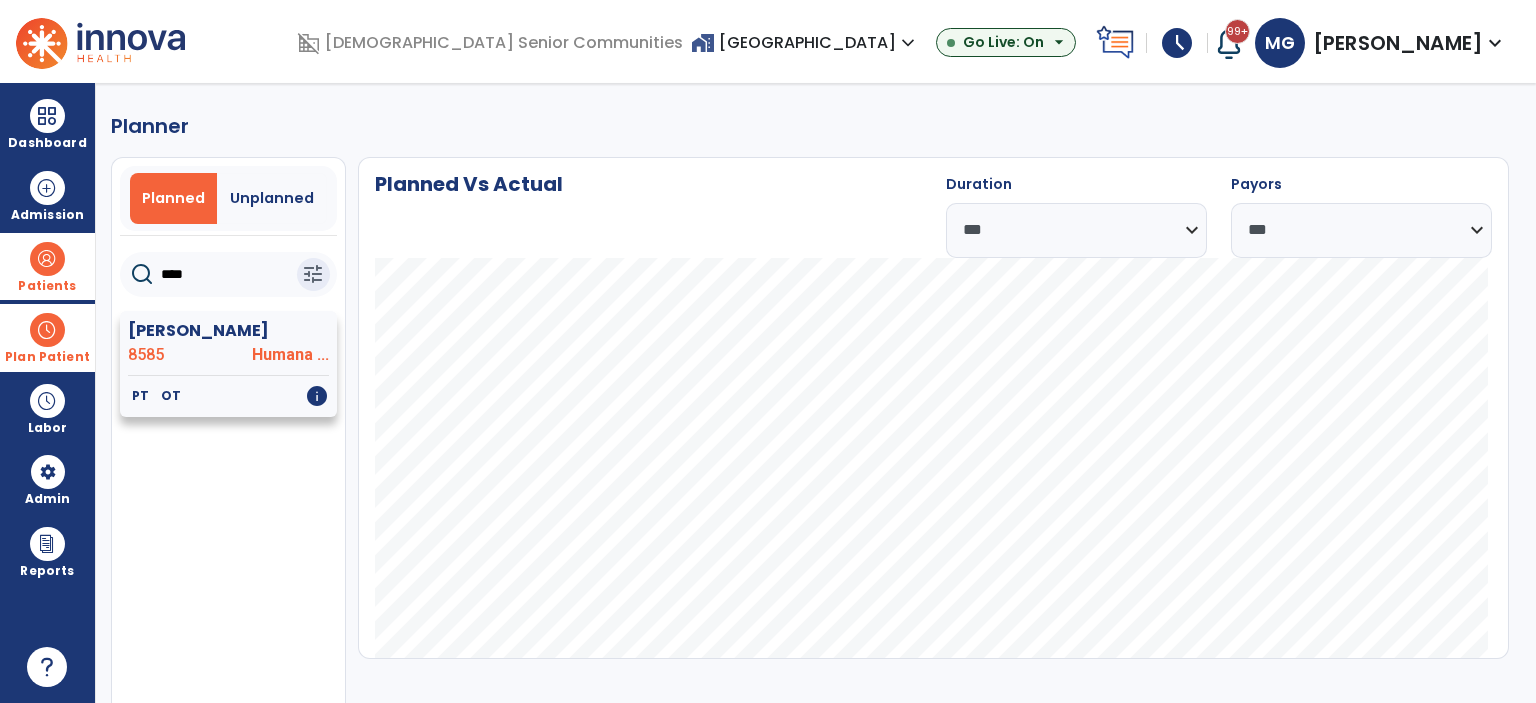 type on "****" 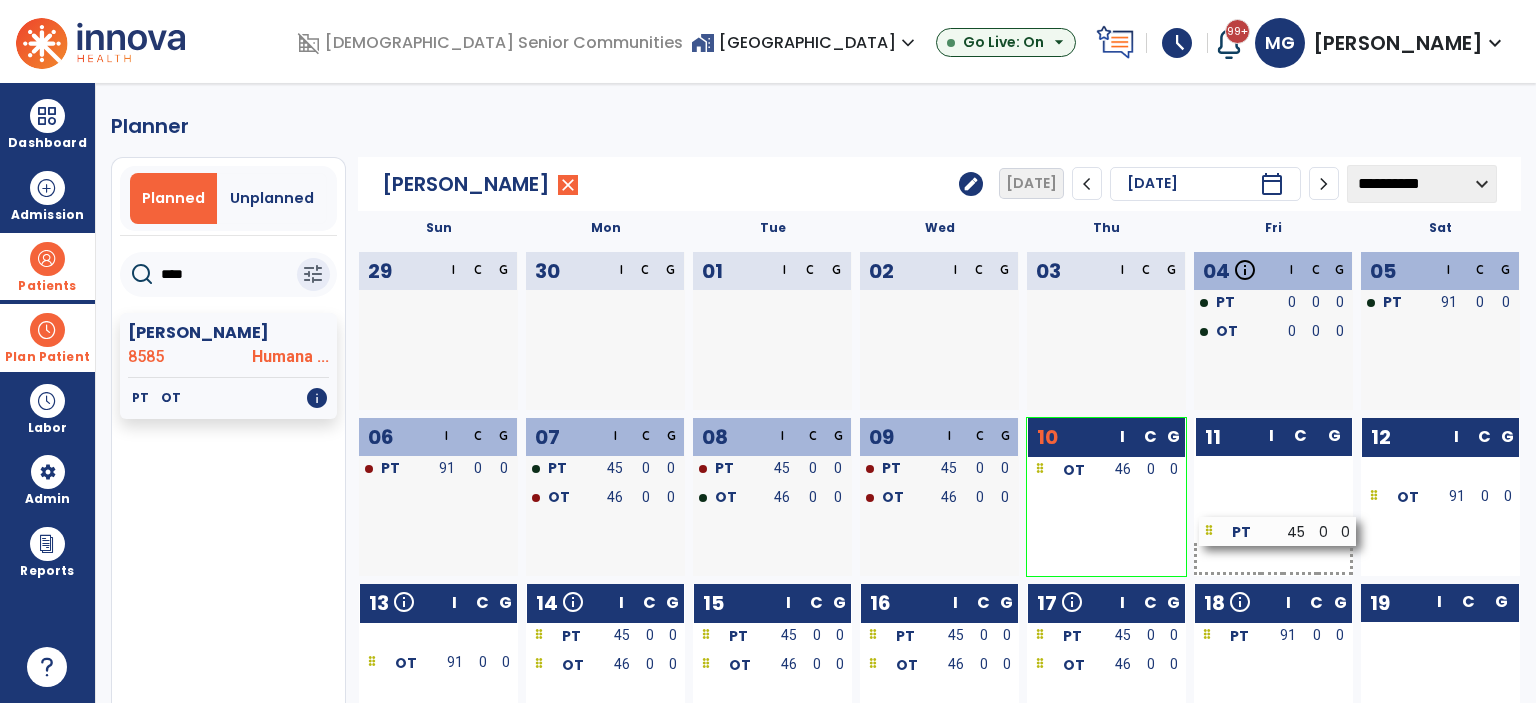 drag, startPoint x: 1108, startPoint y: 474, endPoint x: 1280, endPoint y: 535, distance: 182.49658 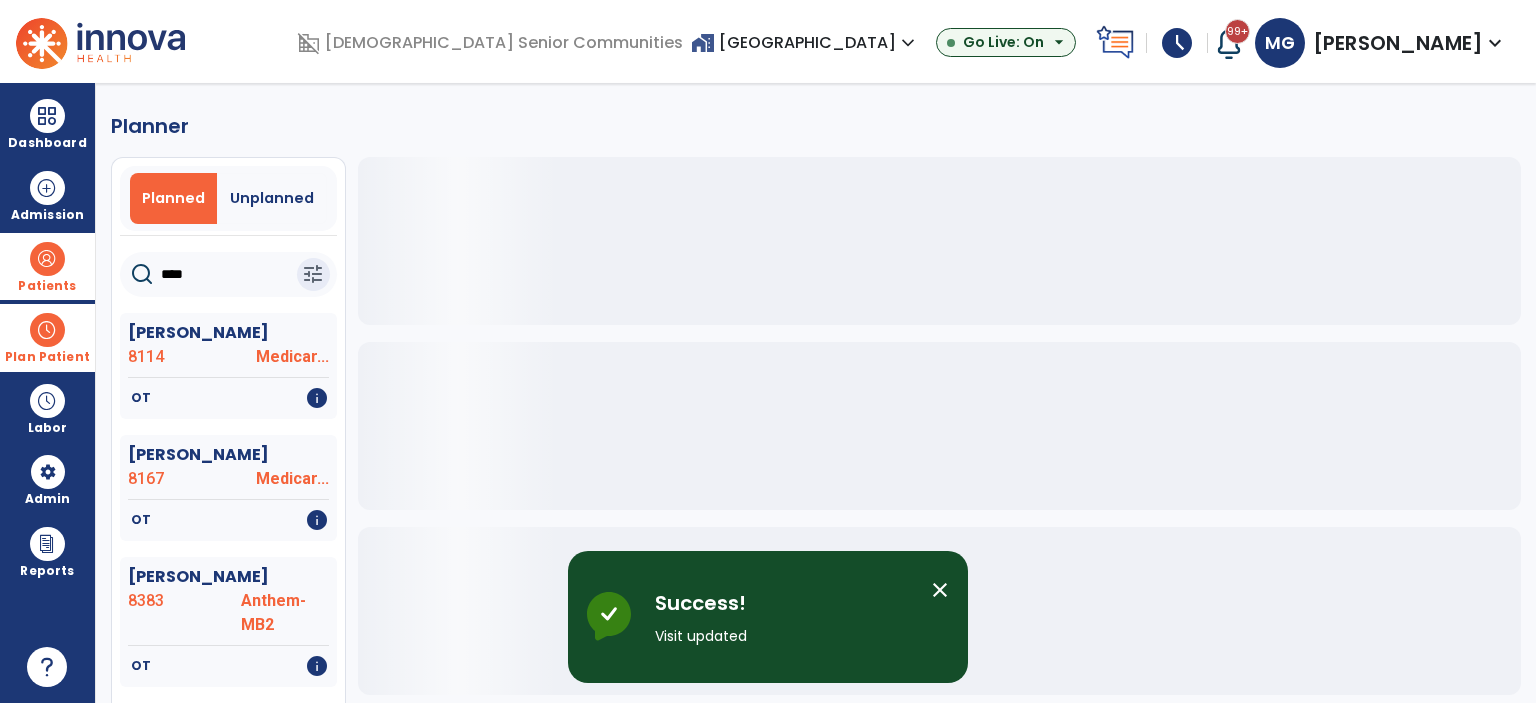 click on "close" at bounding box center (940, 590) 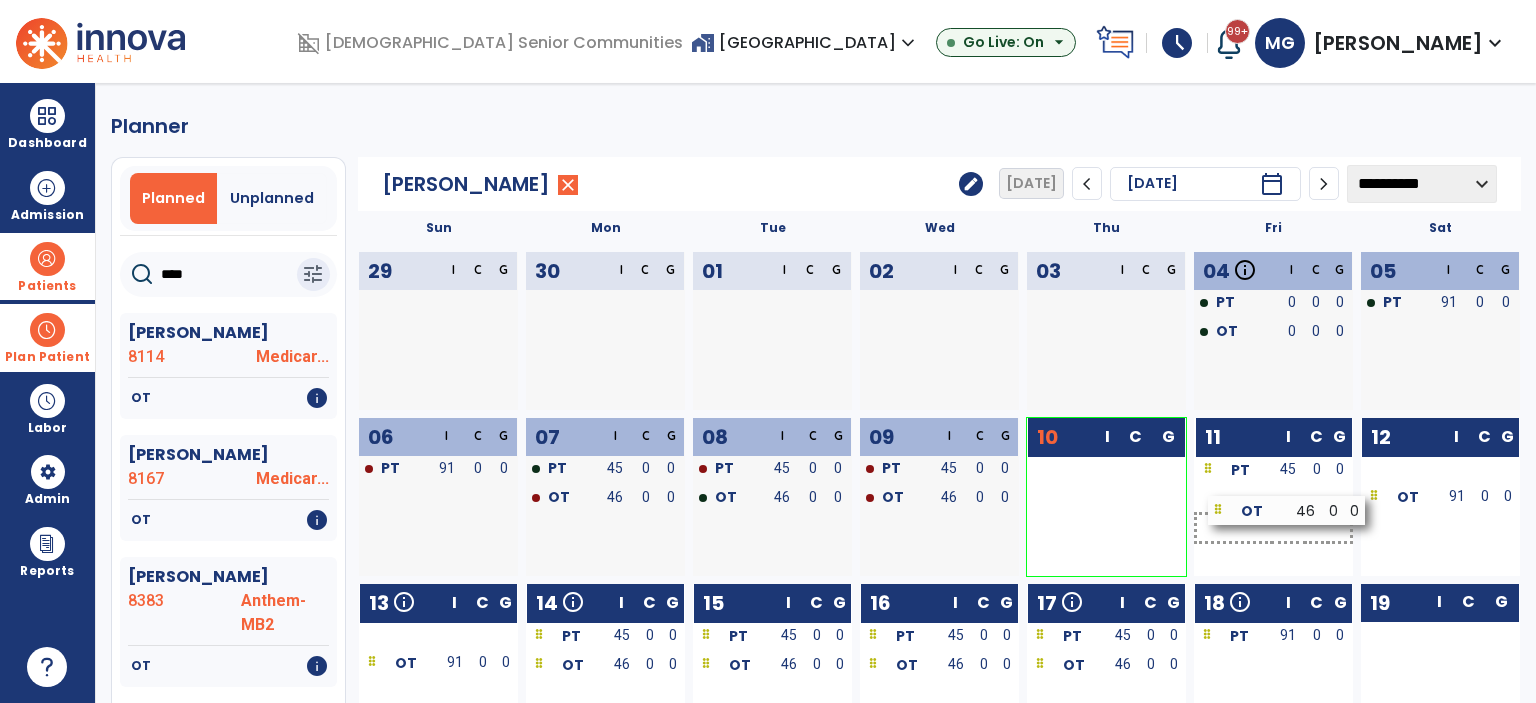 drag, startPoint x: 1060, startPoint y: 502, endPoint x: 1241, endPoint y: 515, distance: 181.46625 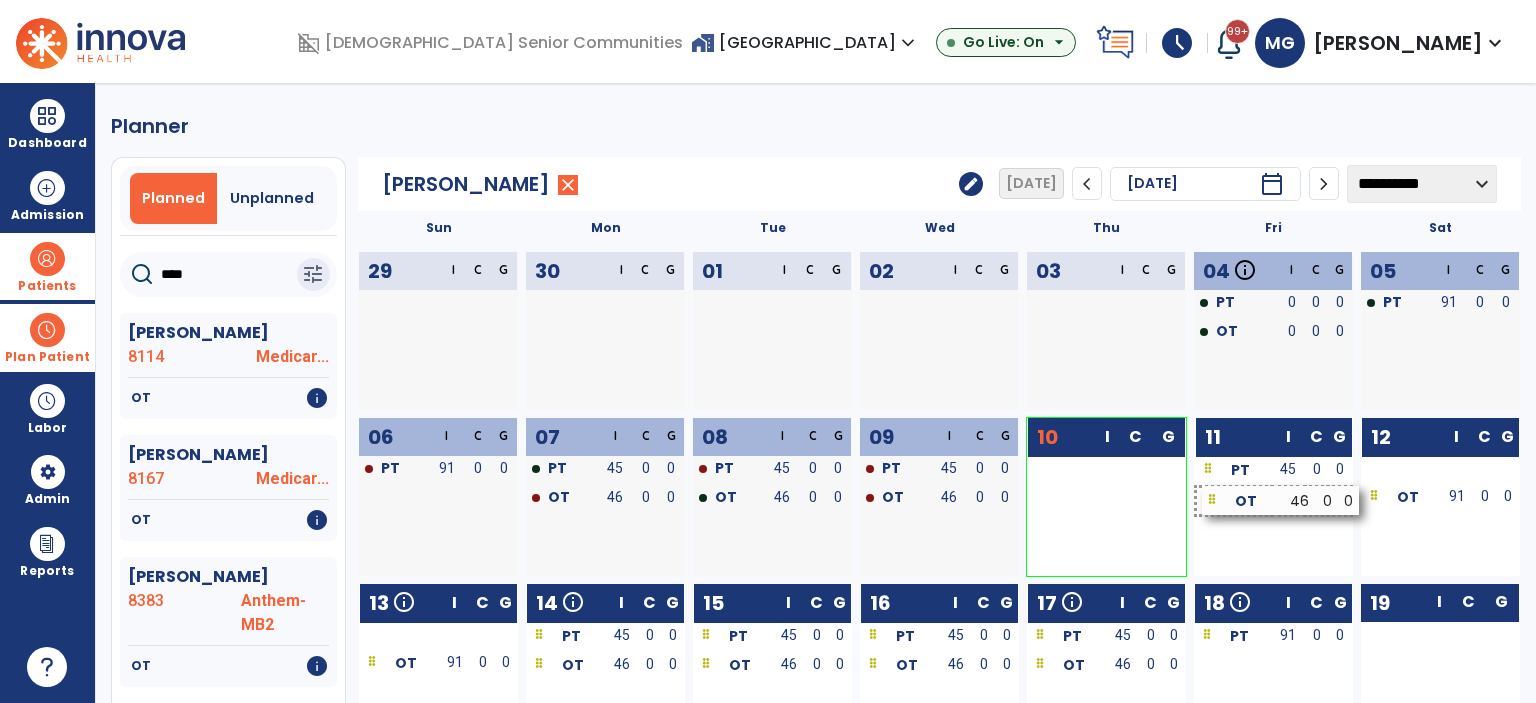 drag, startPoint x: 1125, startPoint y: 499, endPoint x: 1300, endPoint y: 502, distance: 175.02571 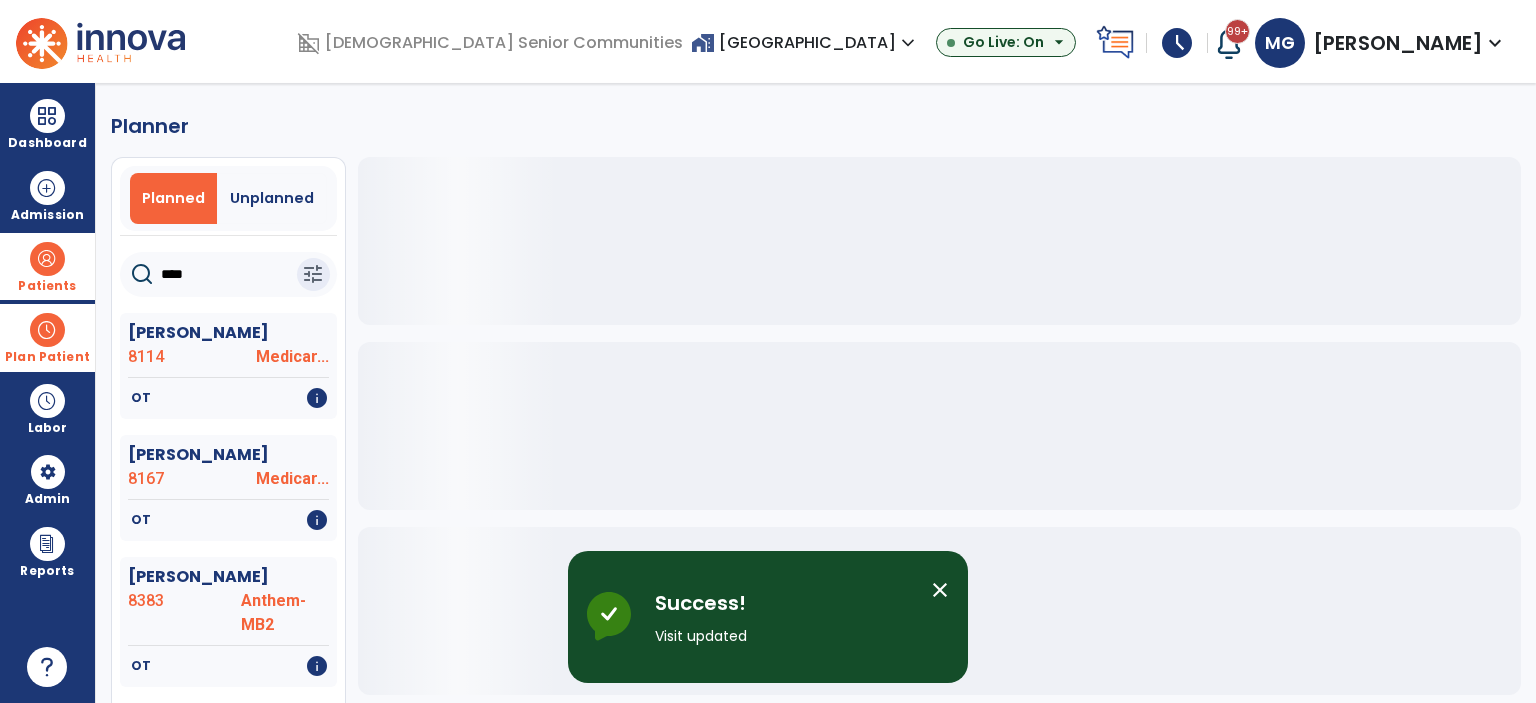 click on "close" at bounding box center [940, 590] 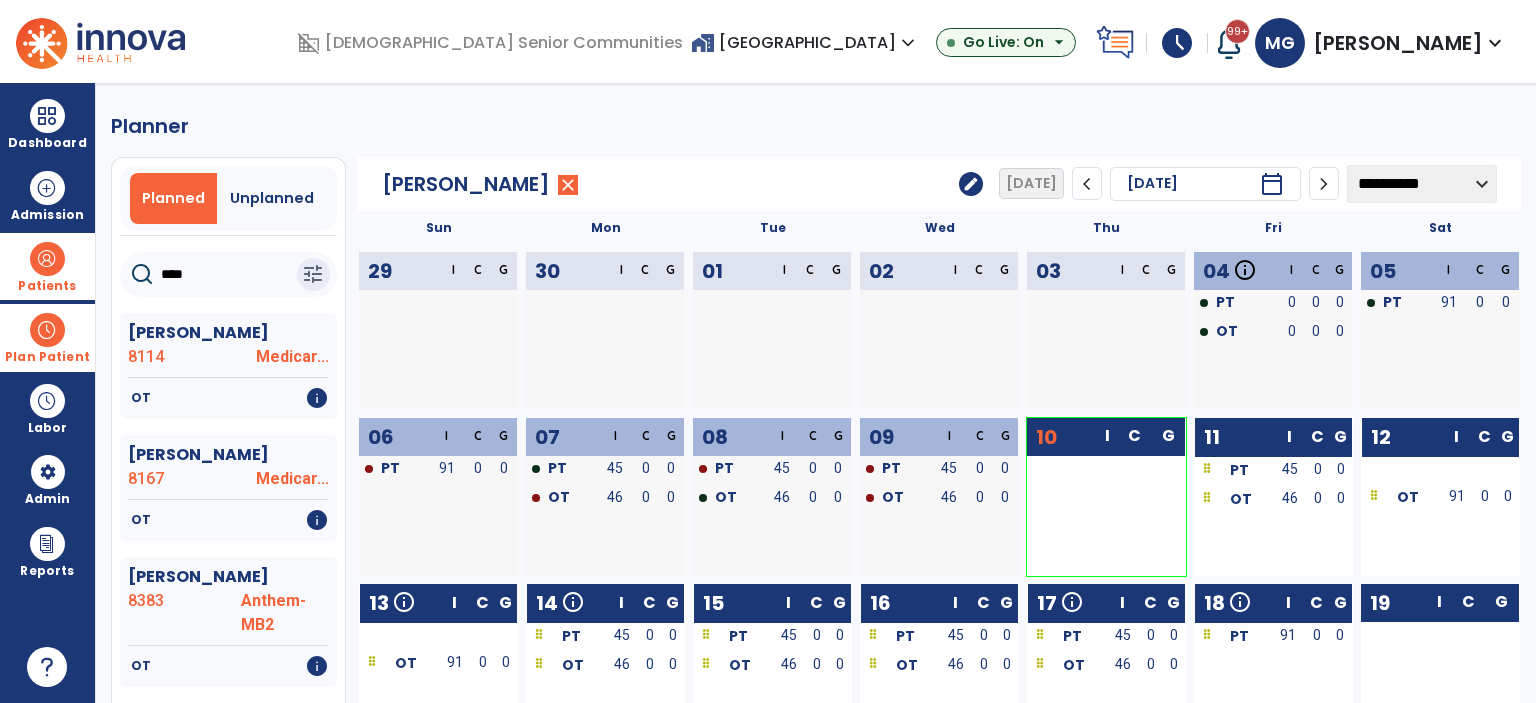 drag, startPoint x: 1428, startPoint y: 502, endPoint x: 1101, endPoint y: 543, distance: 329.5603 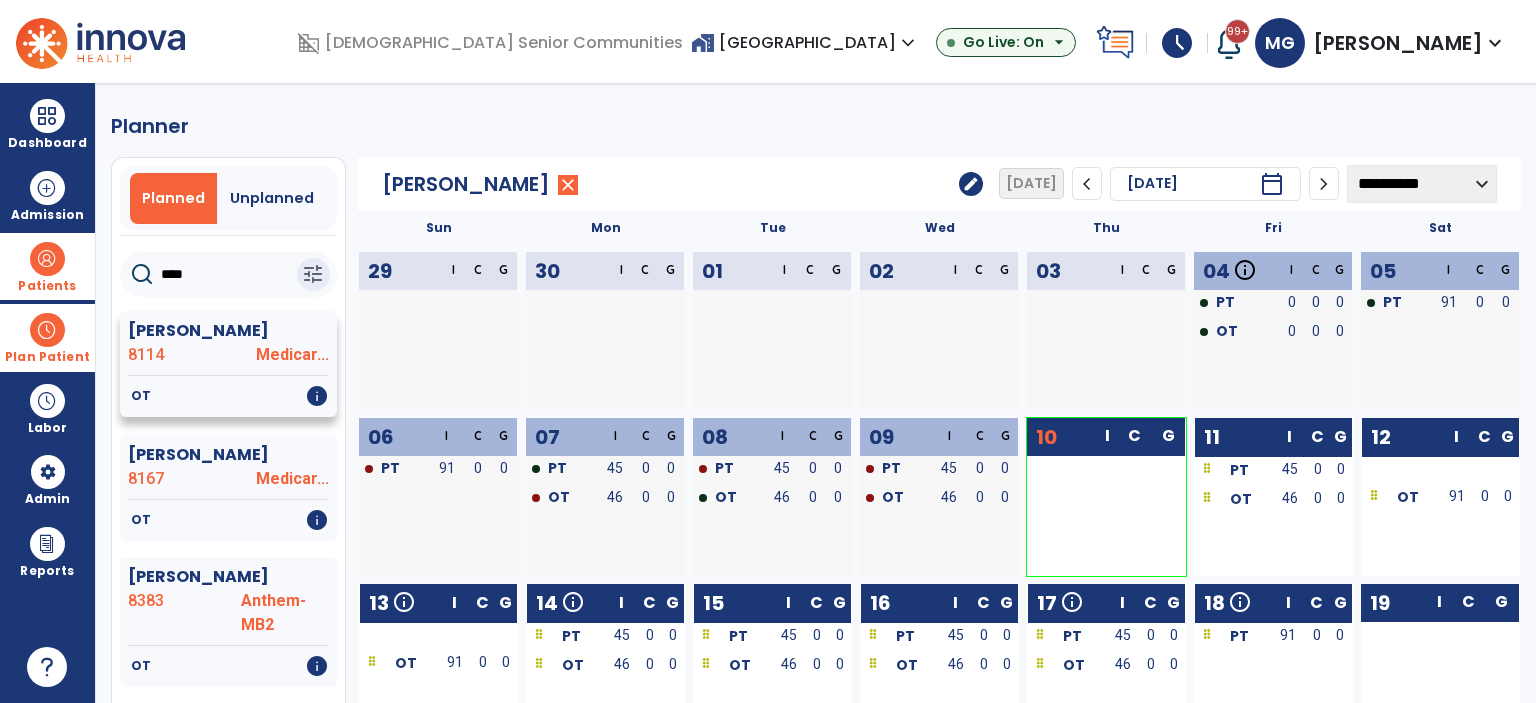 click on "8114" 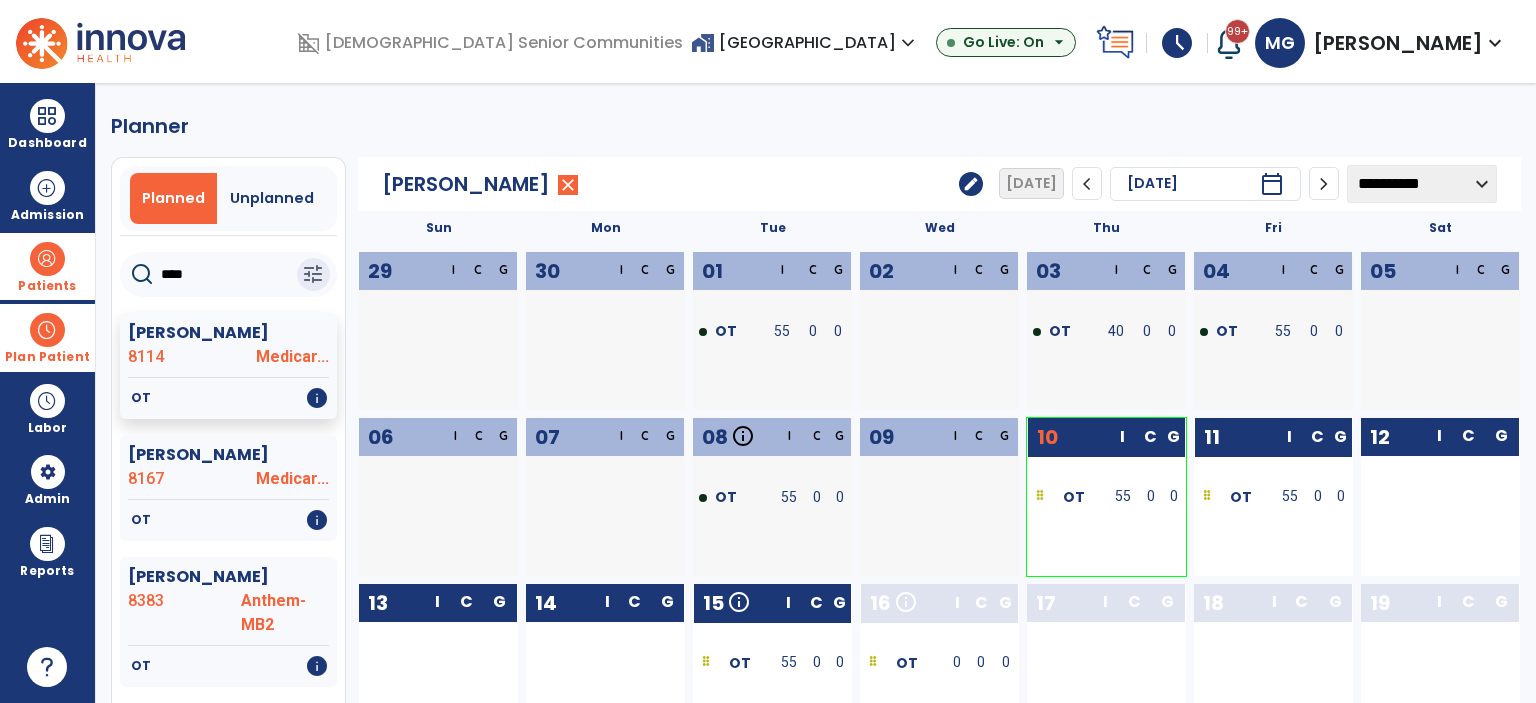 click on "Plan Patient" at bounding box center (47, 357) 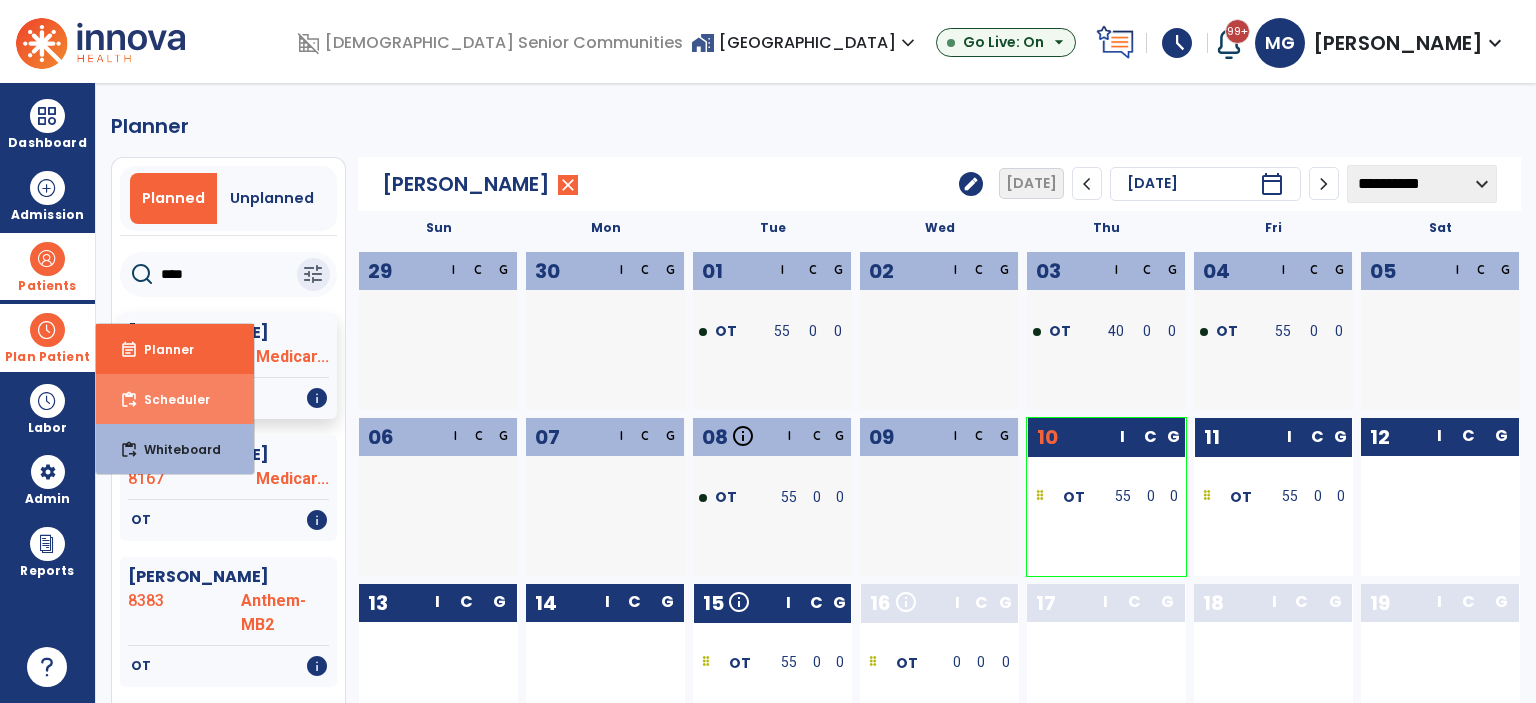 click on "content_paste_go  Scheduler" at bounding box center [175, 399] 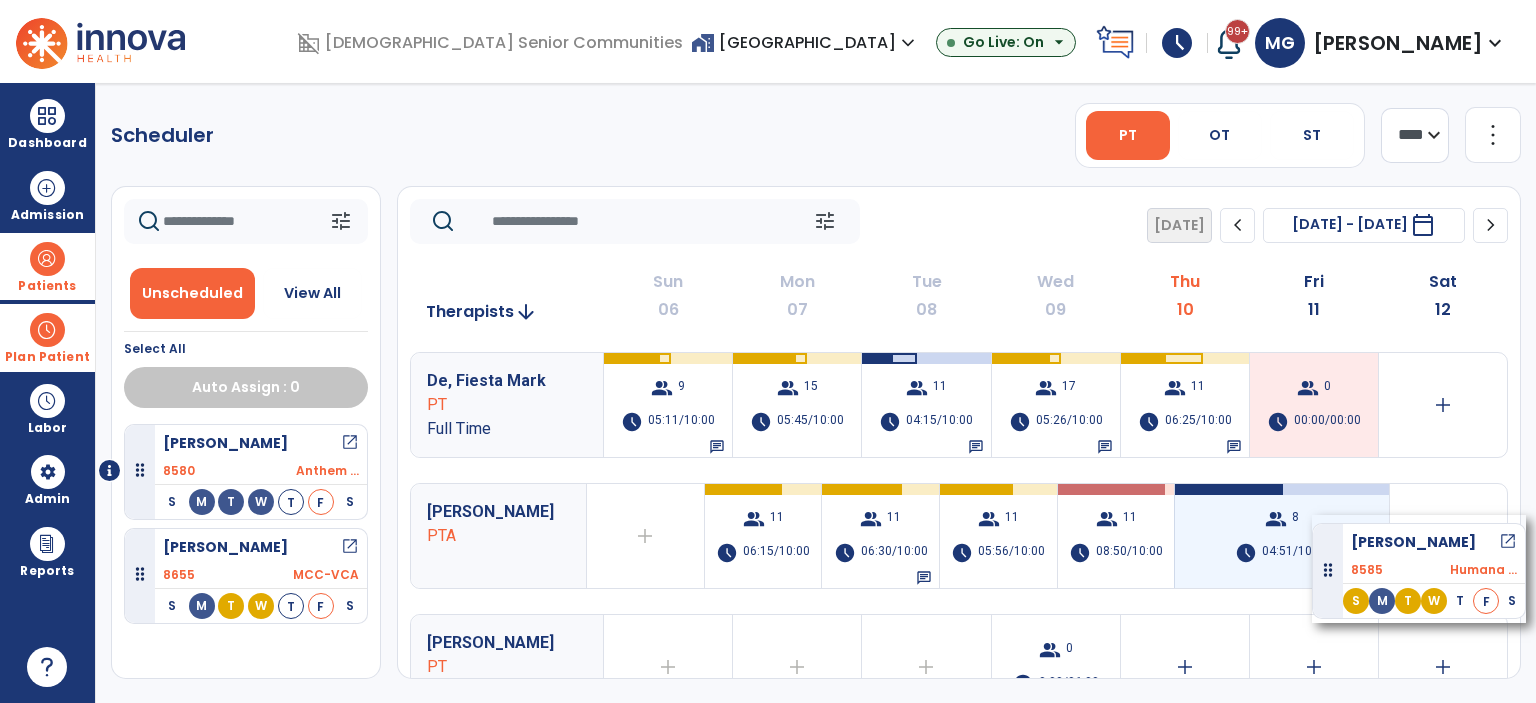 drag, startPoint x: 297, startPoint y: 543, endPoint x: 1312, endPoint y: 515, distance: 1015.3861 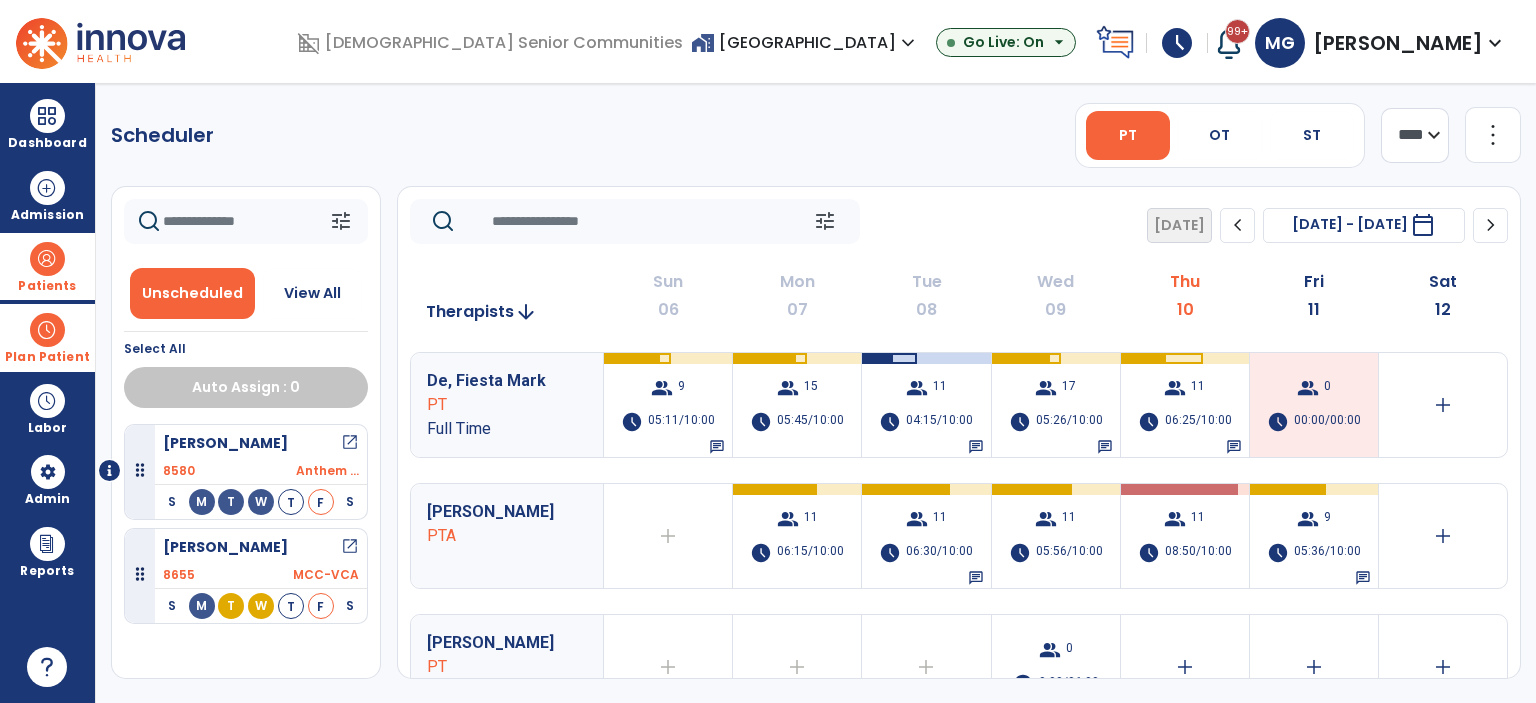 click at bounding box center (47, 330) 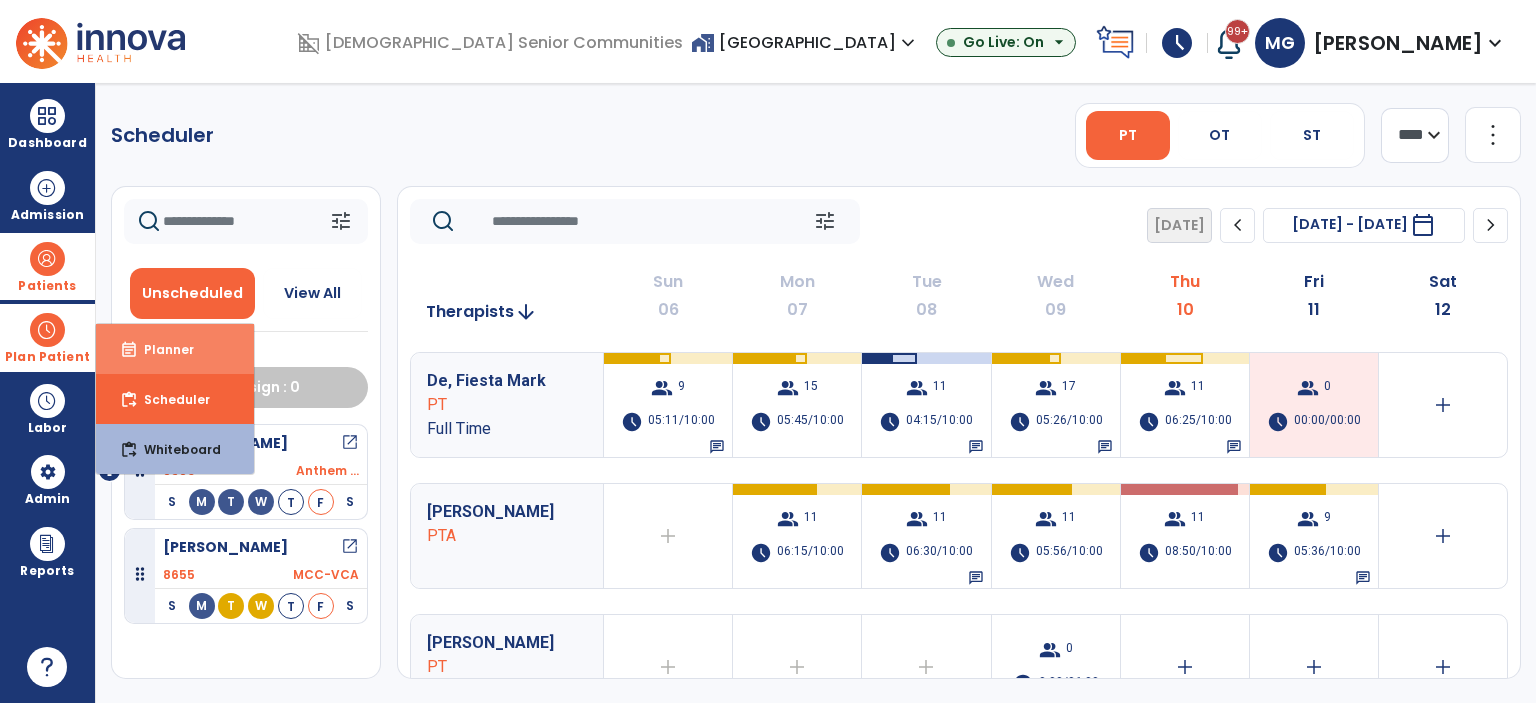 click on "Planner" at bounding box center (161, 349) 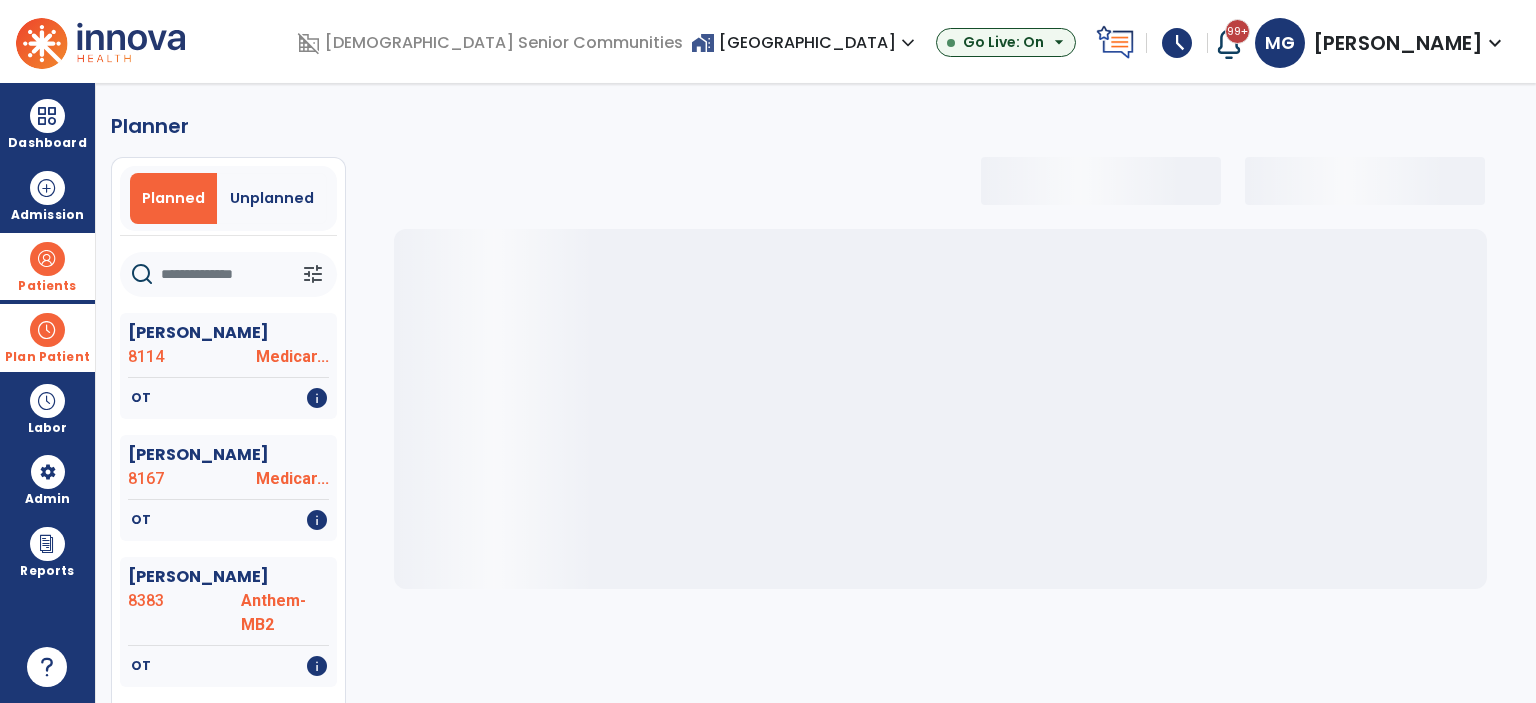 select on "***" 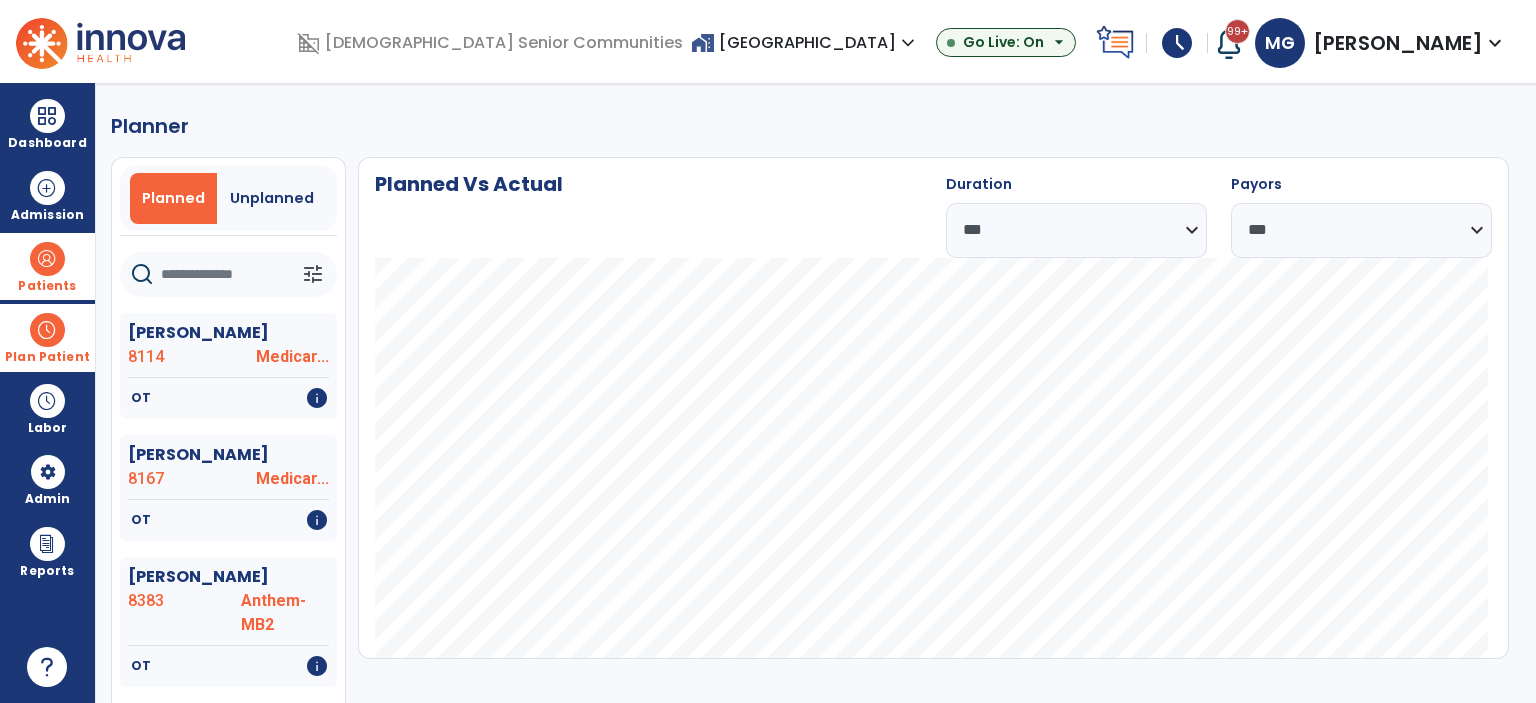 click 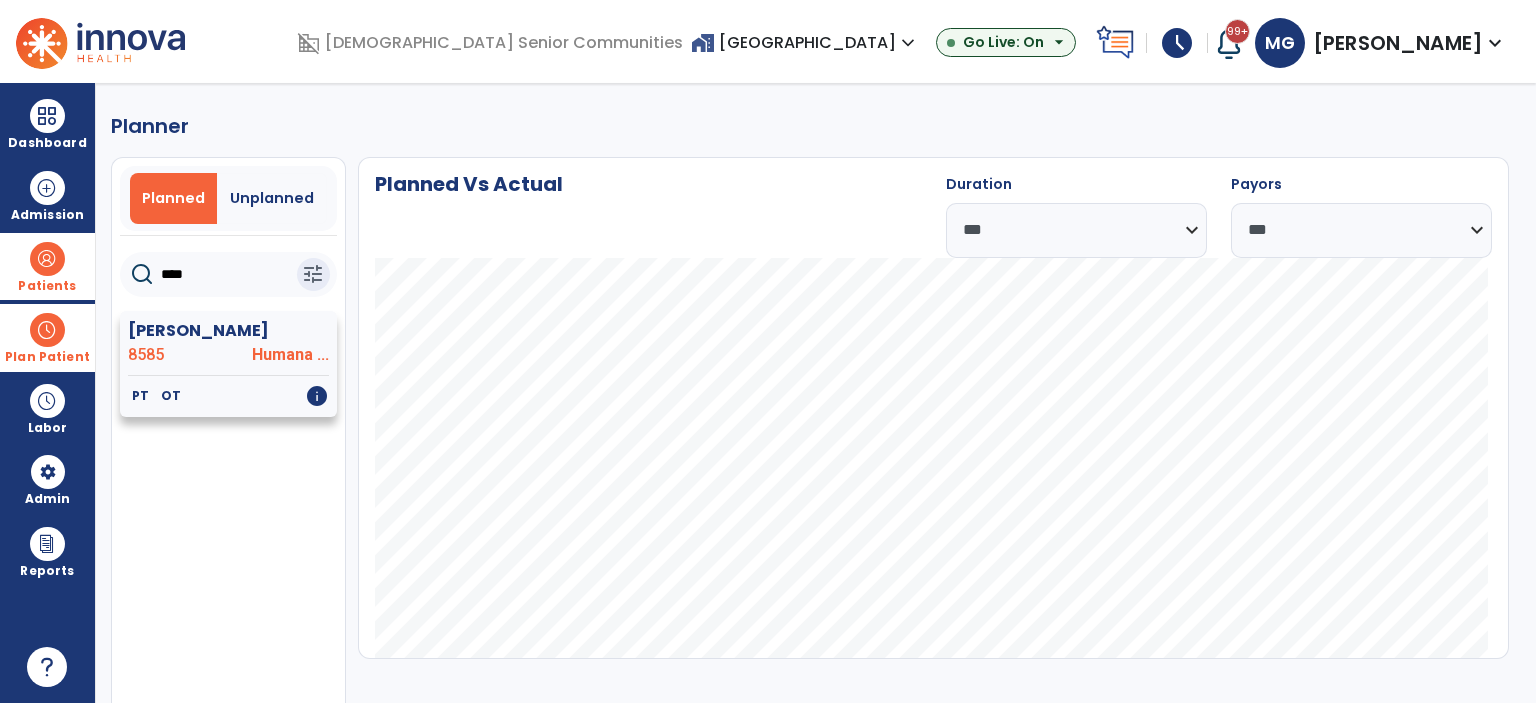 type on "****" 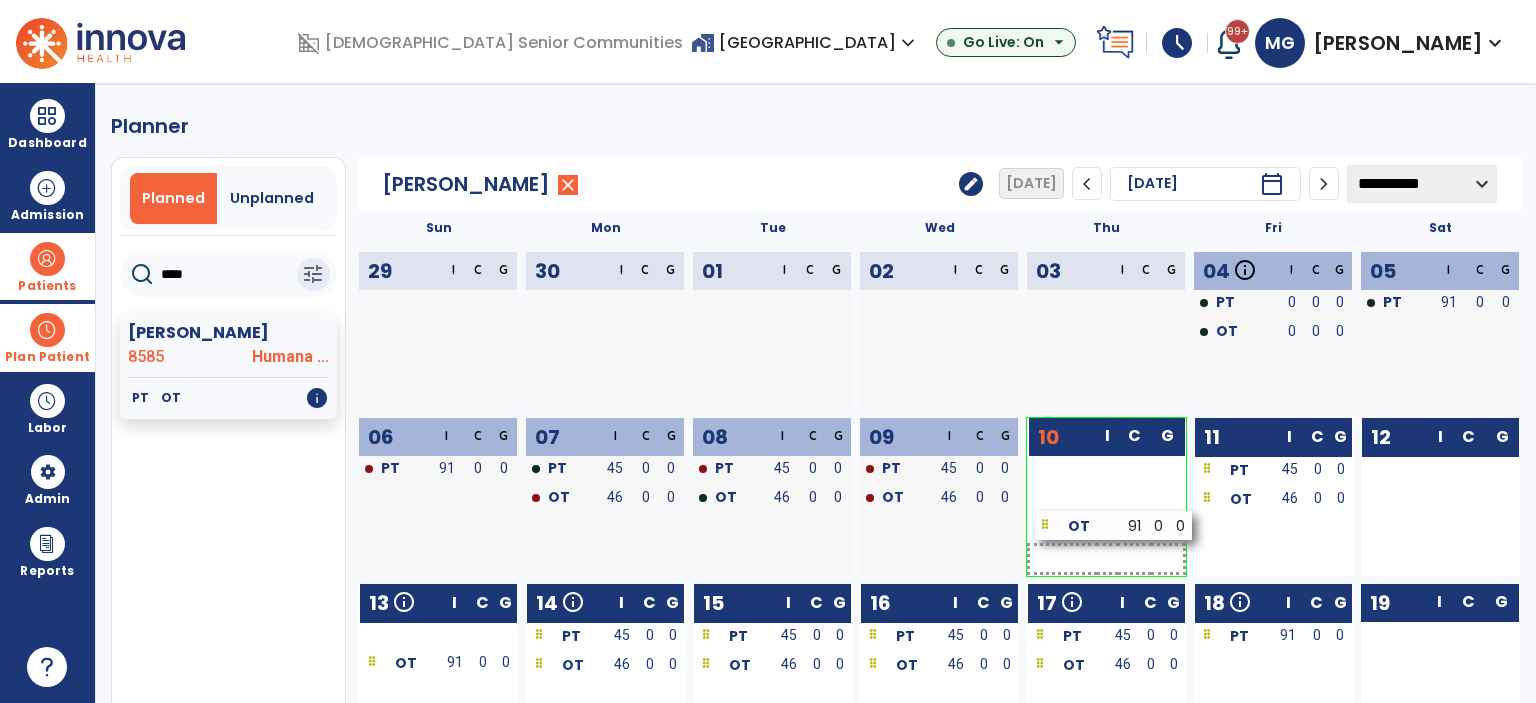 drag, startPoint x: 1409, startPoint y: 503, endPoint x: 1083, endPoint y: 531, distance: 327.20026 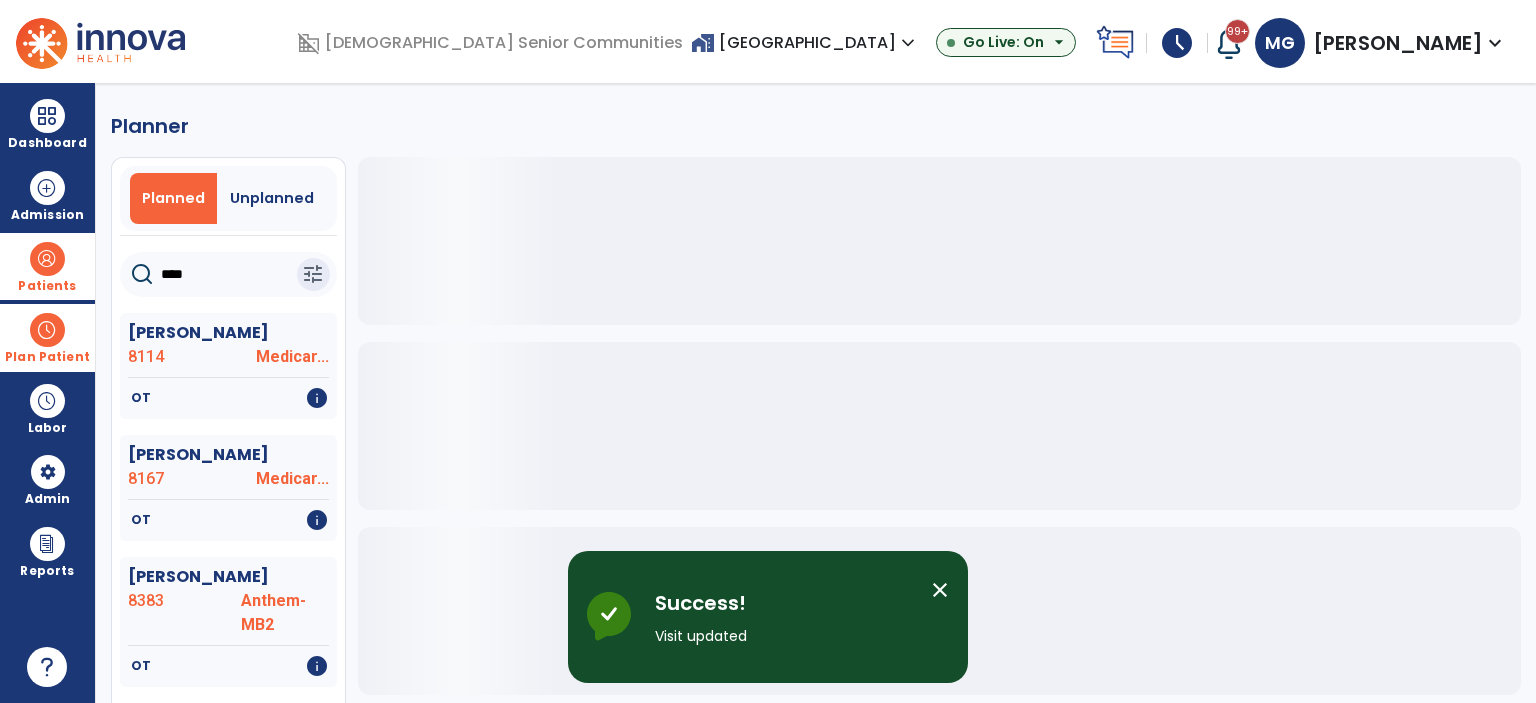click on "close" at bounding box center (940, 590) 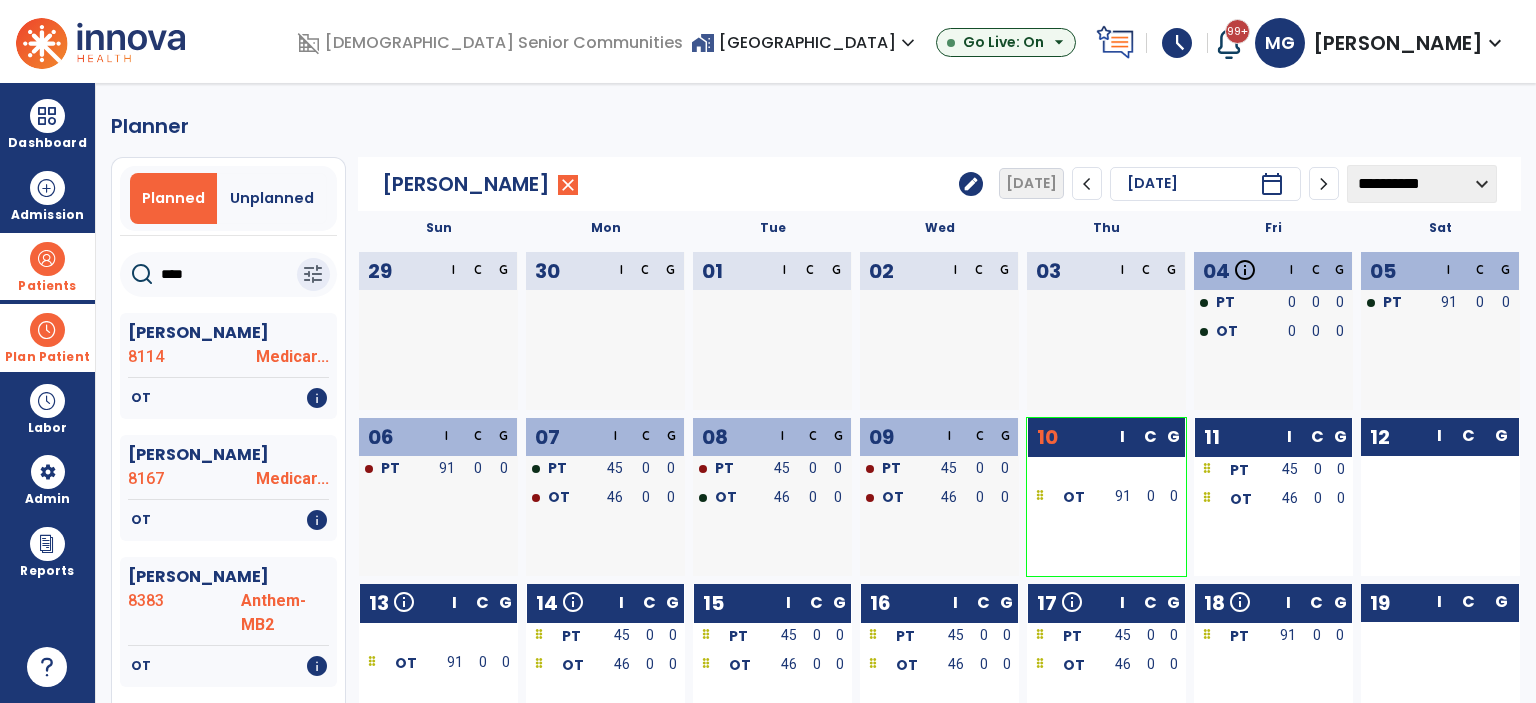 click on "Plan Patient" at bounding box center [47, 337] 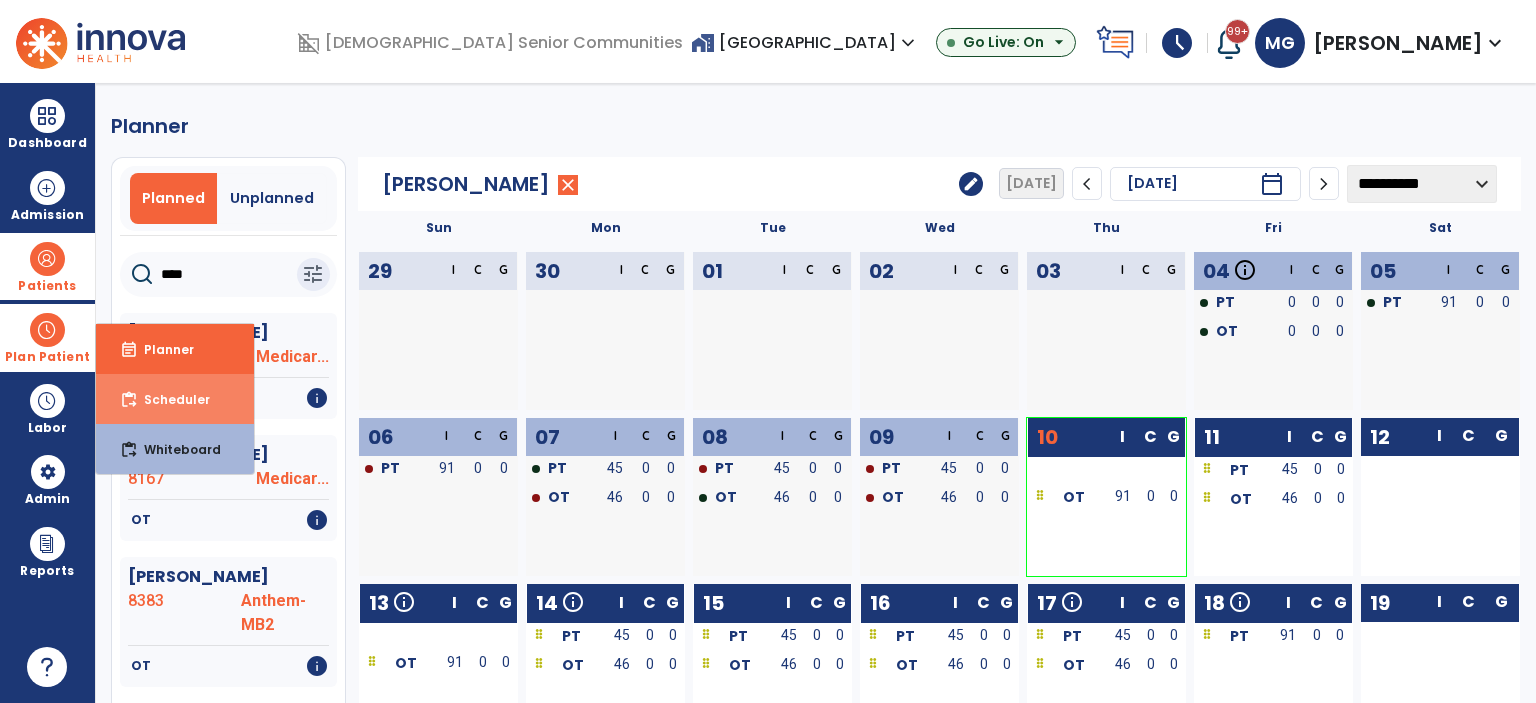 click on "Scheduler" at bounding box center (169, 399) 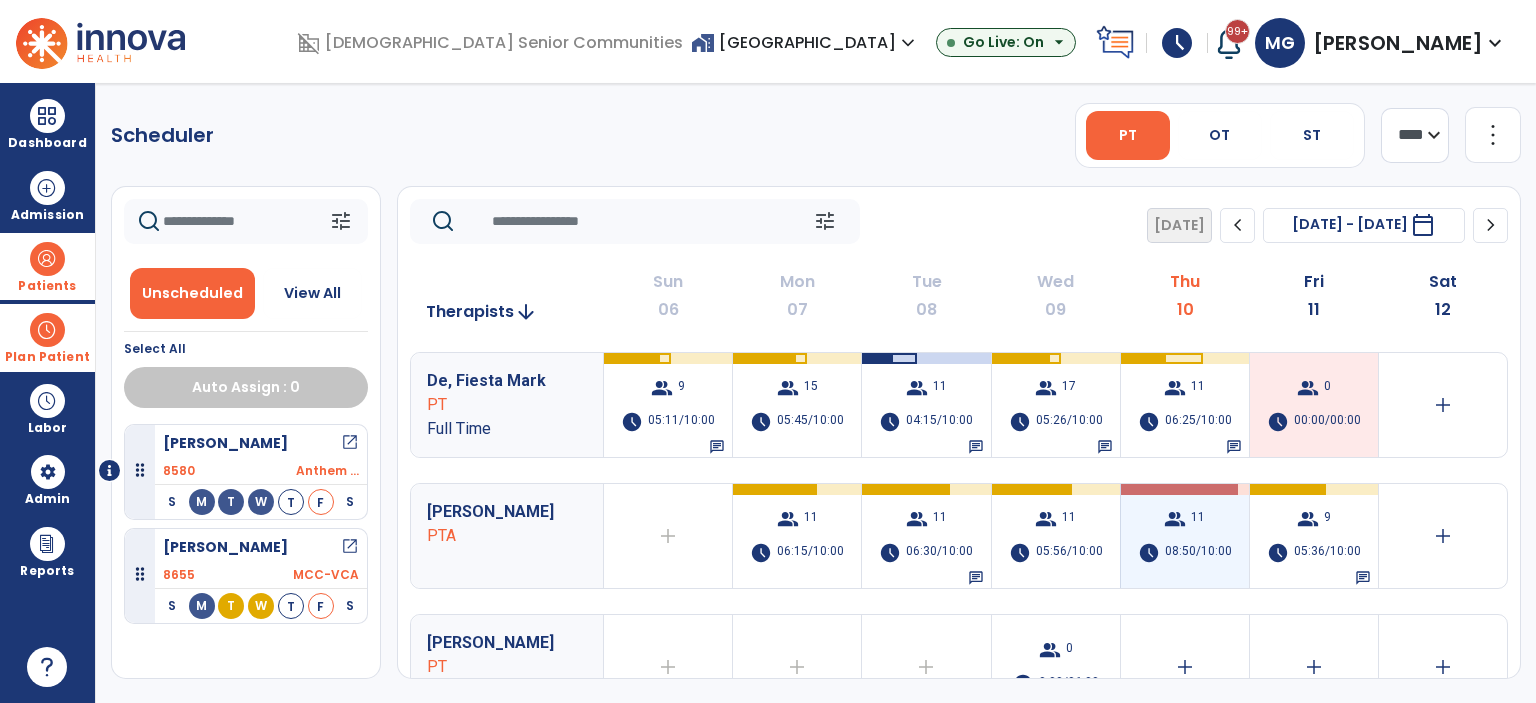 click on "group  11  schedule  08:50/10:00" at bounding box center [1185, 536] 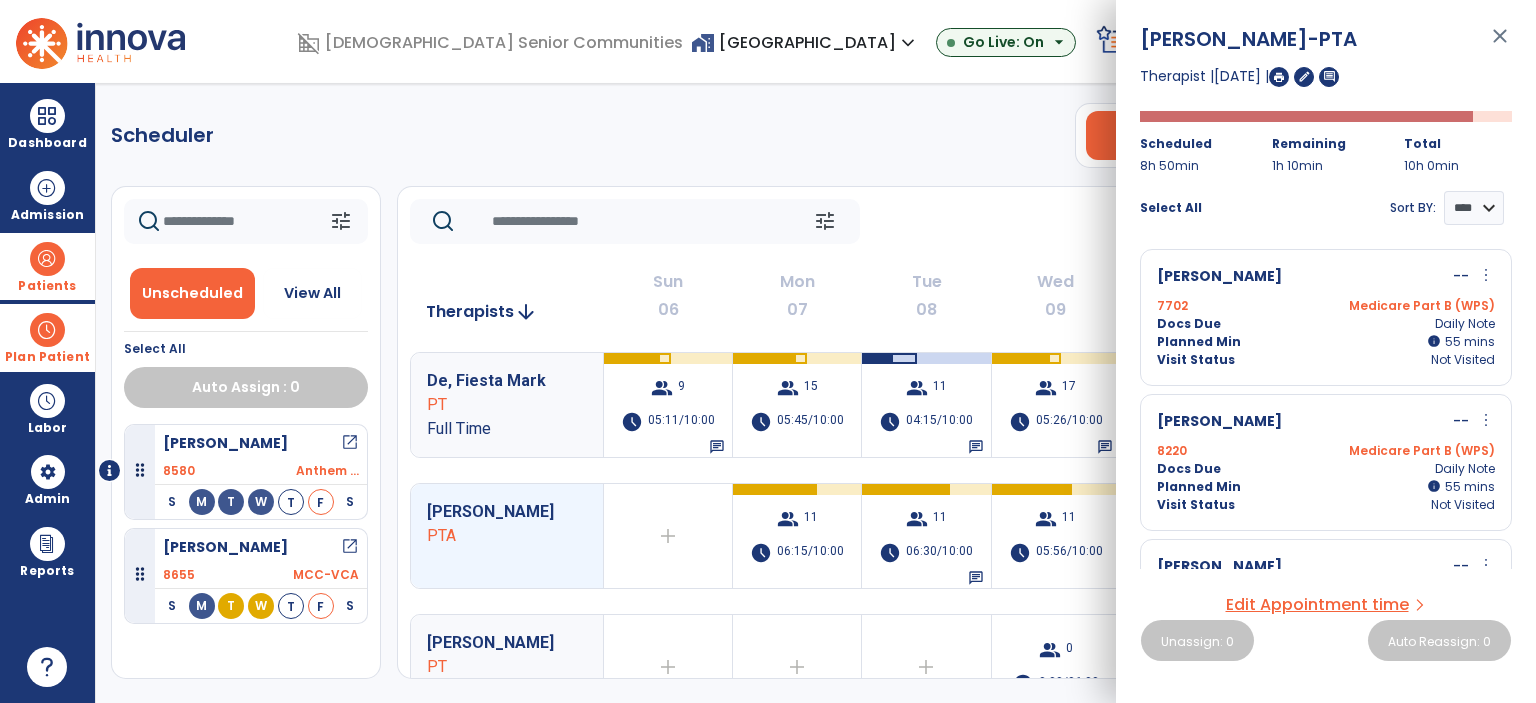 click on "close" at bounding box center [1500, 45] 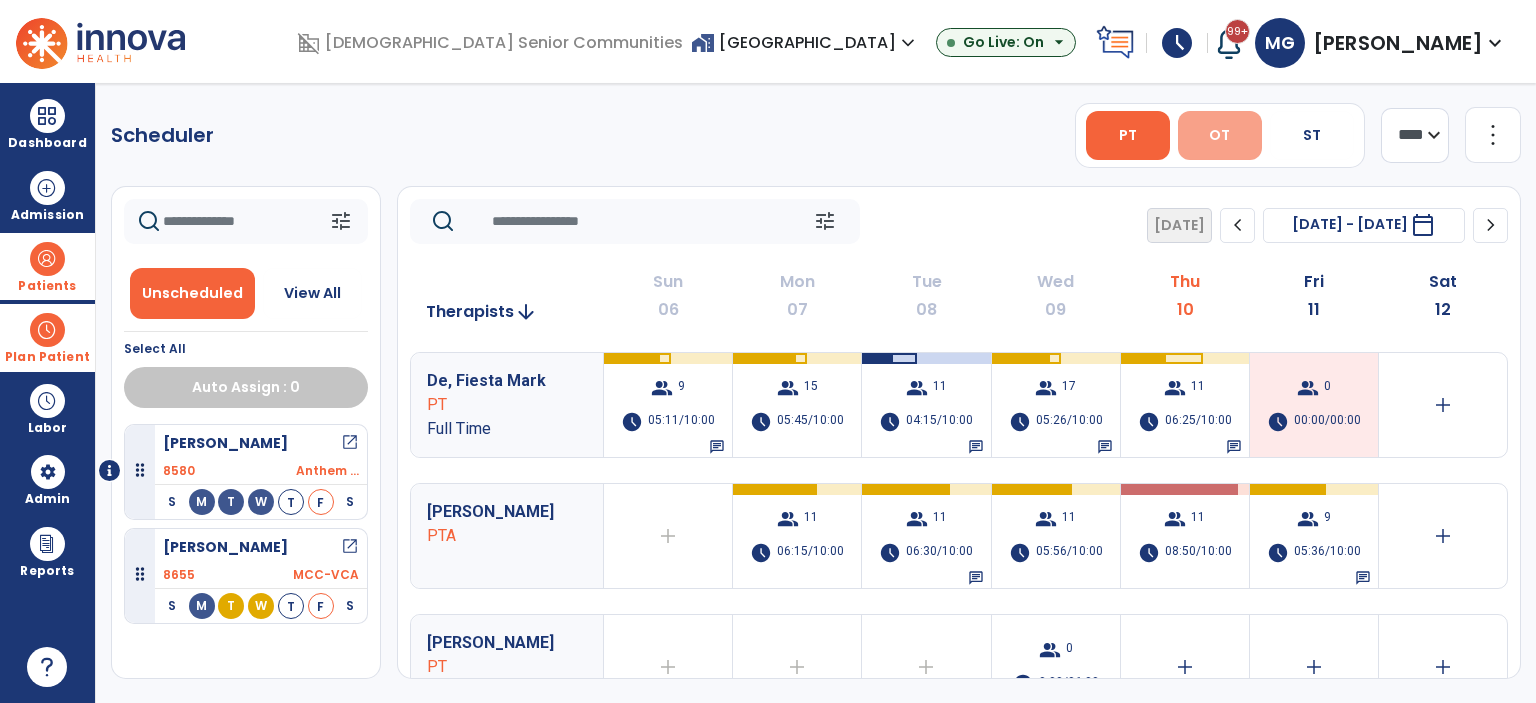 click on "OT" at bounding box center [1219, 135] 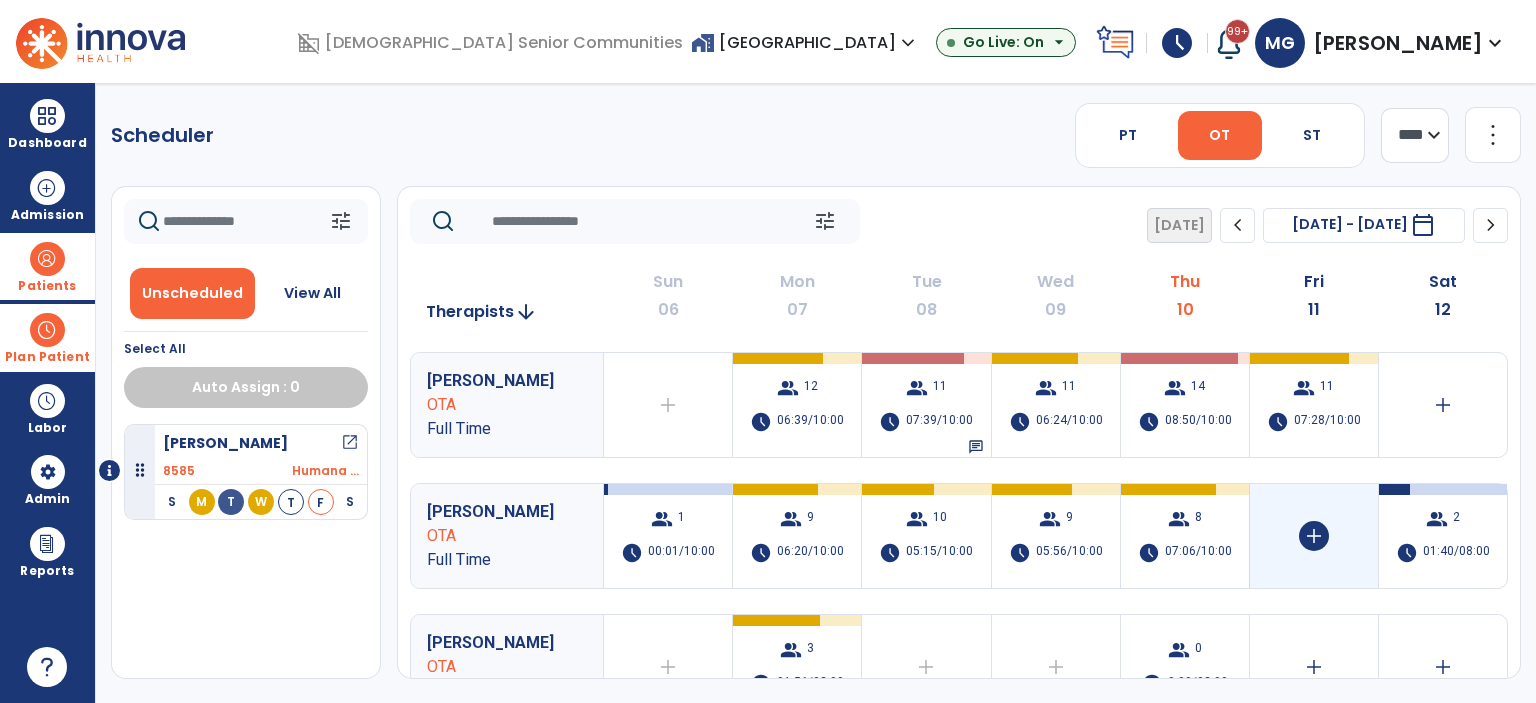 scroll, scrollTop: 0, scrollLeft: 0, axis: both 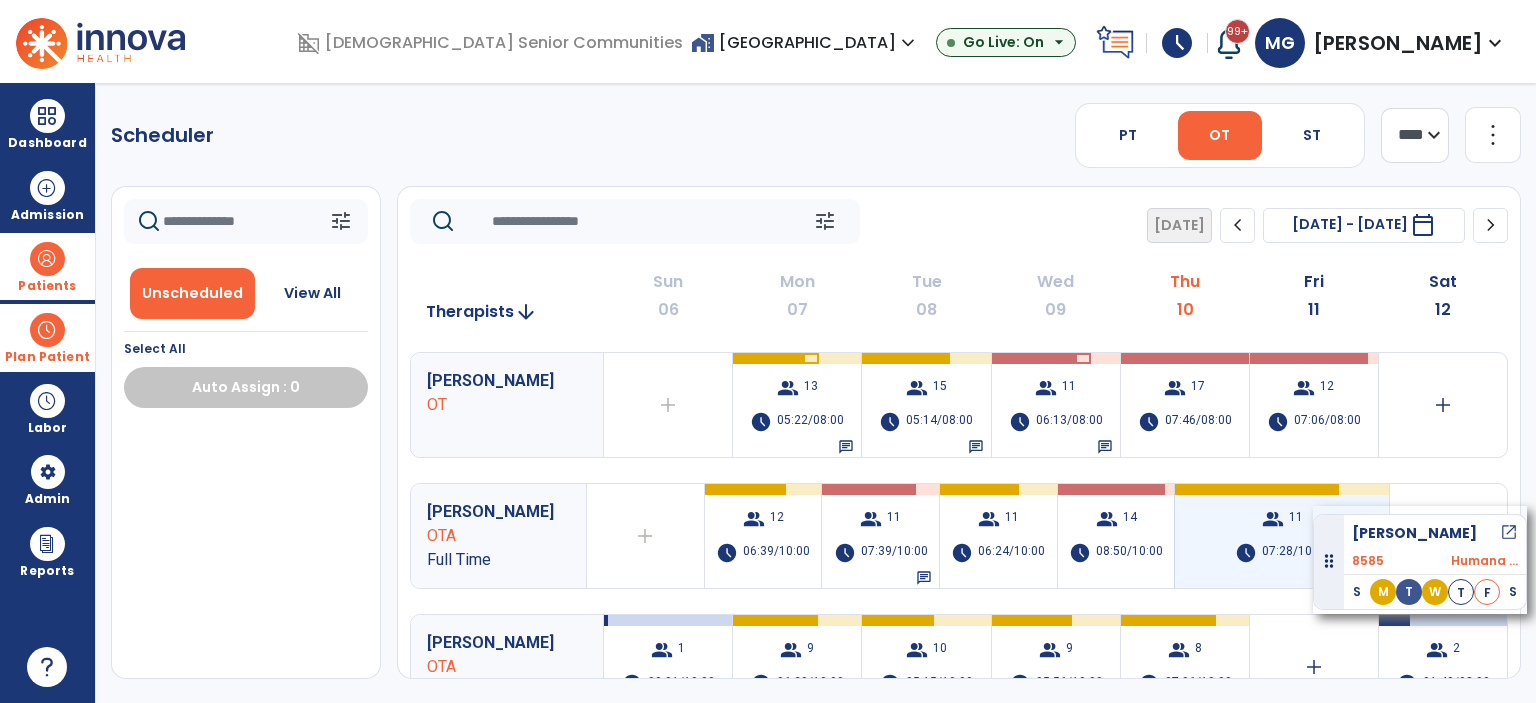 drag, startPoint x: 265, startPoint y: 463, endPoint x: 1313, endPoint y: 506, distance: 1048.8818 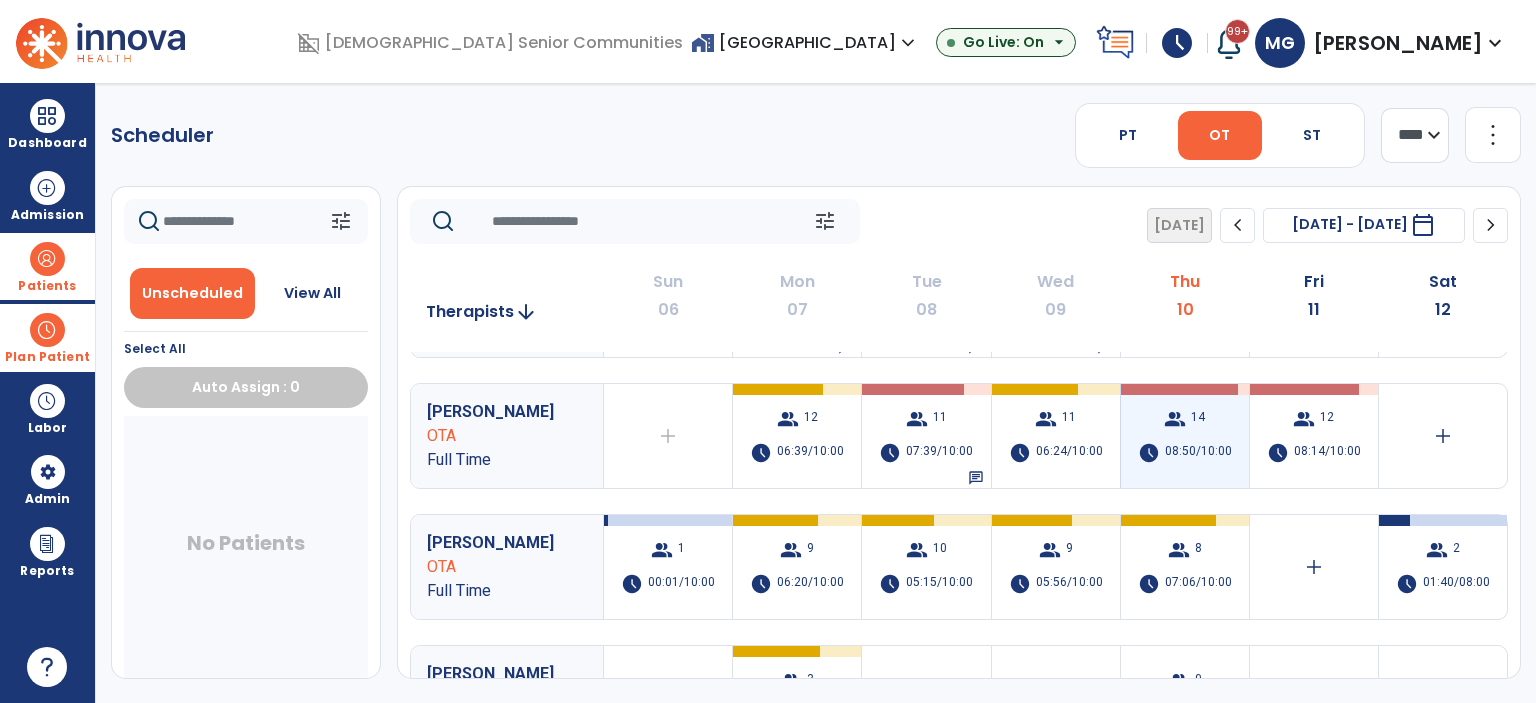 scroll, scrollTop: 0, scrollLeft: 0, axis: both 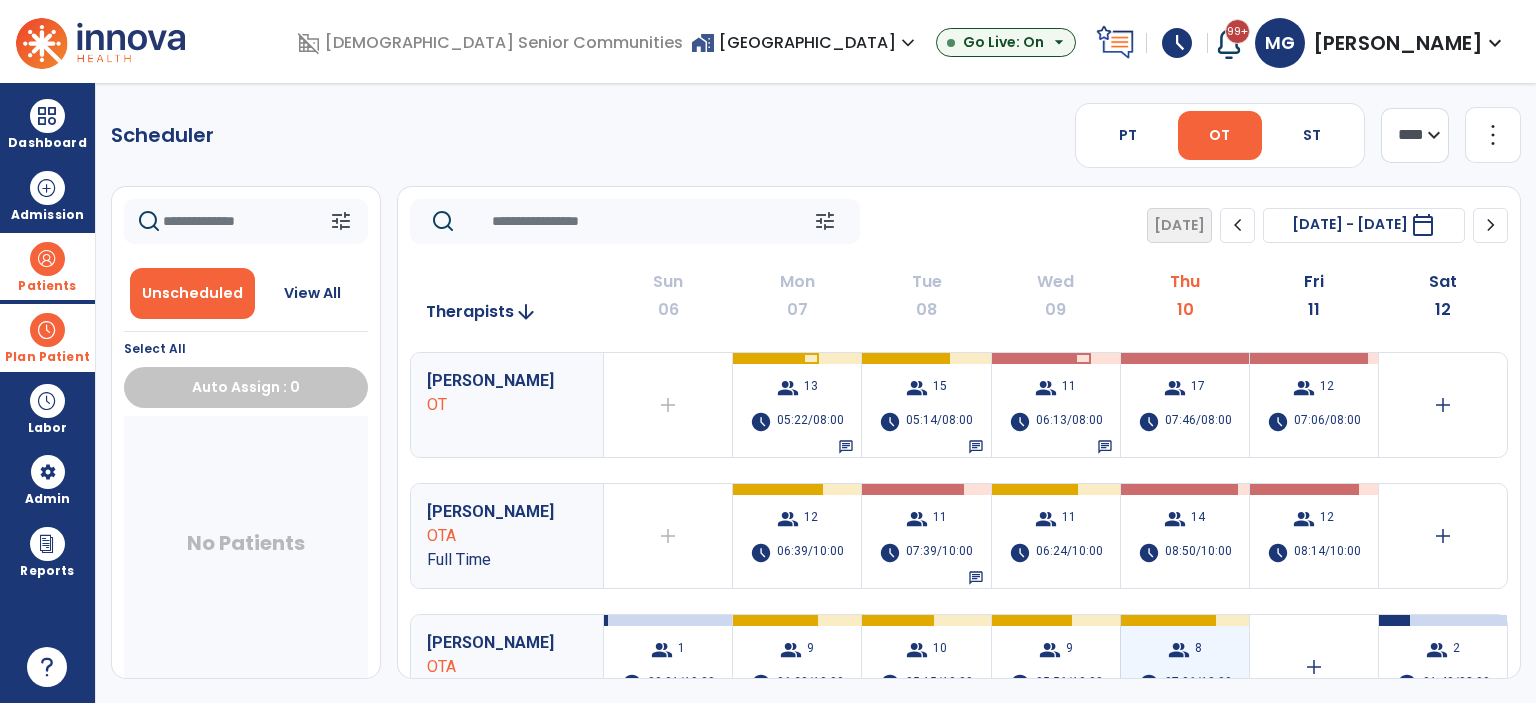 click on "group  8  schedule  07:06/10:00" at bounding box center [1185, 667] 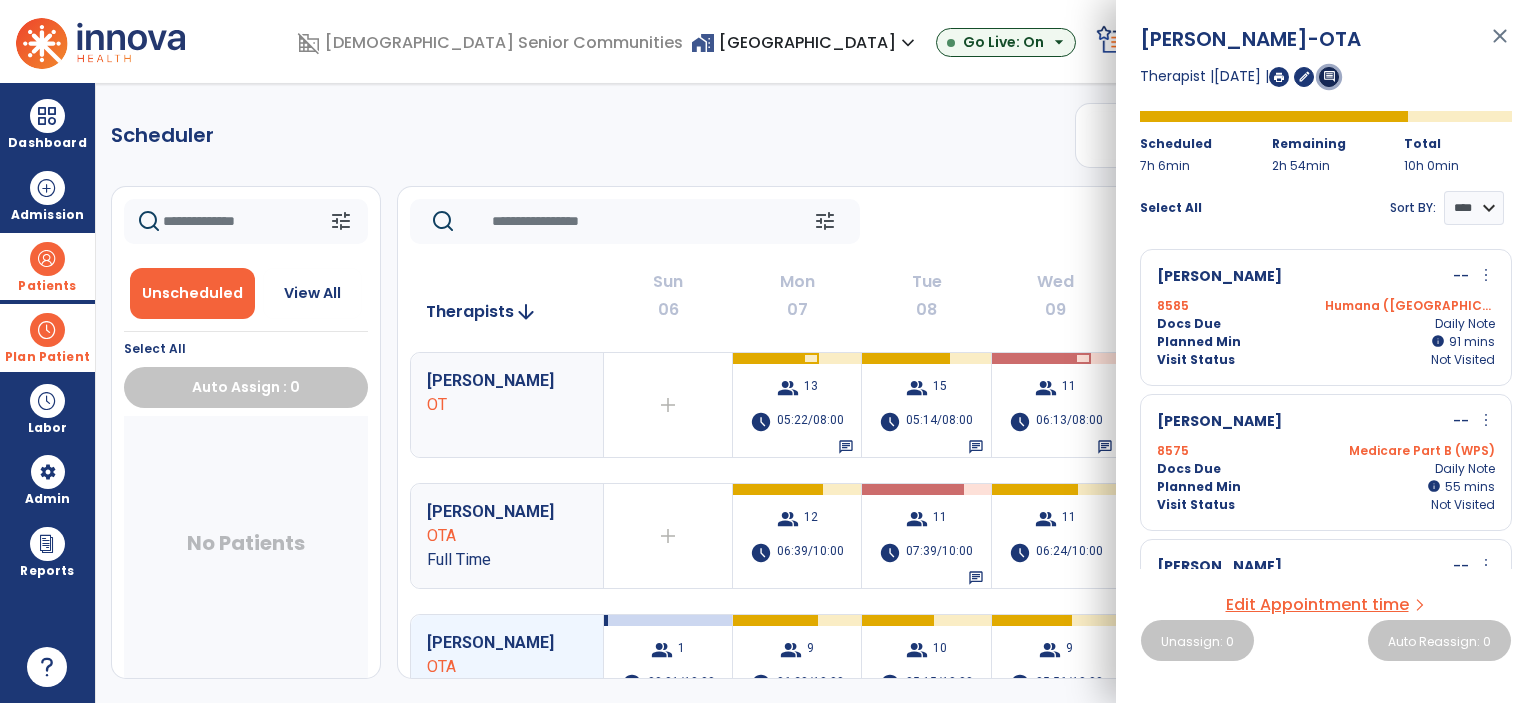 click on "comment" at bounding box center (1329, 76) 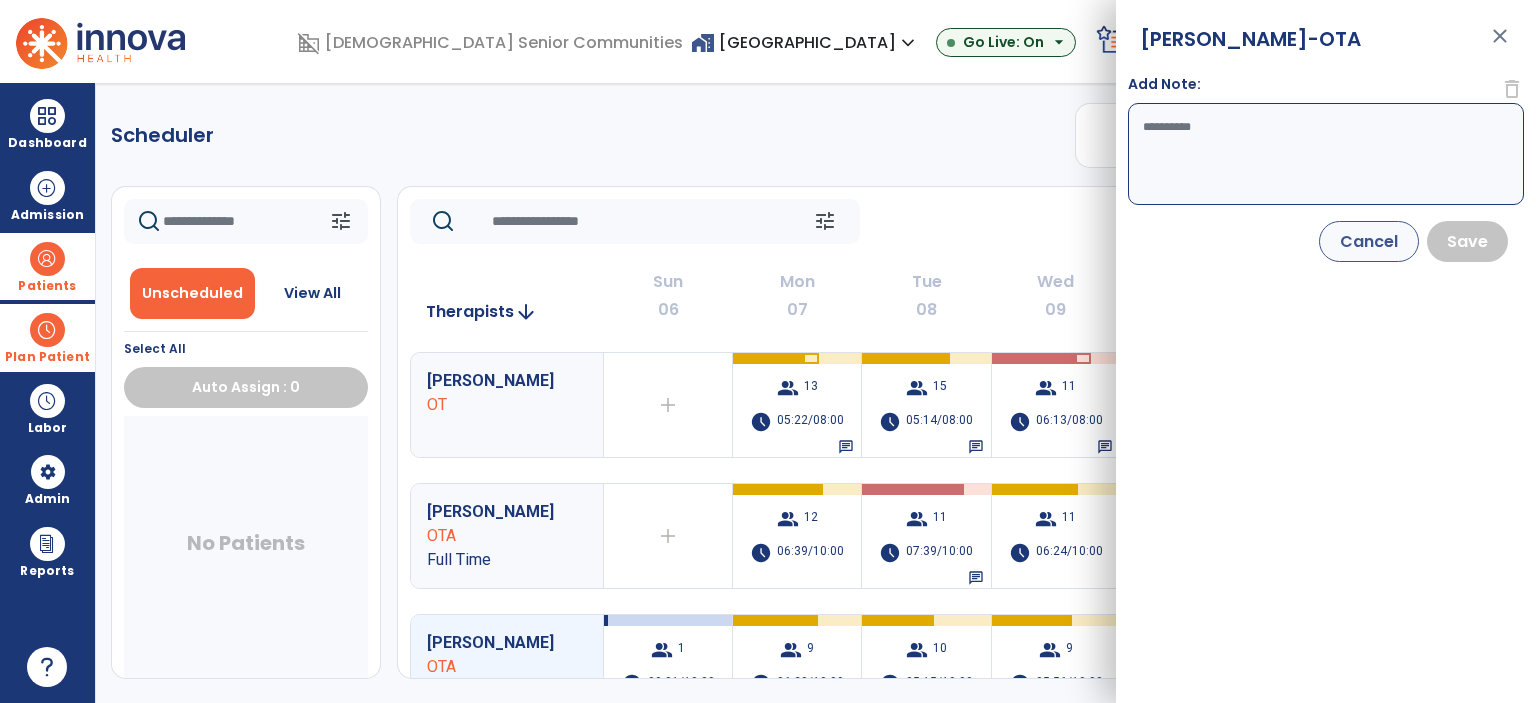 click on "Add Note:" at bounding box center [1326, 154] 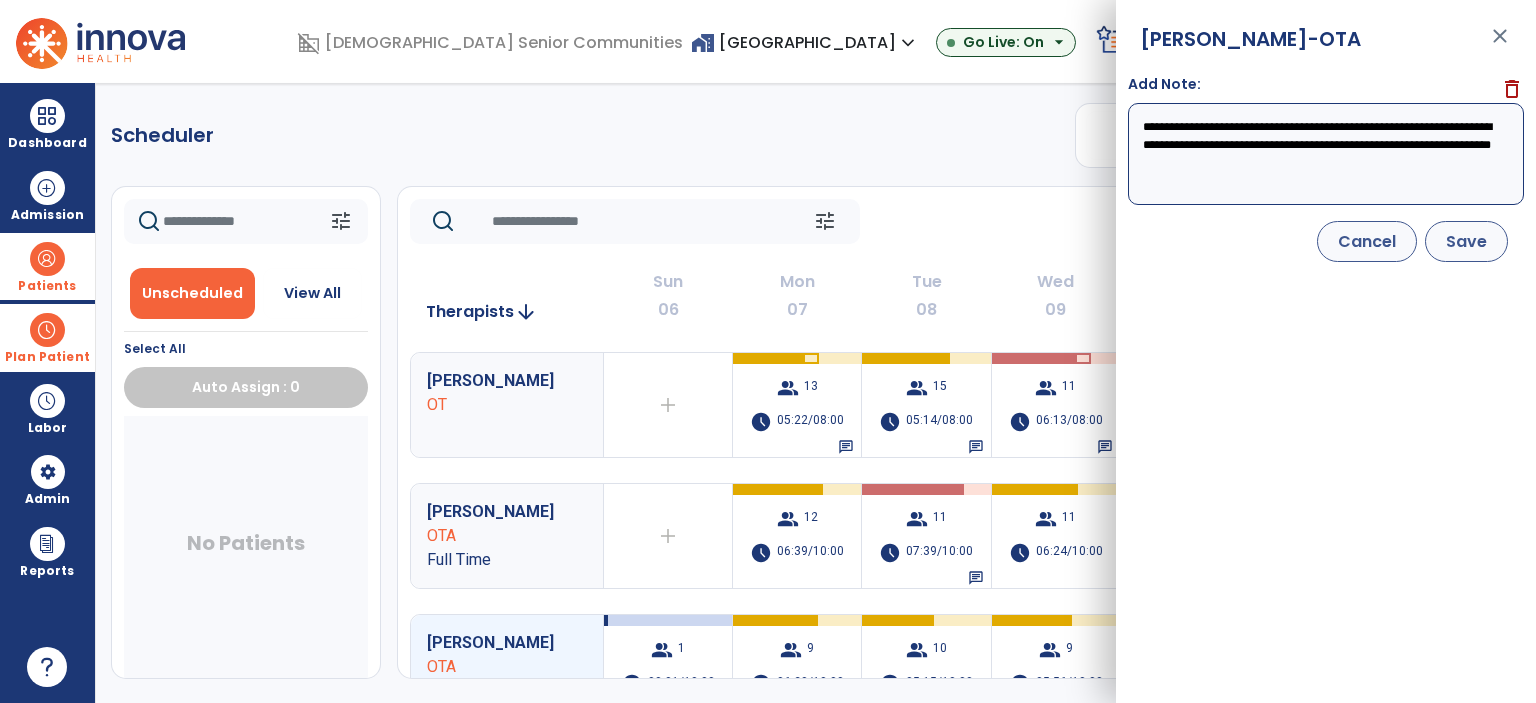 type on "**********" 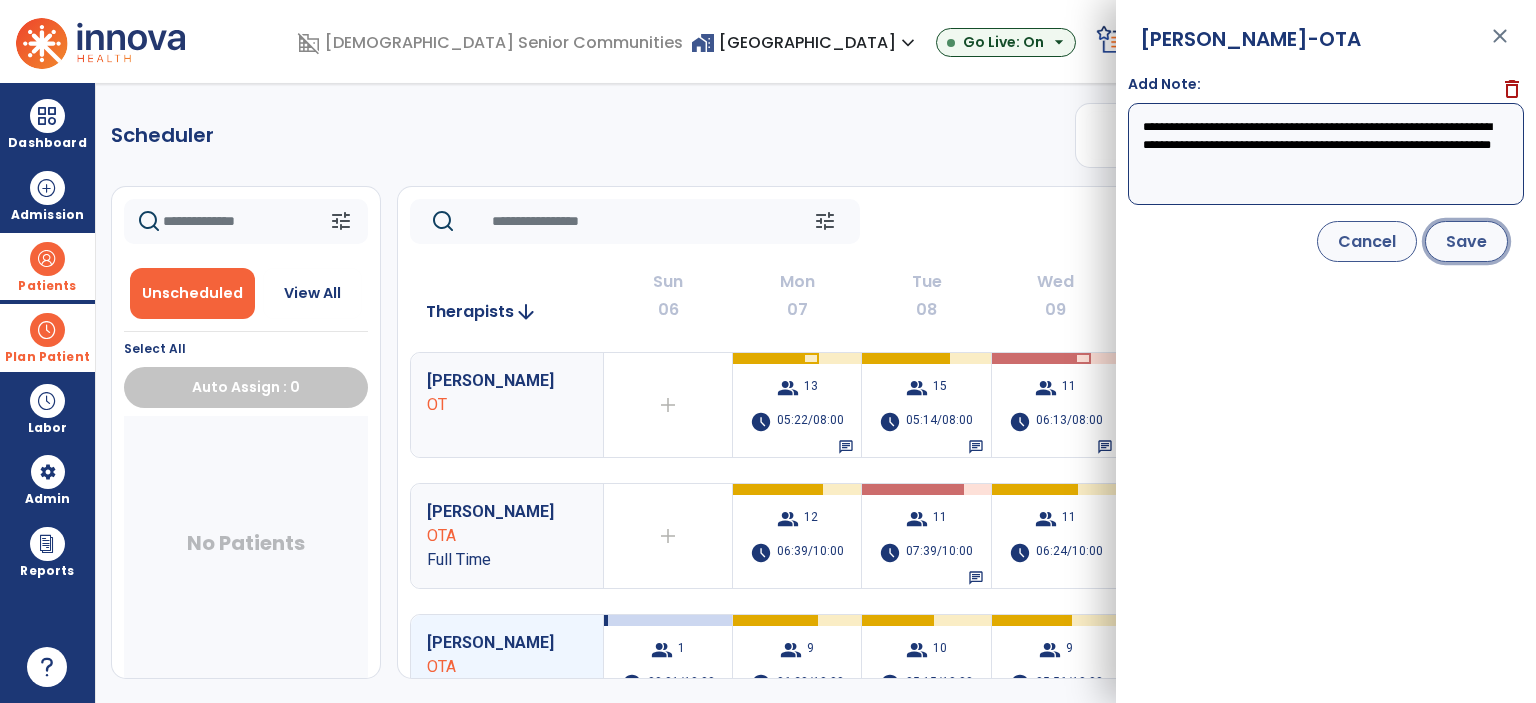 click on "Save" at bounding box center [1466, 241] 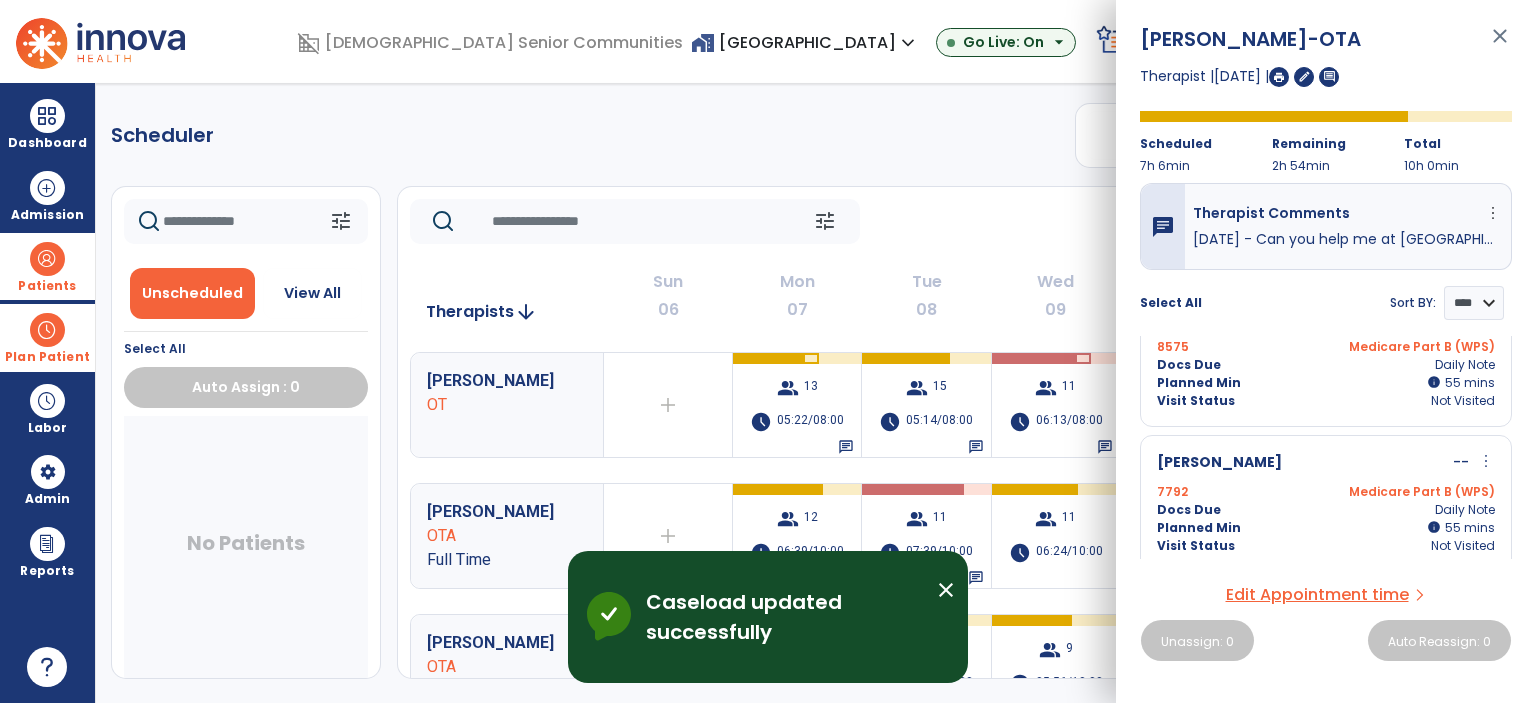 scroll, scrollTop: 200, scrollLeft: 0, axis: vertical 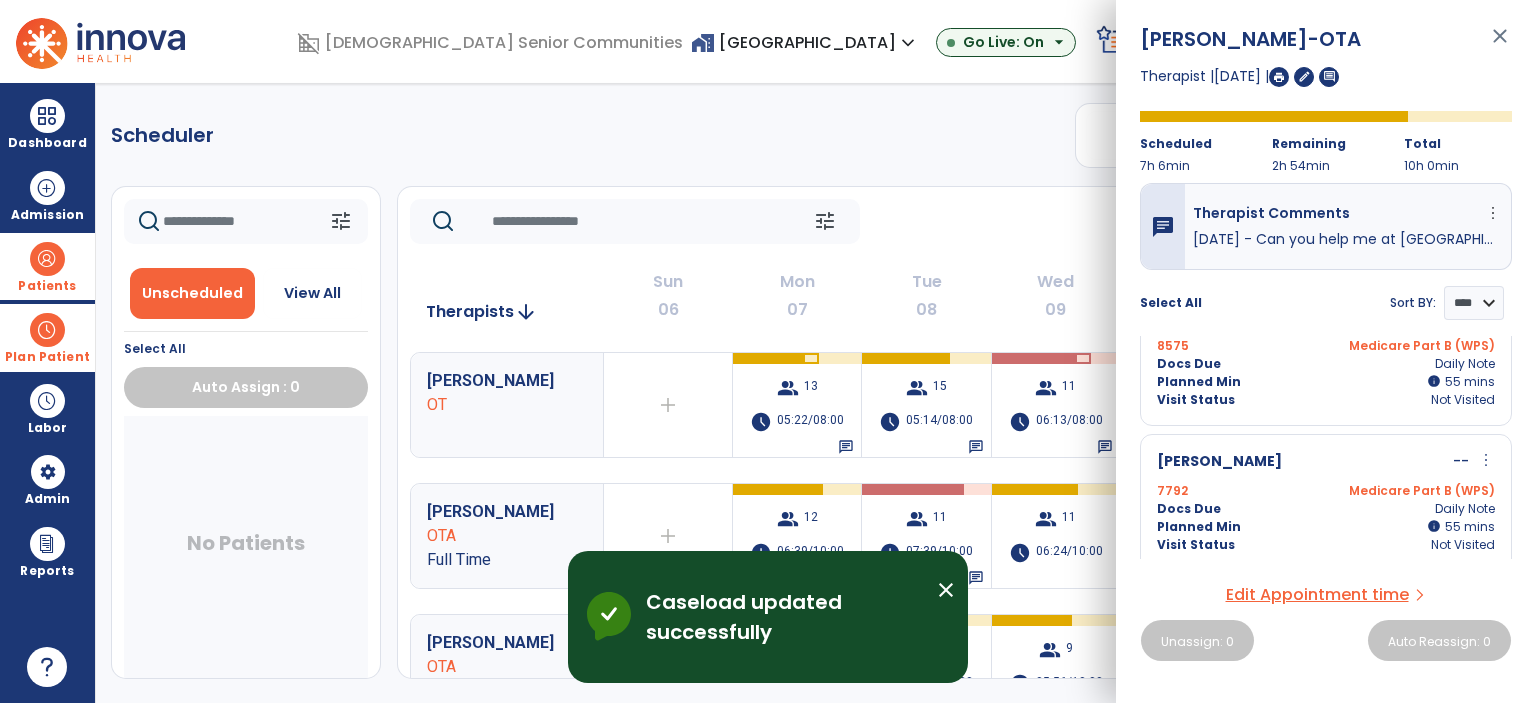 drag, startPoint x: 944, startPoint y: 587, endPoint x: 1003, endPoint y: 479, distance: 123.065025 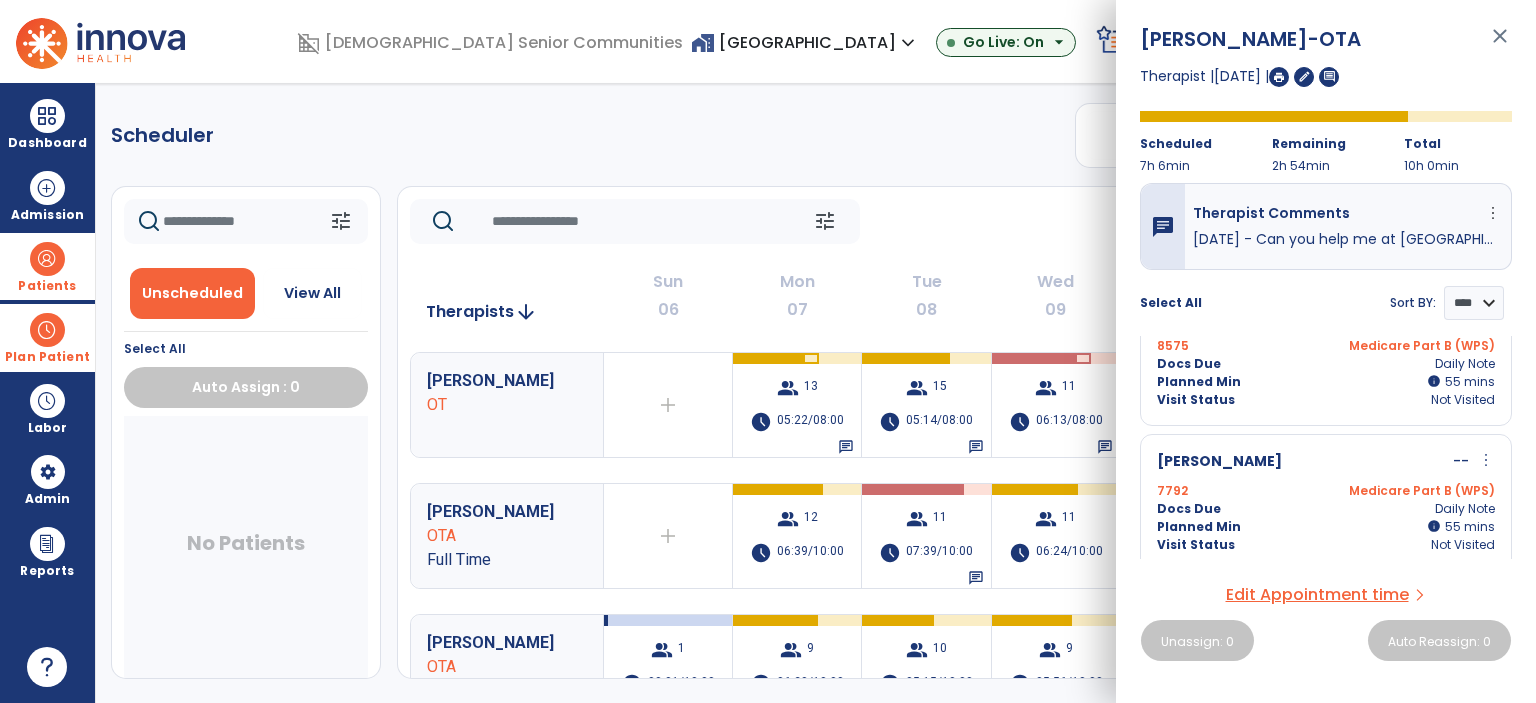 click on "close" at bounding box center [1500, 45] 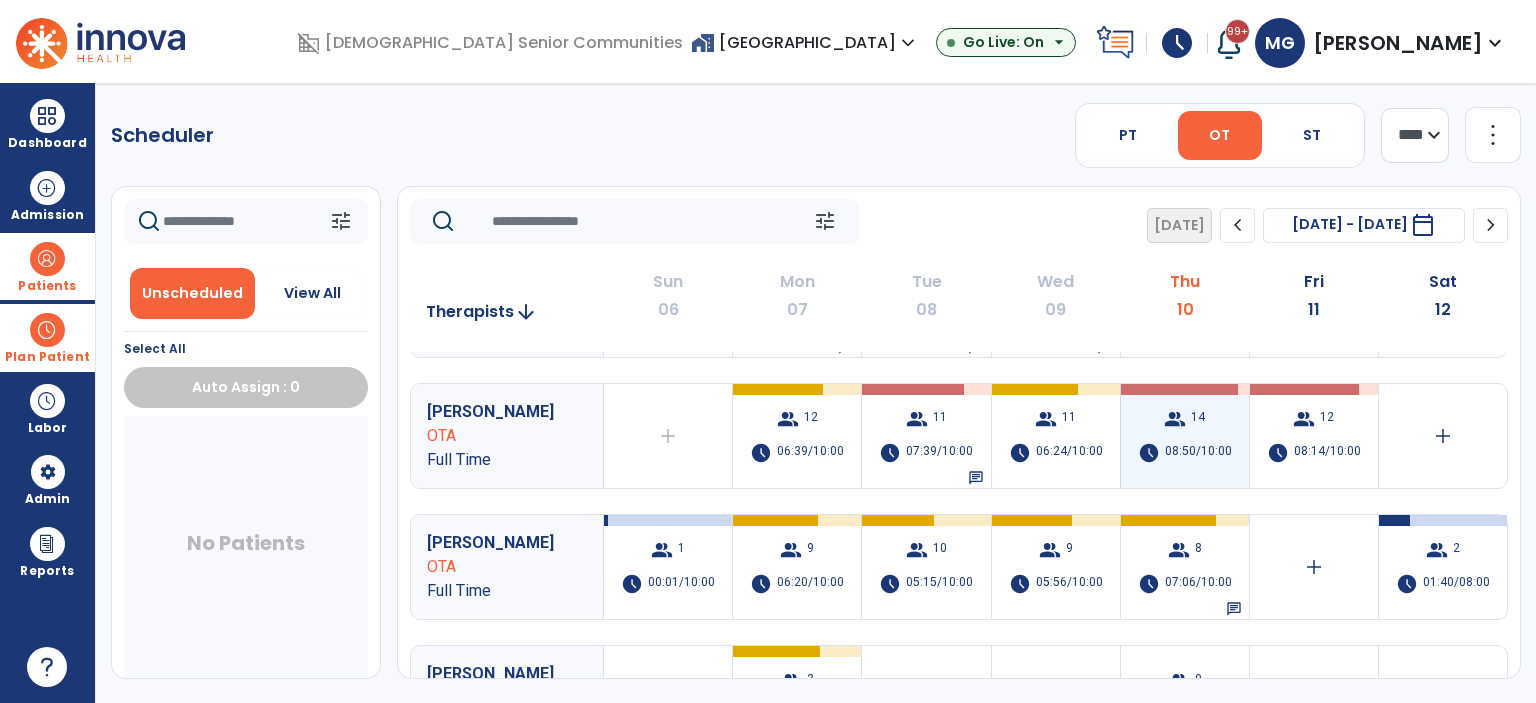 scroll, scrollTop: 0, scrollLeft: 0, axis: both 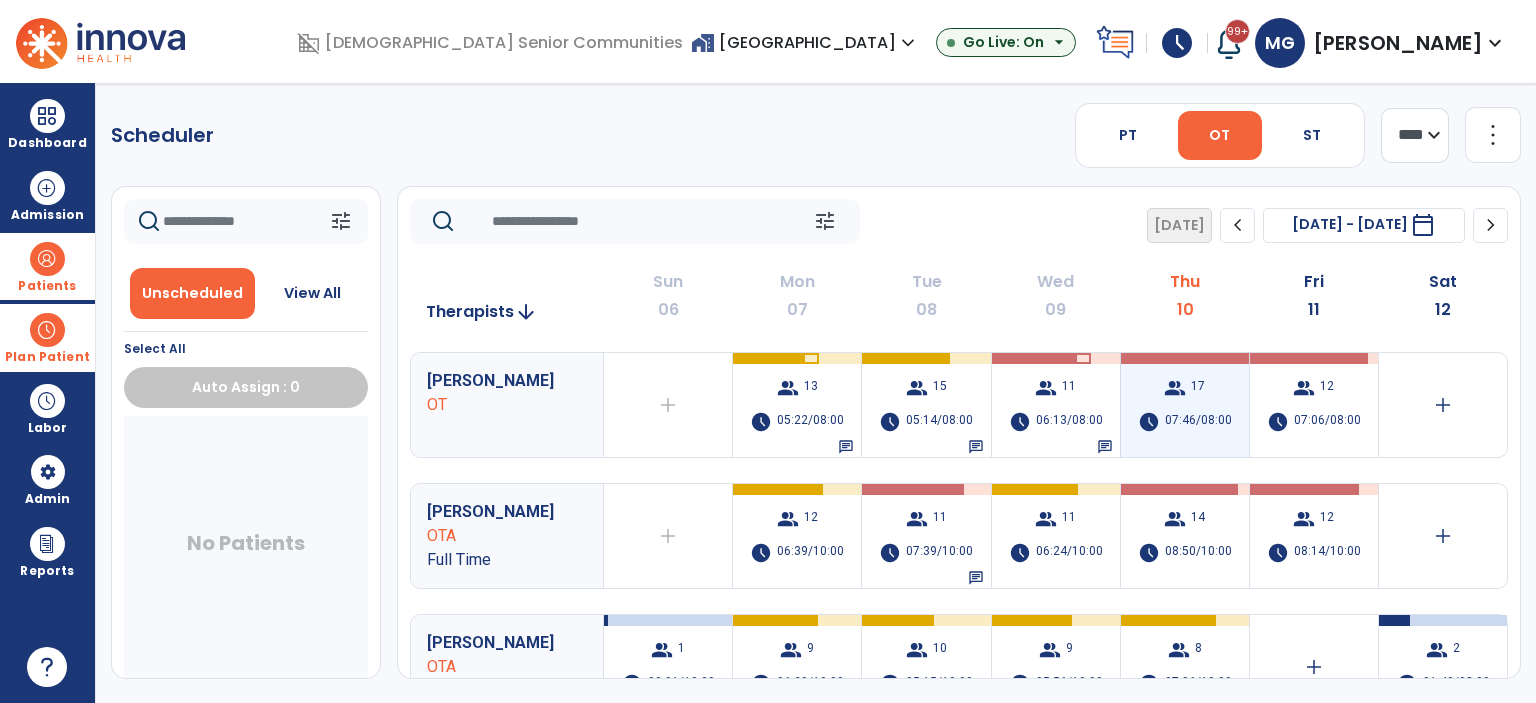 click on "group  17  schedule  07:46/08:00" at bounding box center [1185, 405] 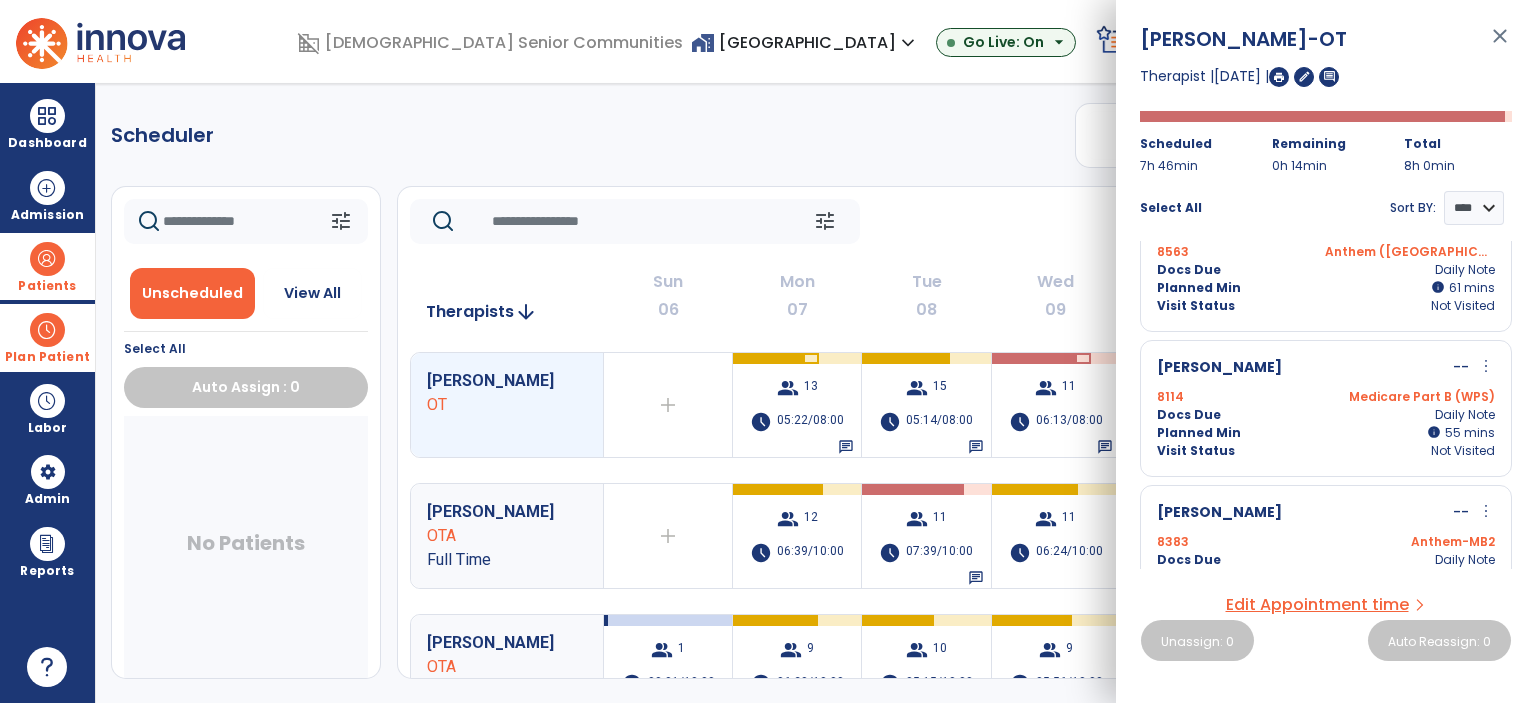 scroll, scrollTop: 0, scrollLeft: 0, axis: both 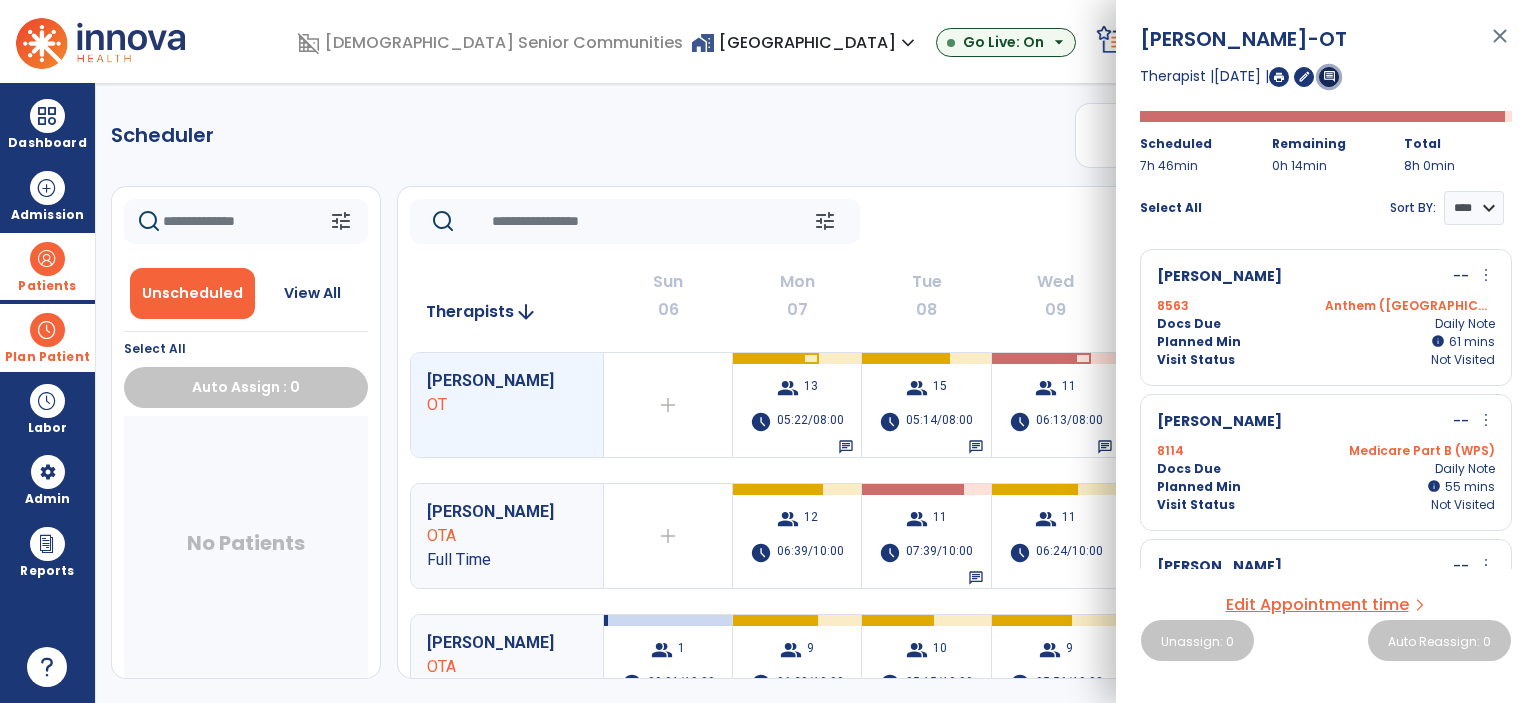 click on "comment" at bounding box center [1329, 76] 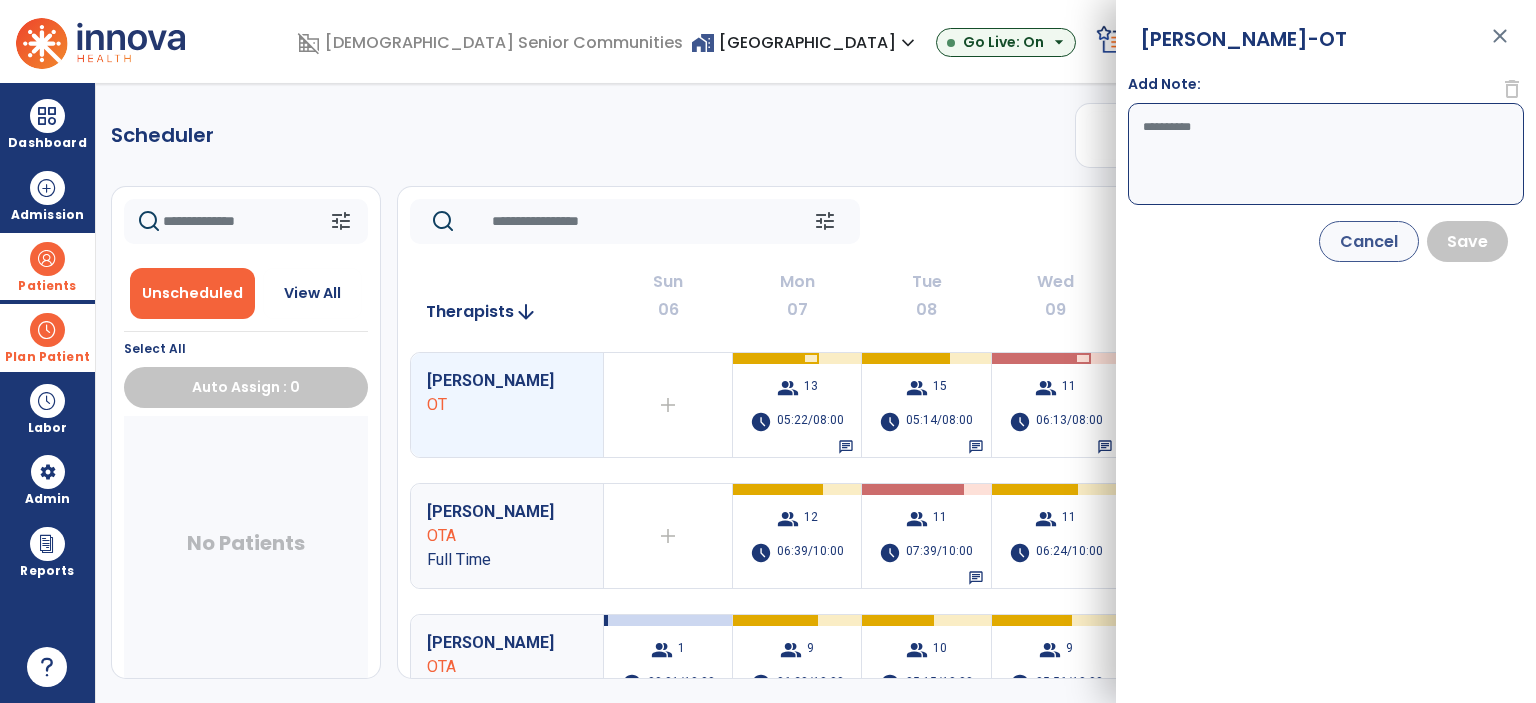 click on "Add Note:" at bounding box center (1326, 154) 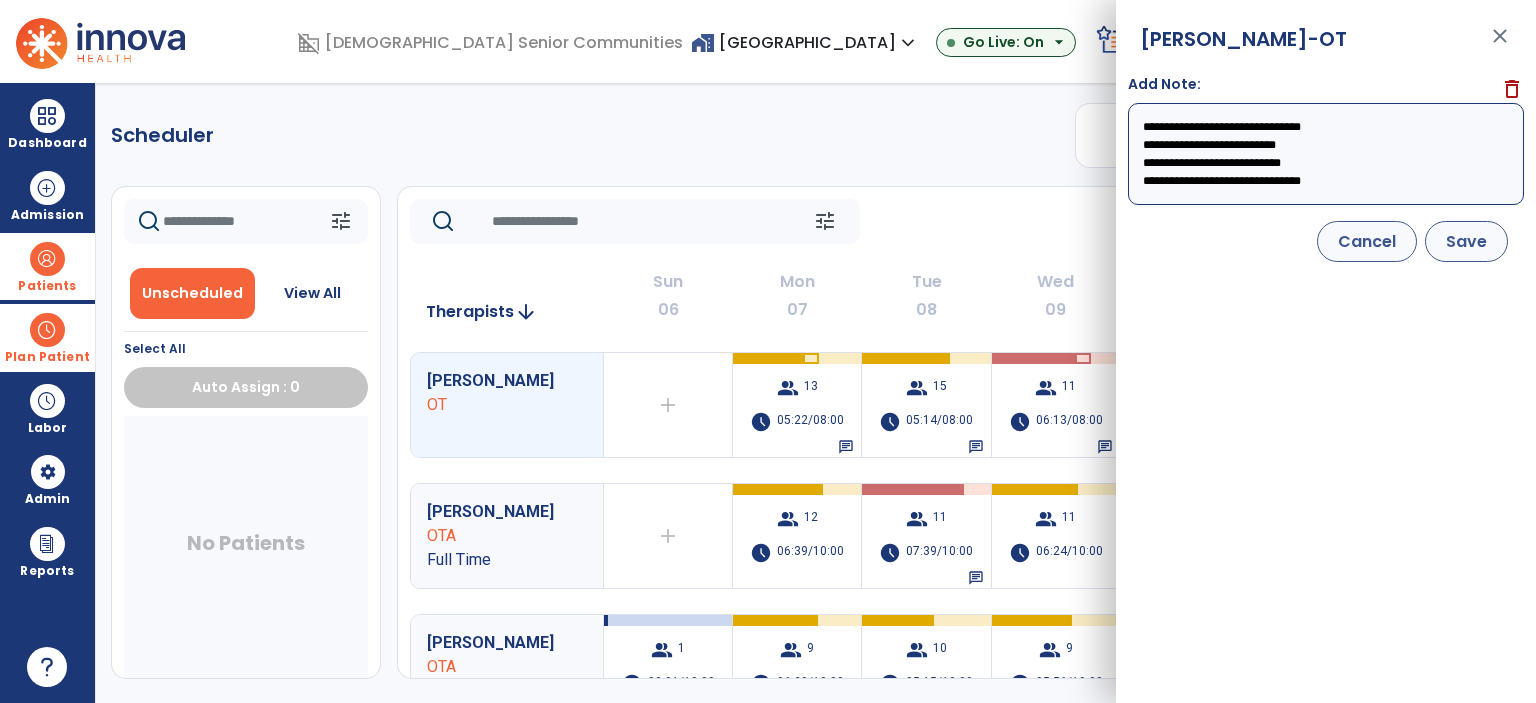 type on "**********" 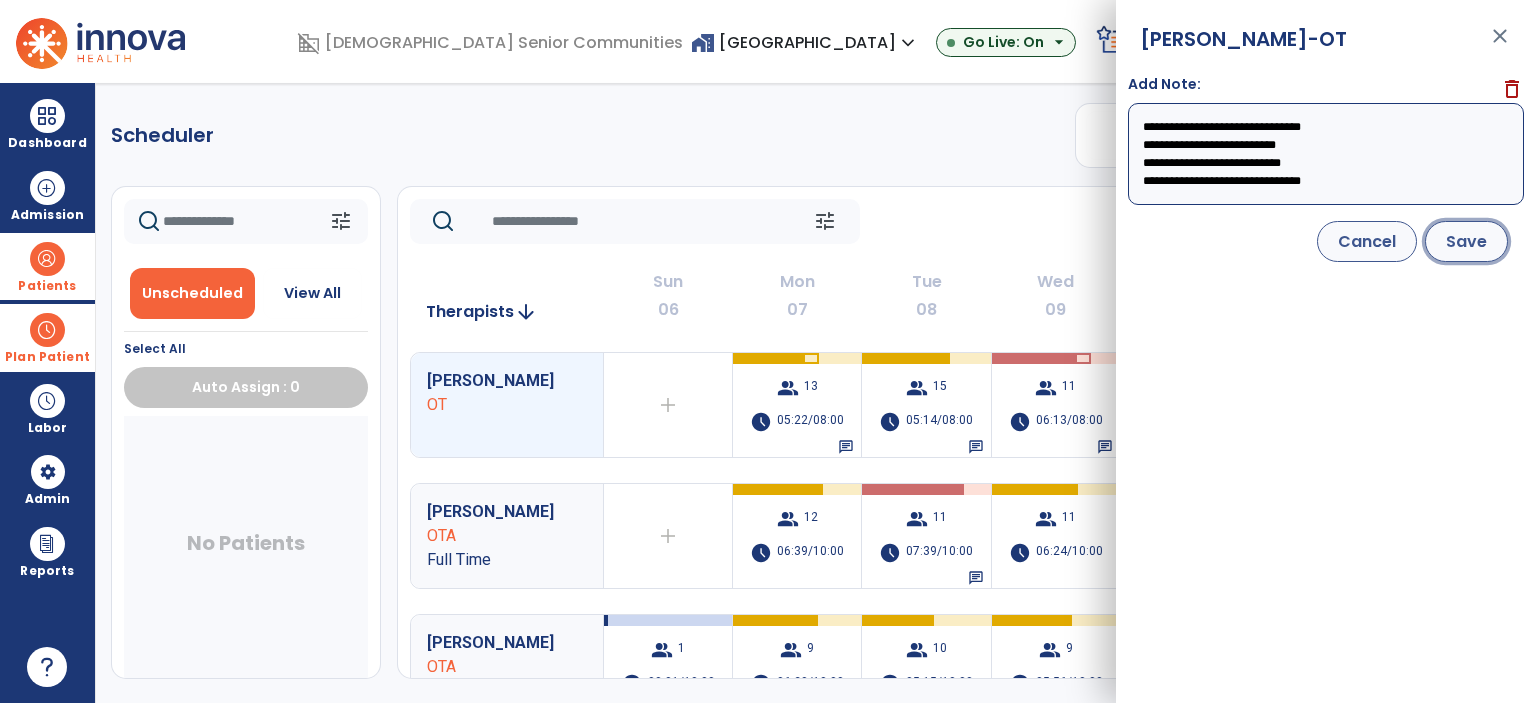 click on "Save" at bounding box center [1466, 241] 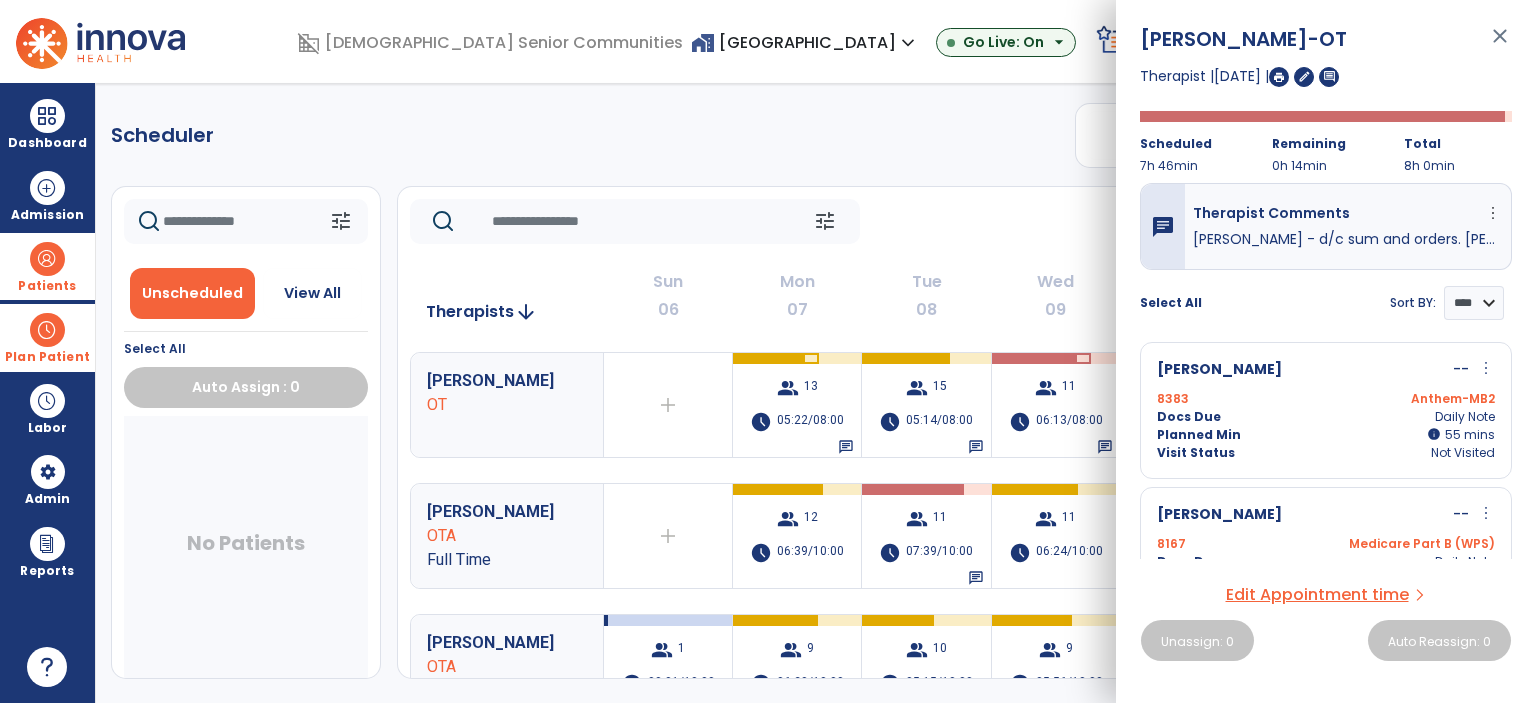 scroll, scrollTop: 300, scrollLeft: 0, axis: vertical 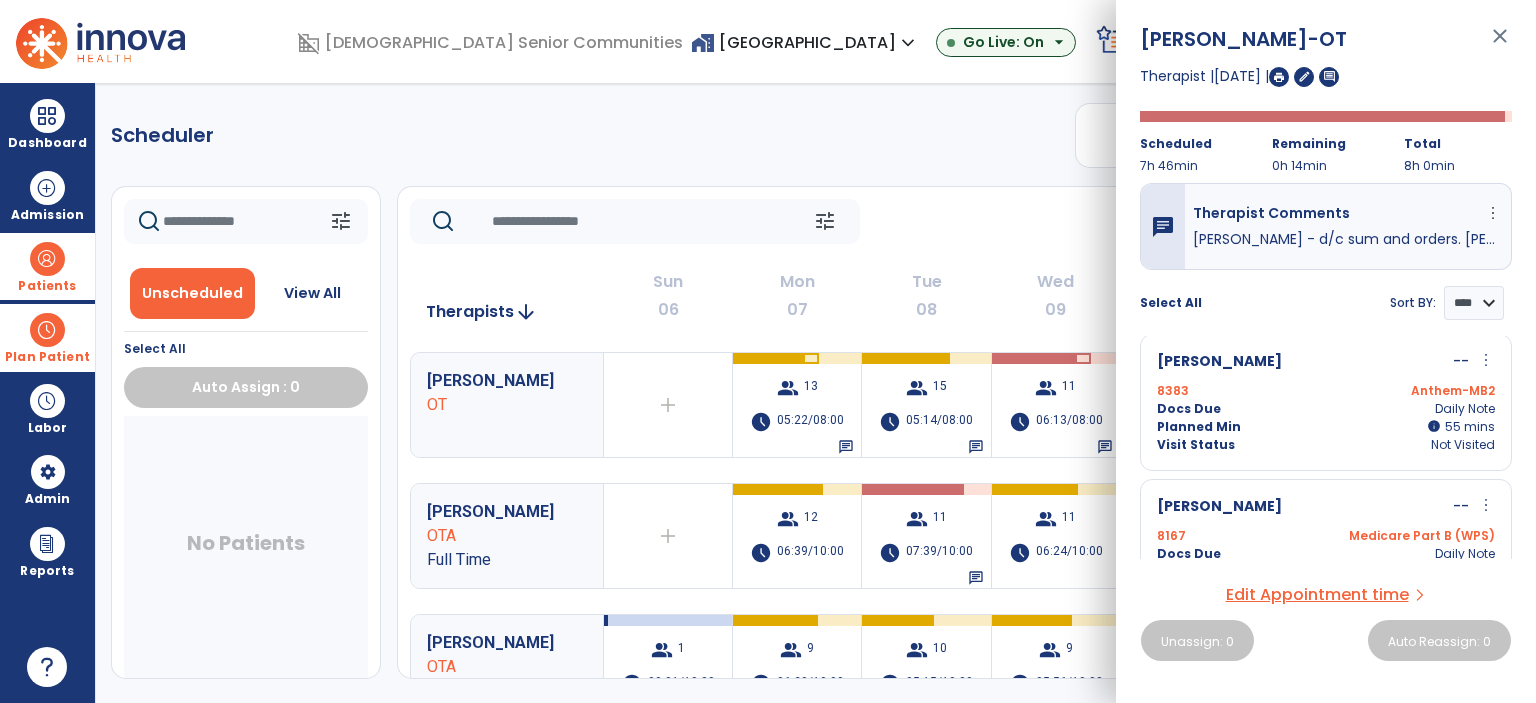 click on "close" at bounding box center [1500, 45] 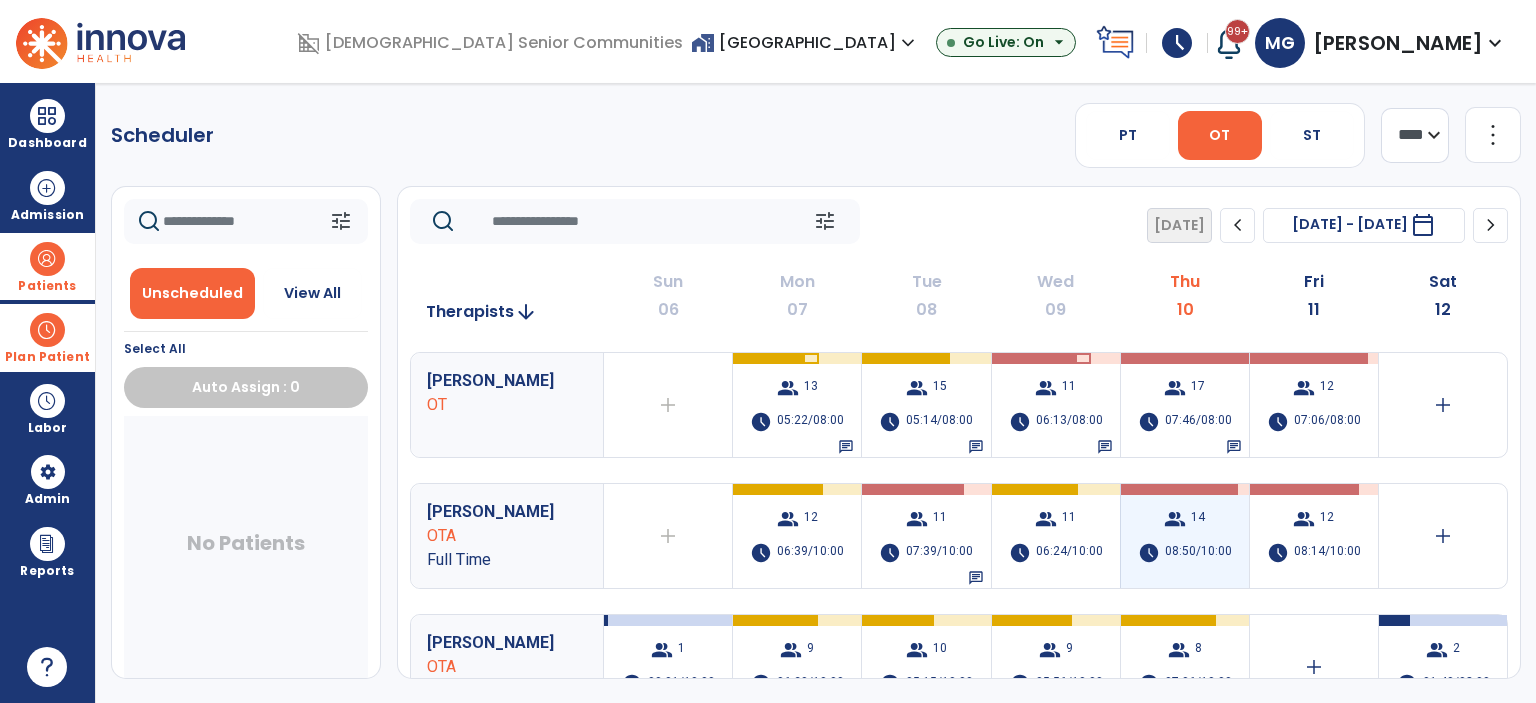 click on "group  14  schedule  08:50/10:00" at bounding box center (1185, 536) 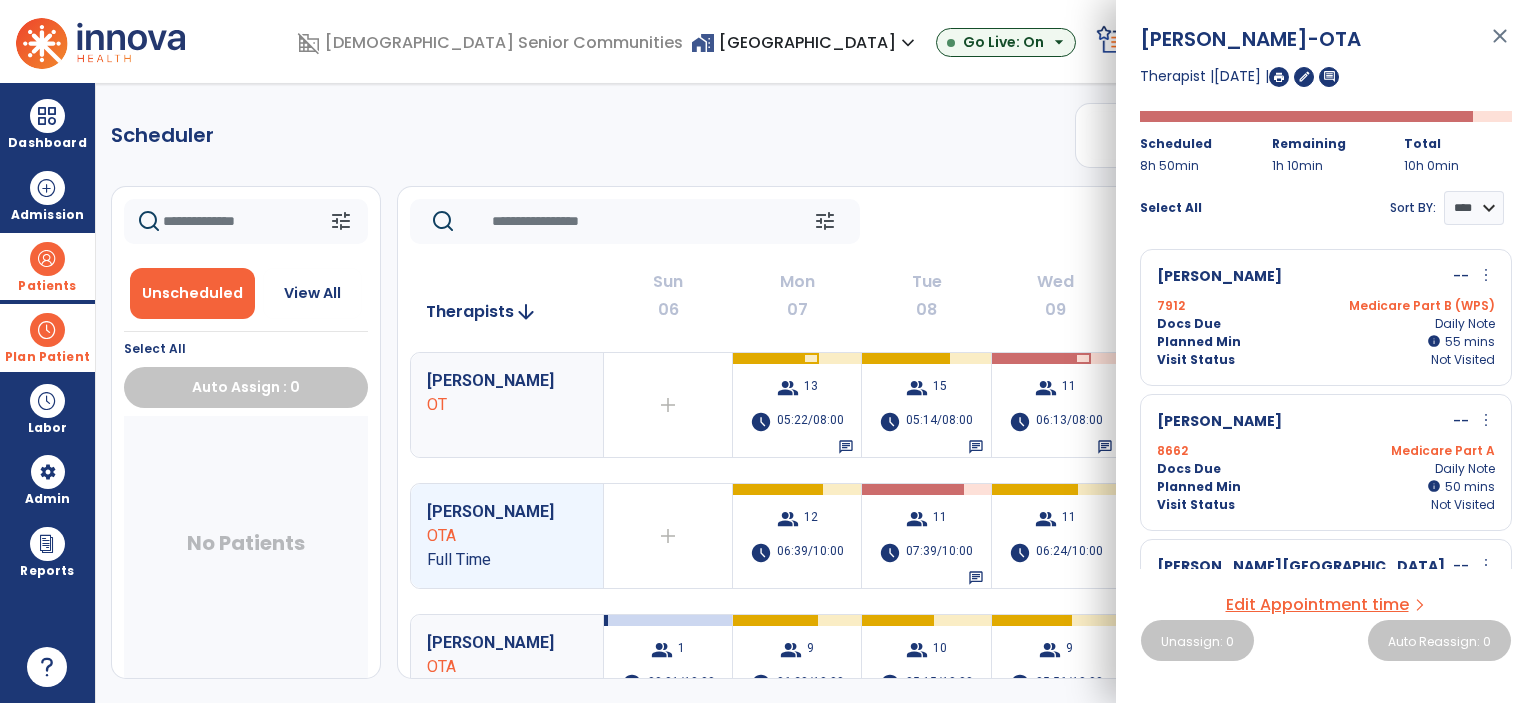 click on "7912 Medicare Part B (WPS)" at bounding box center (1326, 306) 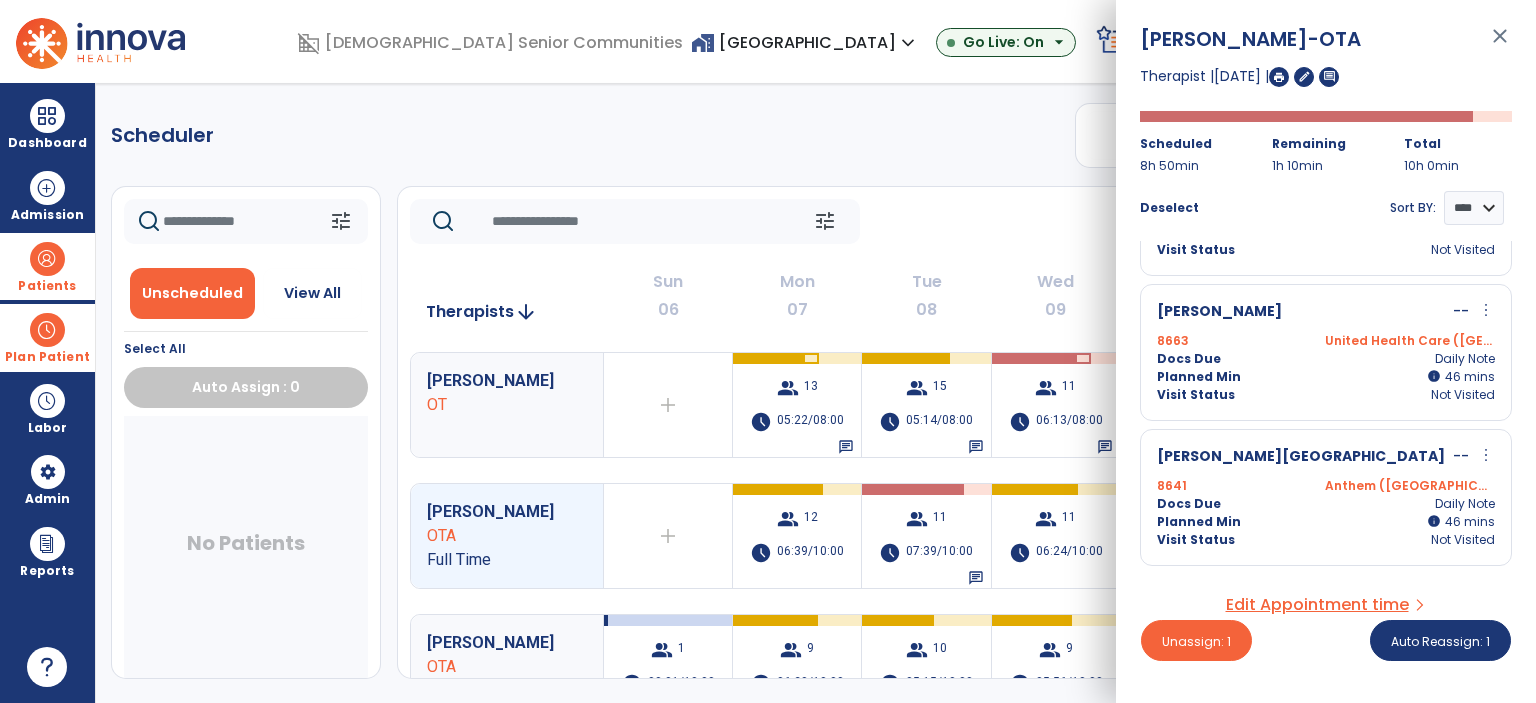 scroll, scrollTop: 500, scrollLeft: 0, axis: vertical 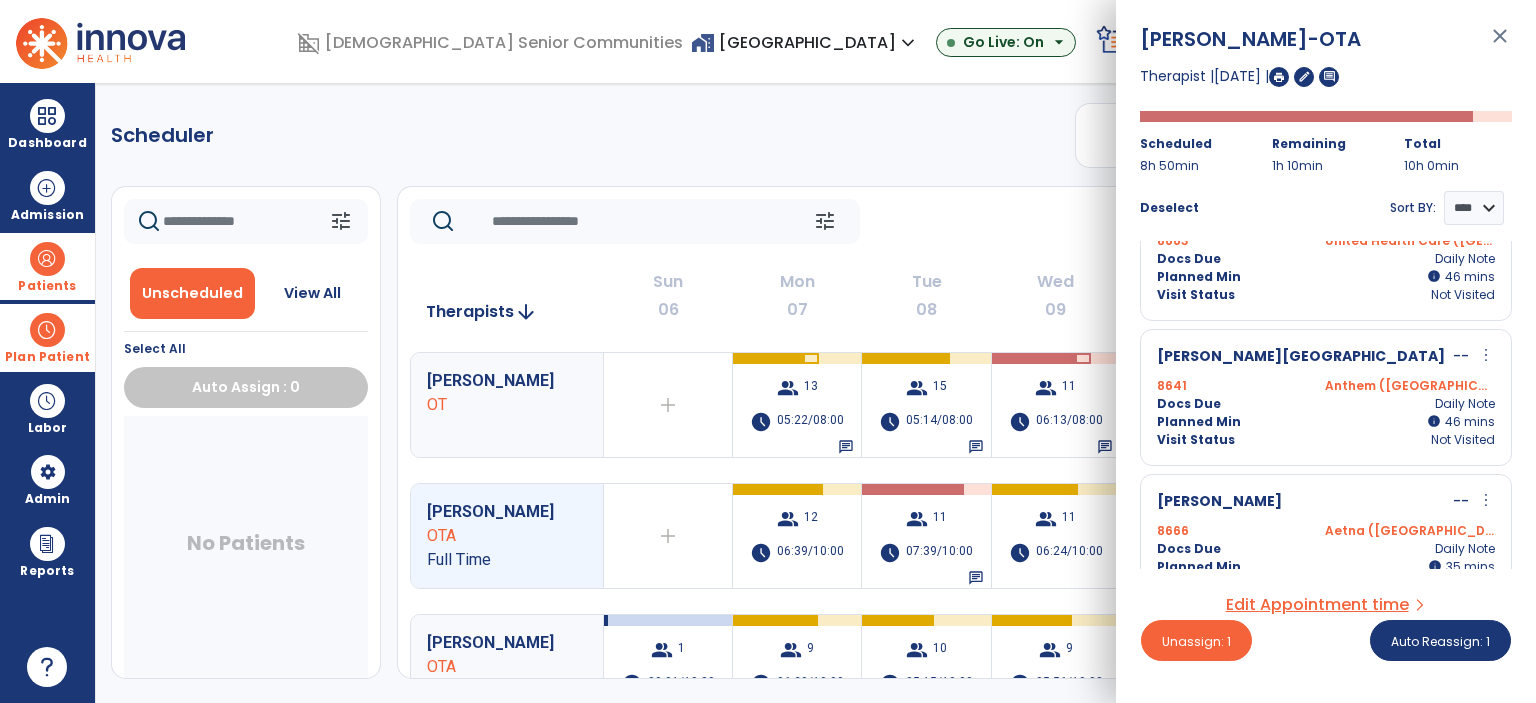 click on "Docs Due Daily Note" at bounding box center (1326, 404) 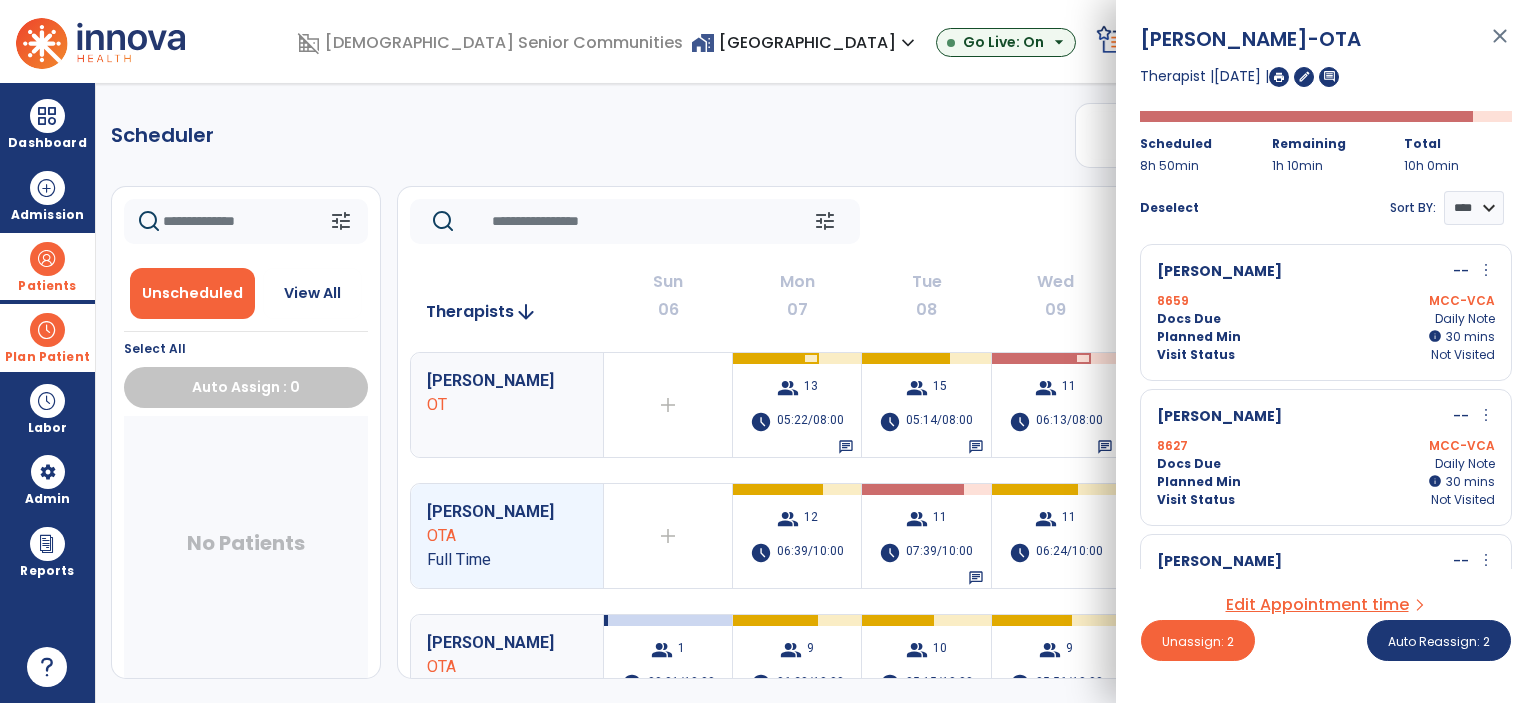 scroll, scrollTop: 1693, scrollLeft: 0, axis: vertical 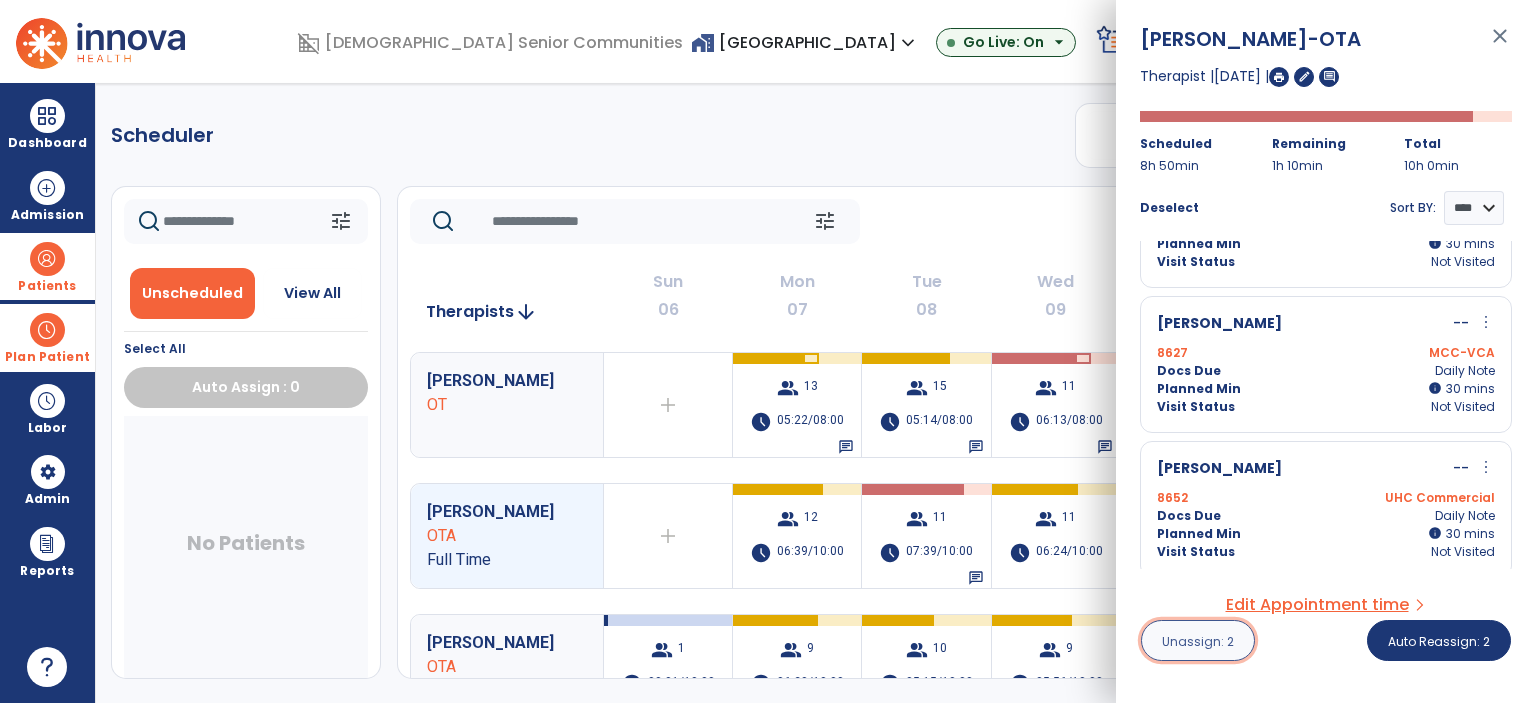 drag, startPoint x: 1211, startPoint y: 646, endPoint x: 1224, endPoint y: 625, distance: 24.698177 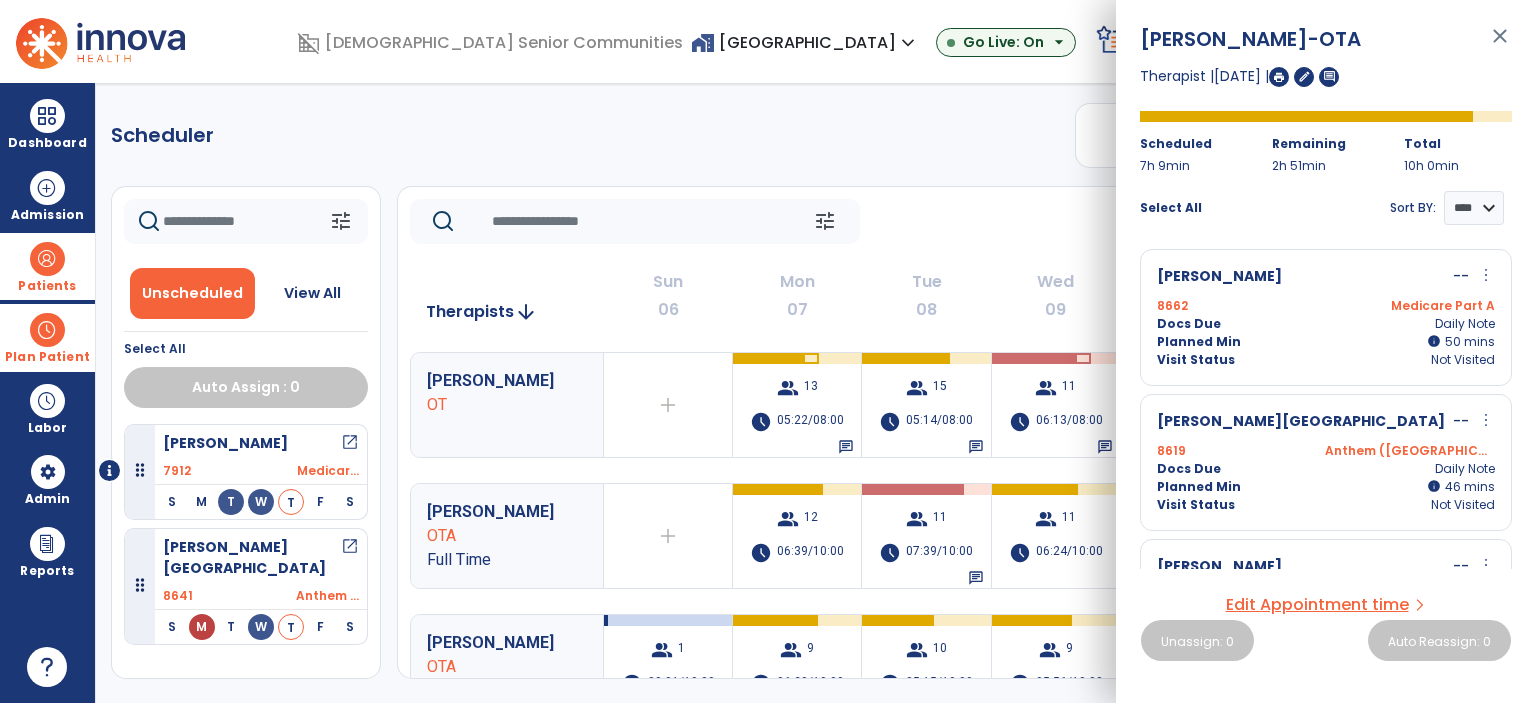 click on "close" at bounding box center [1500, 45] 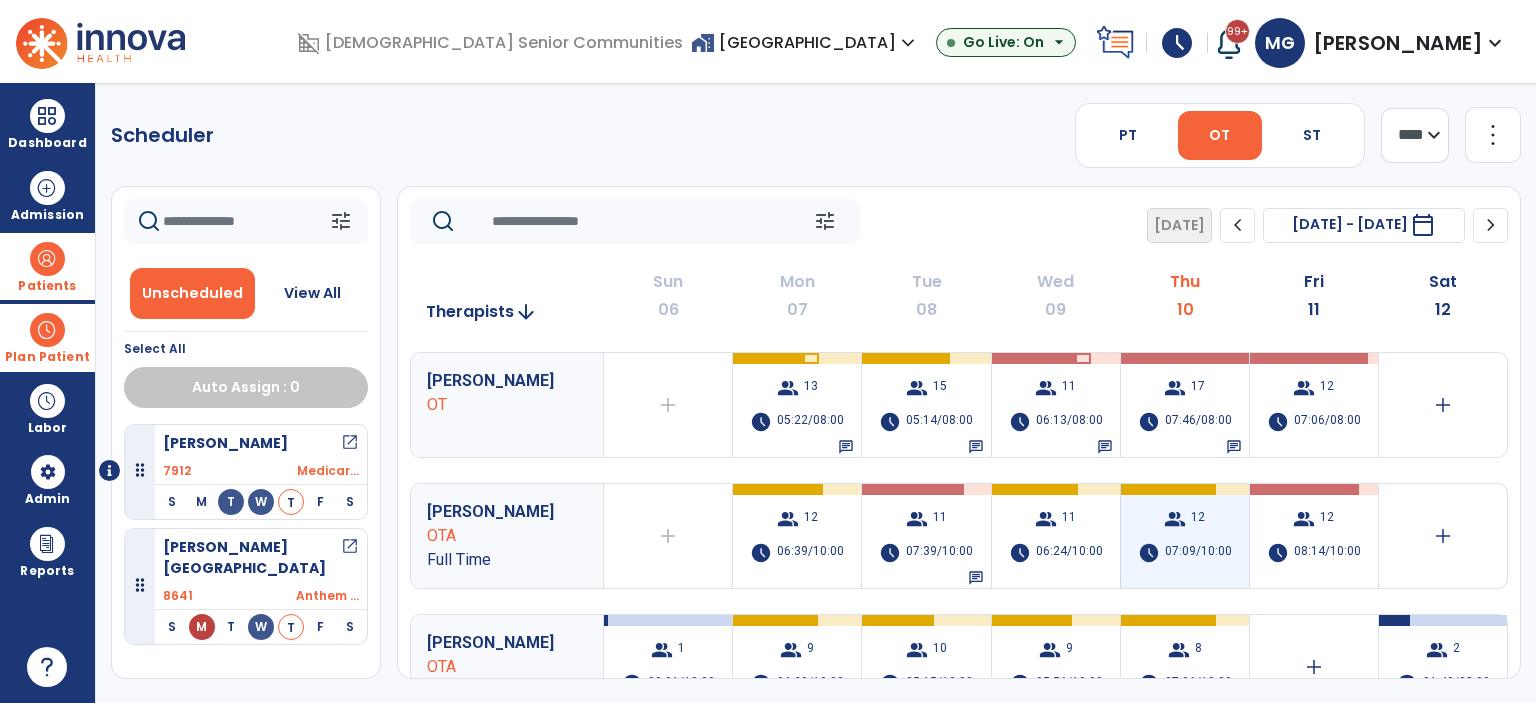 scroll, scrollTop: 100, scrollLeft: 0, axis: vertical 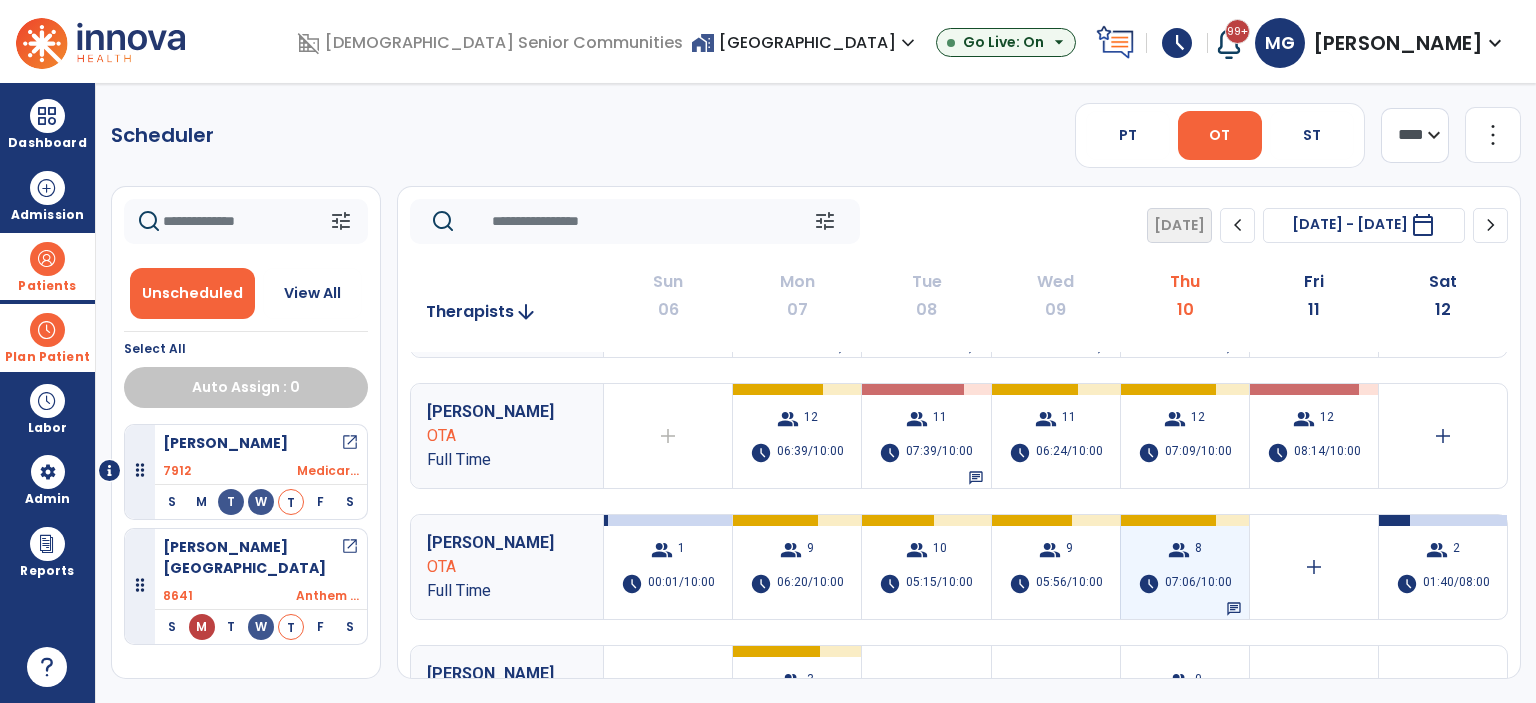 click on "8" at bounding box center [1198, 550] 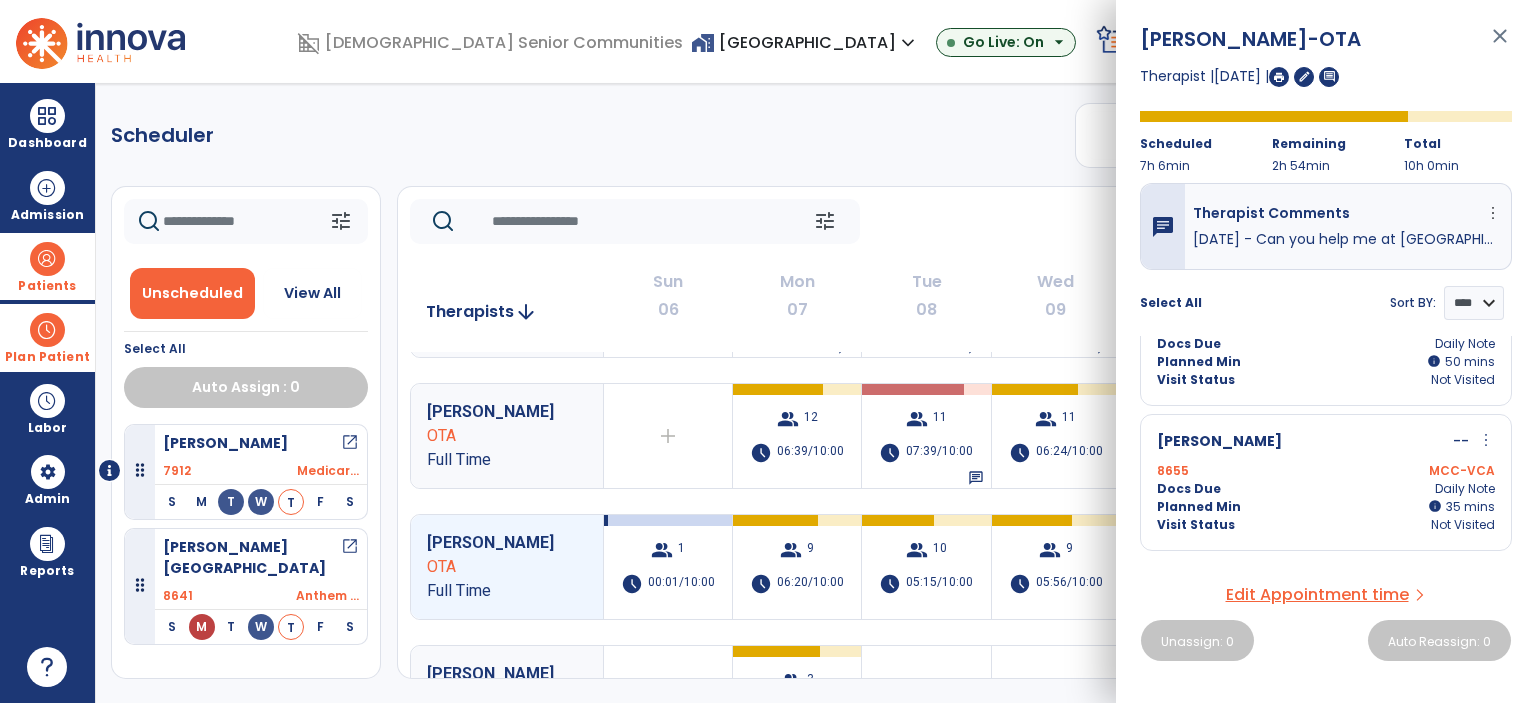 scroll, scrollTop: 600, scrollLeft: 0, axis: vertical 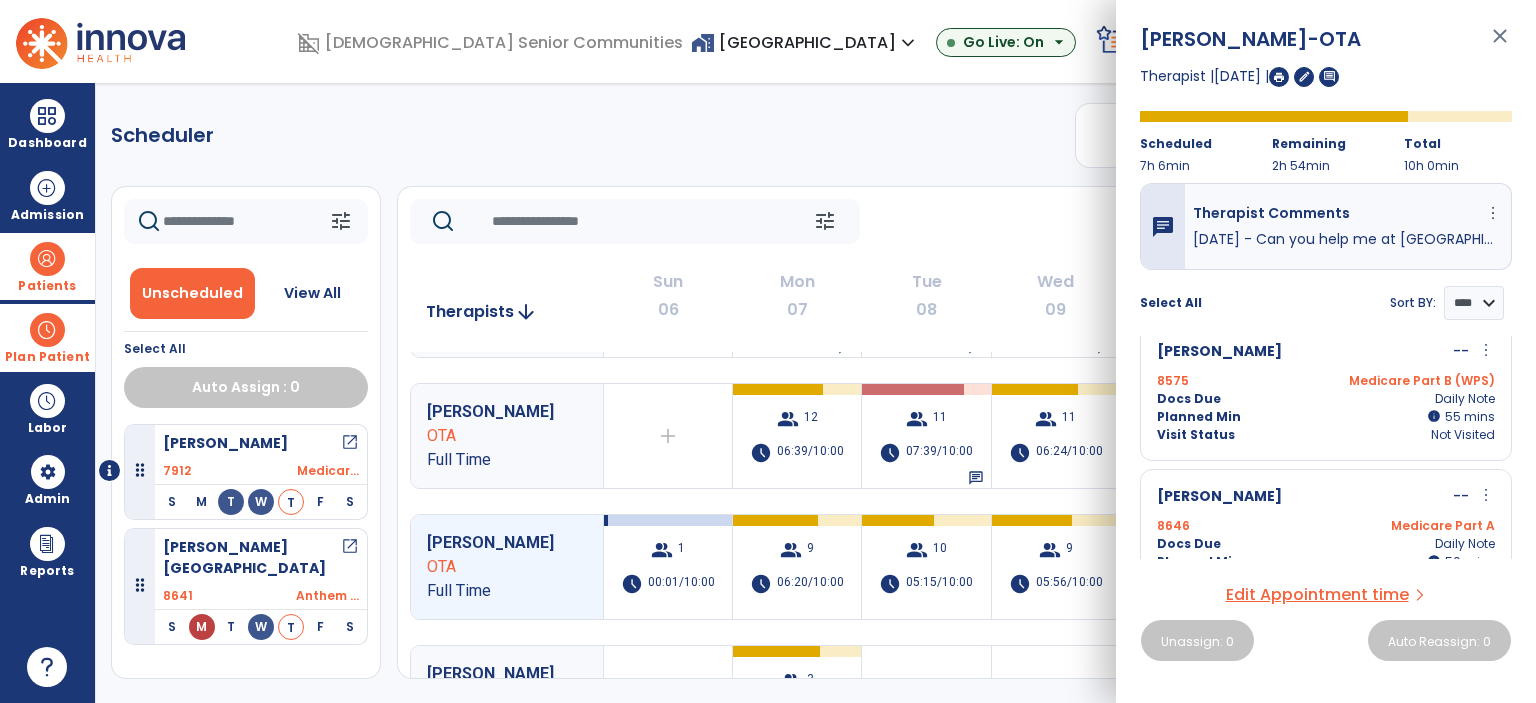 click on "8646 Medicare Part A" at bounding box center [1326, 526] 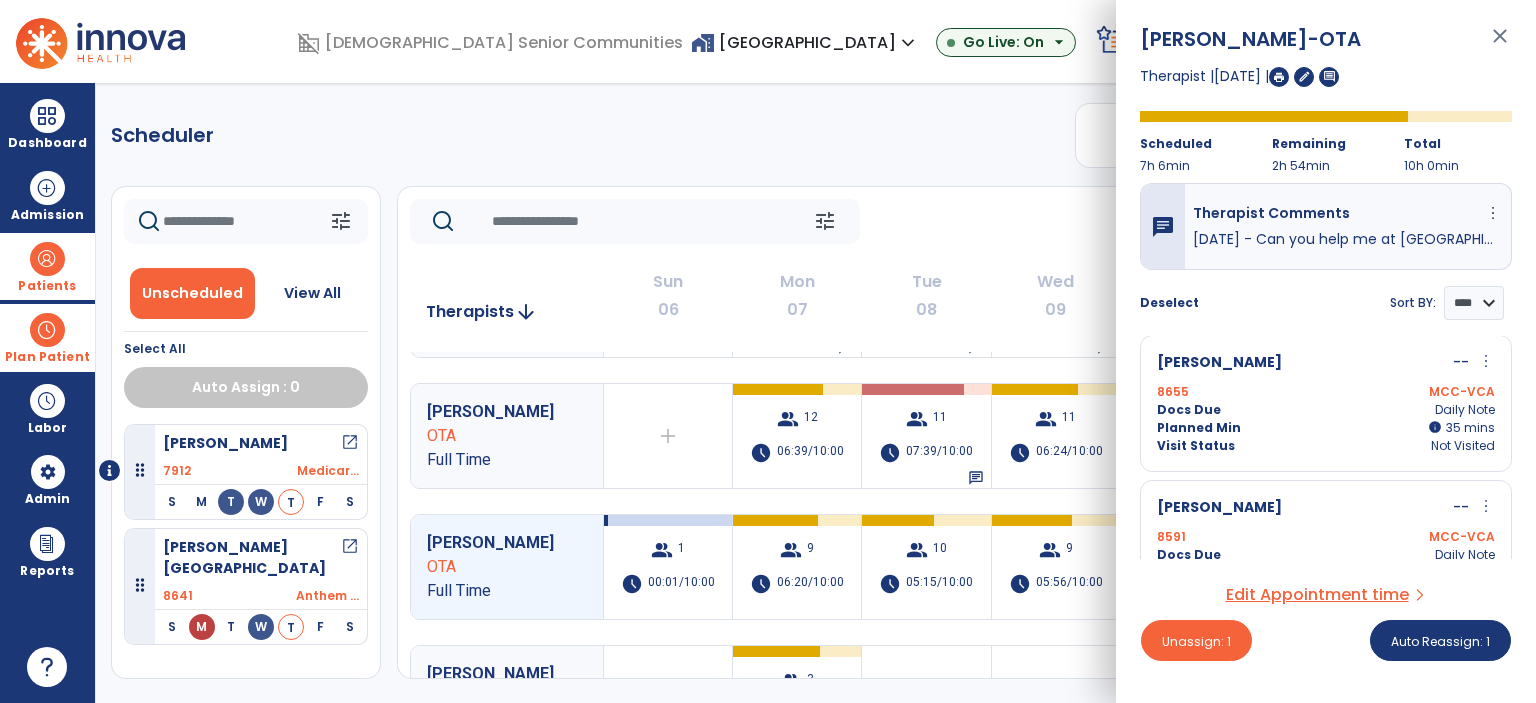 scroll, scrollTop: 900, scrollLeft: 0, axis: vertical 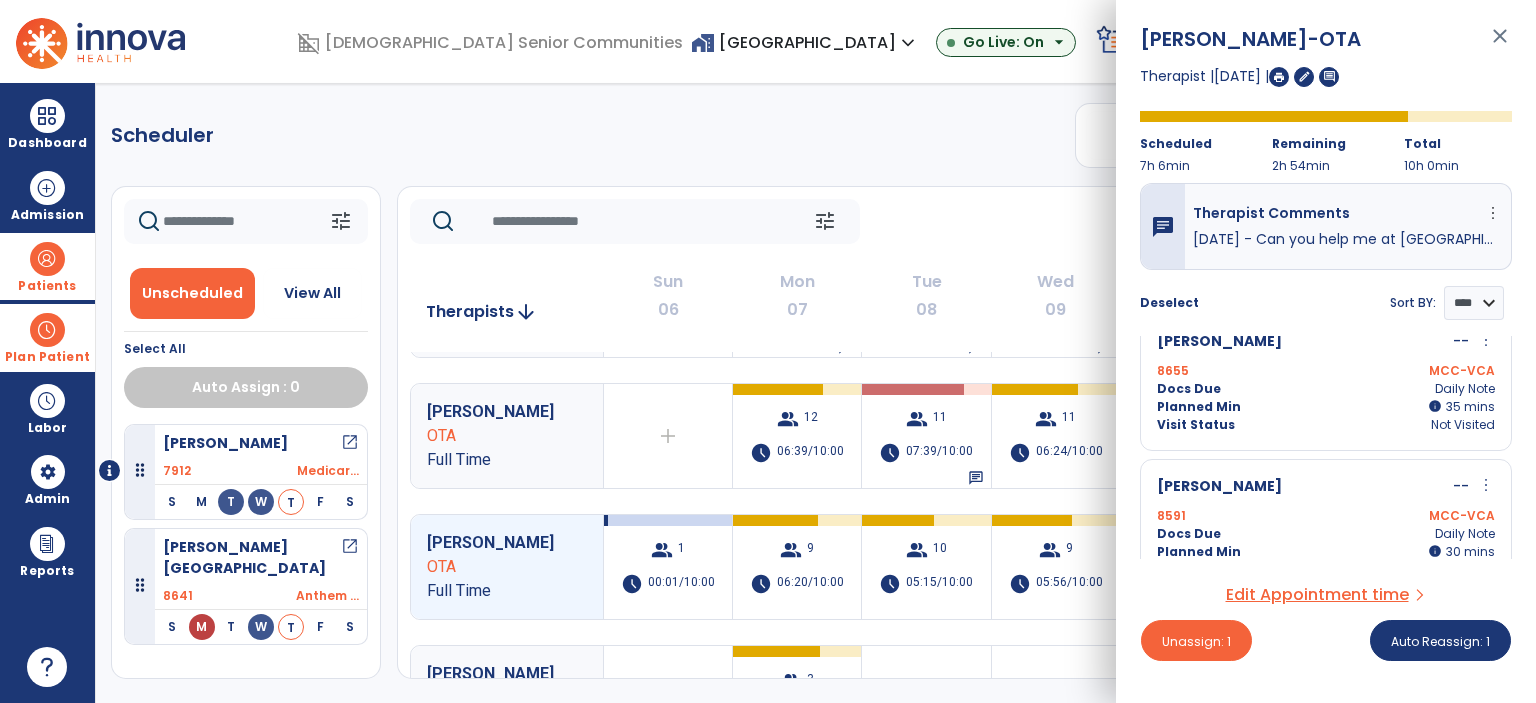 click on "Planned Min  info   35 I 35 mins" at bounding box center [1326, 407] 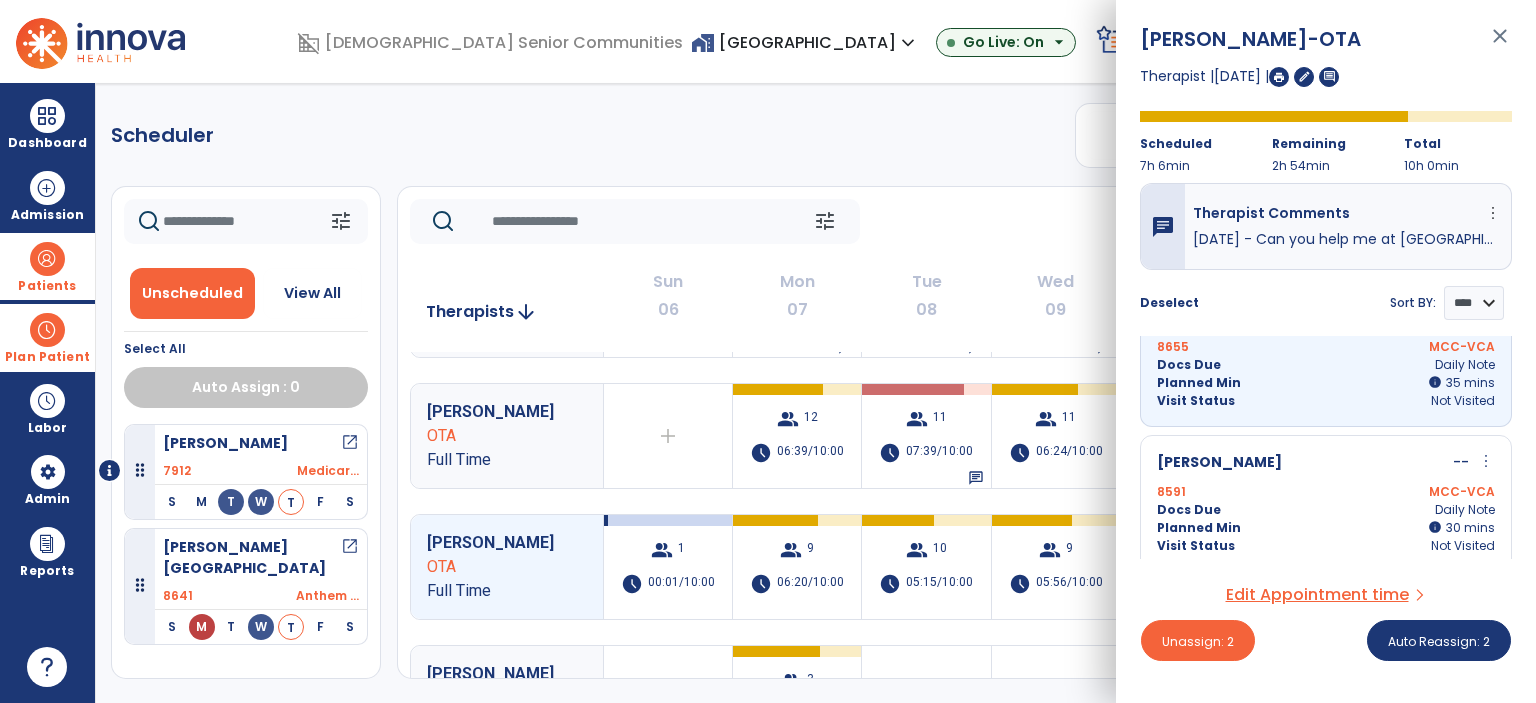 scroll, scrollTop: 932, scrollLeft: 0, axis: vertical 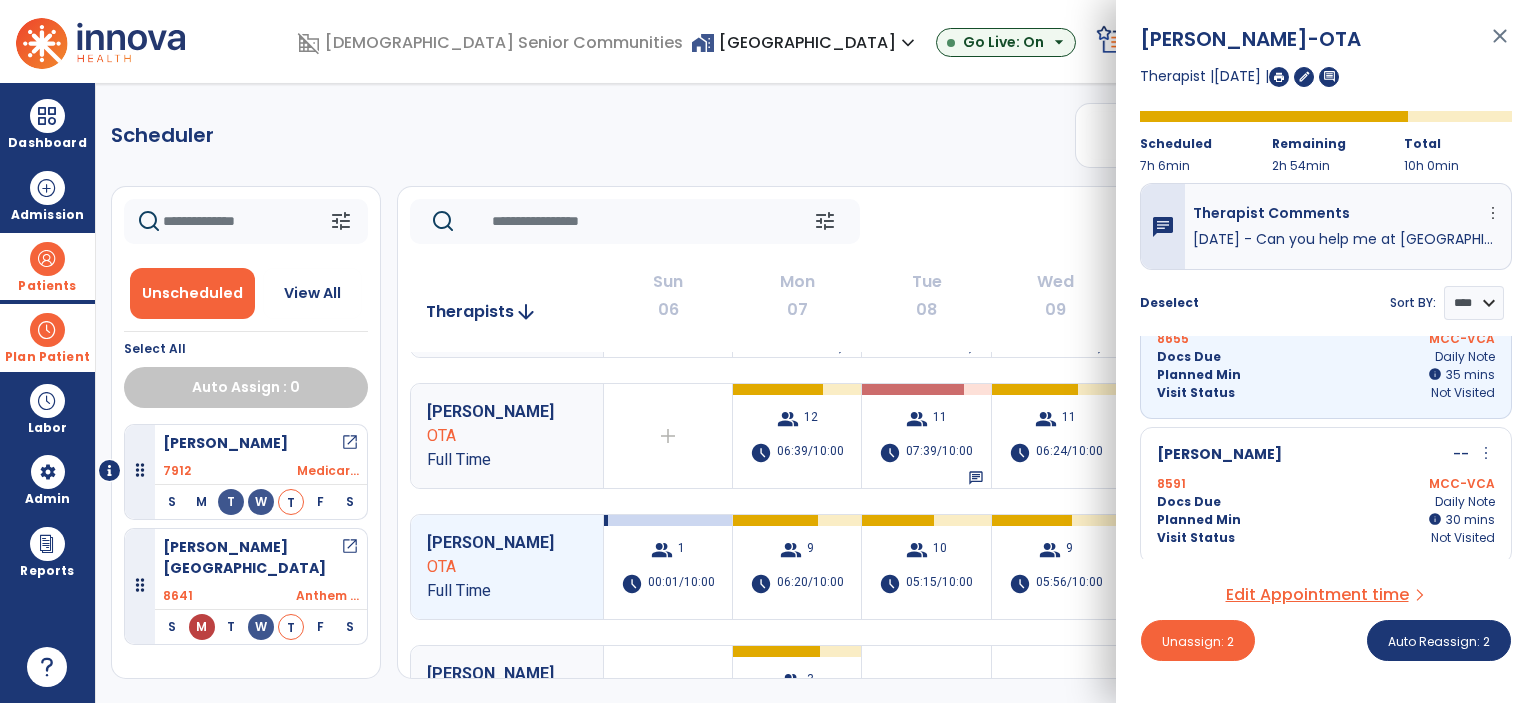 click on "8591 MCC-VCA" at bounding box center (1326, 484) 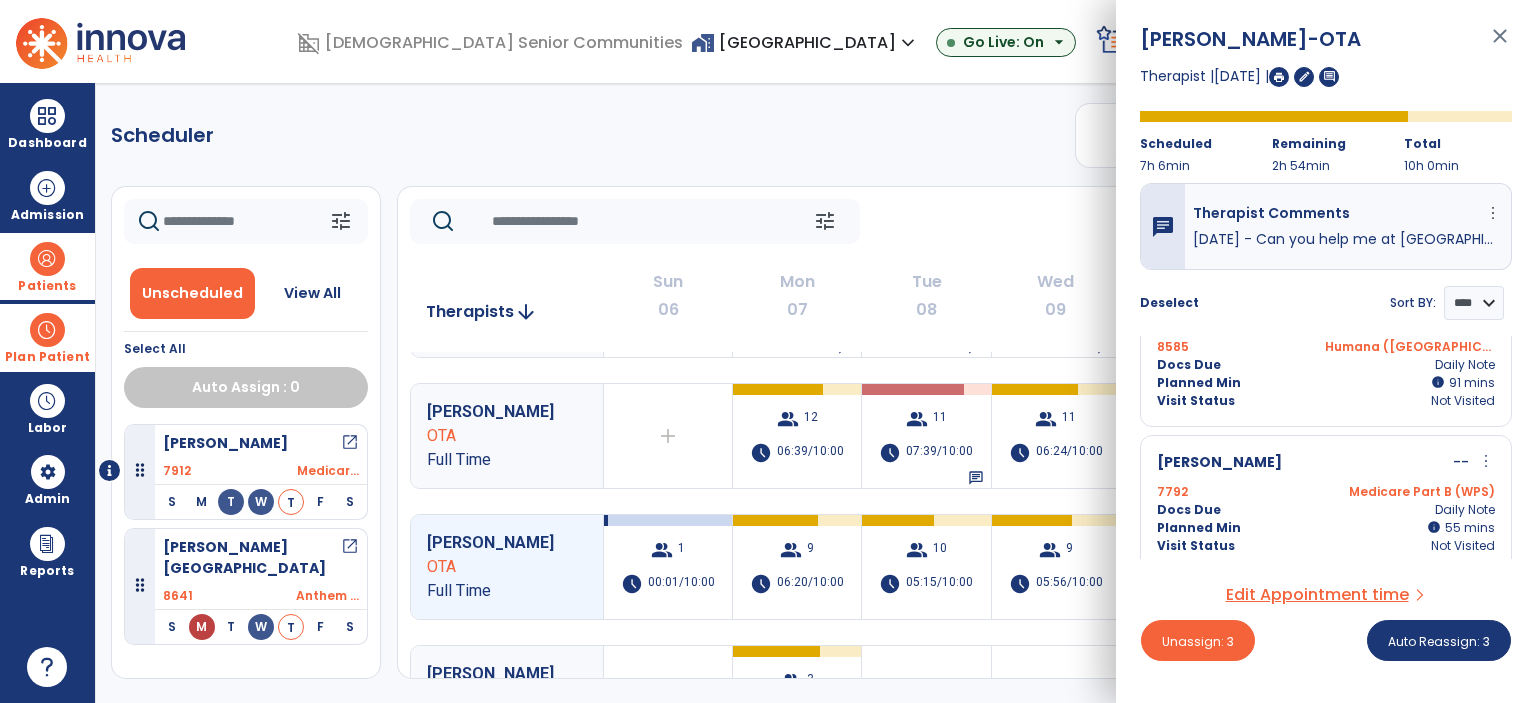 scroll, scrollTop: 0, scrollLeft: 0, axis: both 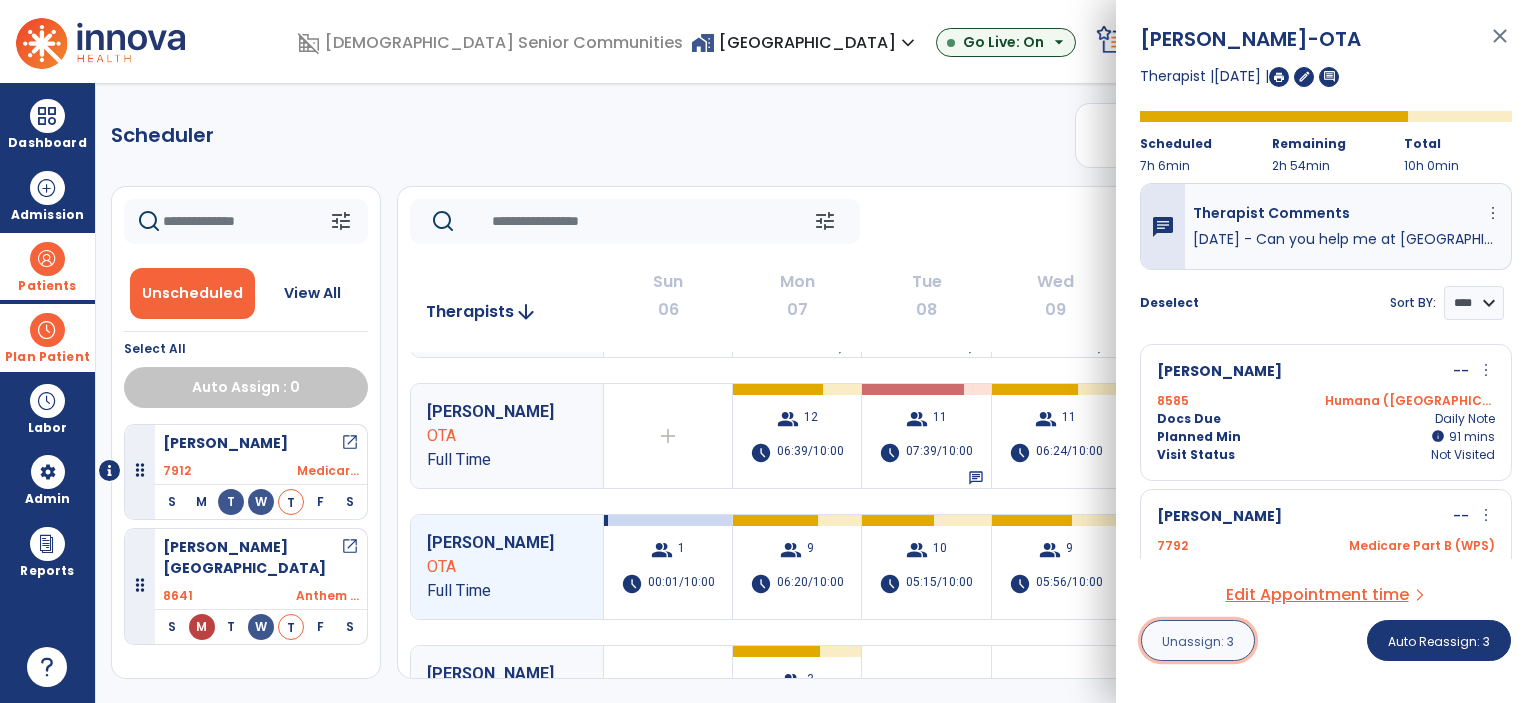 click on "Unassign: 3" at bounding box center [1198, 641] 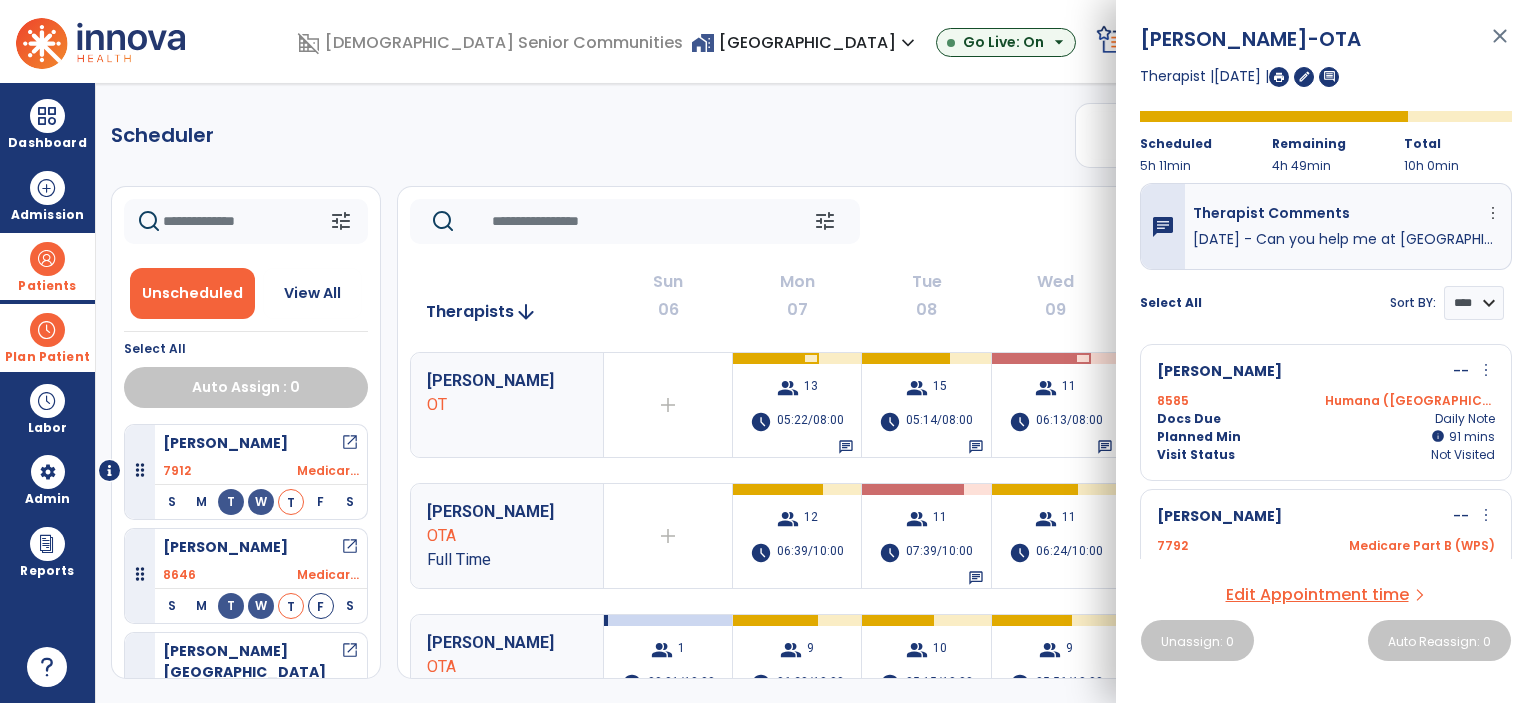 click on "close" at bounding box center (1500, 45) 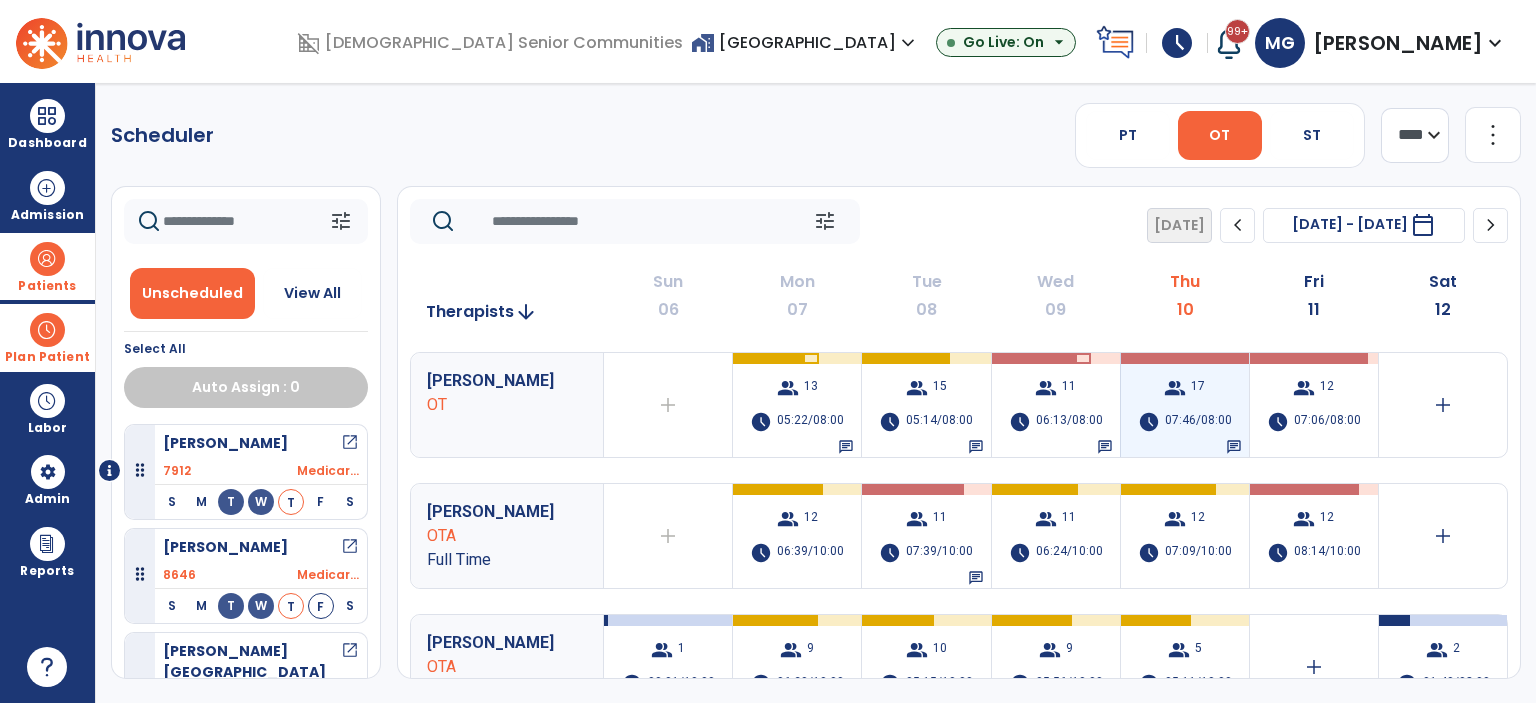click on "group  17  schedule  07:46/08:00   chat" at bounding box center [1185, 405] 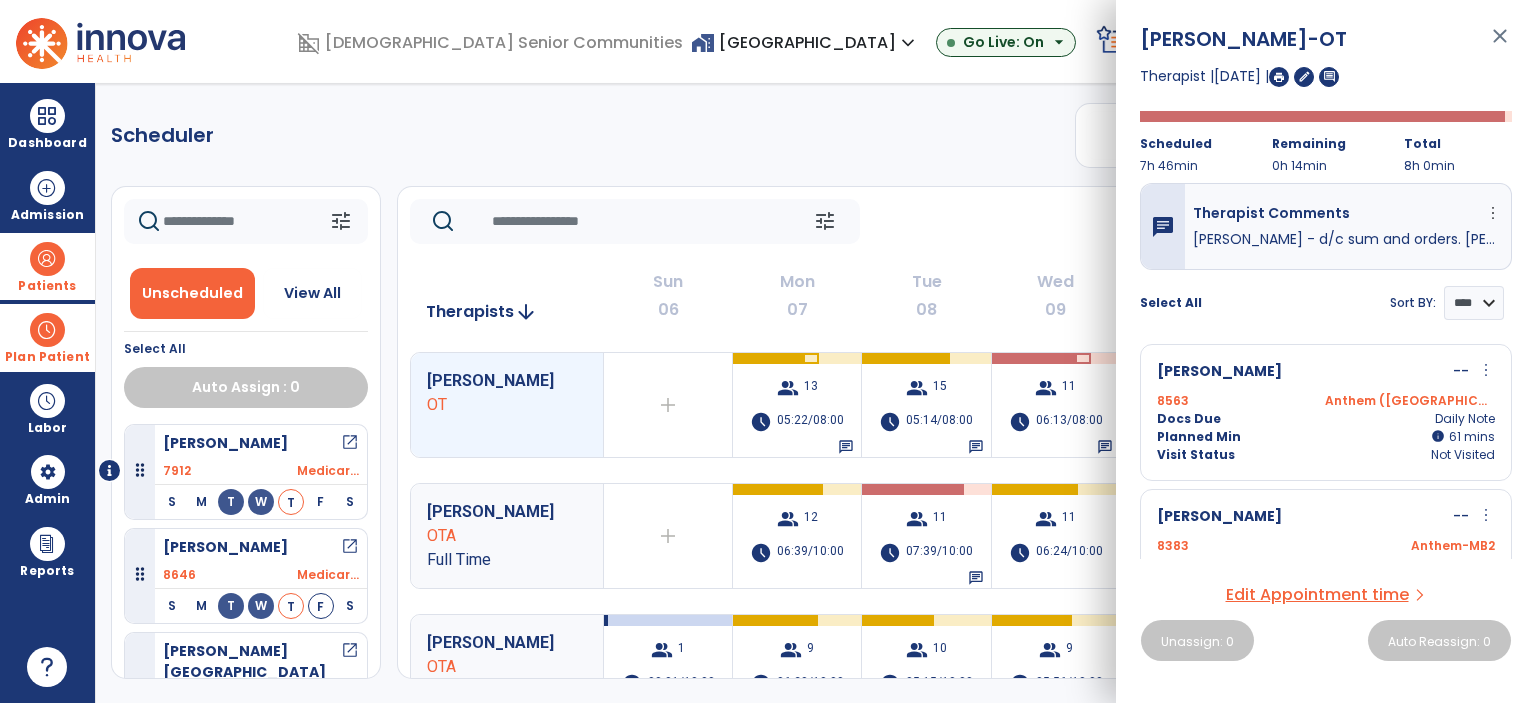 scroll, scrollTop: 100, scrollLeft: 0, axis: vertical 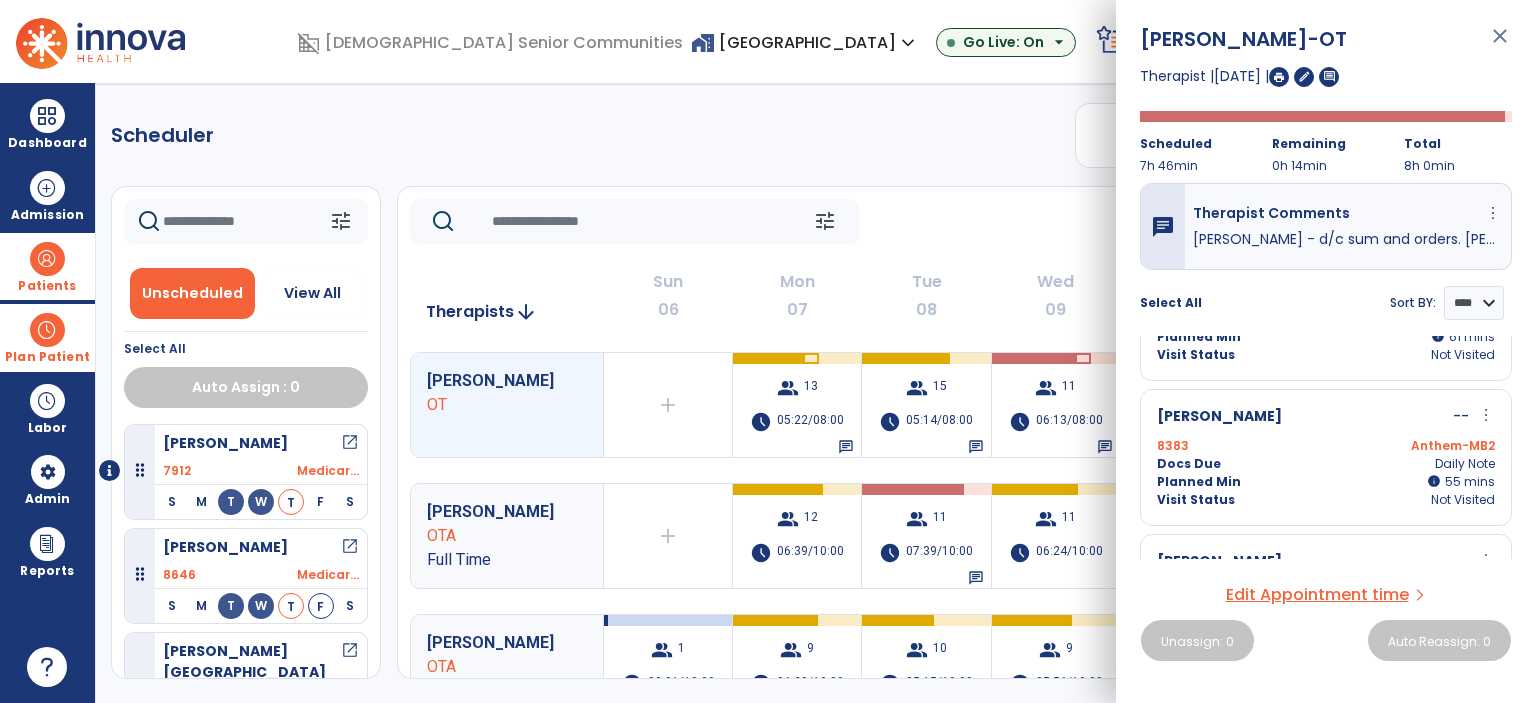 click on "[PERSON_NAME]   --  more_vert  edit   Edit Session   alt_route   Split Minutes  8383 Anthem-MB2  Docs Due Daily Note   Planned Min  info   55 I 55 mins  Visit Status  Not Visited" at bounding box center [1326, 457] 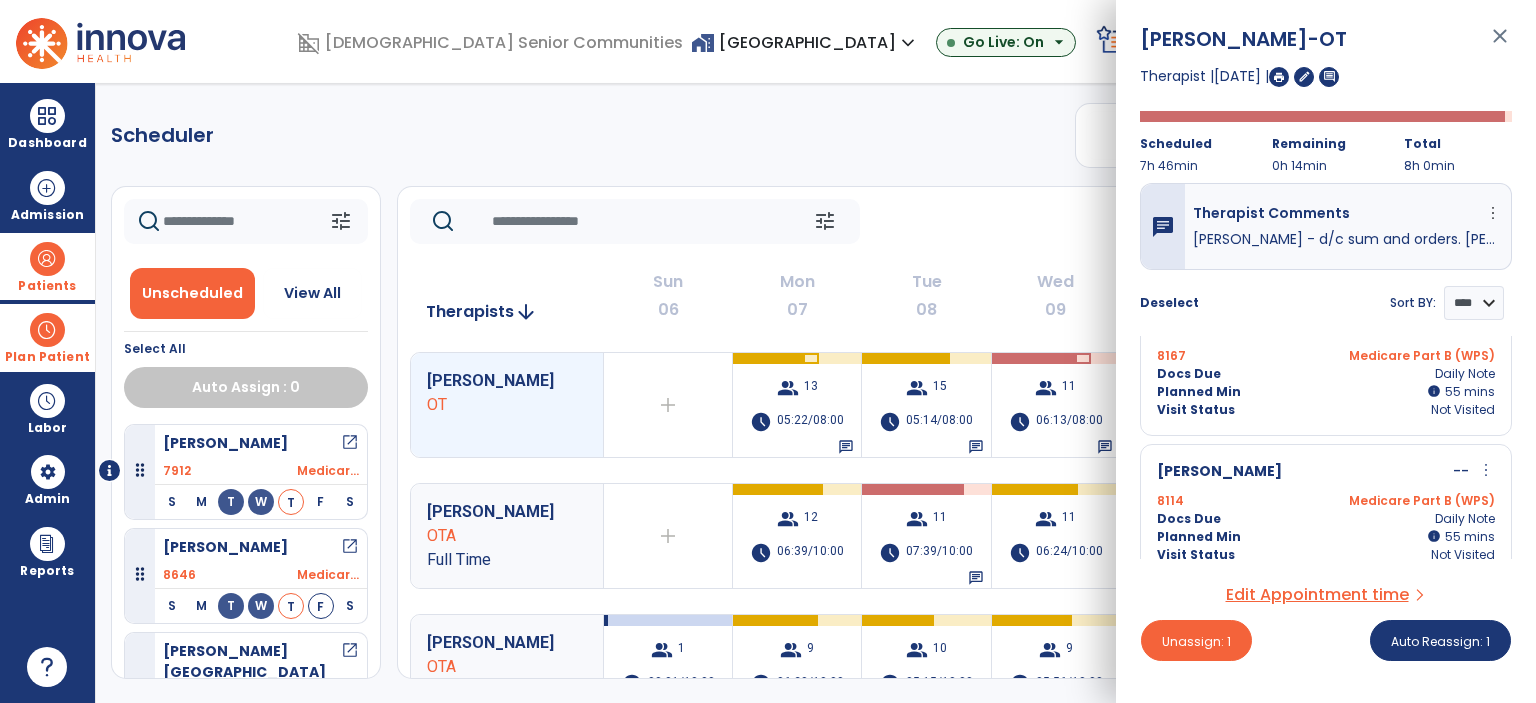 scroll, scrollTop: 400, scrollLeft: 0, axis: vertical 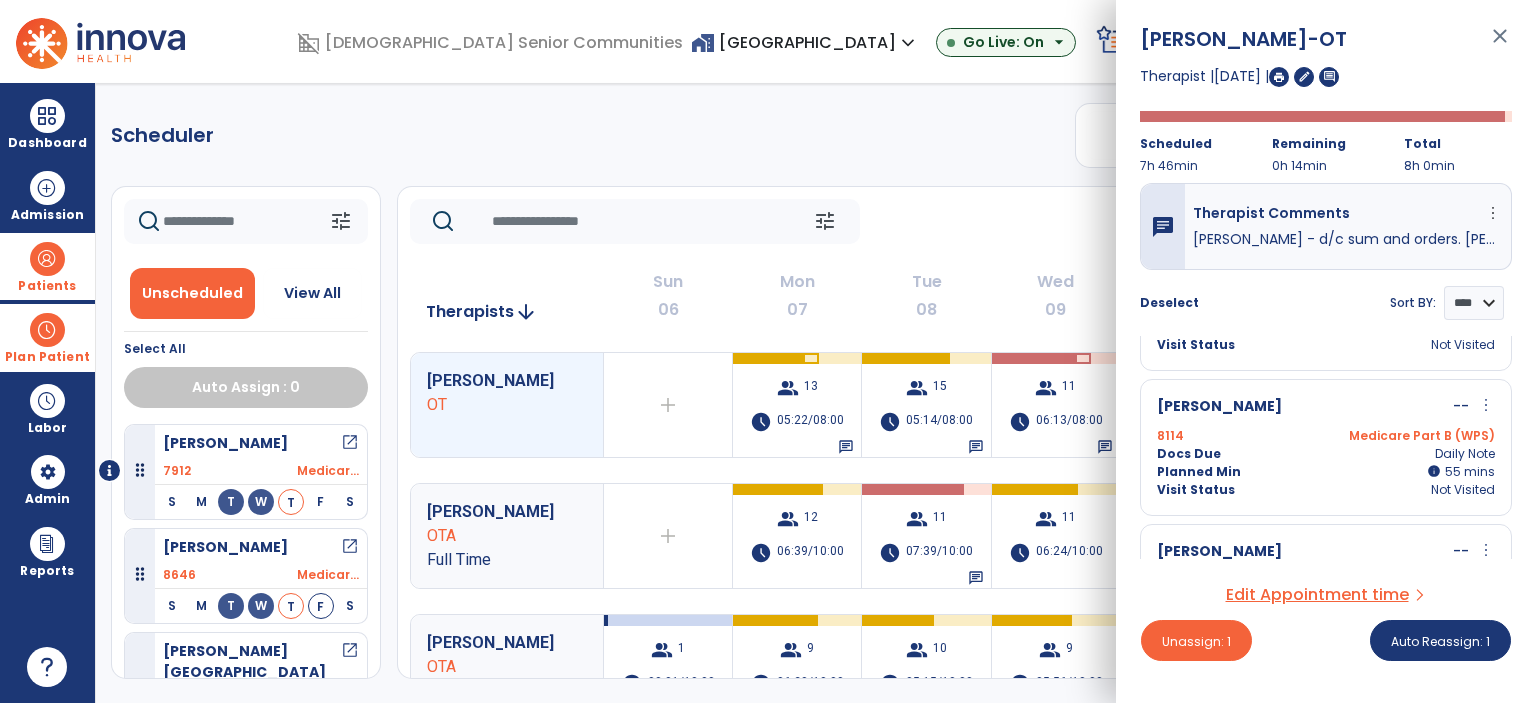 click on "Docs Due Daily Note" at bounding box center (1326, 454) 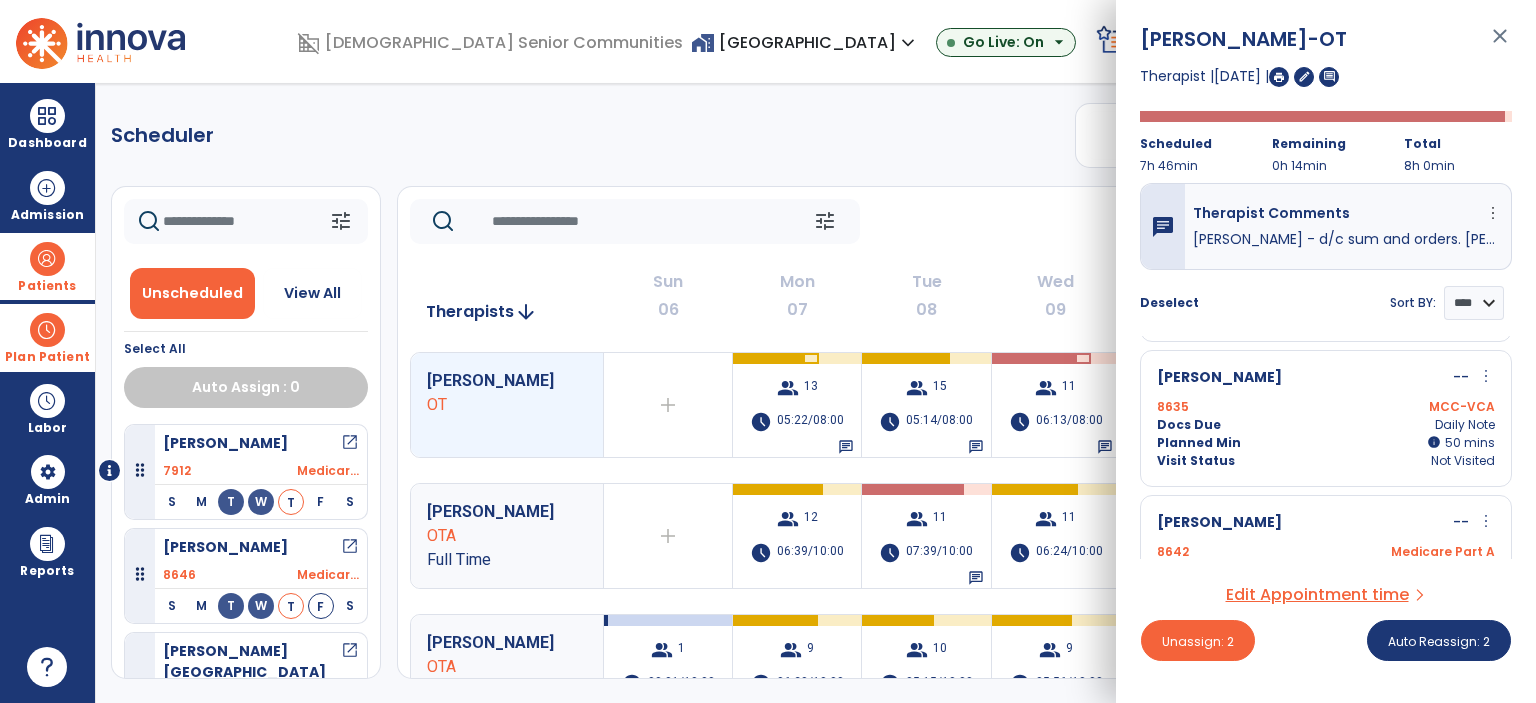 scroll, scrollTop: 900, scrollLeft: 0, axis: vertical 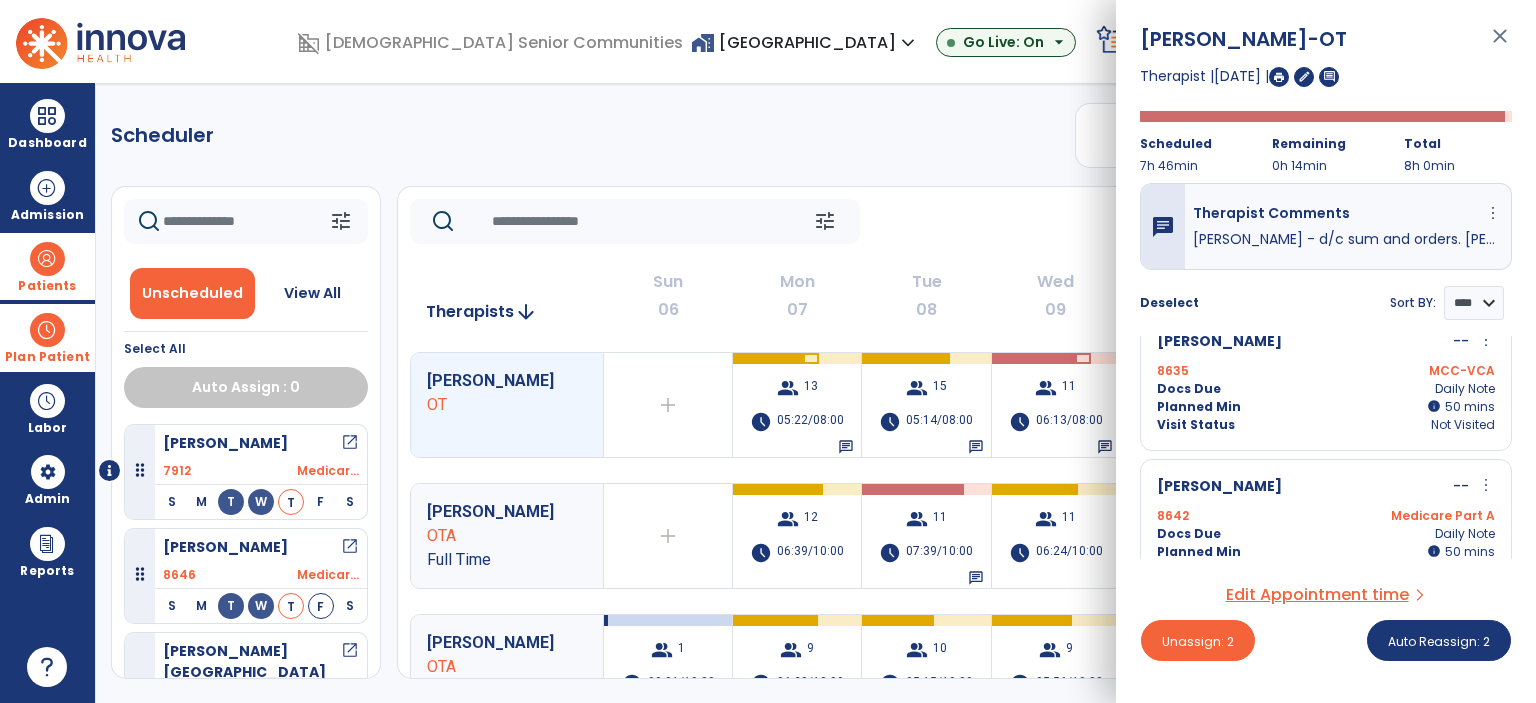 click on "Planned Min  info   50 I 50 mins" at bounding box center (1326, 407) 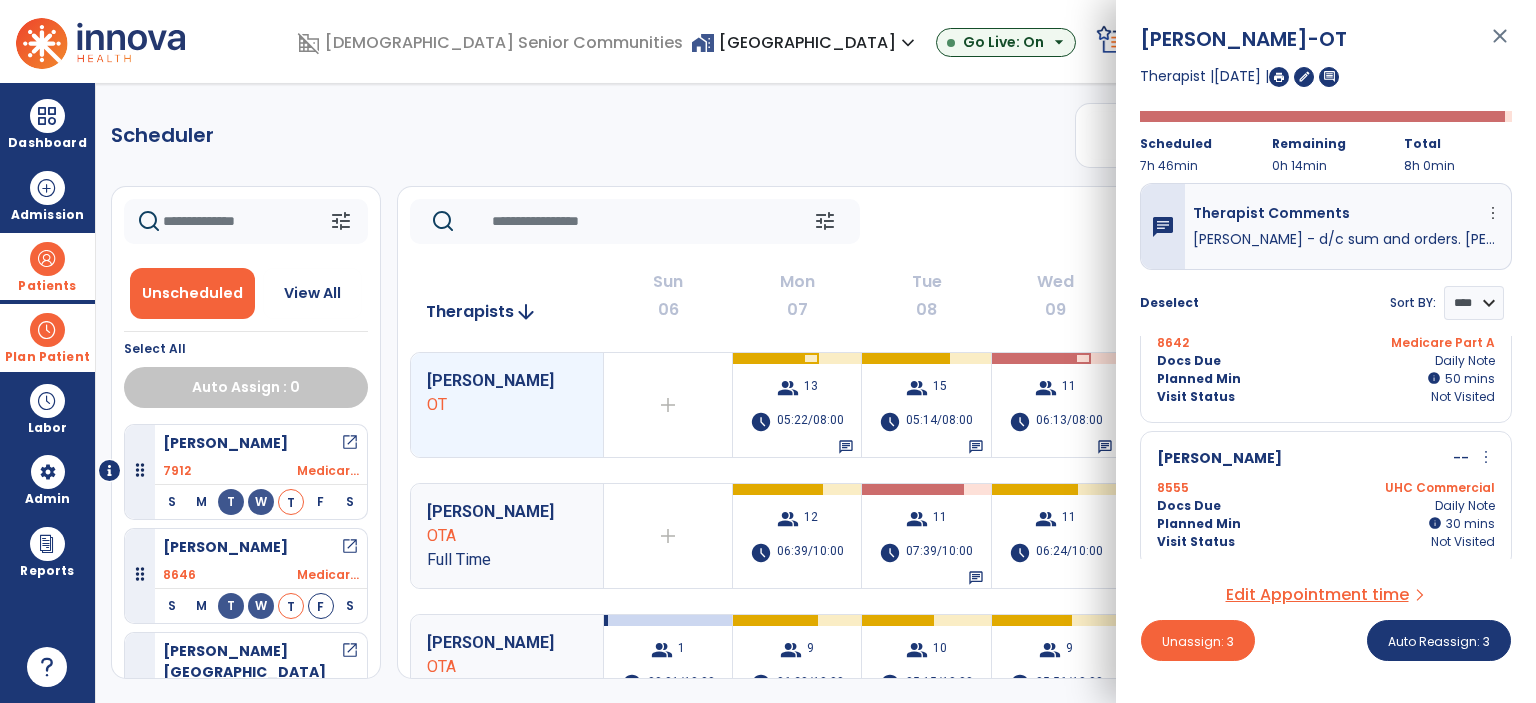 scroll, scrollTop: 1100, scrollLeft: 0, axis: vertical 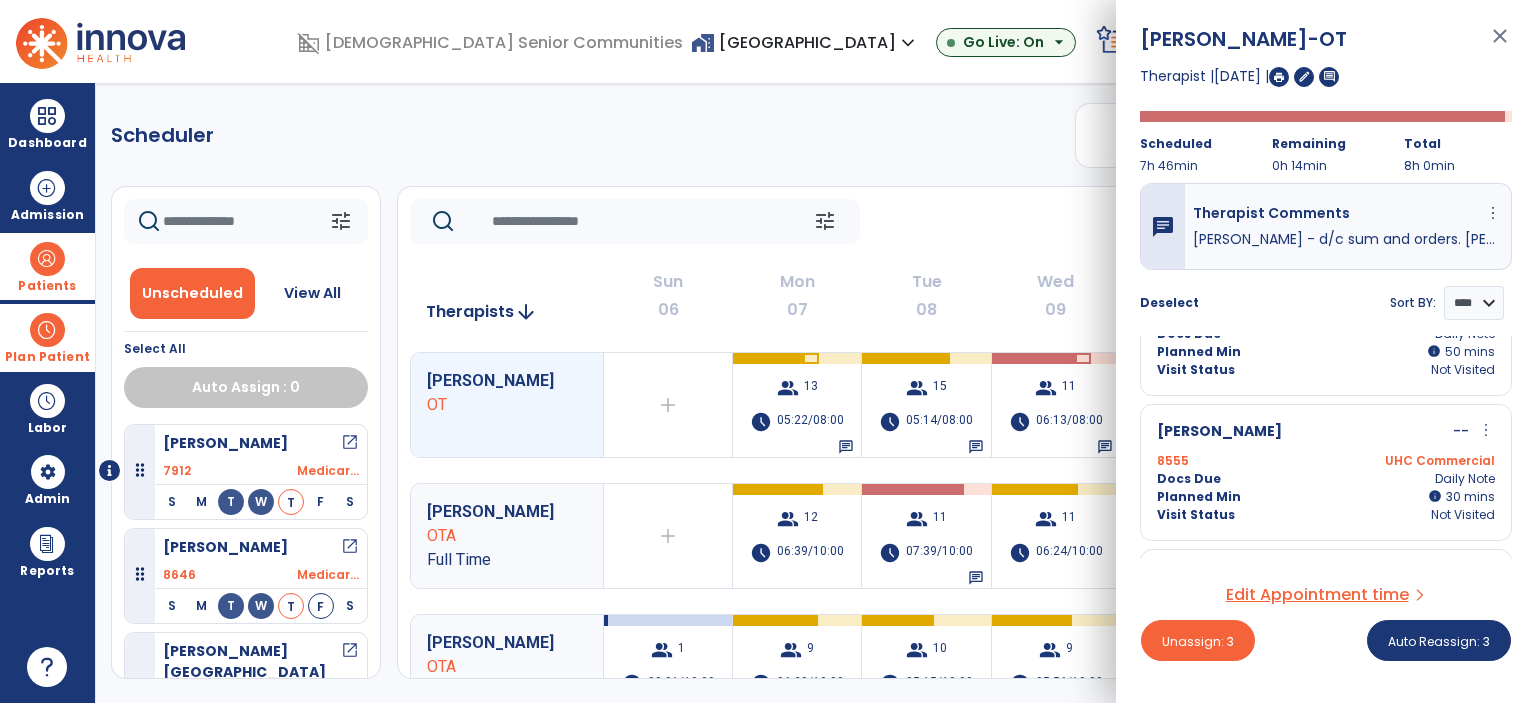 click on "Docs Due Daily Note" at bounding box center [1326, 479] 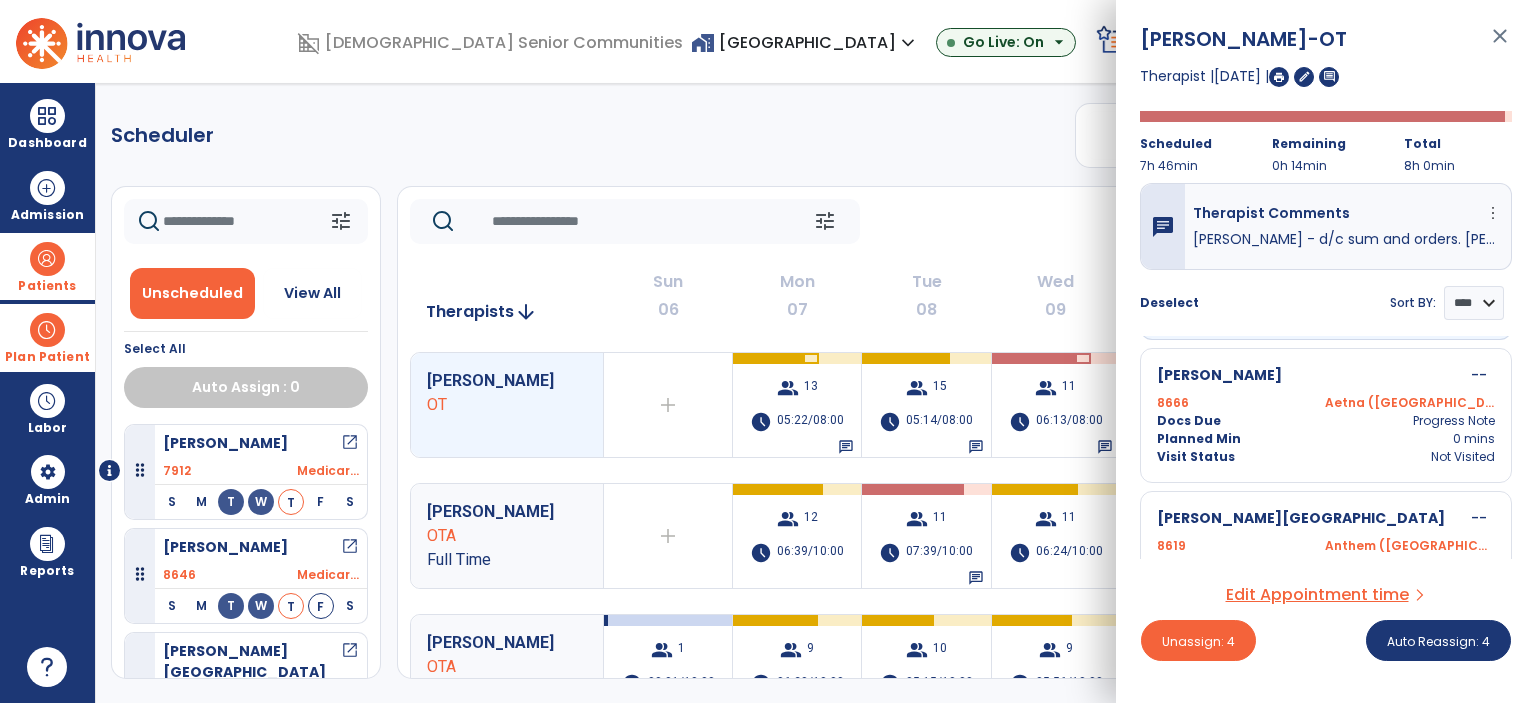 scroll, scrollTop: 1400, scrollLeft: 0, axis: vertical 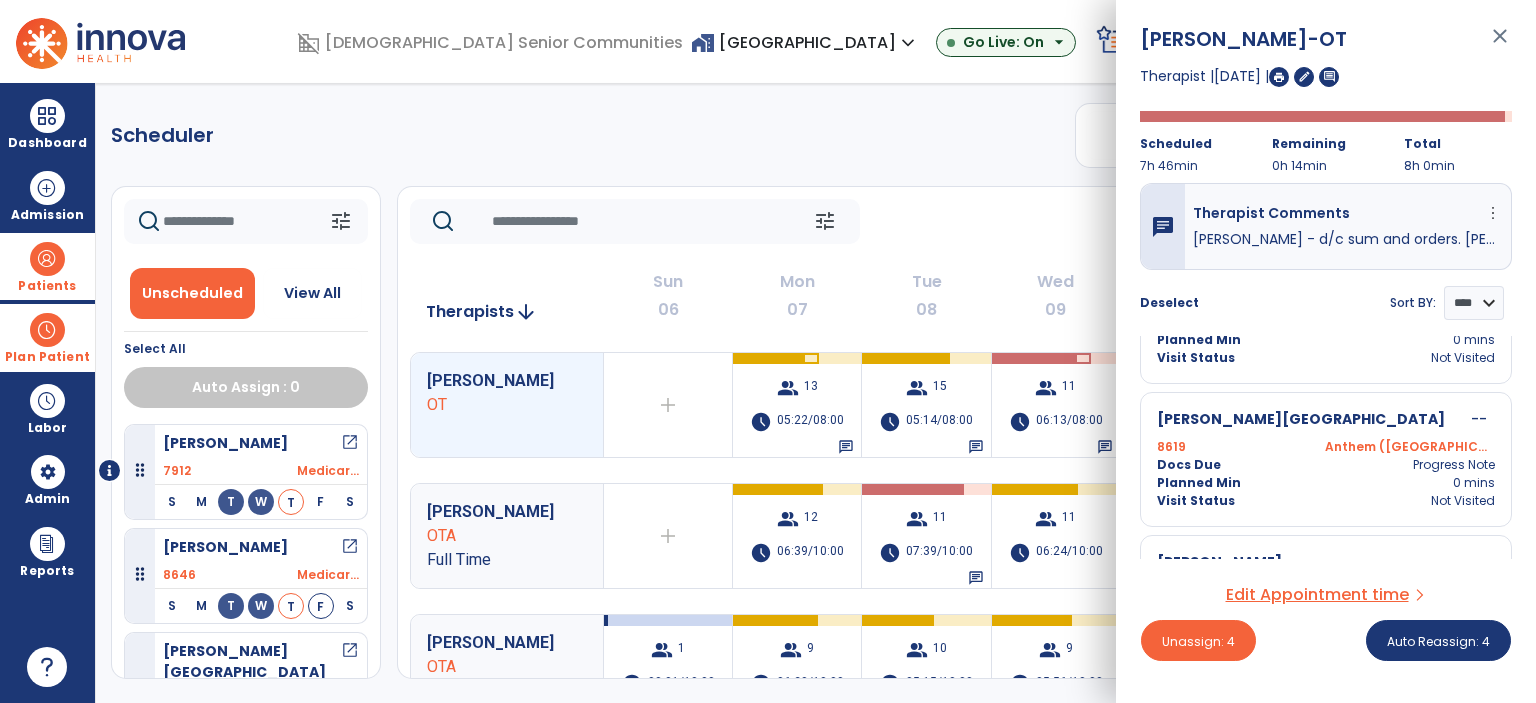 click on "[PERSON_NAME]   --  8666 Aetna (MI)  Docs Due Progress Note   Planned Min 0 mins  Visit Status  Not Visited" at bounding box center (1326, 316) 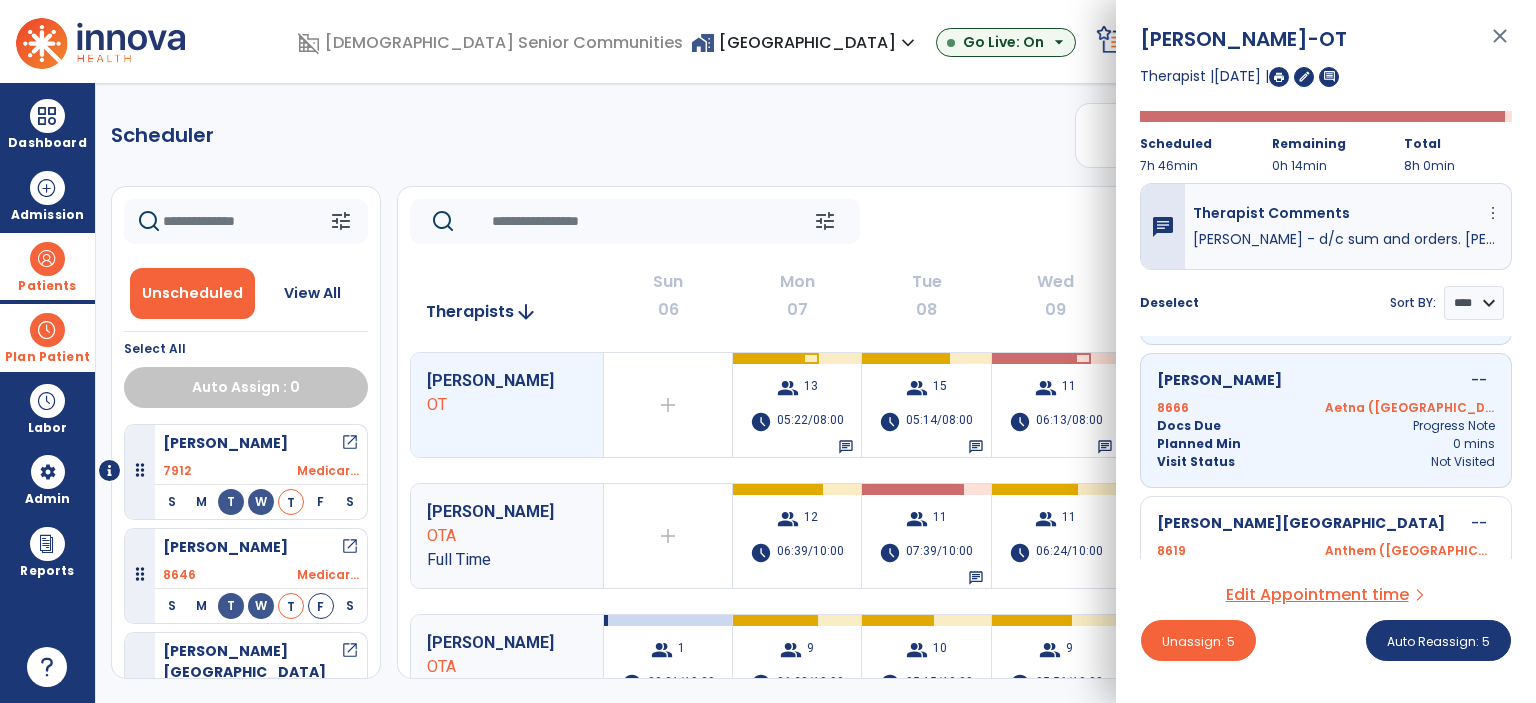 scroll, scrollTop: 1200, scrollLeft: 0, axis: vertical 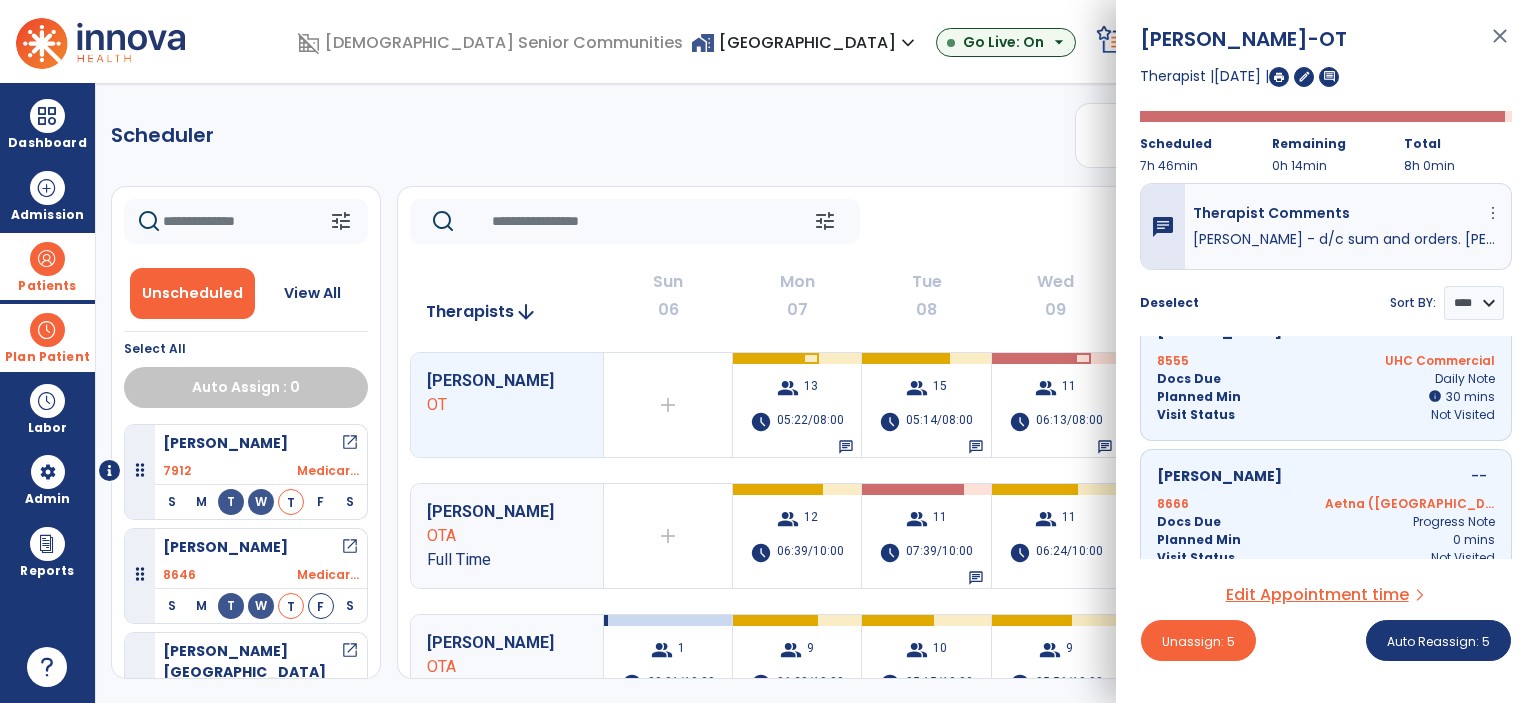 click on "8666 Aetna ([GEOGRAPHIC_DATA])" at bounding box center [1326, 504] 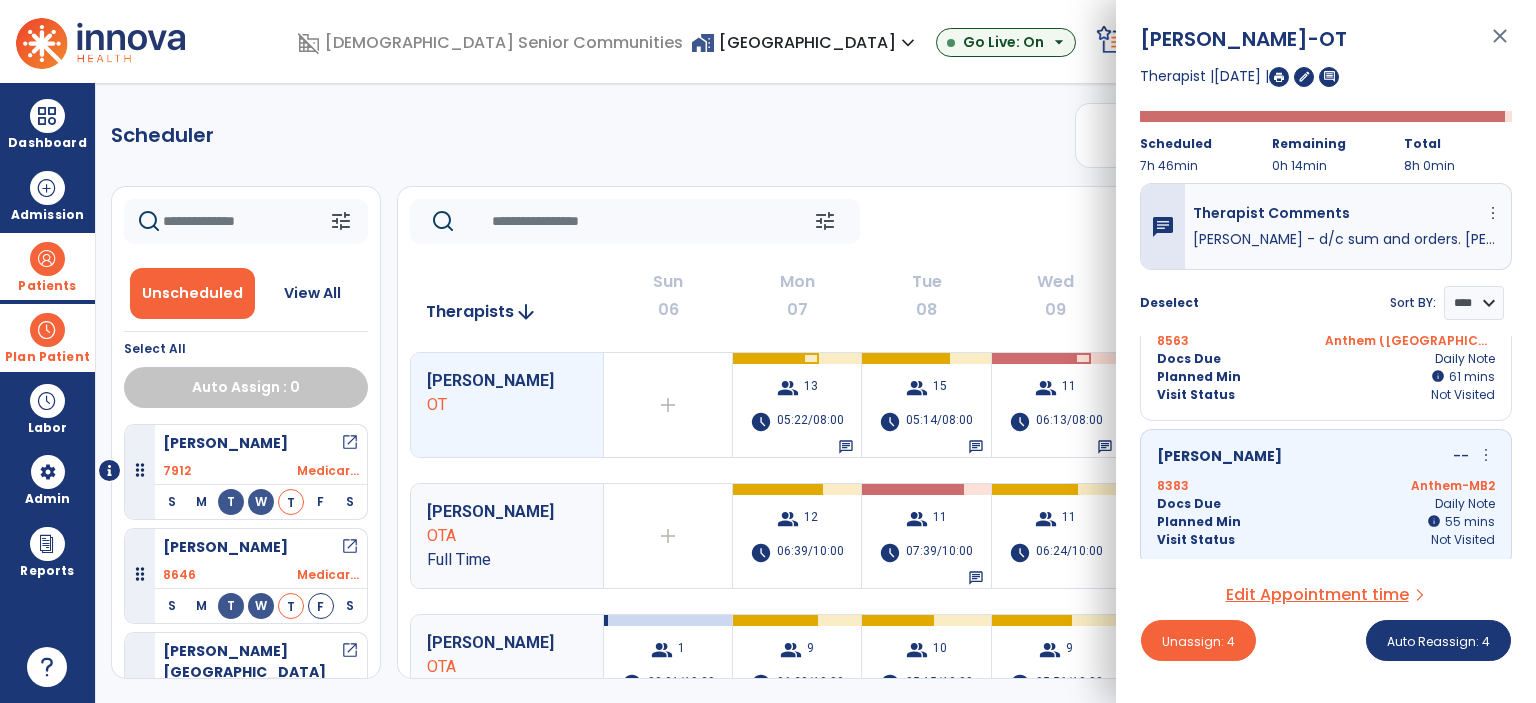 scroll, scrollTop: 100, scrollLeft: 0, axis: vertical 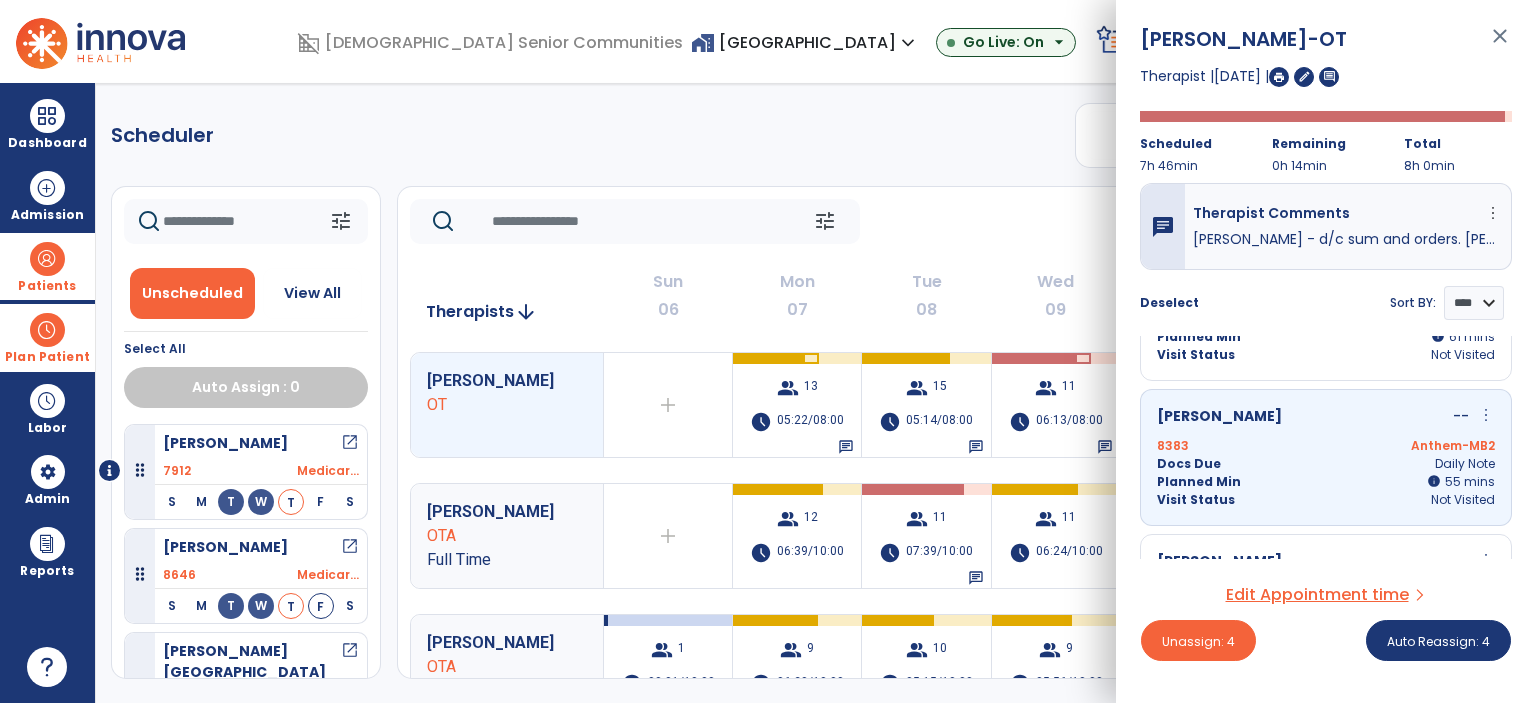 click on "Docs Due Daily Note" at bounding box center [1326, 464] 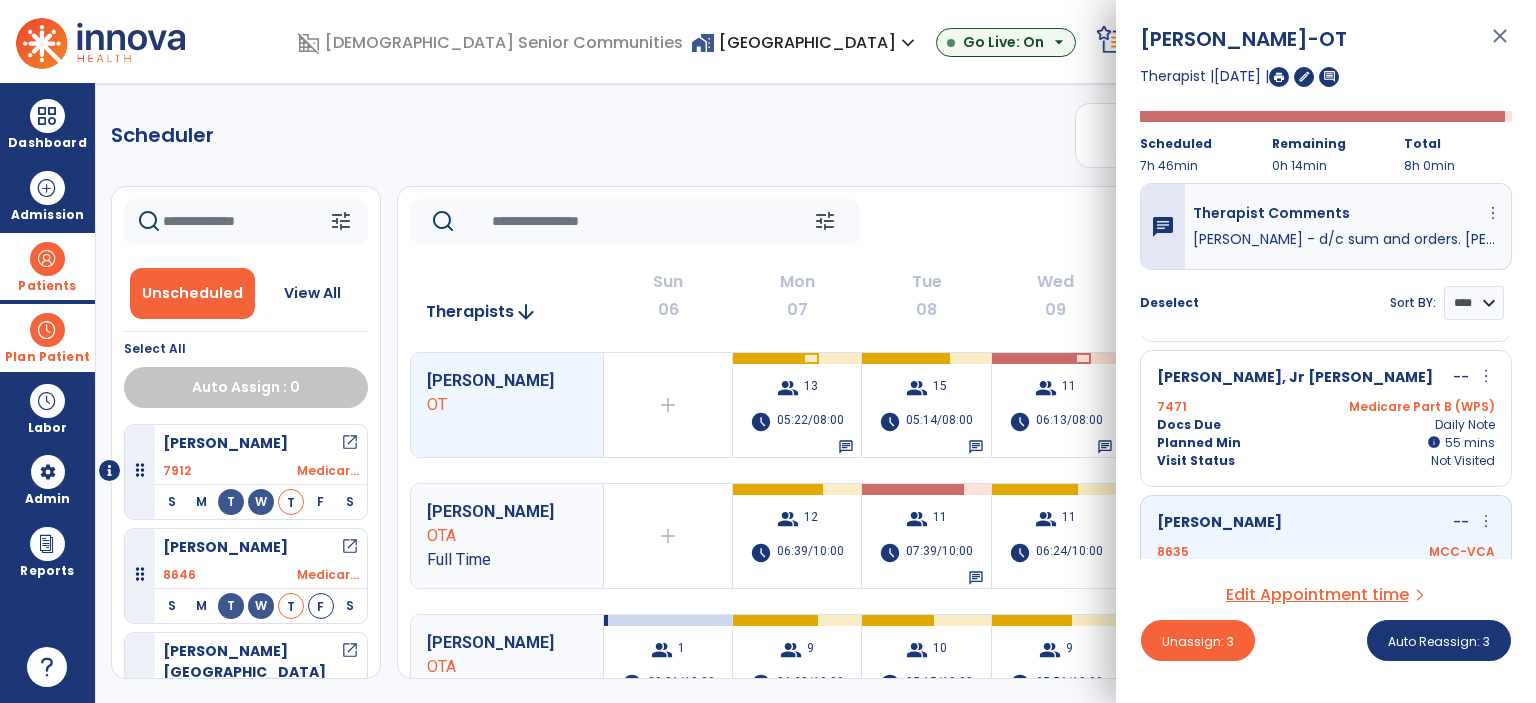 scroll, scrollTop: 619, scrollLeft: 0, axis: vertical 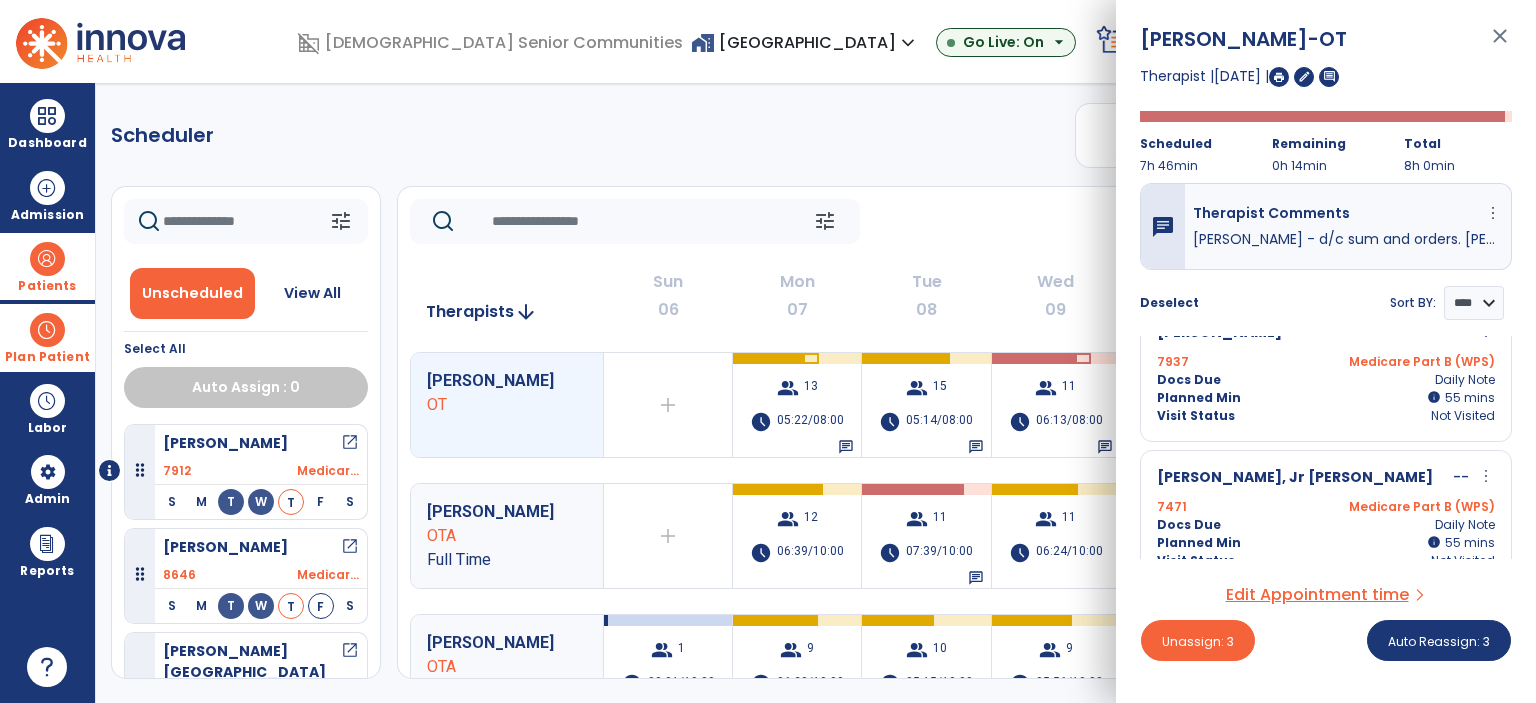 click on "7471 Medicare Part B (WPS)" at bounding box center [1326, 507] 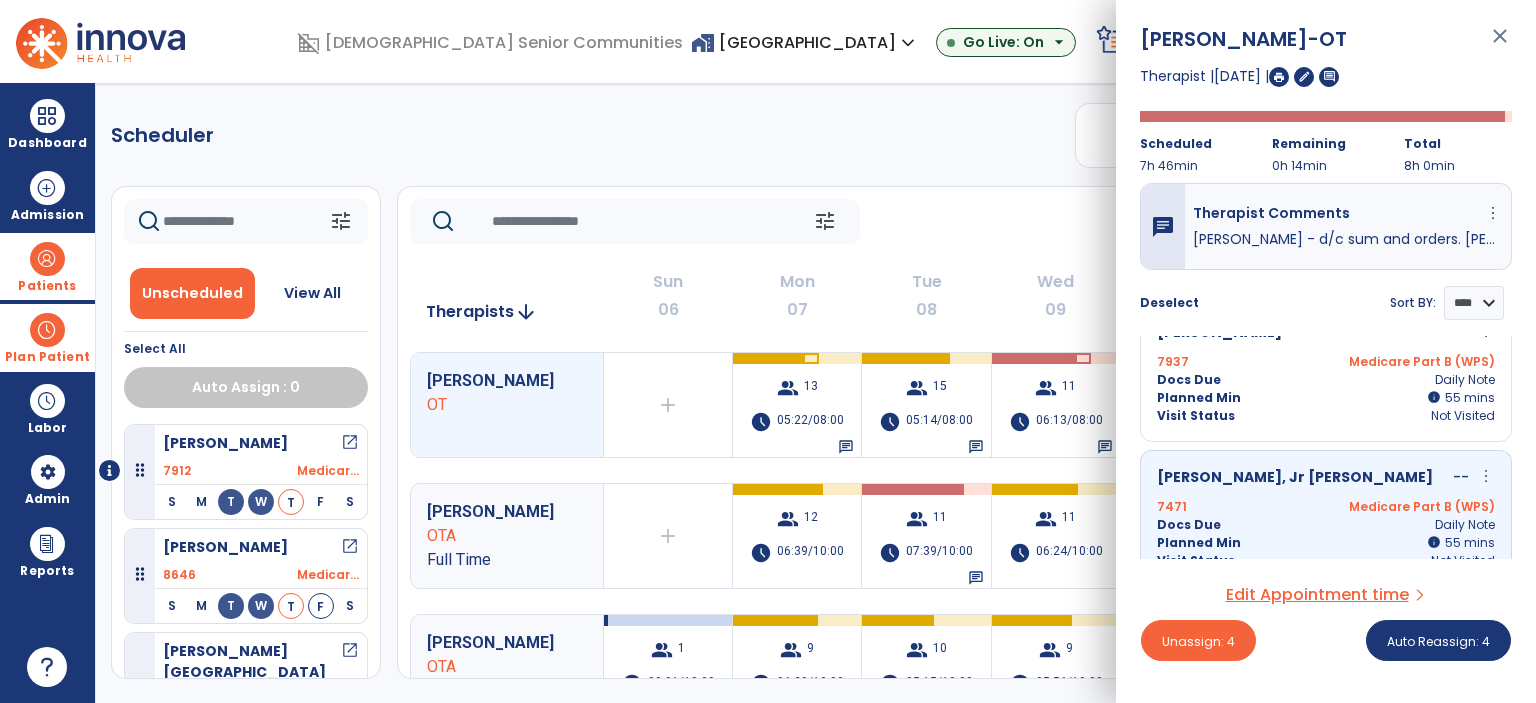 scroll, scrollTop: 519, scrollLeft: 0, axis: vertical 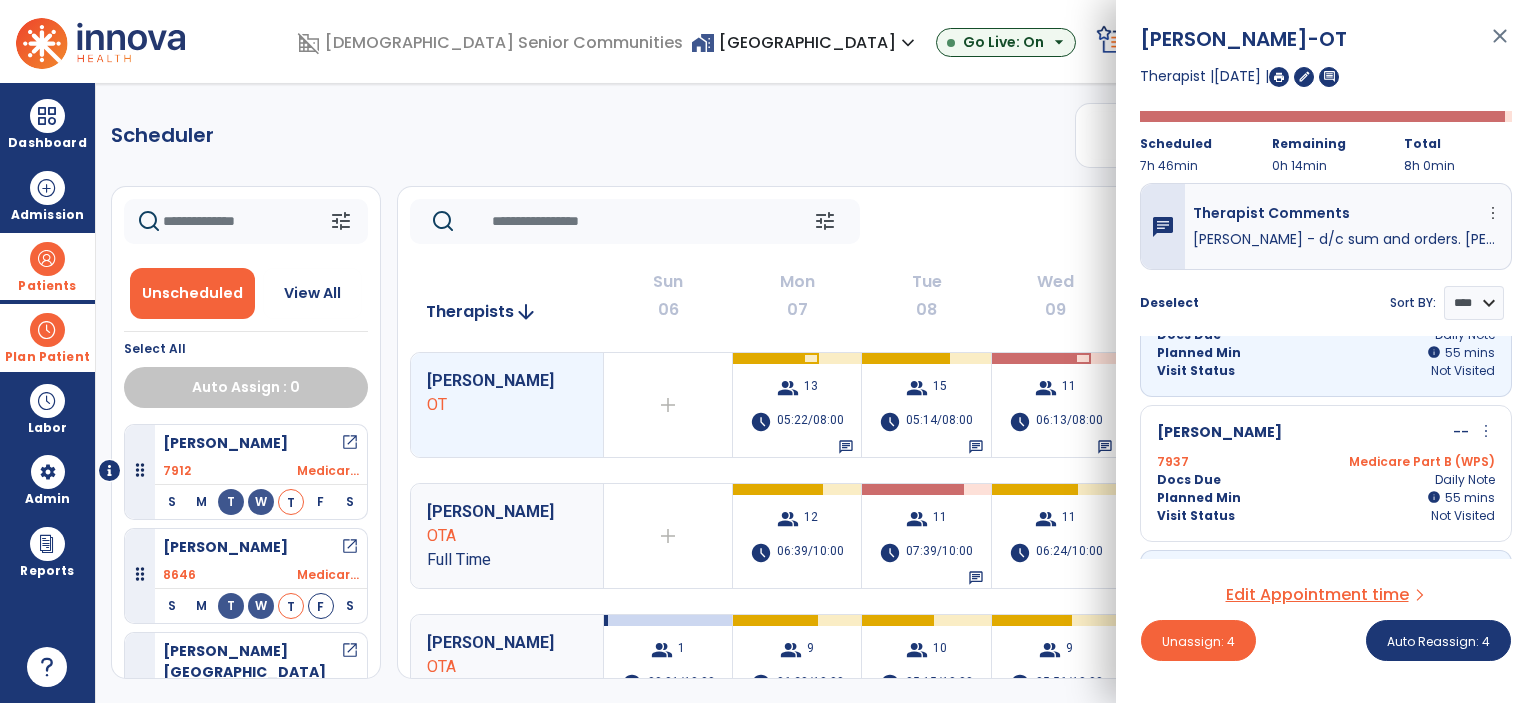 click on "Planned Min  info   55 I 55 mins" at bounding box center [1326, 498] 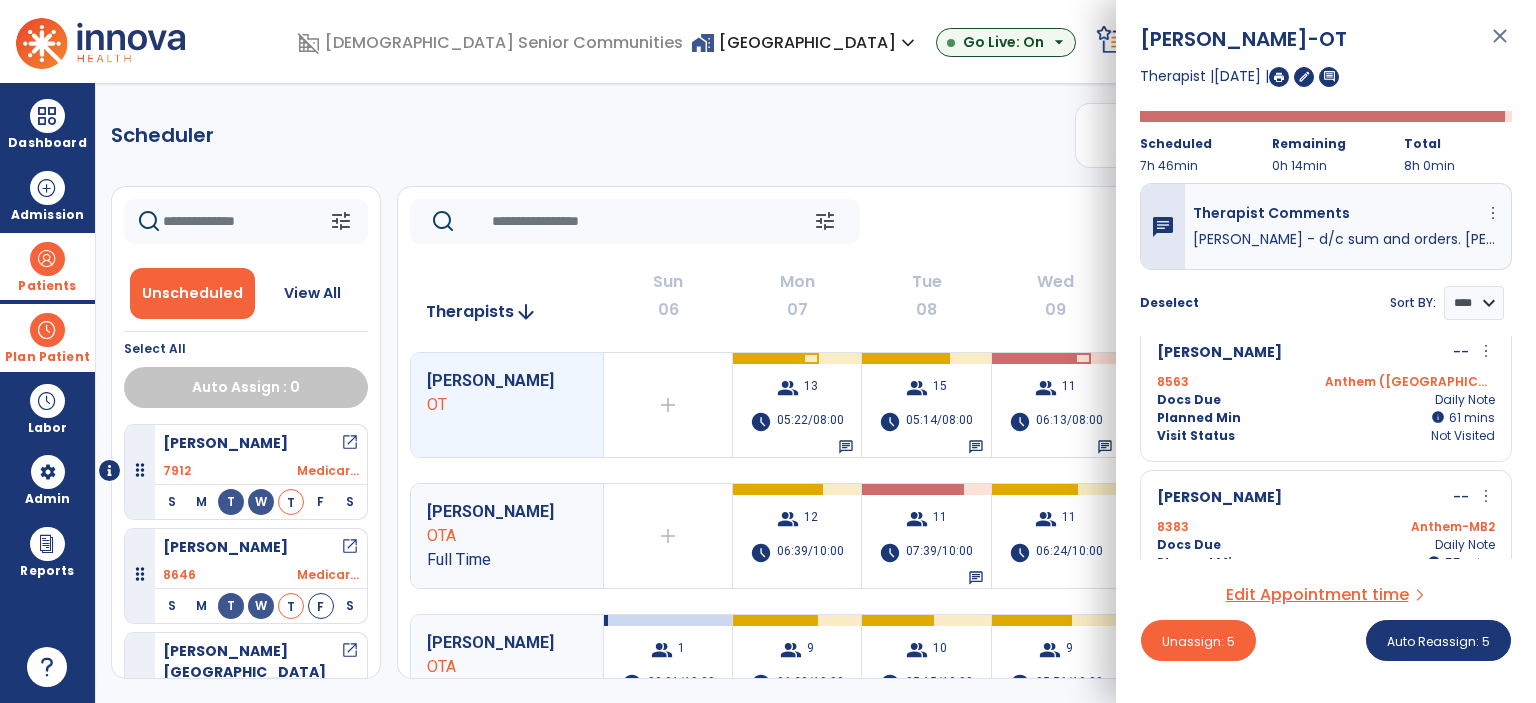 scroll, scrollTop: 0, scrollLeft: 0, axis: both 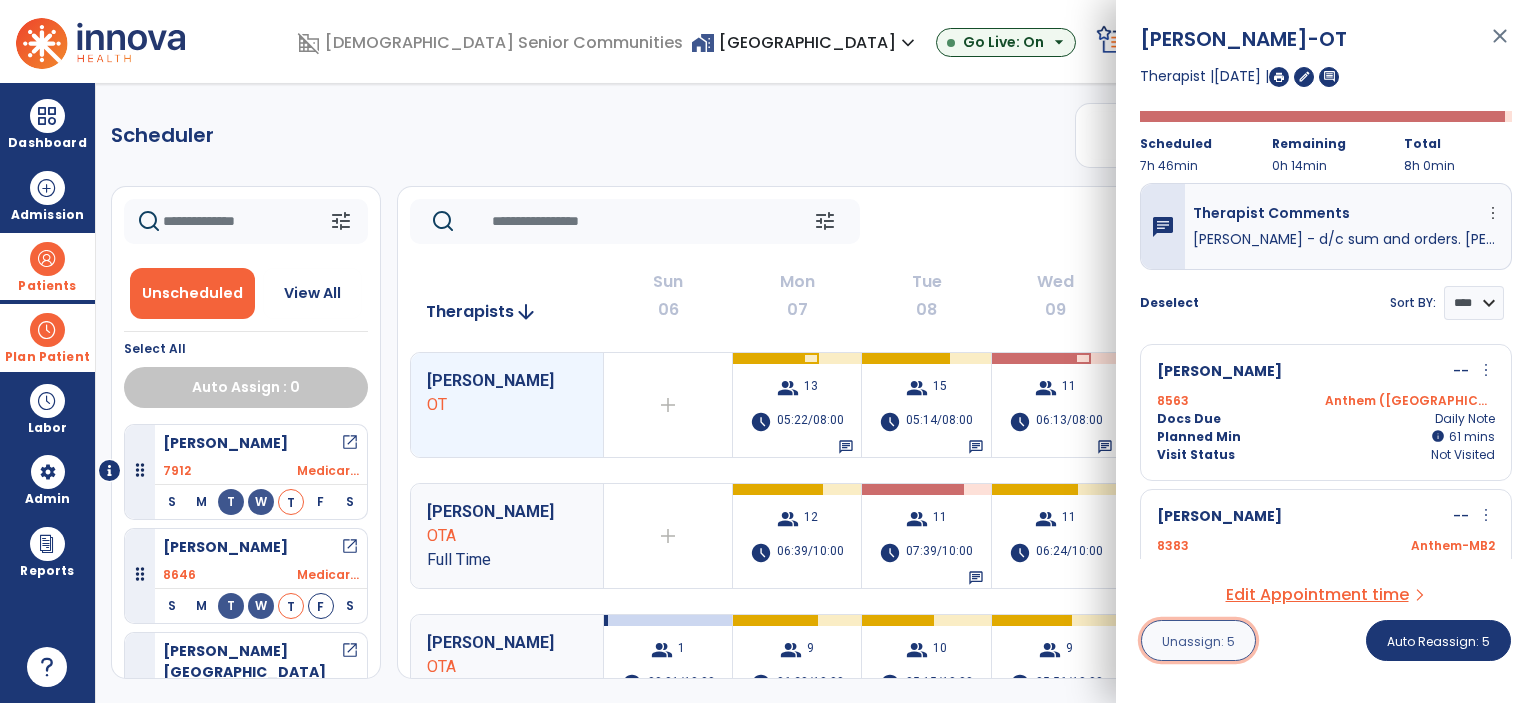 click on "Unassign: 5" at bounding box center (1198, 640) 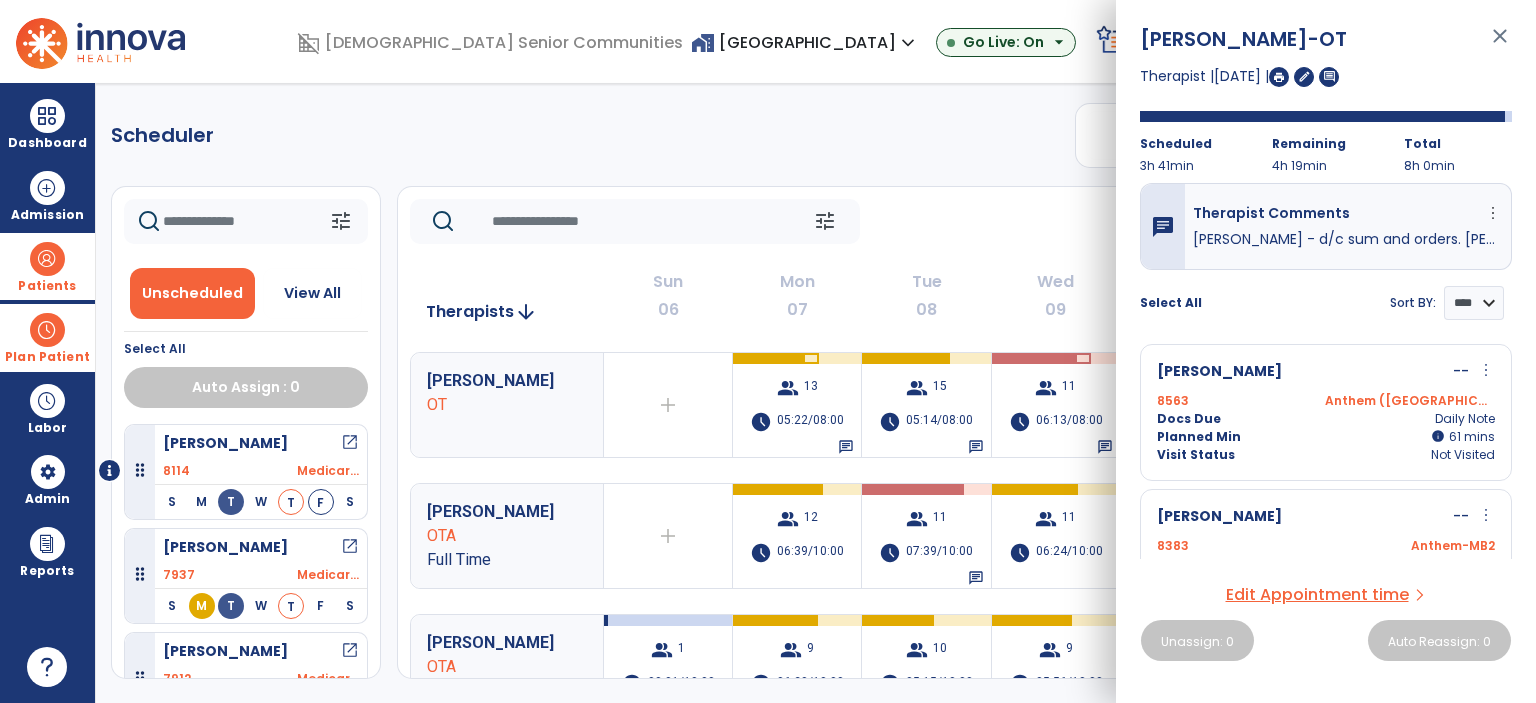 click on "close" at bounding box center [1500, 45] 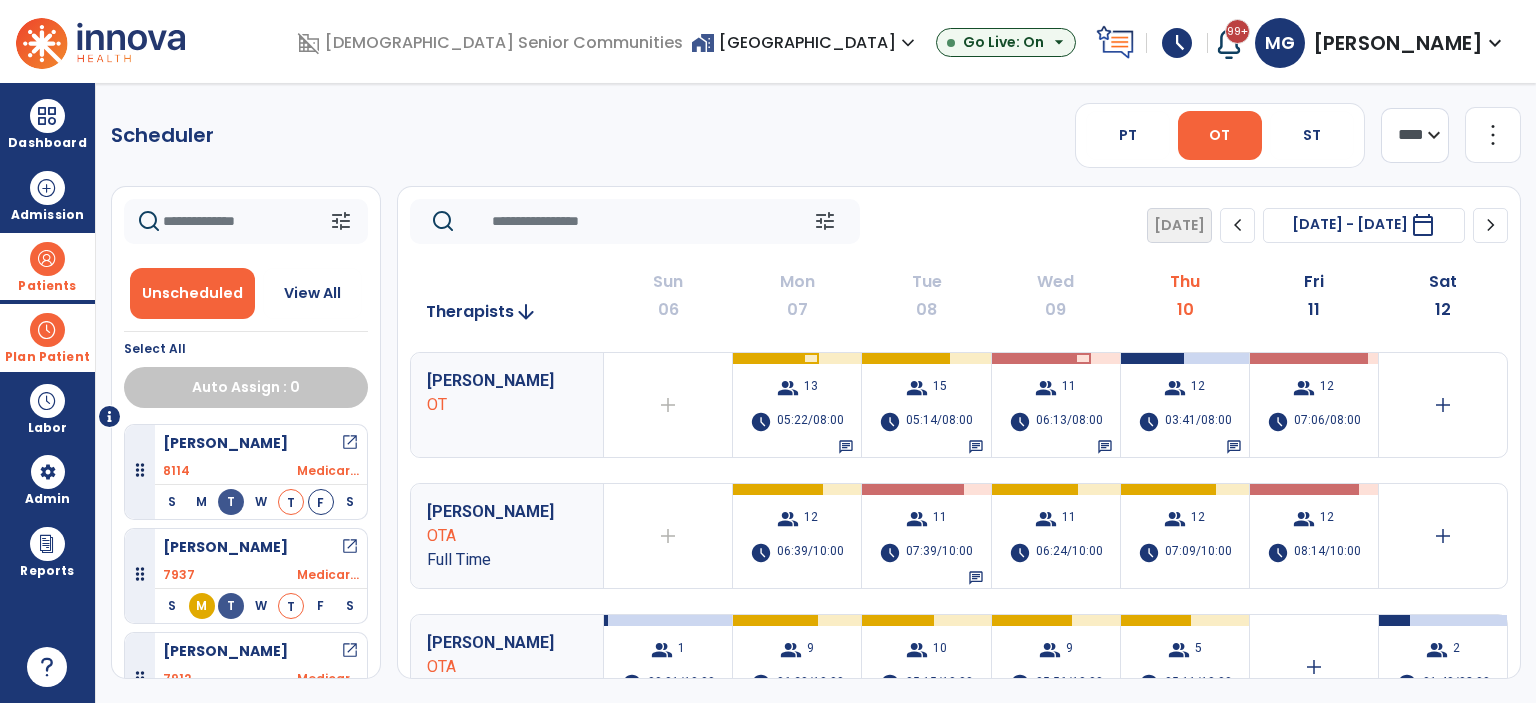 scroll, scrollTop: 100, scrollLeft: 0, axis: vertical 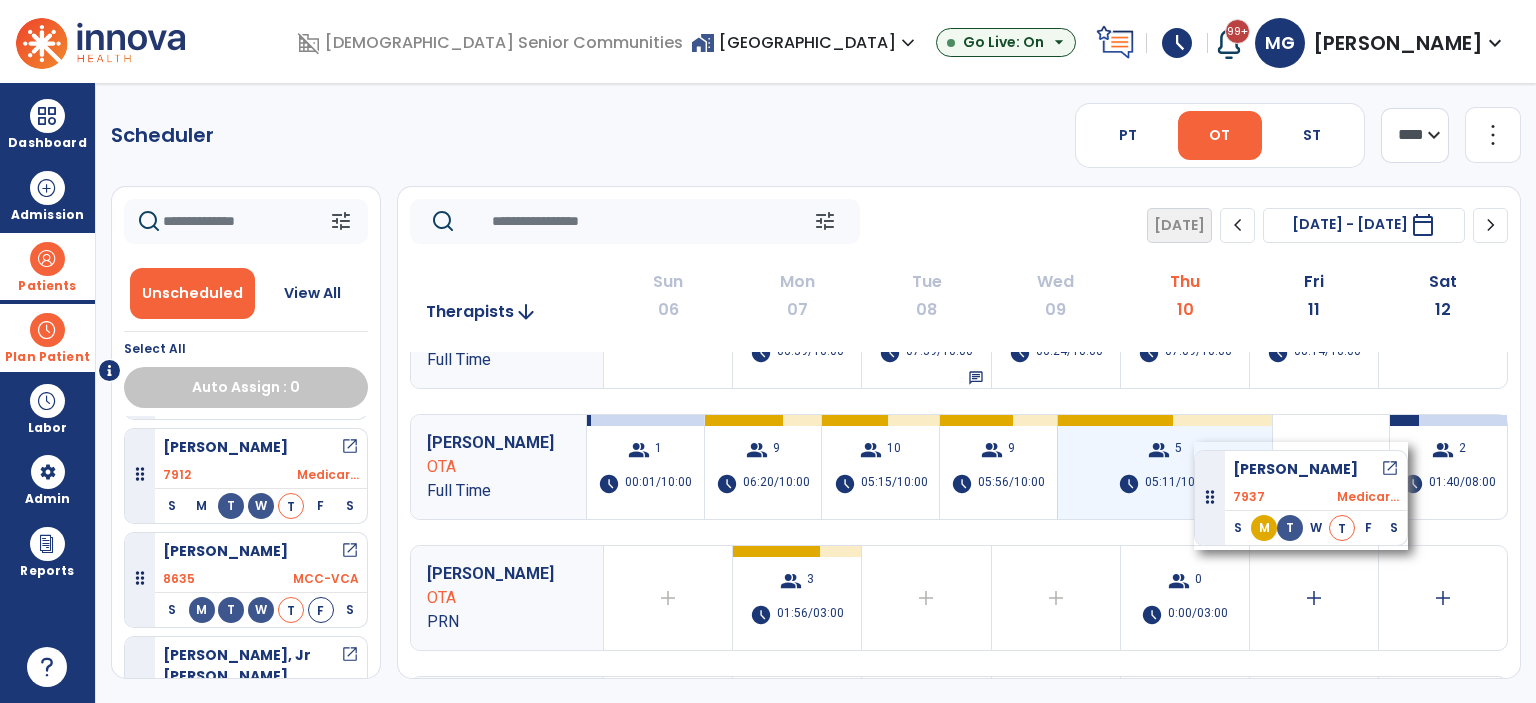 drag, startPoint x: 277, startPoint y: 463, endPoint x: 1194, endPoint y: 442, distance: 917.2404 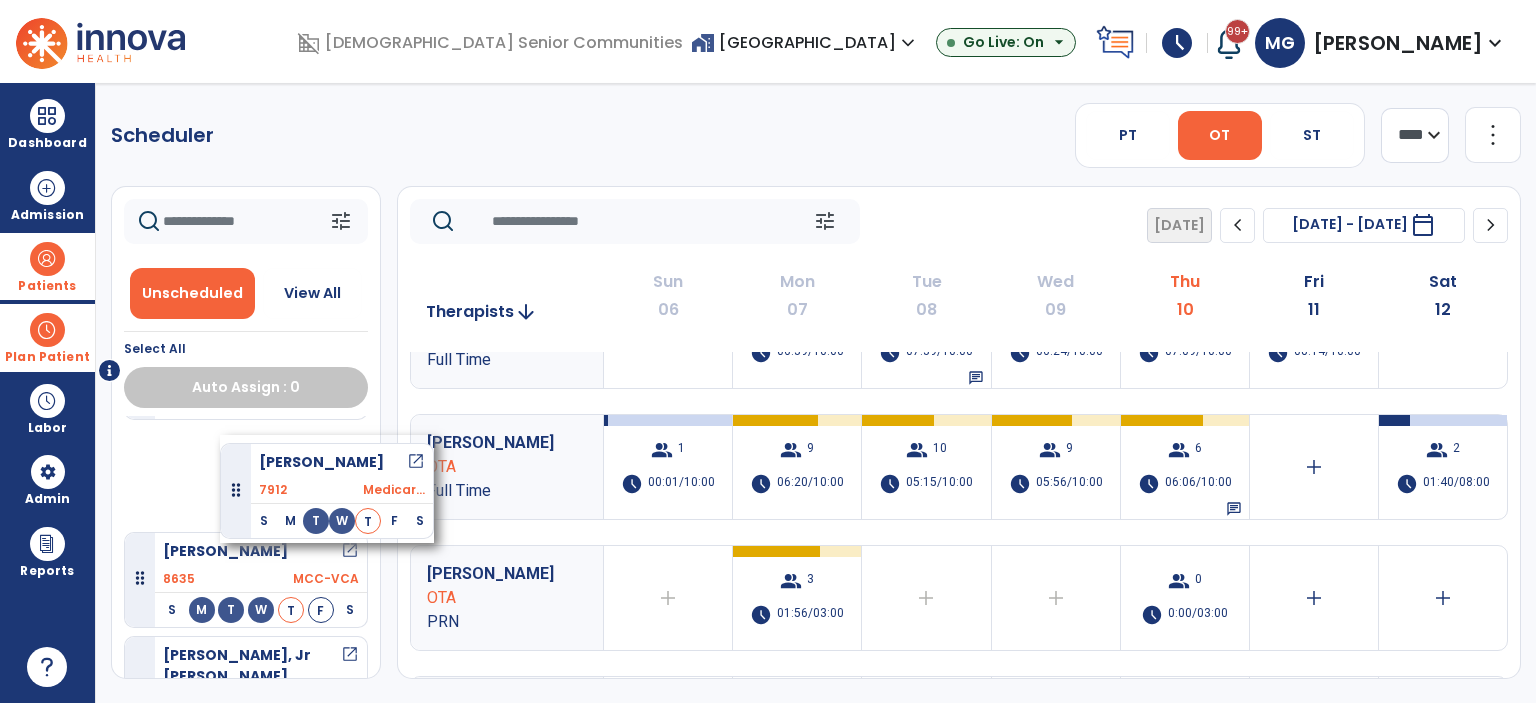 drag, startPoint x: 296, startPoint y: 444, endPoint x: 220, endPoint y: 432, distance: 76.941536 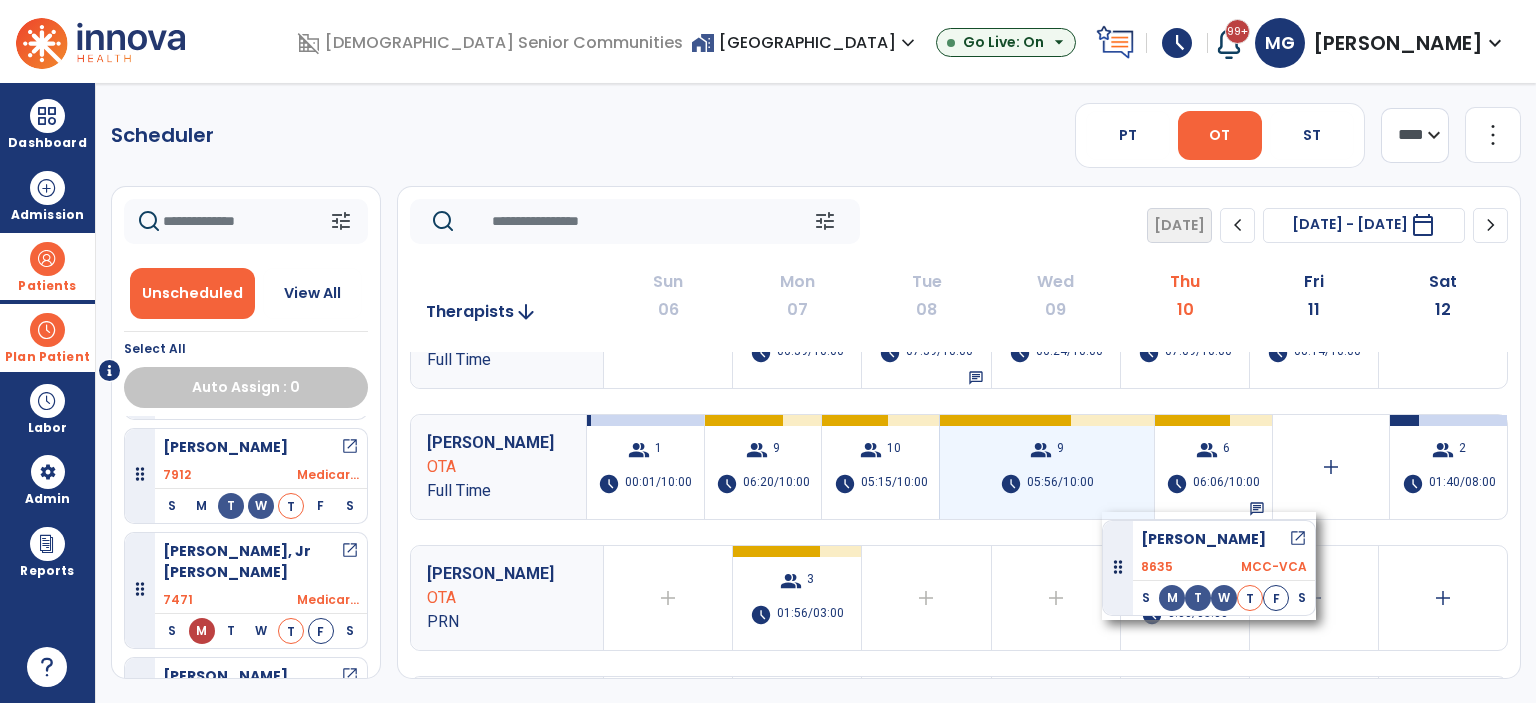 scroll, scrollTop: 100, scrollLeft: 0, axis: vertical 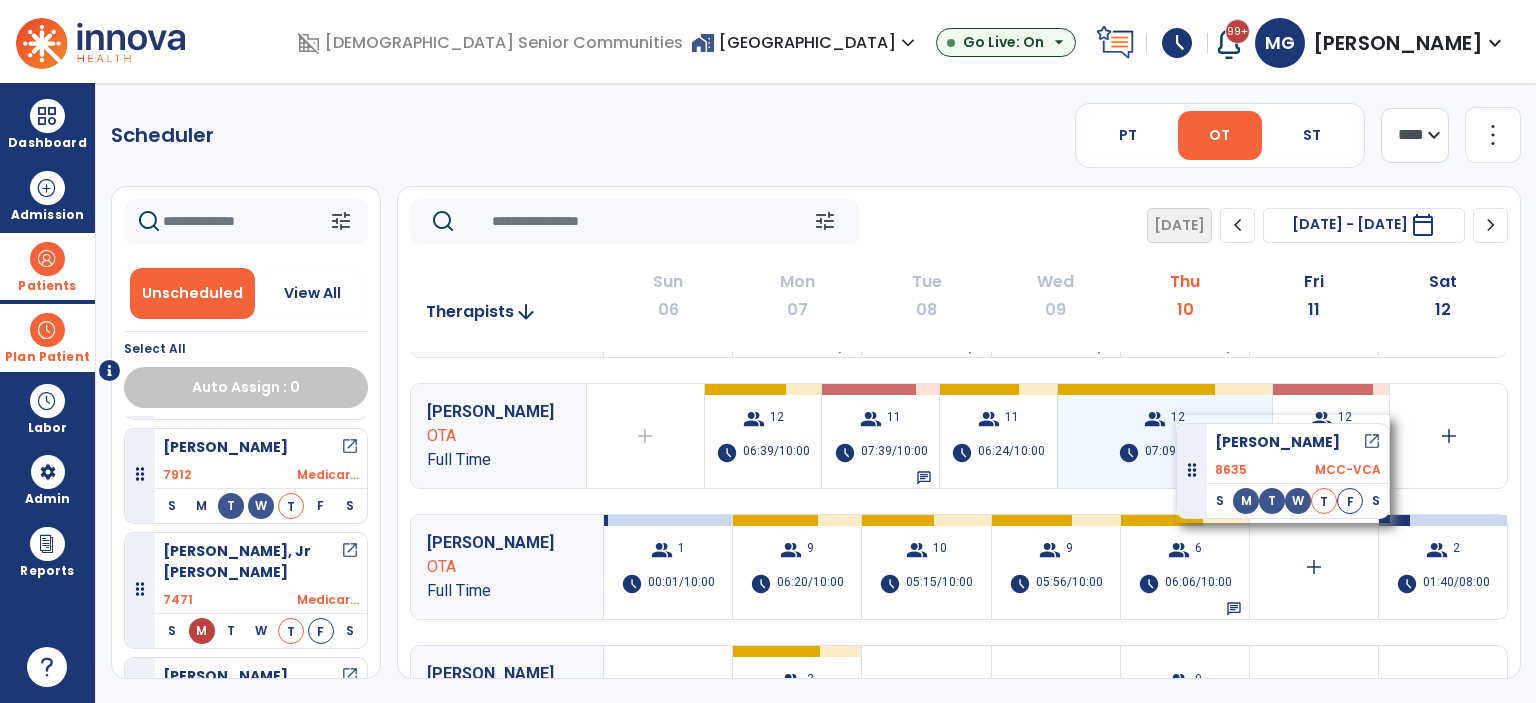 drag, startPoint x: 225, startPoint y: 568, endPoint x: 1176, endPoint y: 415, distance: 963.22894 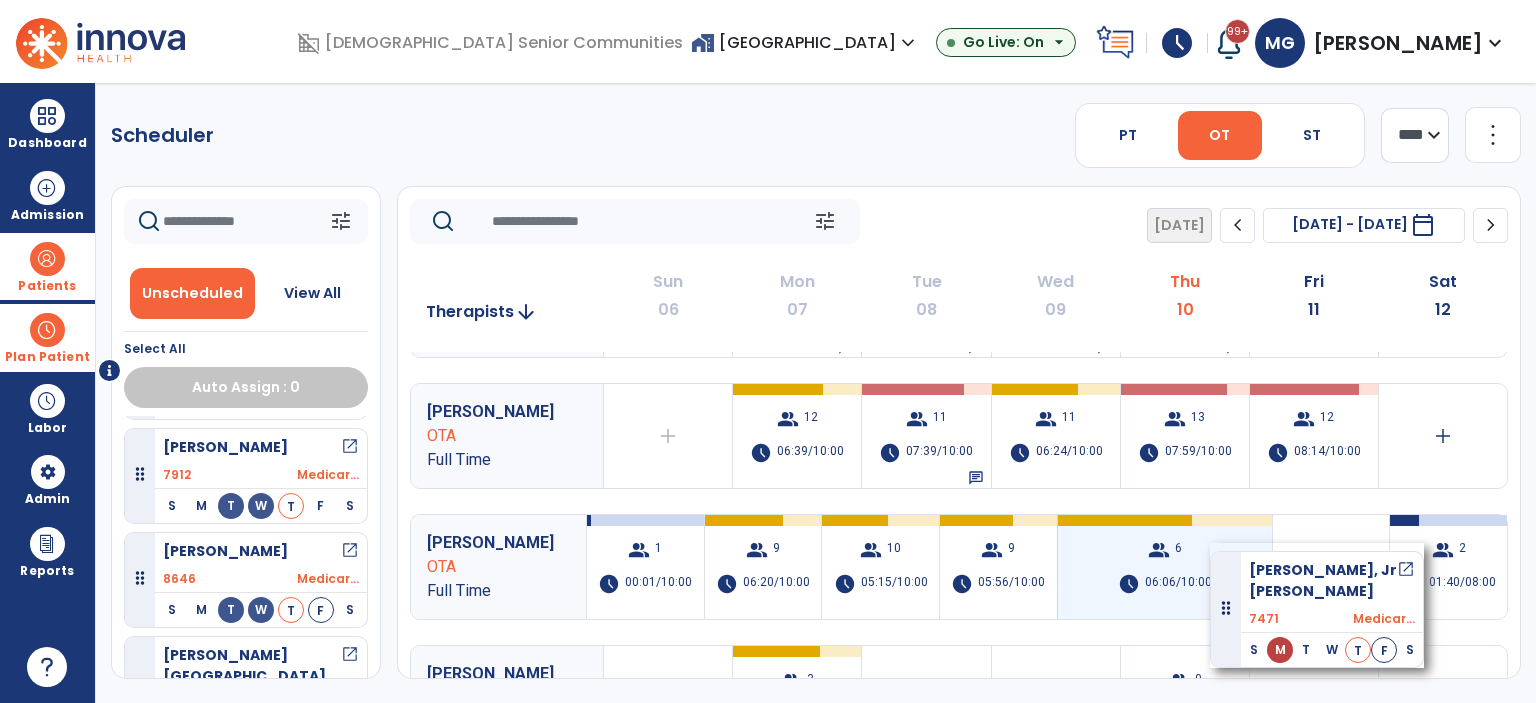 drag, startPoint x: 260, startPoint y: 567, endPoint x: 1210, endPoint y: 543, distance: 950.3031 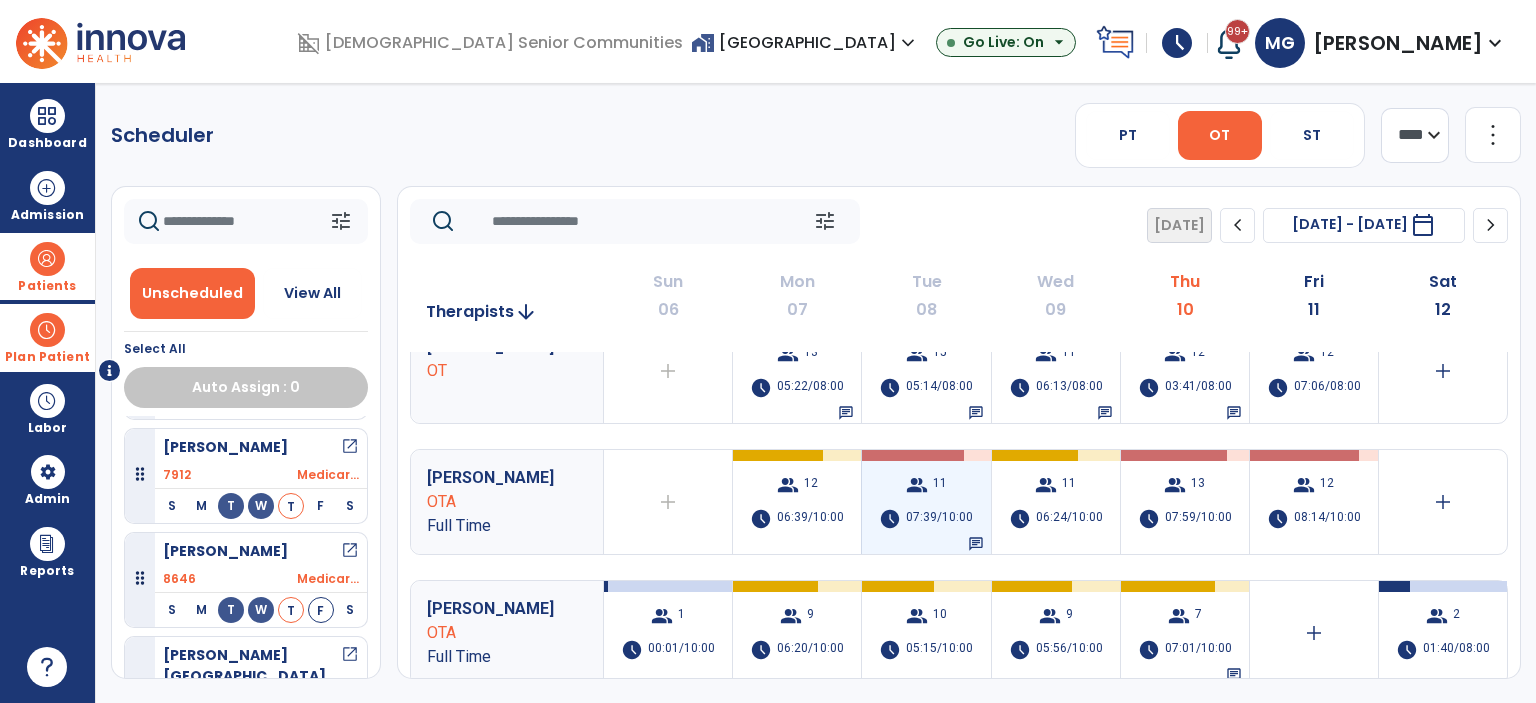scroll, scrollTop: 0, scrollLeft: 0, axis: both 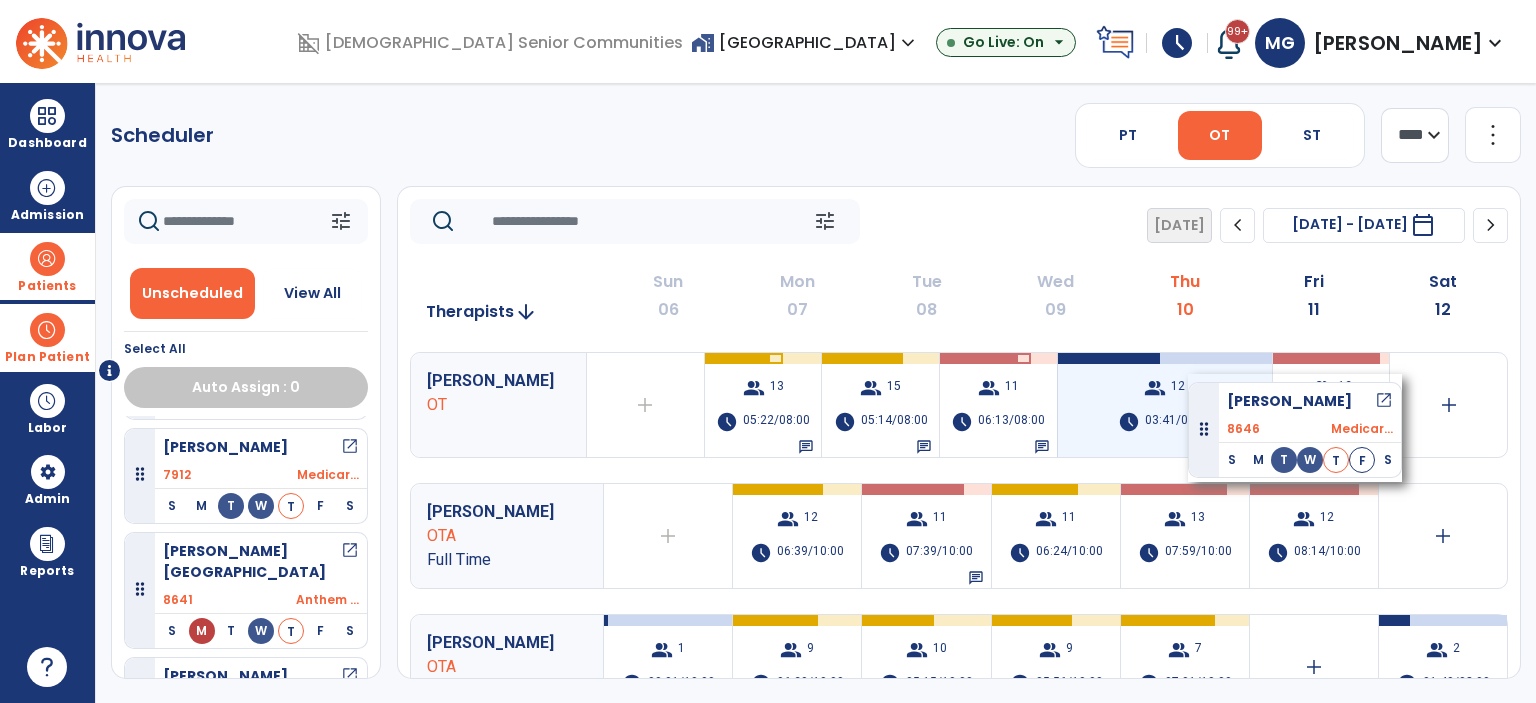 drag, startPoint x: 229, startPoint y: 575, endPoint x: 1188, endPoint y: 374, distance: 979.83777 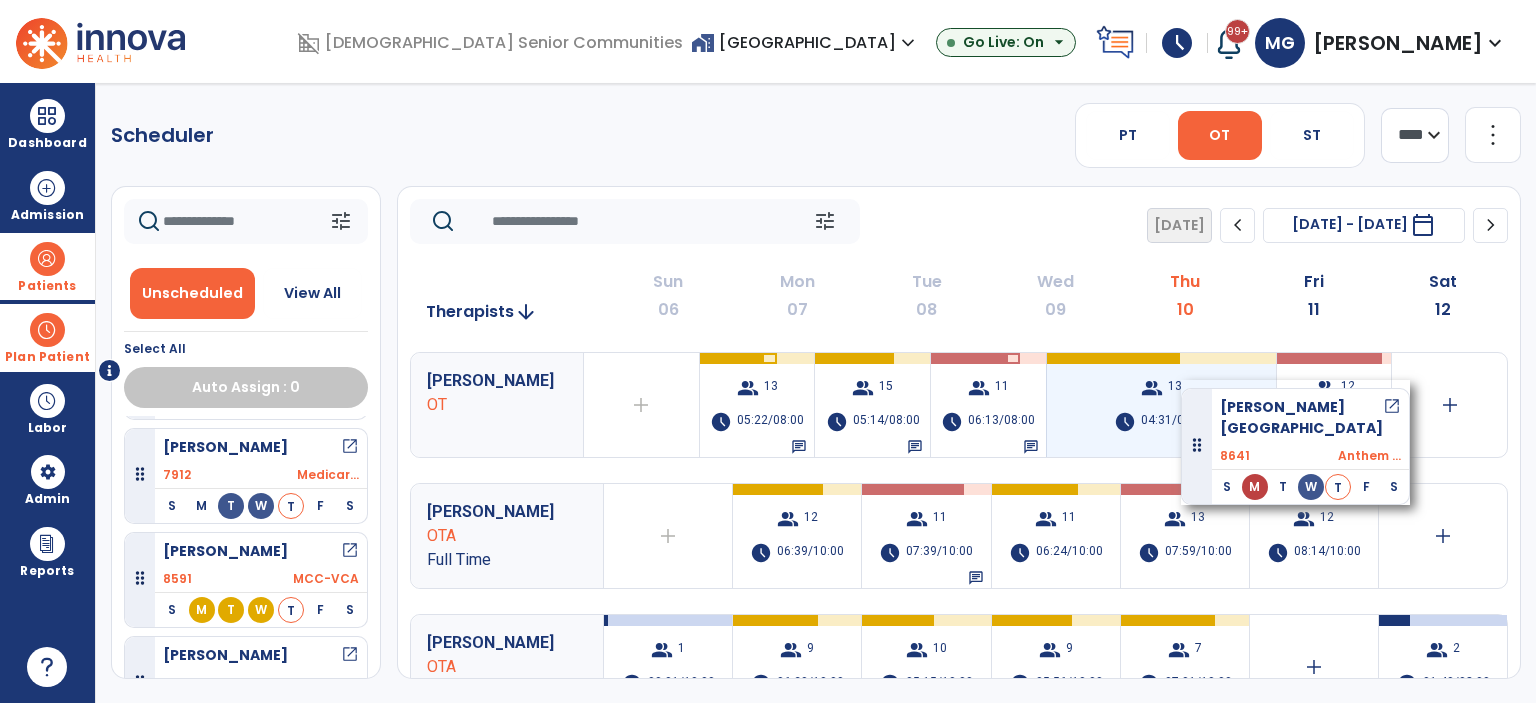 drag, startPoint x: 223, startPoint y: 575, endPoint x: 1181, endPoint y: 380, distance: 977.6446 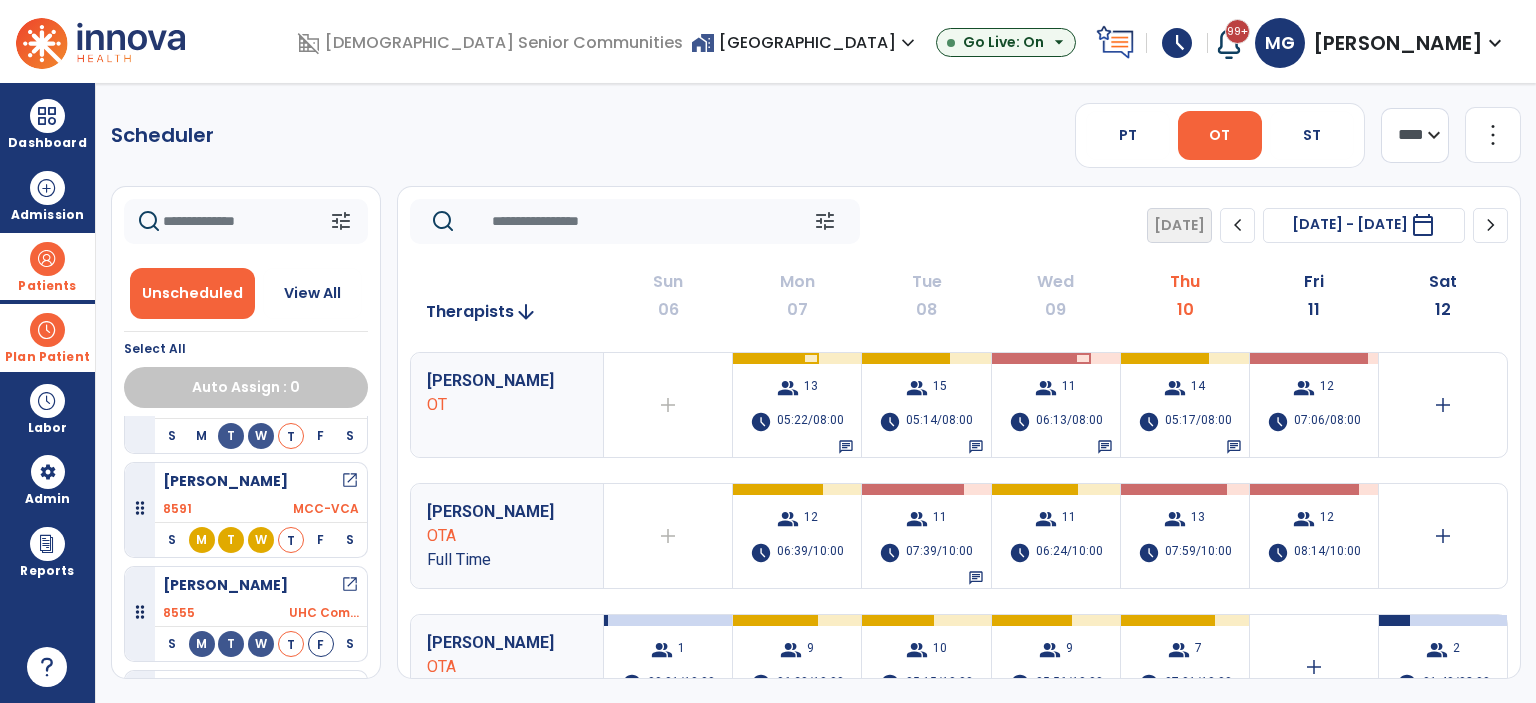 scroll, scrollTop: 200, scrollLeft: 0, axis: vertical 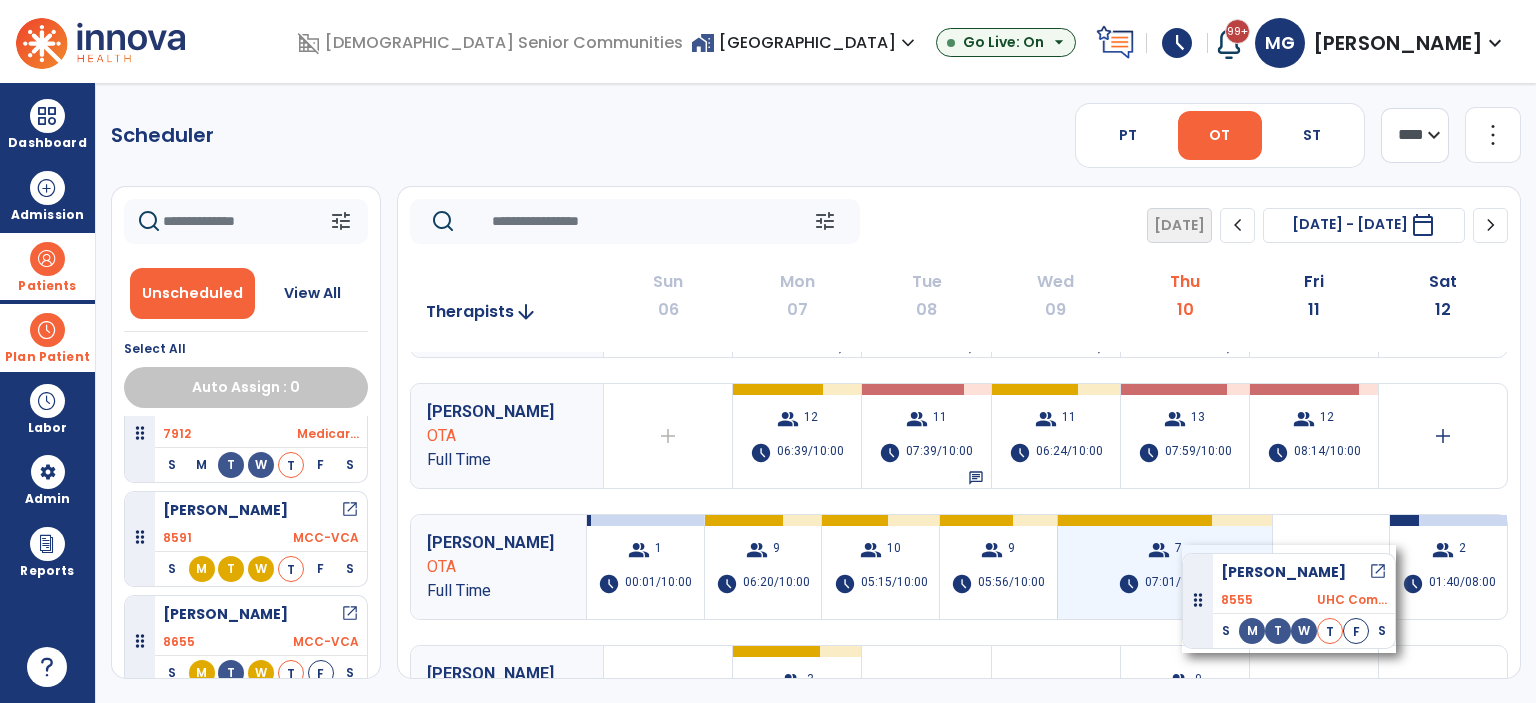 drag, startPoint x: 264, startPoint y: 561, endPoint x: 1182, endPoint y: 545, distance: 918.1394 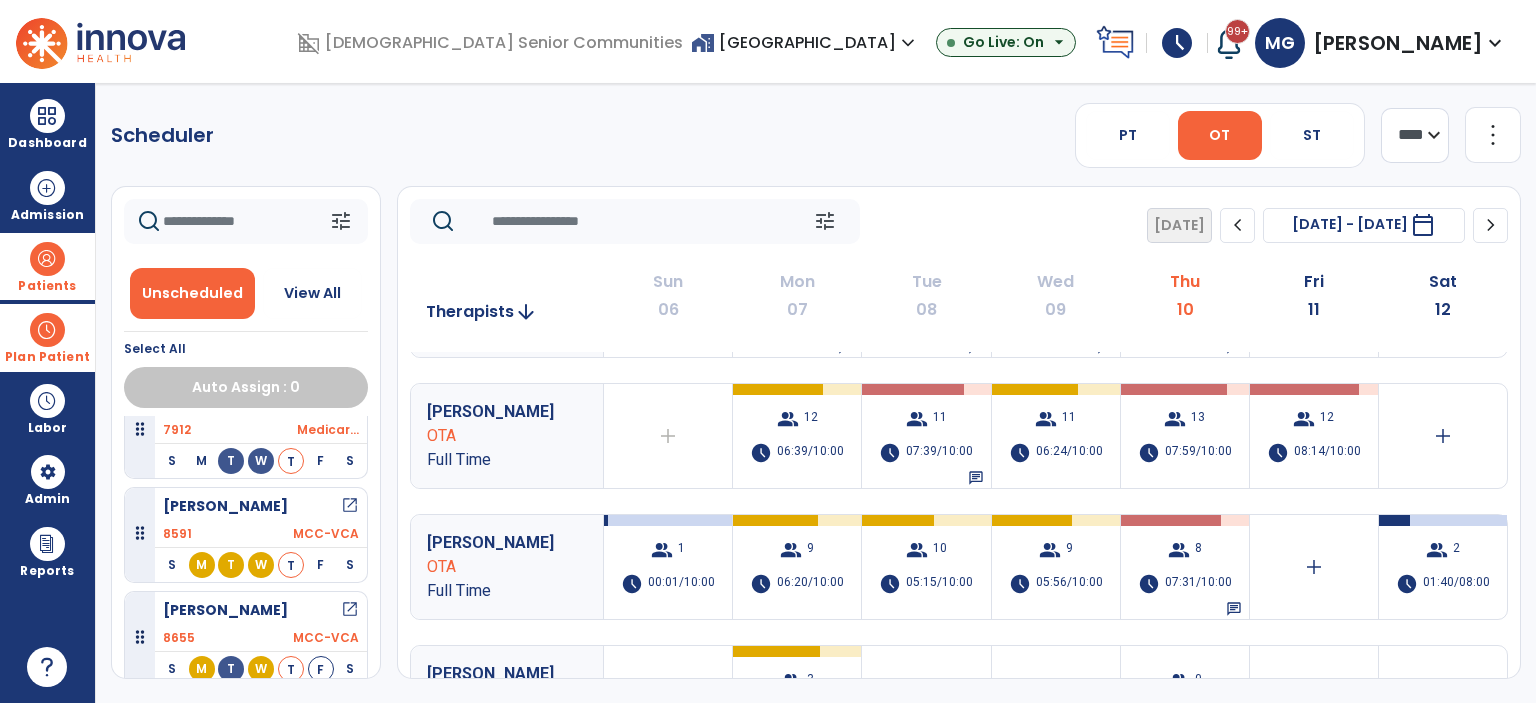 scroll, scrollTop: 141, scrollLeft: 0, axis: vertical 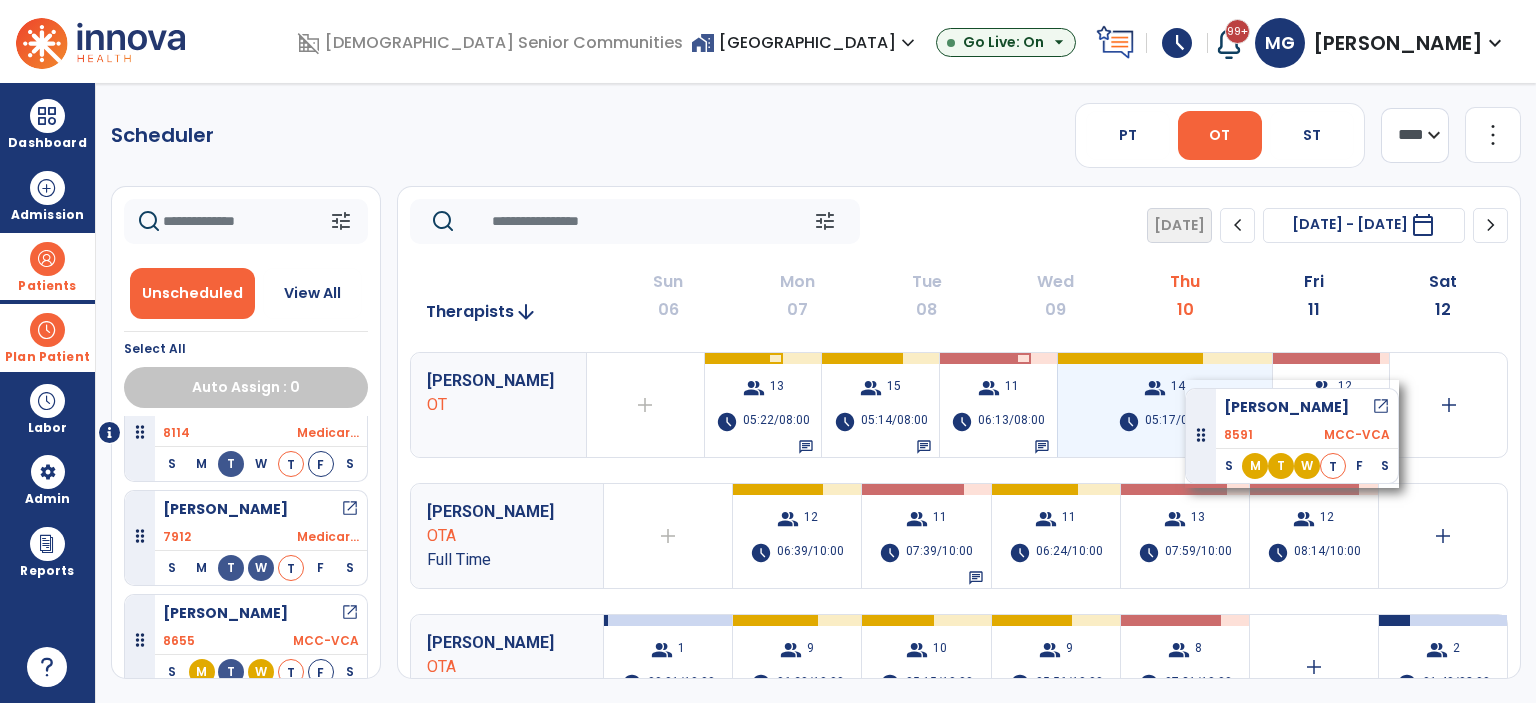 drag, startPoint x: 249, startPoint y: 536, endPoint x: 1191, endPoint y: 383, distance: 954.3443 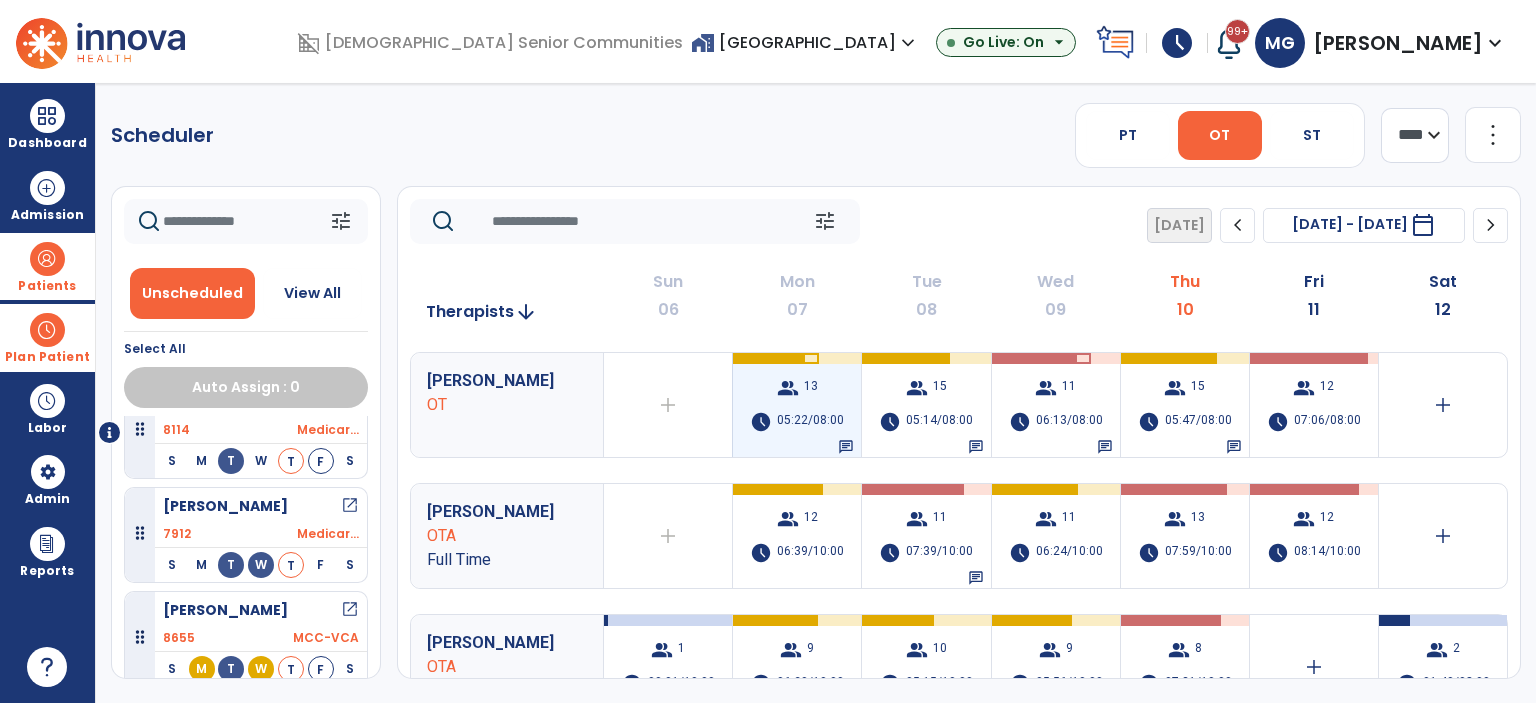 scroll, scrollTop: 38, scrollLeft: 0, axis: vertical 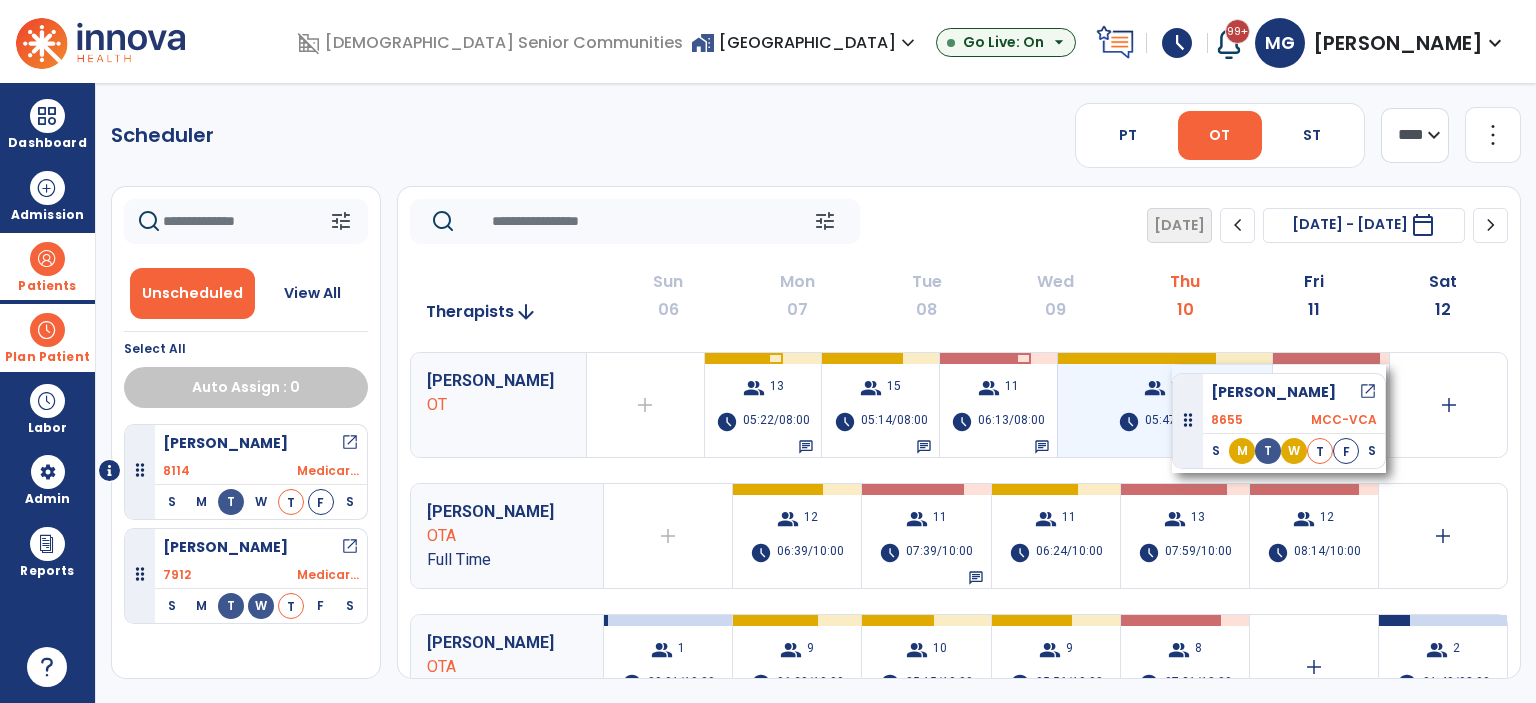 drag, startPoint x: 257, startPoint y: 635, endPoint x: 1173, endPoint y: 365, distance: 954.96387 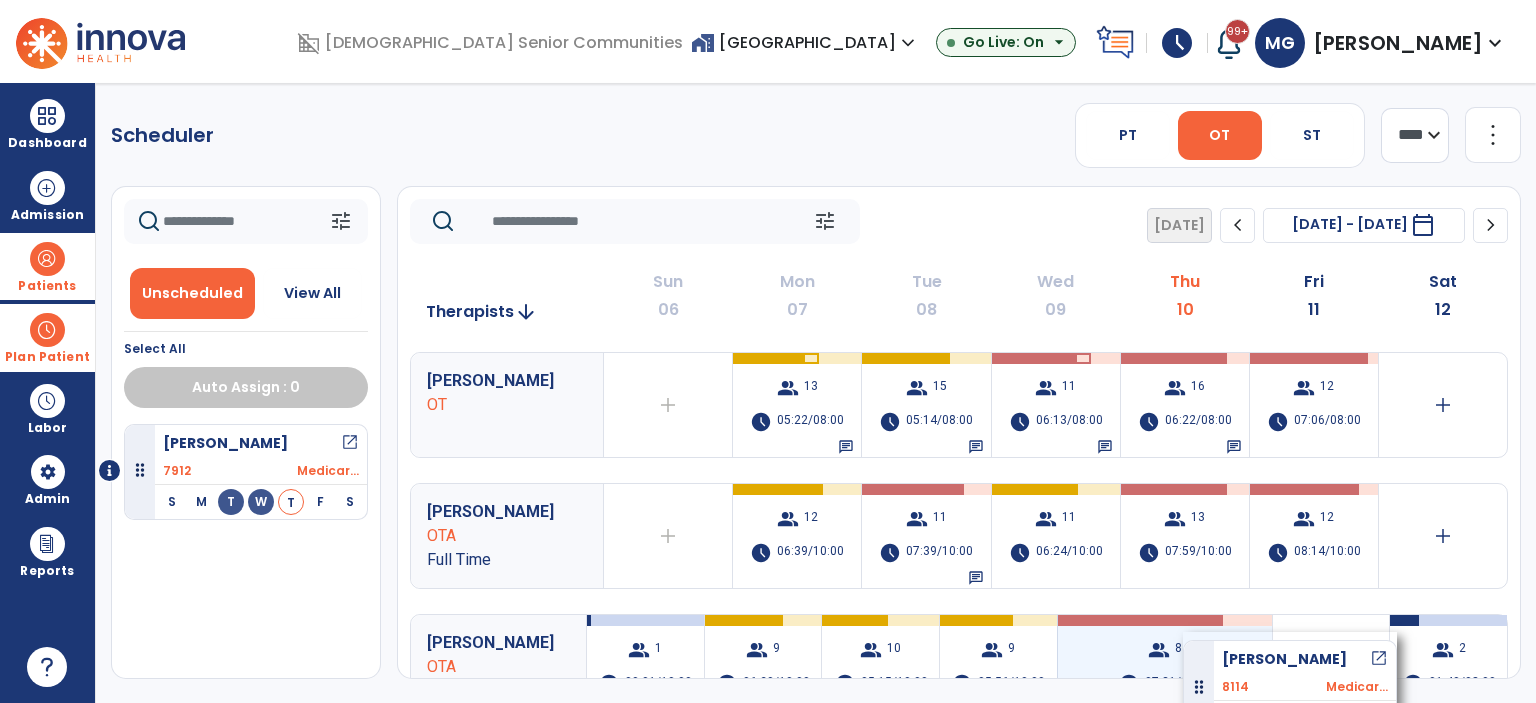 drag, startPoint x: 272, startPoint y: 459, endPoint x: 1183, endPoint y: 632, distance: 927.28094 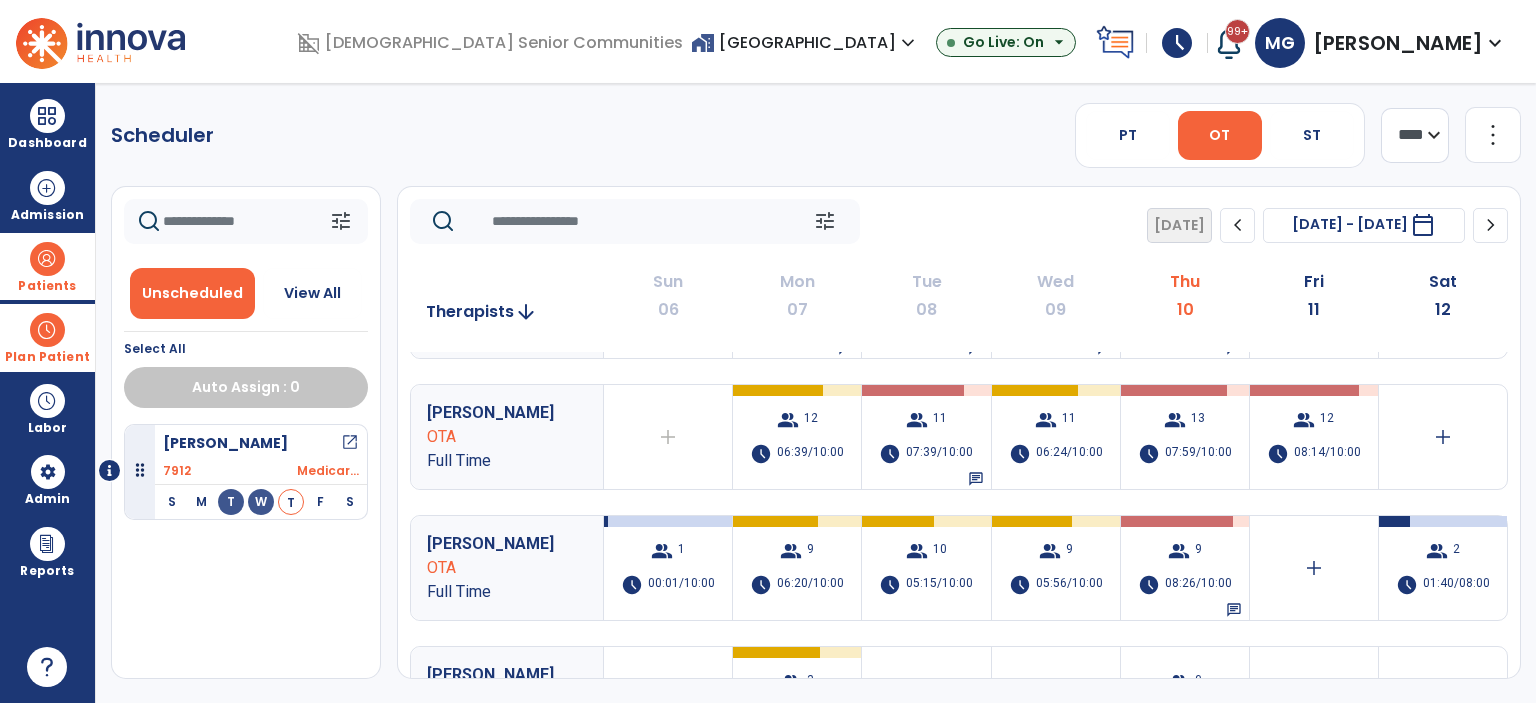 scroll, scrollTop: 100, scrollLeft: 0, axis: vertical 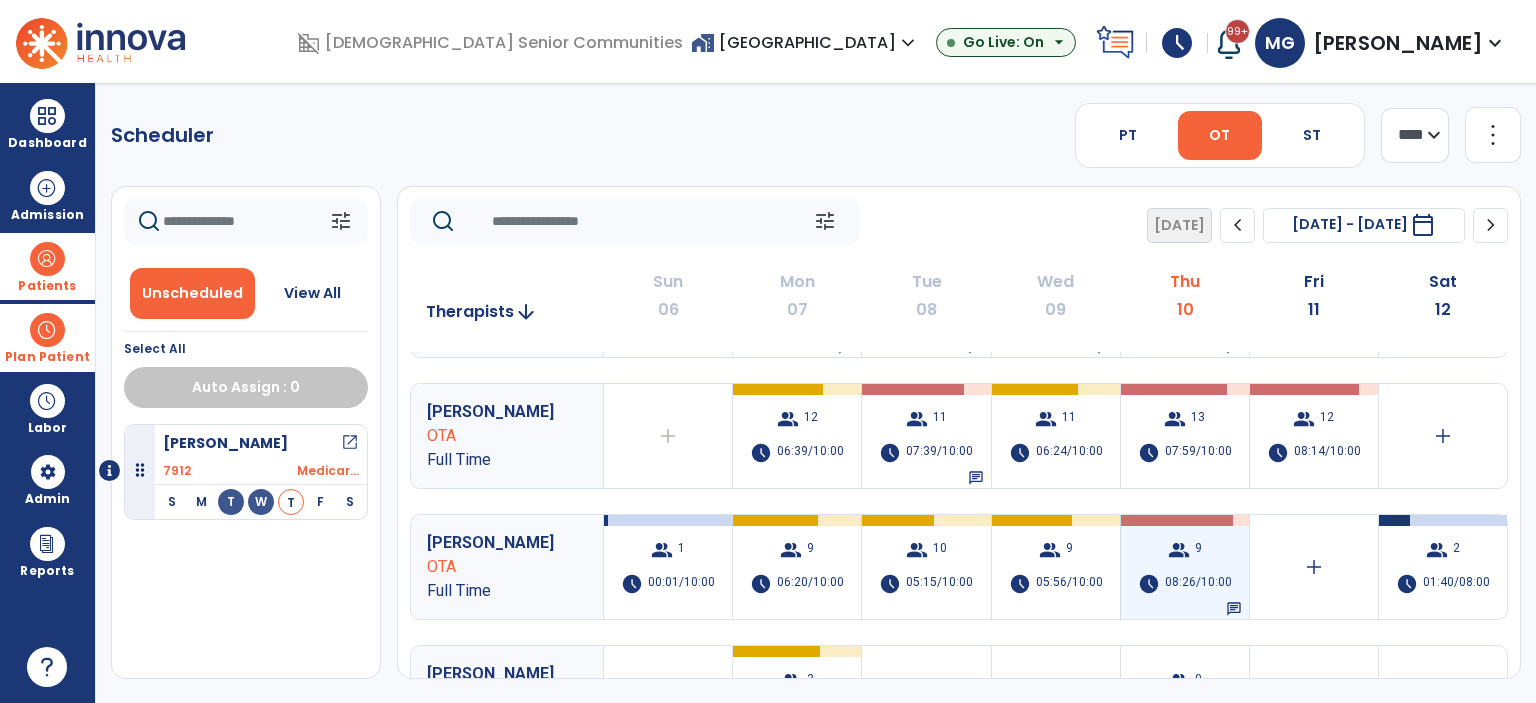 click on "group  9  schedule  08:26/10:00   chat" at bounding box center [1185, 567] 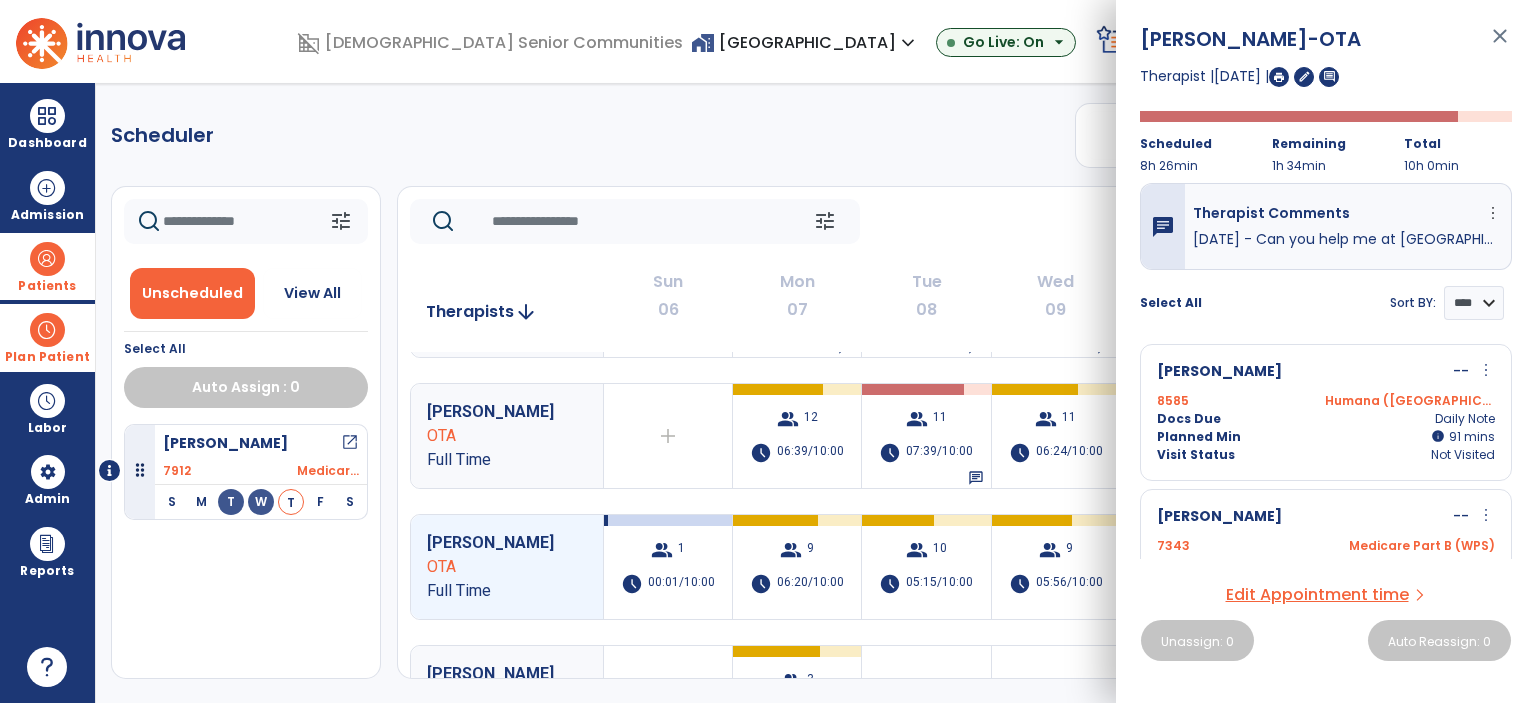 click on "Visit Status  Not Visited" at bounding box center (1326, 455) 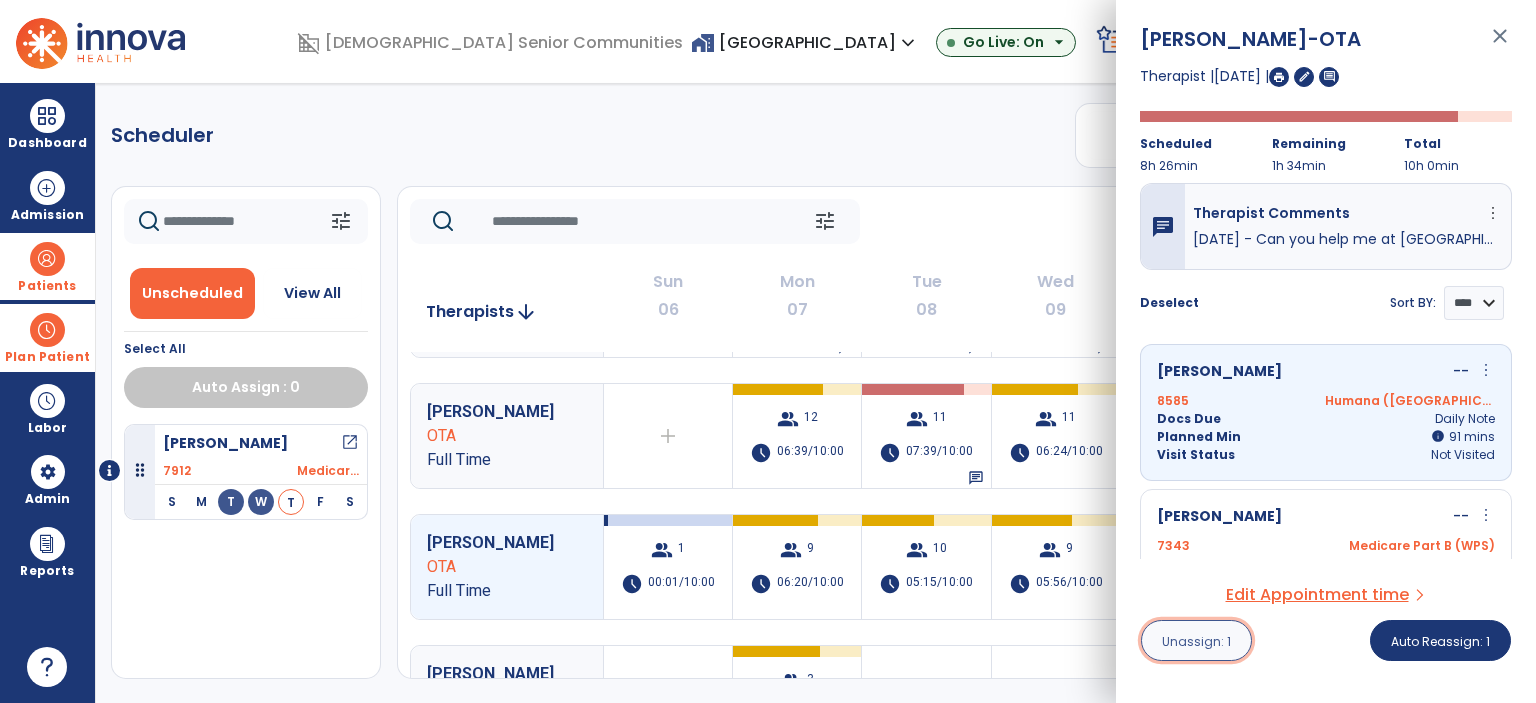 click on "Unassign: 1" at bounding box center [1196, 641] 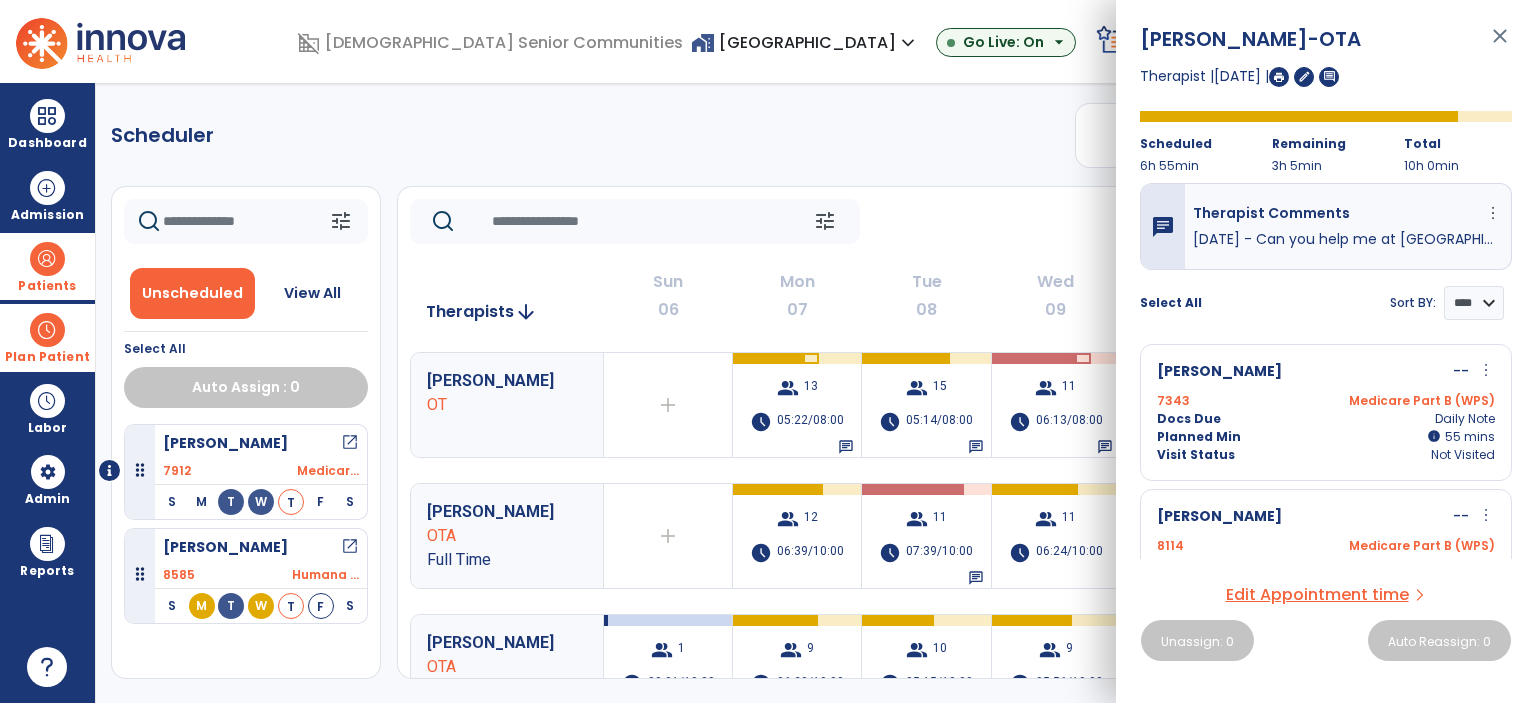 click on "close" at bounding box center (1500, 45) 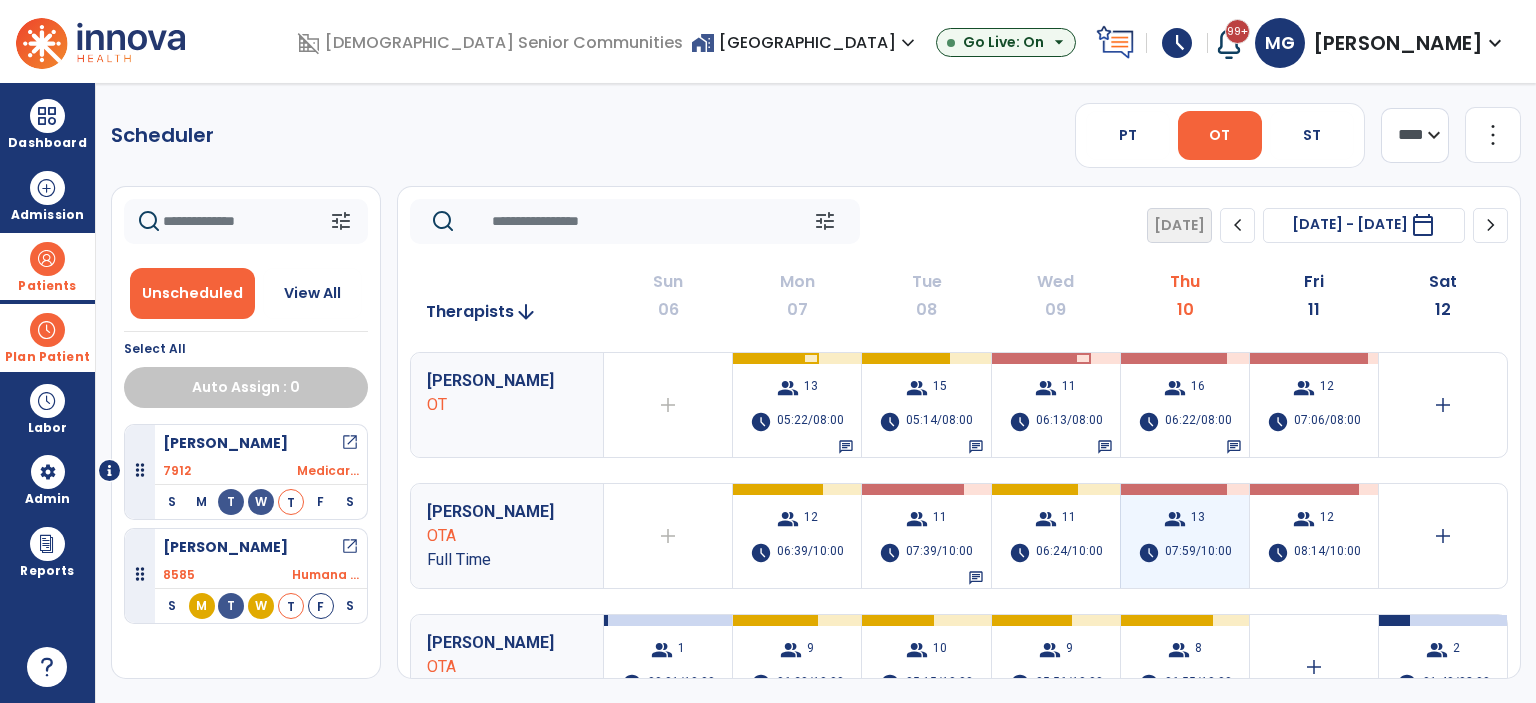 click on "13" at bounding box center (1198, 519) 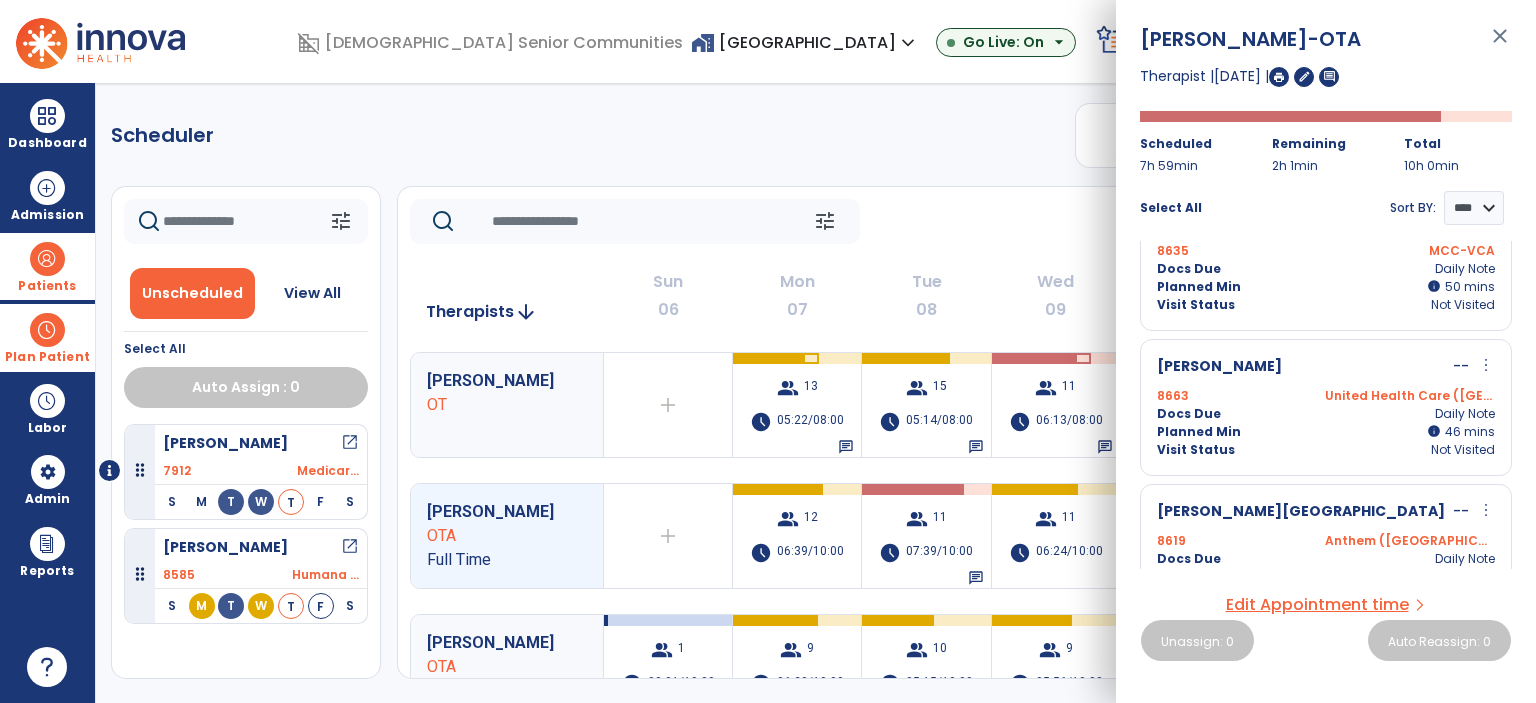 scroll, scrollTop: 100, scrollLeft: 0, axis: vertical 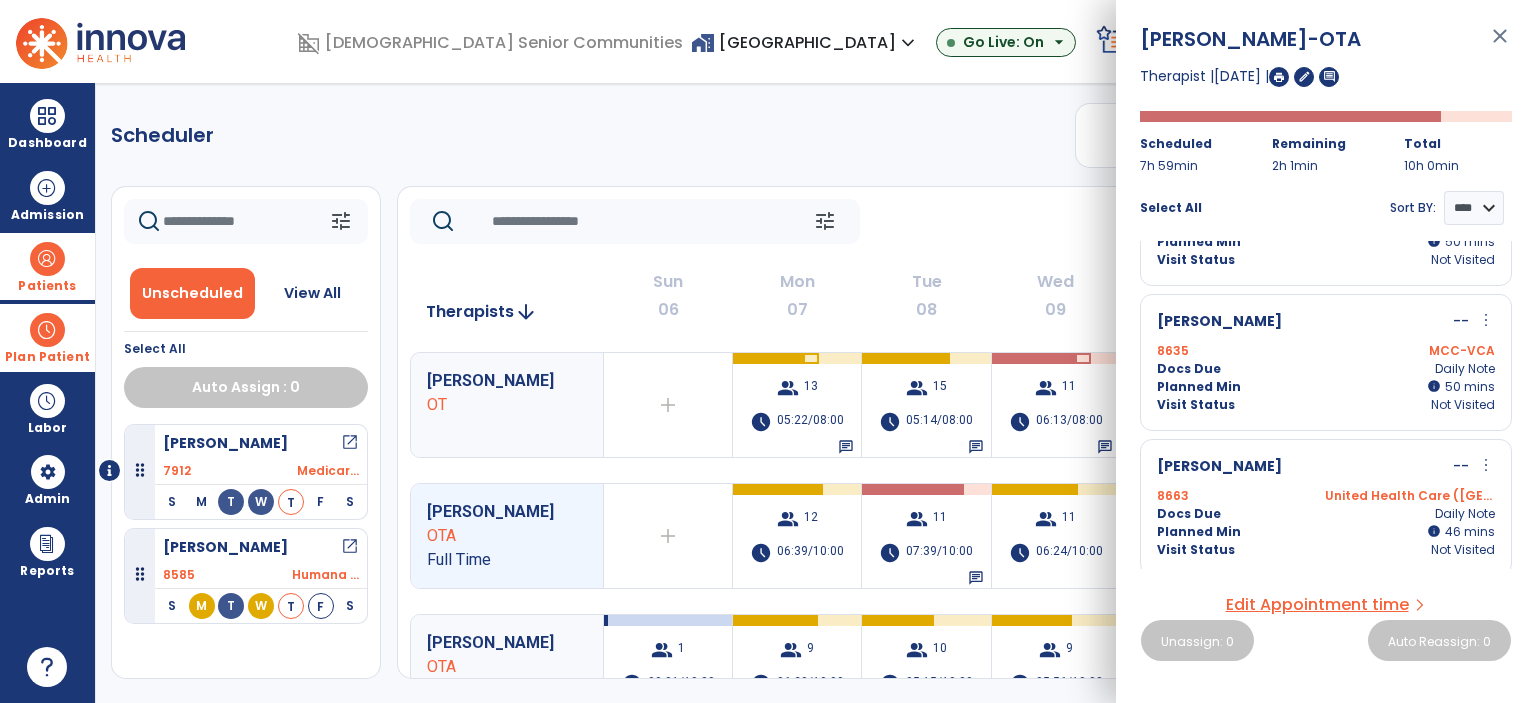 click on "more_vert" at bounding box center (1486, 320) 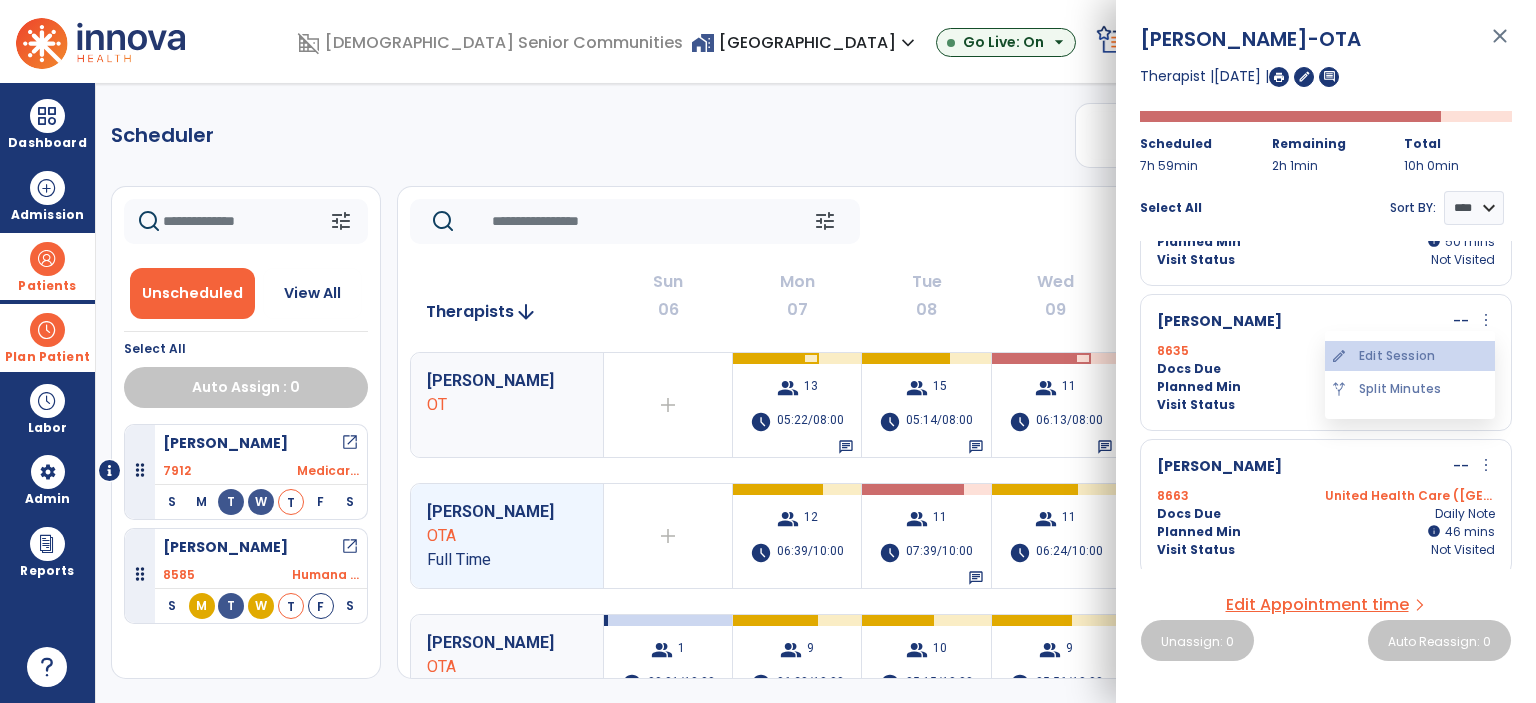 click on "edit   Edit Session" at bounding box center [1410, 356] 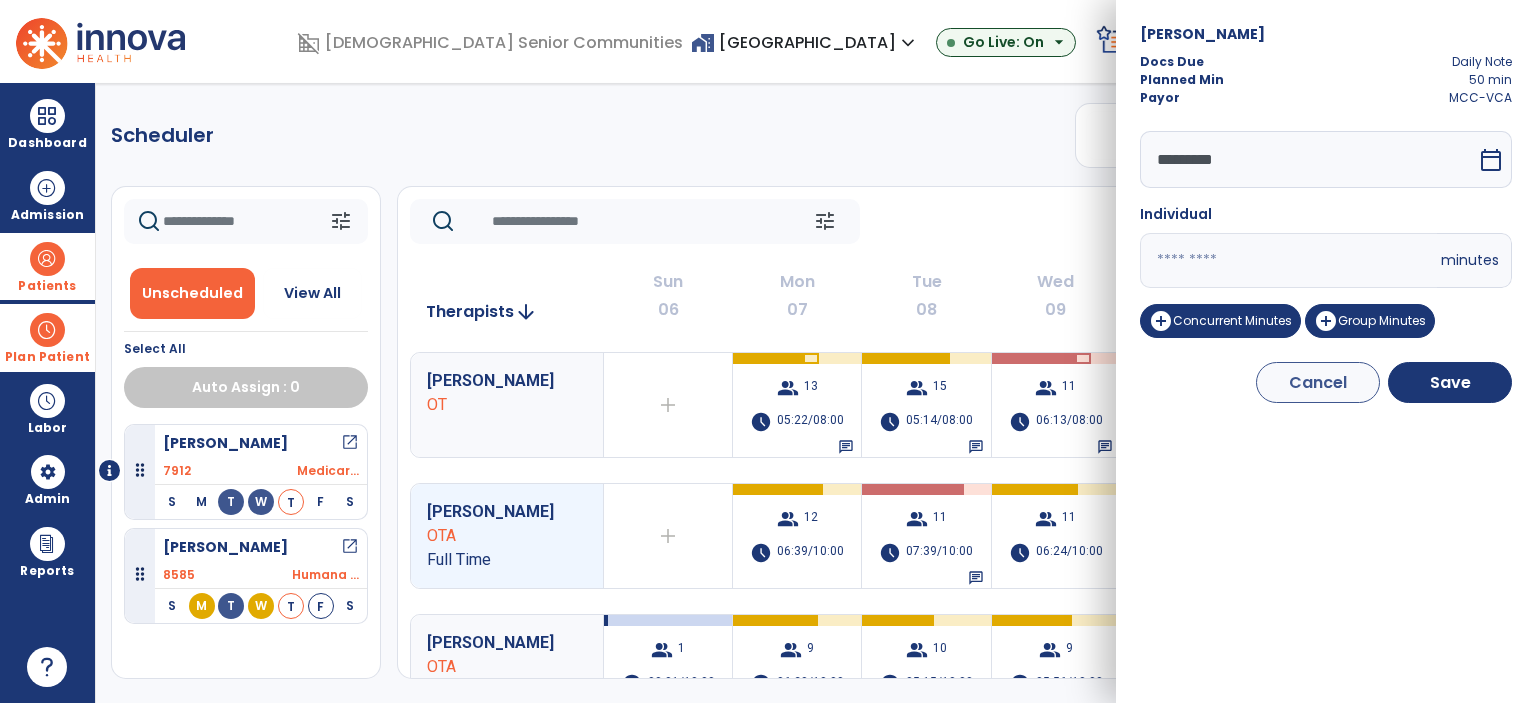 drag, startPoint x: 1193, startPoint y: 251, endPoint x: 1088, endPoint y: 263, distance: 105.68349 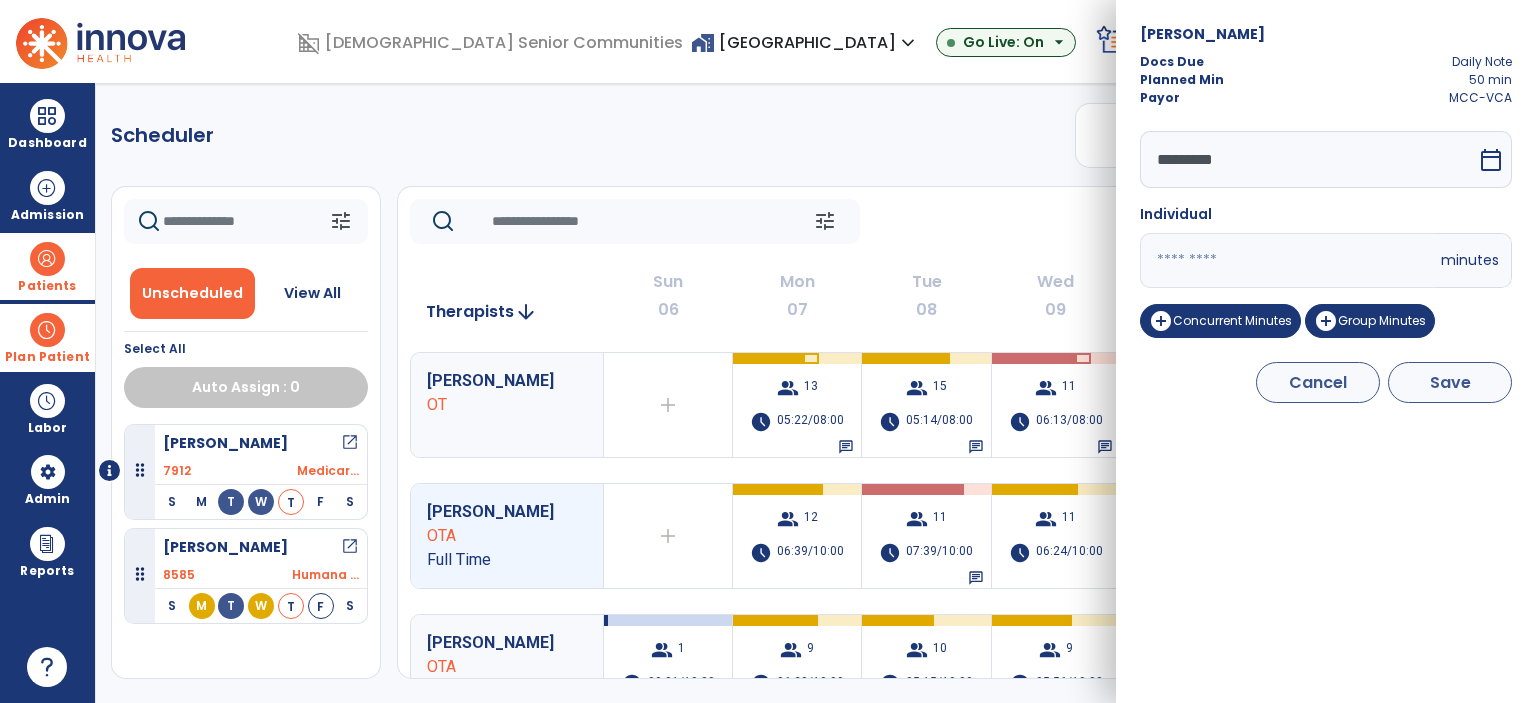 type on "**" 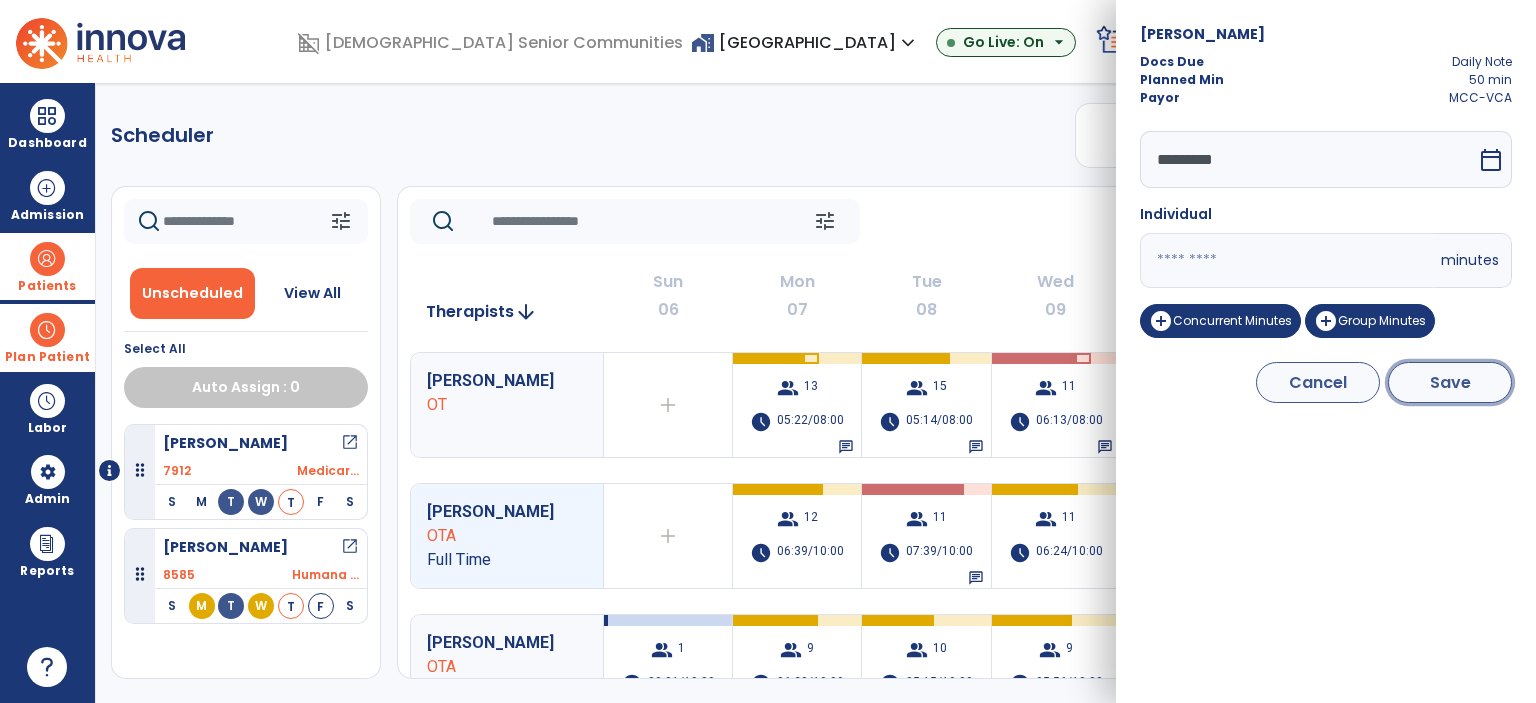 click on "Save" at bounding box center [1450, 382] 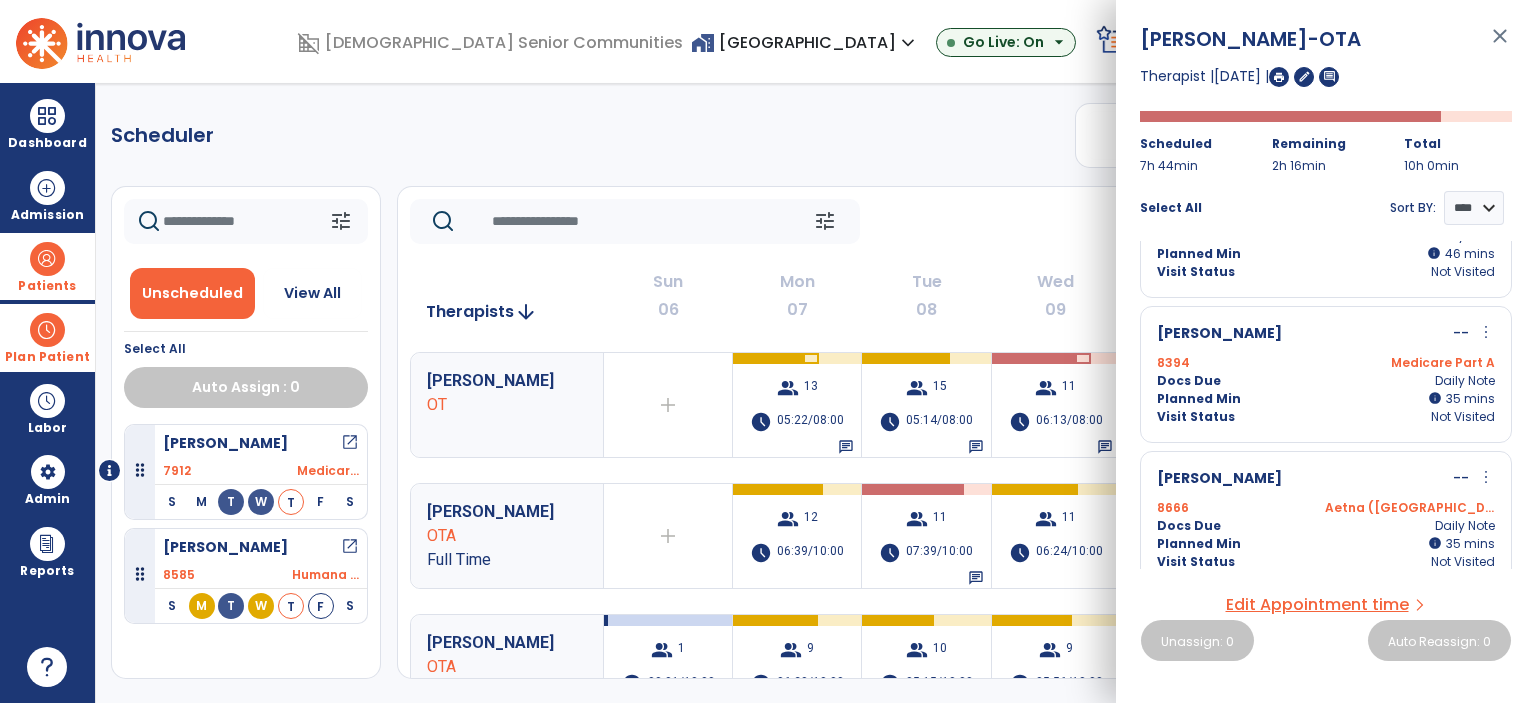 scroll, scrollTop: 400, scrollLeft: 0, axis: vertical 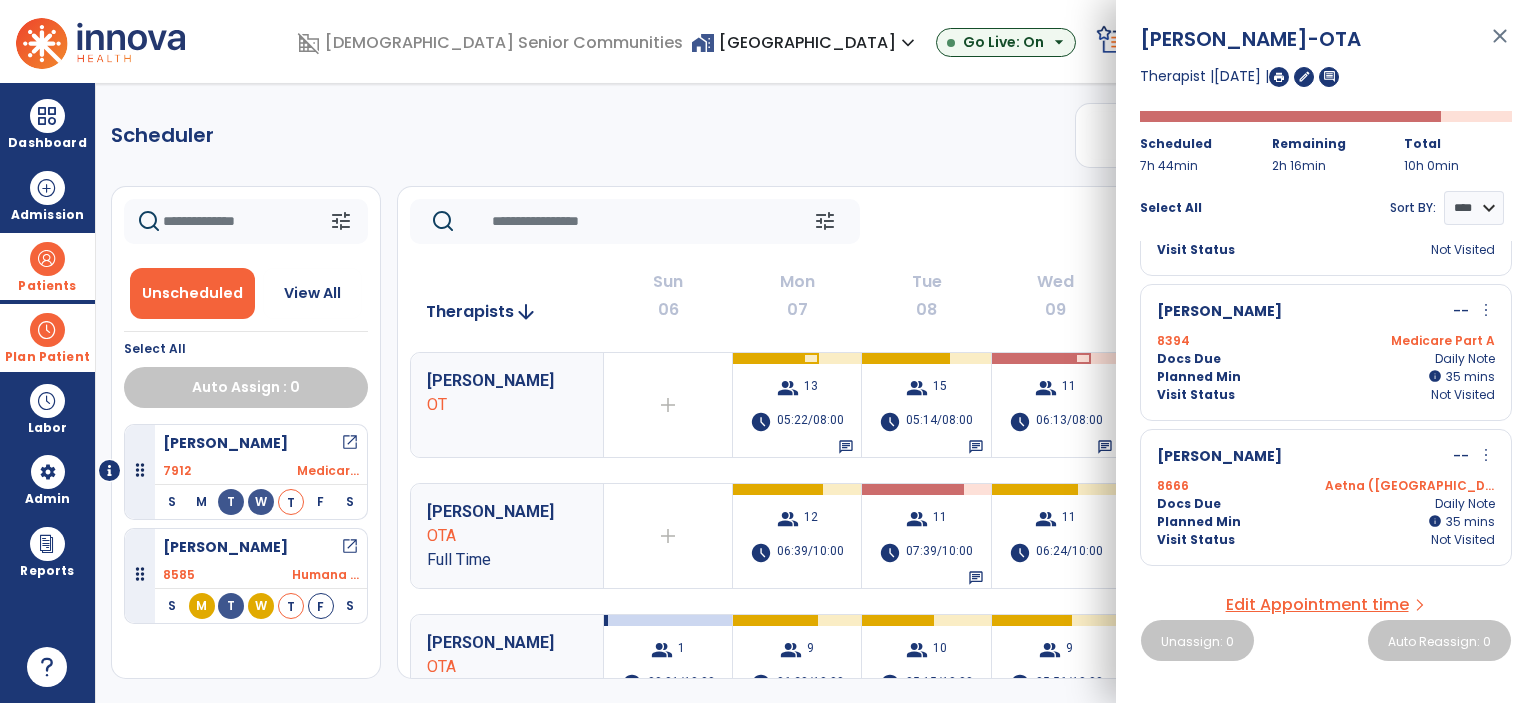 click on "Aetna ([GEOGRAPHIC_DATA])" at bounding box center [1410, 486] 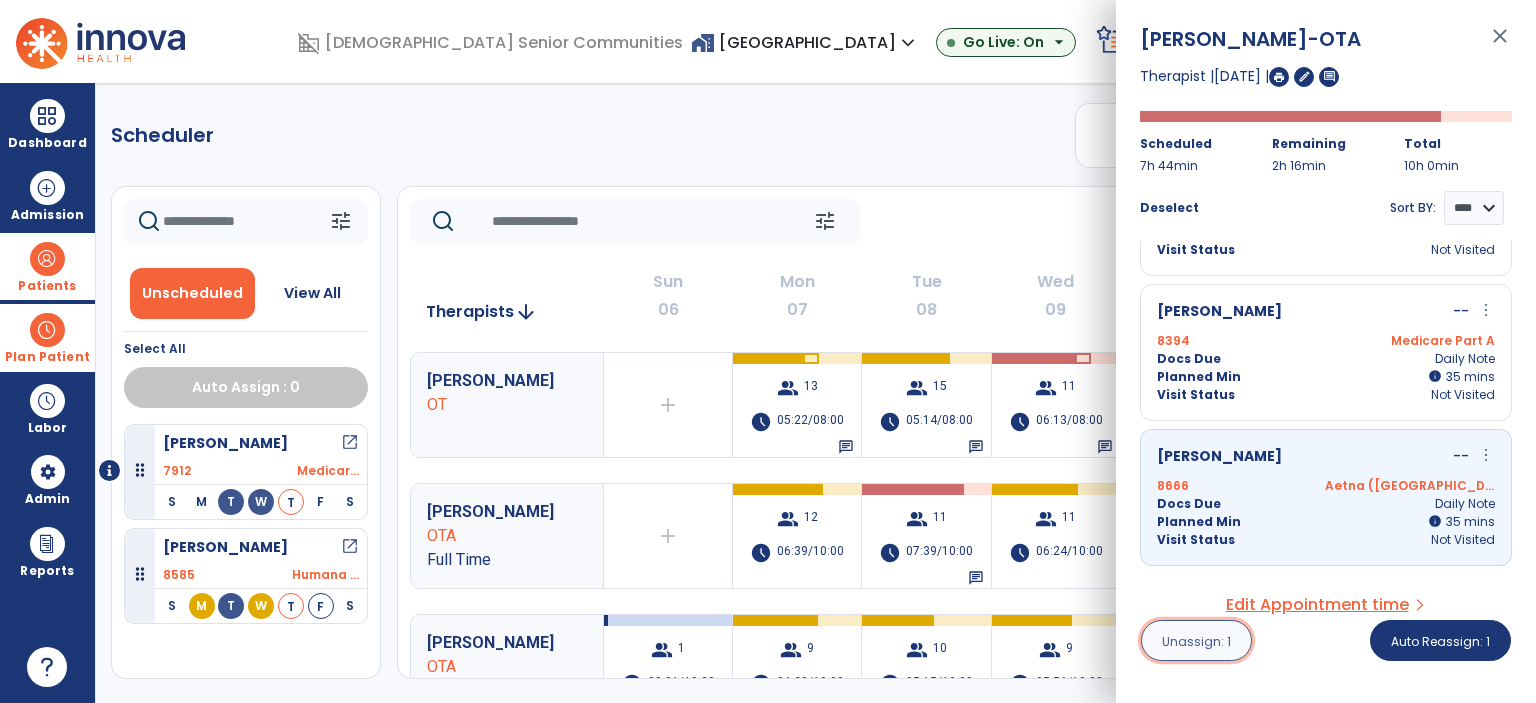 click on "Unassign: 1" at bounding box center [1196, 641] 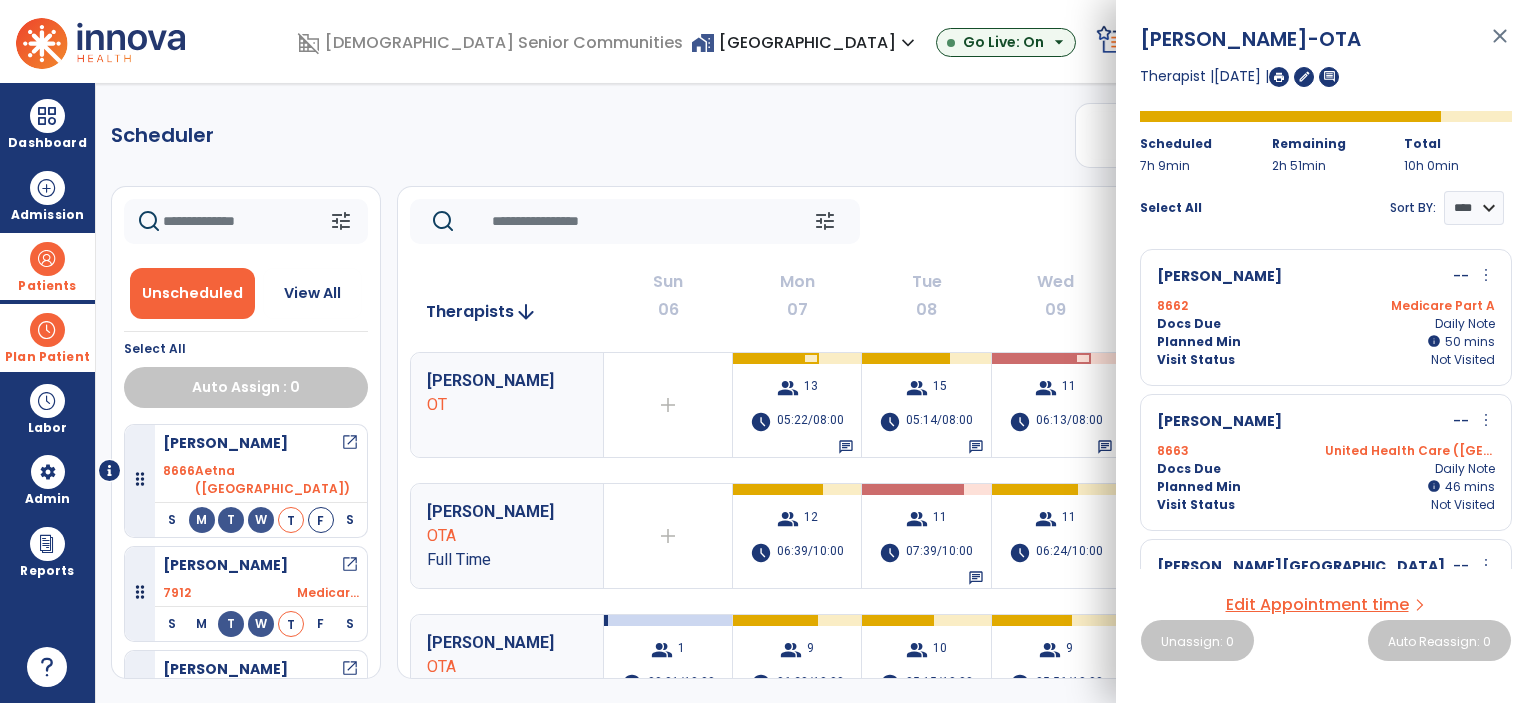 click on "close" at bounding box center (1500, 45) 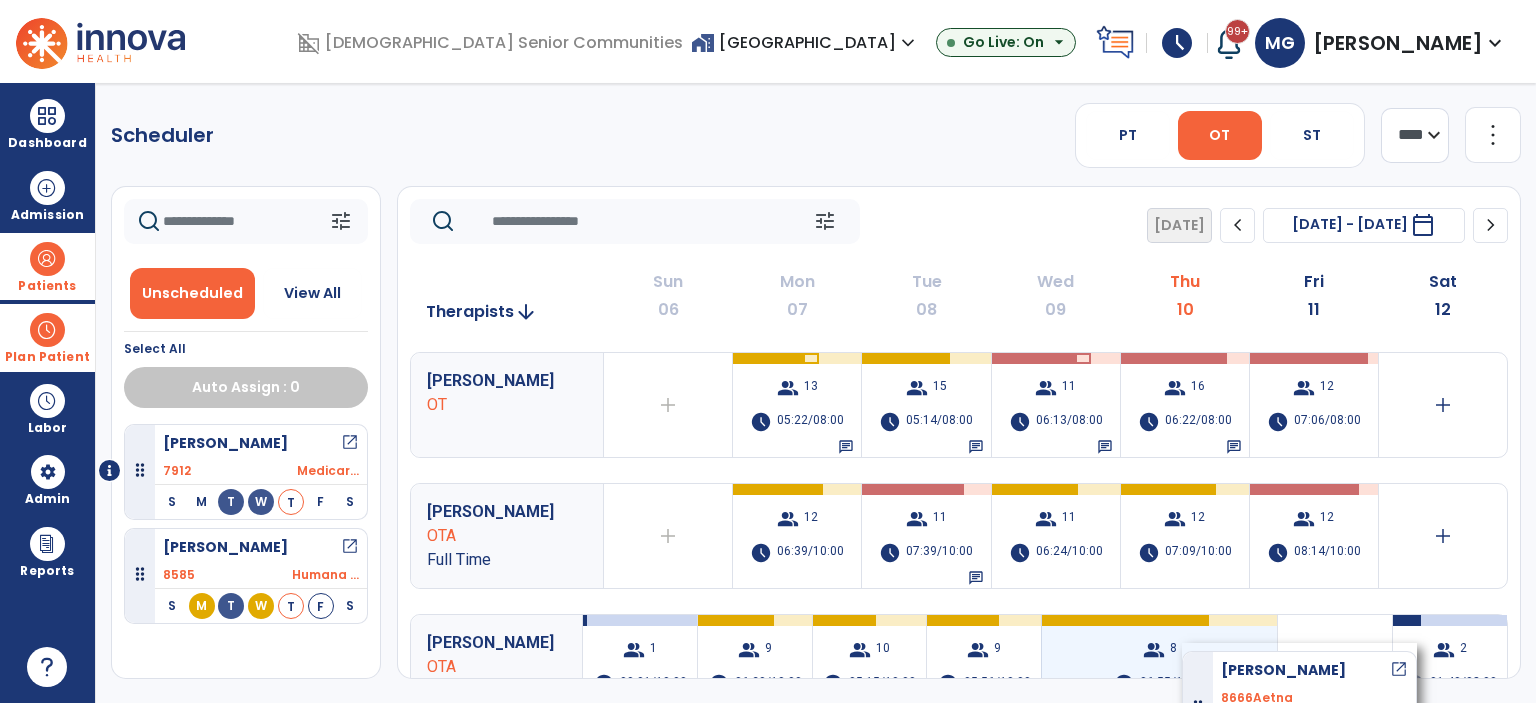 drag, startPoint x: 276, startPoint y: 459, endPoint x: 1185, endPoint y: 643, distance: 927.4357 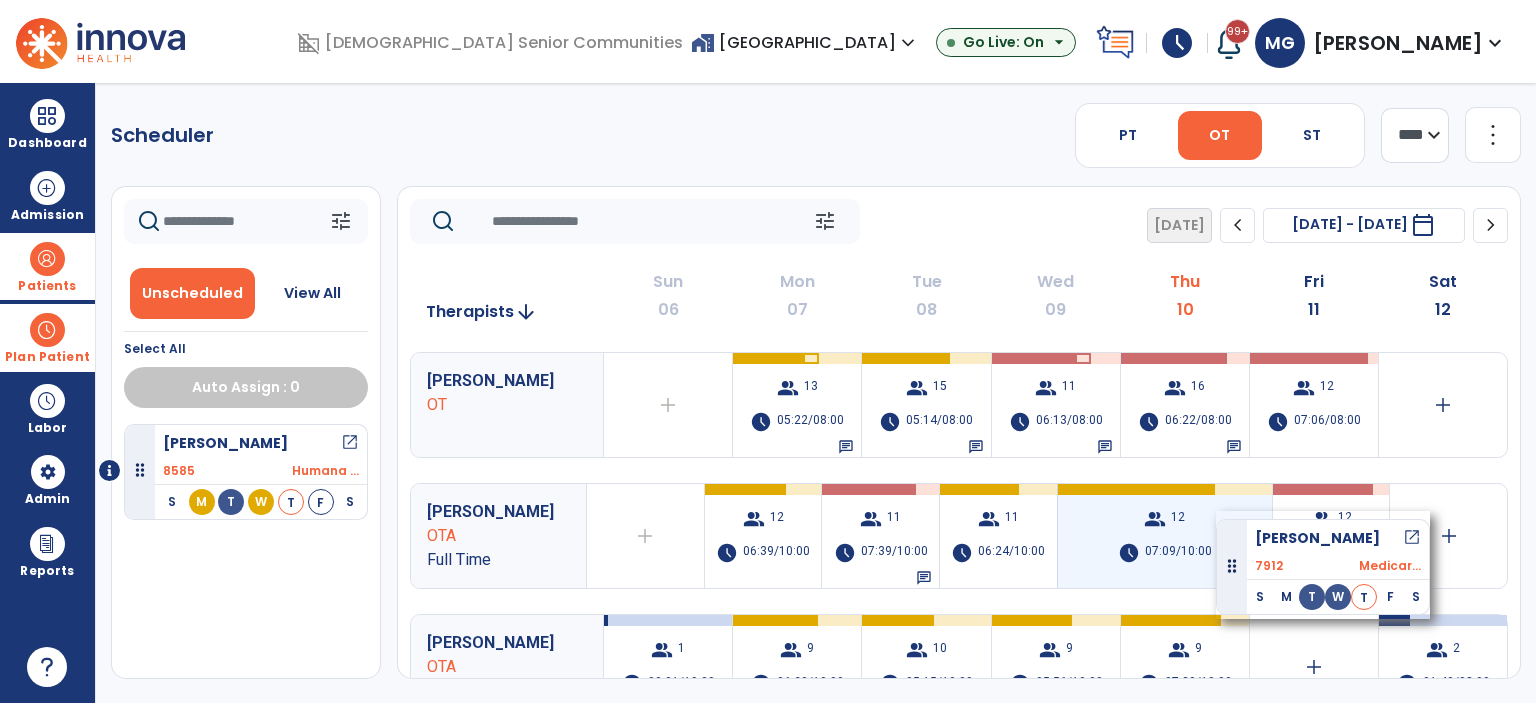 drag, startPoint x: 260, startPoint y: 457, endPoint x: 1216, endPoint y: 511, distance: 957.52386 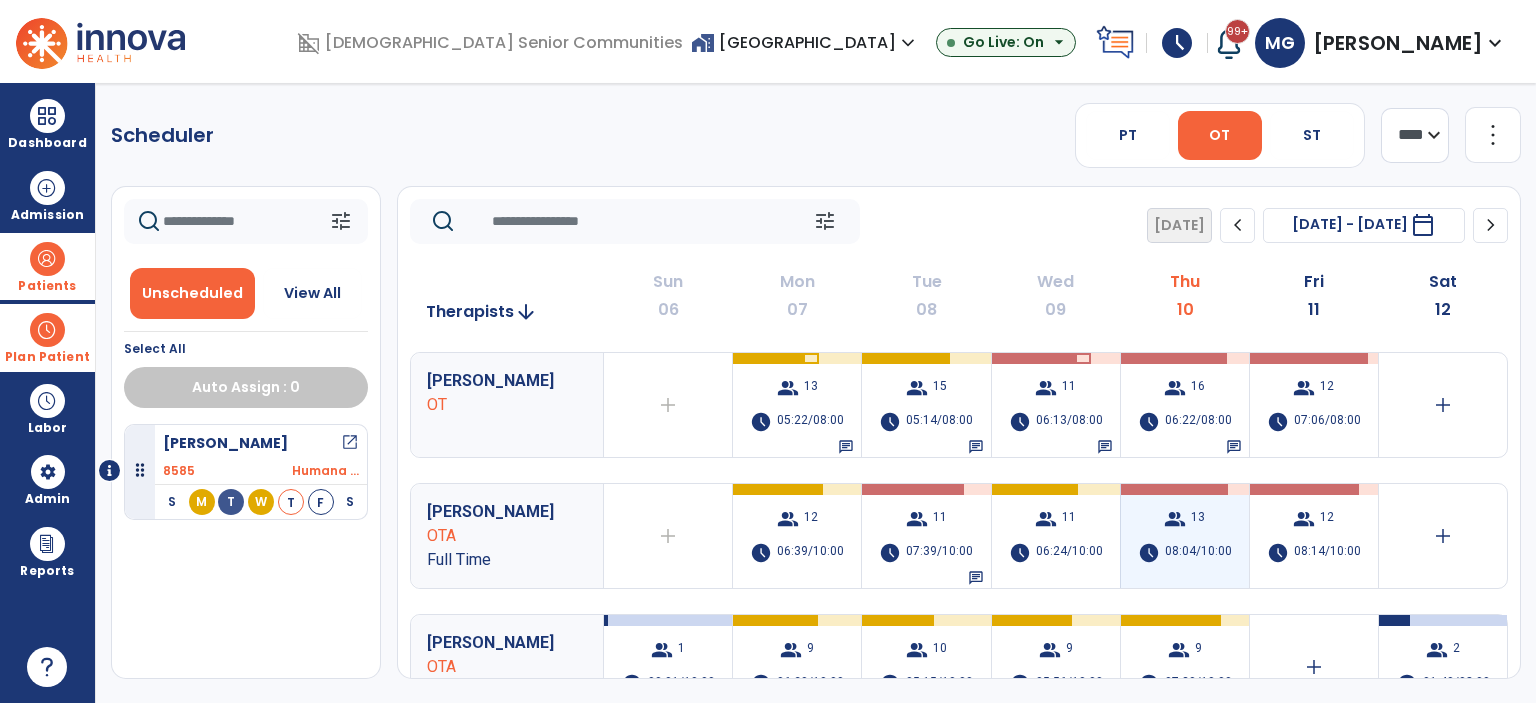 click on "13" at bounding box center (1198, 519) 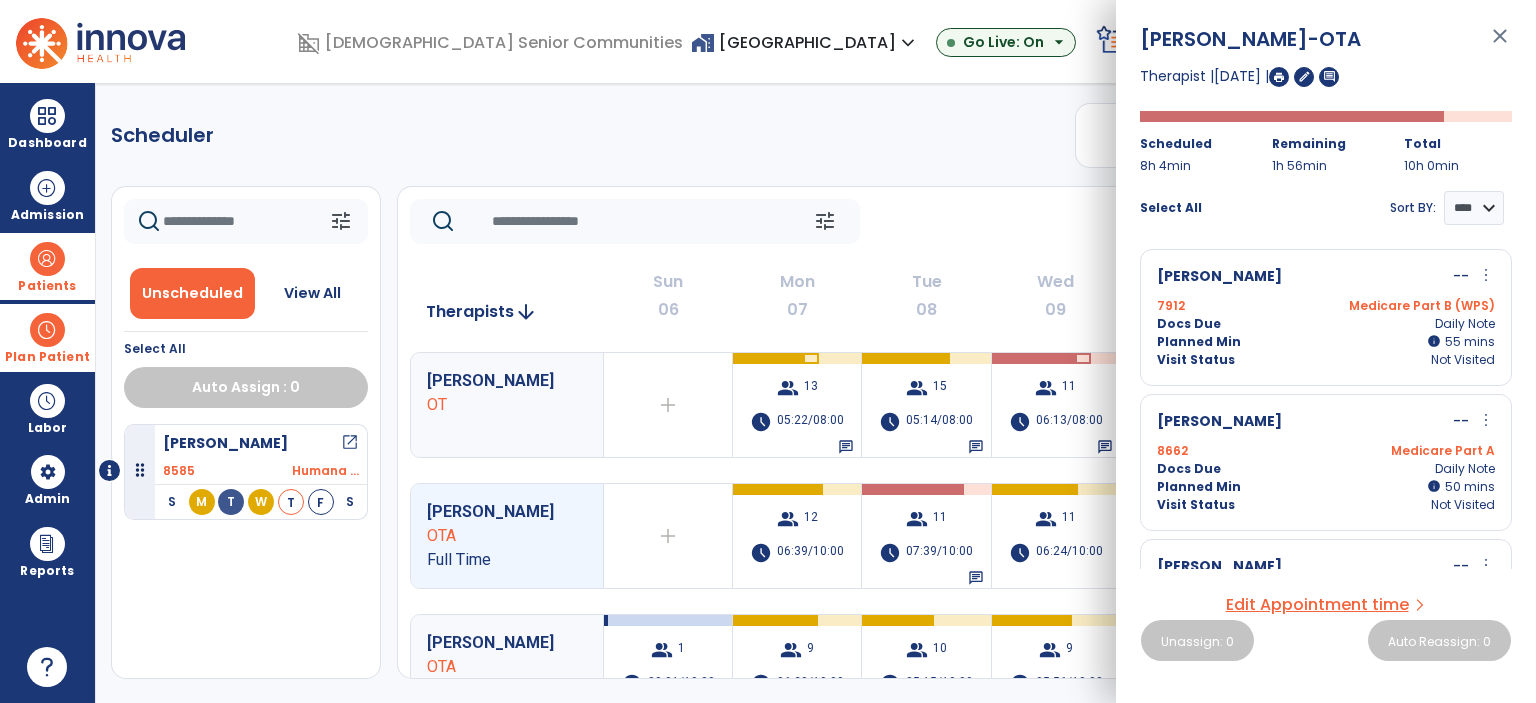 click on "Planned Min  info   55 I 55 mins" at bounding box center [1326, 342] 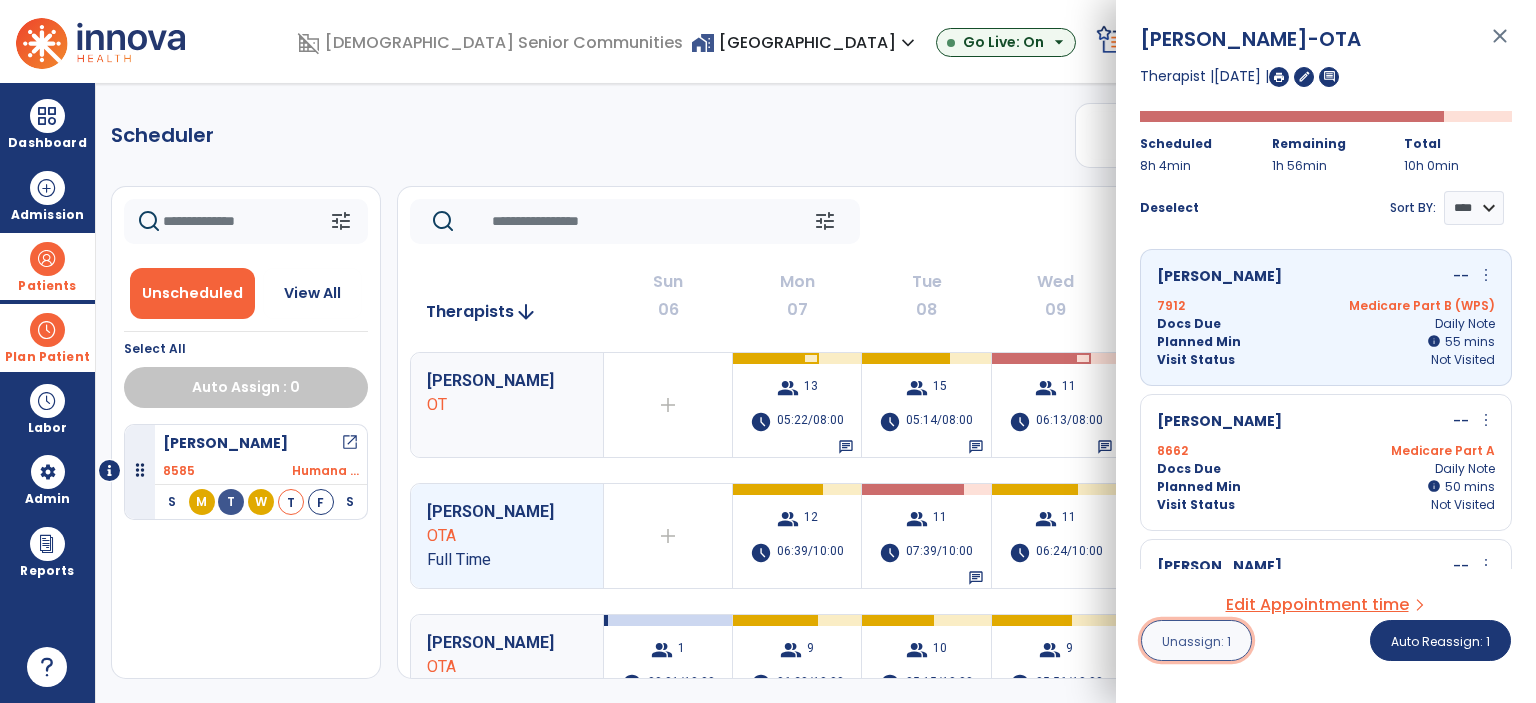 click on "Unassign: 1" at bounding box center [1196, 641] 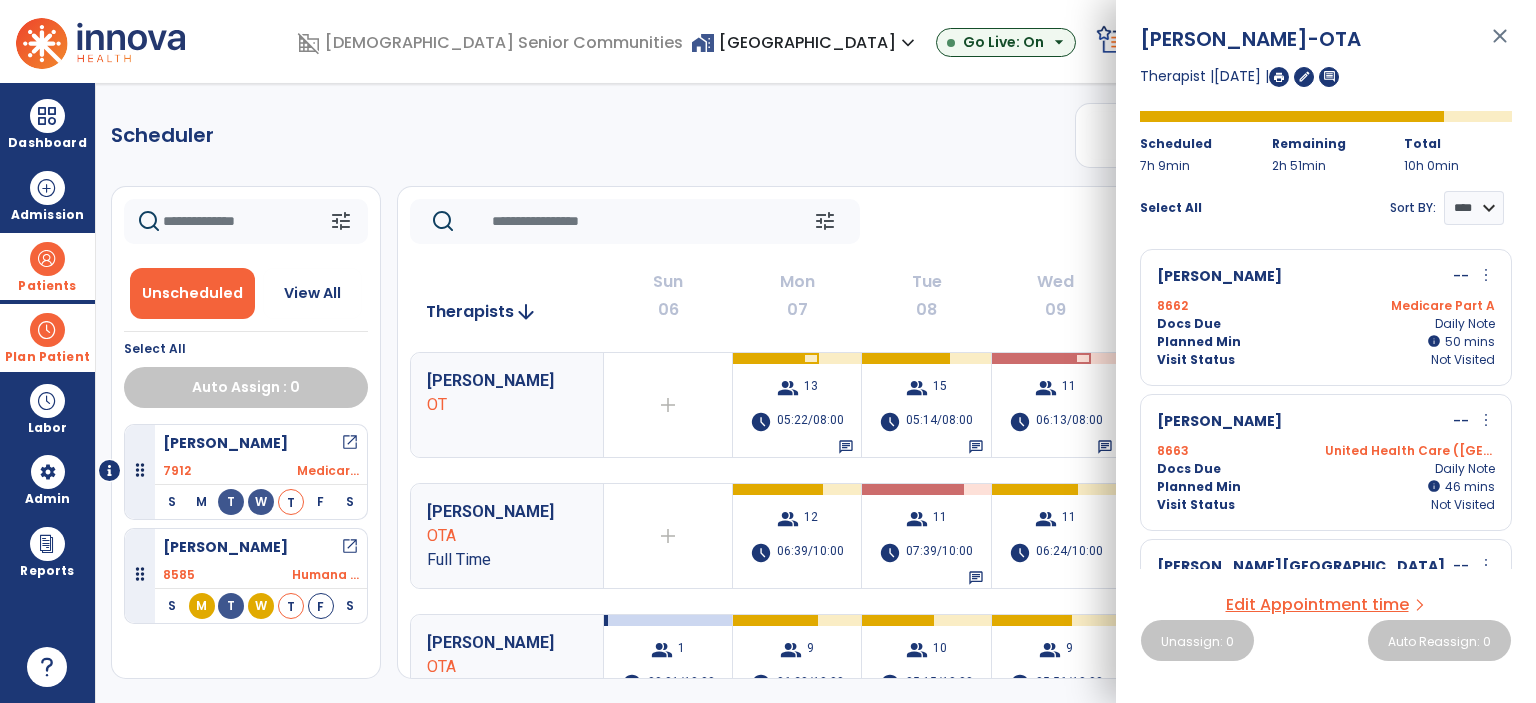 click on "close" at bounding box center (1500, 45) 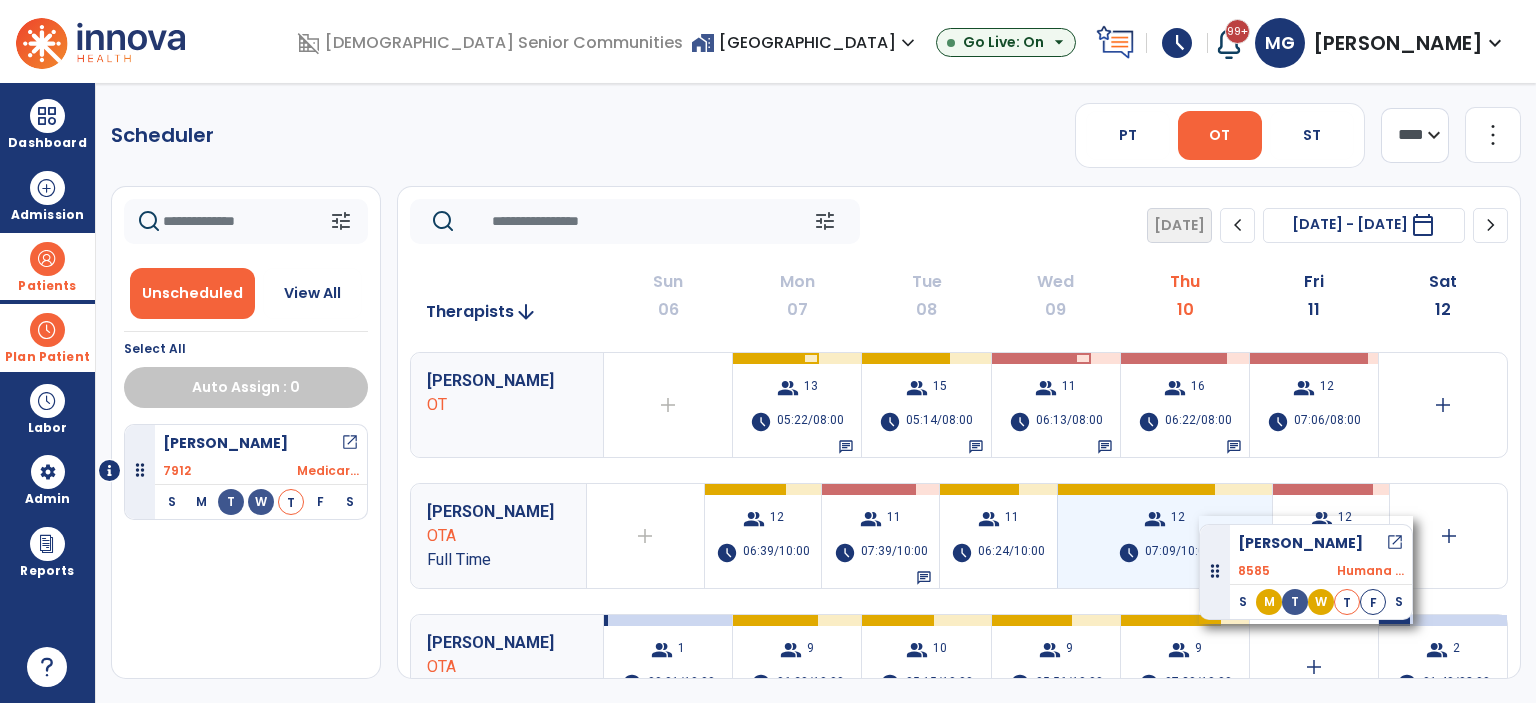 drag, startPoint x: 258, startPoint y: 555, endPoint x: 1199, endPoint y: 516, distance: 941.80786 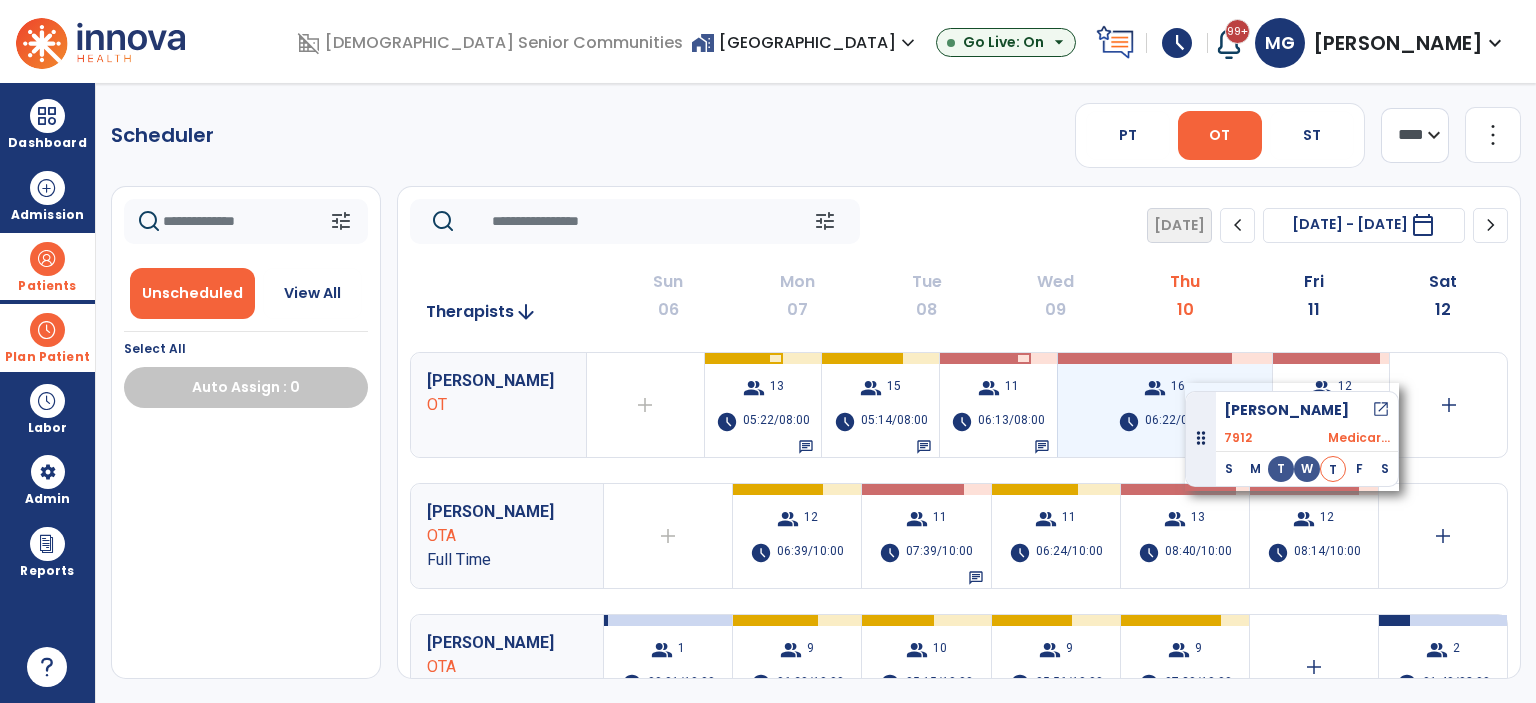drag, startPoint x: 264, startPoint y: 462, endPoint x: 1186, endPoint y: 383, distance: 925.3783 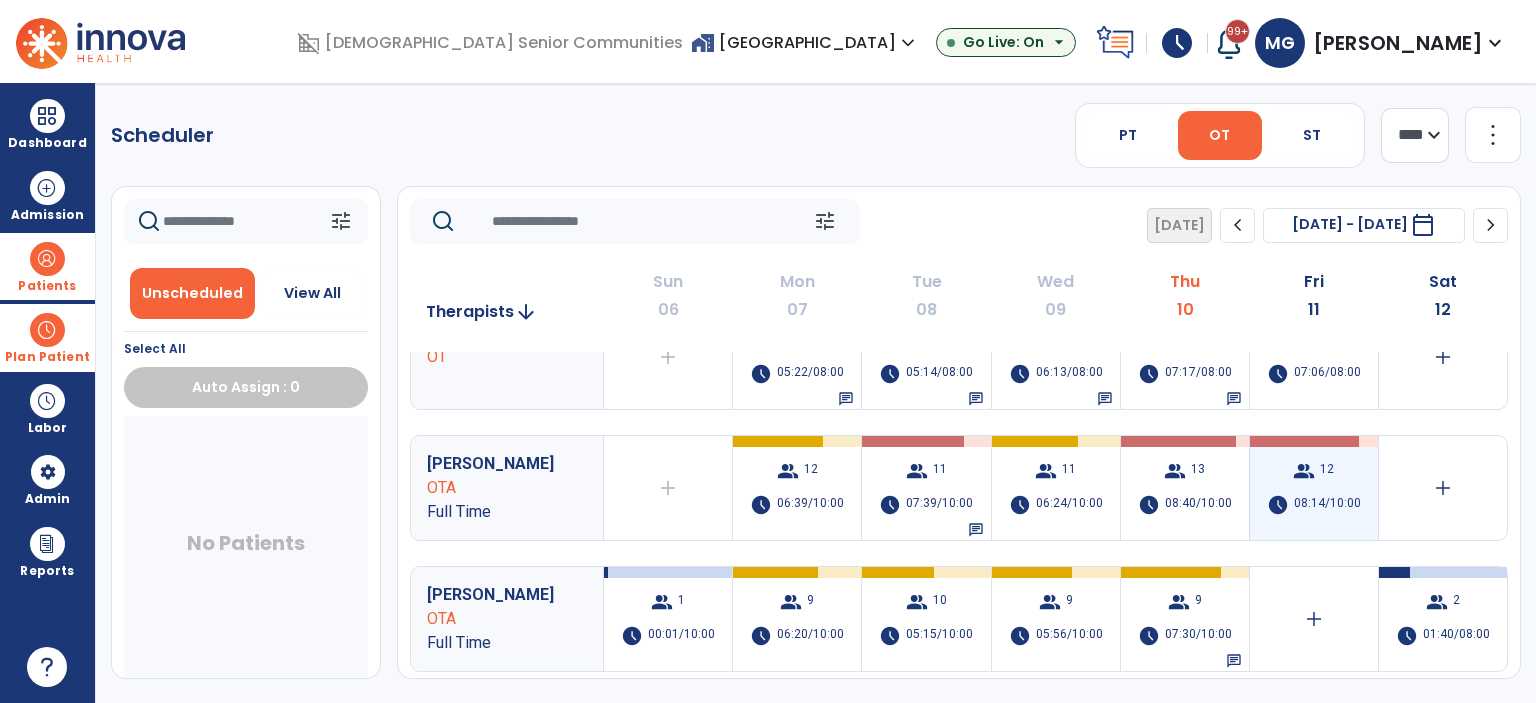 scroll, scrollTop: 0, scrollLeft: 0, axis: both 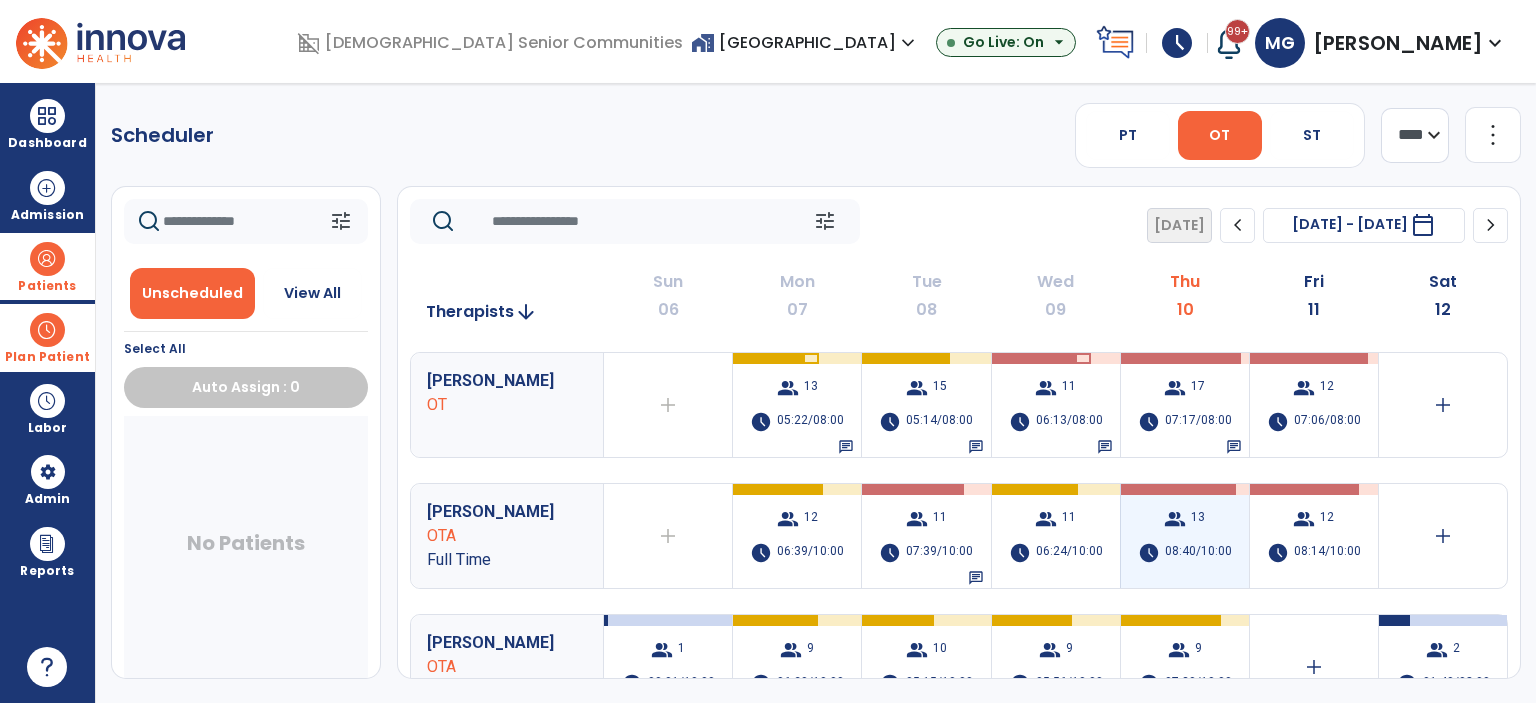 click on "group  13  schedule  08:40/10:00" at bounding box center [1185, 536] 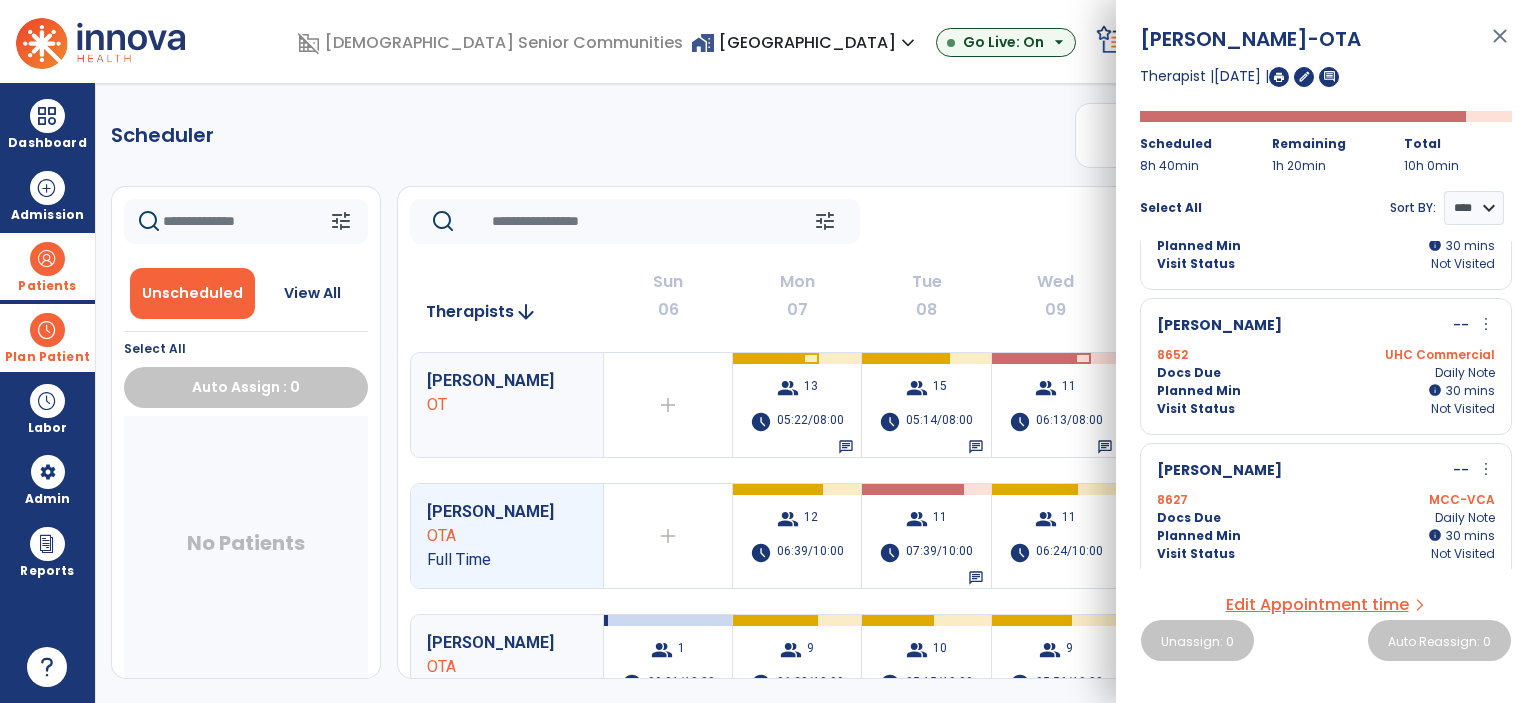 scroll, scrollTop: 1548, scrollLeft: 0, axis: vertical 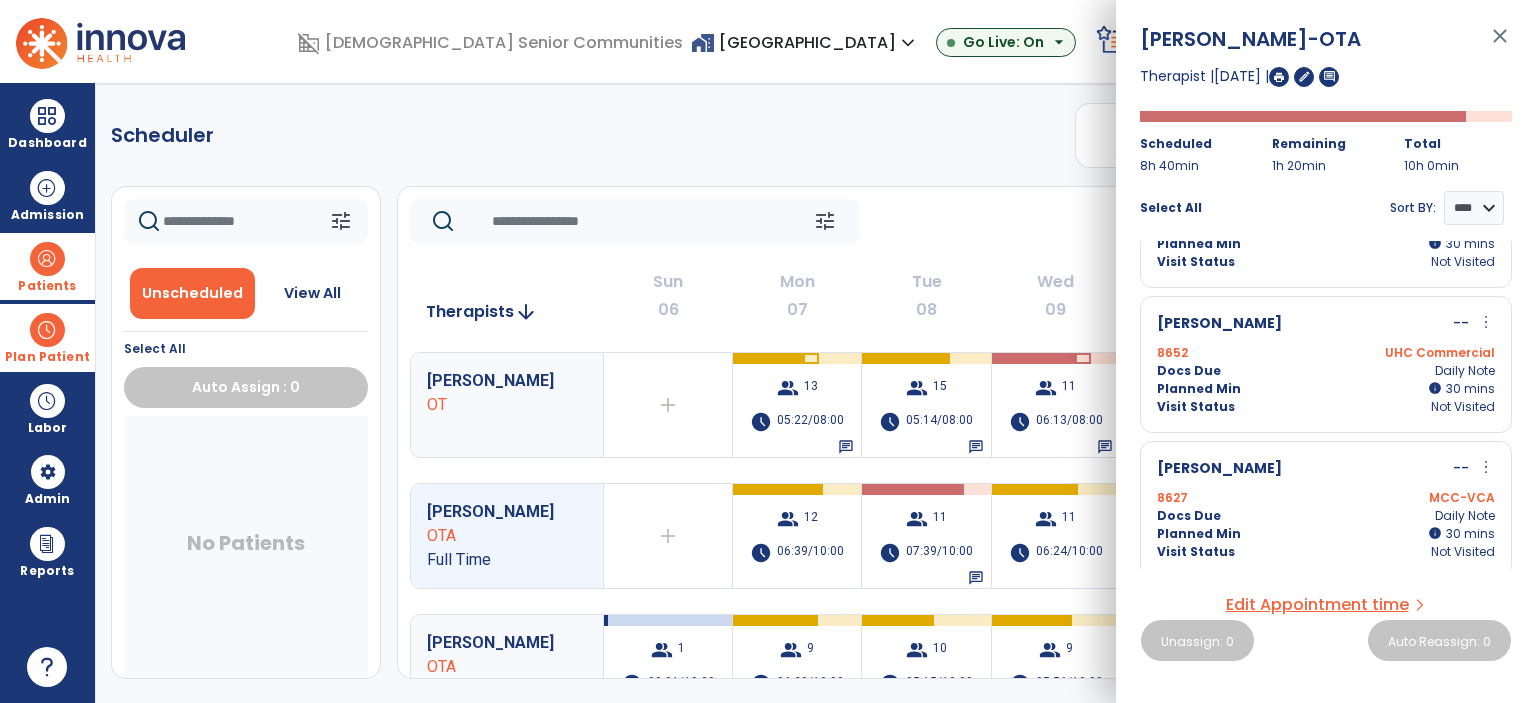 click on "close" at bounding box center [1500, 45] 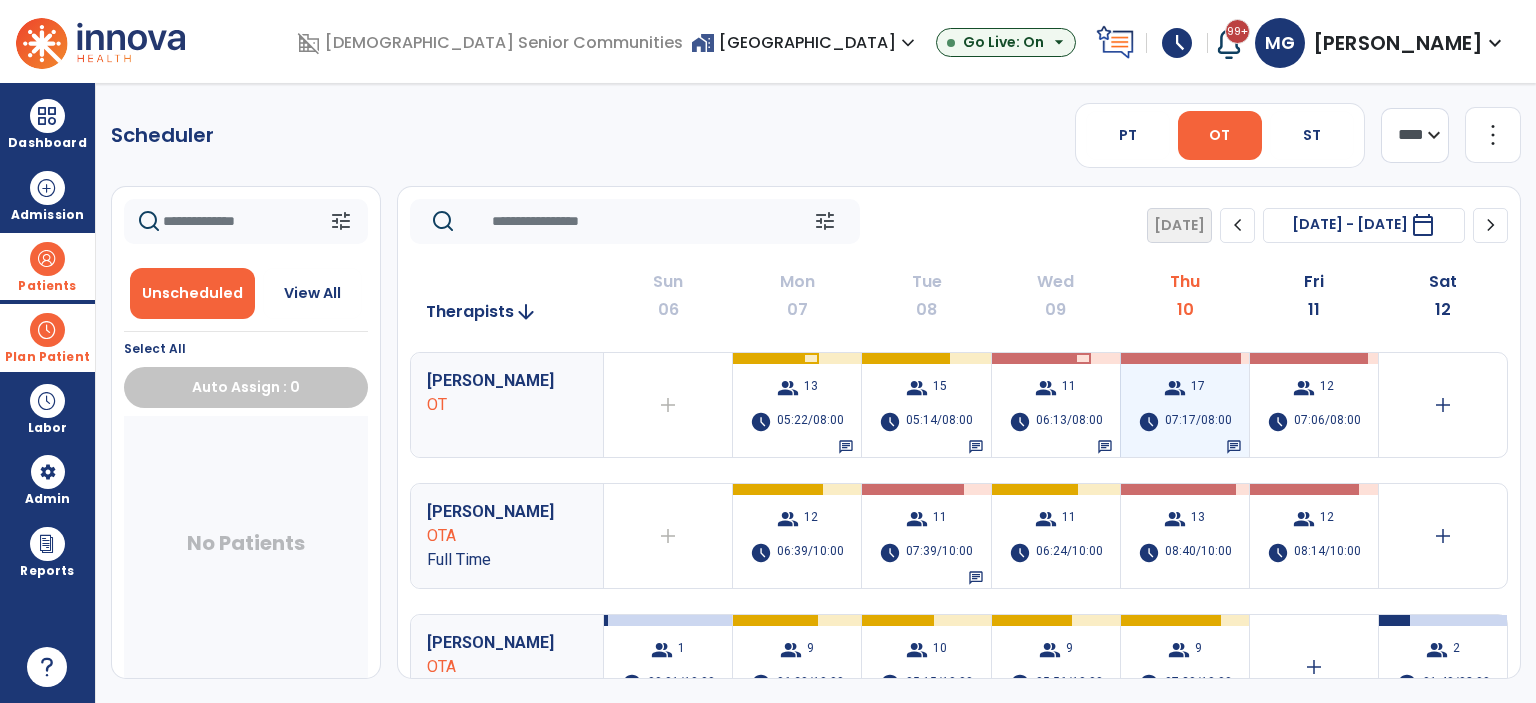 click on "group  17  schedule  07:17/08:00   chat" at bounding box center (1185, 405) 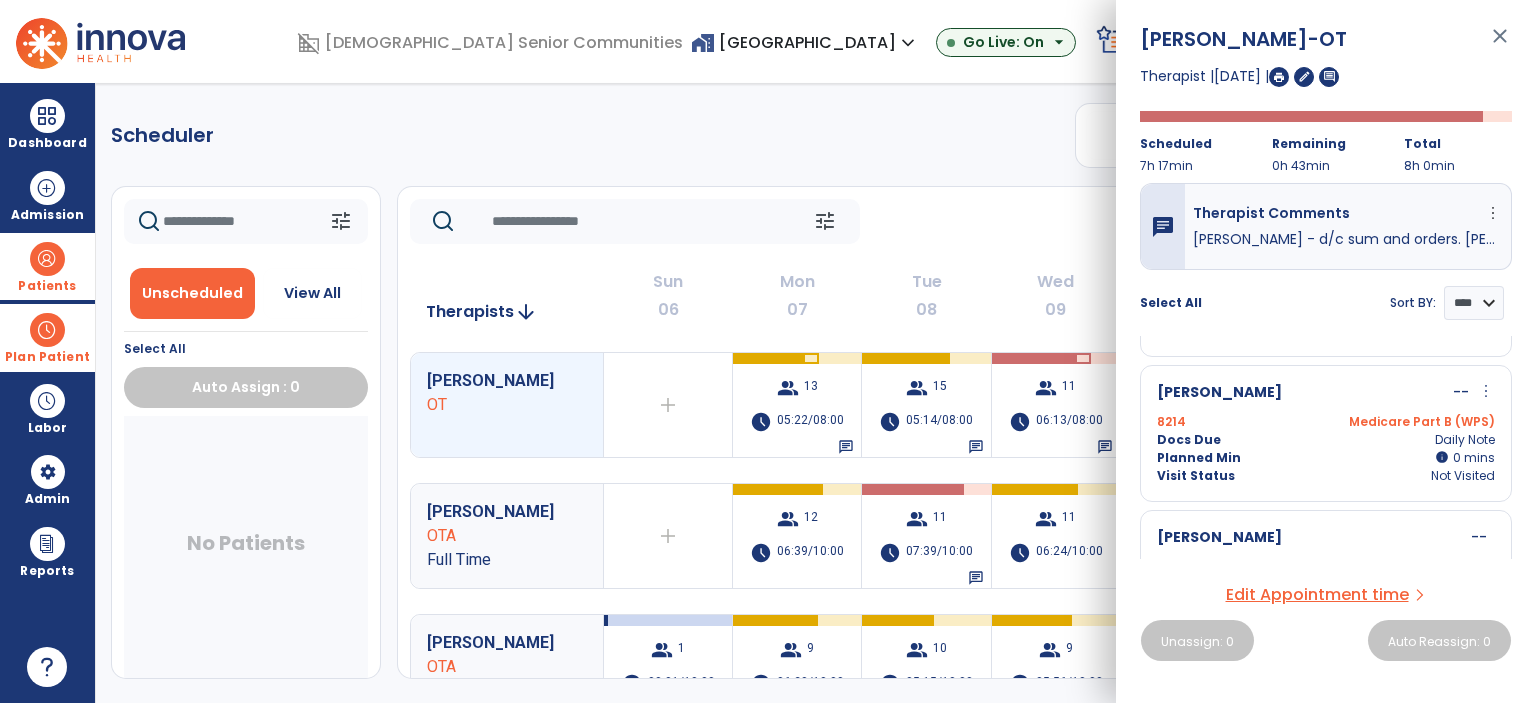 scroll, scrollTop: 1900, scrollLeft: 0, axis: vertical 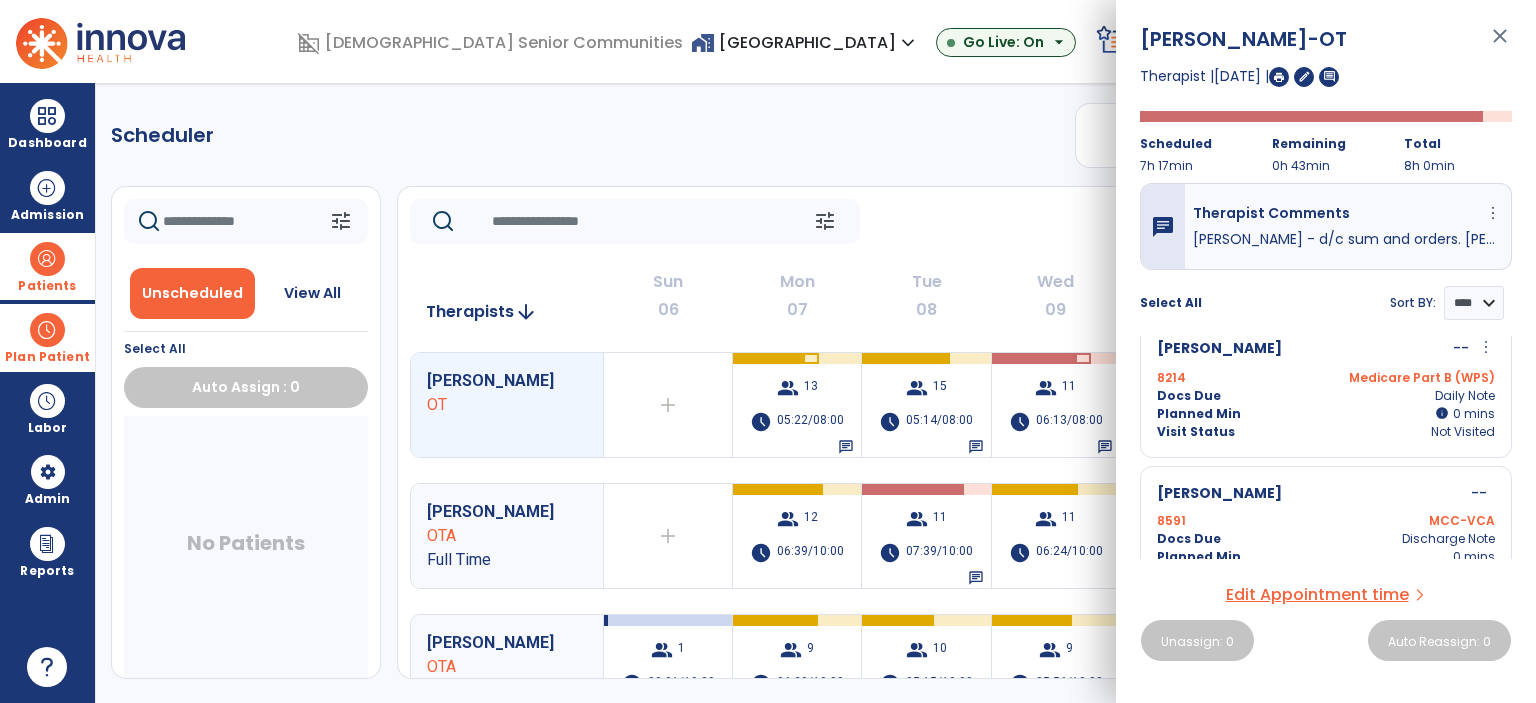 click on "close" at bounding box center [1500, 45] 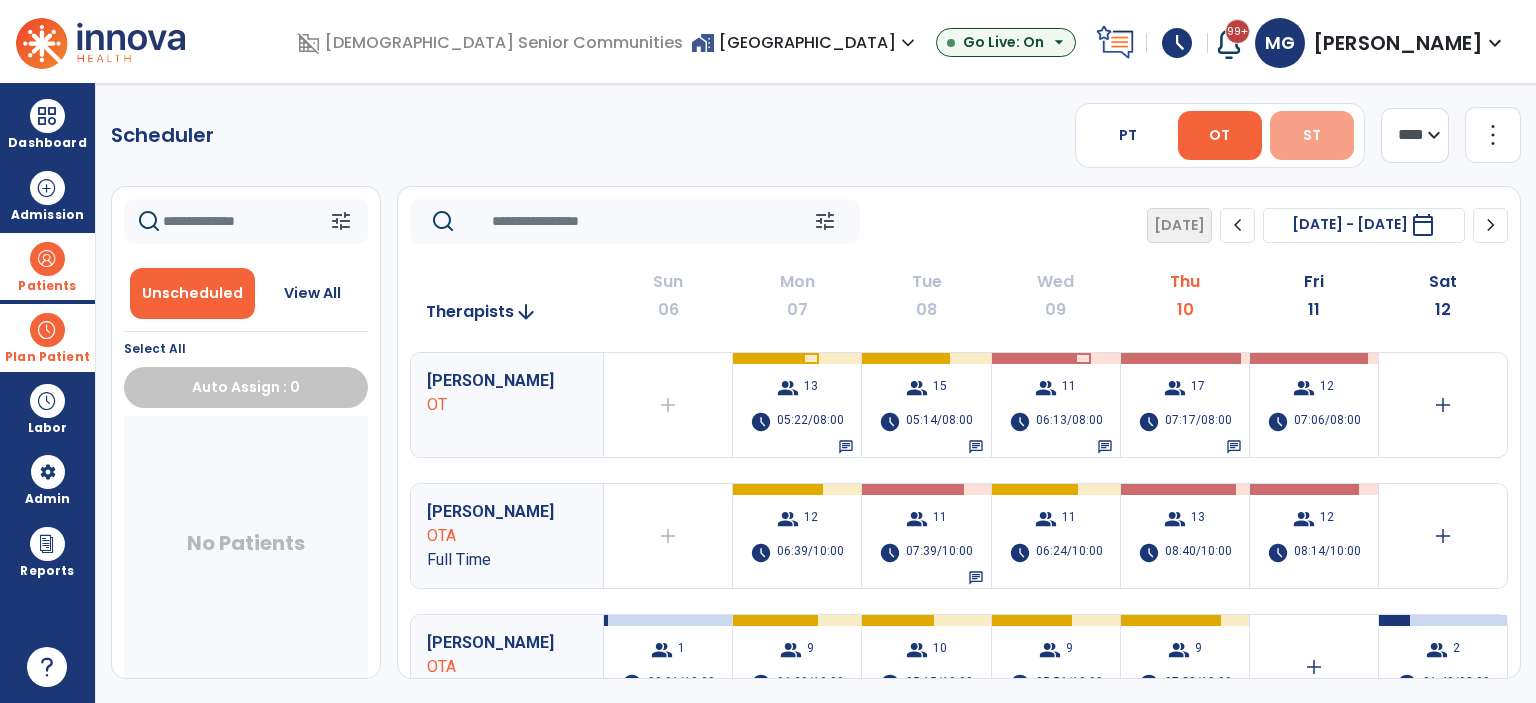 click on "ST" at bounding box center (1312, 135) 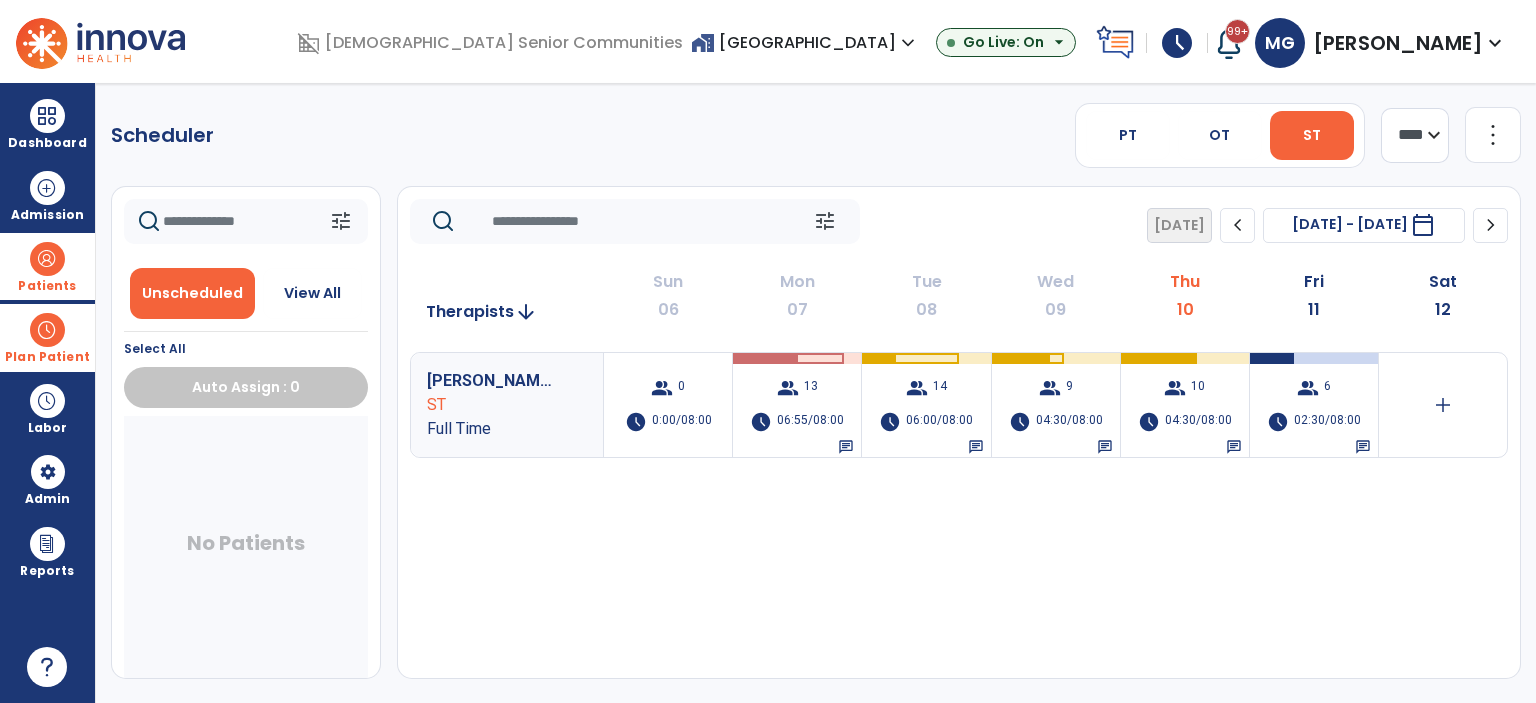 click on "Scheduler   PT   OT   ST  **** *** more_vert  Manage Labor   View All Therapists   Print" 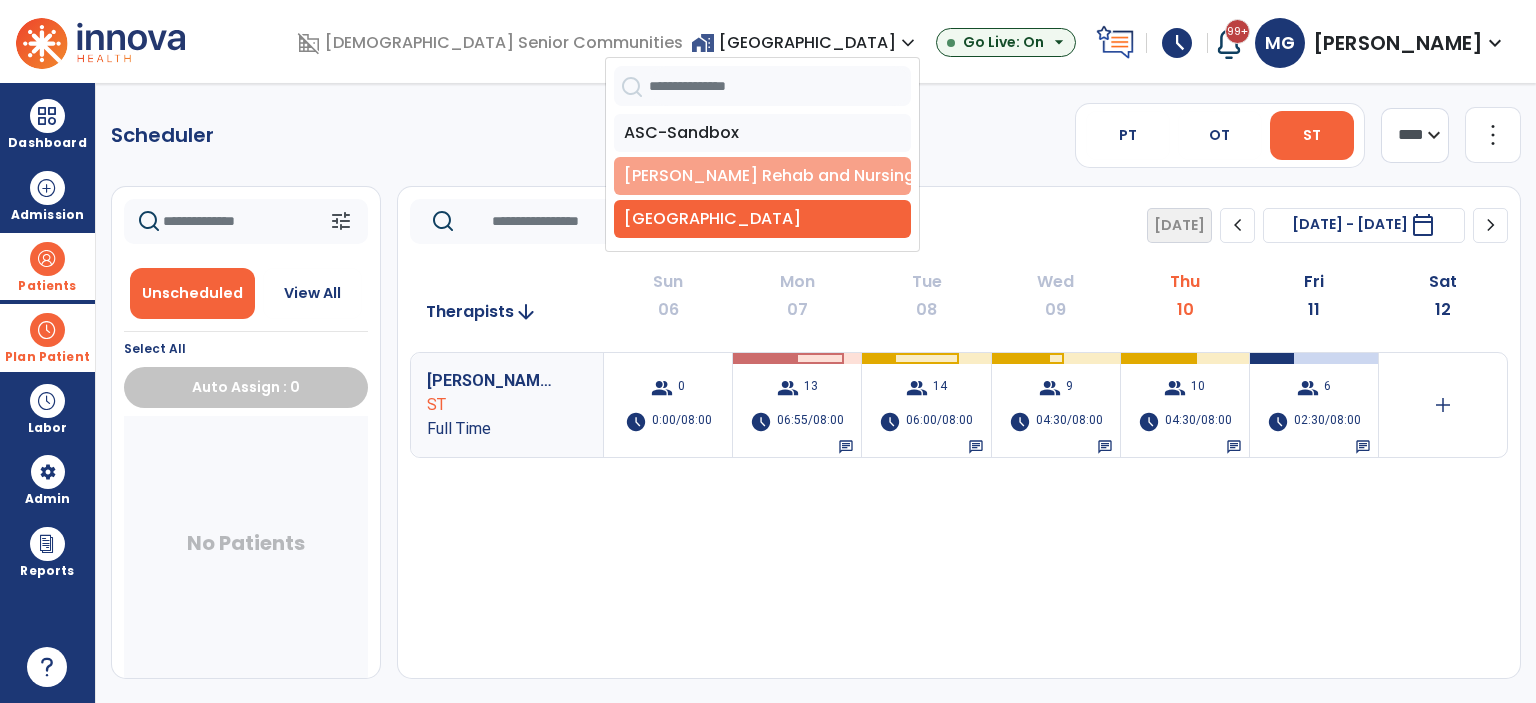 click on "[PERSON_NAME] Rehab and Nursing" at bounding box center [762, 176] 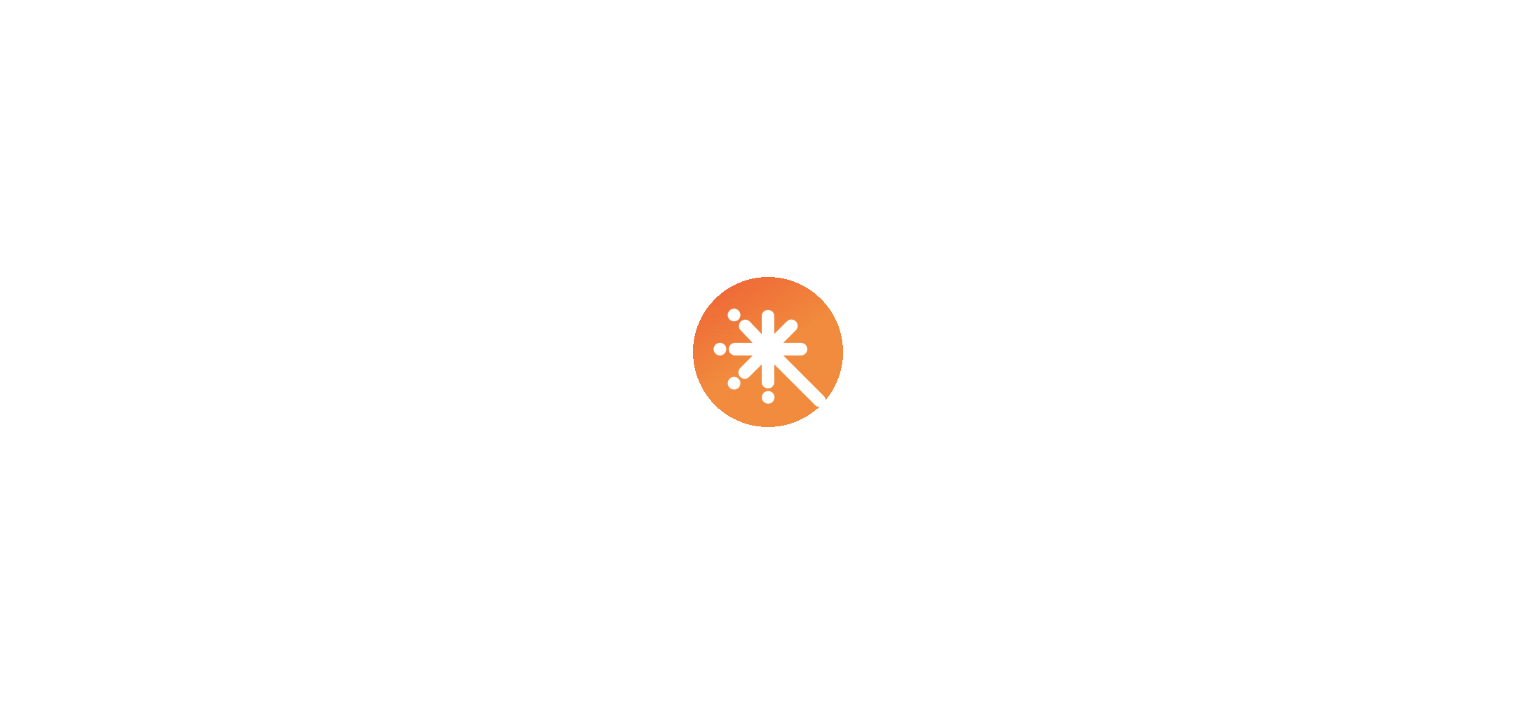scroll, scrollTop: 0, scrollLeft: 0, axis: both 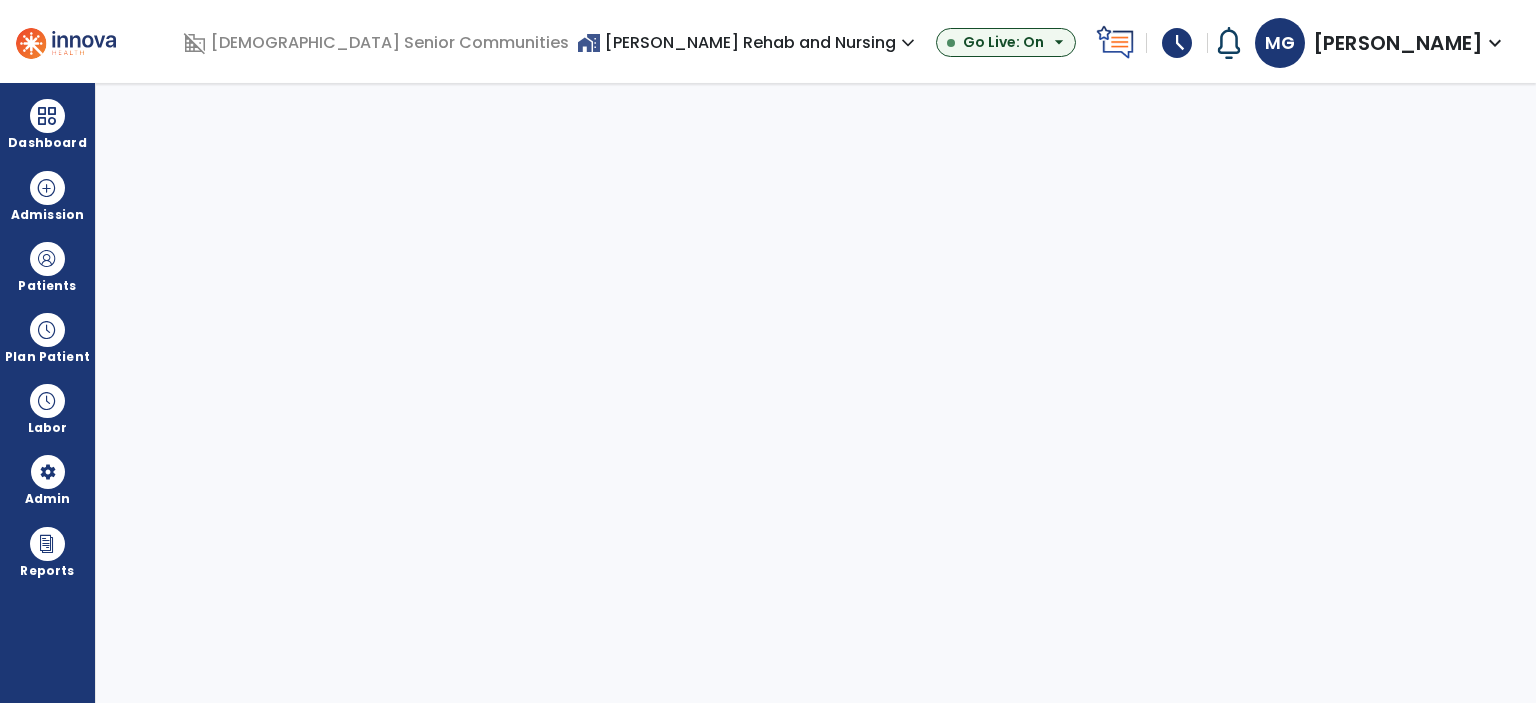 select on "***" 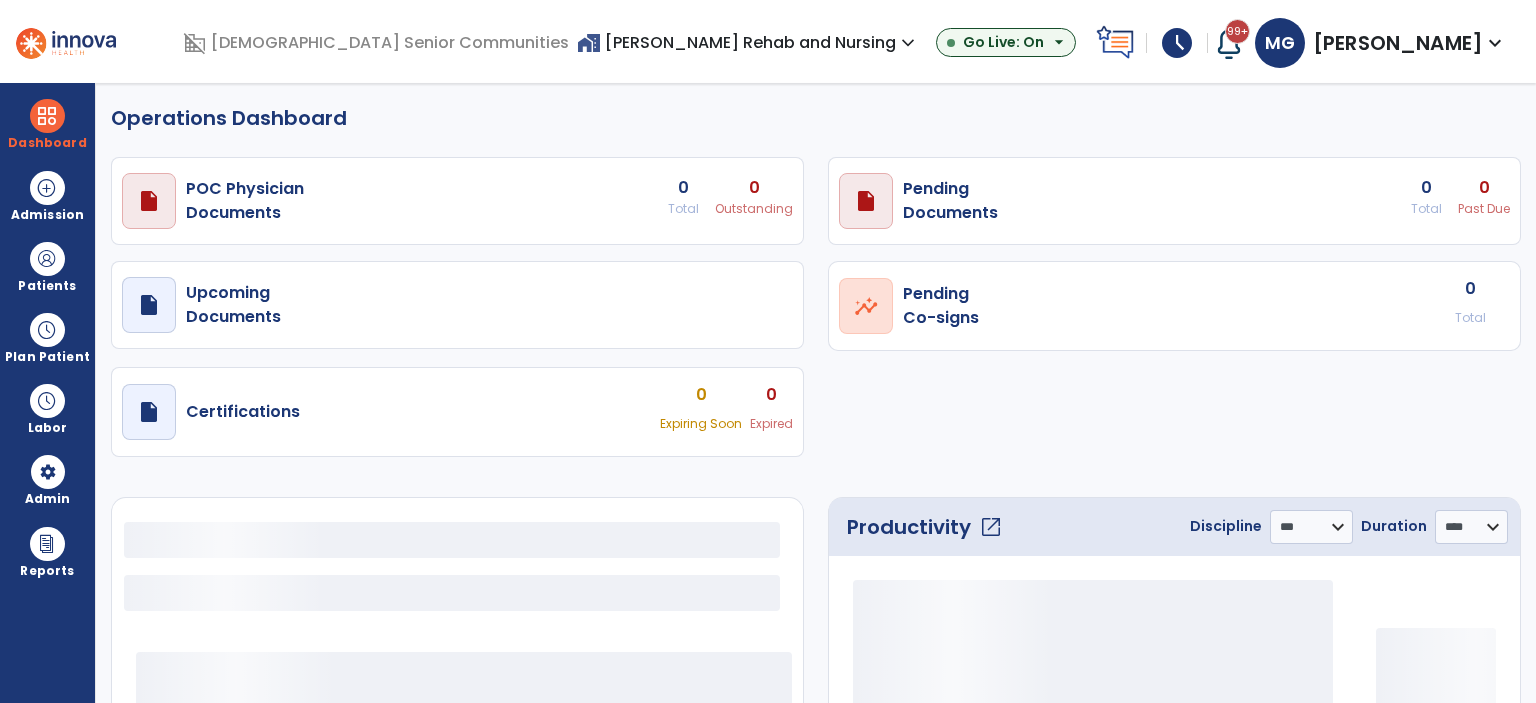 select on "***" 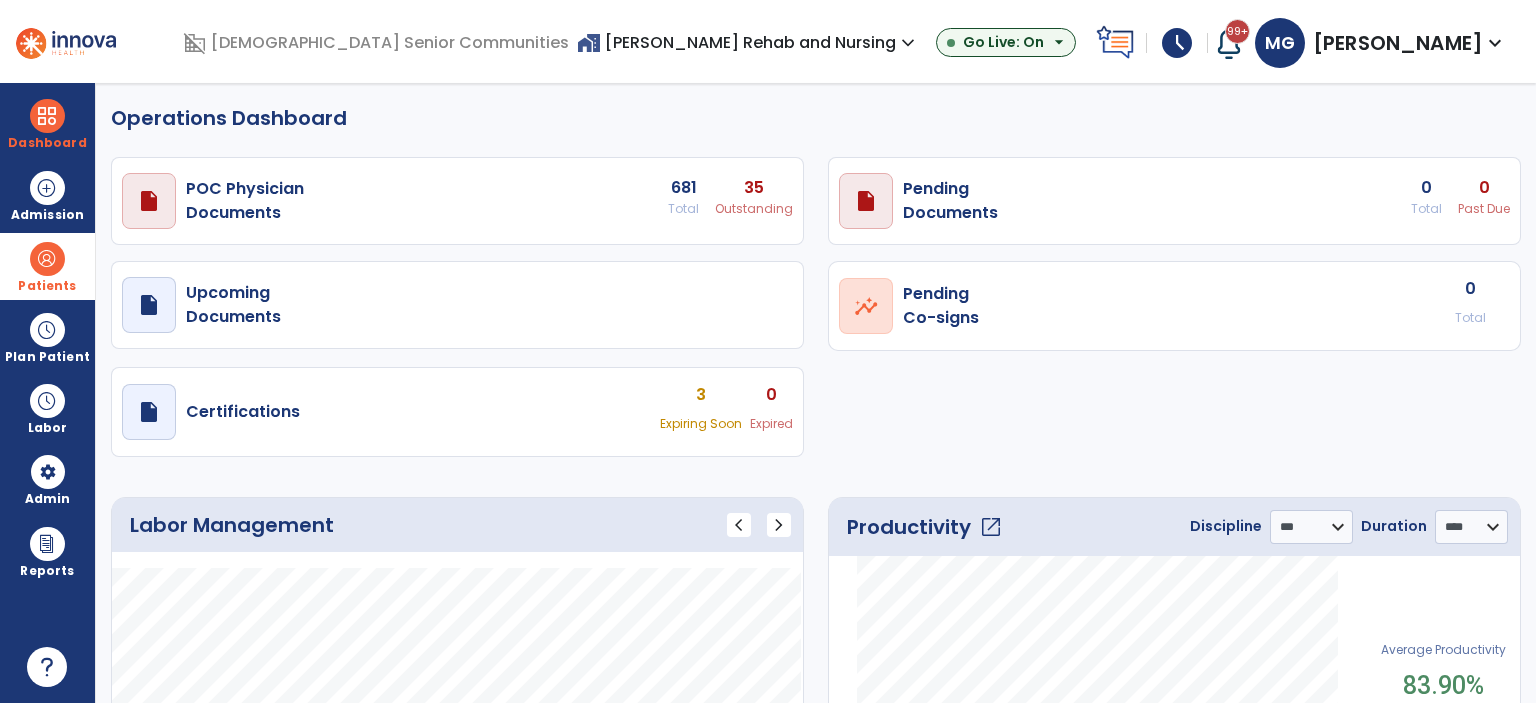 click at bounding box center [47, 259] 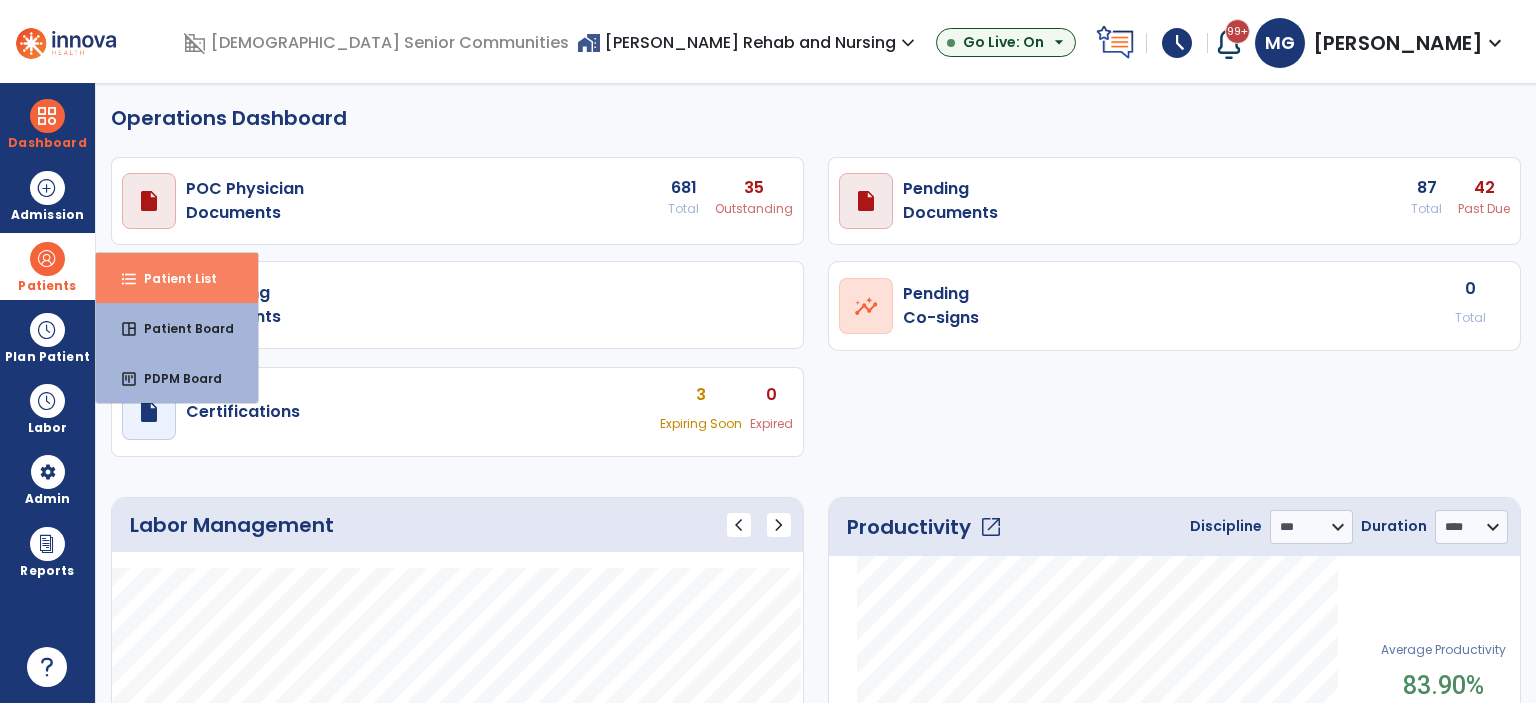 click on "Patient List" at bounding box center (172, 278) 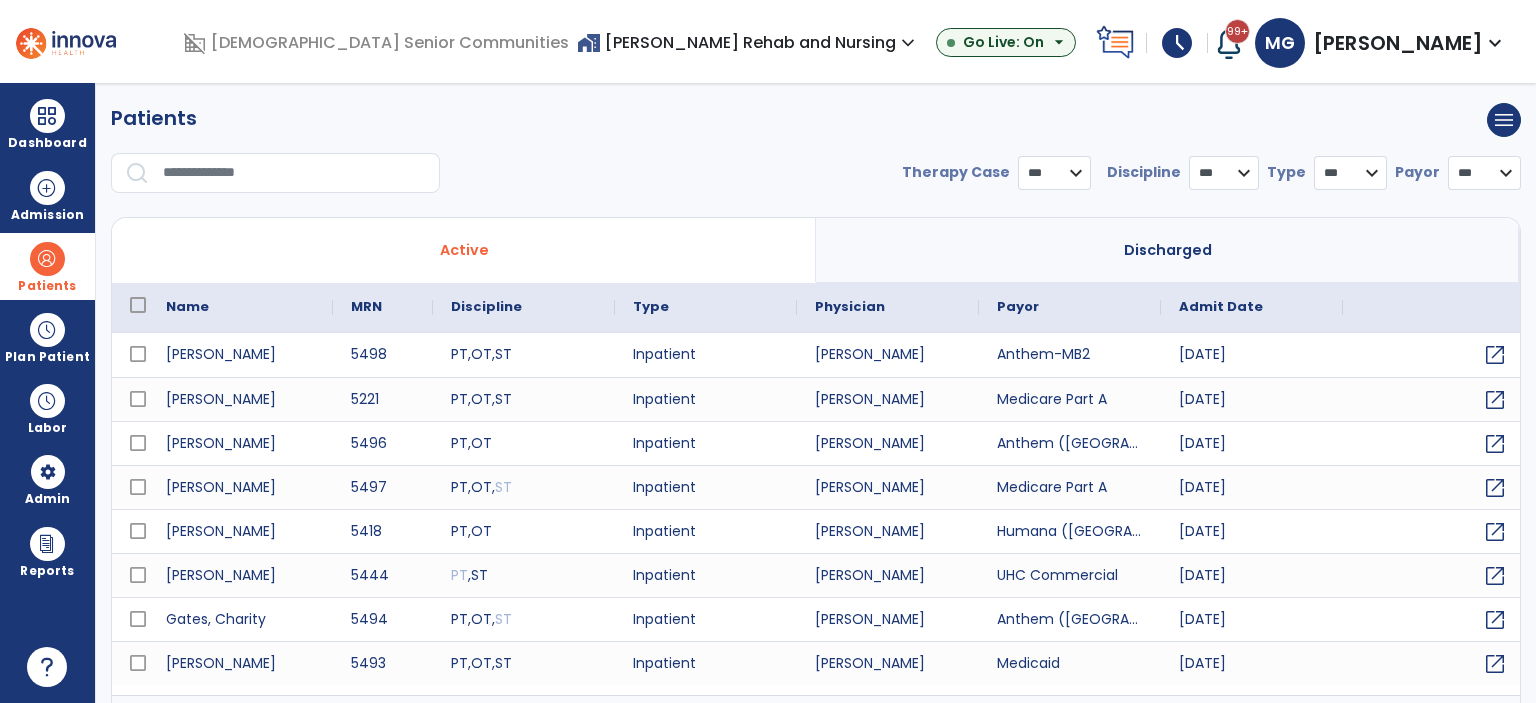 select on "***" 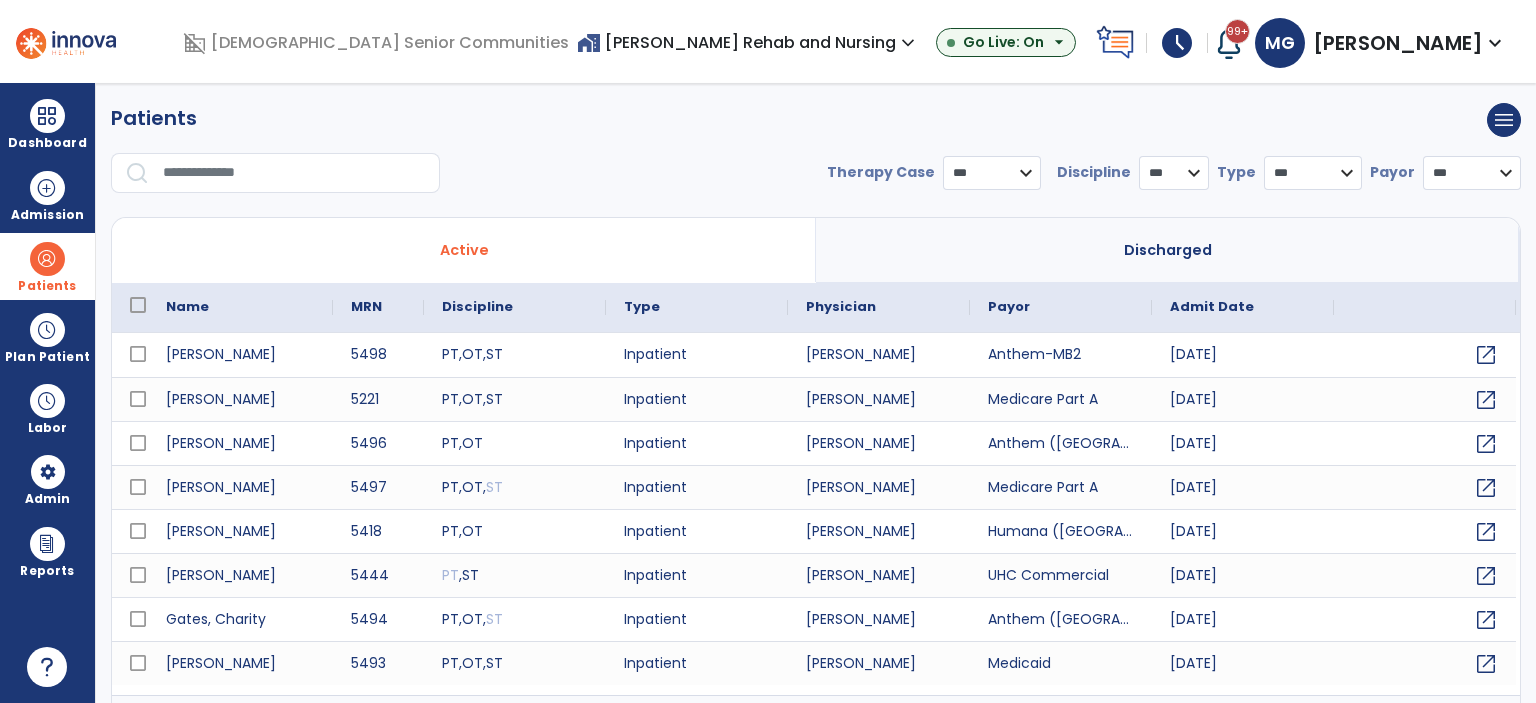 click at bounding box center [47, 259] 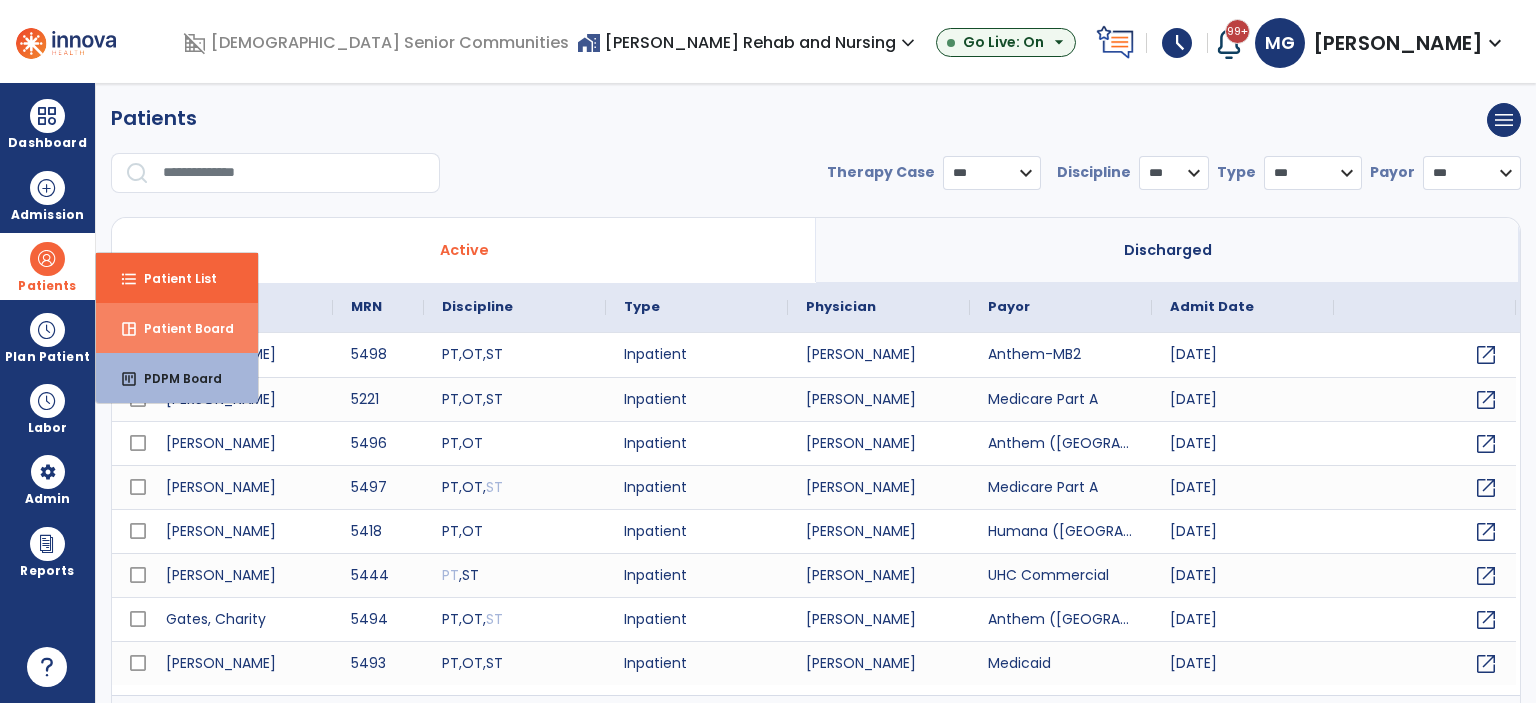 click on "Patient Board" at bounding box center [181, 328] 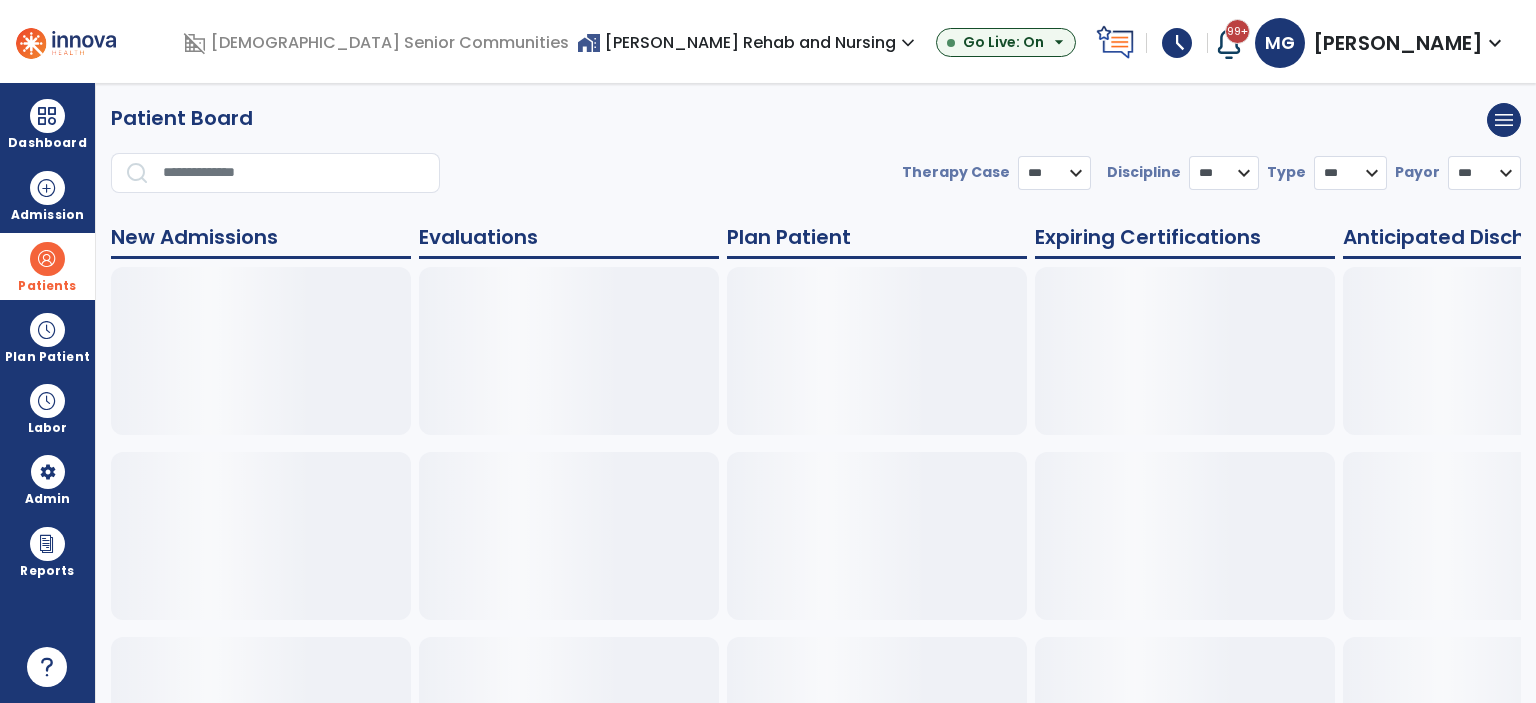 select on "***" 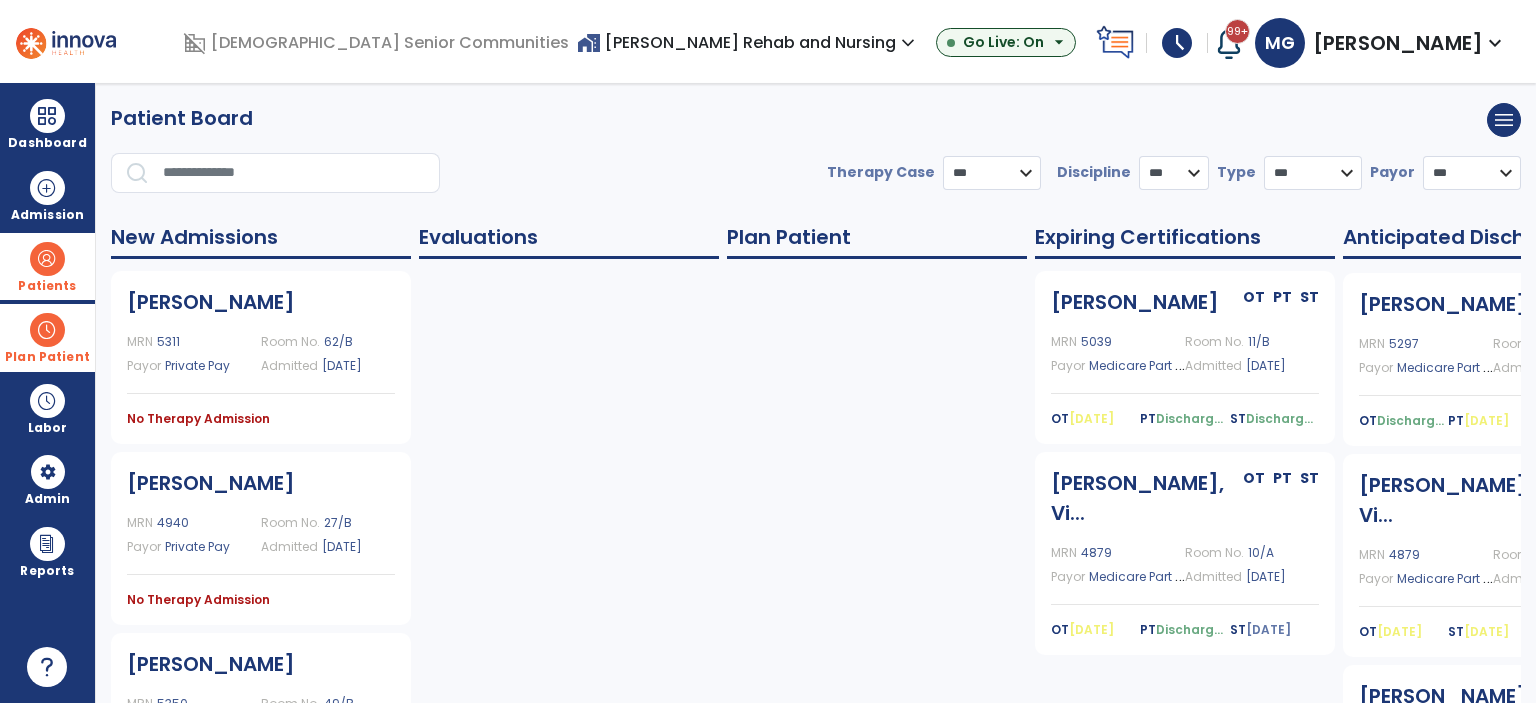 click at bounding box center [47, 330] 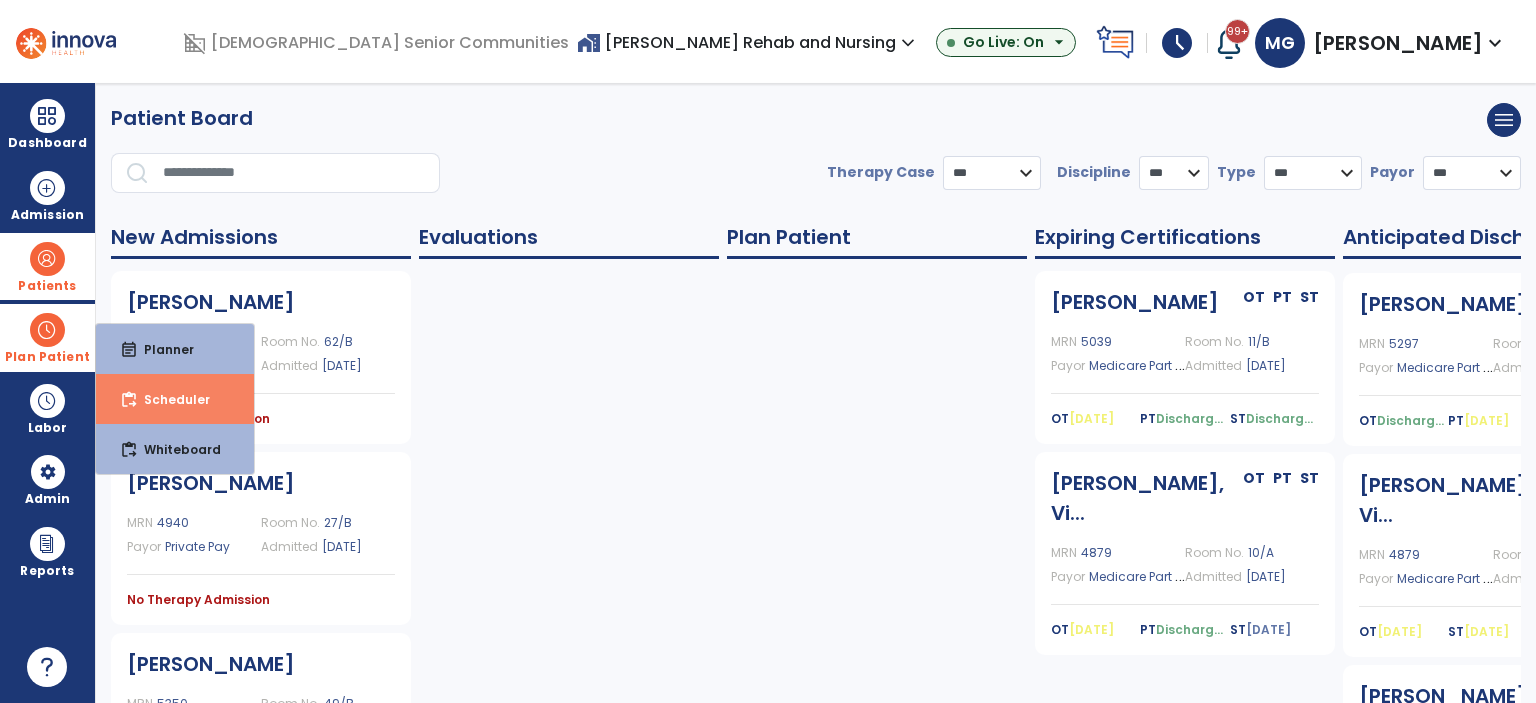 click on "Scheduler" at bounding box center [169, 399] 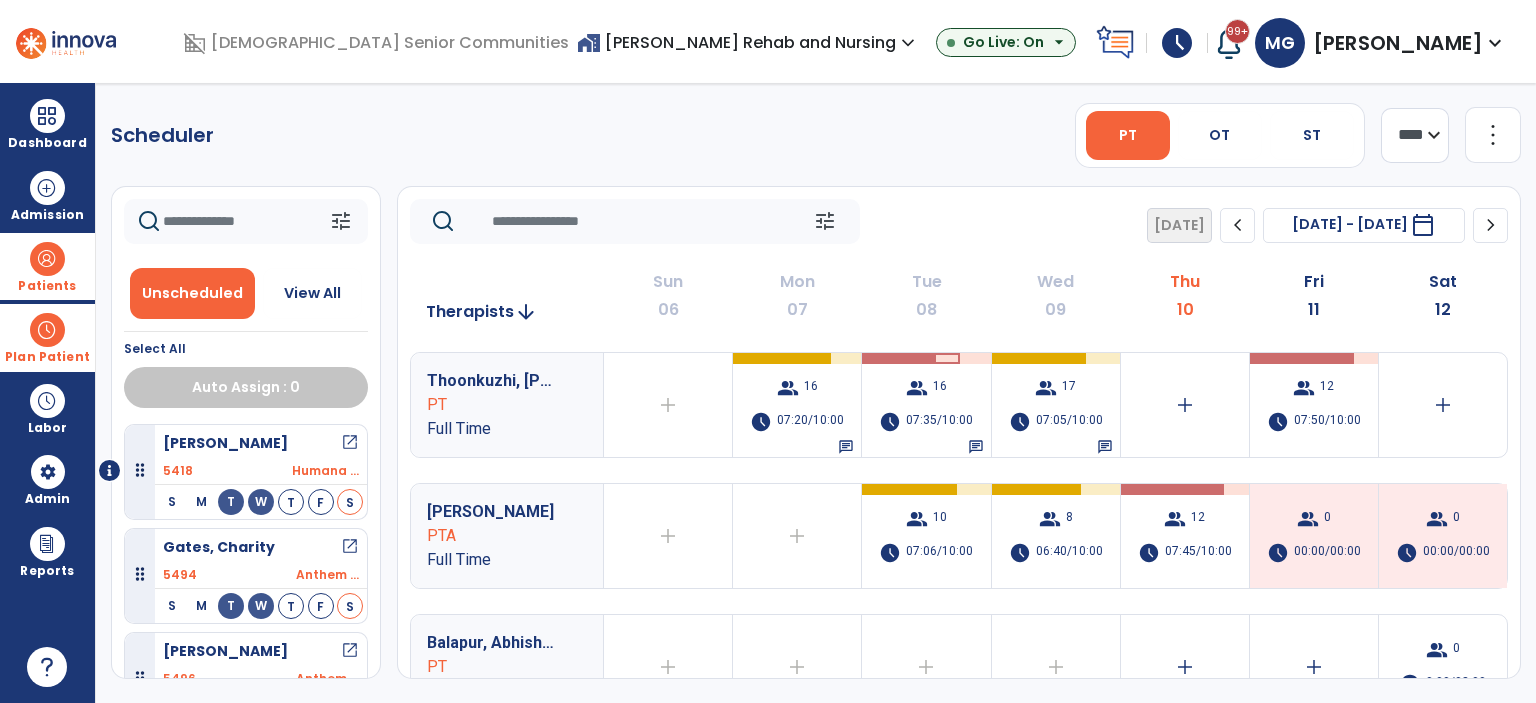 scroll, scrollTop: 38, scrollLeft: 0, axis: vertical 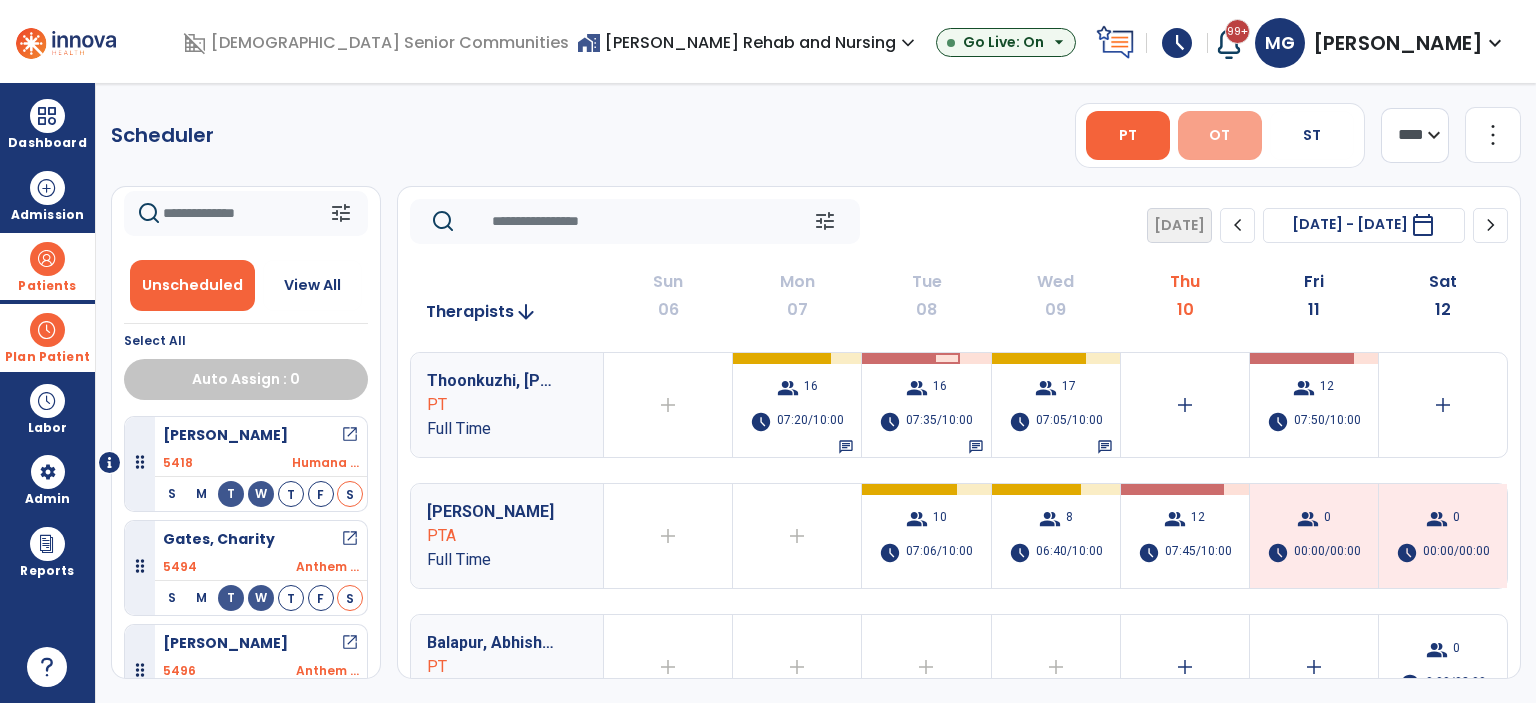 click on "OT" at bounding box center (1219, 135) 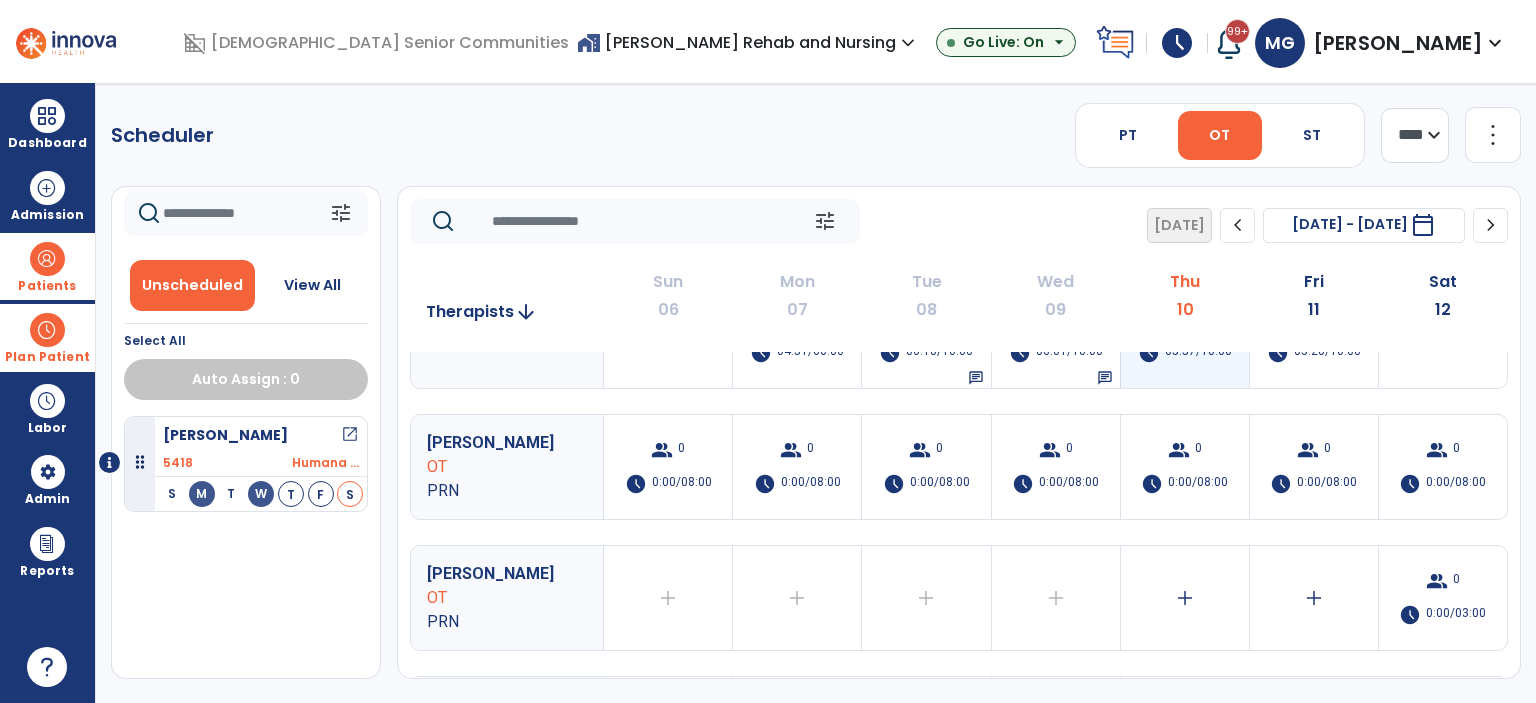 scroll, scrollTop: 0, scrollLeft: 0, axis: both 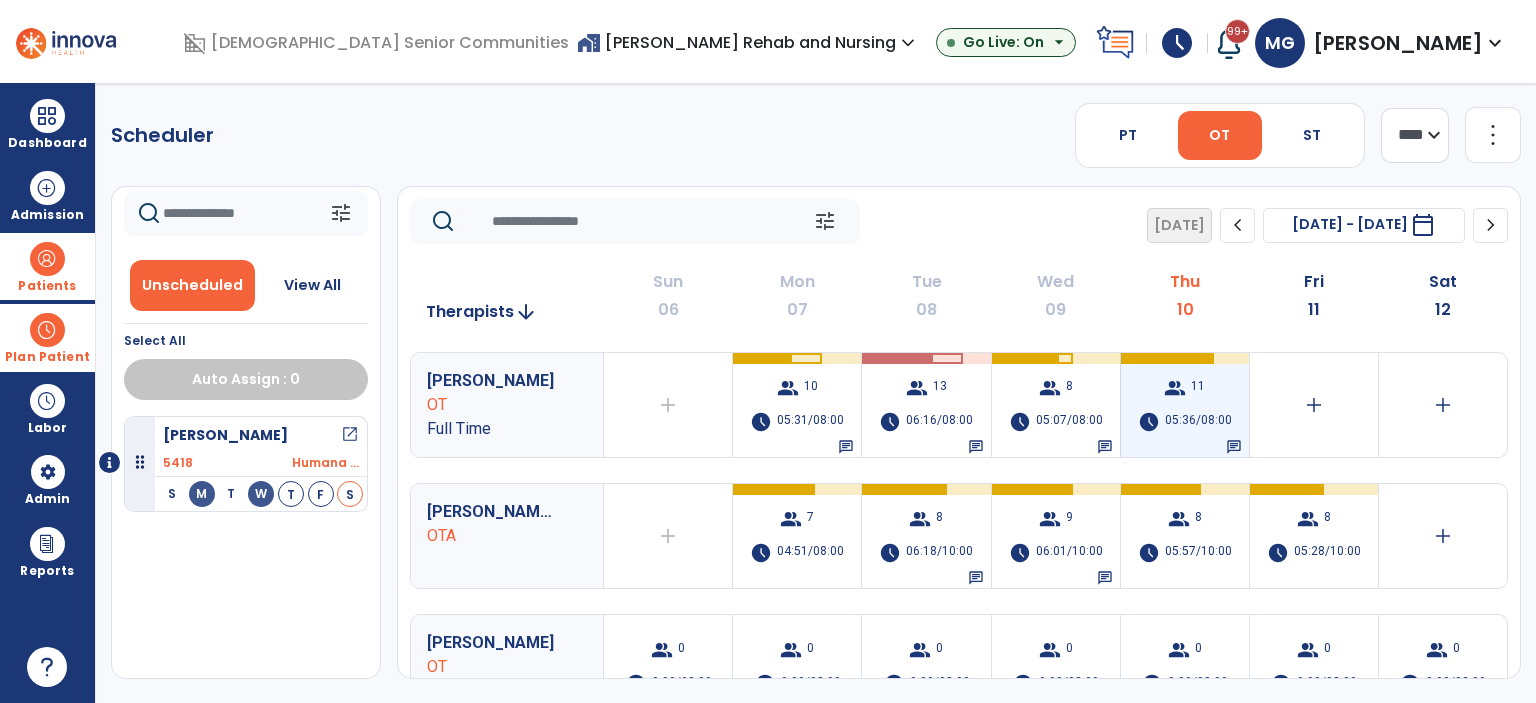 click on "group  11  schedule  05:36/08:00   chat" at bounding box center (1185, 405) 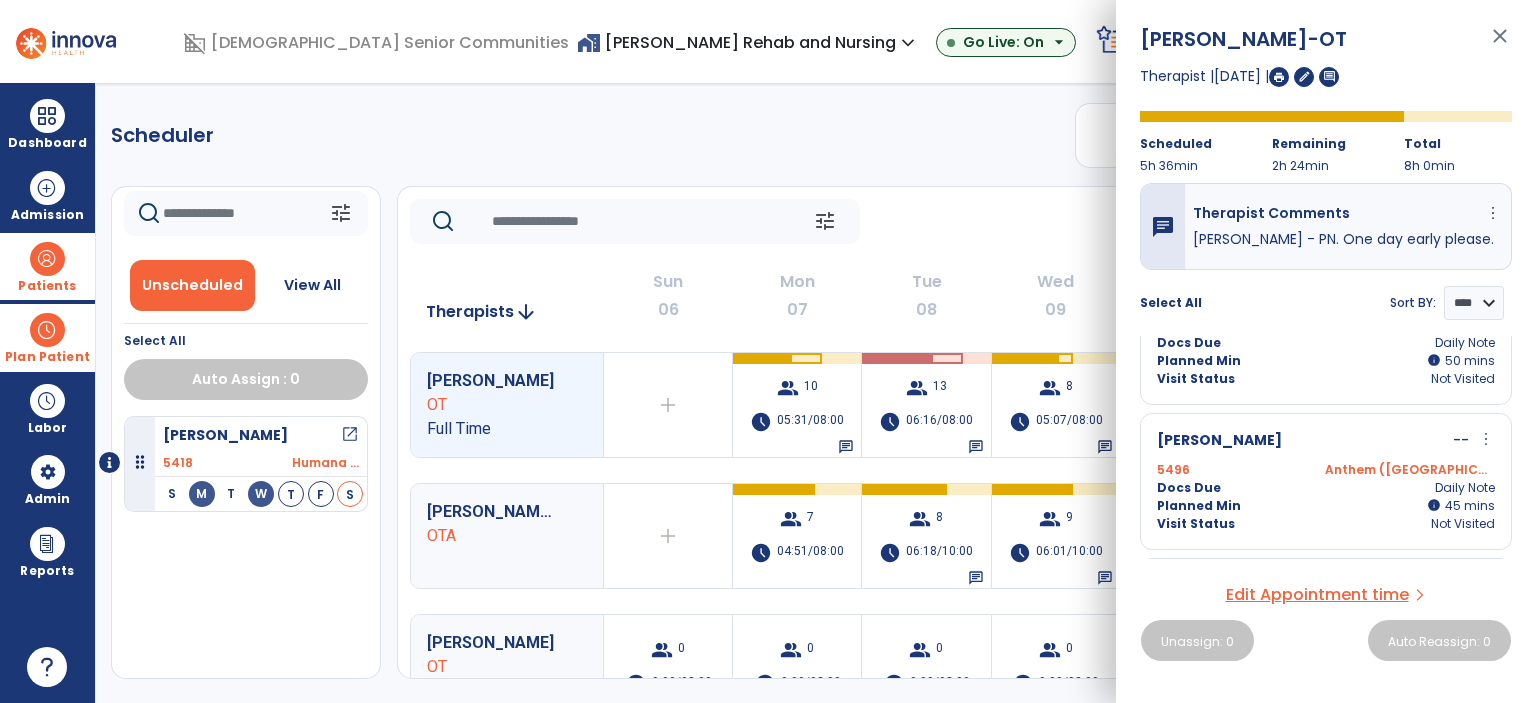 scroll, scrollTop: 0, scrollLeft: 0, axis: both 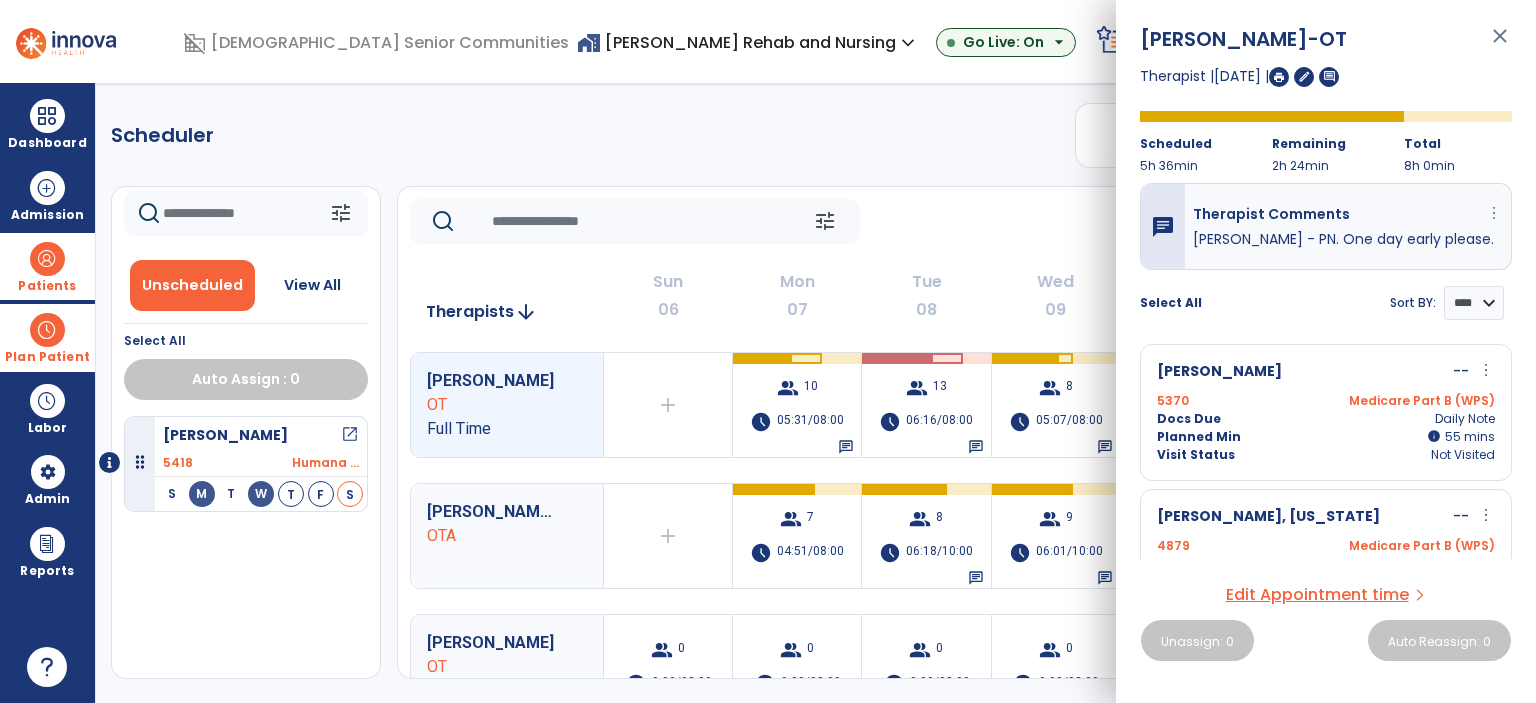 click on "more_vert" at bounding box center (1494, 213) 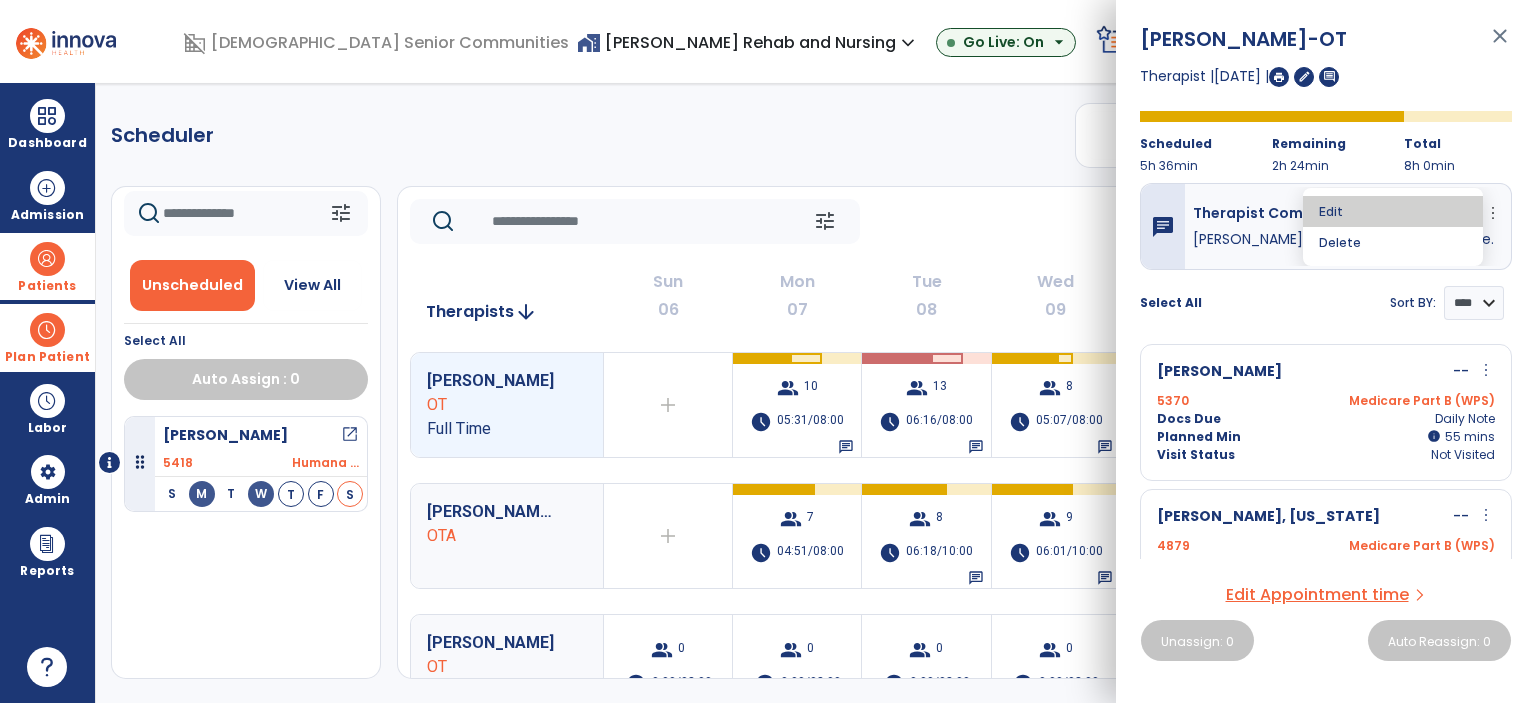 click on "Edit" at bounding box center [1393, 211] 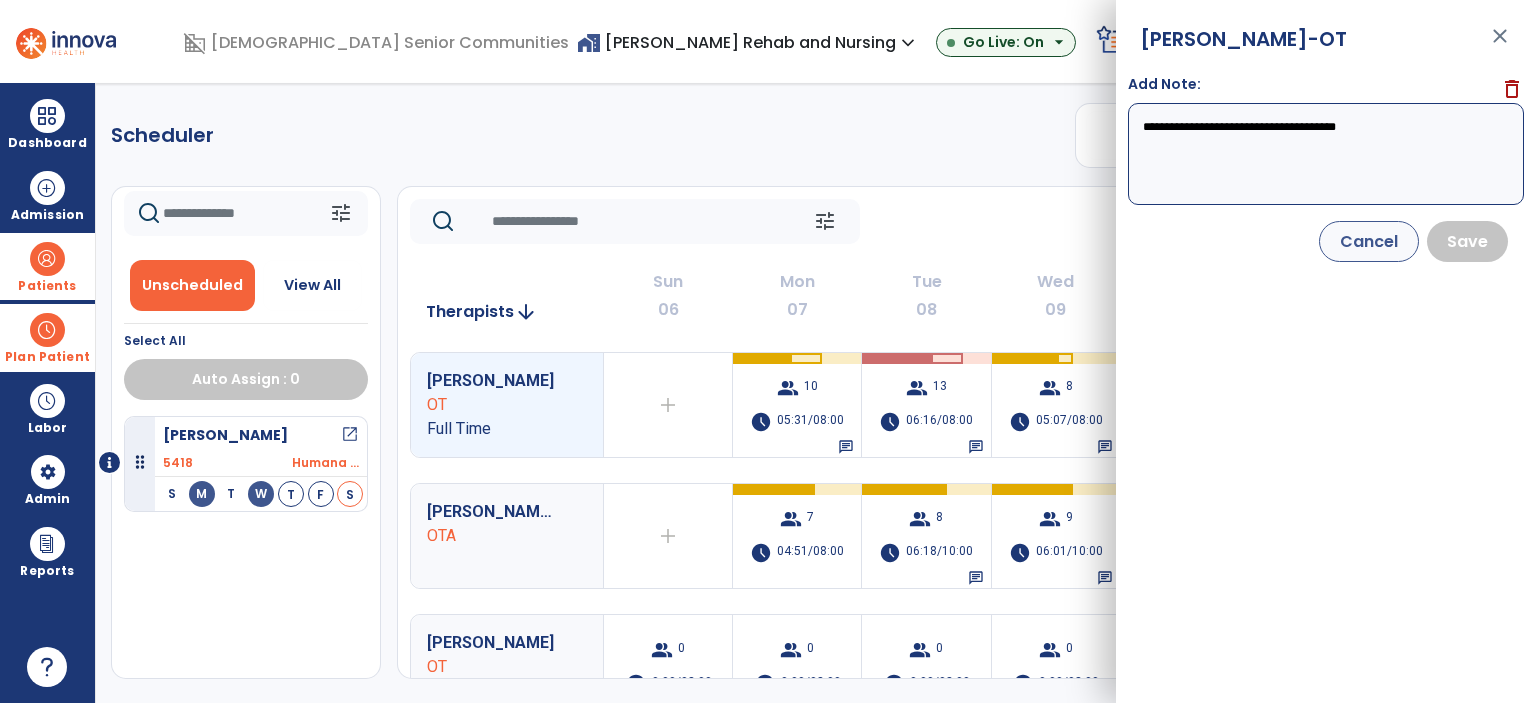 click on "**********" at bounding box center [1326, 154] 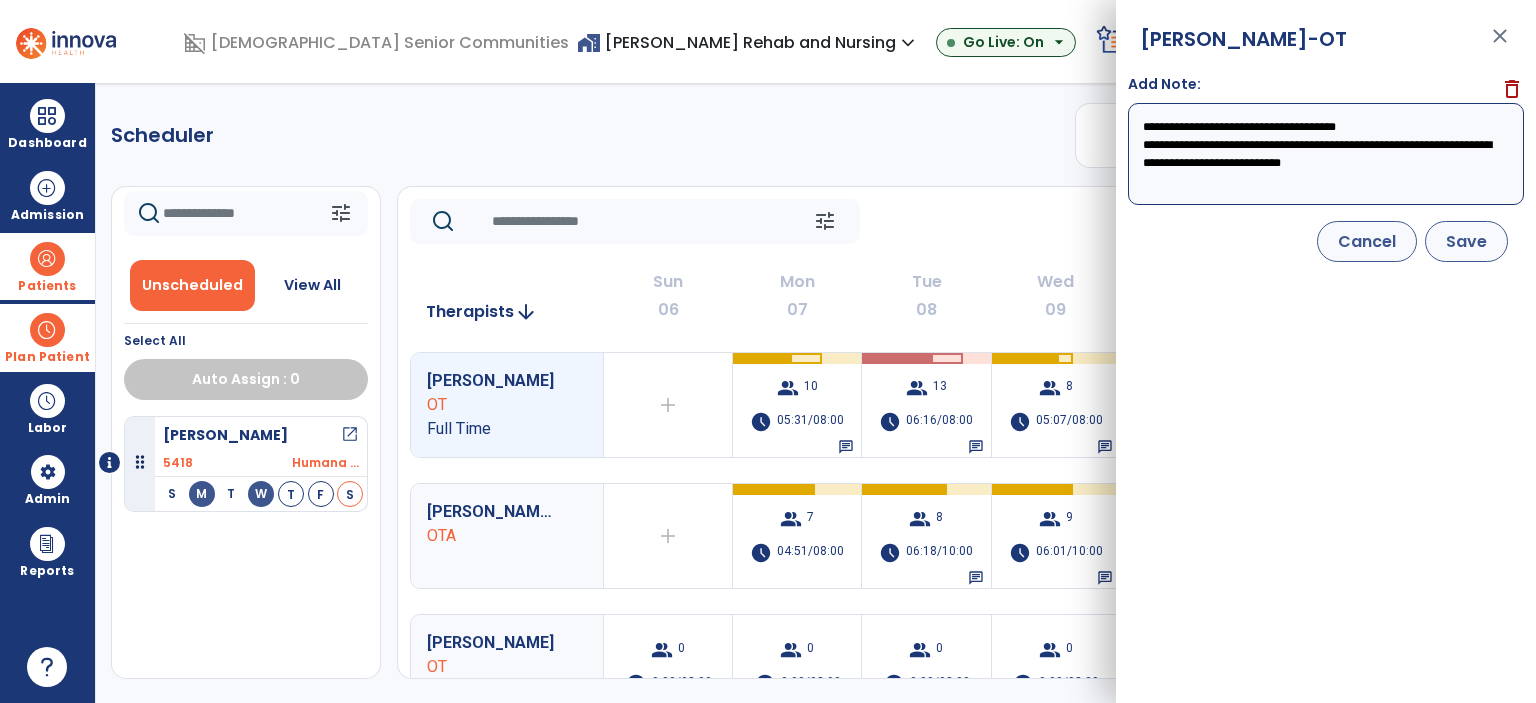 type on "**********" 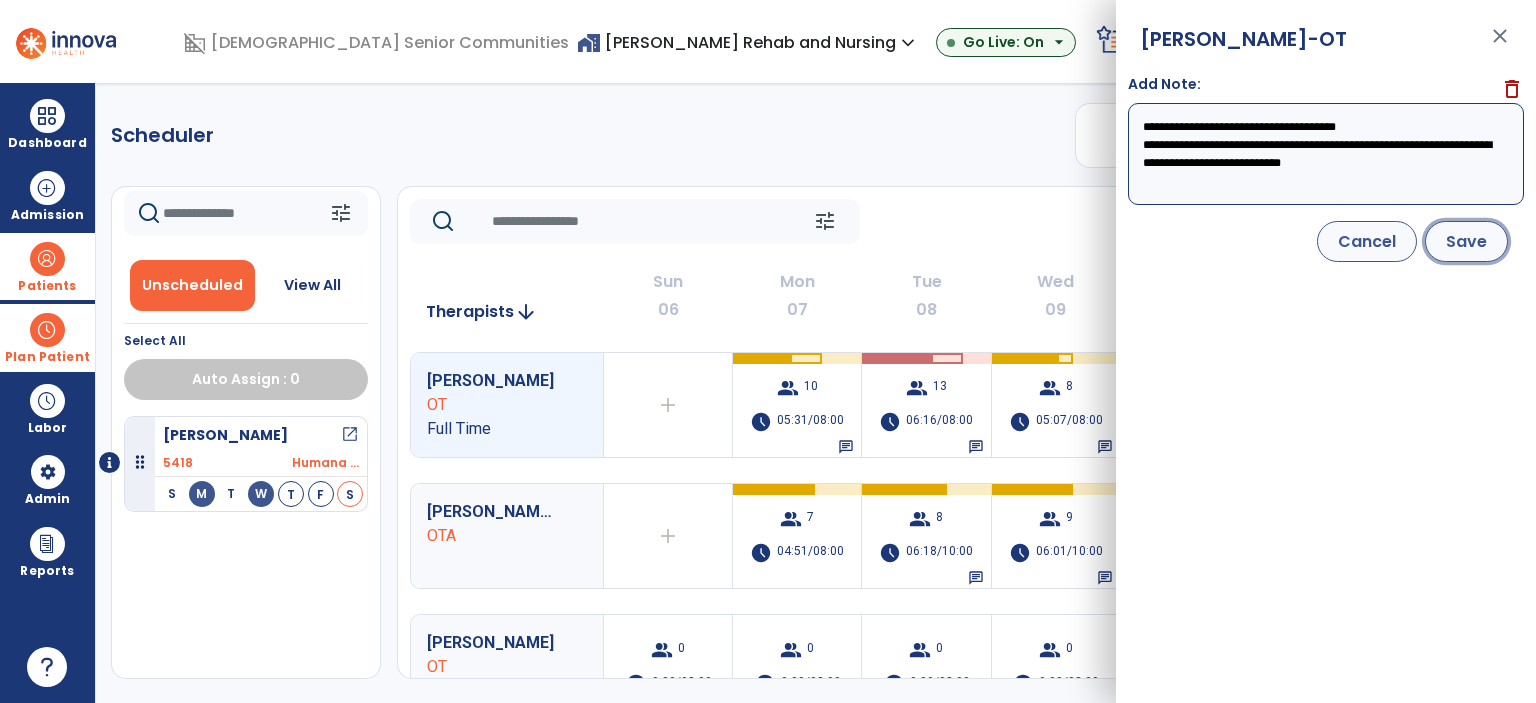 click on "Save" at bounding box center [1466, 241] 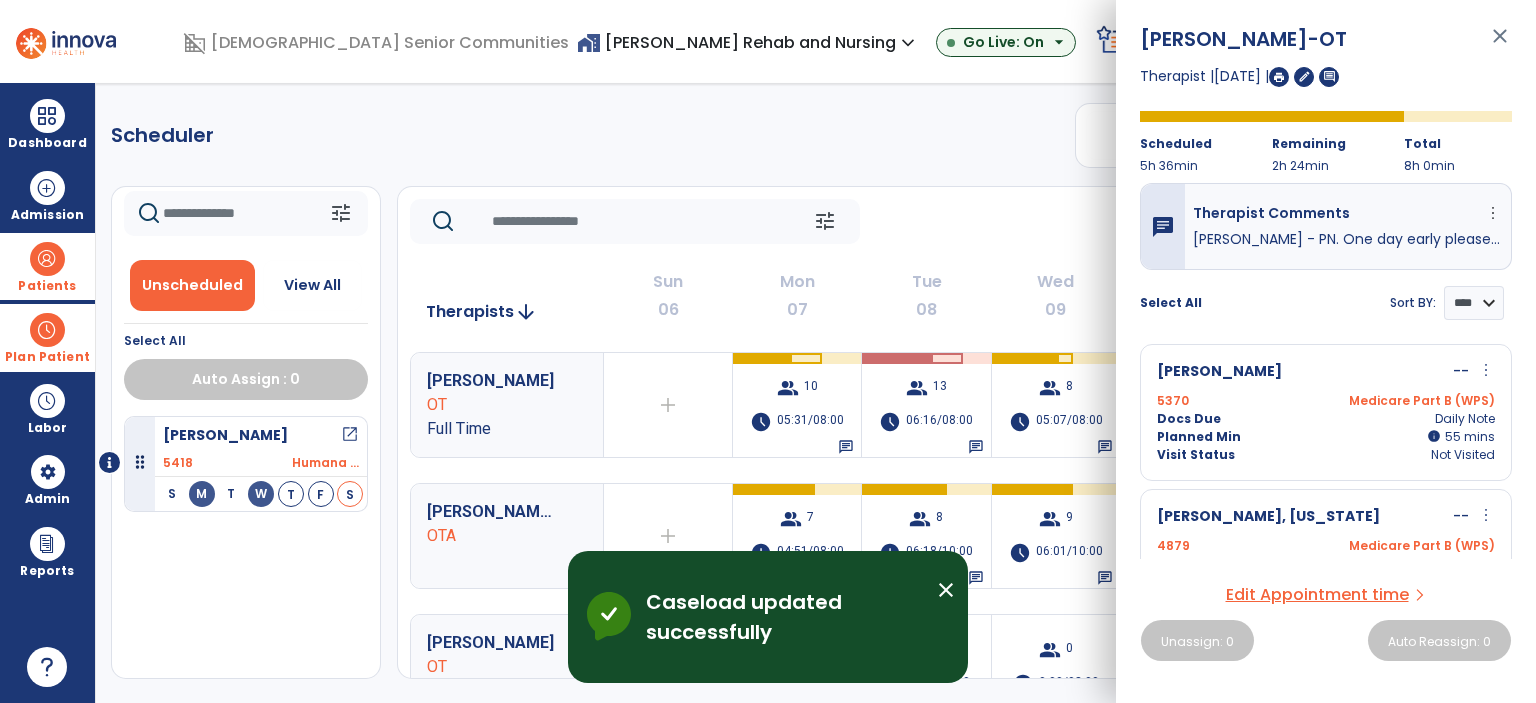 click on "close" at bounding box center (1500, 45) 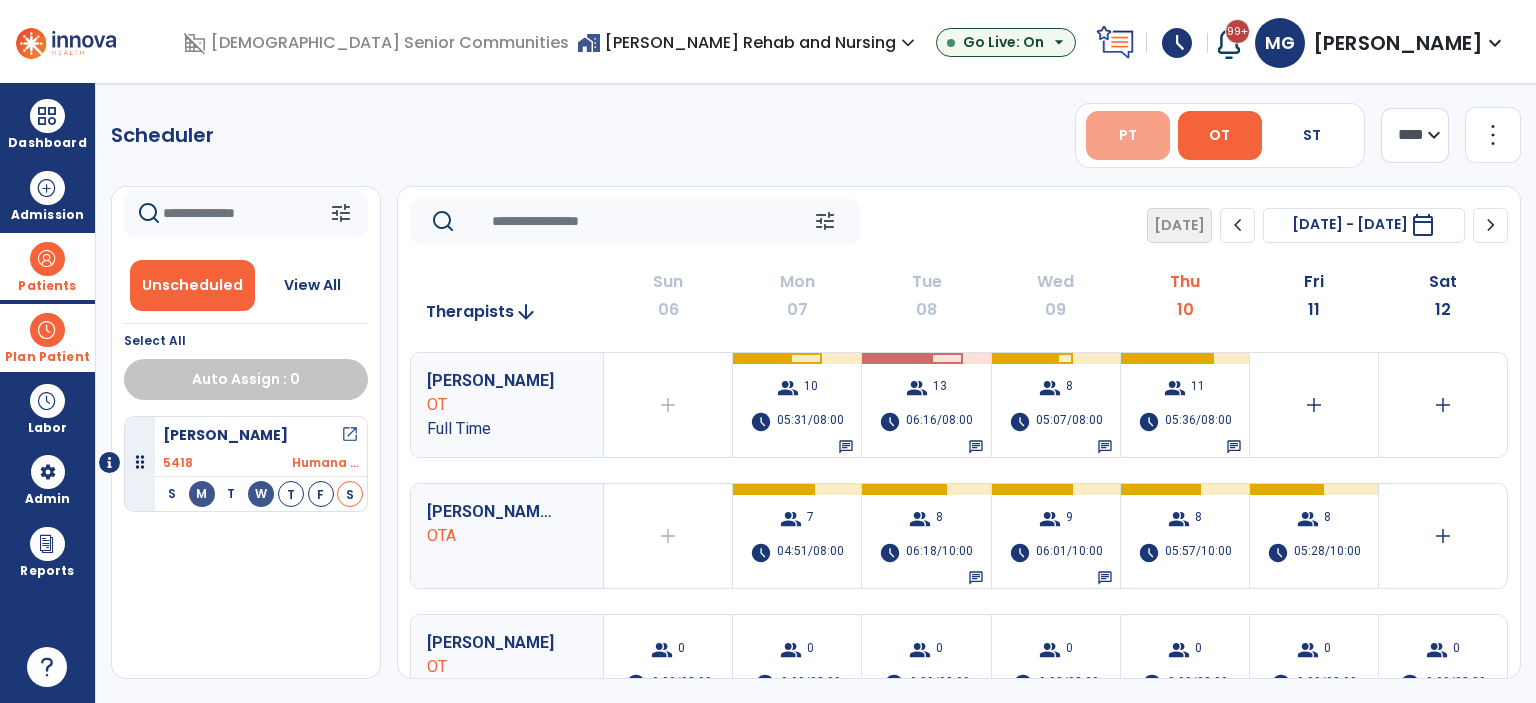 click on "PT" at bounding box center [1128, 135] 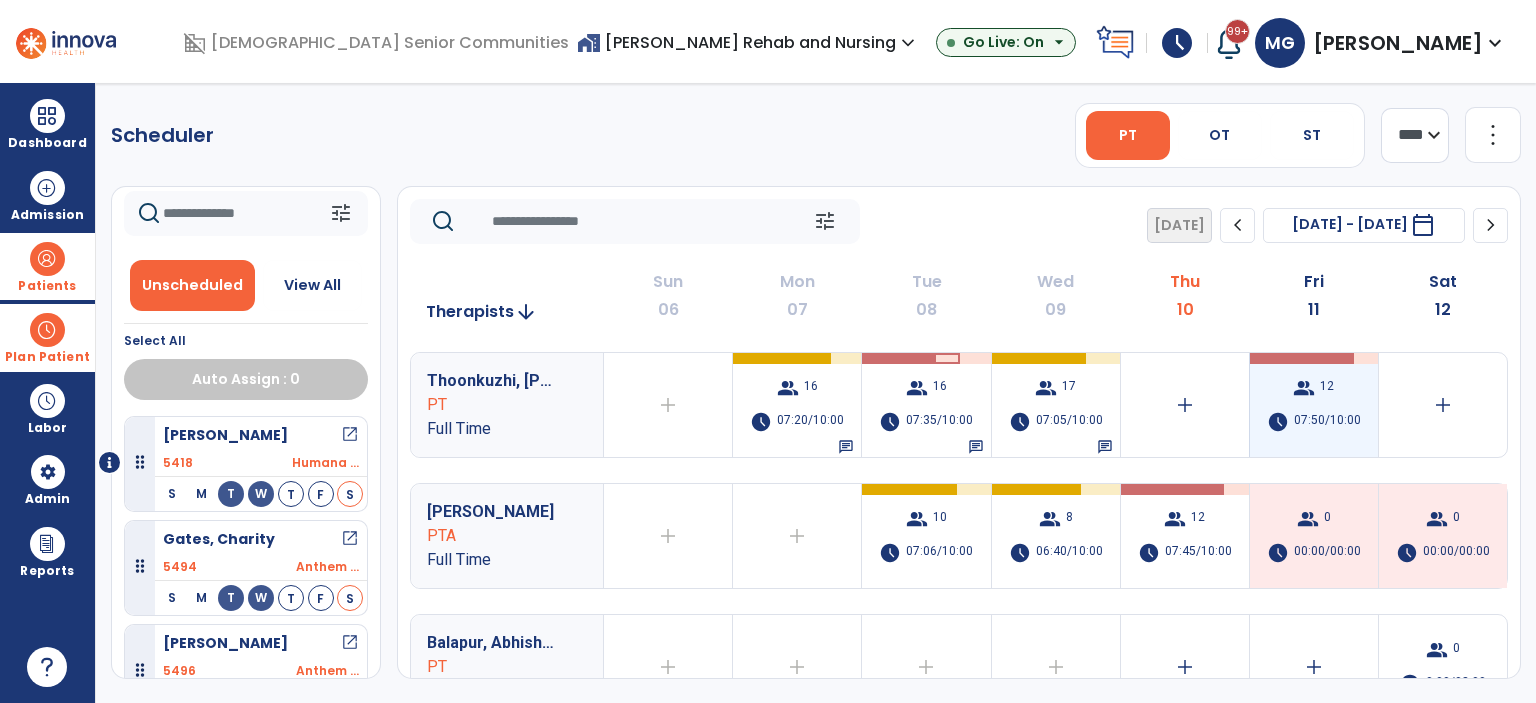 click on "group  12  schedule  07:50/10:00" at bounding box center [1314, 405] 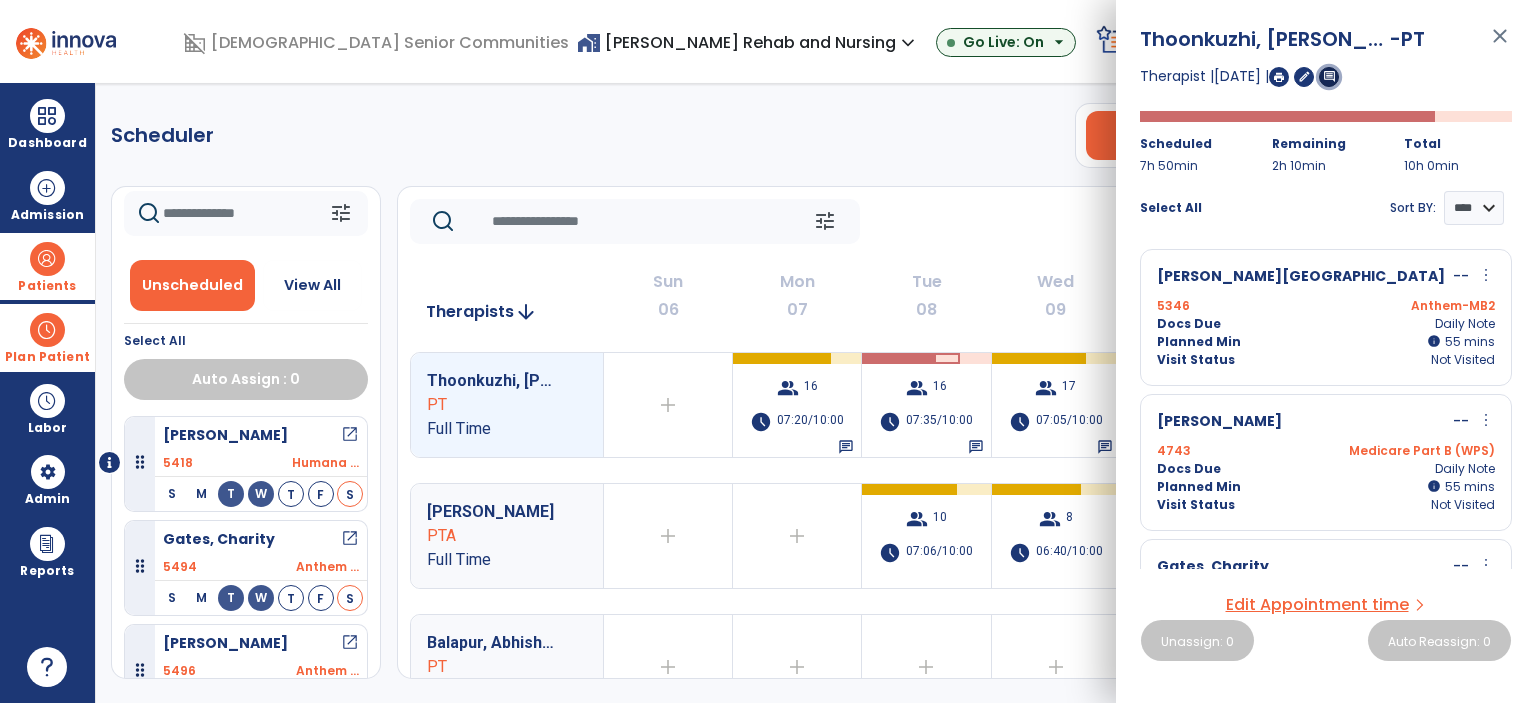 click on "comment" at bounding box center (1329, 76) 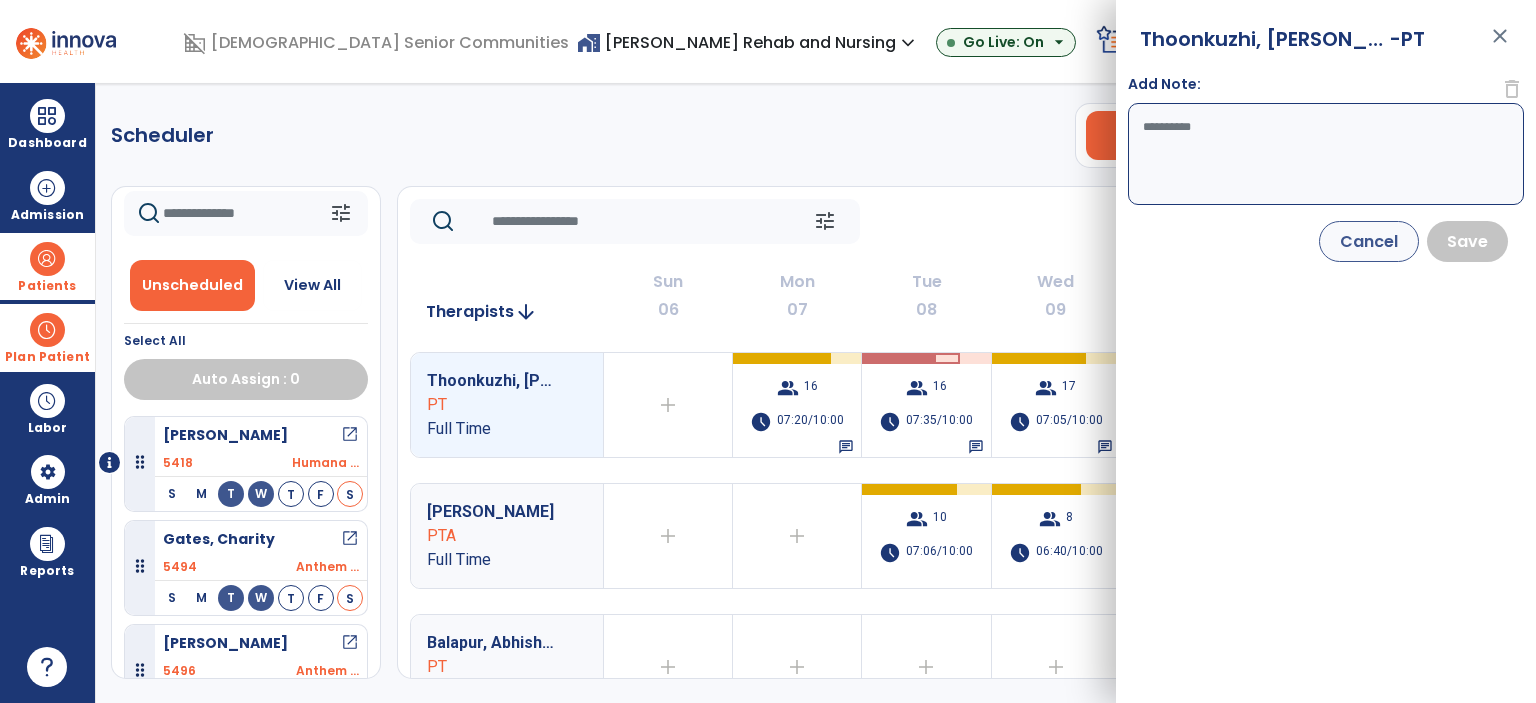 click on "Add Note:" at bounding box center (1326, 154) 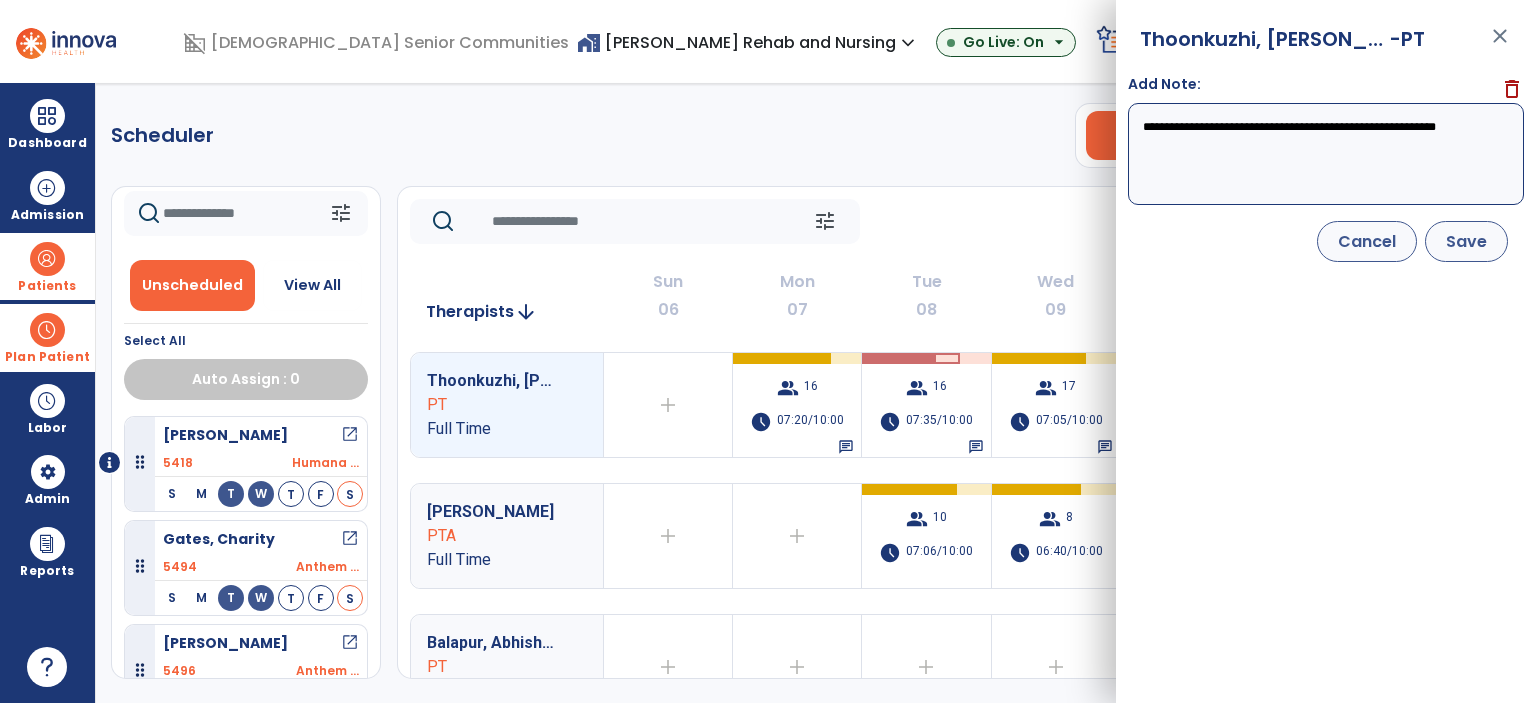 type on "**********" 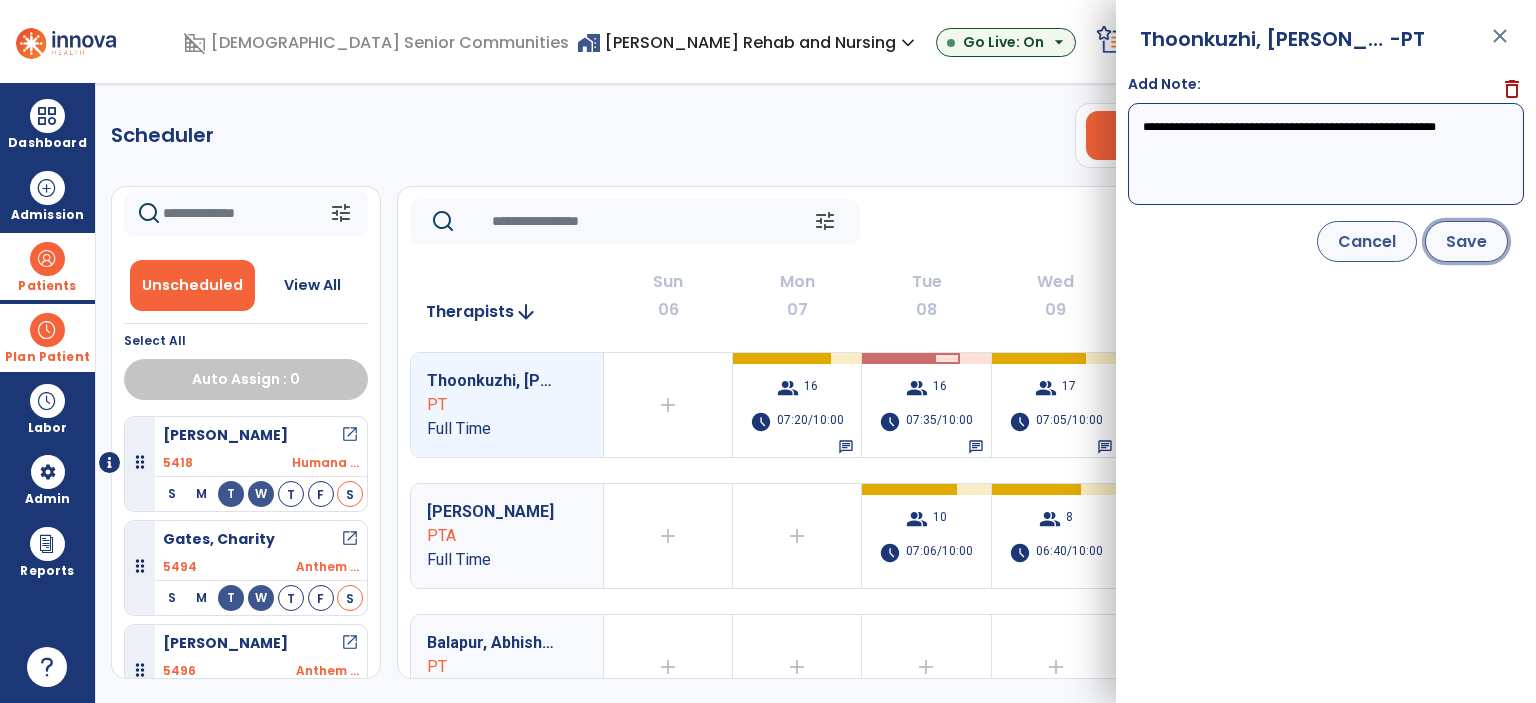 click on "Save" at bounding box center [1466, 241] 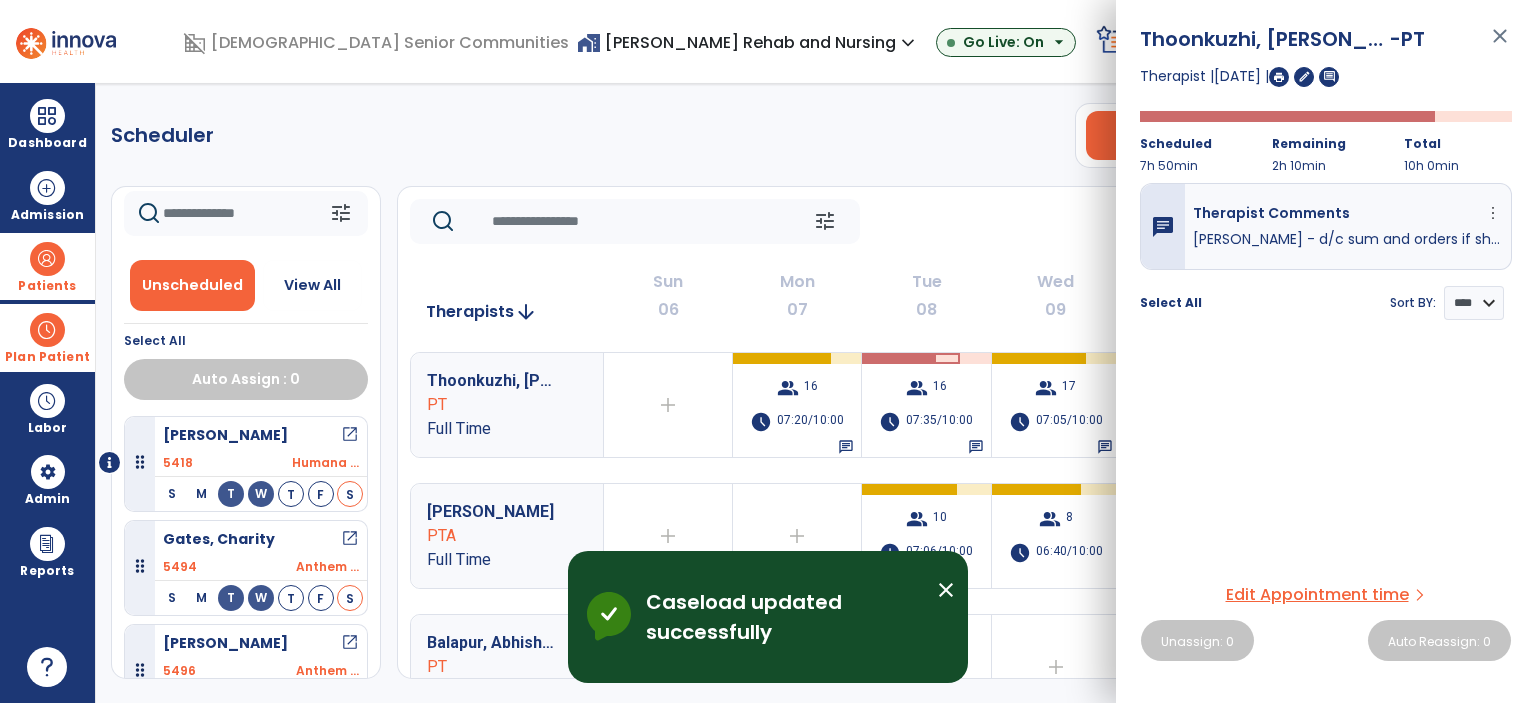 click on "close" at bounding box center (1500, 45) 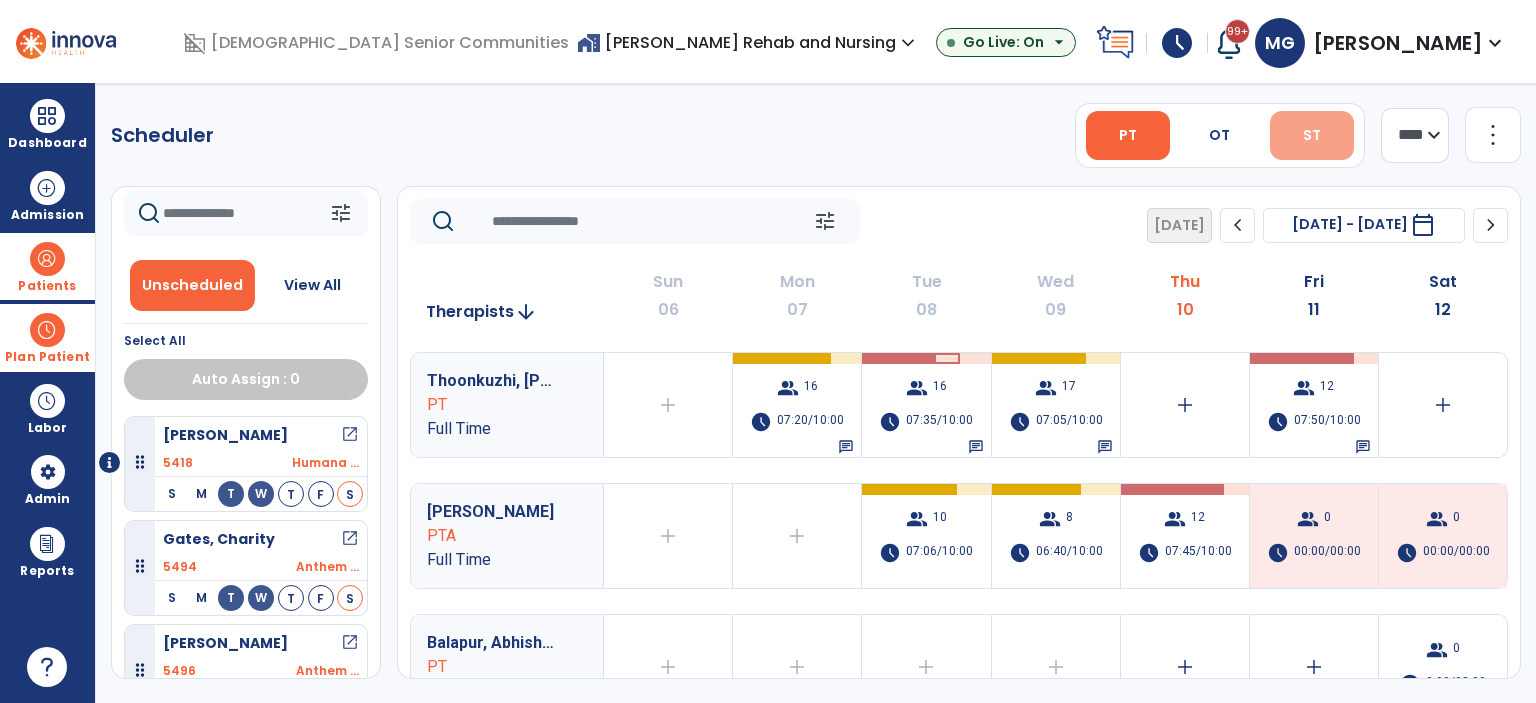 click on "ST" at bounding box center (1312, 135) 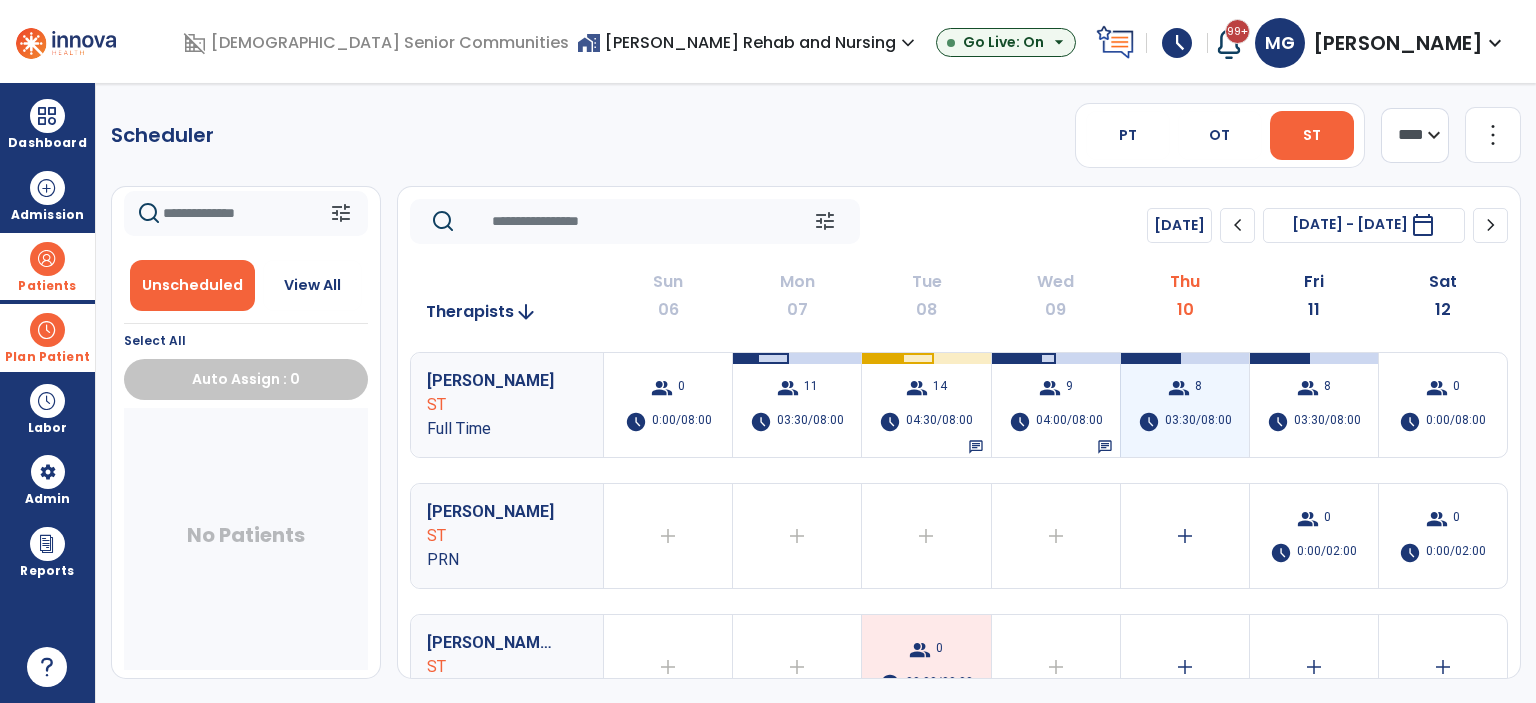 click on "group  8  schedule  03:30/08:00" at bounding box center (1185, 405) 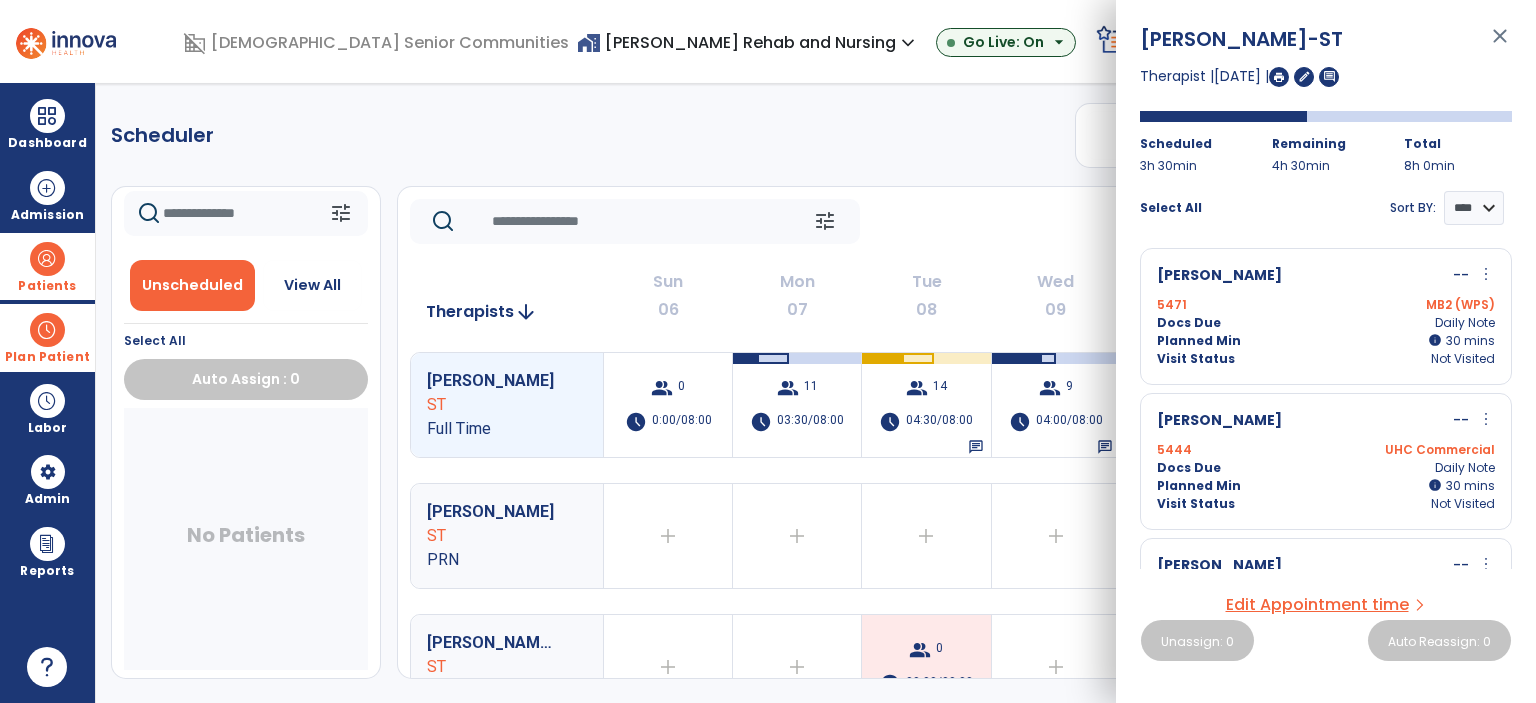 scroll, scrollTop: 0, scrollLeft: 0, axis: both 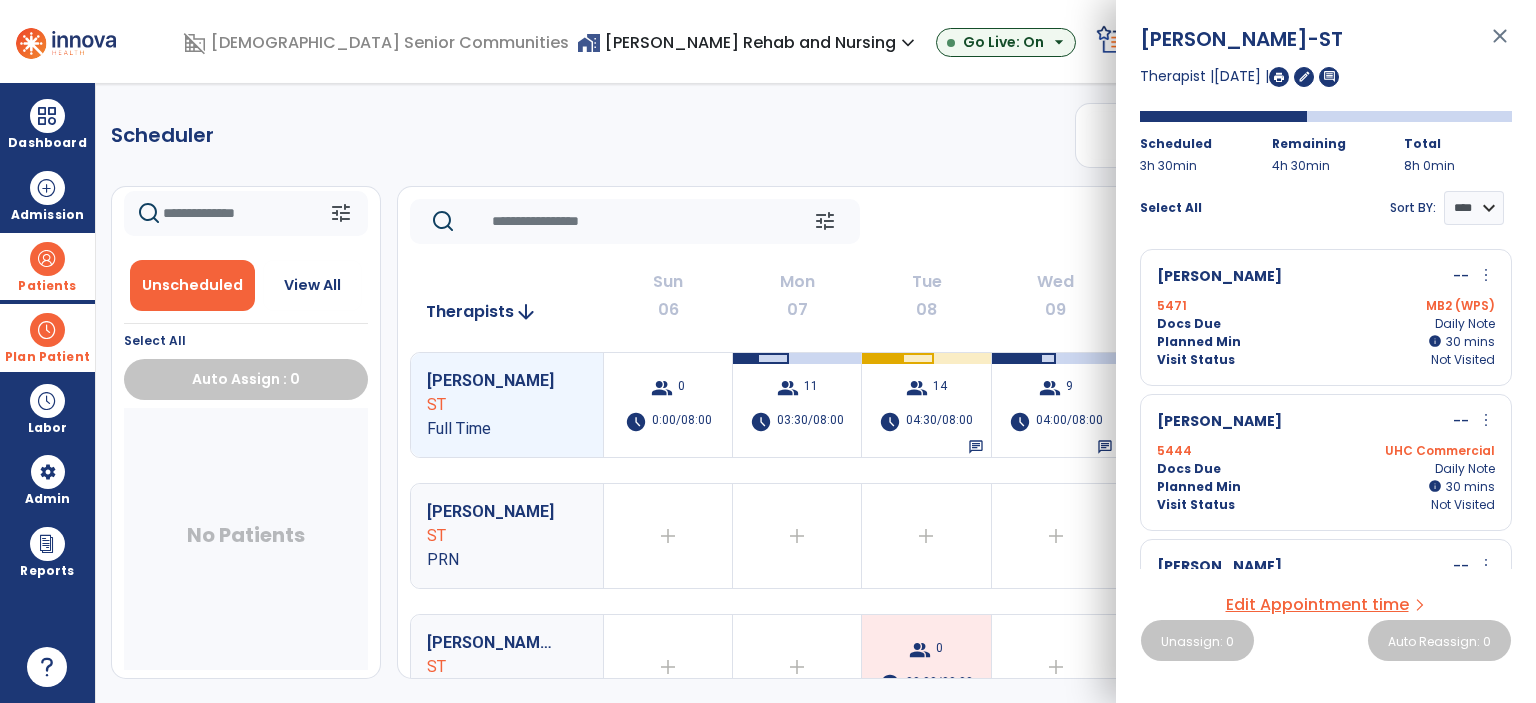 click on "close" at bounding box center [1500, 45] 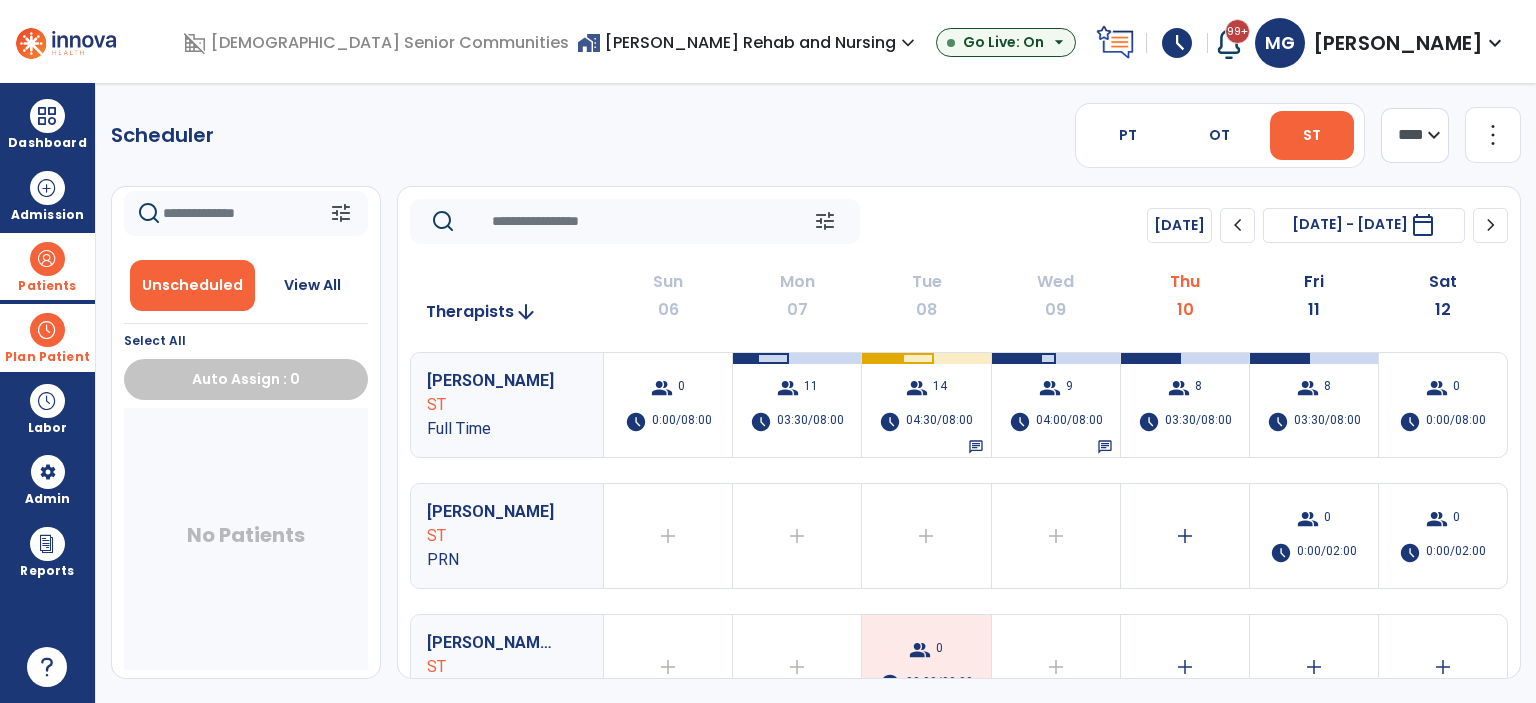 click at bounding box center (47, 259) 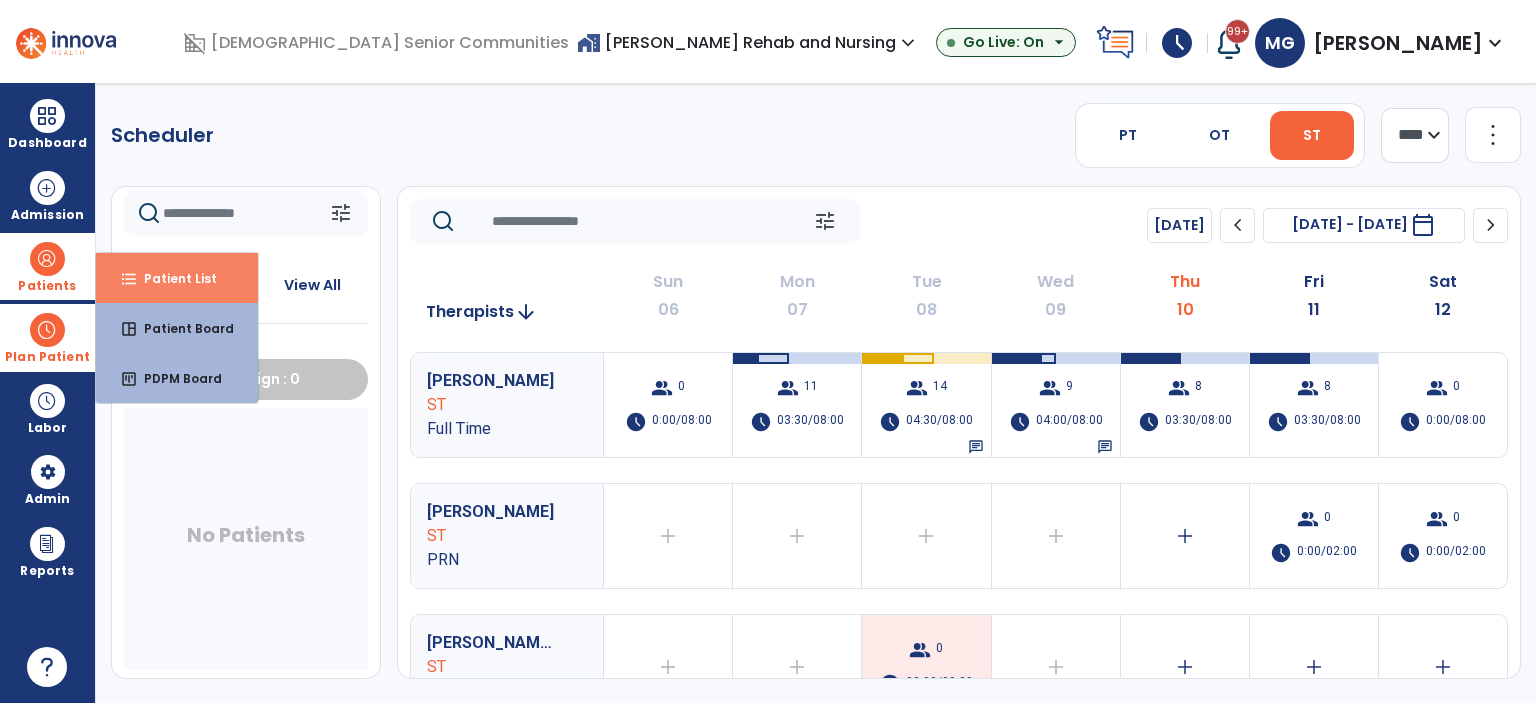 click on "Patient List" at bounding box center (172, 278) 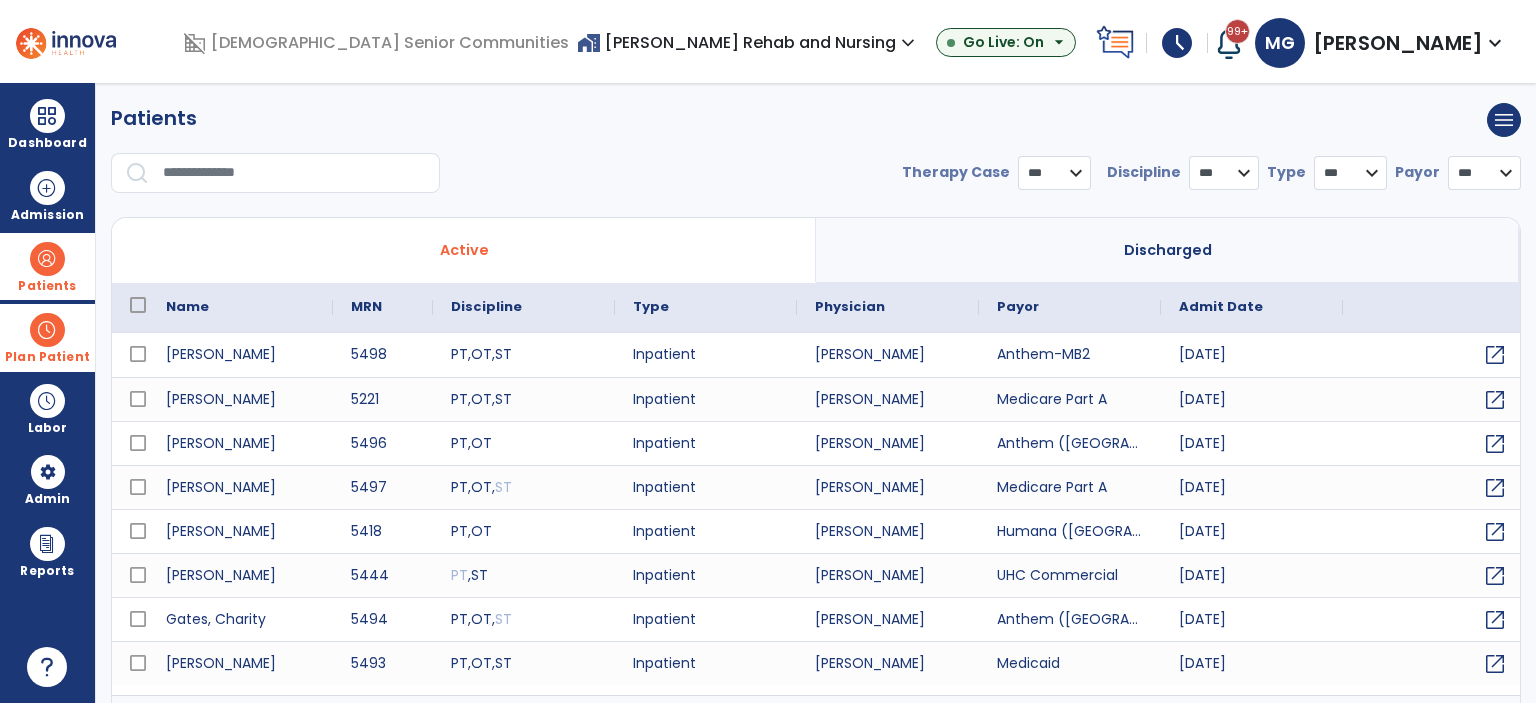 select on "***" 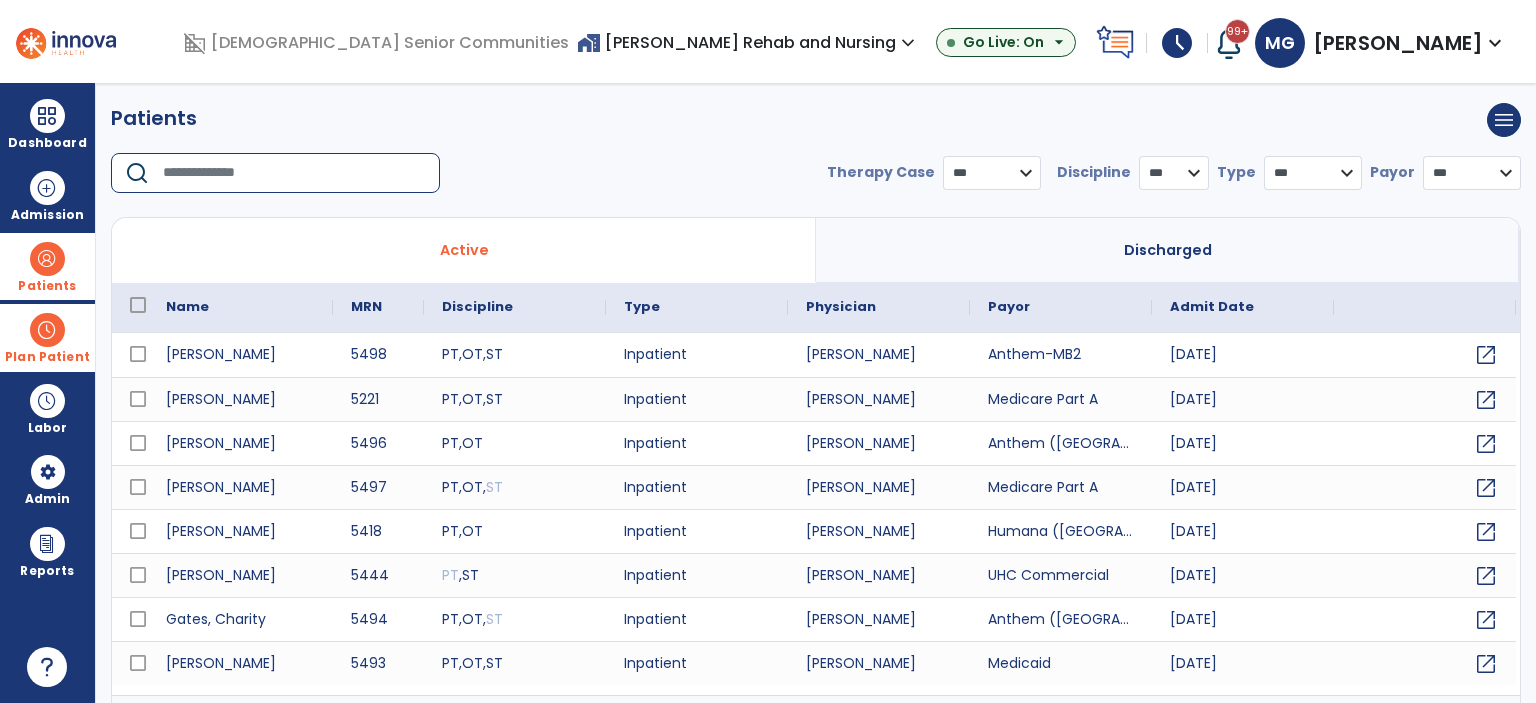 click at bounding box center [294, 173] 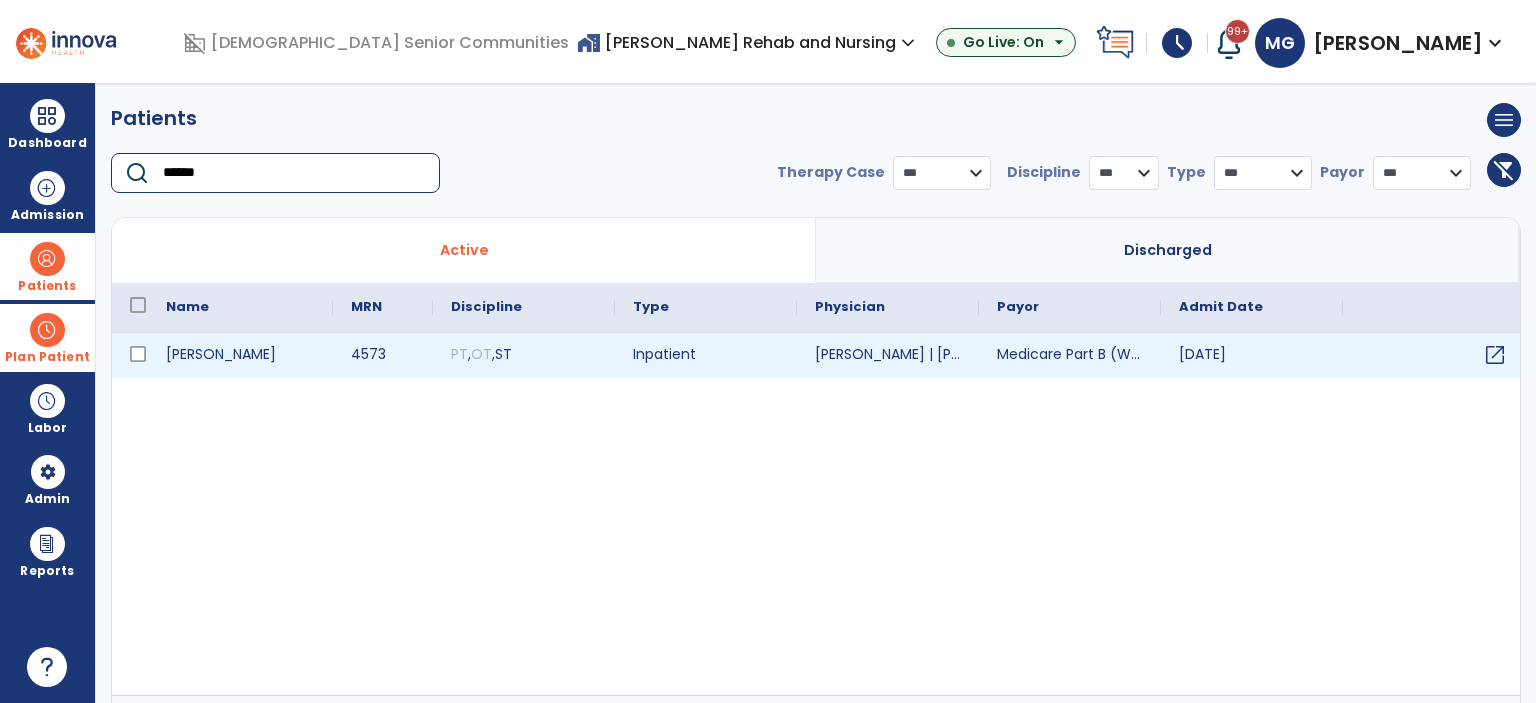 type on "******" 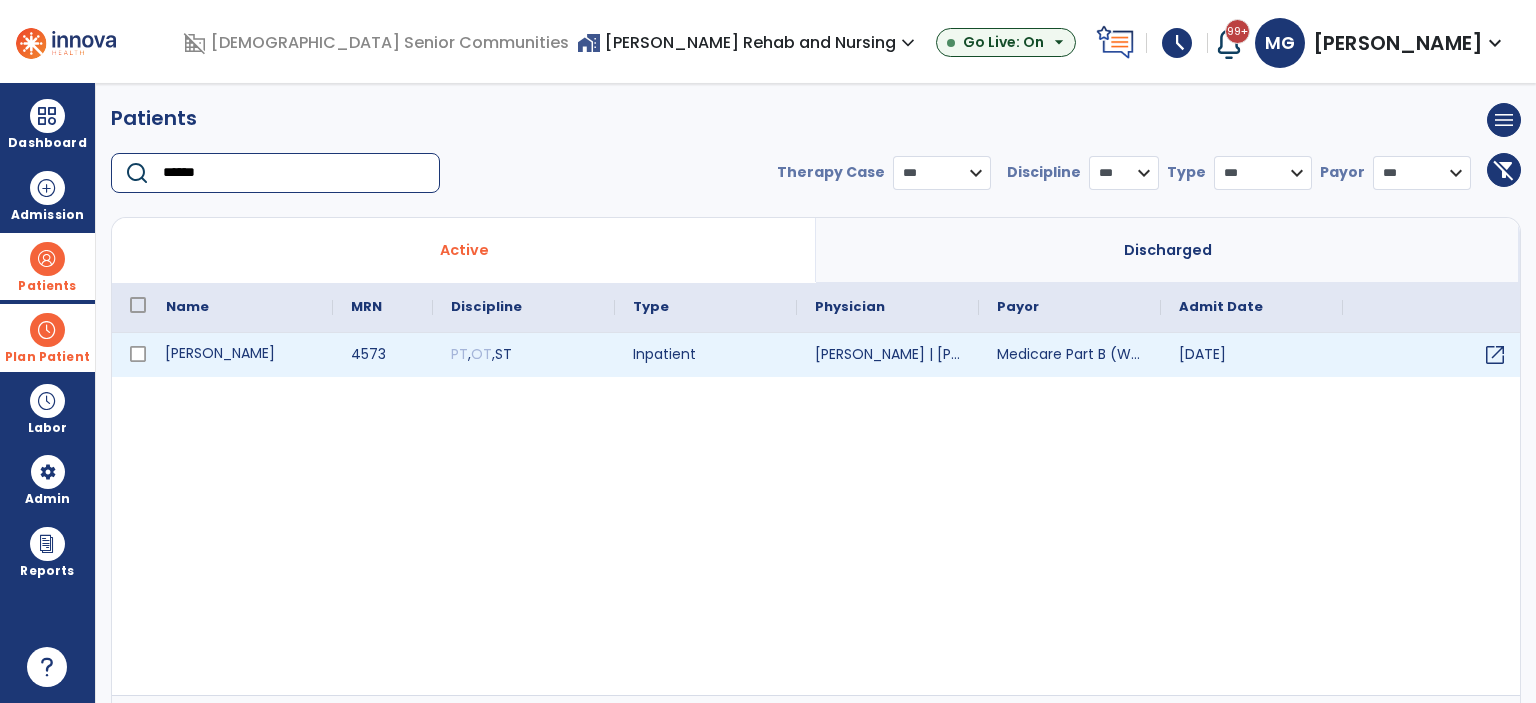 click on "Wilson, Steven" at bounding box center [240, 355] 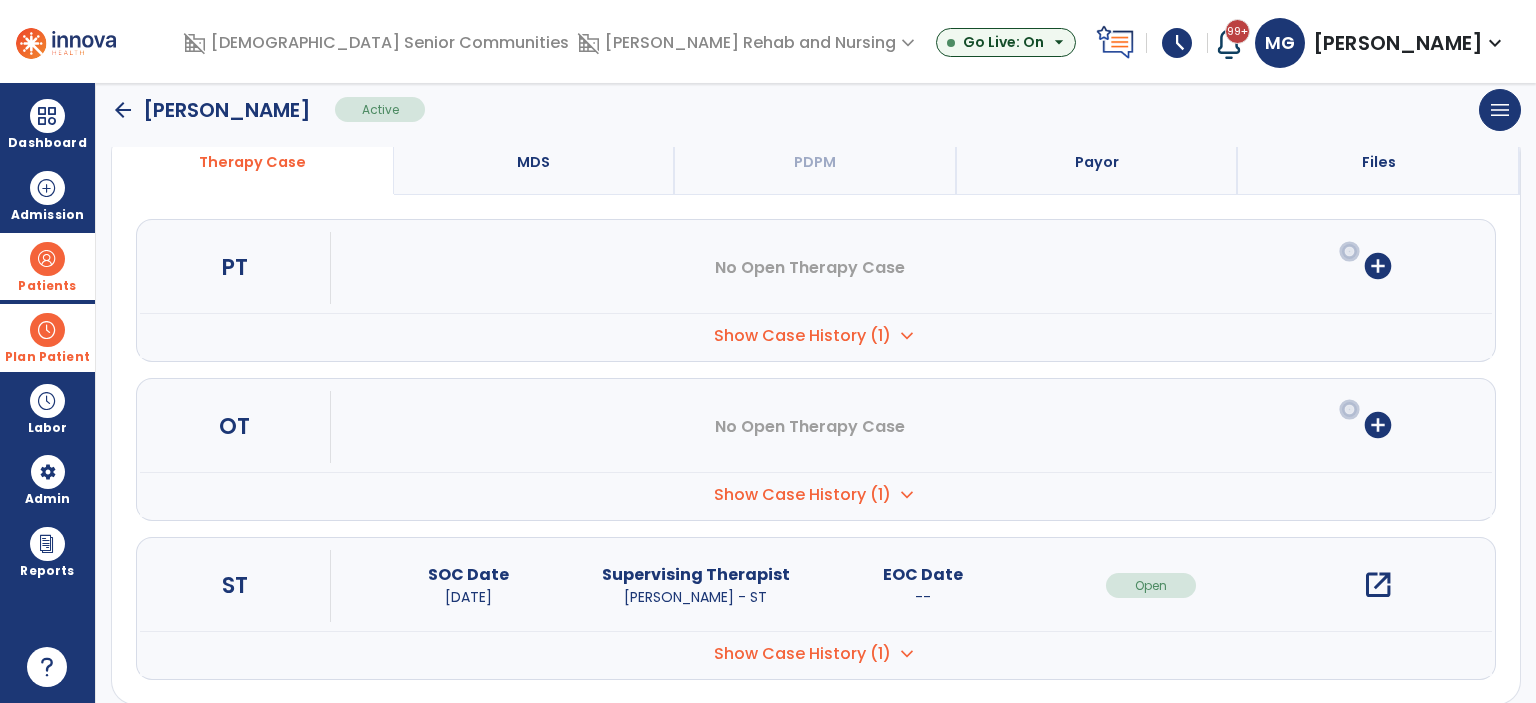 scroll, scrollTop: 233, scrollLeft: 0, axis: vertical 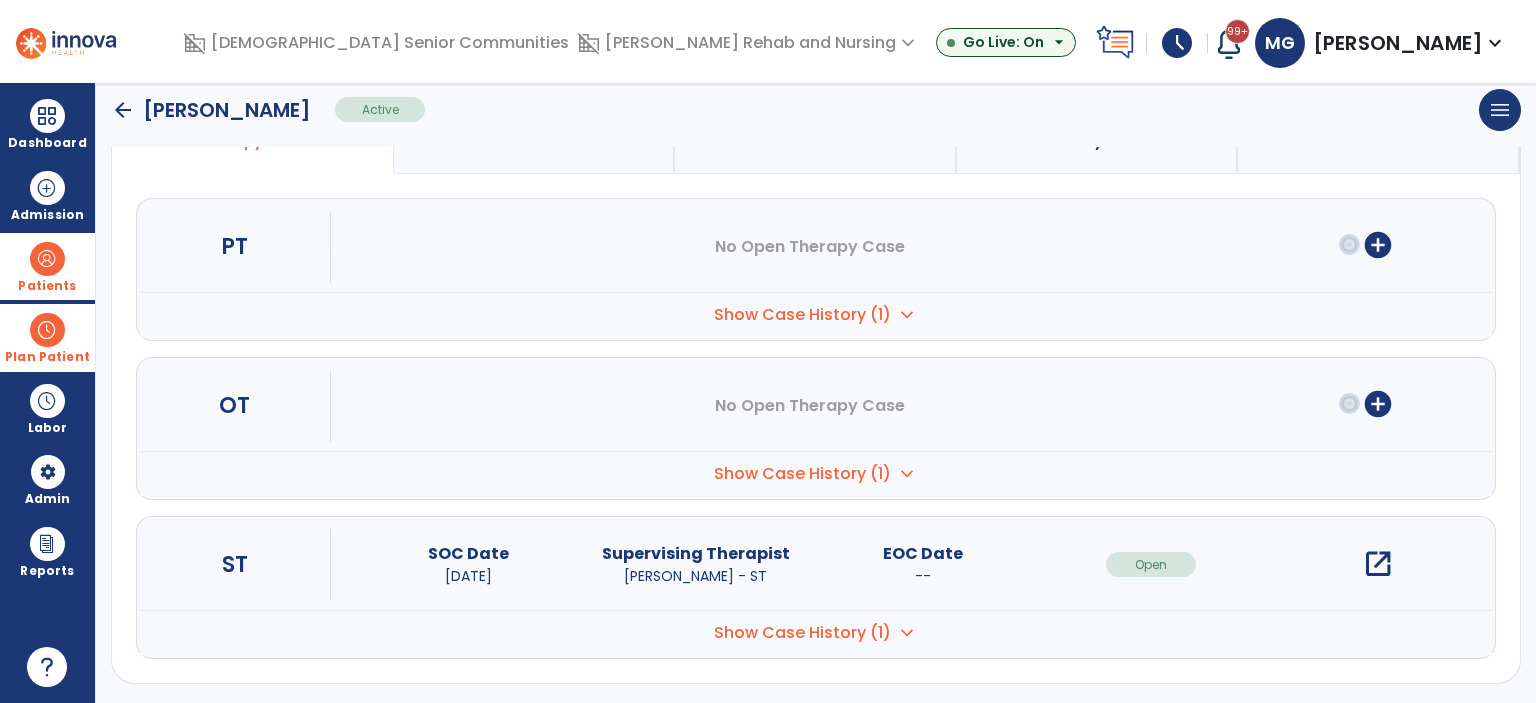 click on "Plan Patient" at bounding box center [47, 286] 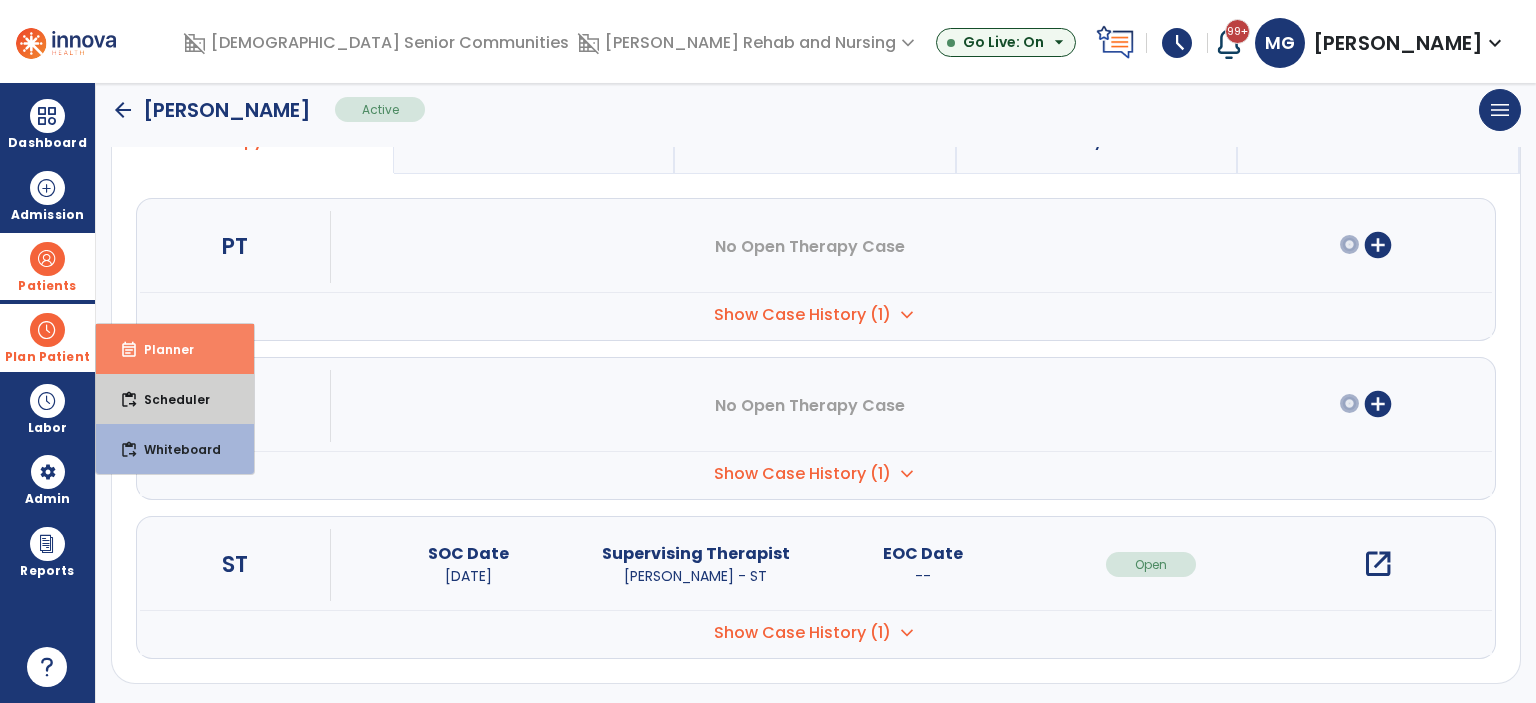 drag, startPoint x: 174, startPoint y: 403, endPoint x: 188, endPoint y: 340, distance: 64.53681 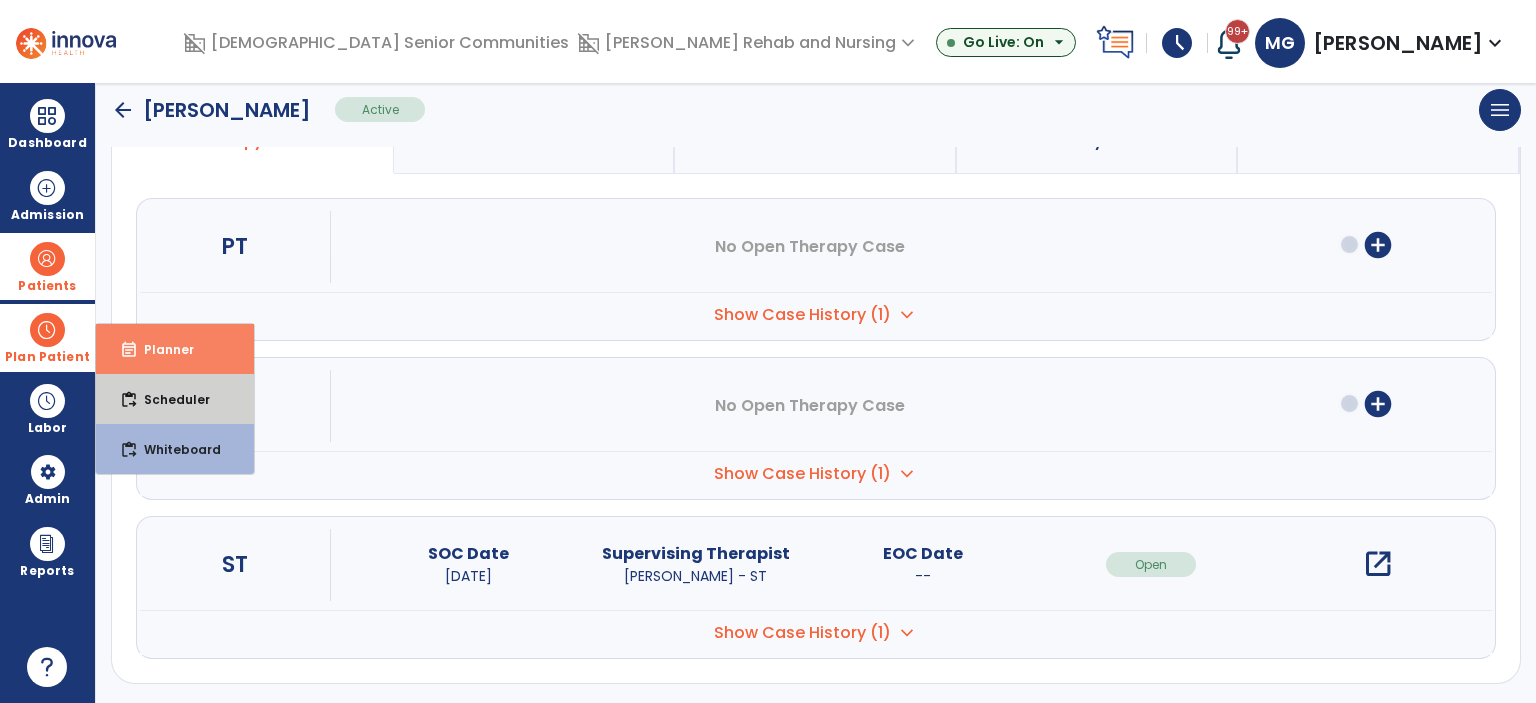 click on "event_note  Planner  content_paste_go  Scheduler  content_paste_go  Whiteboard" at bounding box center [175, 399] 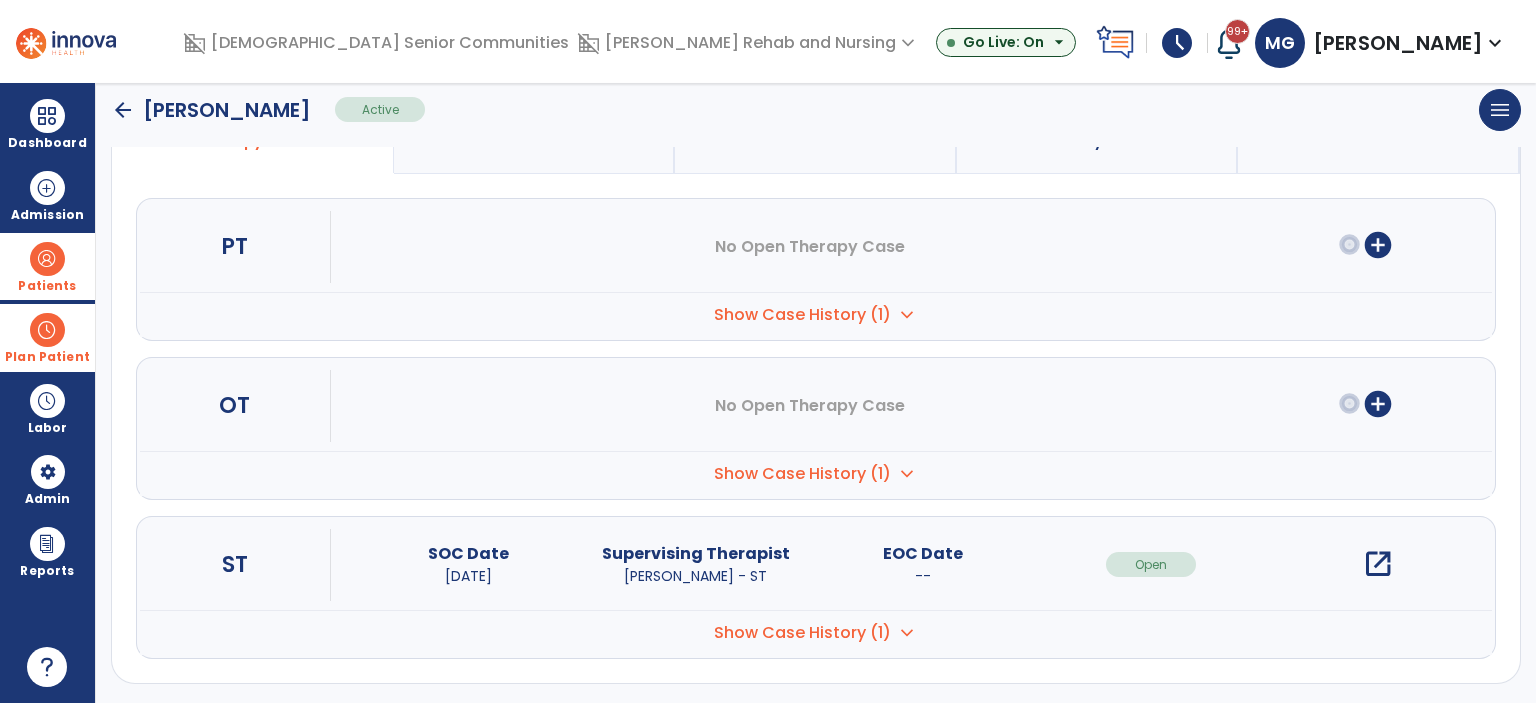 drag, startPoint x: 41, startPoint y: 347, endPoint x: 77, endPoint y: 346, distance: 36.013885 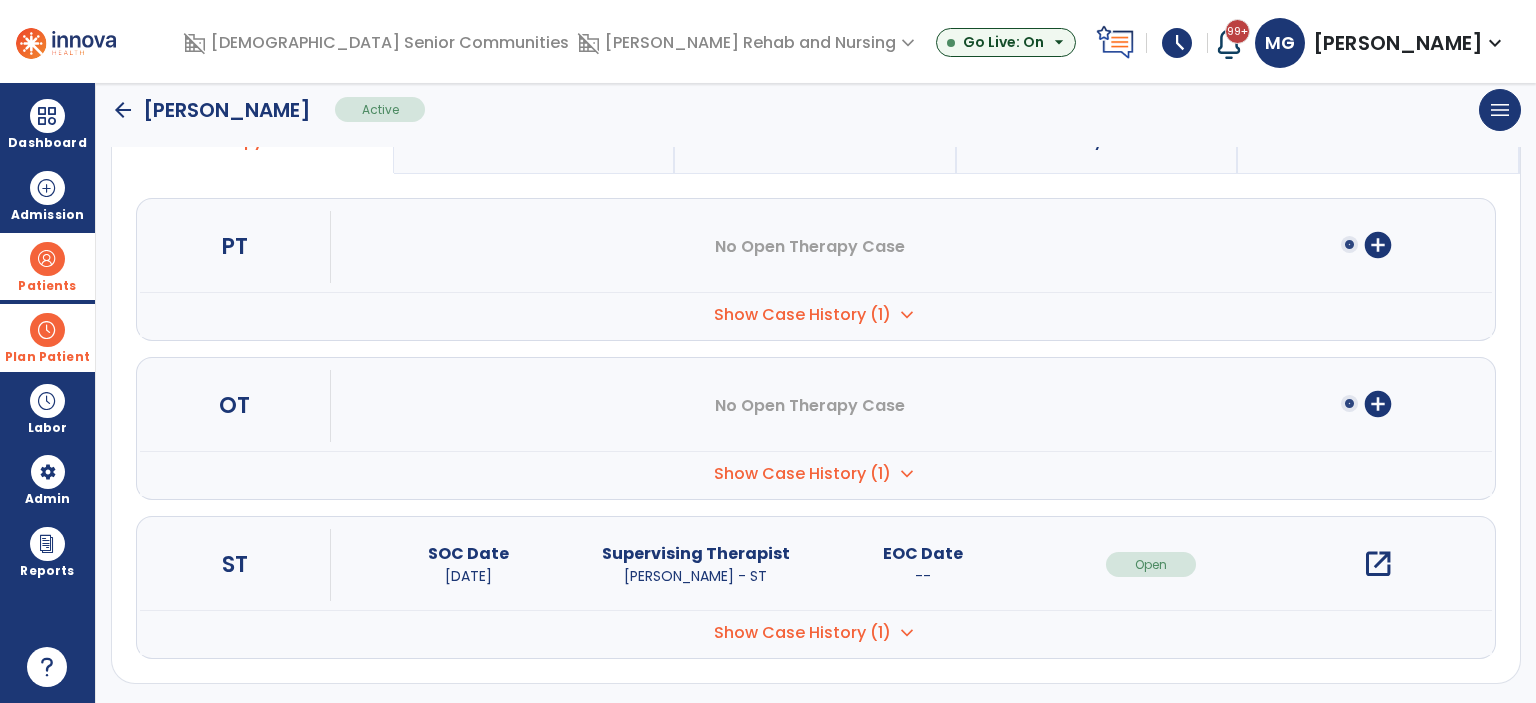 click on "Plan Patient" at bounding box center [47, 266] 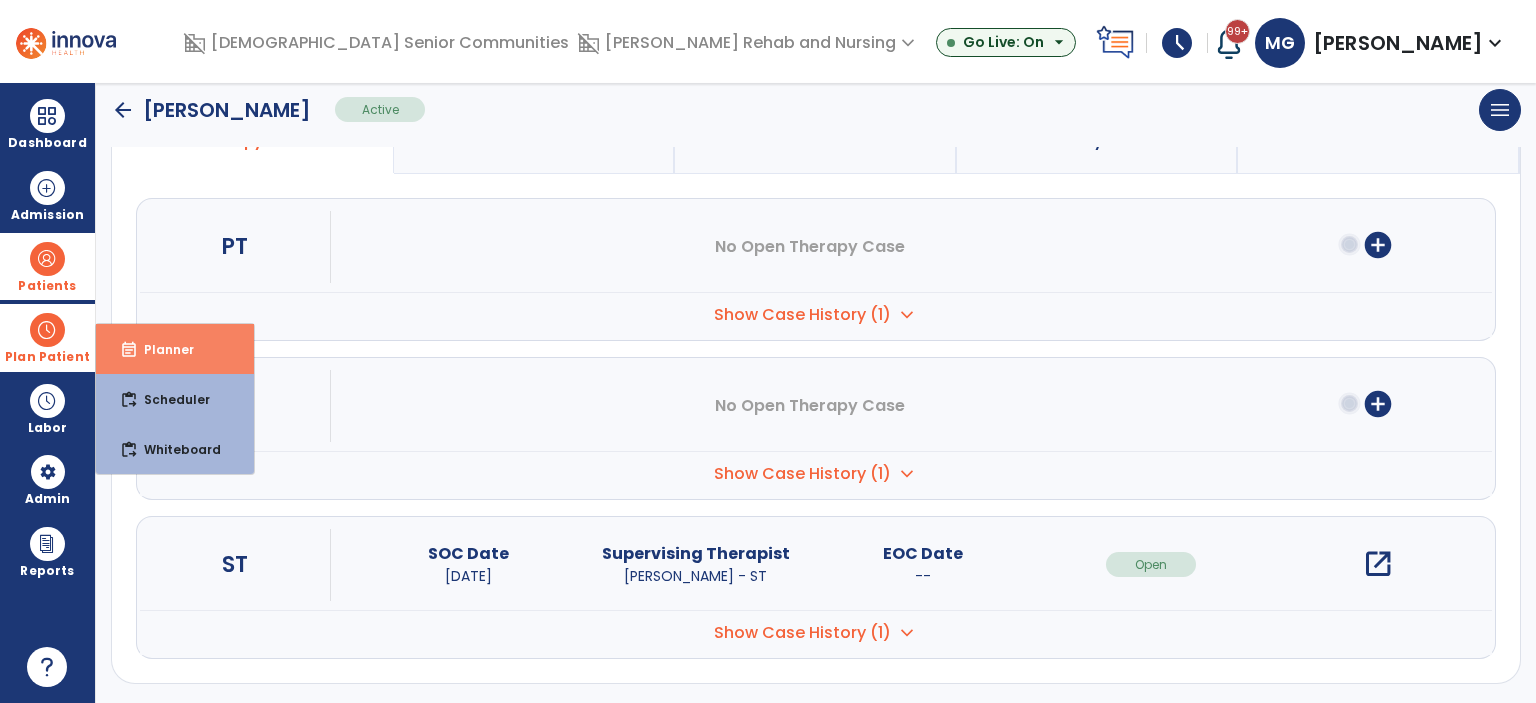 click on "event_note  Planner" at bounding box center (175, 349) 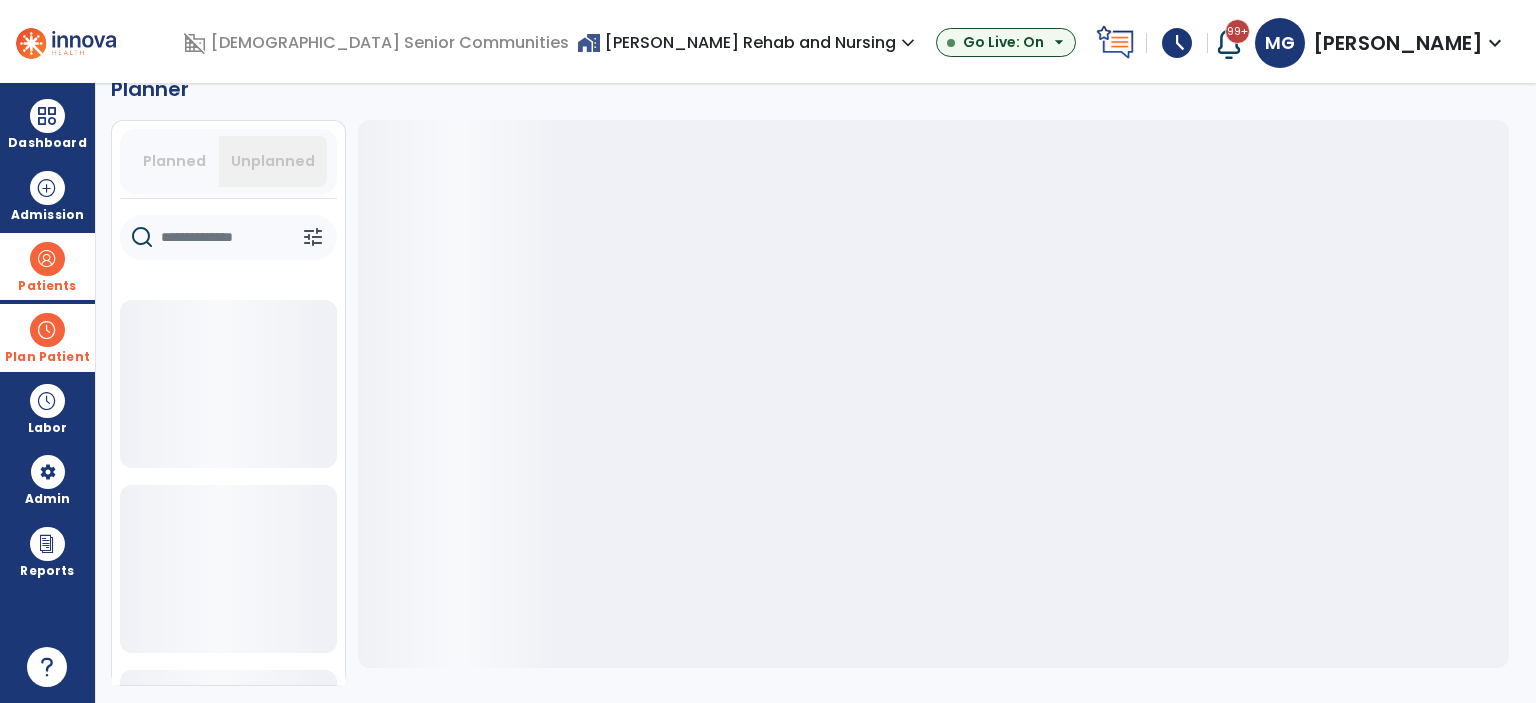 scroll, scrollTop: 36, scrollLeft: 0, axis: vertical 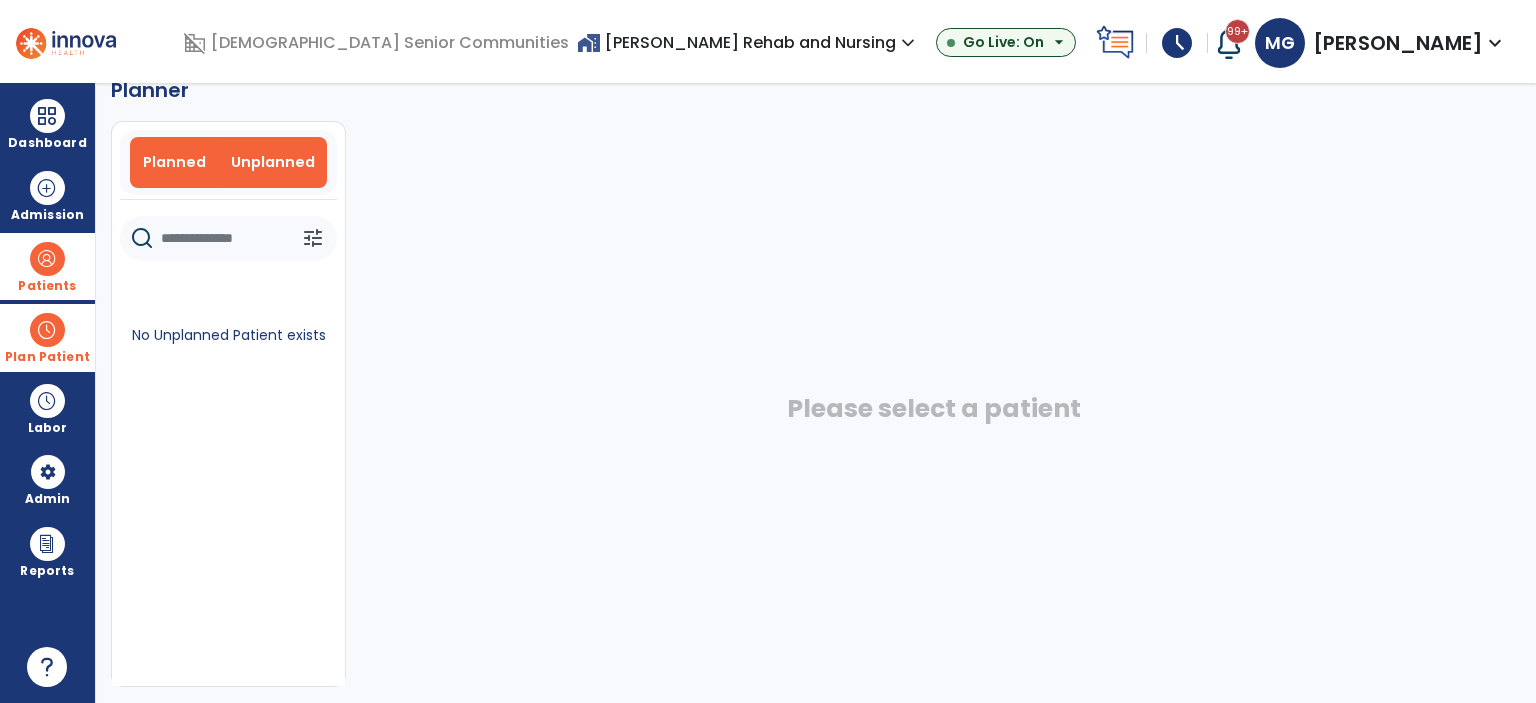 click on "Planned" at bounding box center [175, 162] 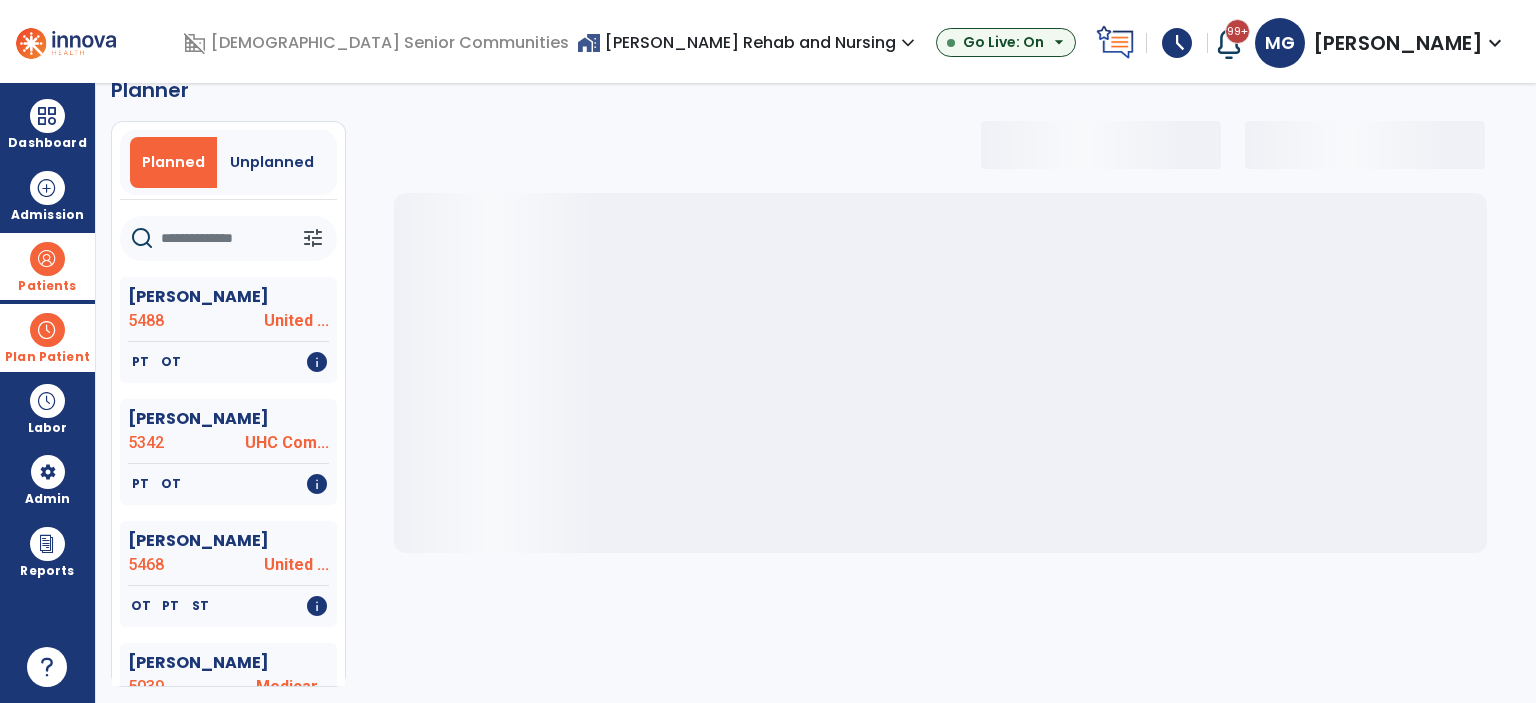 click 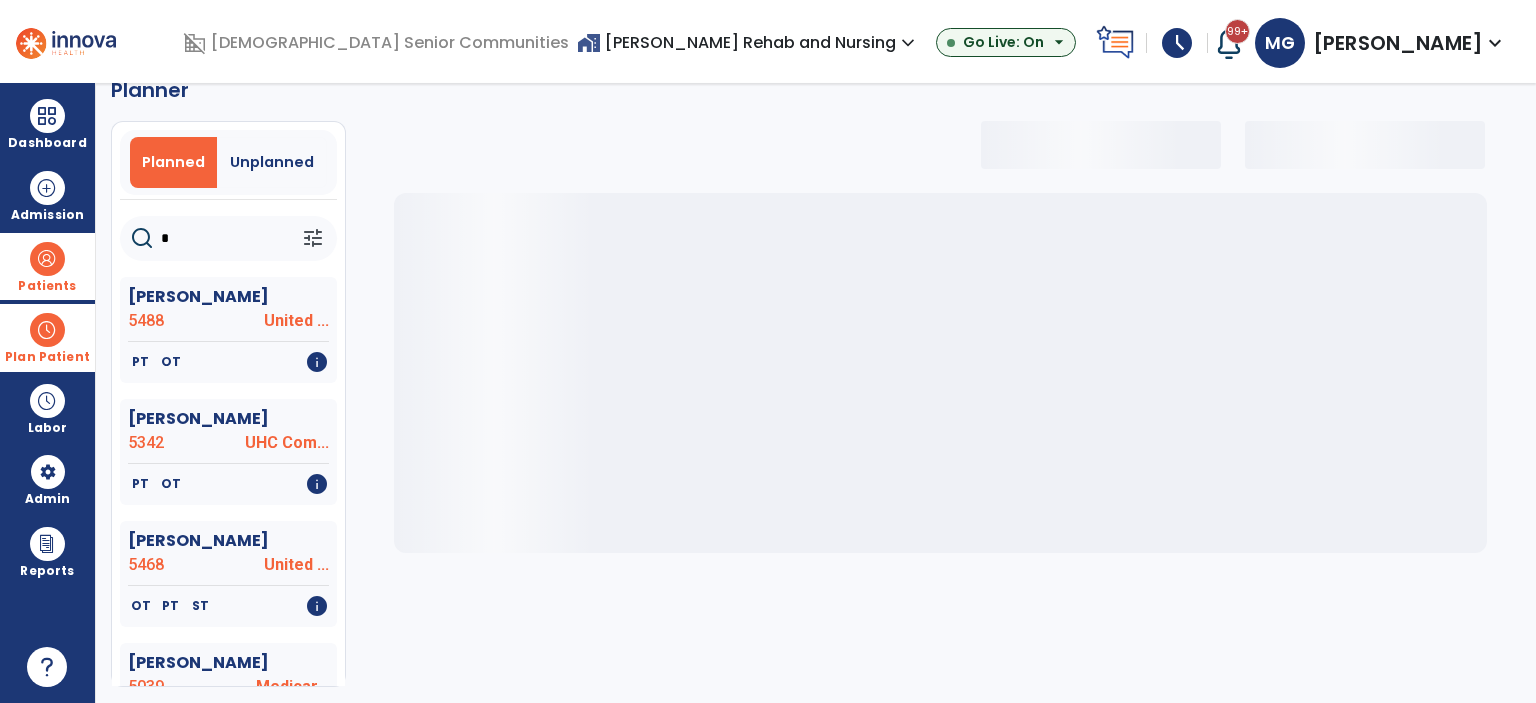 type on "**" 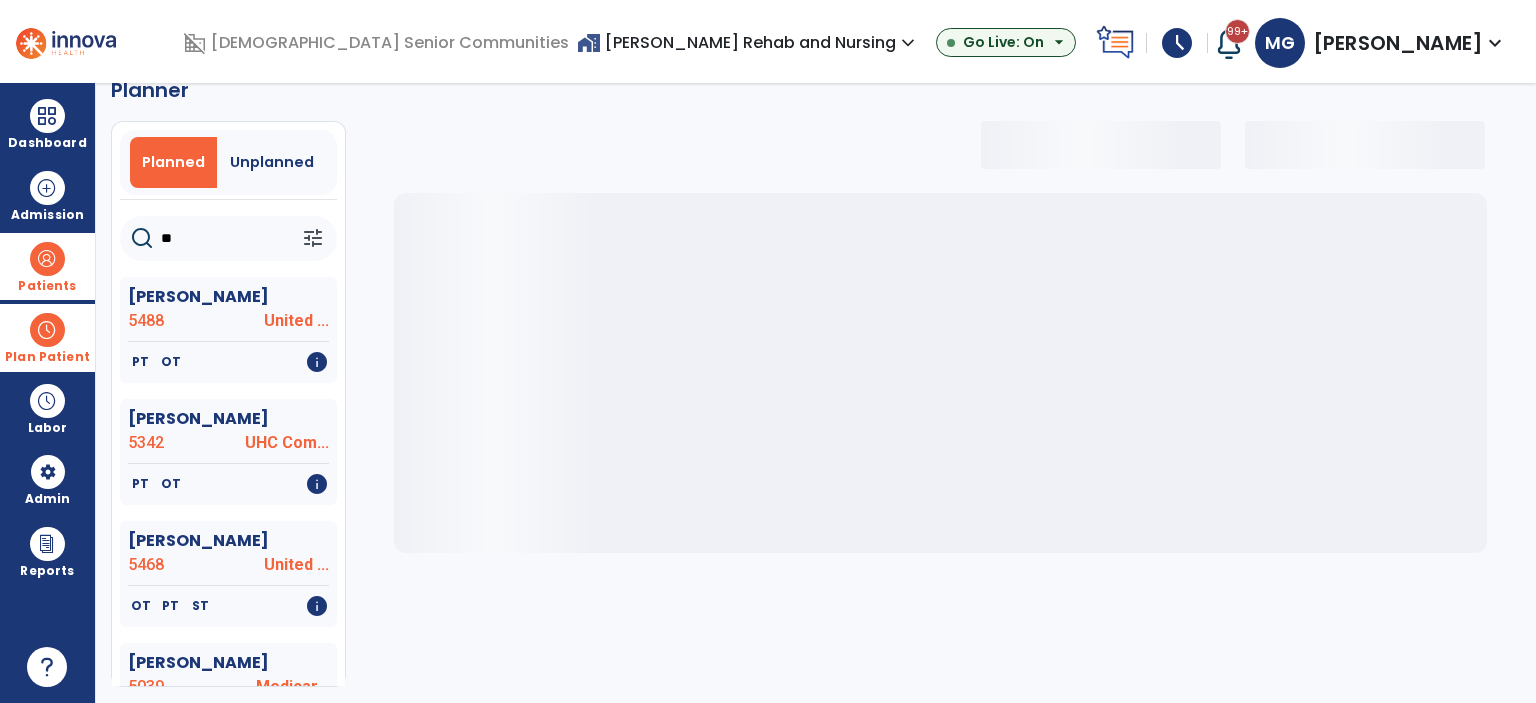 select on "***" 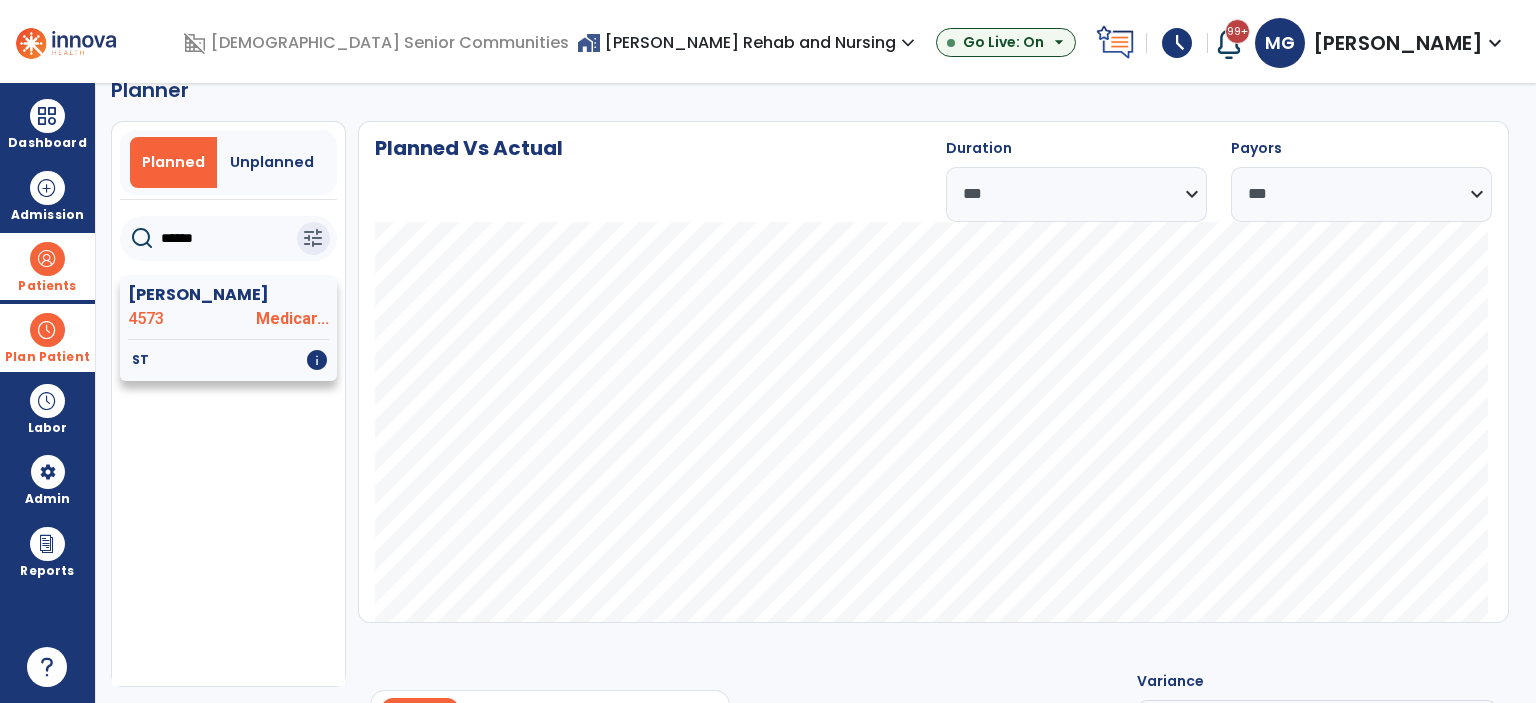 type on "******" 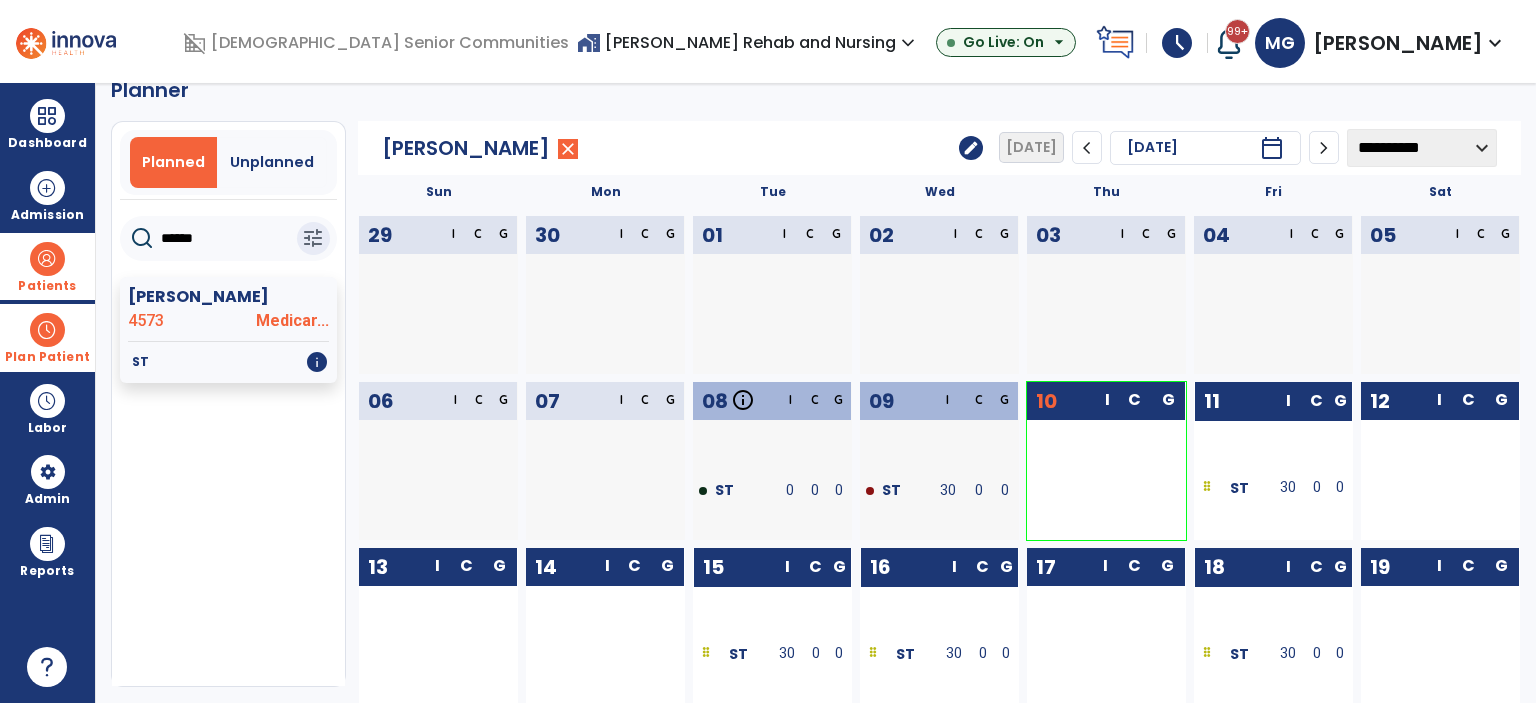 click at bounding box center [47, 330] 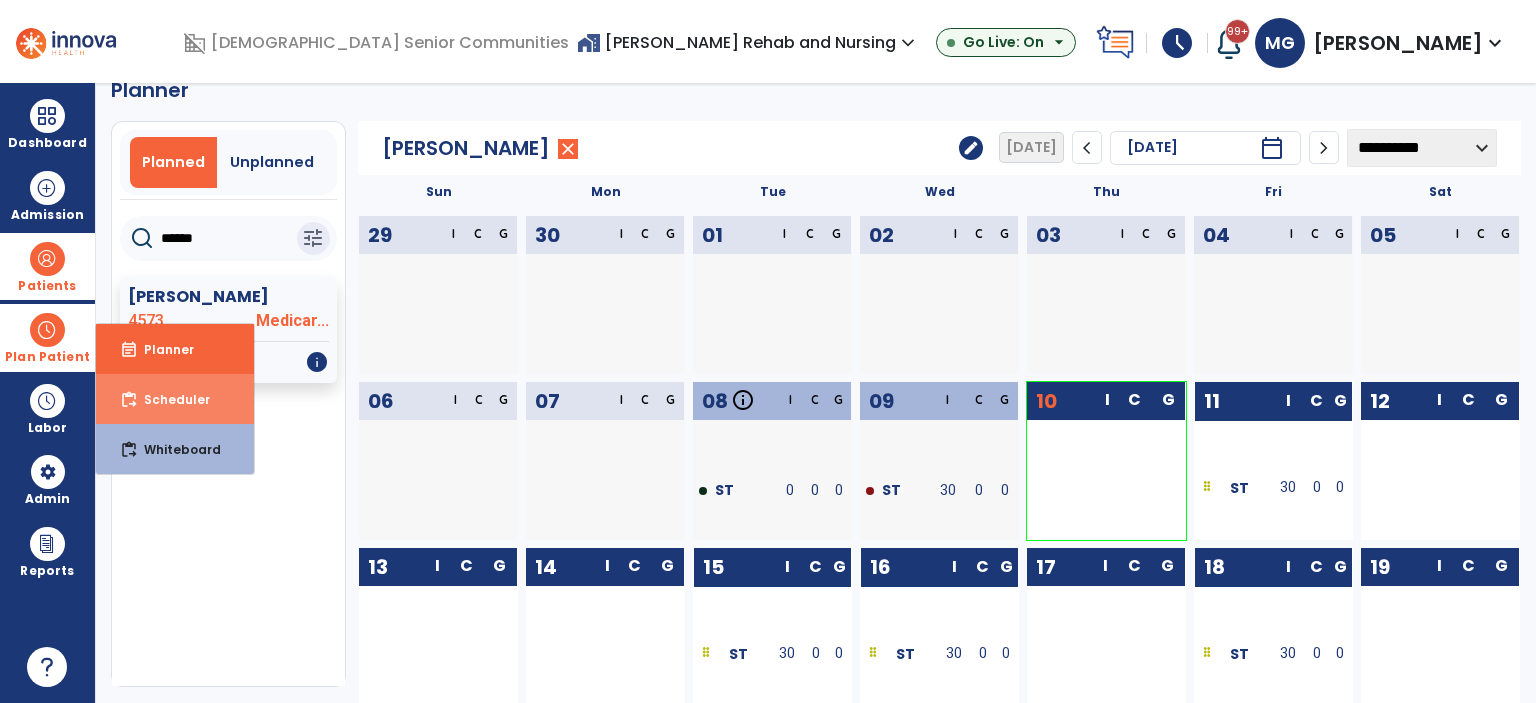 click on "Scheduler" at bounding box center (169, 399) 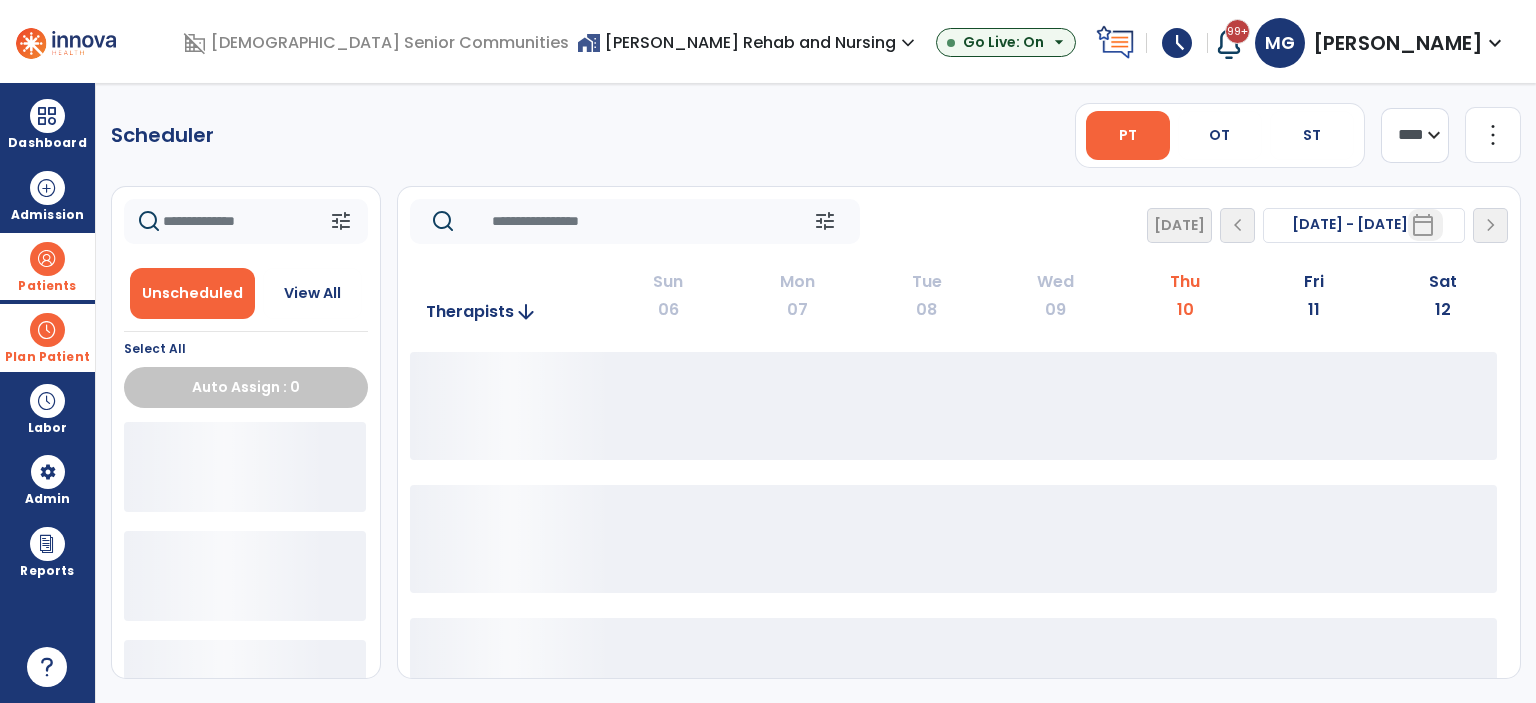 scroll, scrollTop: 0, scrollLeft: 0, axis: both 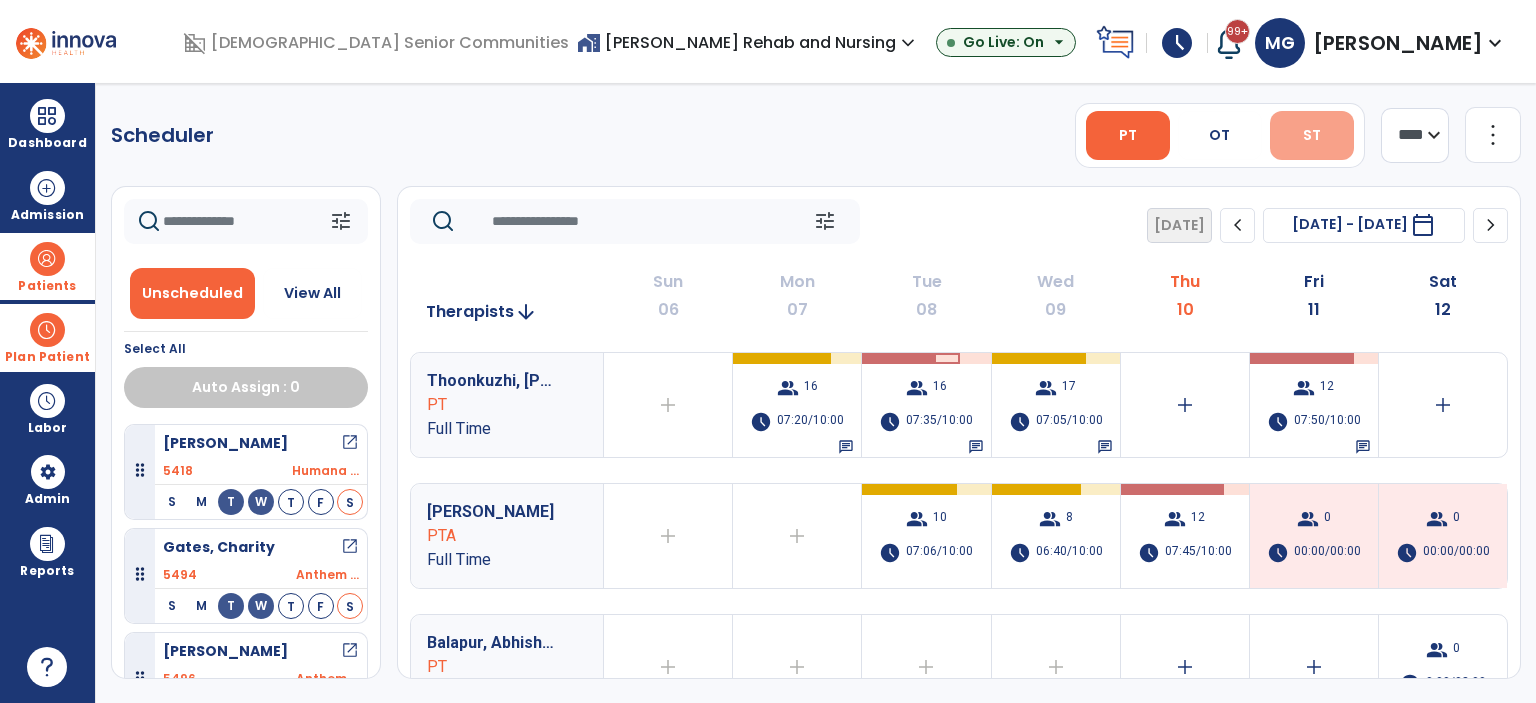 click on "ST" at bounding box center (1312, 135) 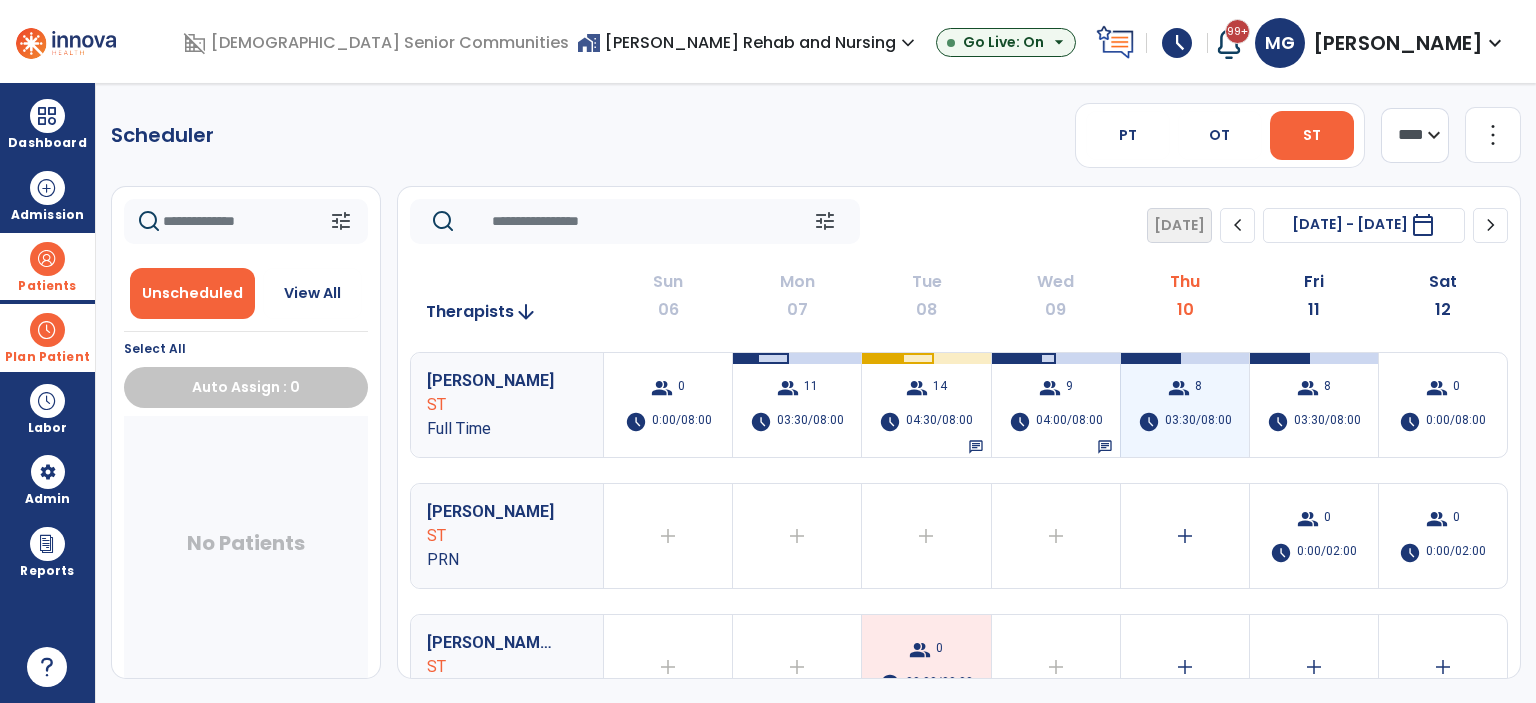 click on "group  8  schedule  03:30/08:00" at bounding box center [1185, 405] 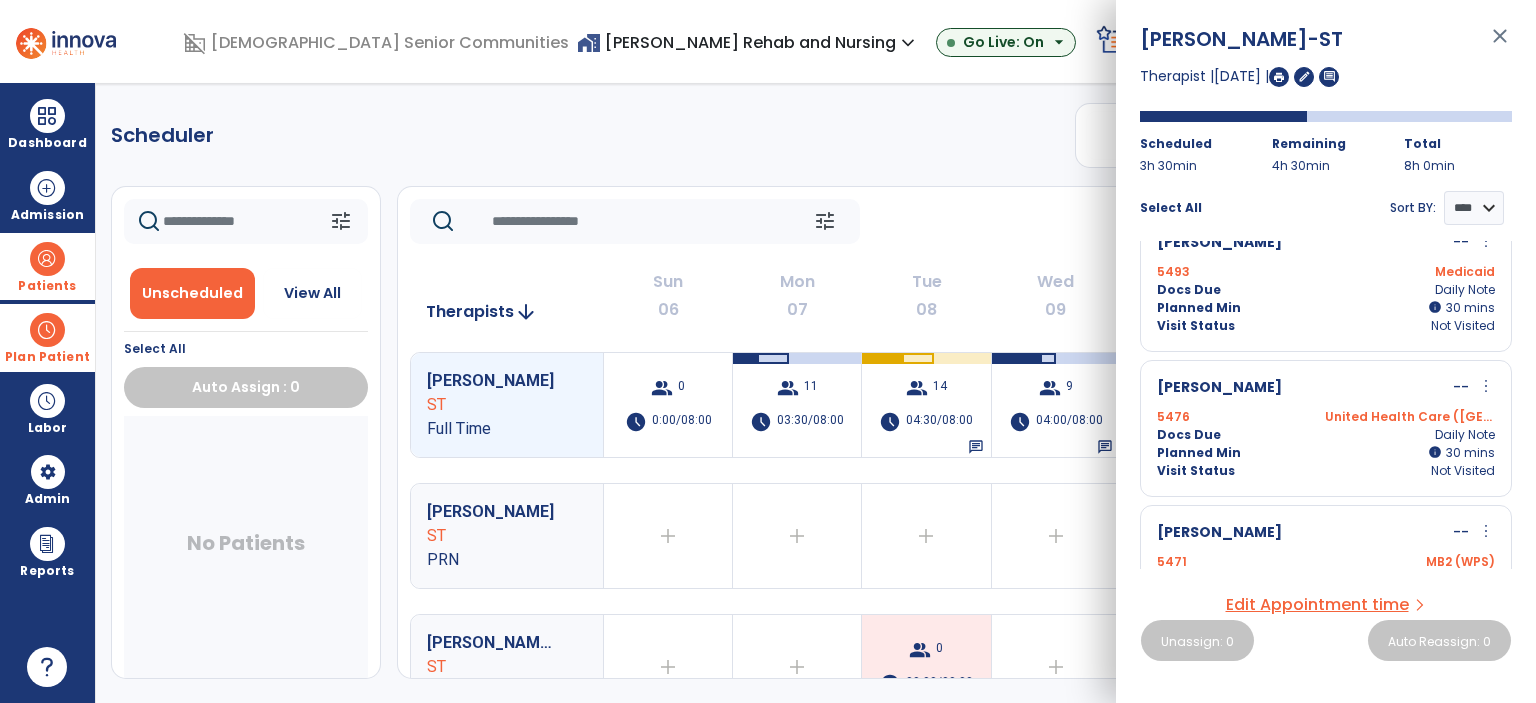 scroll, scrollTop: 0, scrollLeft: 0, axis: both 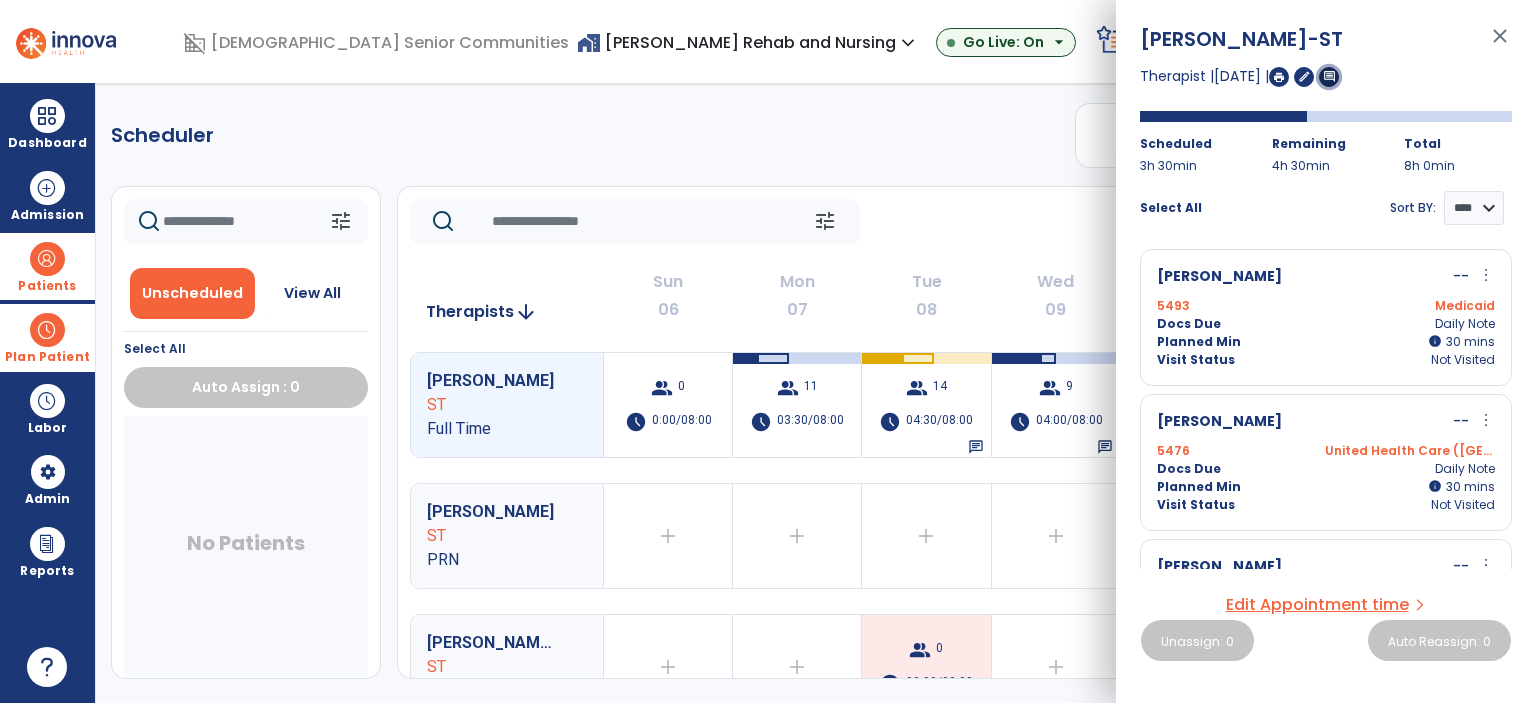 click on "comment" at bounding box center (1329, 76) 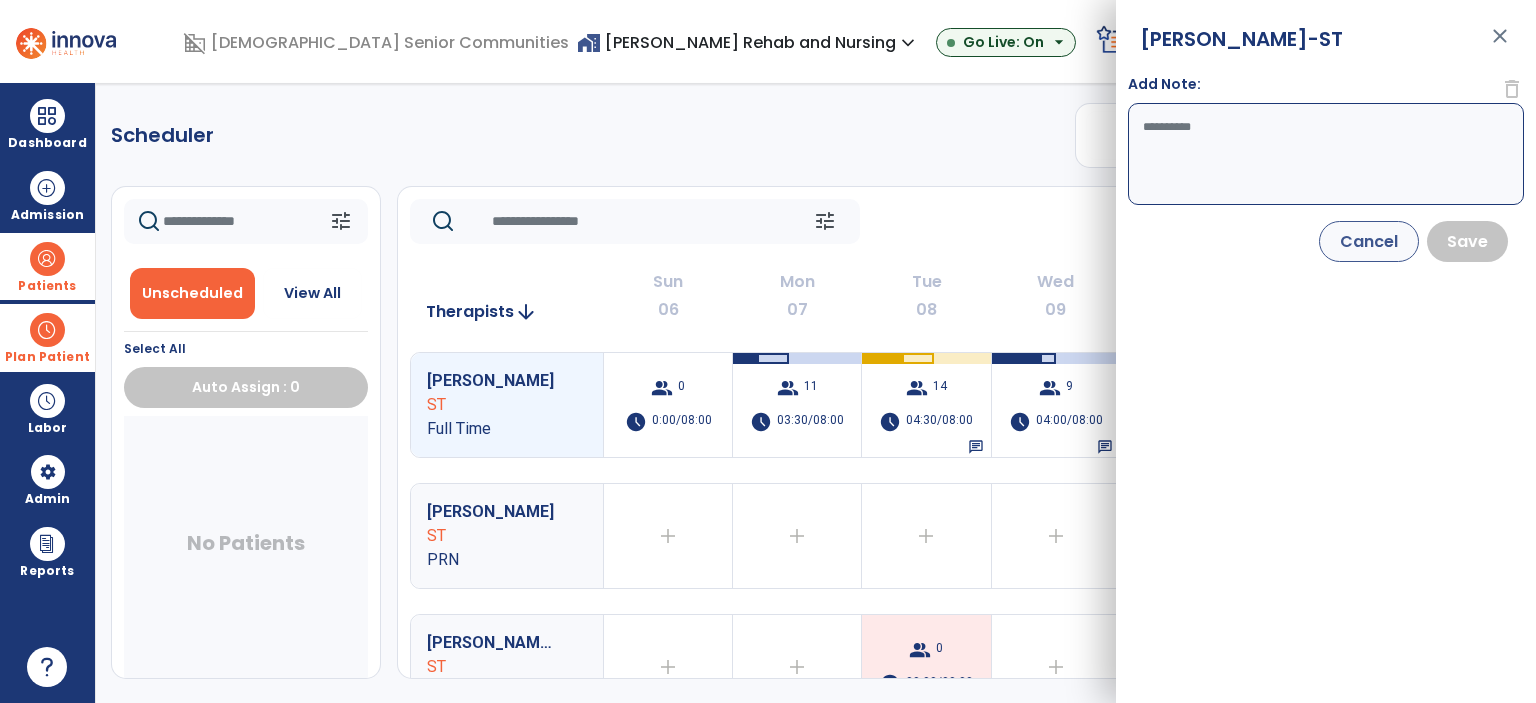click on "Add Note:" at bounding box center [1326, 154] 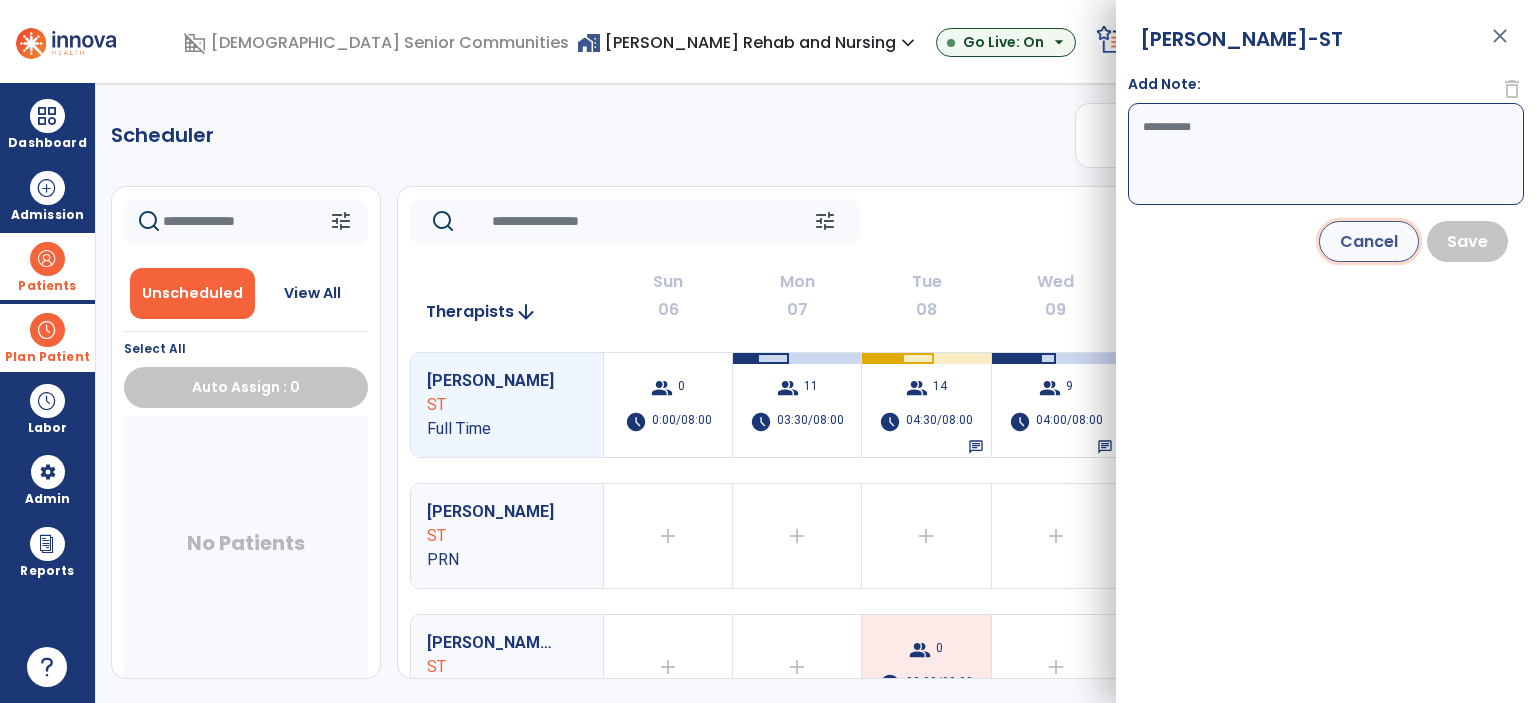 click on "Cancel" at bounding box center [1369, 241] 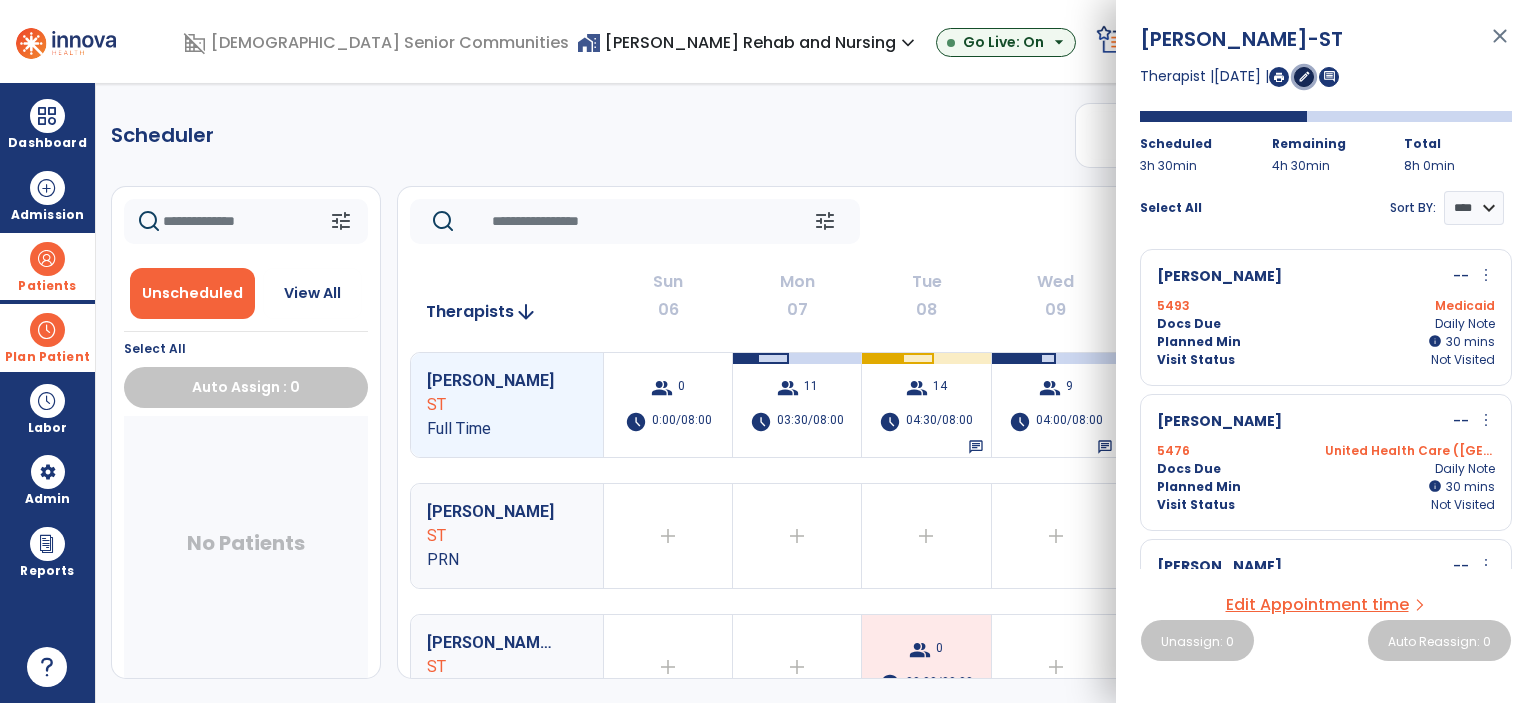 click on "edit" at bounding box center [1304, 76] 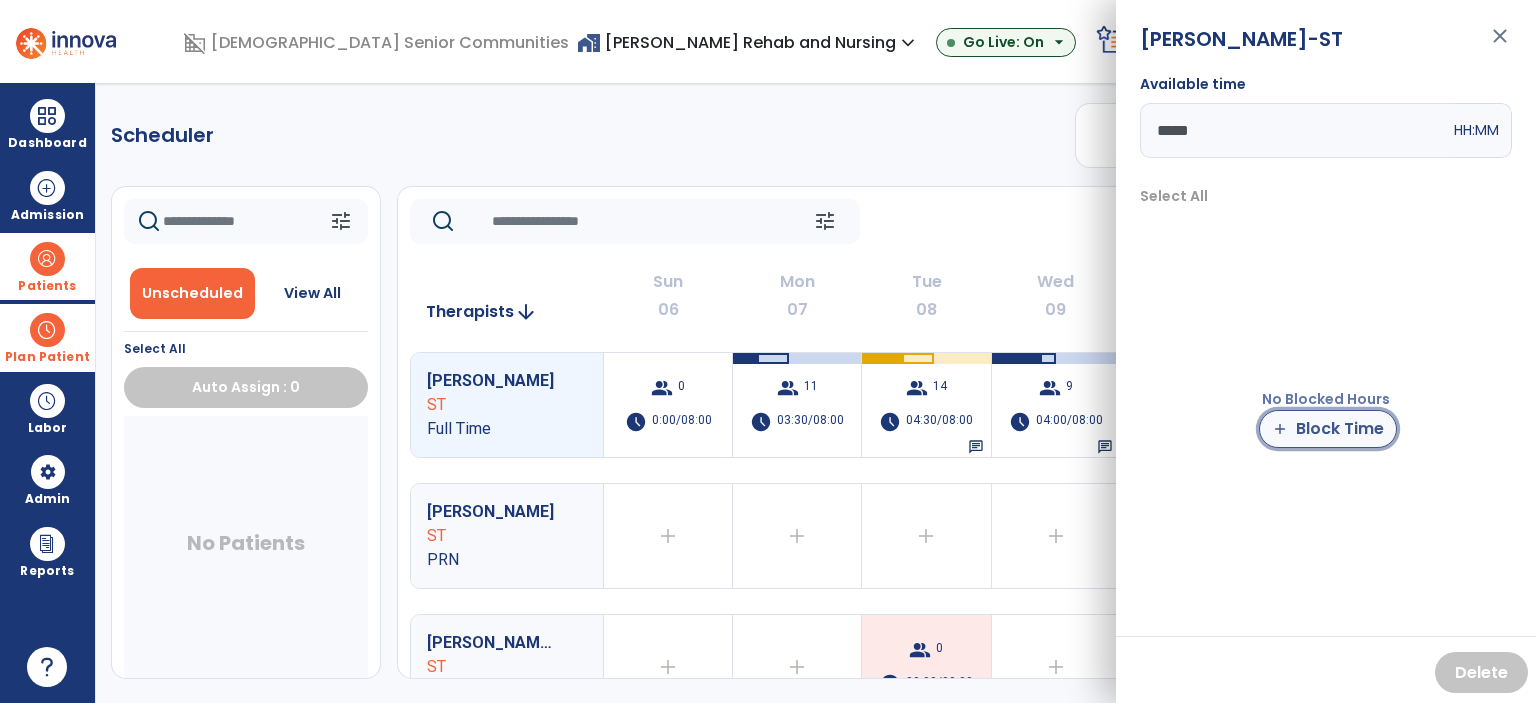 click on "add   Block Time" at bounding box center [1328, 429] 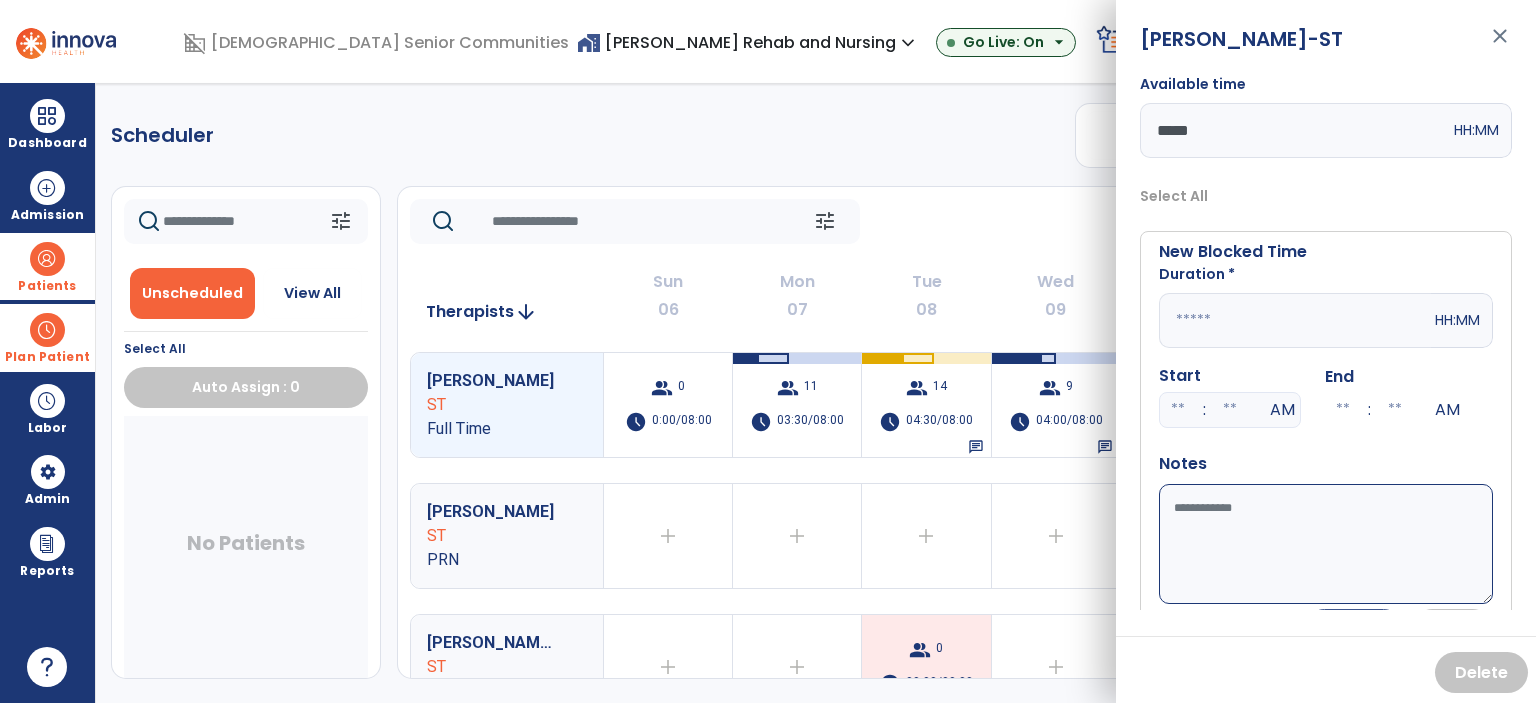 click at bounding box center [1295, 320] 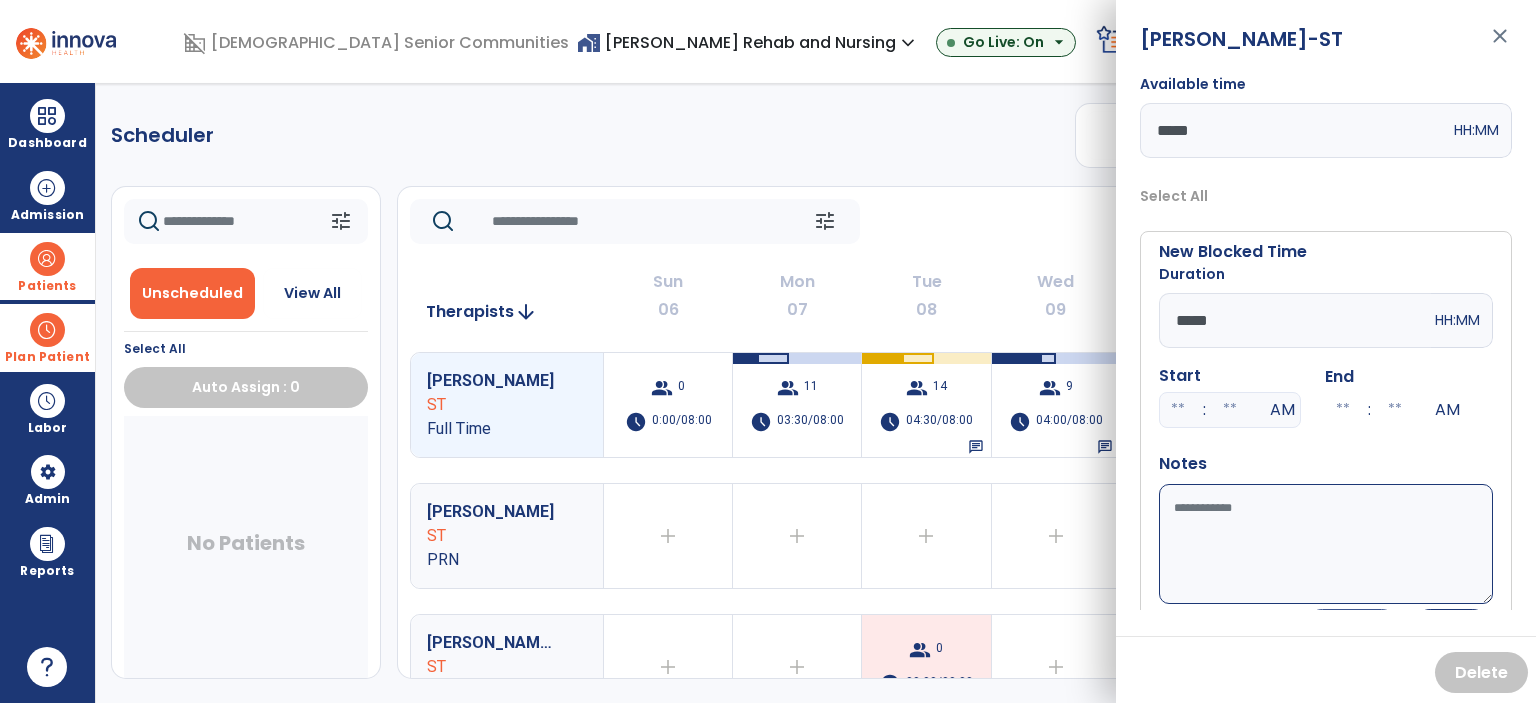 type on "*****" 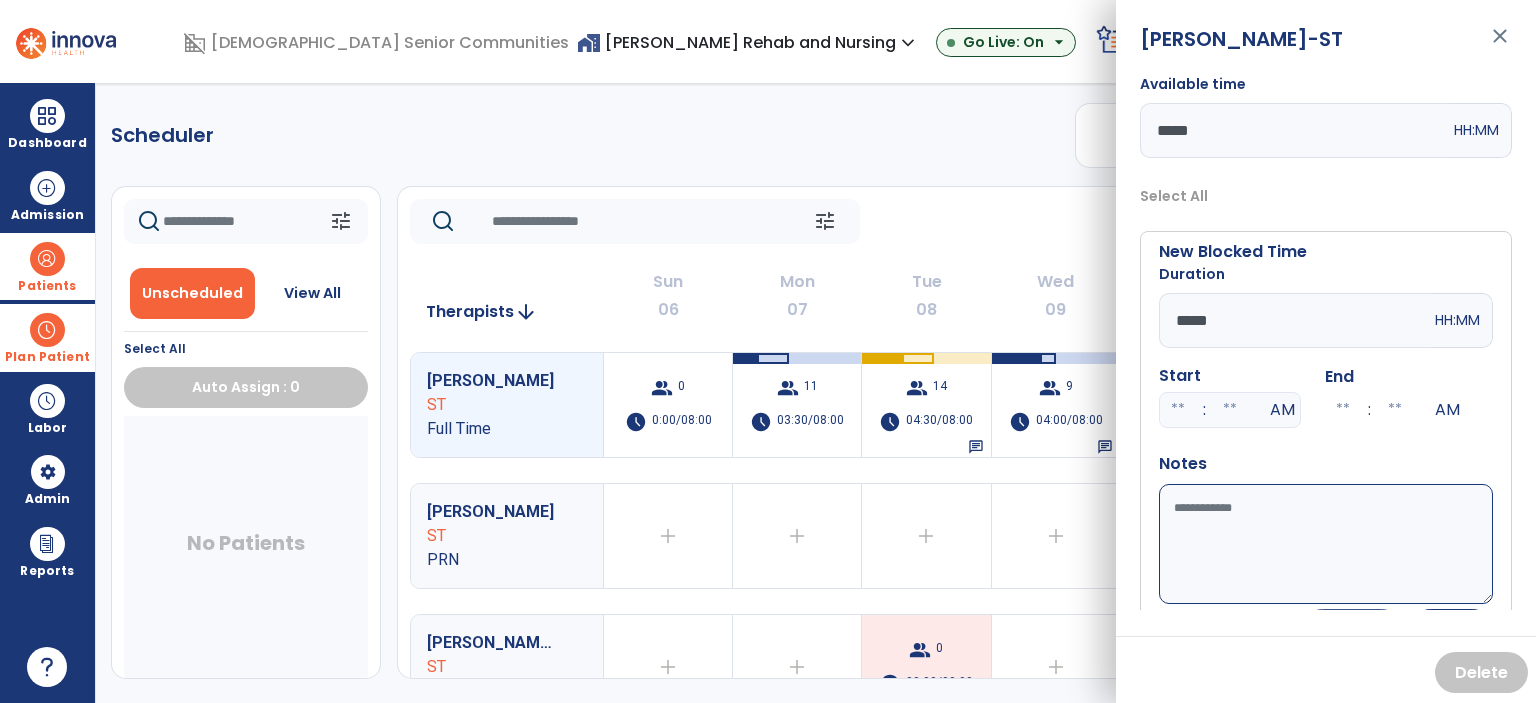 click at bounding box center [1178, 410] 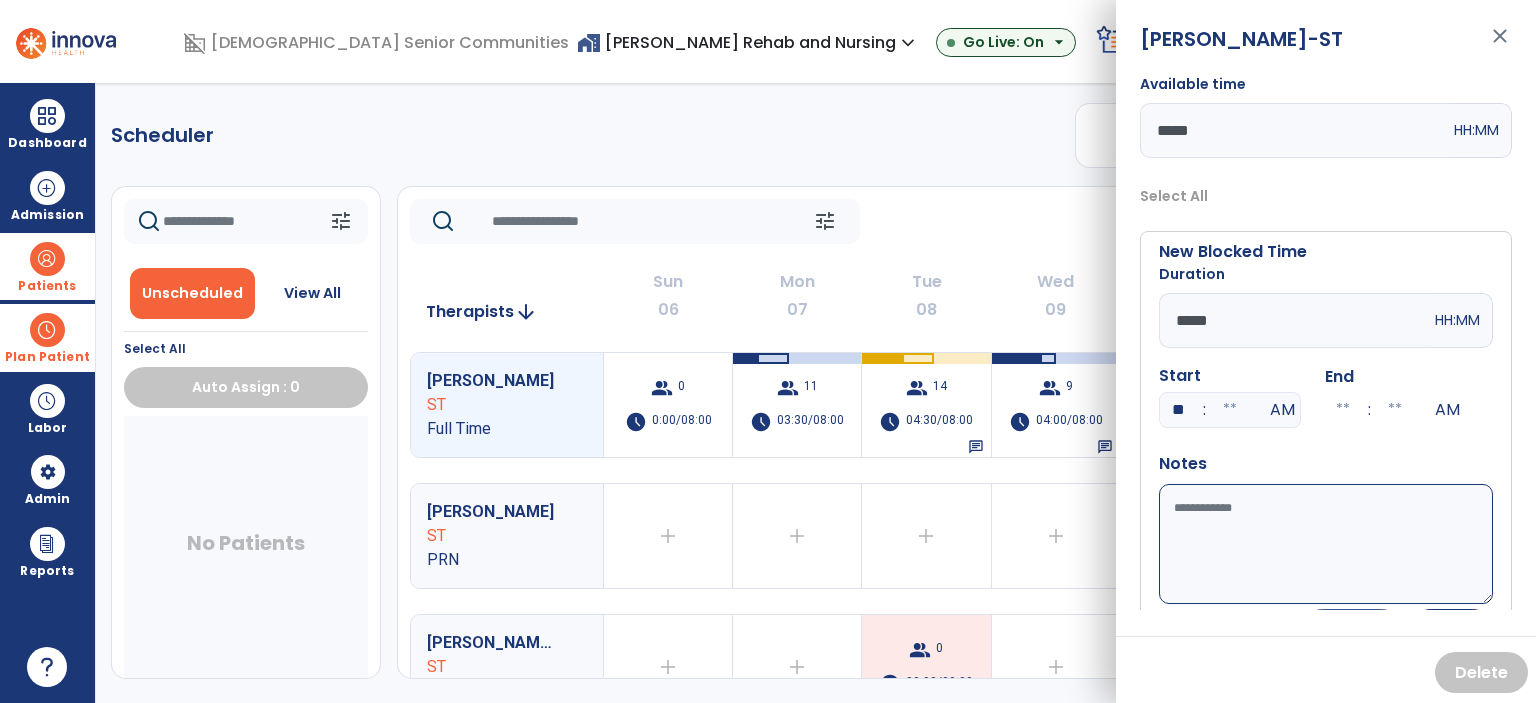 type on "**" 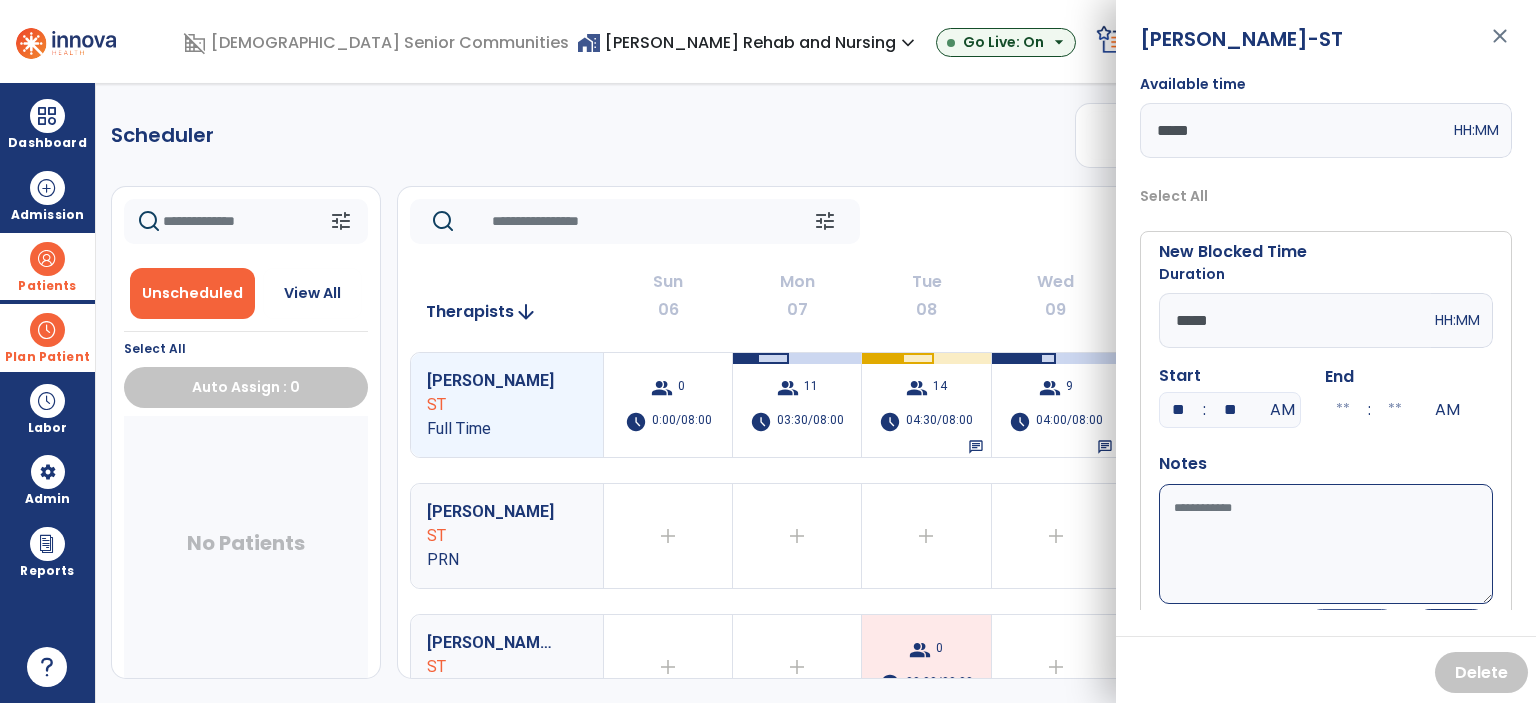 type on "**" 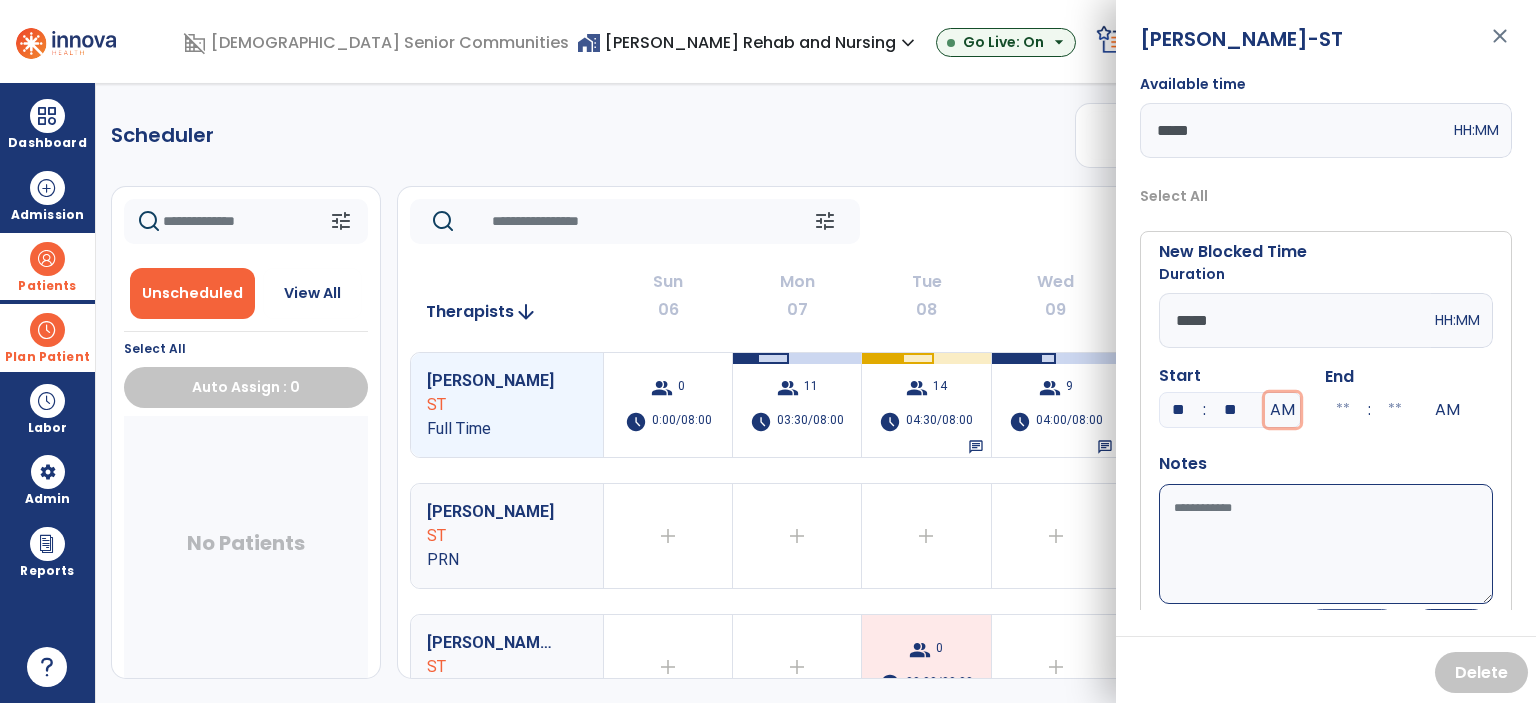 type on "**" 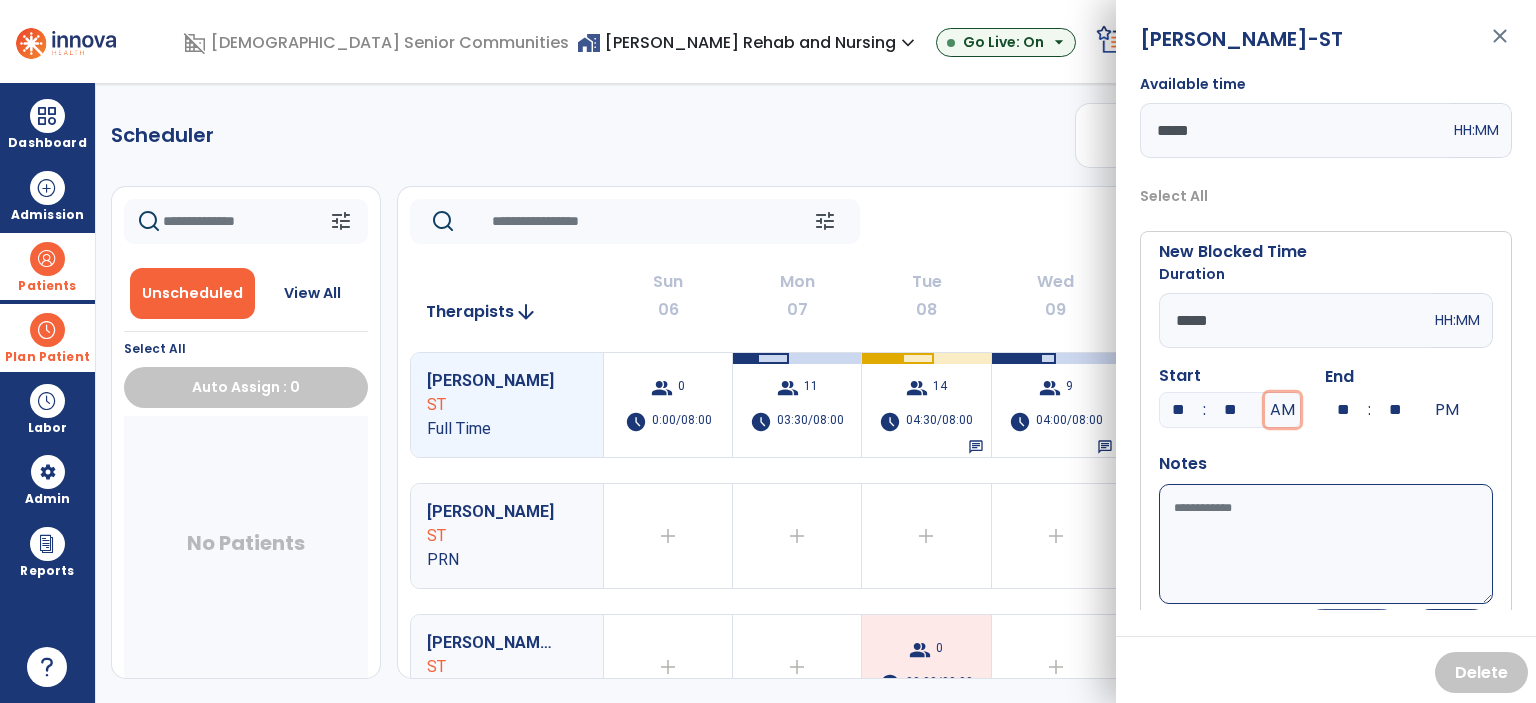 type 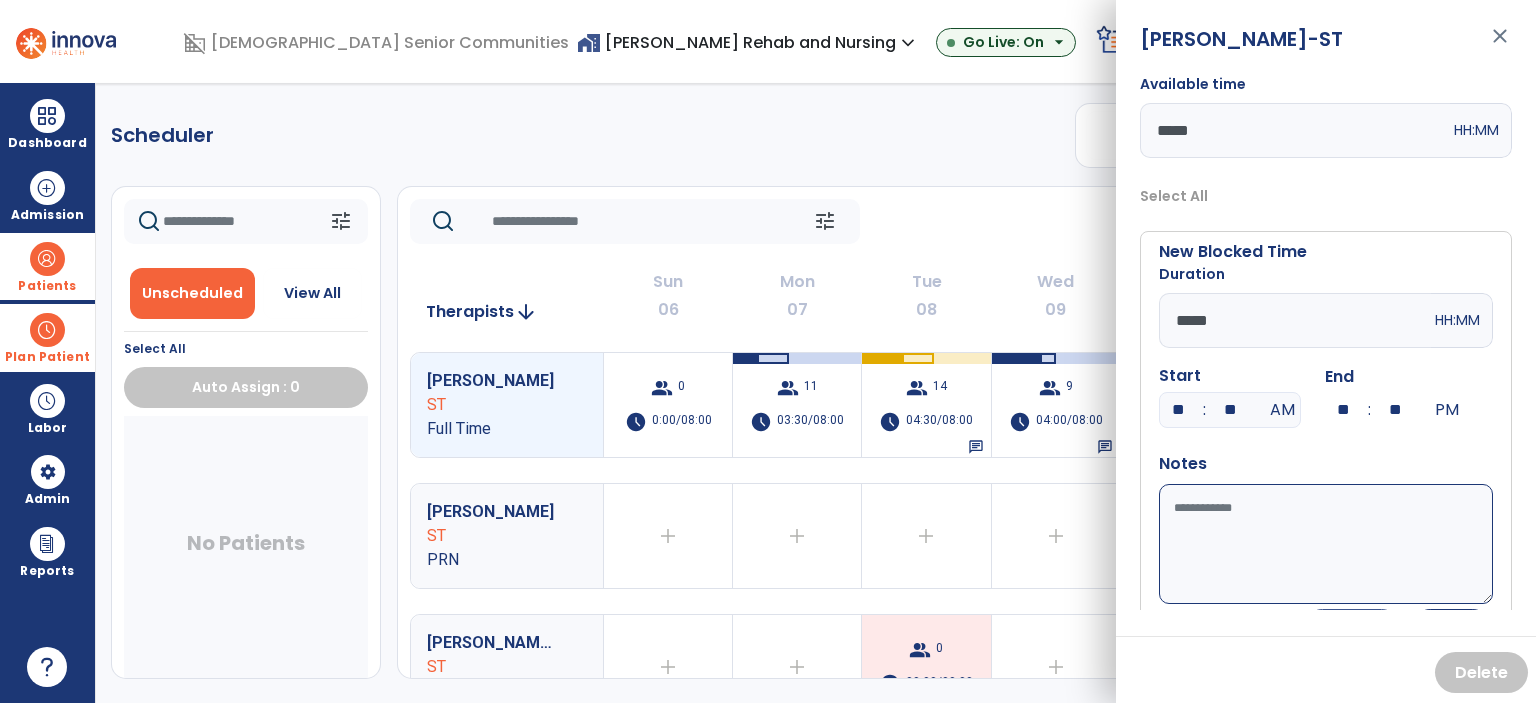 click on "Available time" at bounding box center [1326, 544] 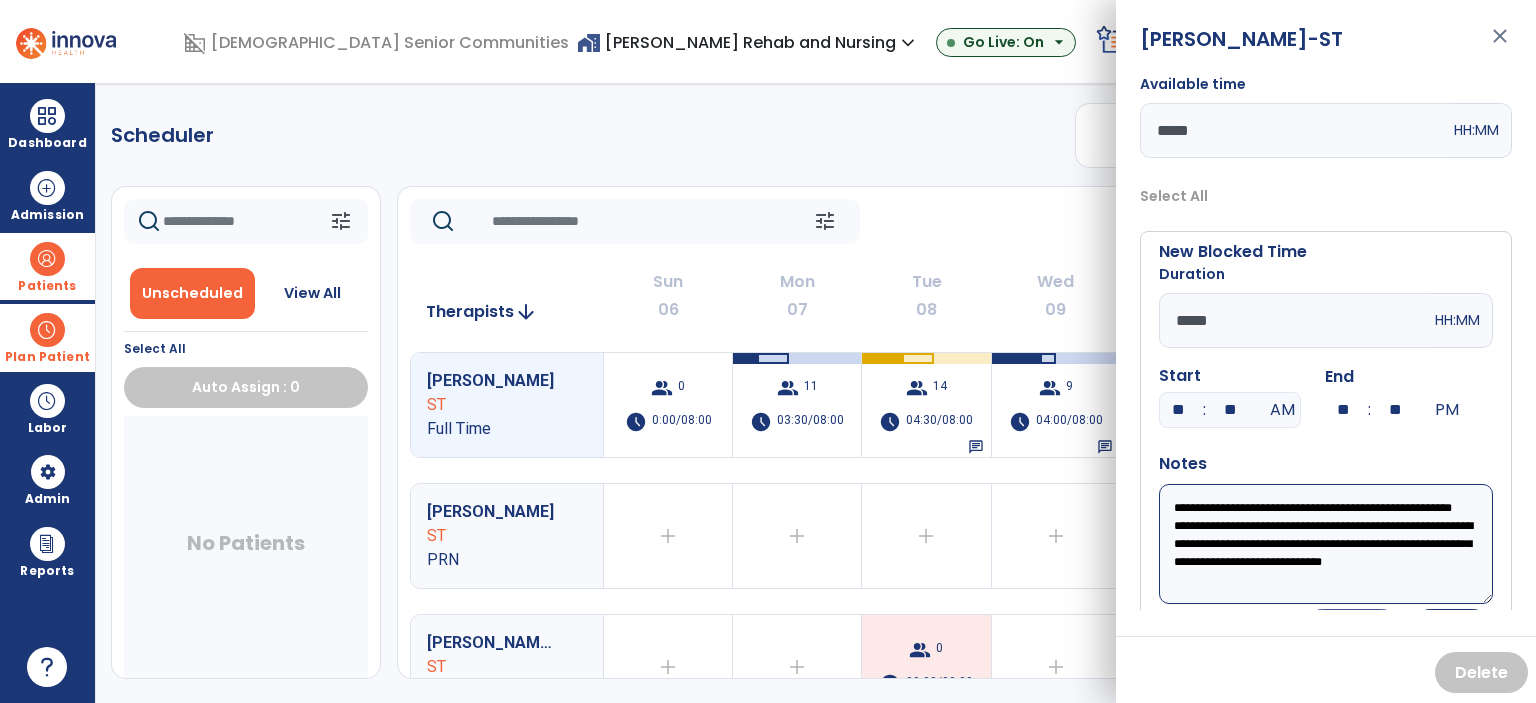 scroll, scrollTop: 48, scrollLeft: 0, axis: vertical 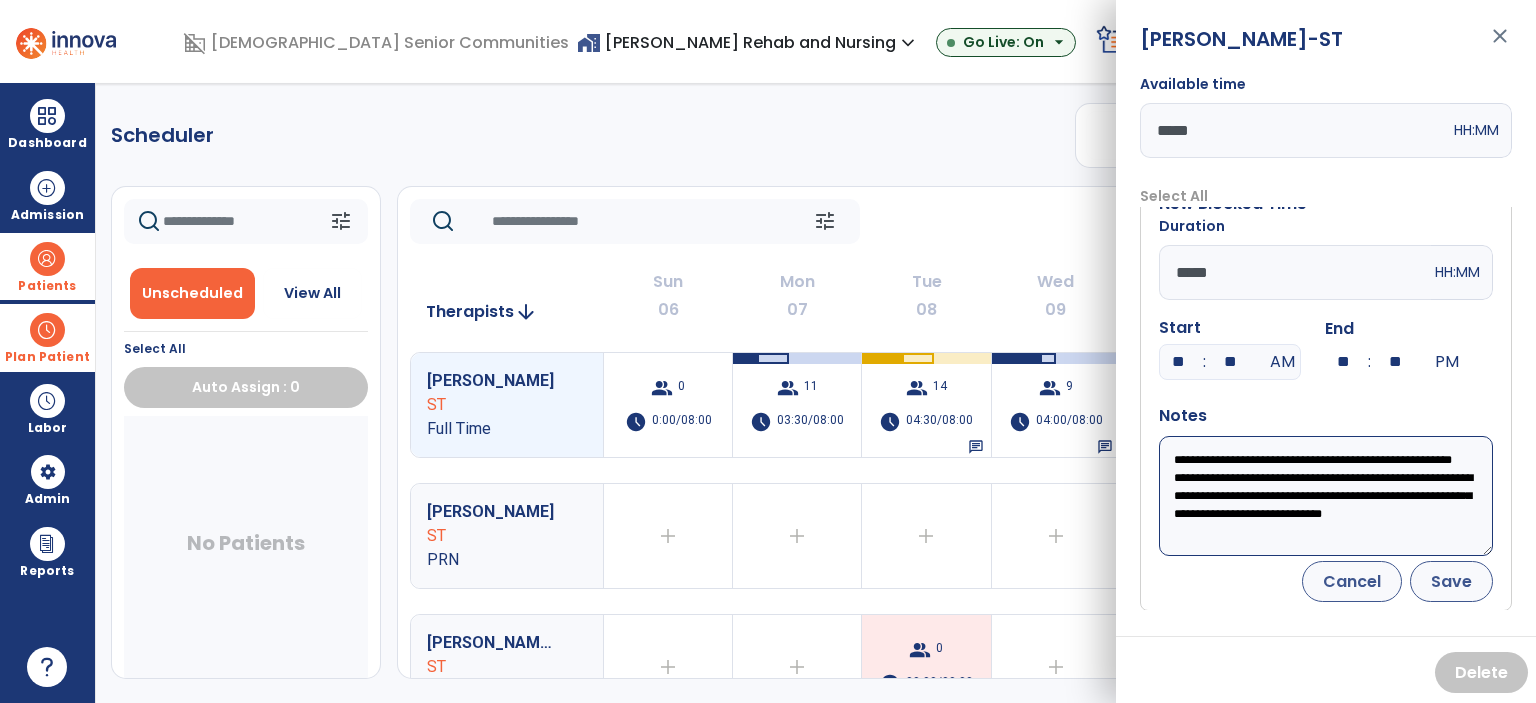type on "**********" 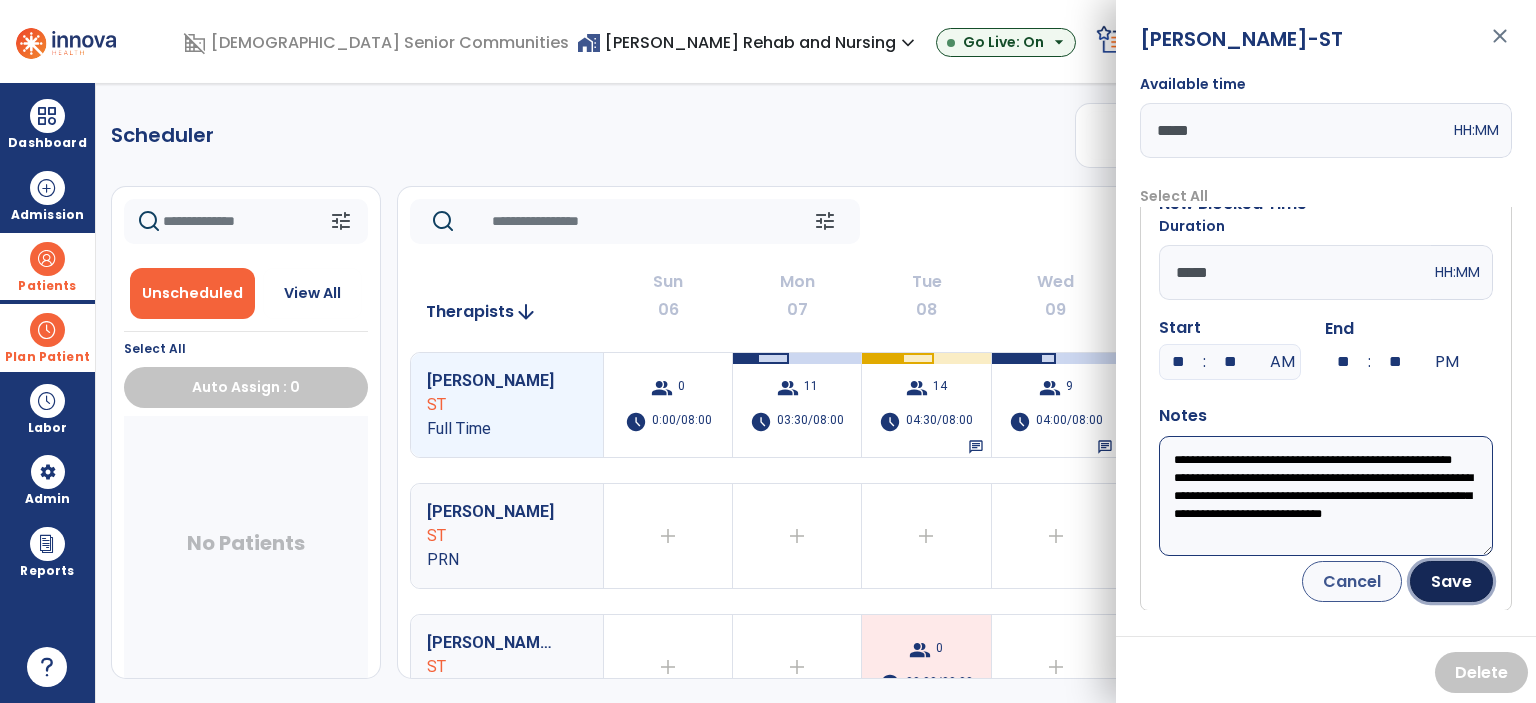 drag, startPoint x: 1452, startPoint y: 579, endPoint x: 1368, endPoint y: 583, distance: 84.095184 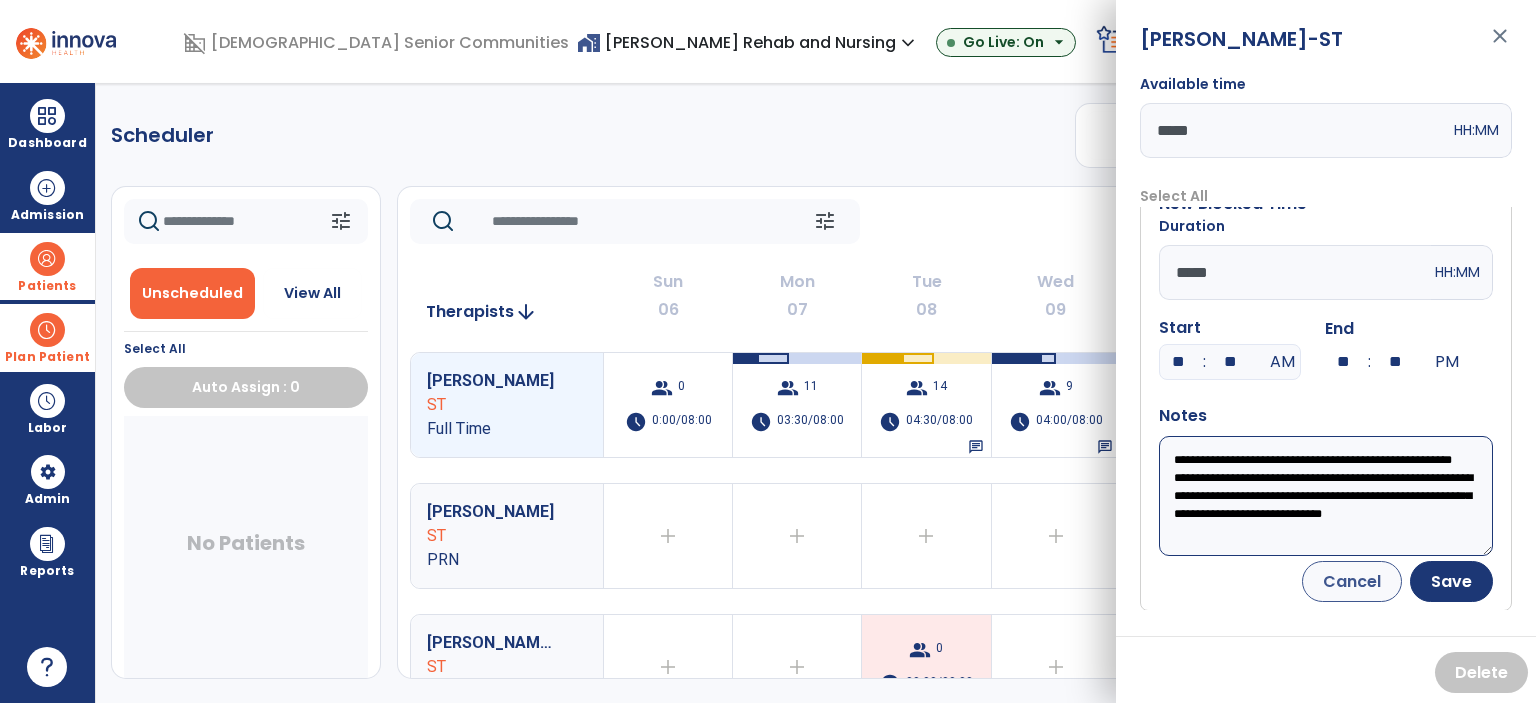 scroll, scrollTop: 0, scrollLeft: 0, axis: both 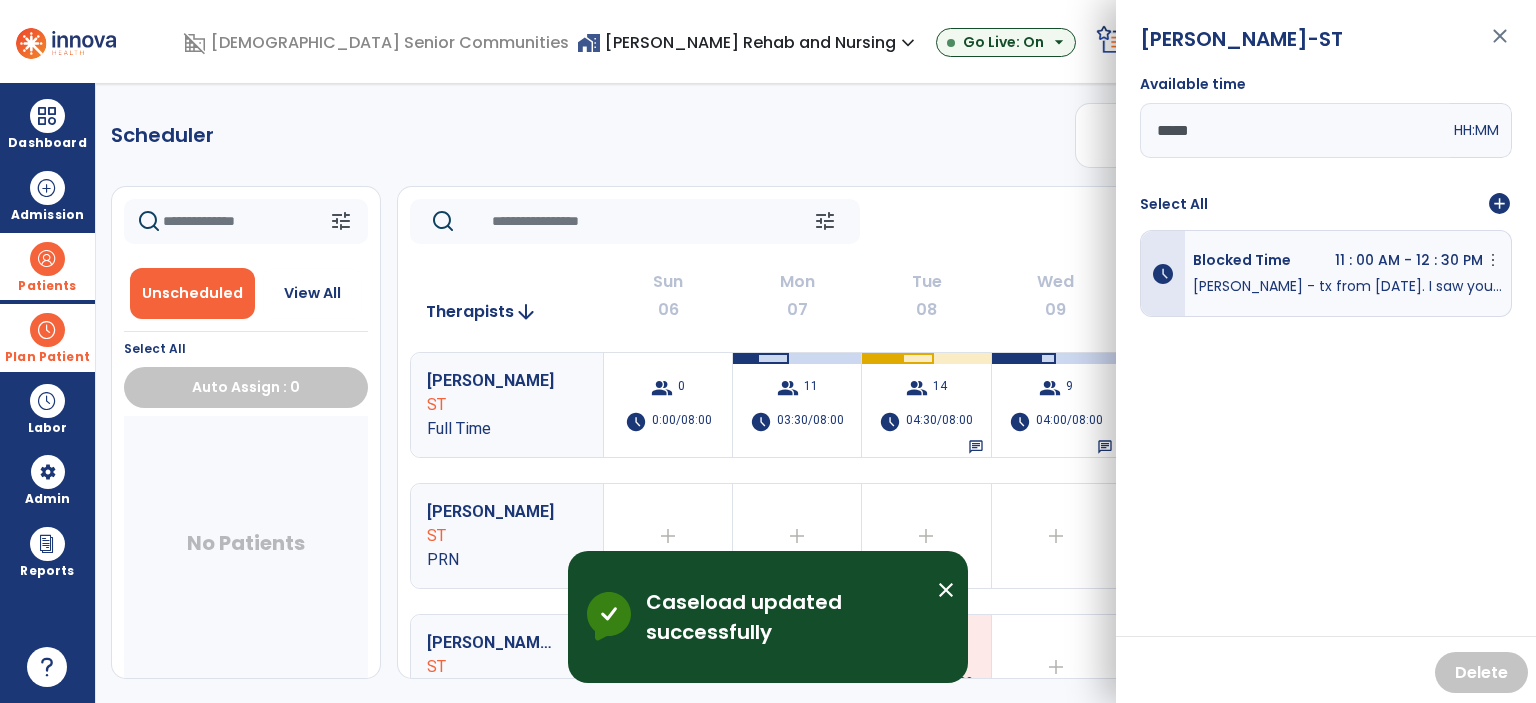click on "close" at bounding box center (1500, 45) 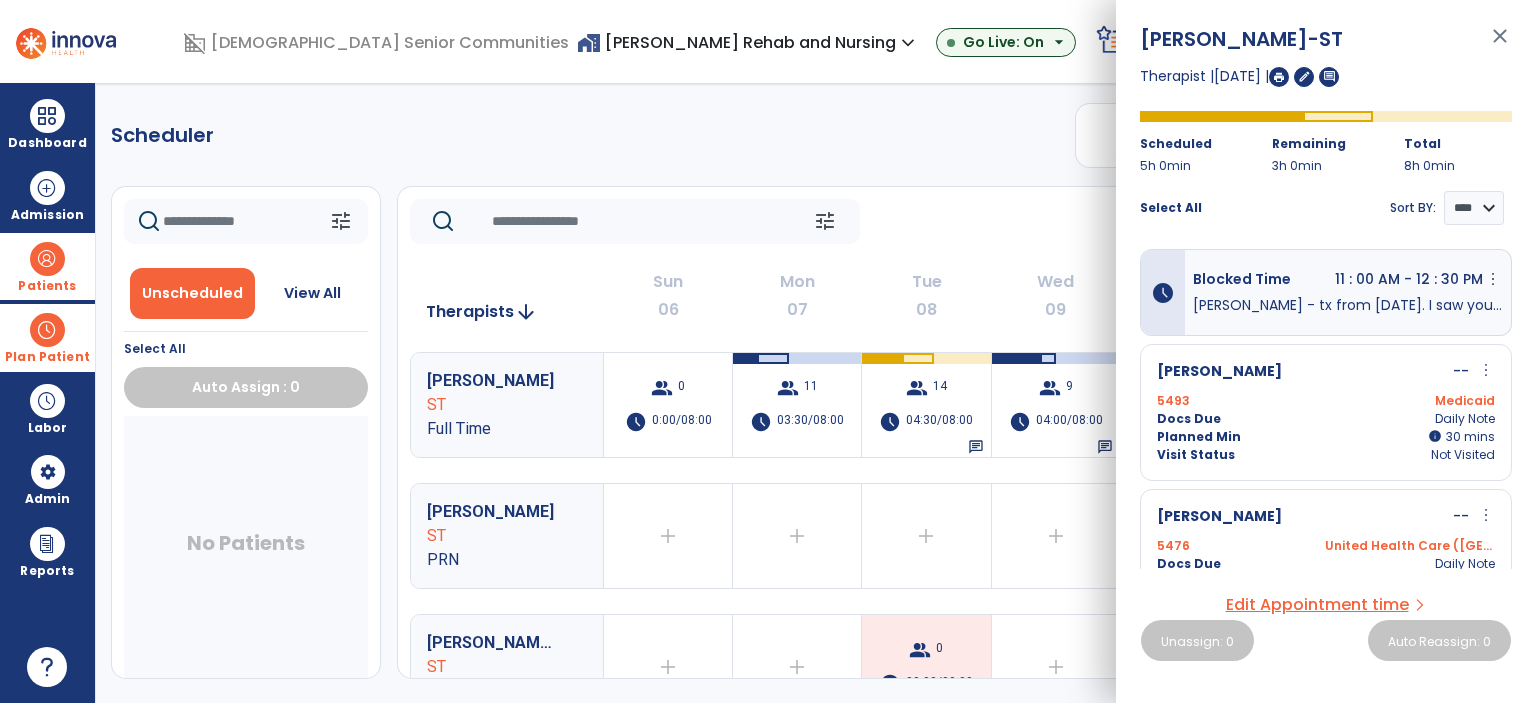 click at bounding box center [47, 259] 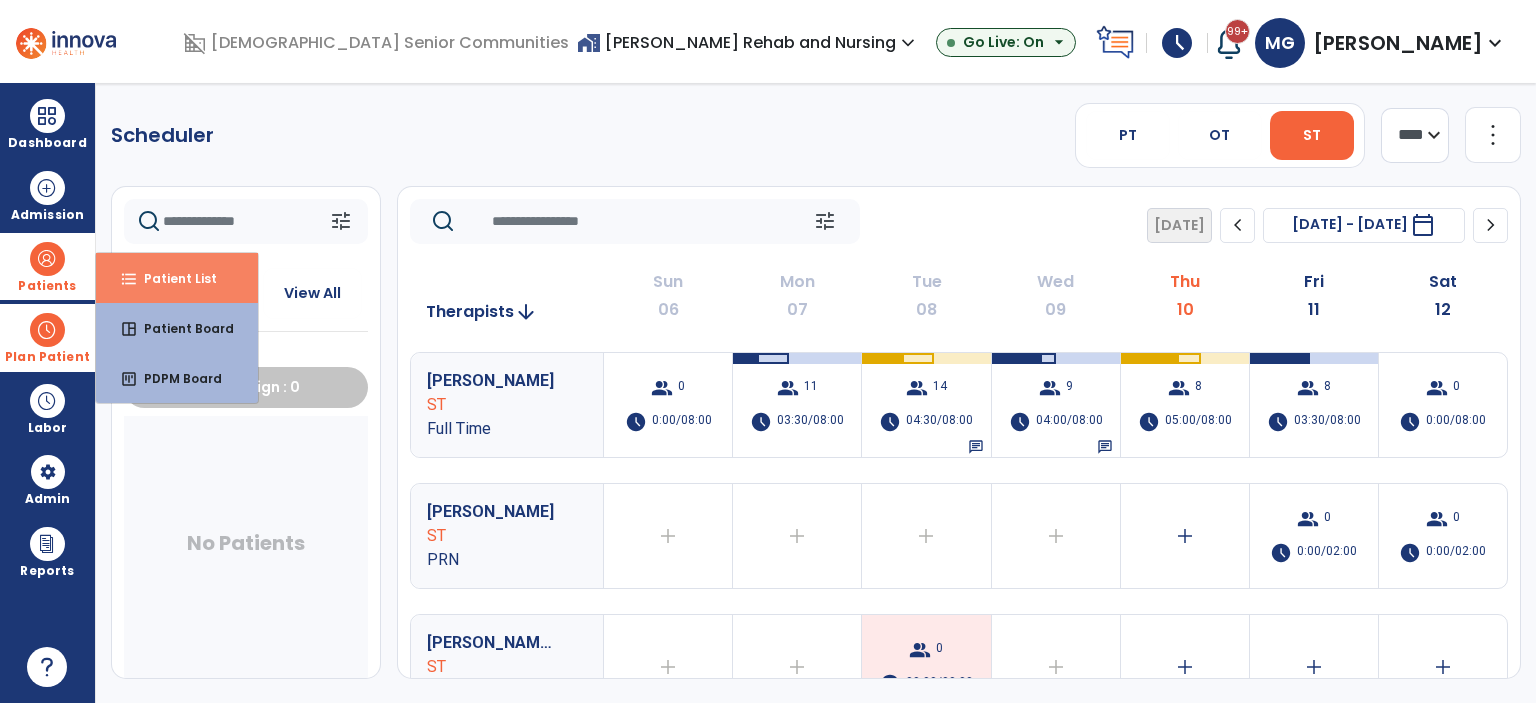 click on "Patient List" at bounding box center [172, 278] 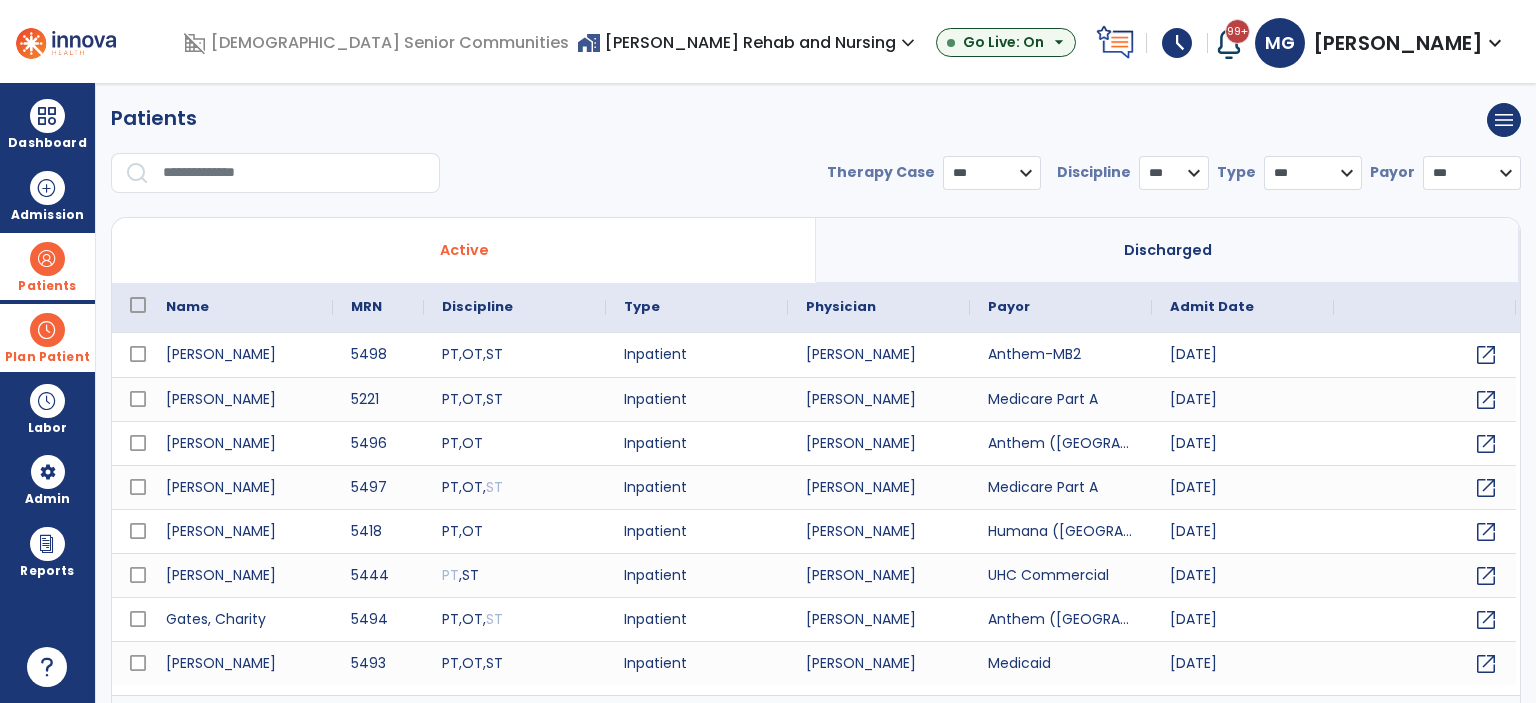 select on "***" 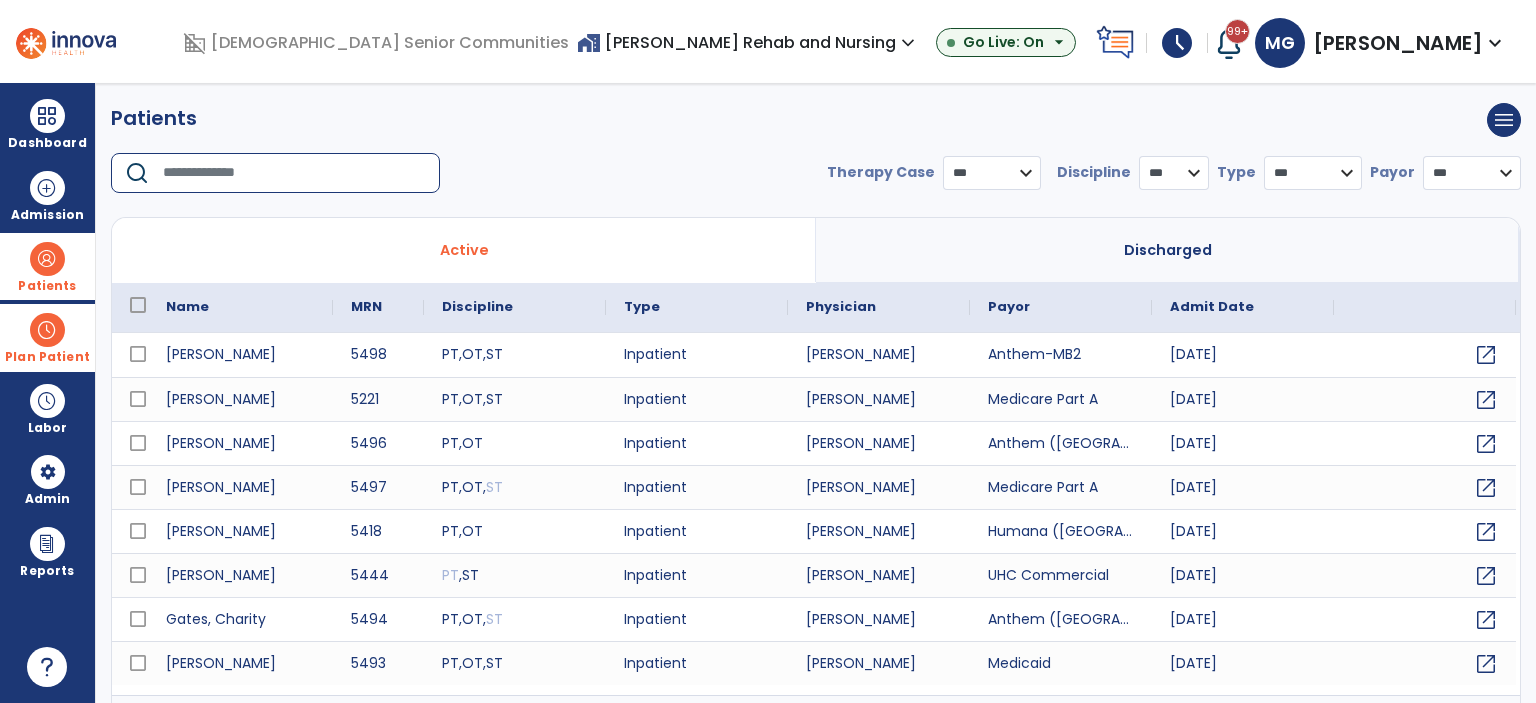 click at bounding box center [294, 173] 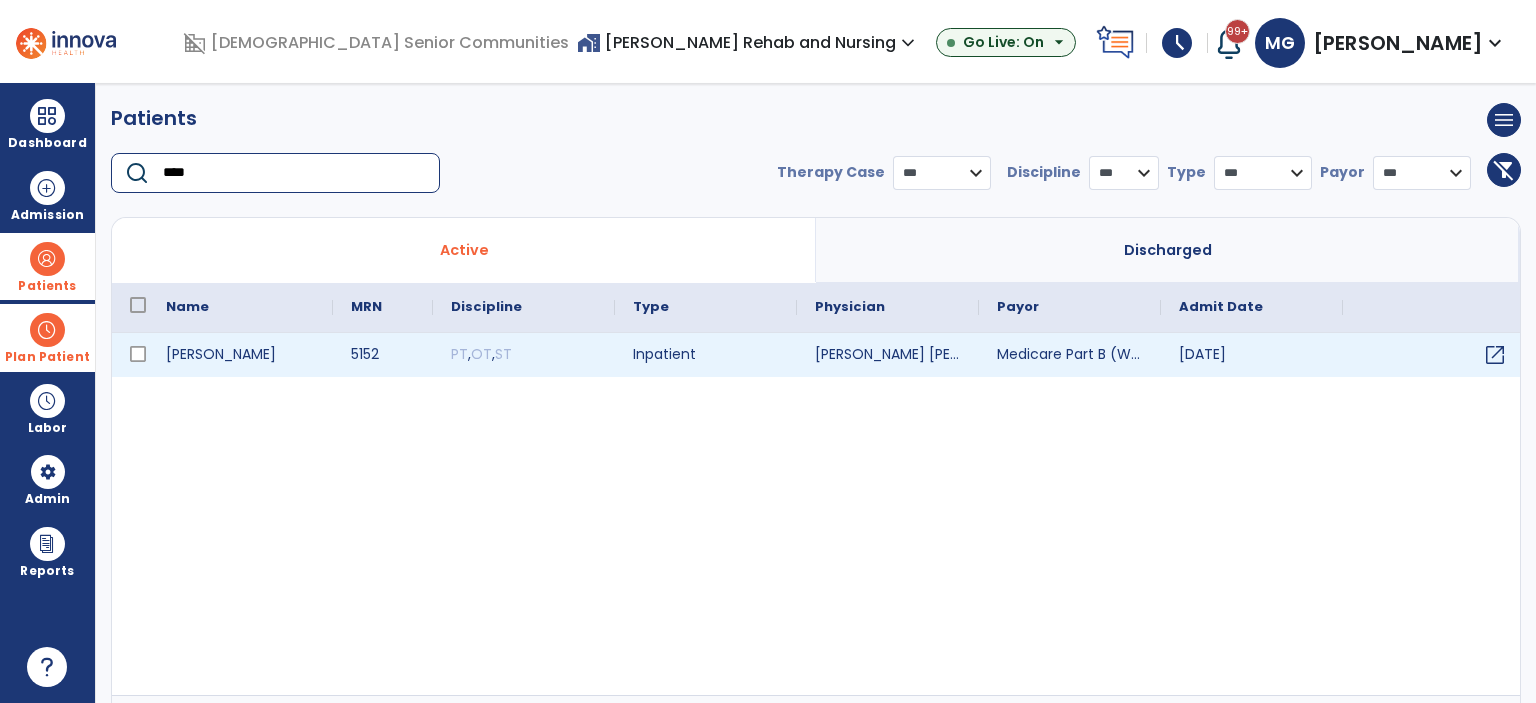 type on "****" 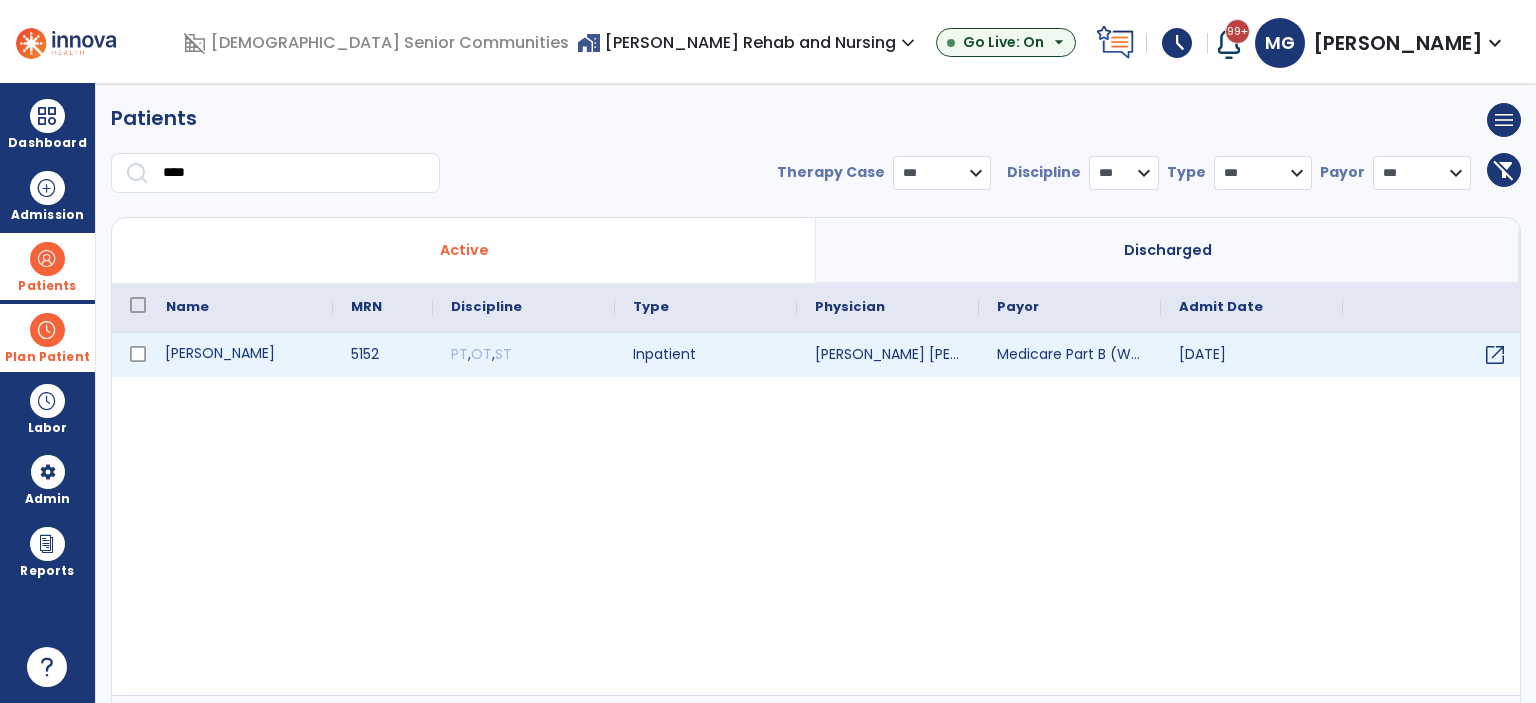 click on "Catlett, Annie" at bounding box center [240, 355] 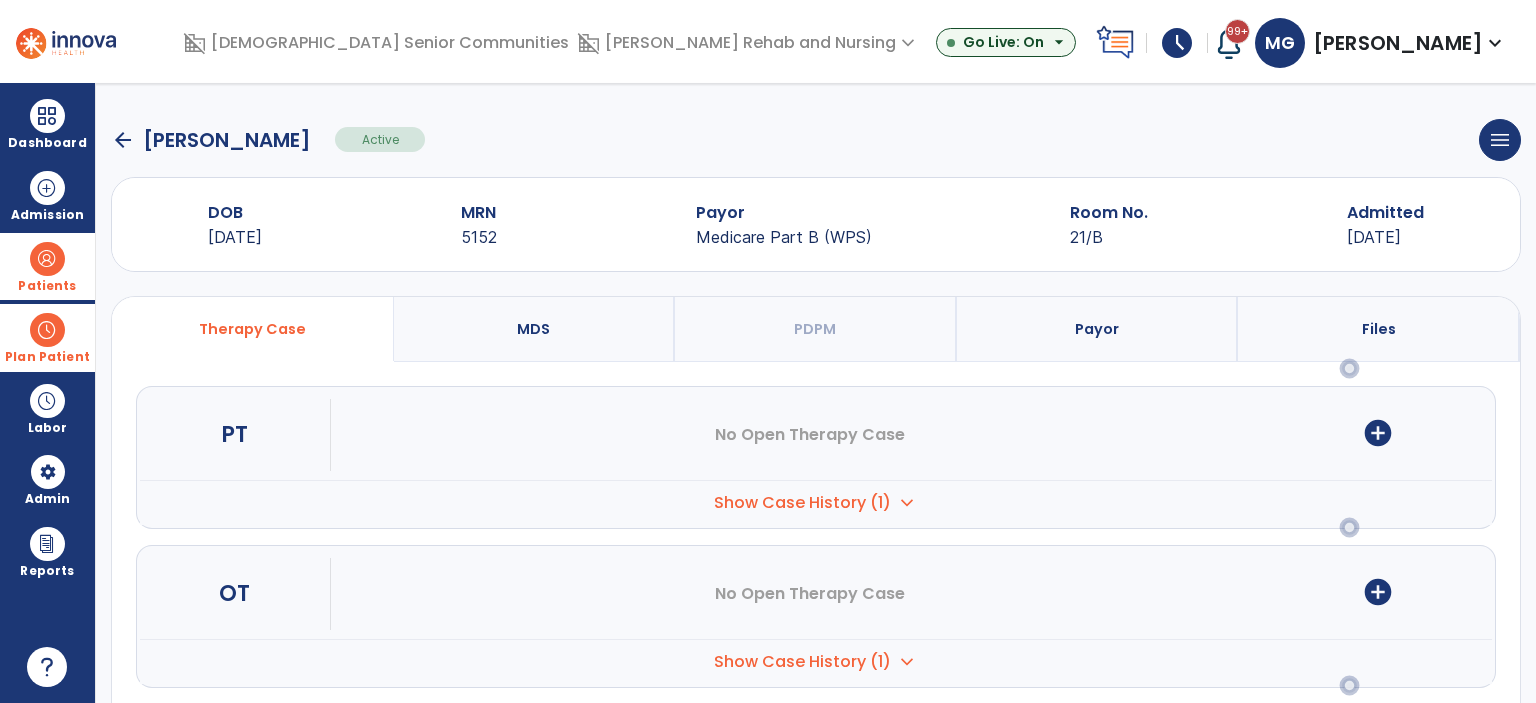 scroll, scrollTop: 188, scrollLeft: 0, axis: vertical 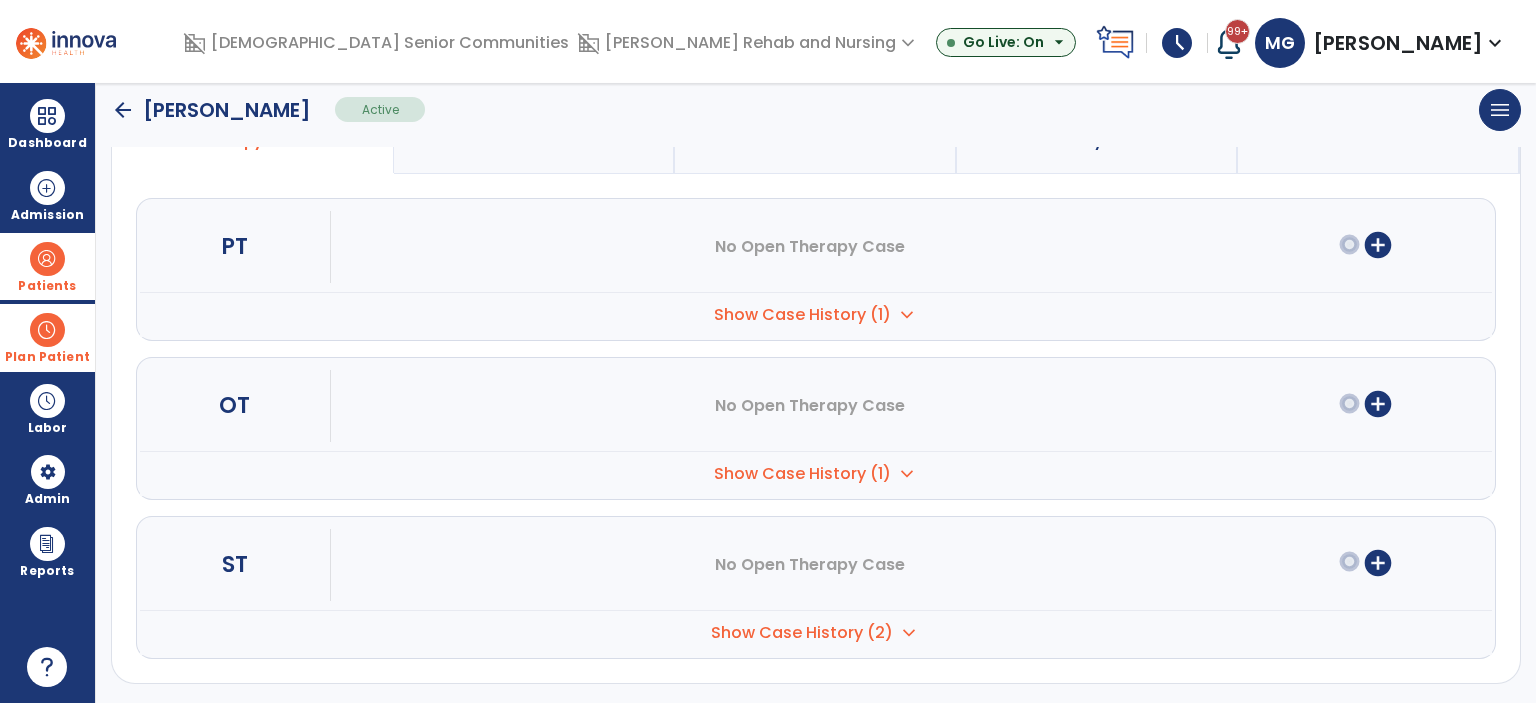 click on "add_circle" at bounding box center (1378, 563) 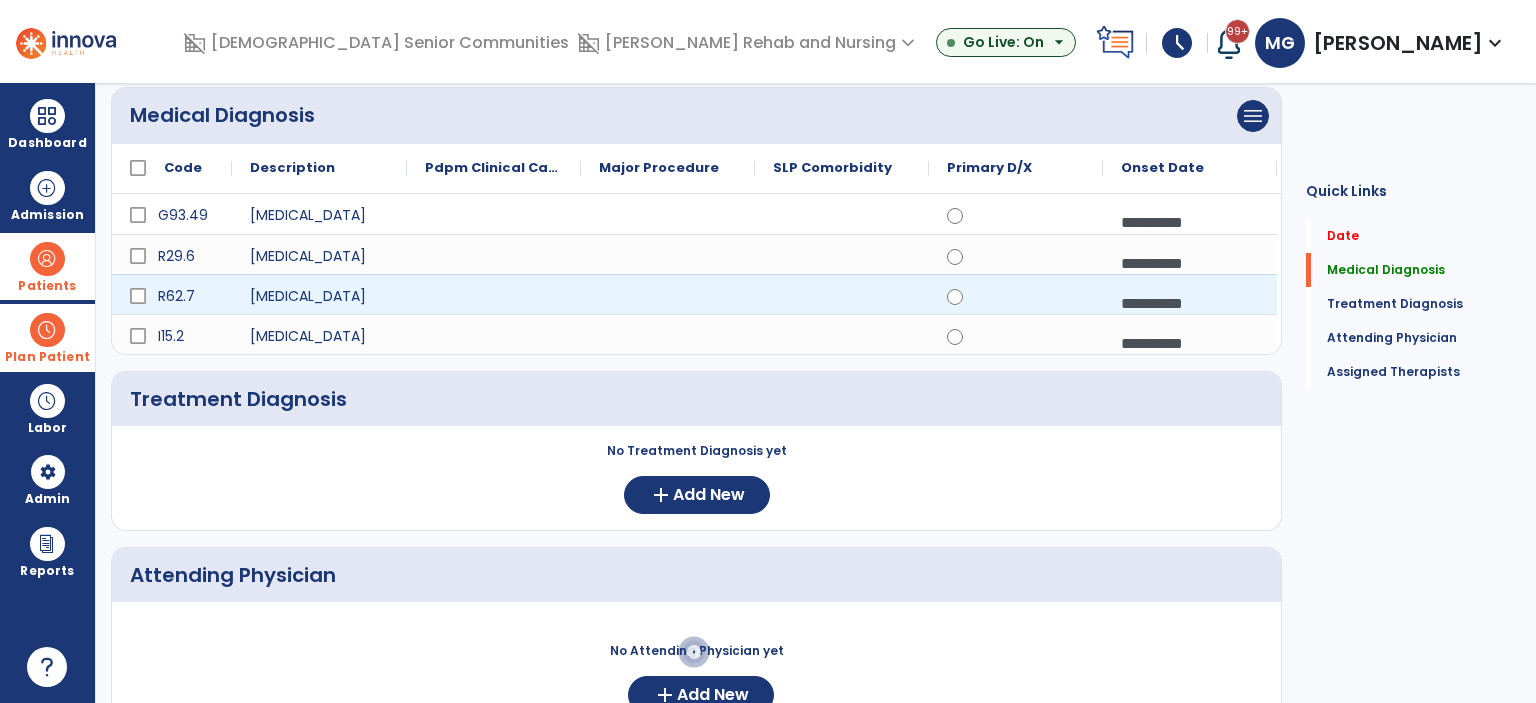 scroll, scrollTop: 0, scrollLeft: 0, axis: both 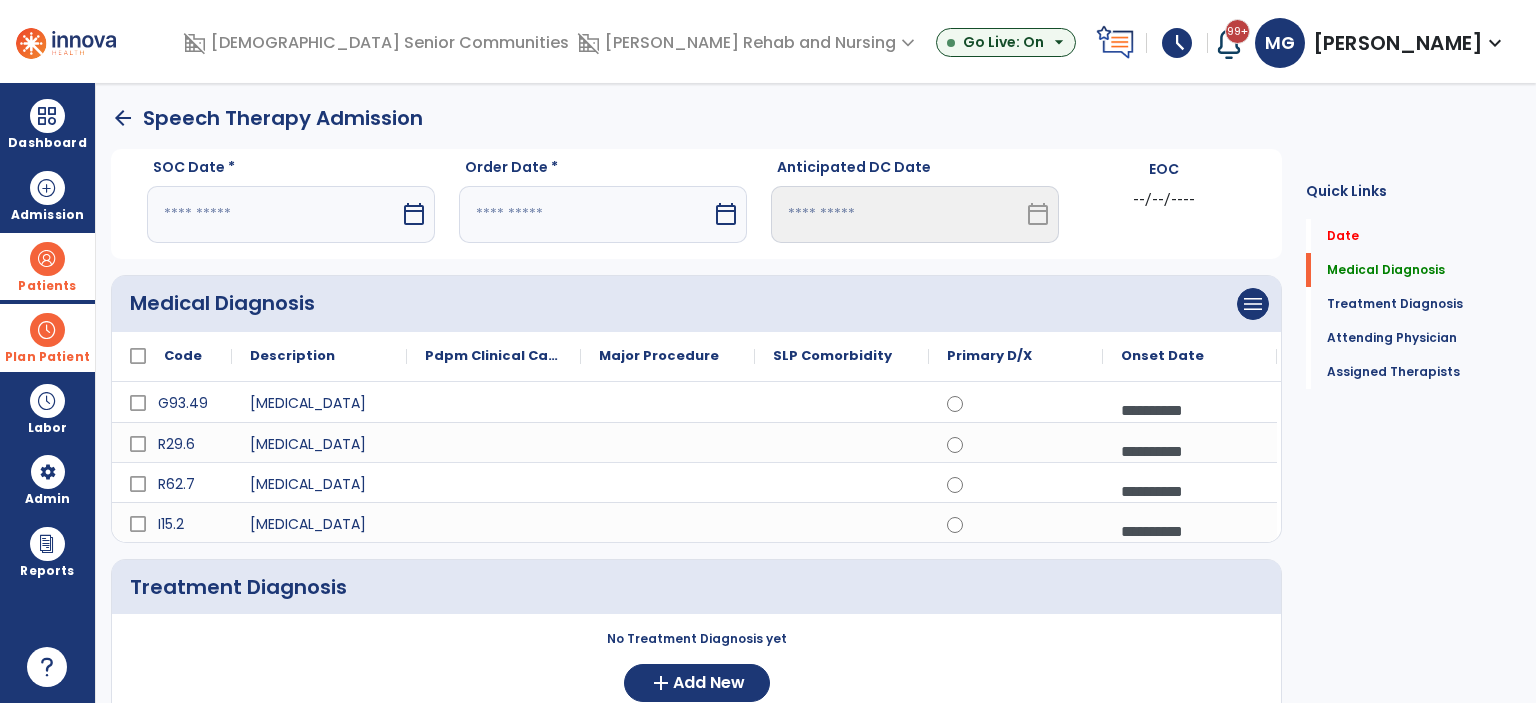 click at bounding box center [273, 214] 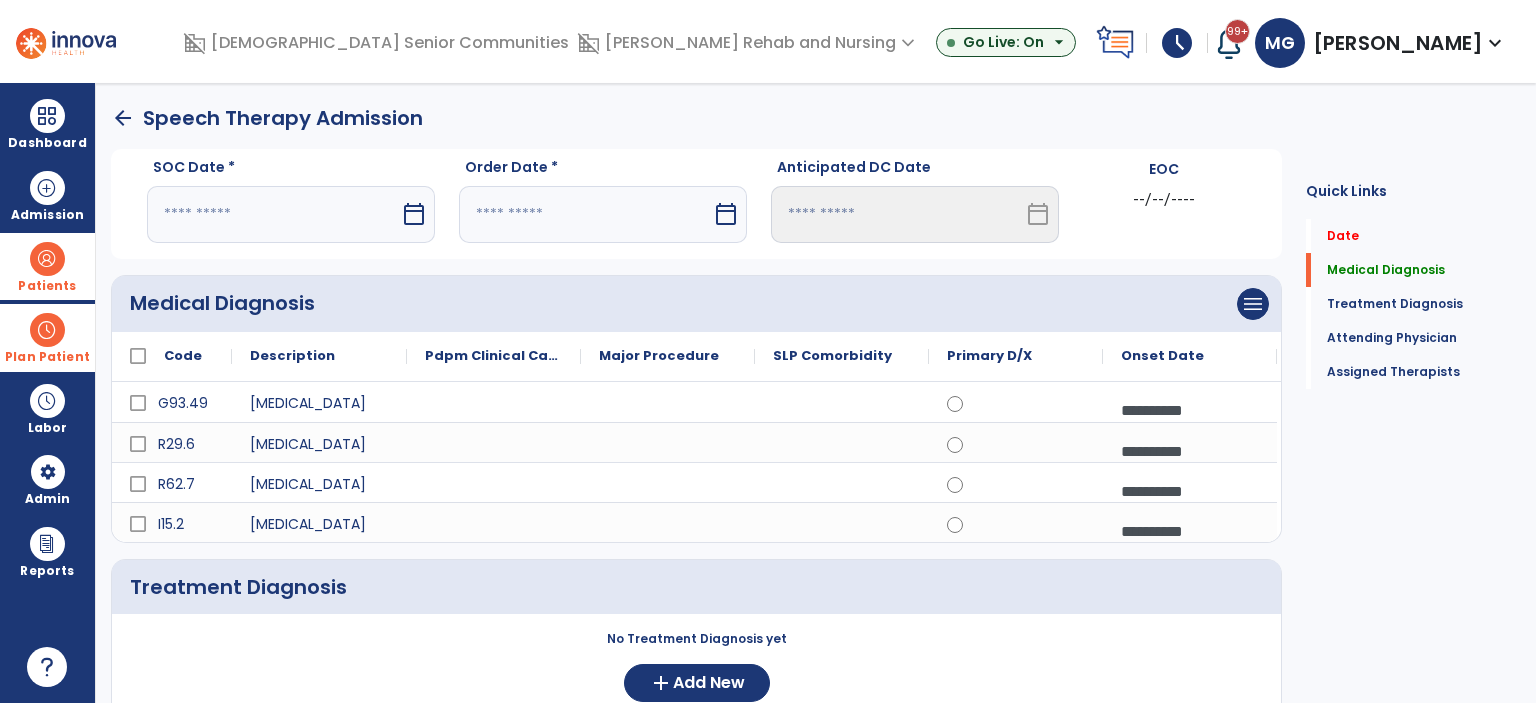 select on "*" 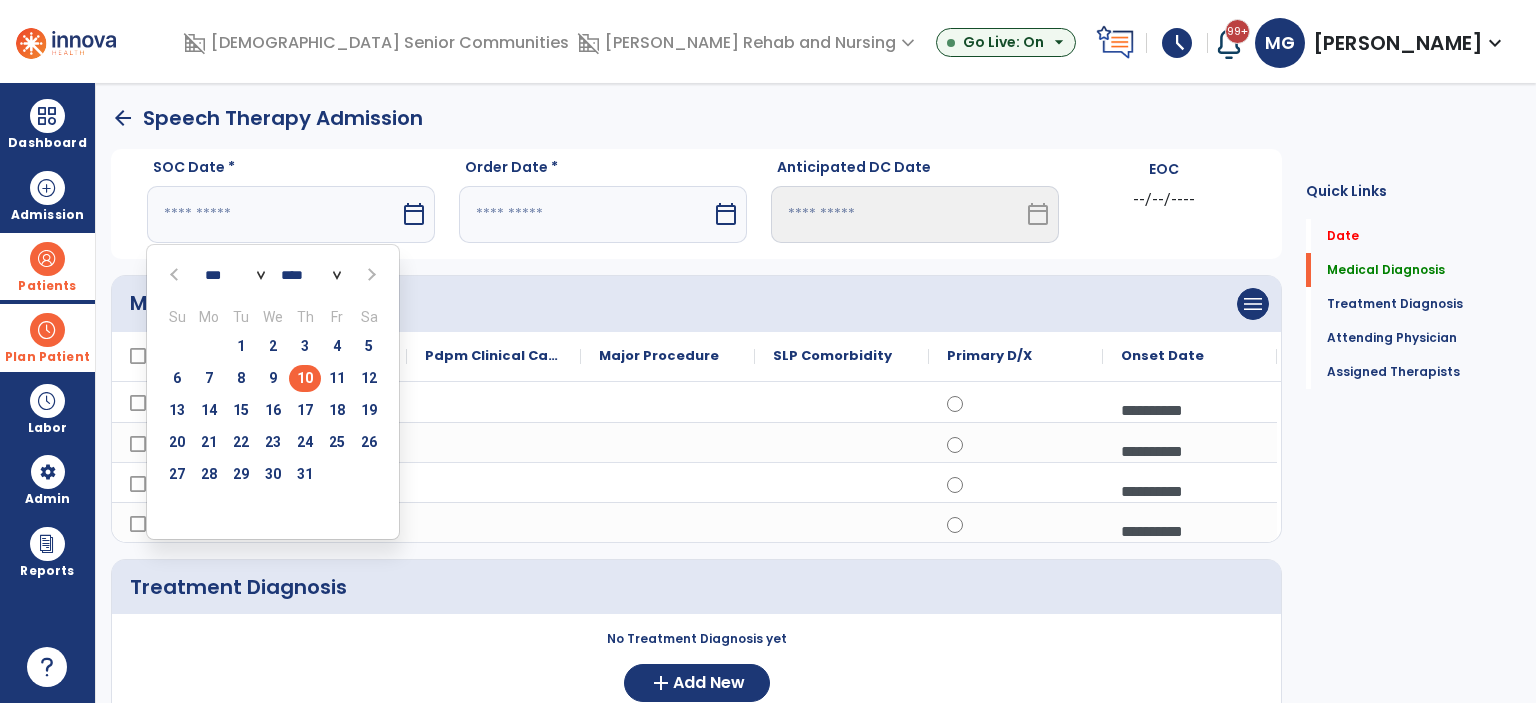 click on "10" at bounding box center [305, 378] 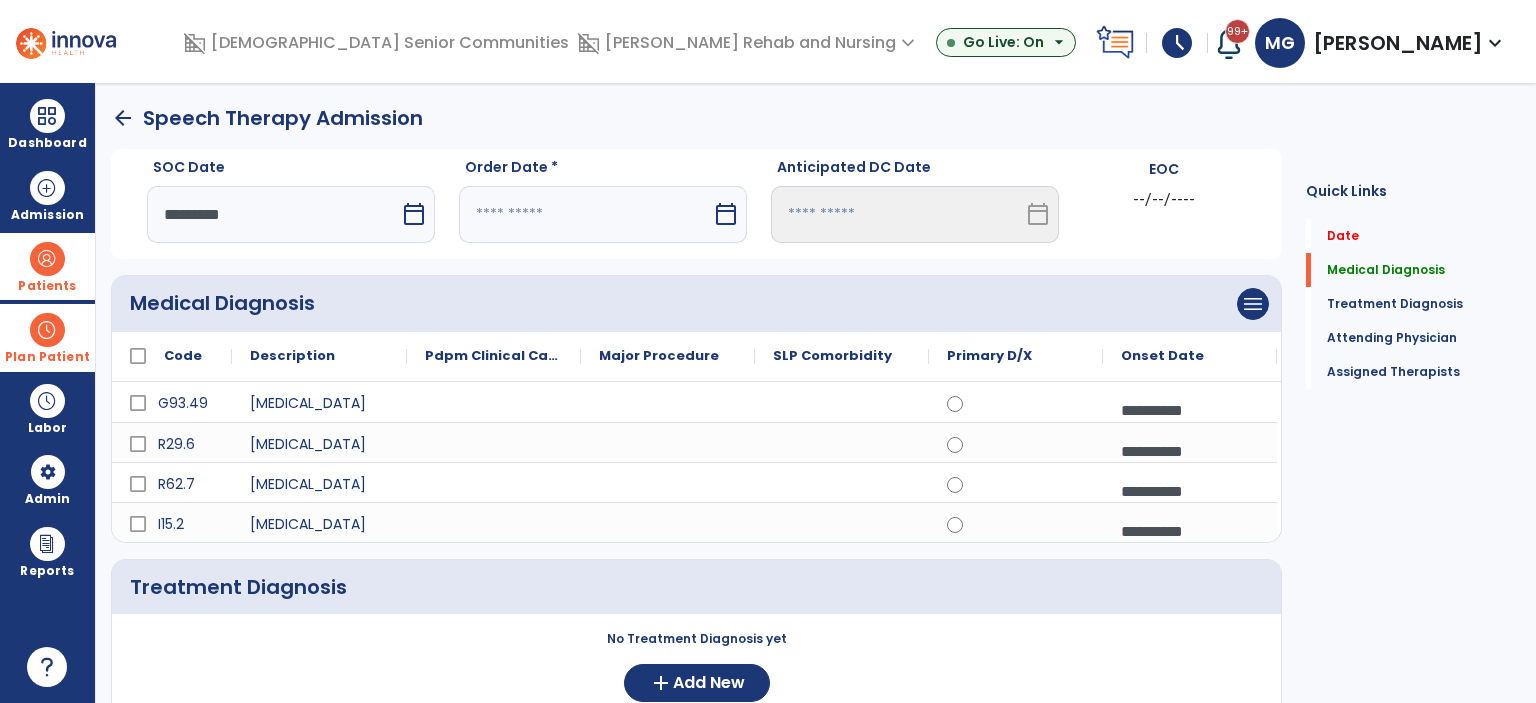 click at bounding box center (585, 214) 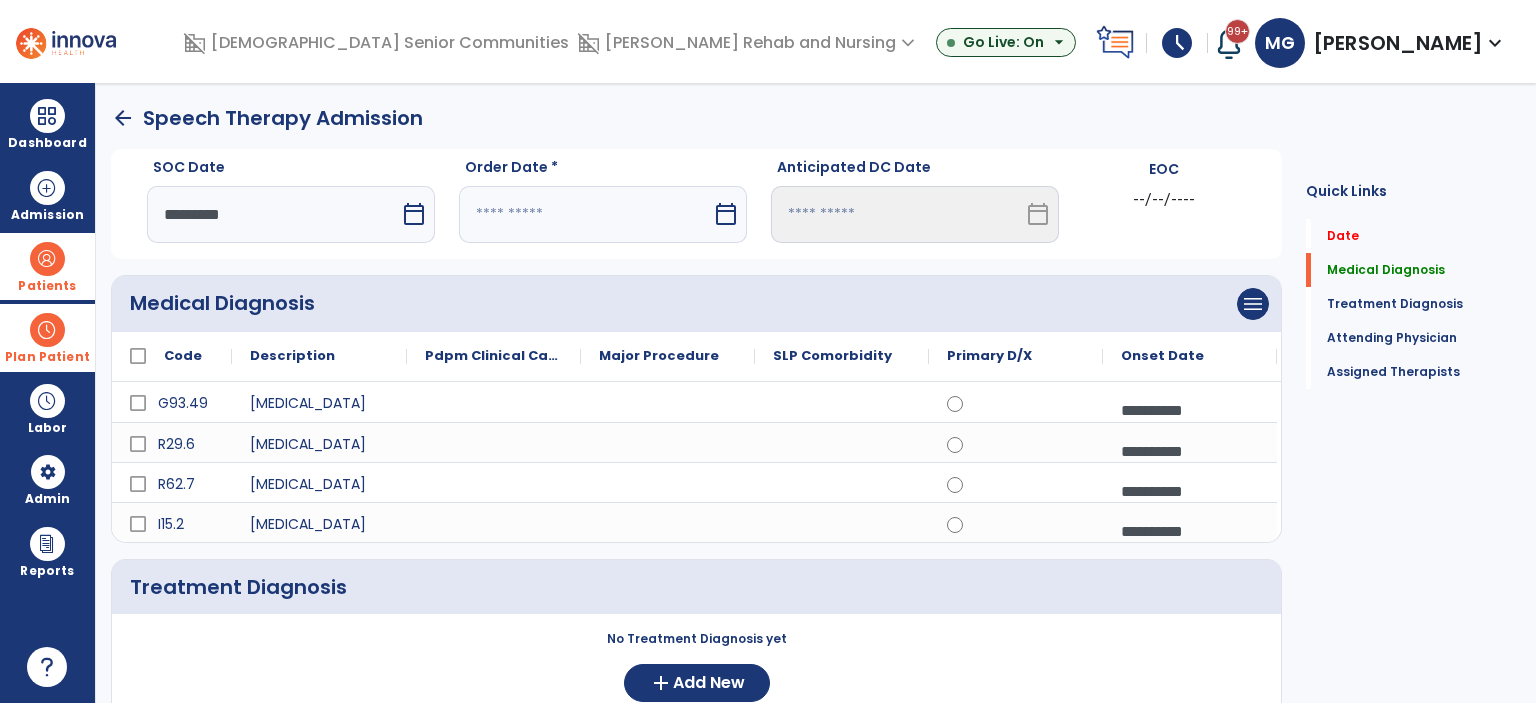 select on "*" 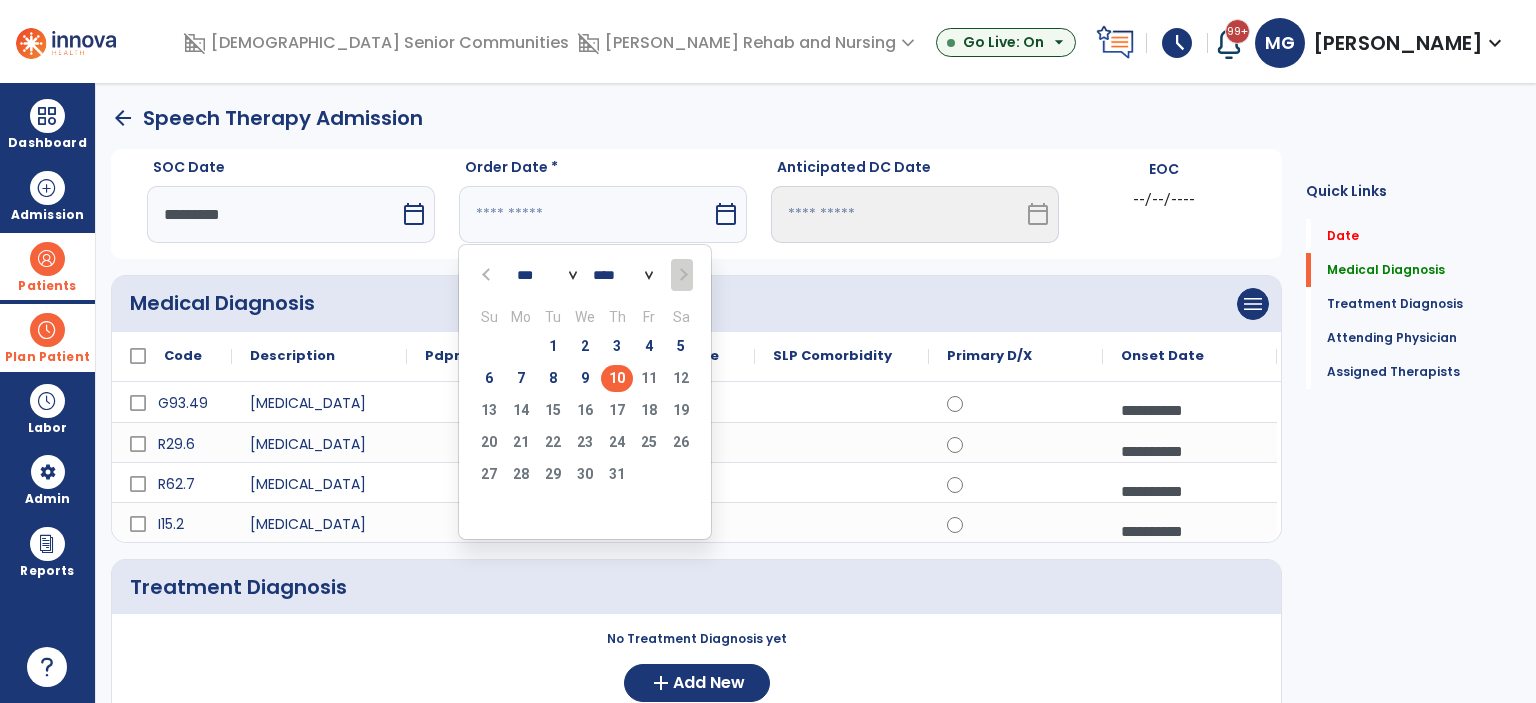 click on "10" at bounding box center (617, 378) 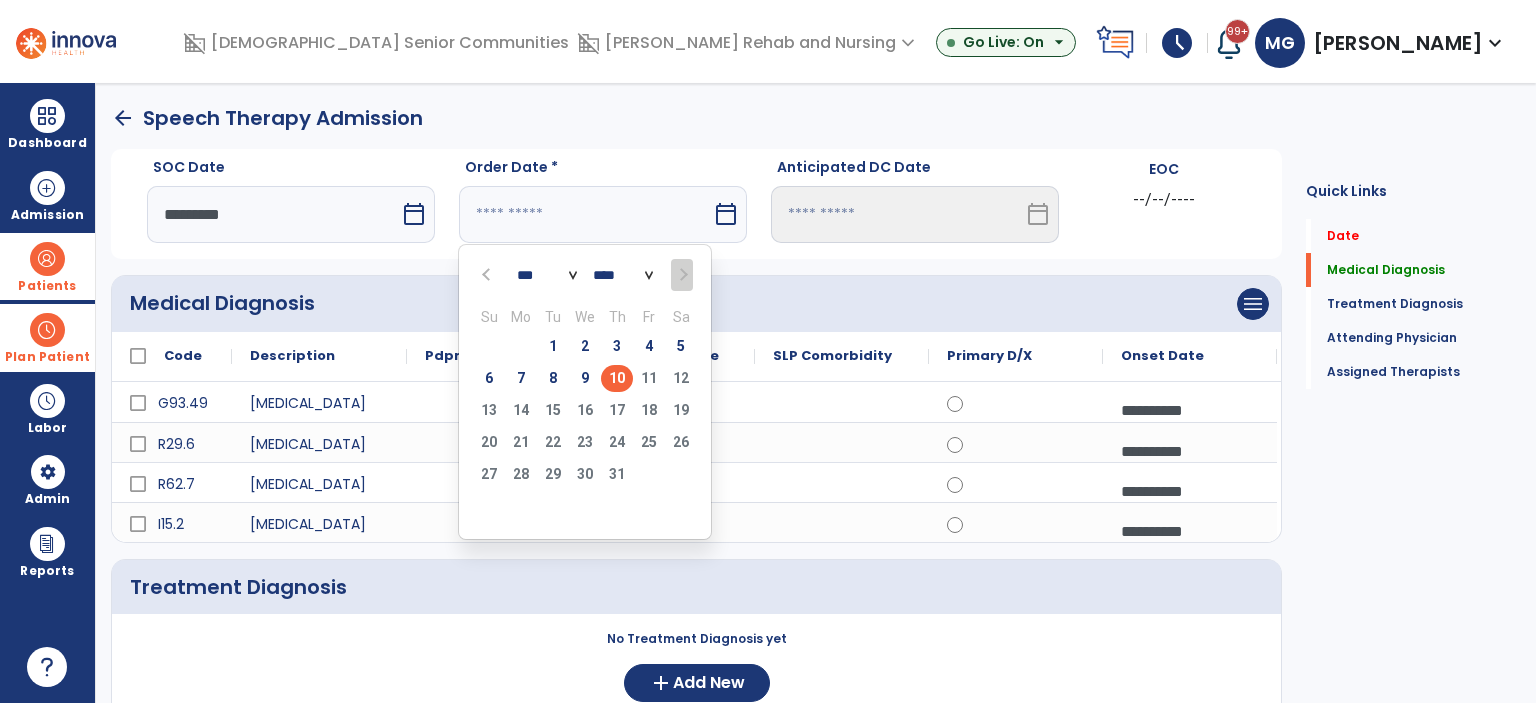 type on "*********" 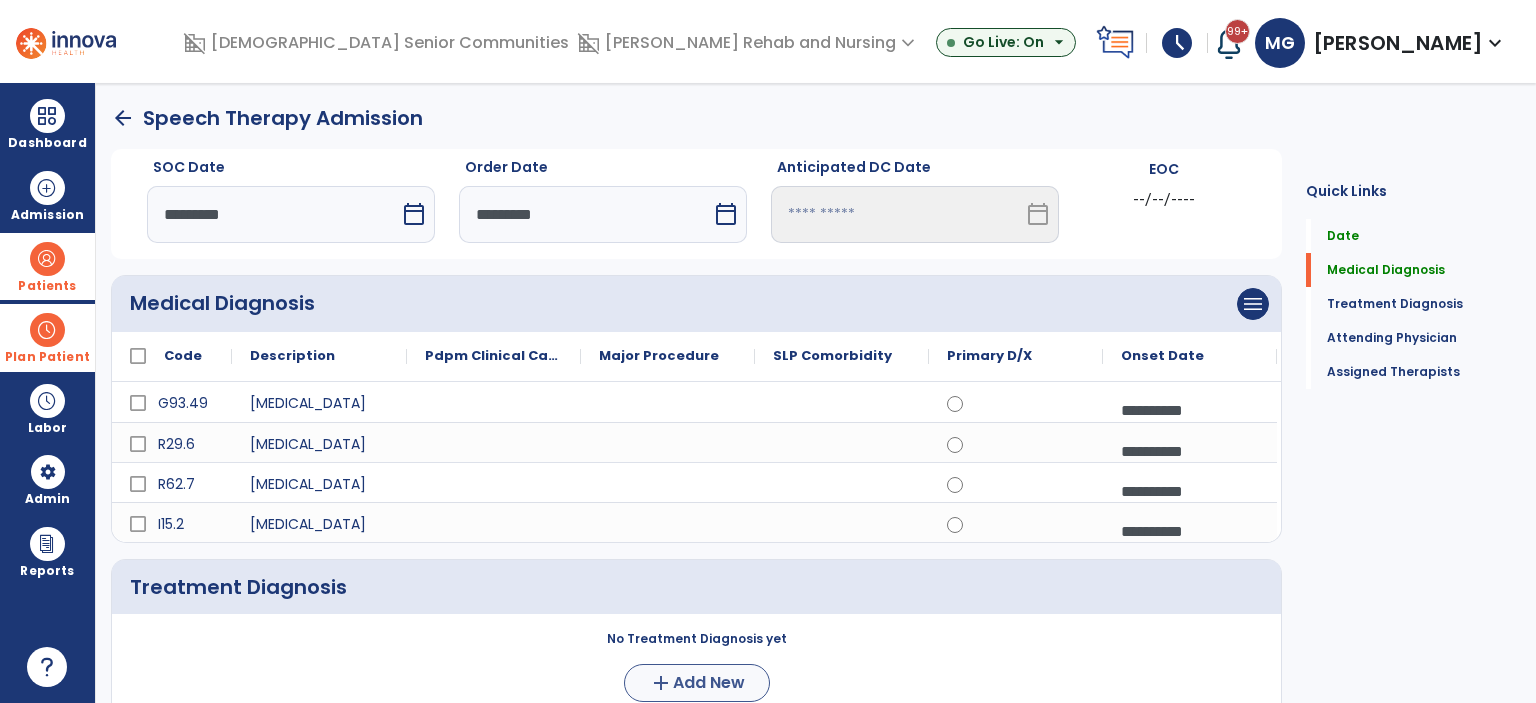 scroll, scrollTop: 500, scrollLeft: 0, axis: vertical 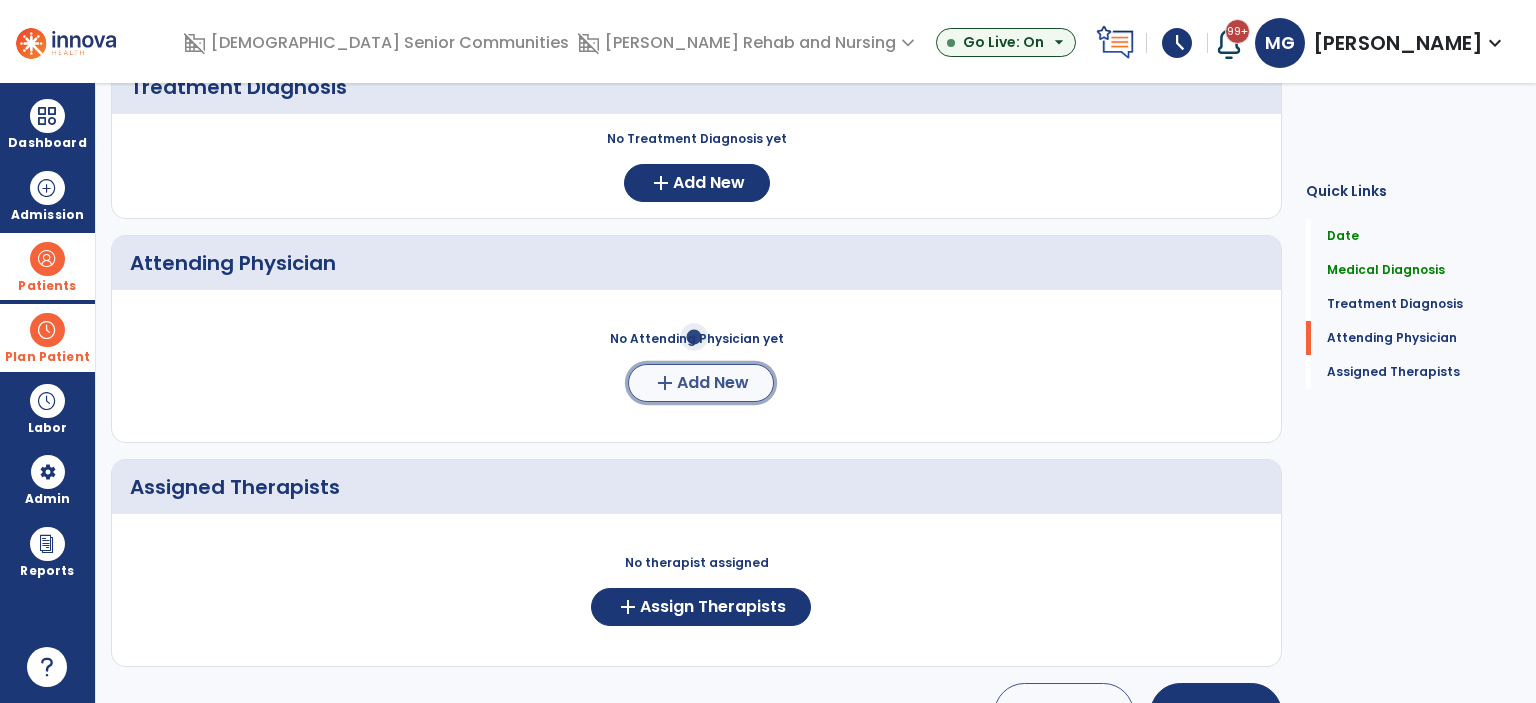 click on "add" 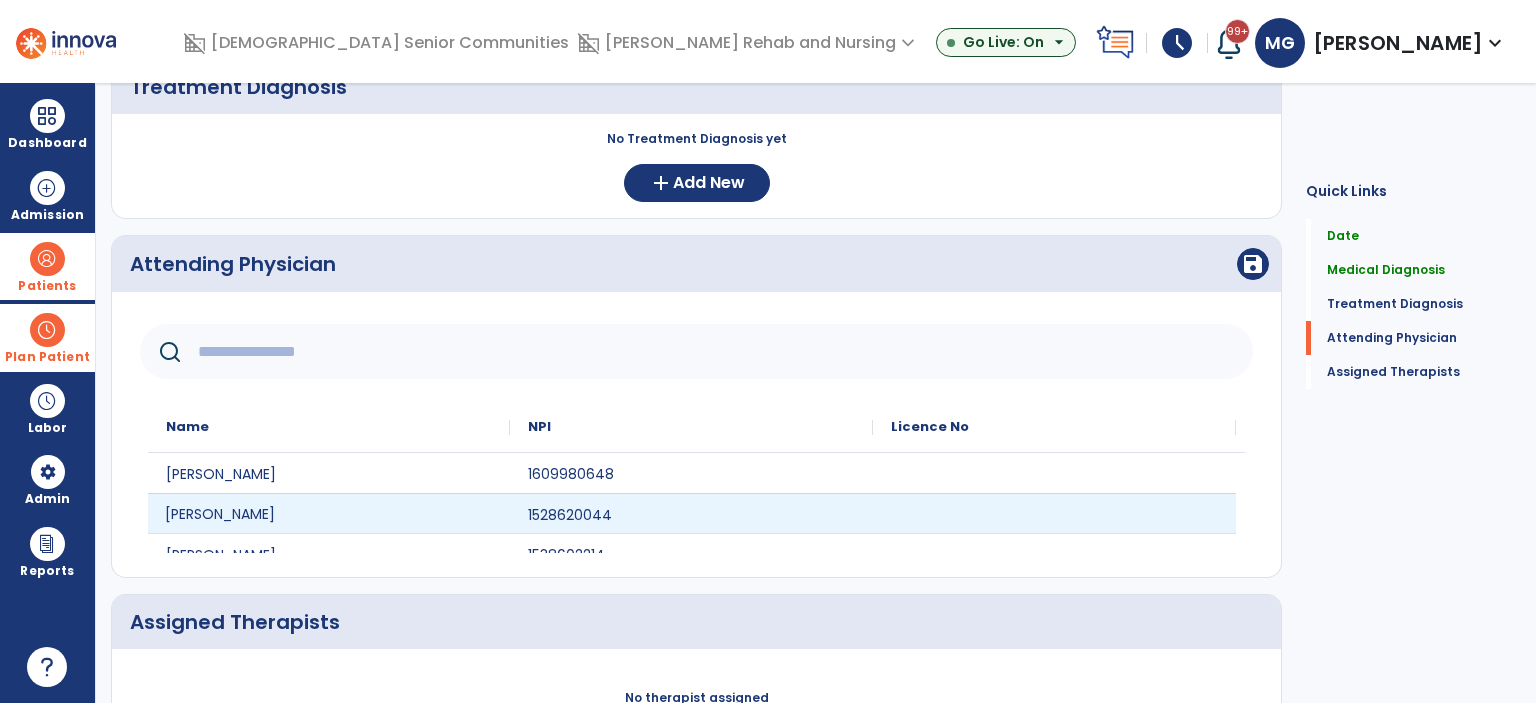 click on "Amy Smith" 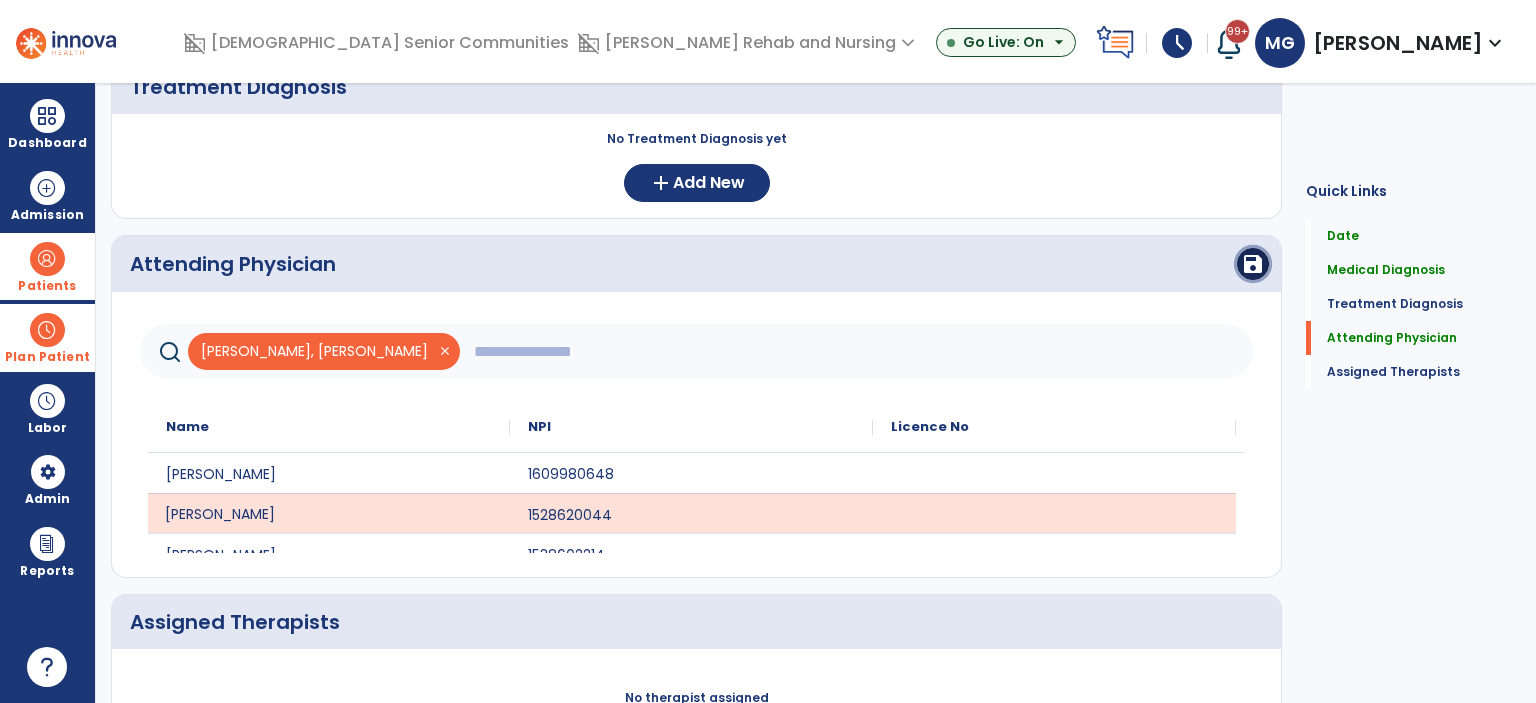 drag, startPoint x: 1247, startPoint y: 264, endPoint x: 1216, endPoint y: 278, distance: 34.0147 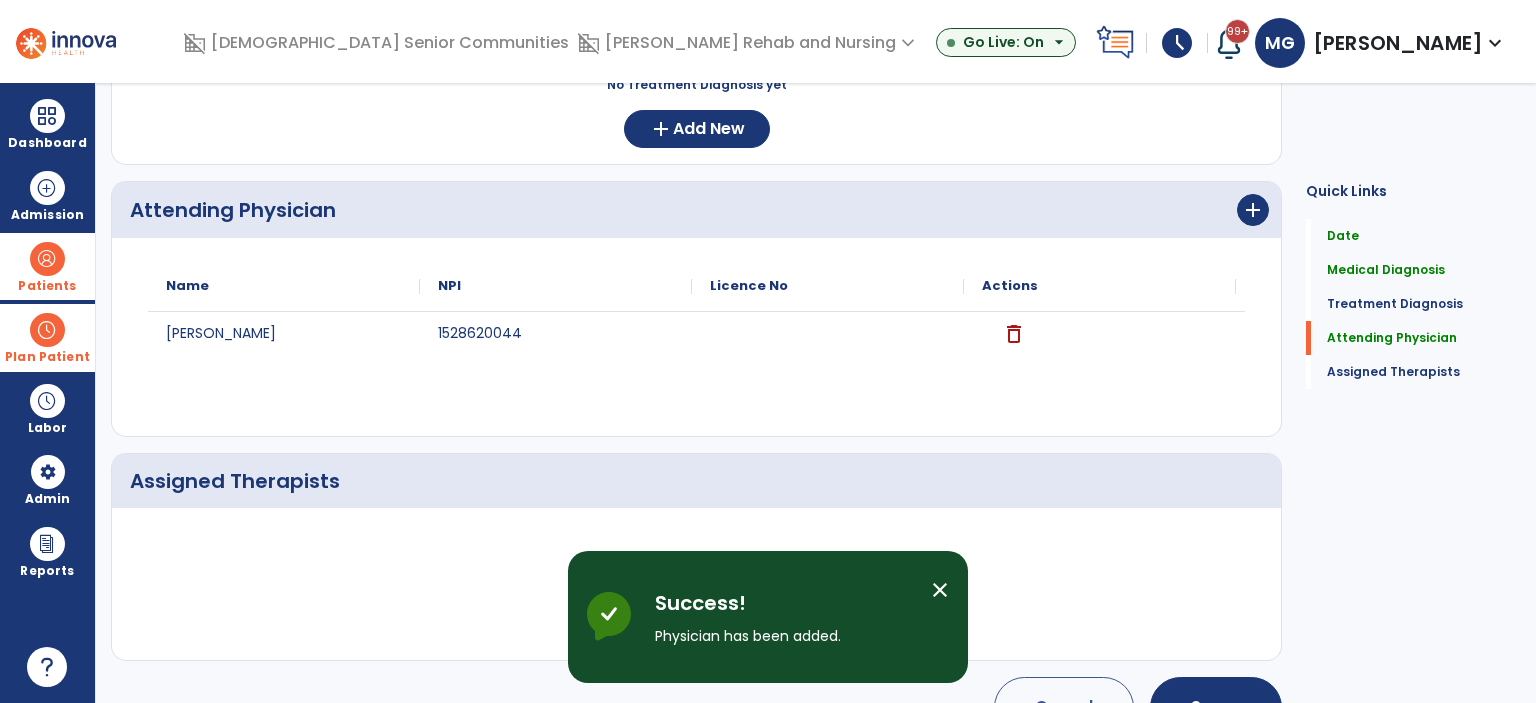 scroll, scrollTop: 601, scrollLeft: 0, axis: vertical 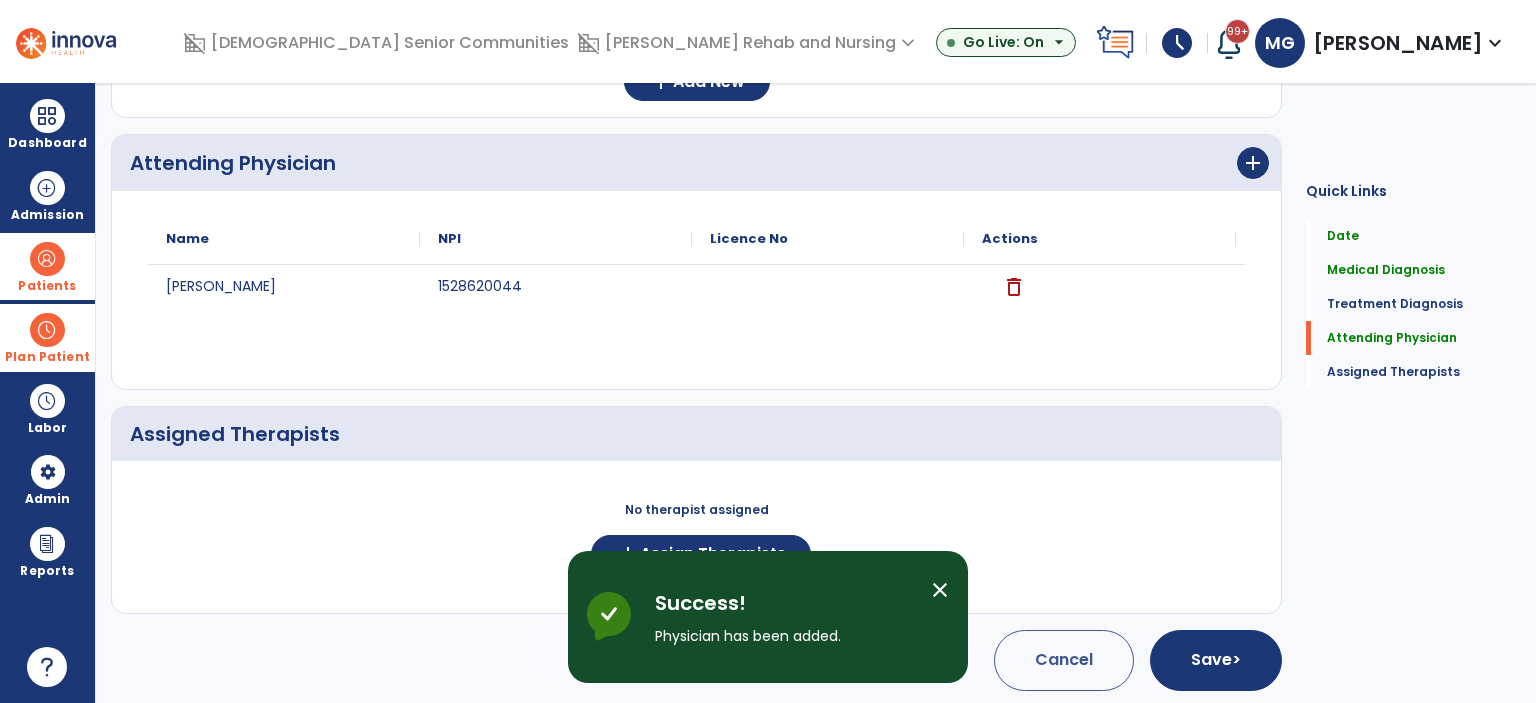 click on "close" at bounding box center (940, 590) 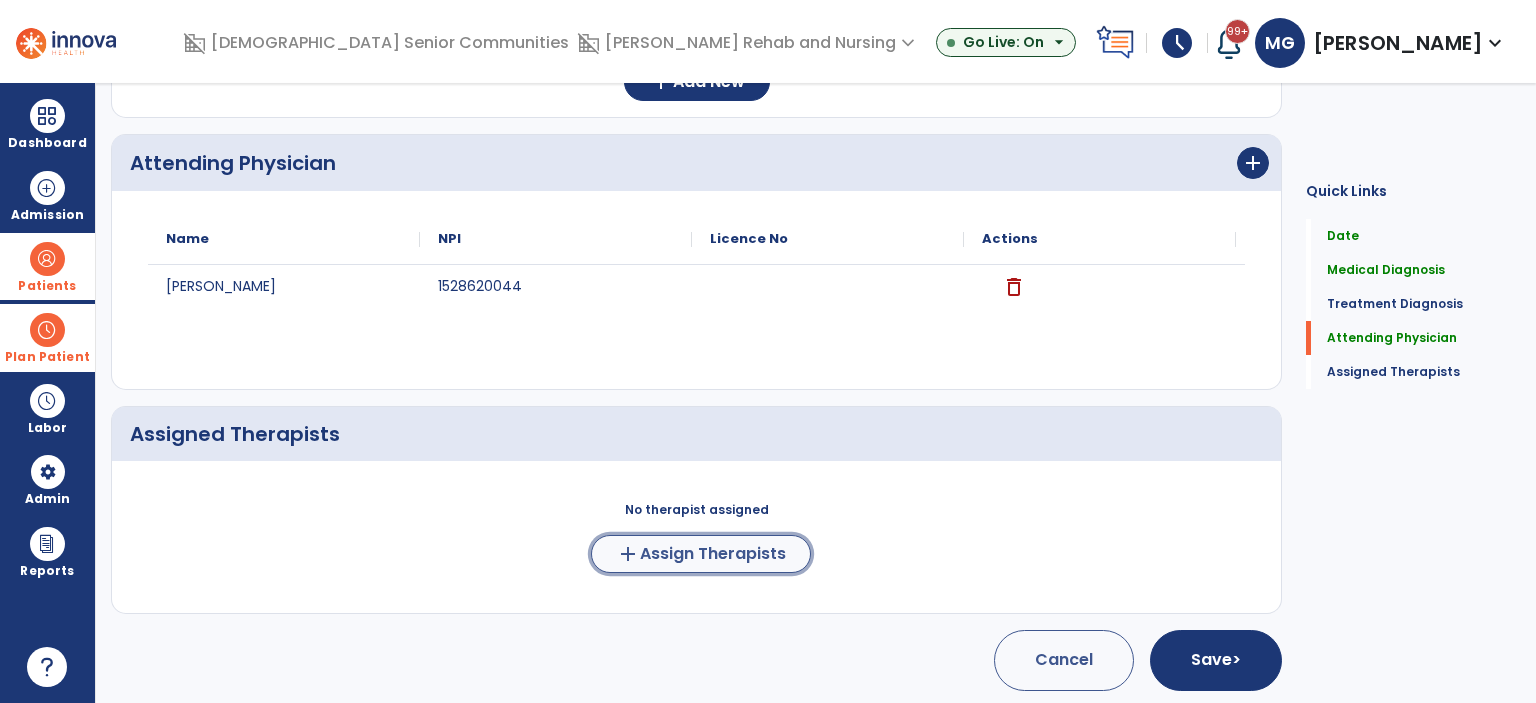 click on "add  Assign Therapists" 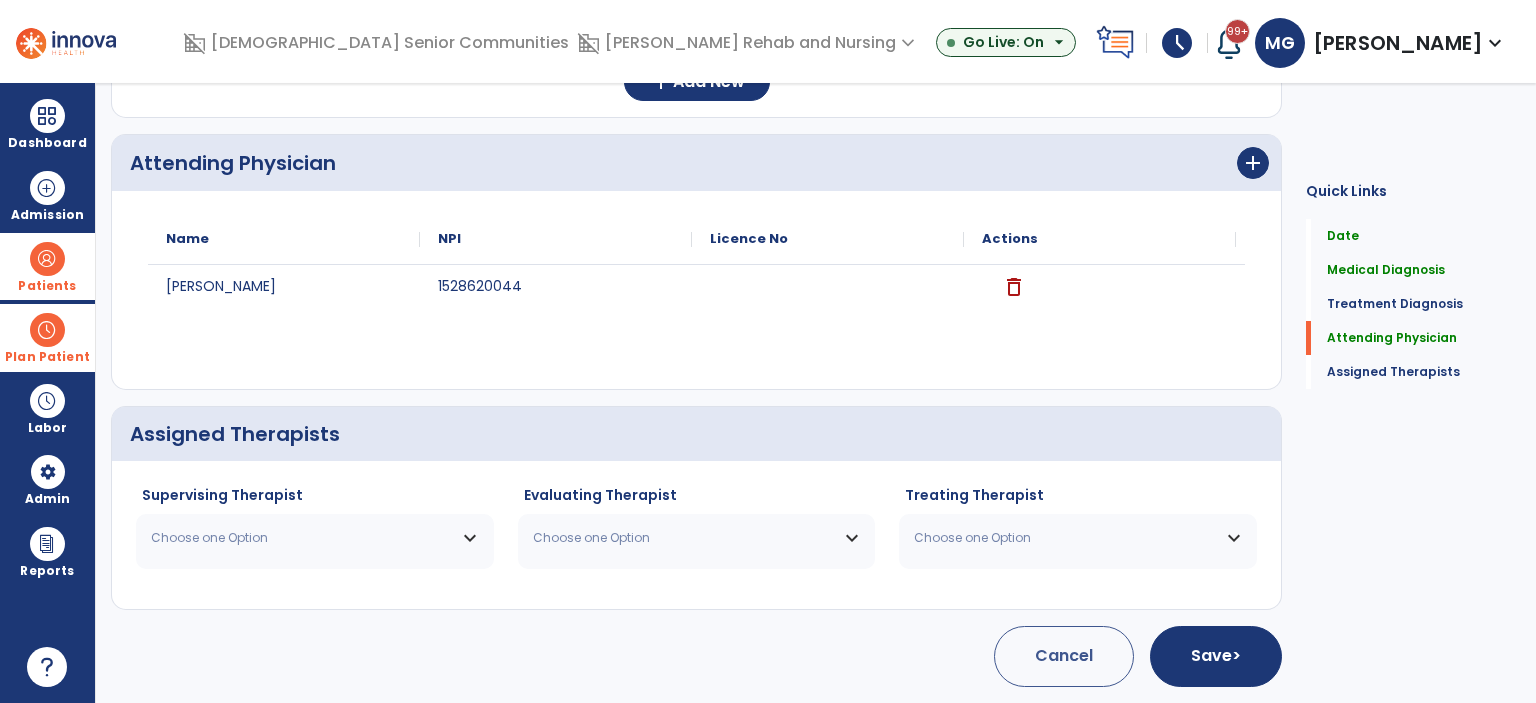 scroll, scrollTop: 597, scrollLeft: 0, axis: vertical 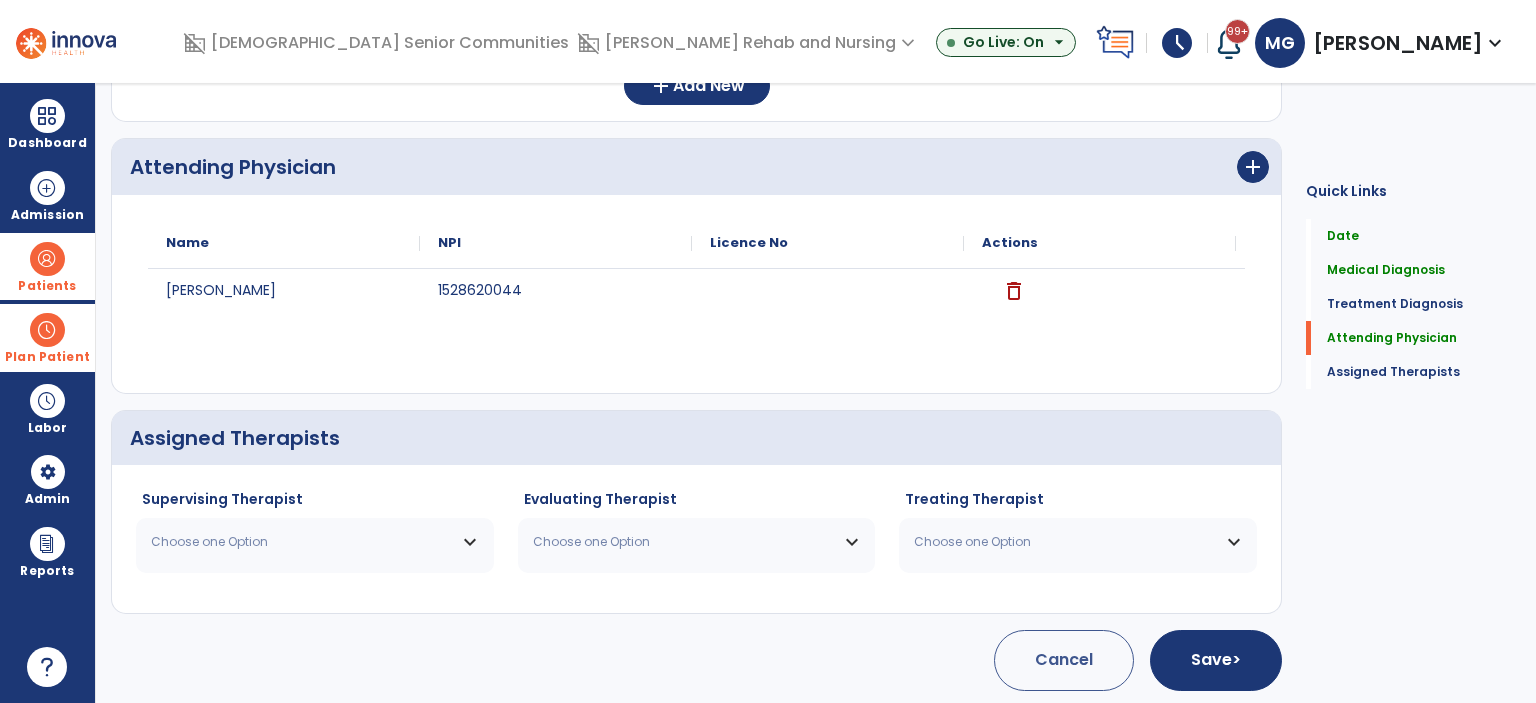 click on "Choose one Option" at bounding box center (315, 542) 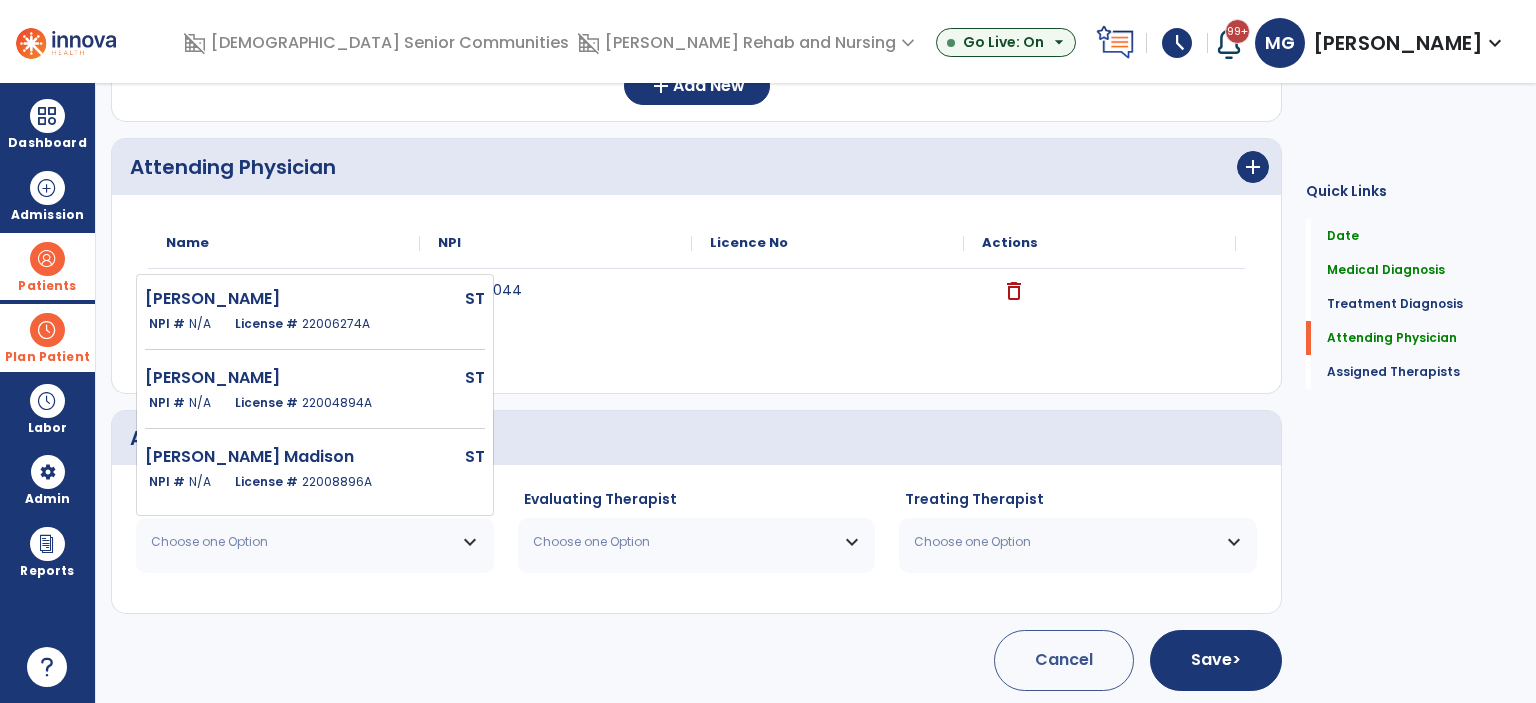 drag, startPoint x: 228, startPoint y: 303, endPoint x: 462, endPoint y: 479, distance: 292.80026 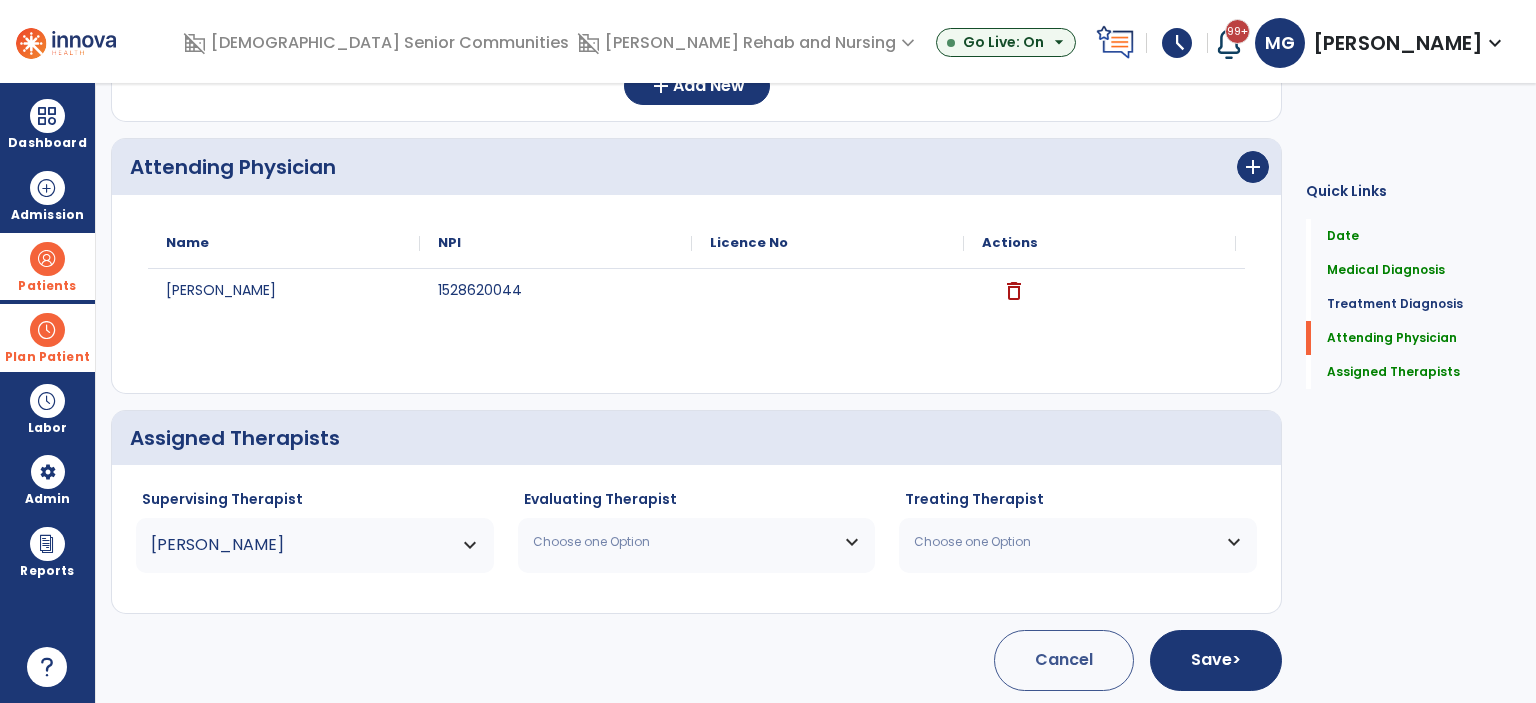click on "Choose one Option" at bounding box center [684, 542] 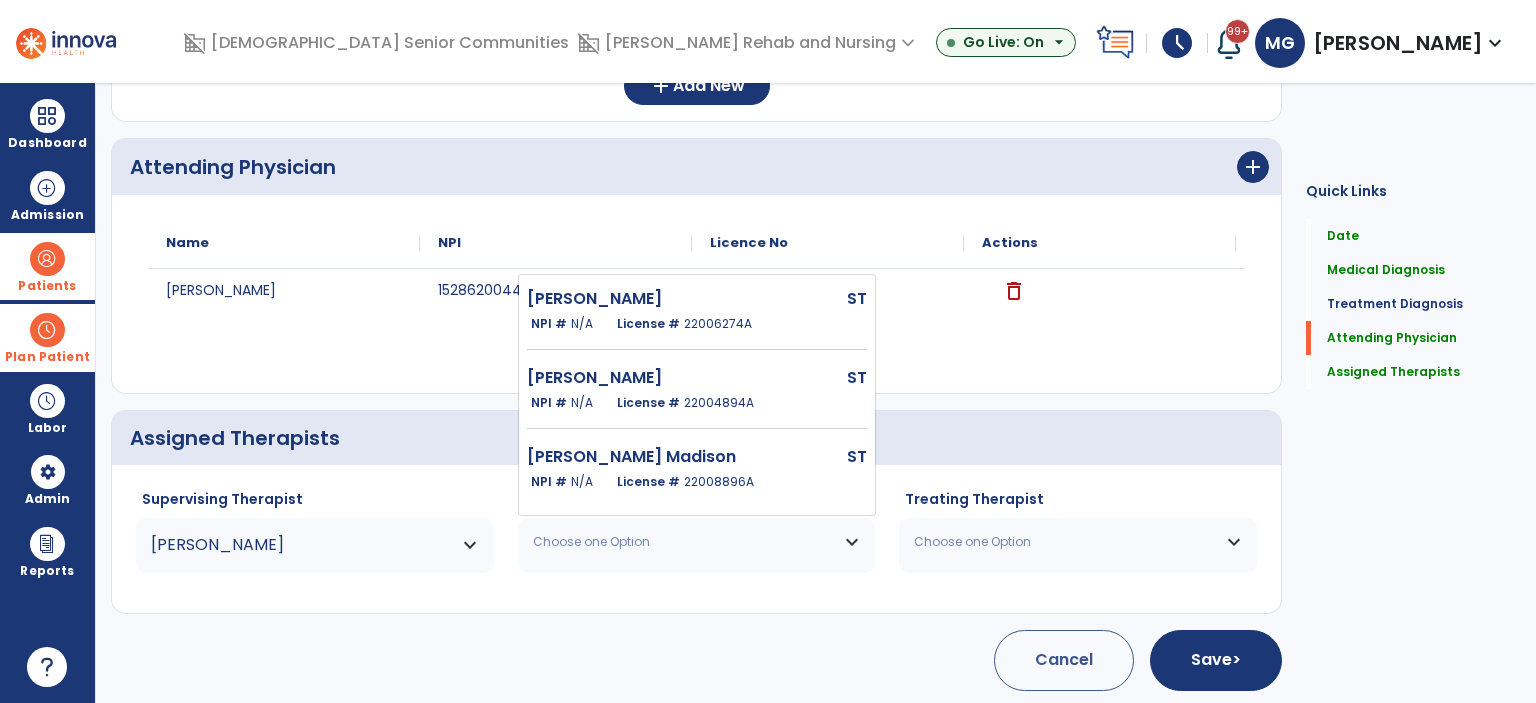 click on "Cuervo Lea  ST   NPI #  N/A   License #  22006274A" 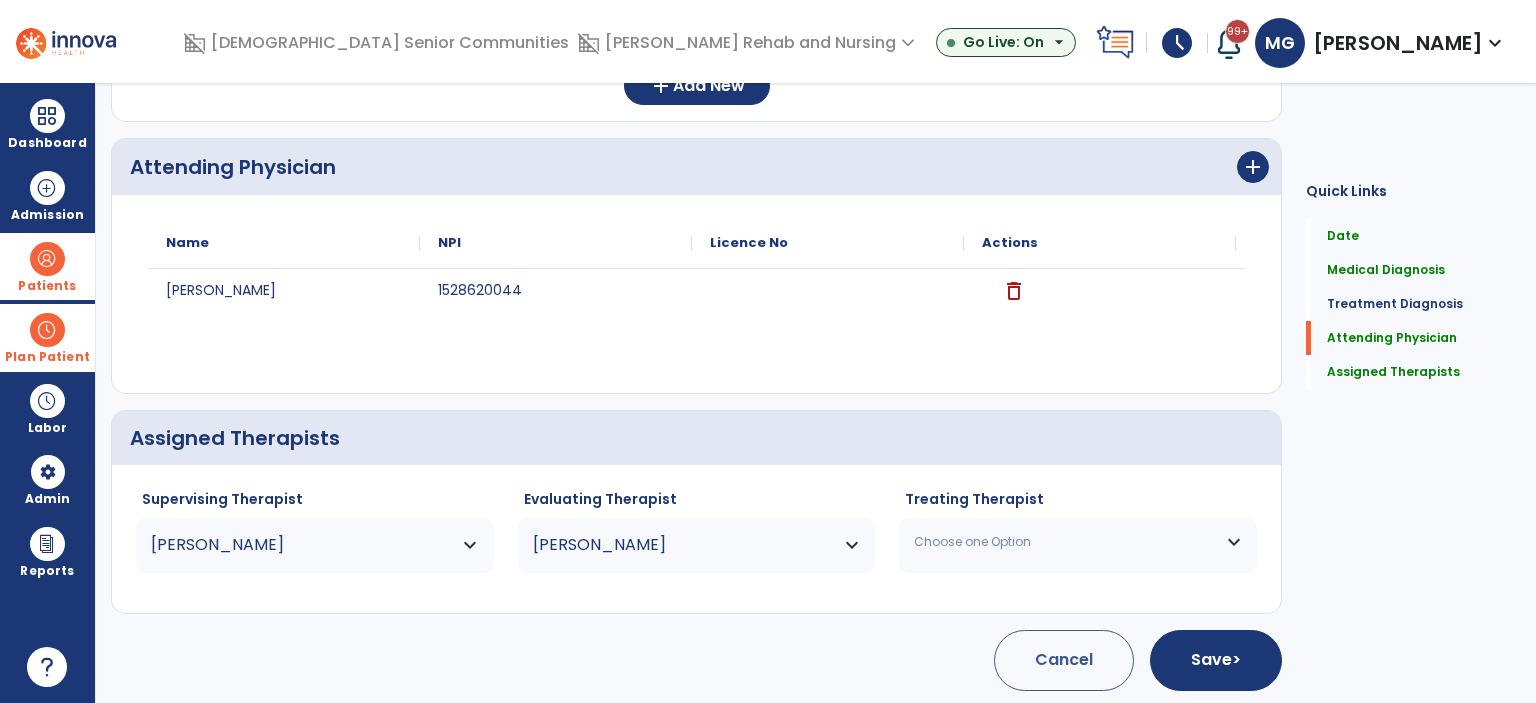 drag, startPoint x: 1072, startPoint y: 539, endPoint x: 1051, endPoint y: 458, distance: 83.677956 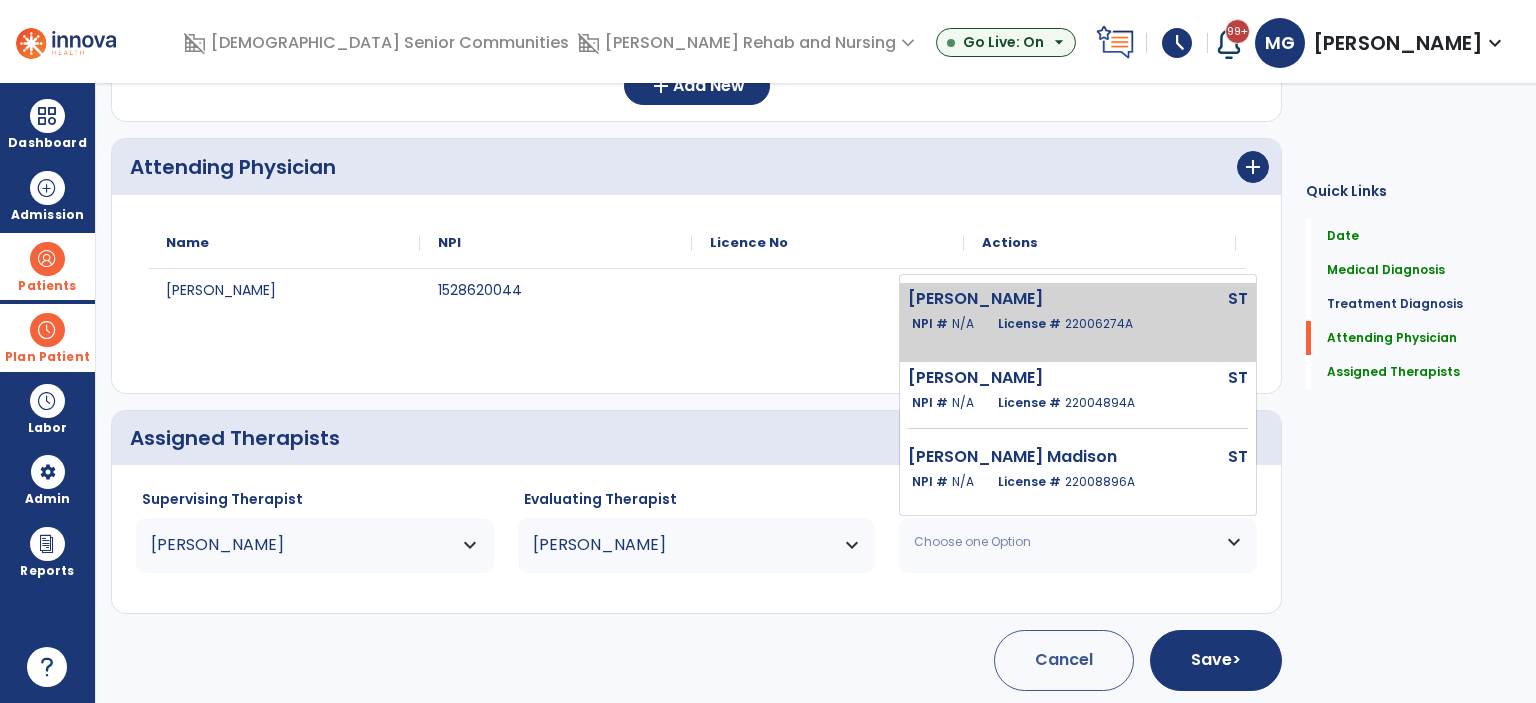 click on "License #  22006274A" 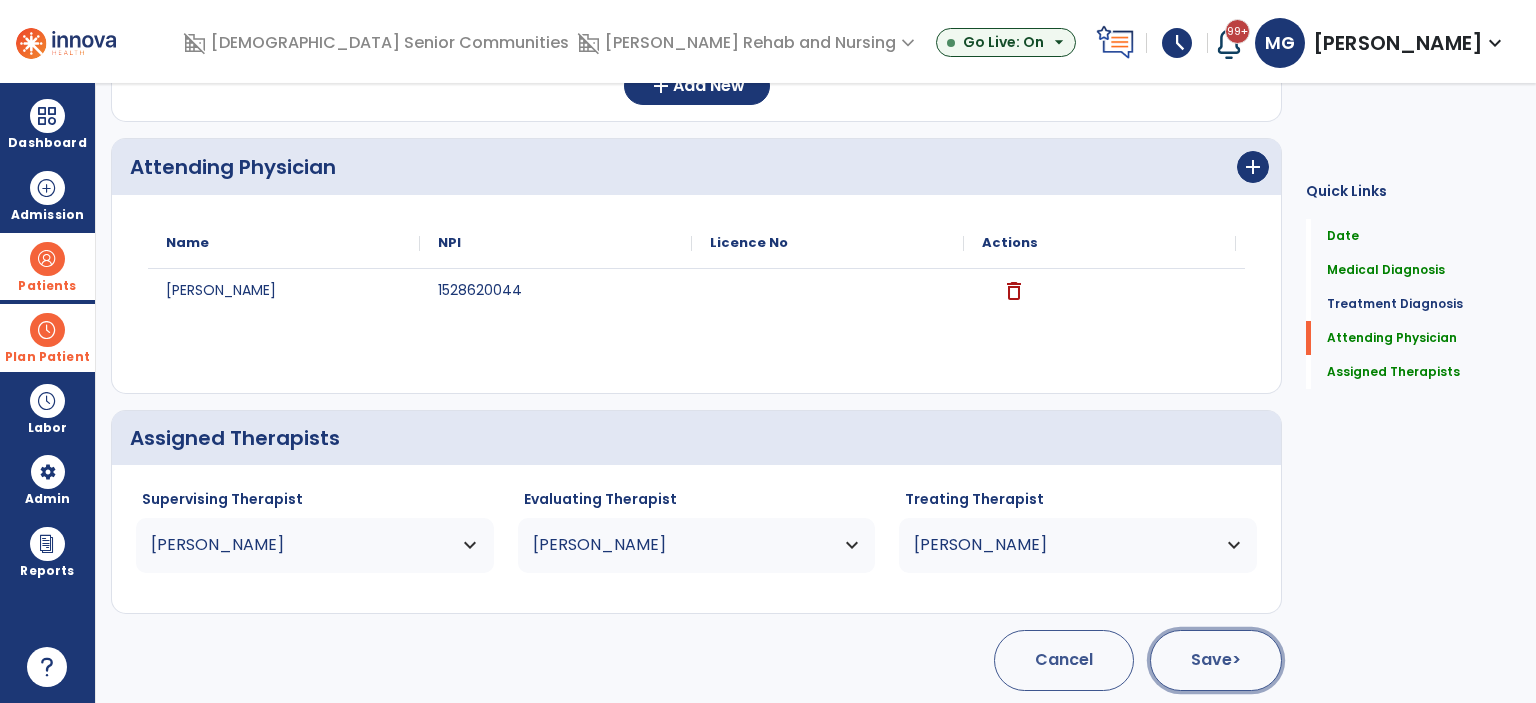 drag, startPoint x: 1238, startPoint y: 679, endPoint x: 1196, endPoint y: 682, distance: 42.107006 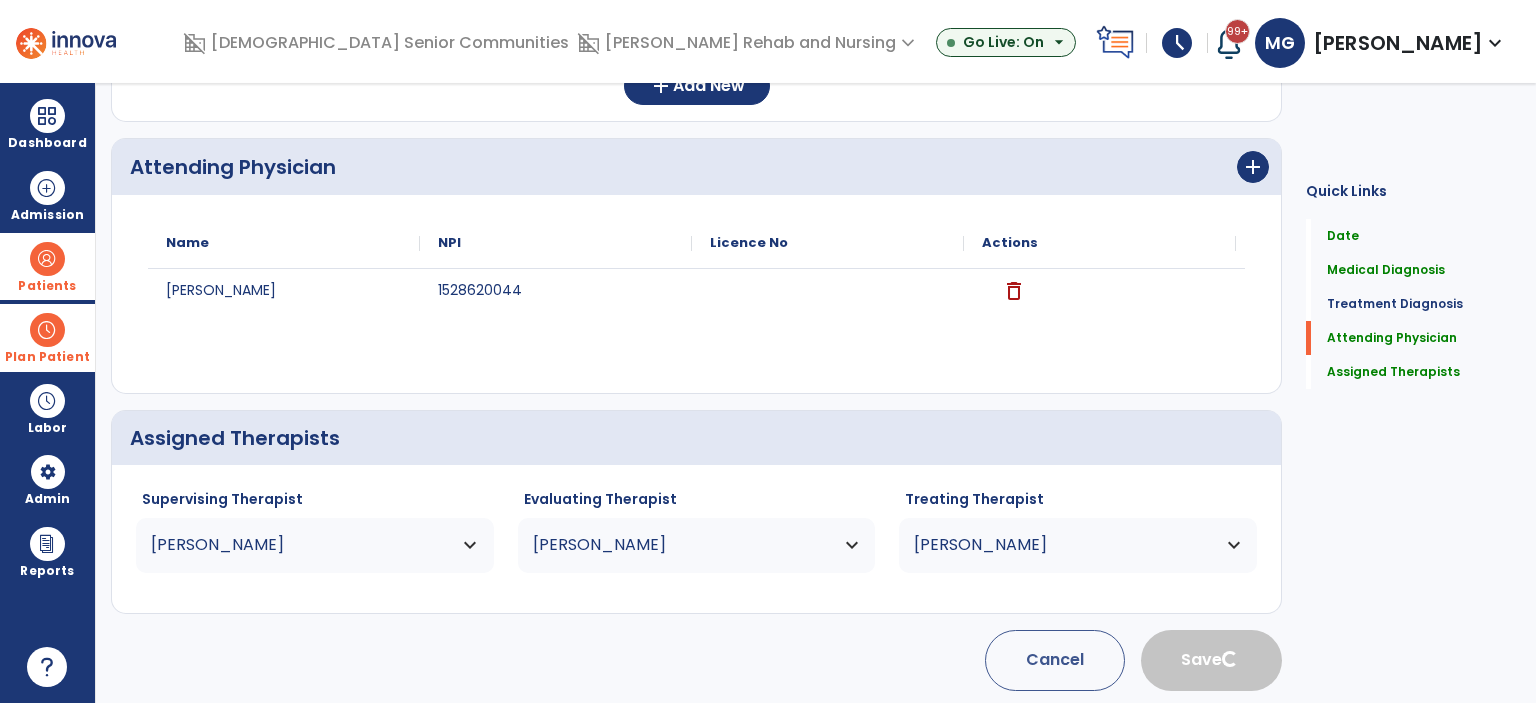 type 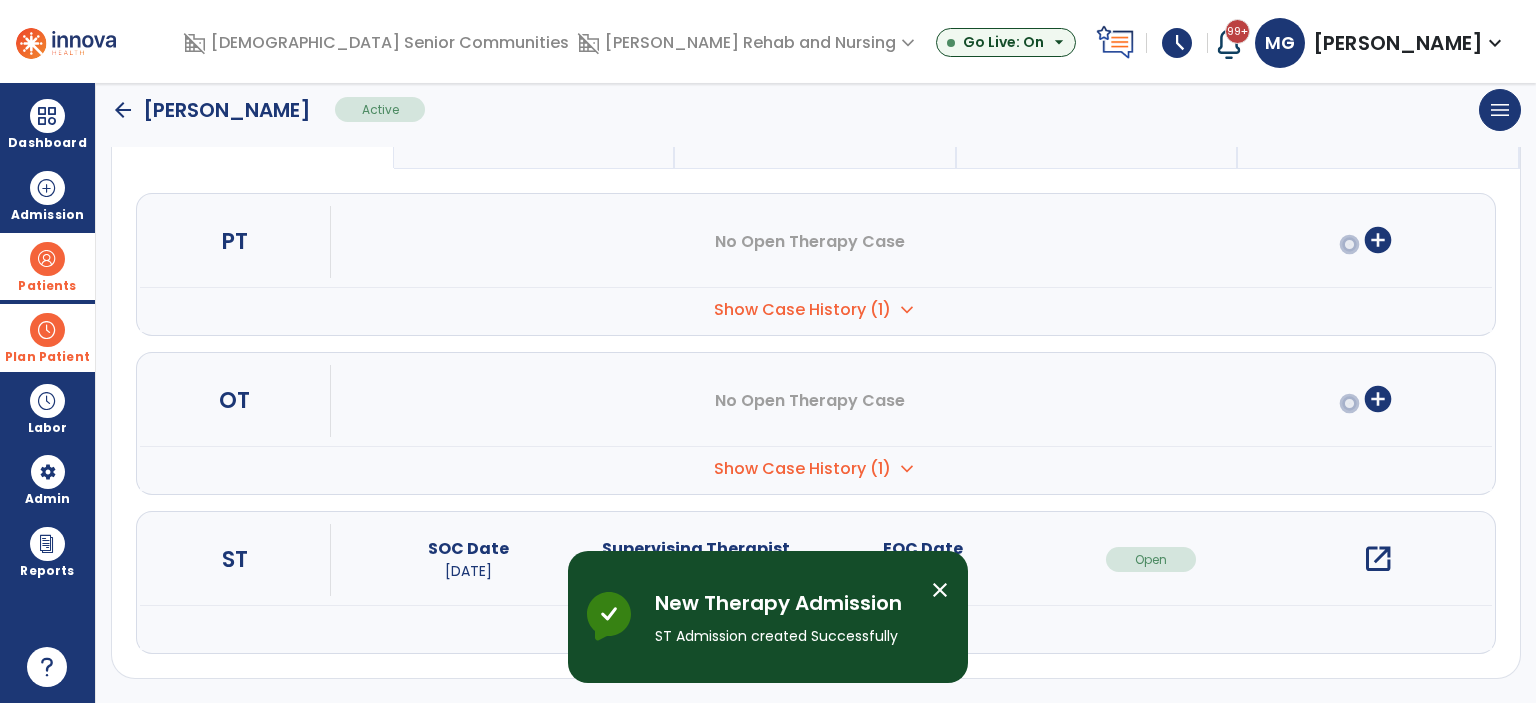 scroll, scrollTop: 188, scrollLeft: 0, axis: vertical 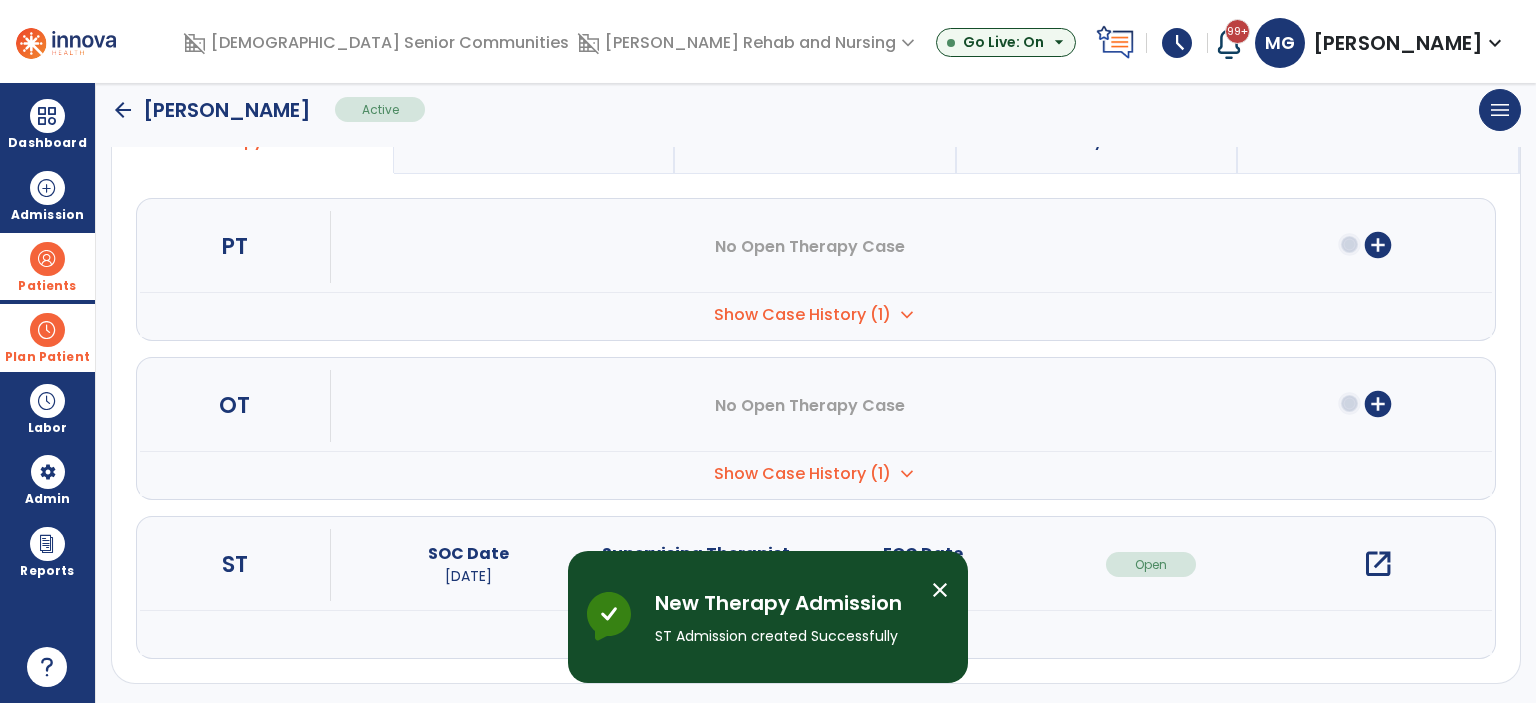 click on "close" at bounding box center (940, 590) 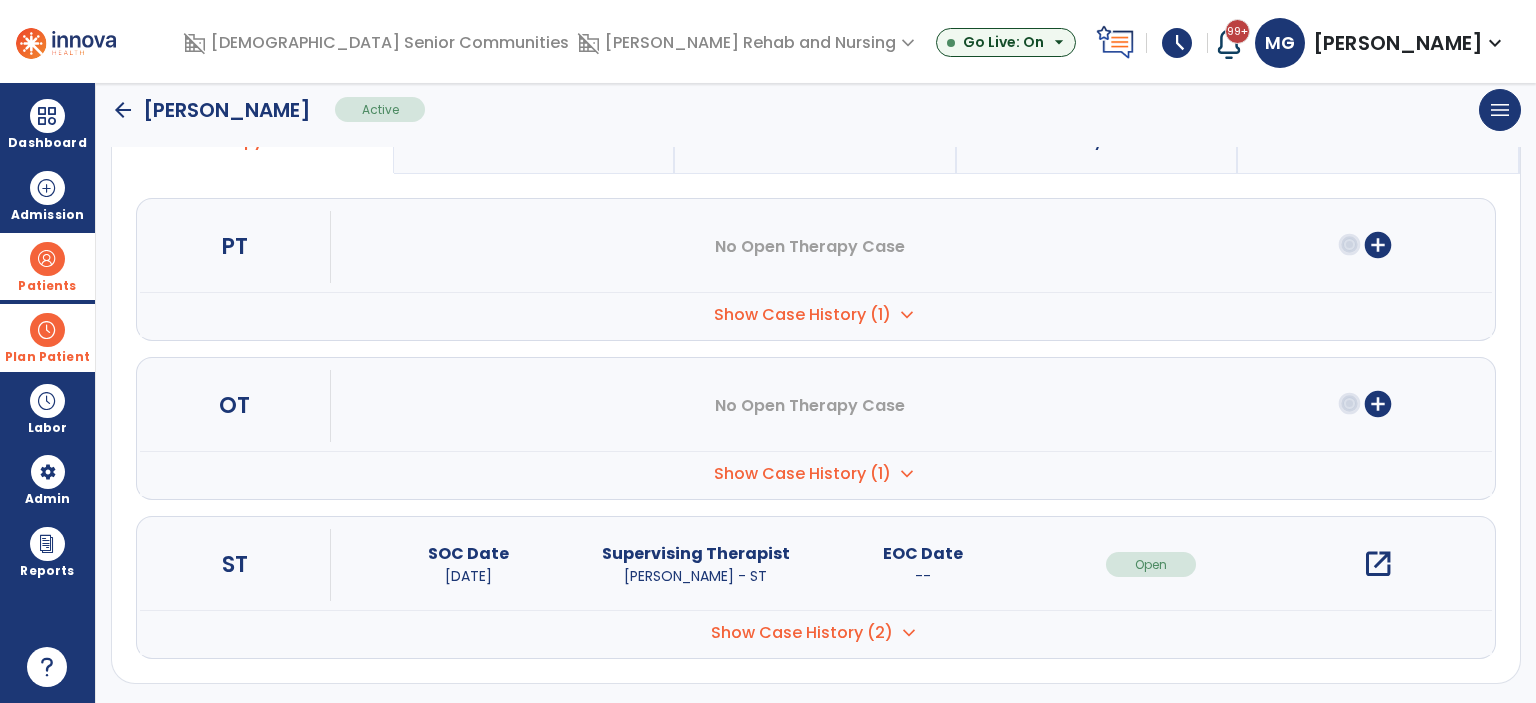 click on "arrow_back" 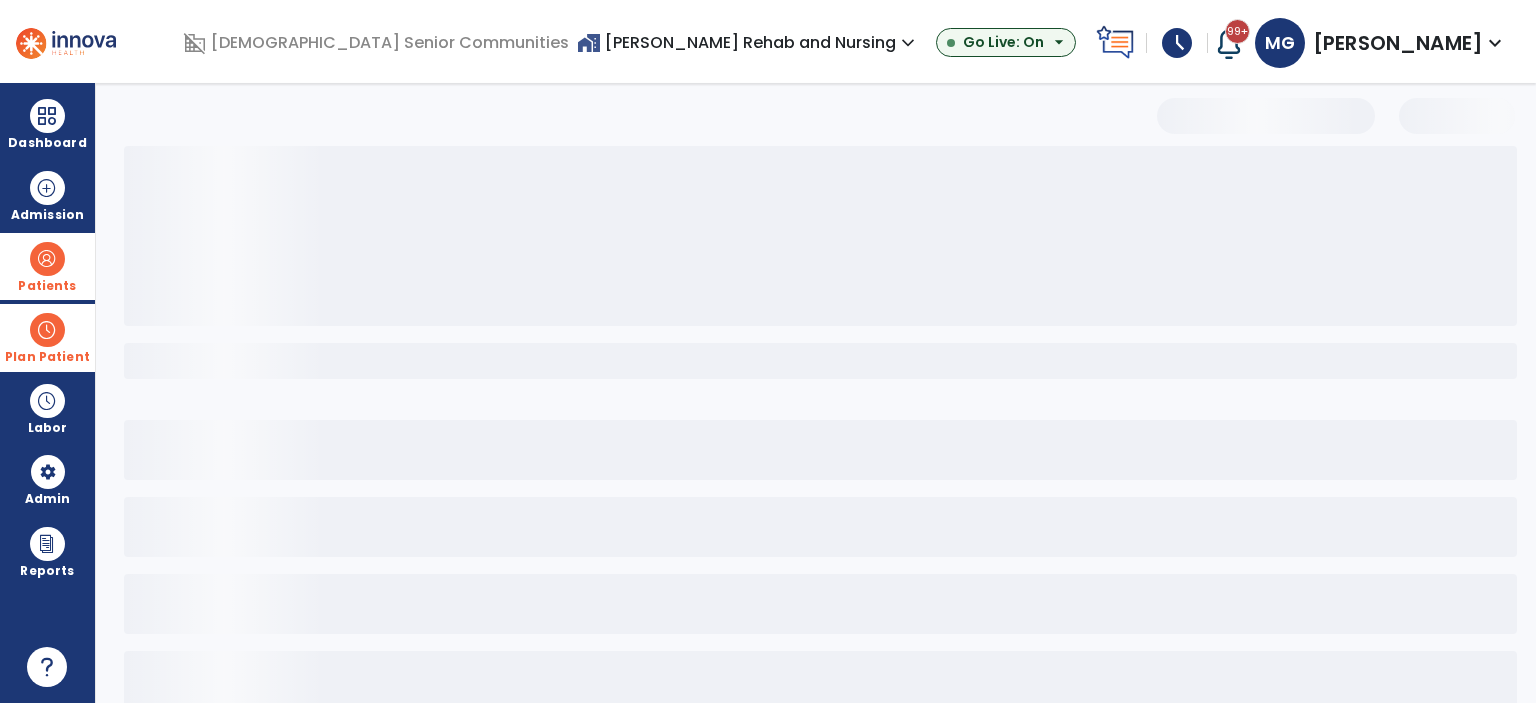 scroll, scrollTop: 38, scrollLeft: 0, axis: vertical 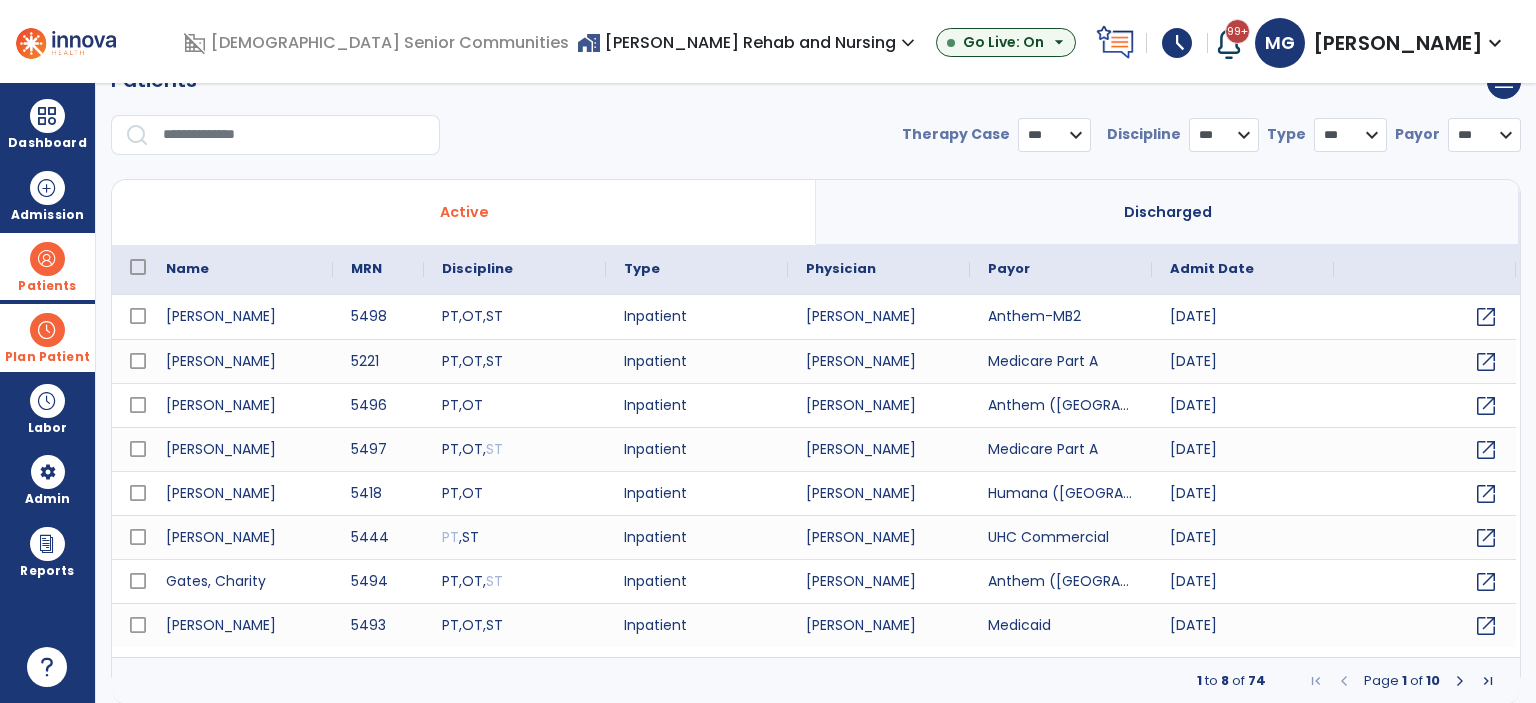select on "***" 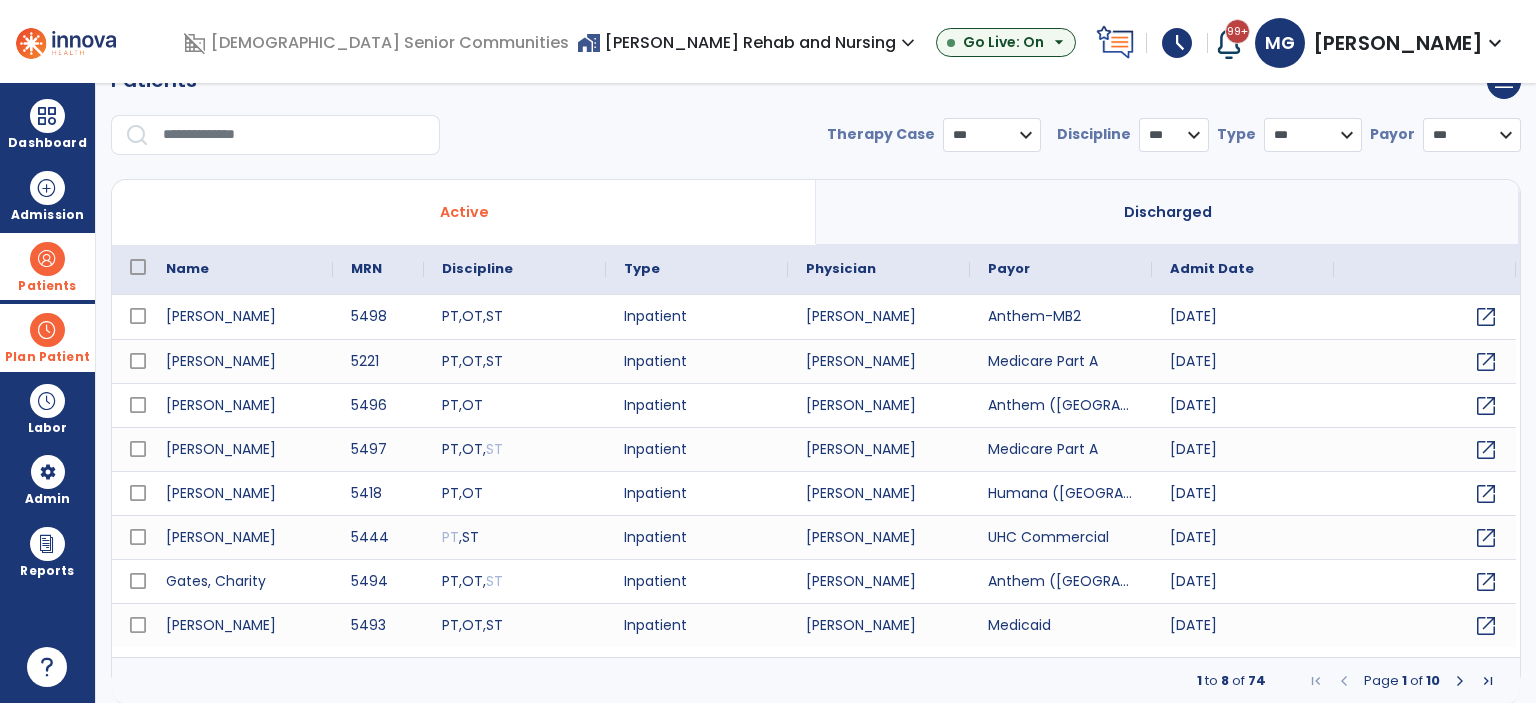 drag, startPoint x: 38, startPoint y: 271, endPoint x: 56, endPoint y: 289, distance: 25.455845 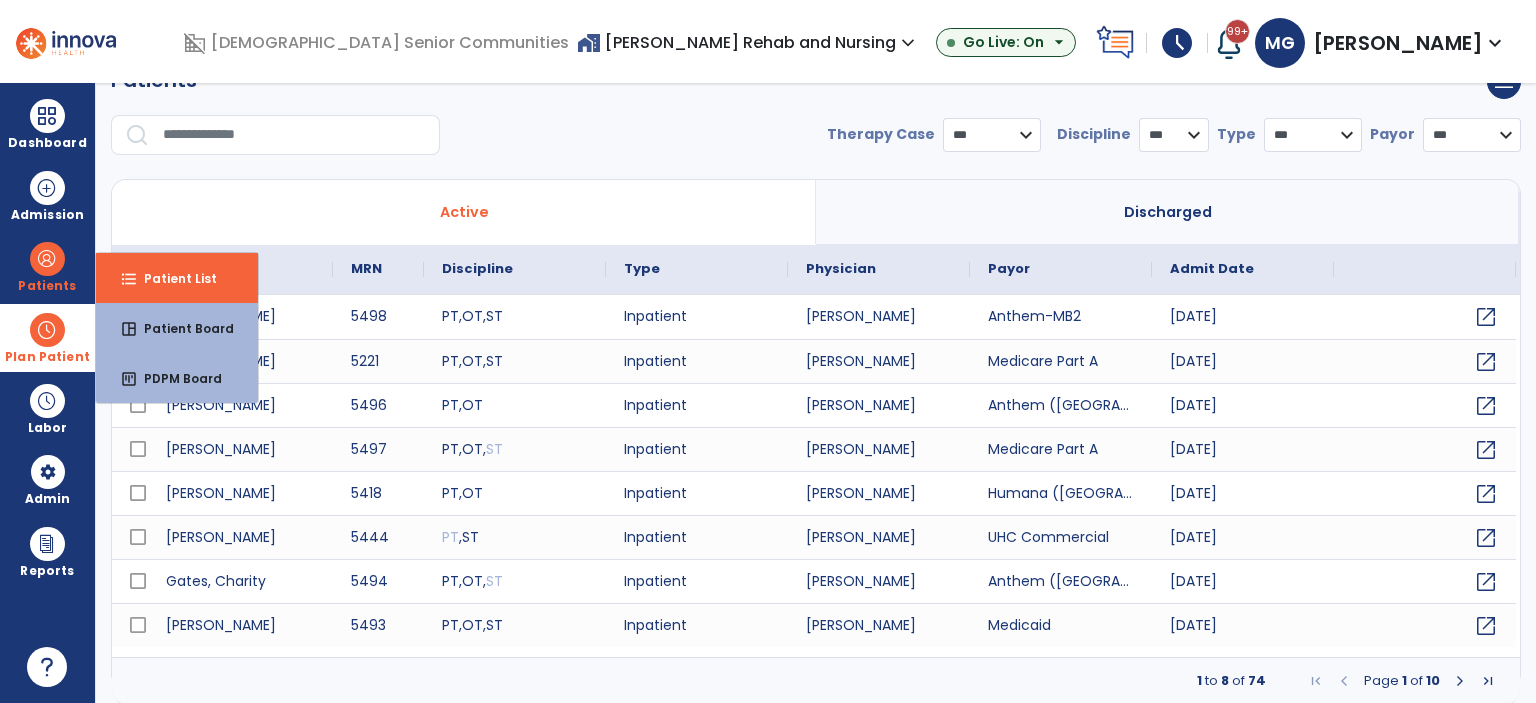 drag, startPoint x: 39, startPoint y: 322, endPoint x: 57, endPoint y: 325, distance: 18.248287 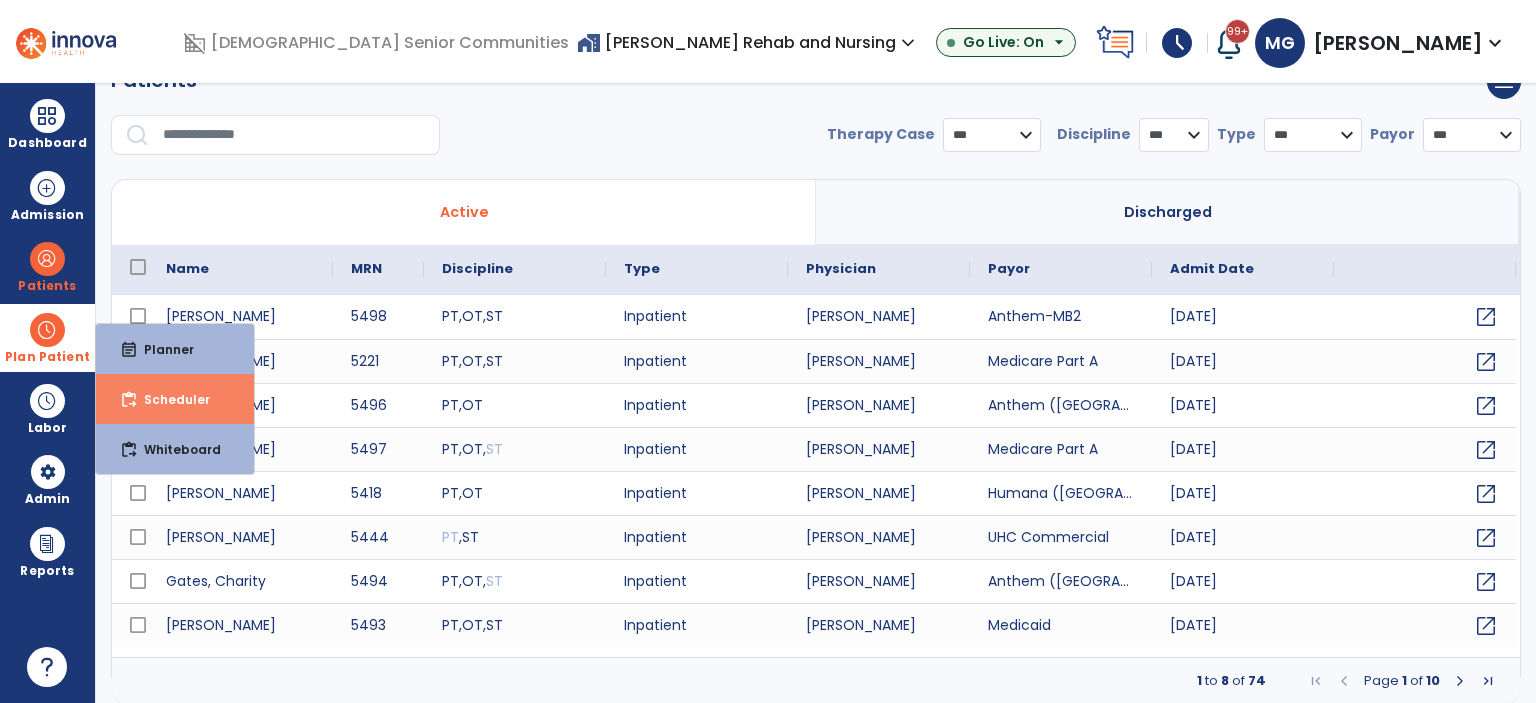 click on "Scheduler" at bounding box center [169, 399] 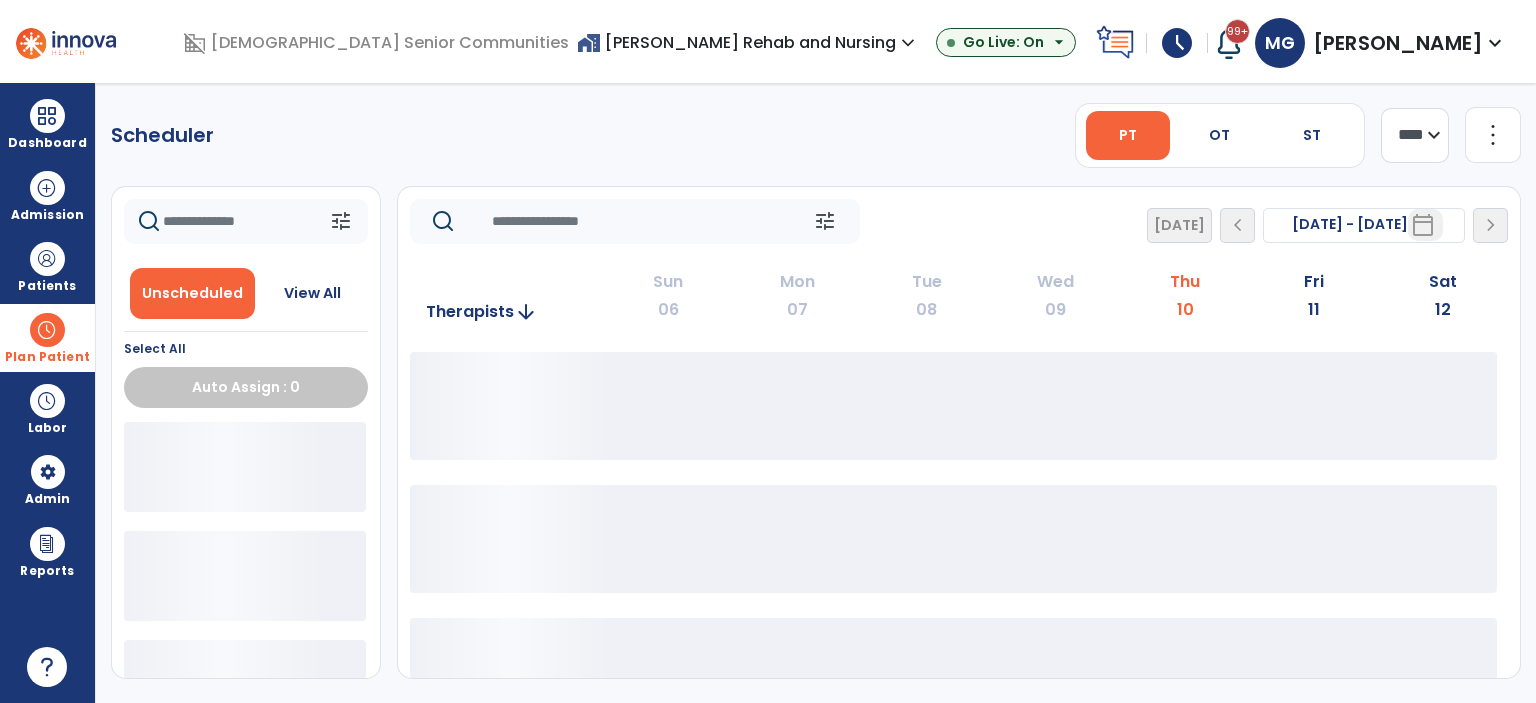 scroll, scrollTop: 0, scrollLeft: 0, axis: both 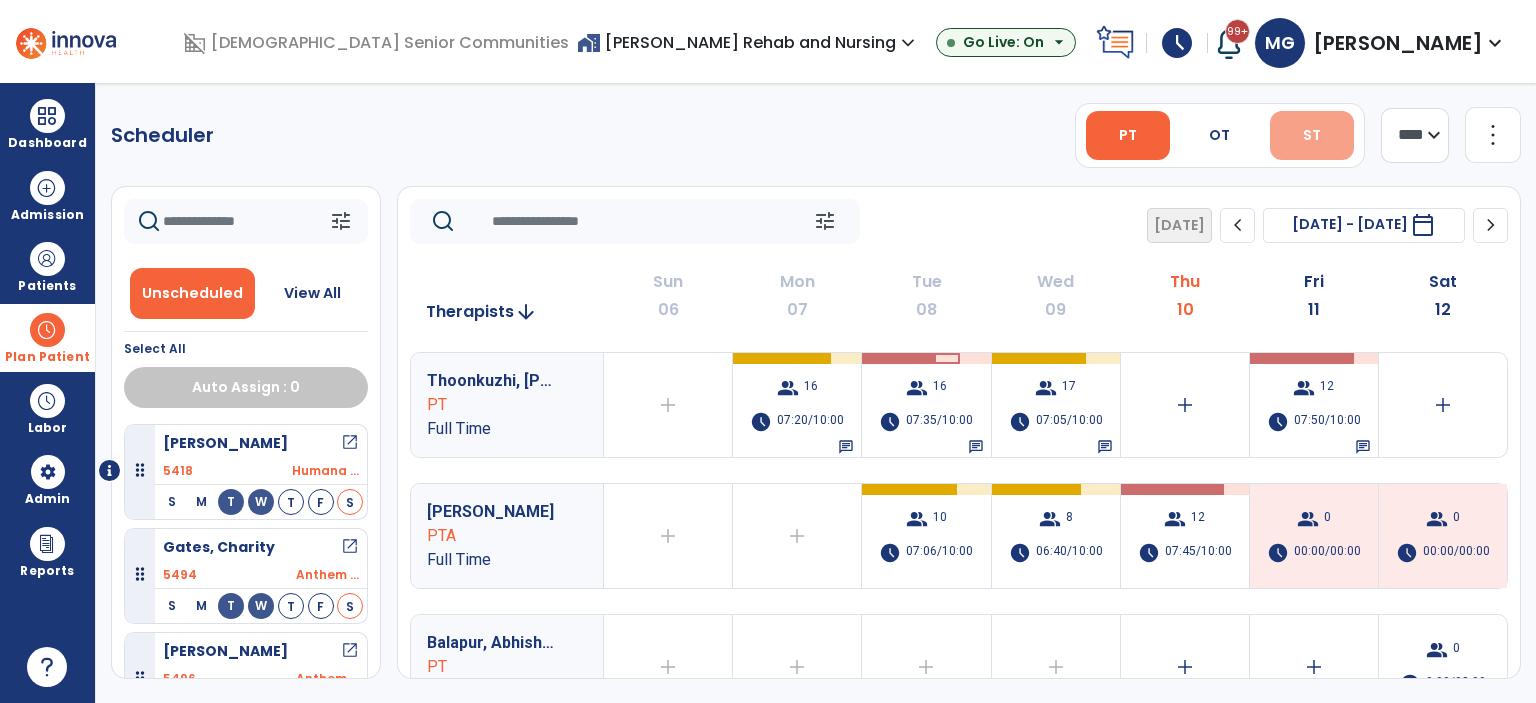 drag, startPoint x: 1197, startPoint y: 139, endPoint x: 1259, endPoint y: 135, distance: 62.1289 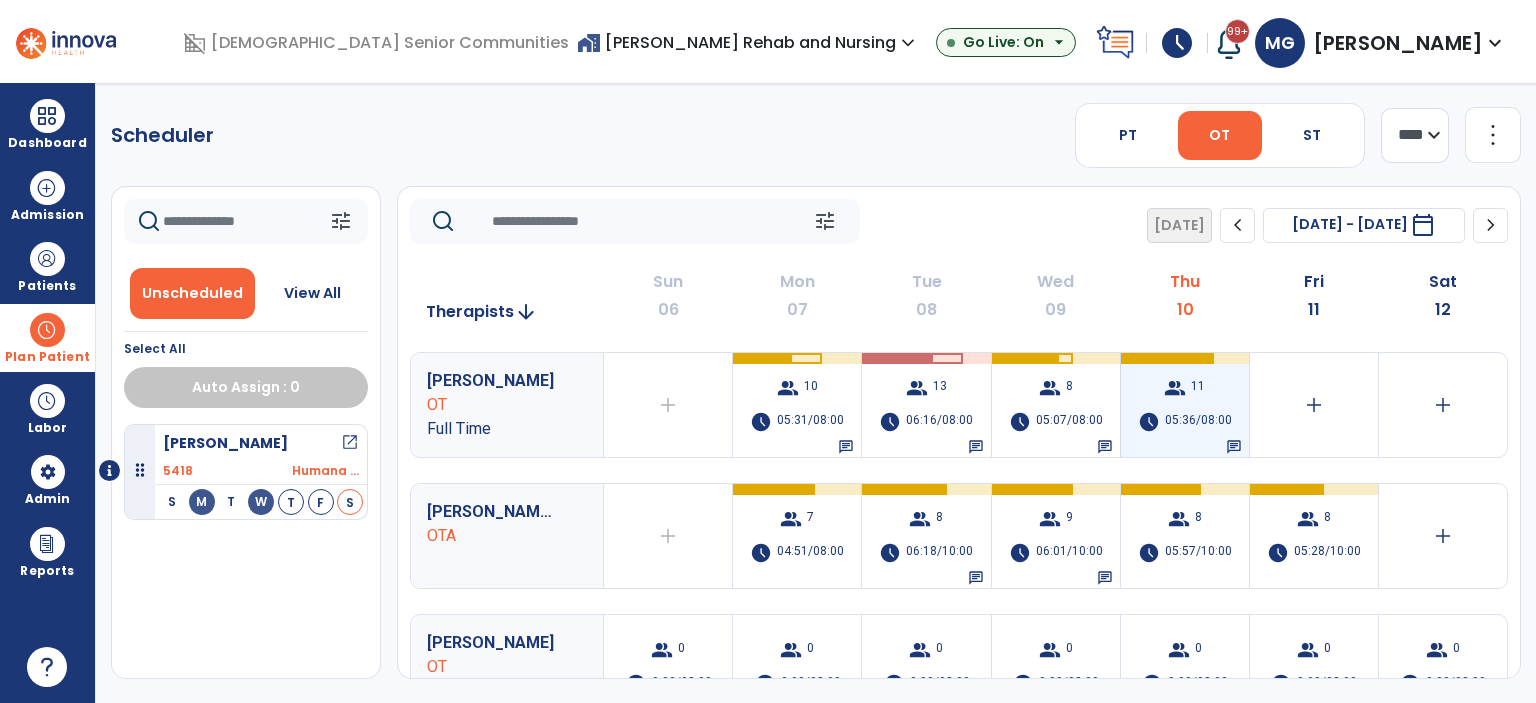 click on "11" at bounding box center (1198, 388) 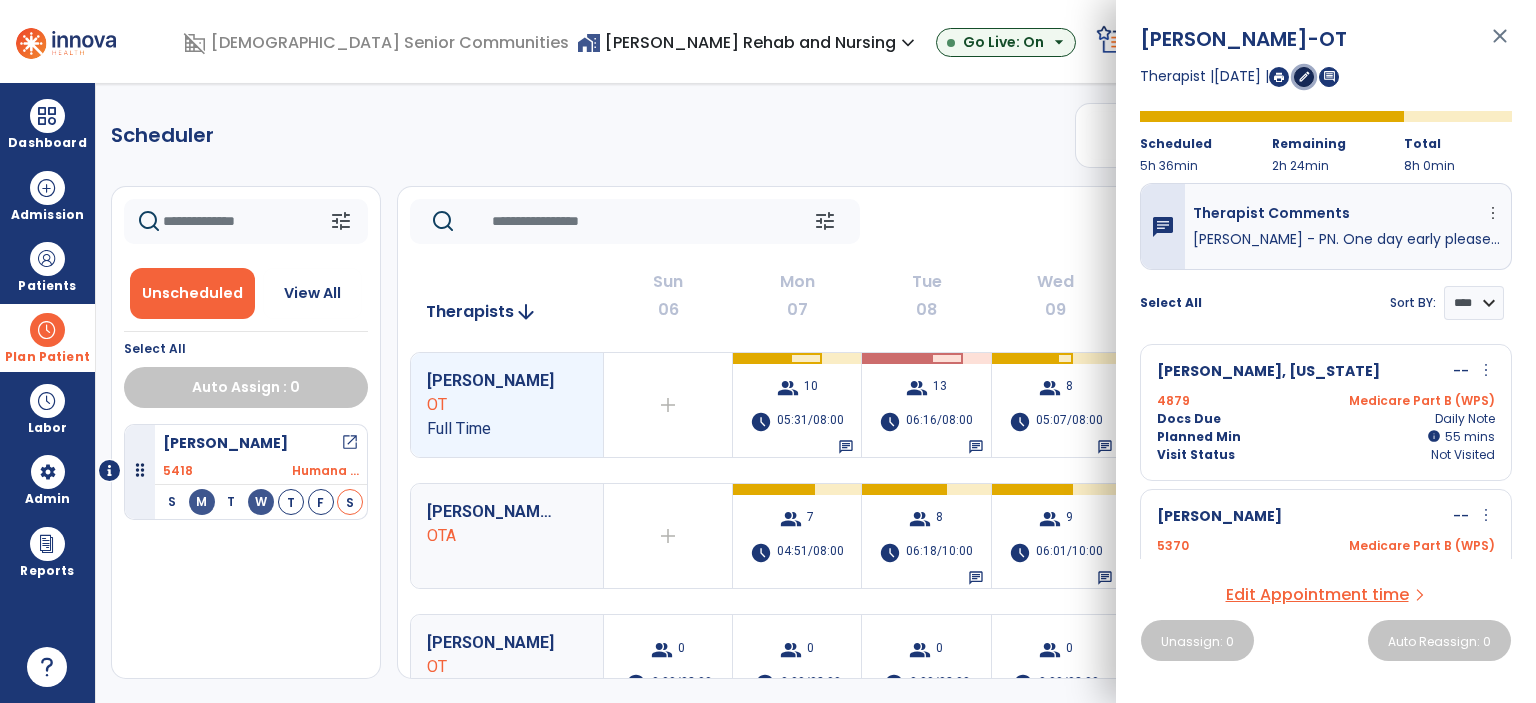 click on "edit" at bounding box center [1304, 77] 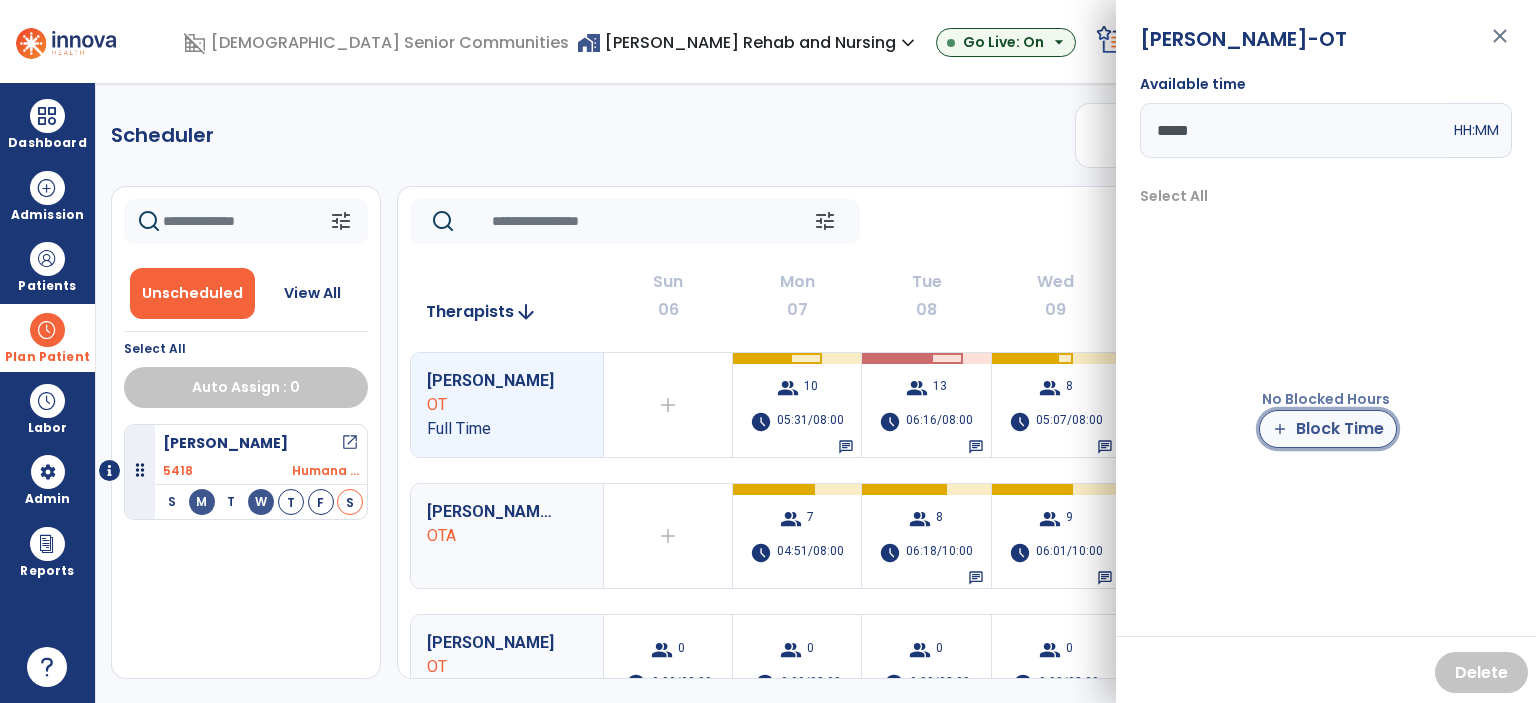click on "add   Block Time" at bounding box center (1328, 429) 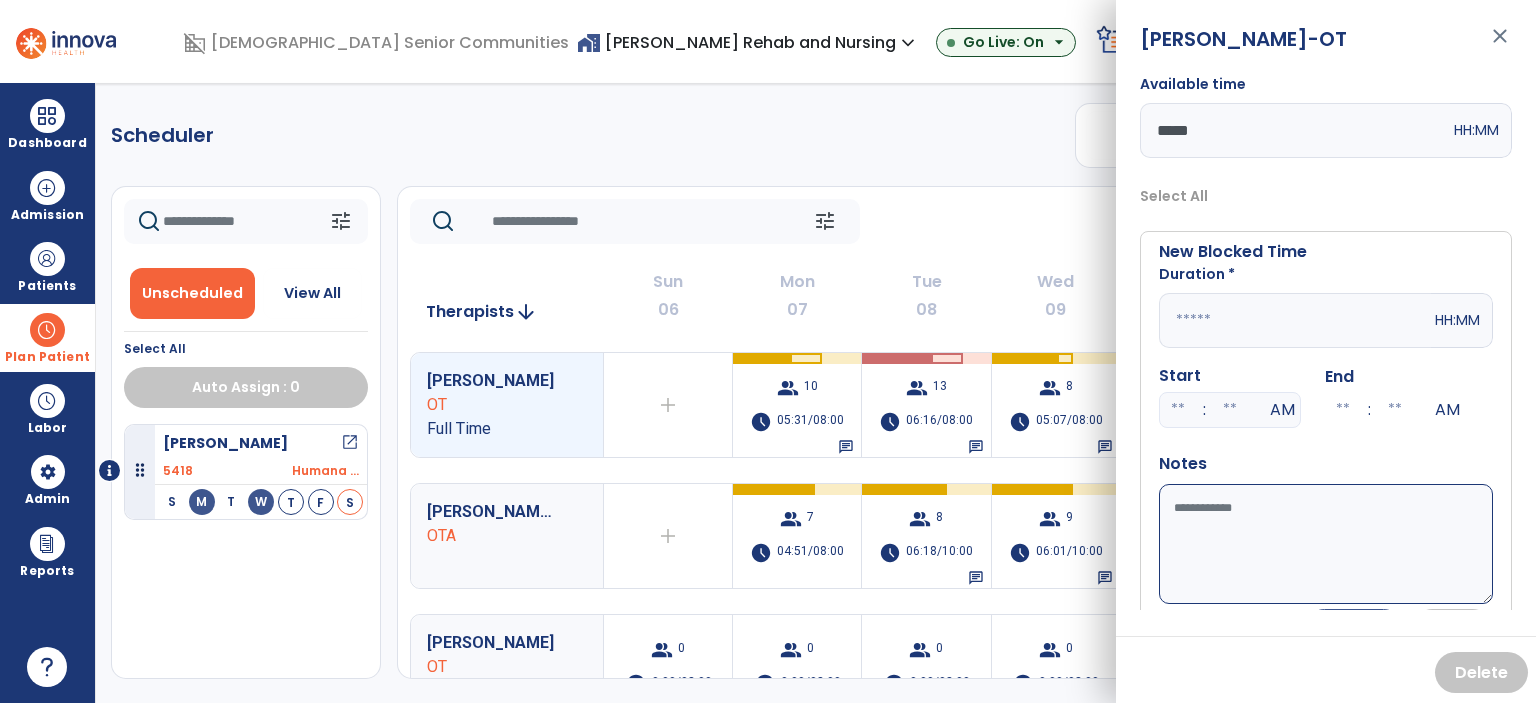 click at bounding box center [1295, 320] 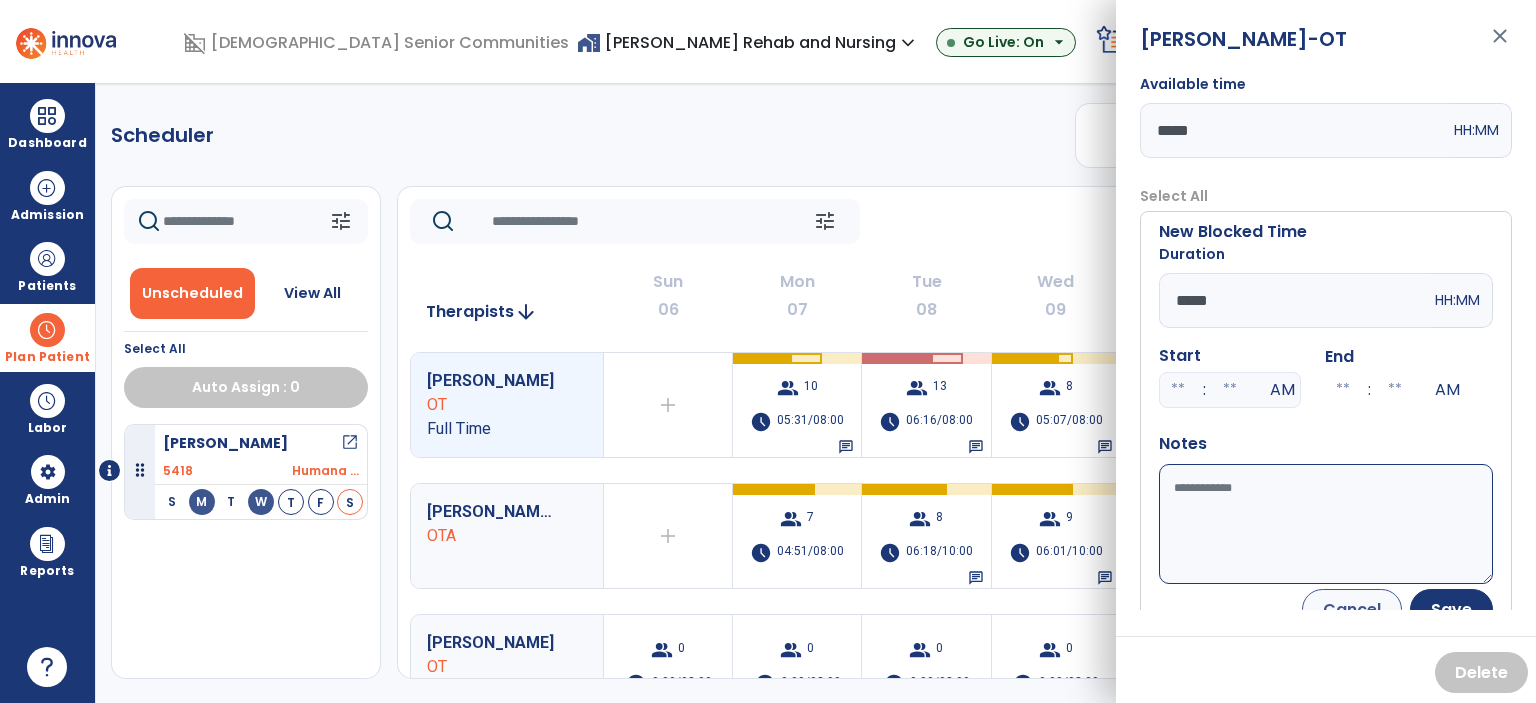 scroll, scrollTop: 48, scrollLeft: 0, axis: vertical 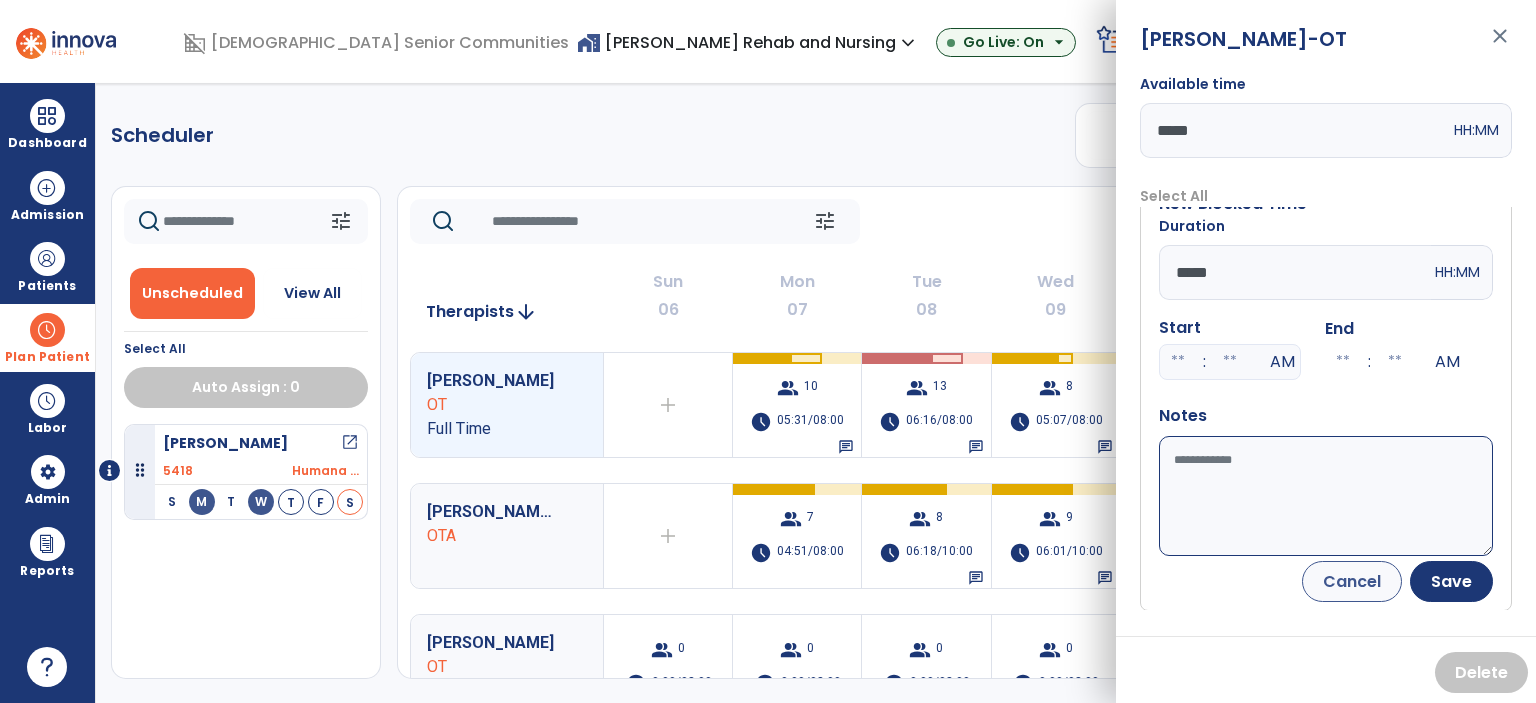 type on "*****" 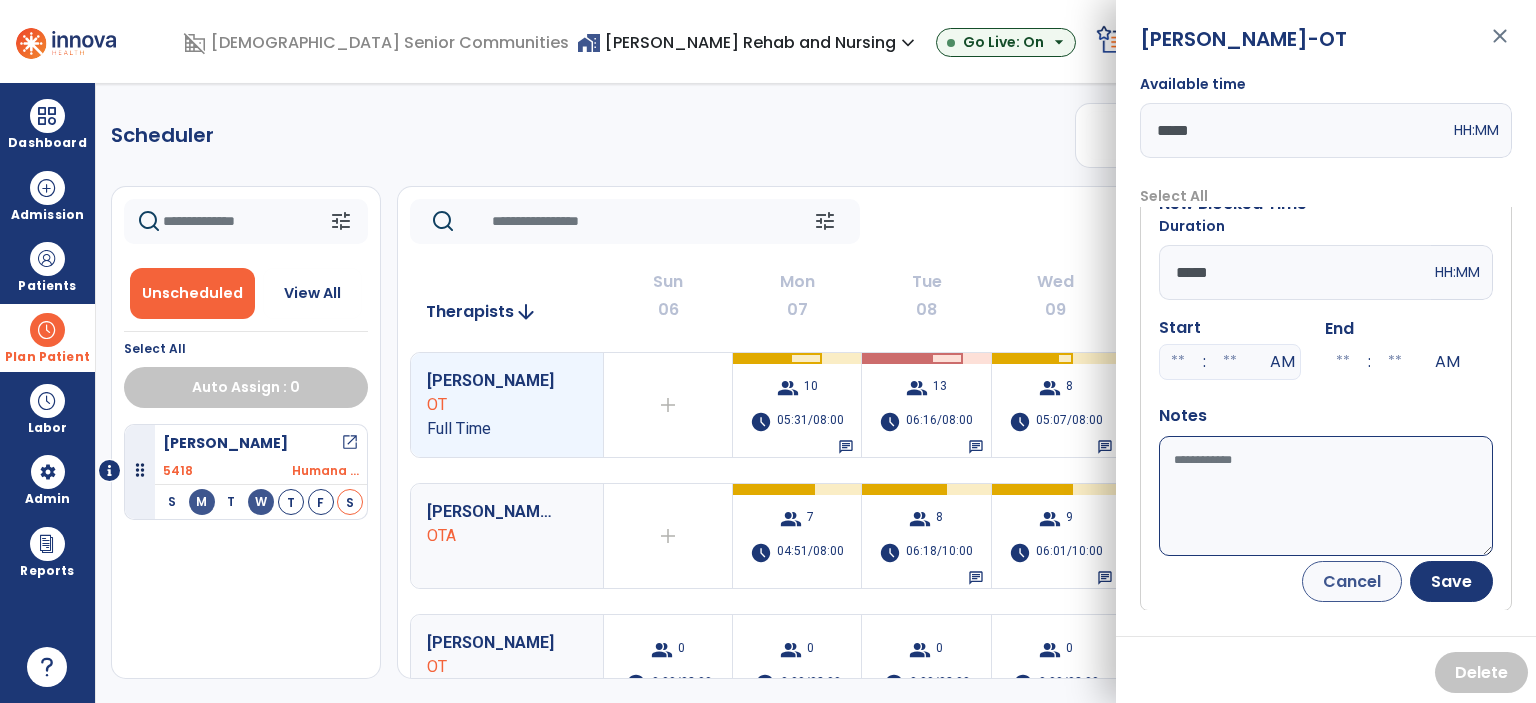 click at bounding box center (1178, 362) 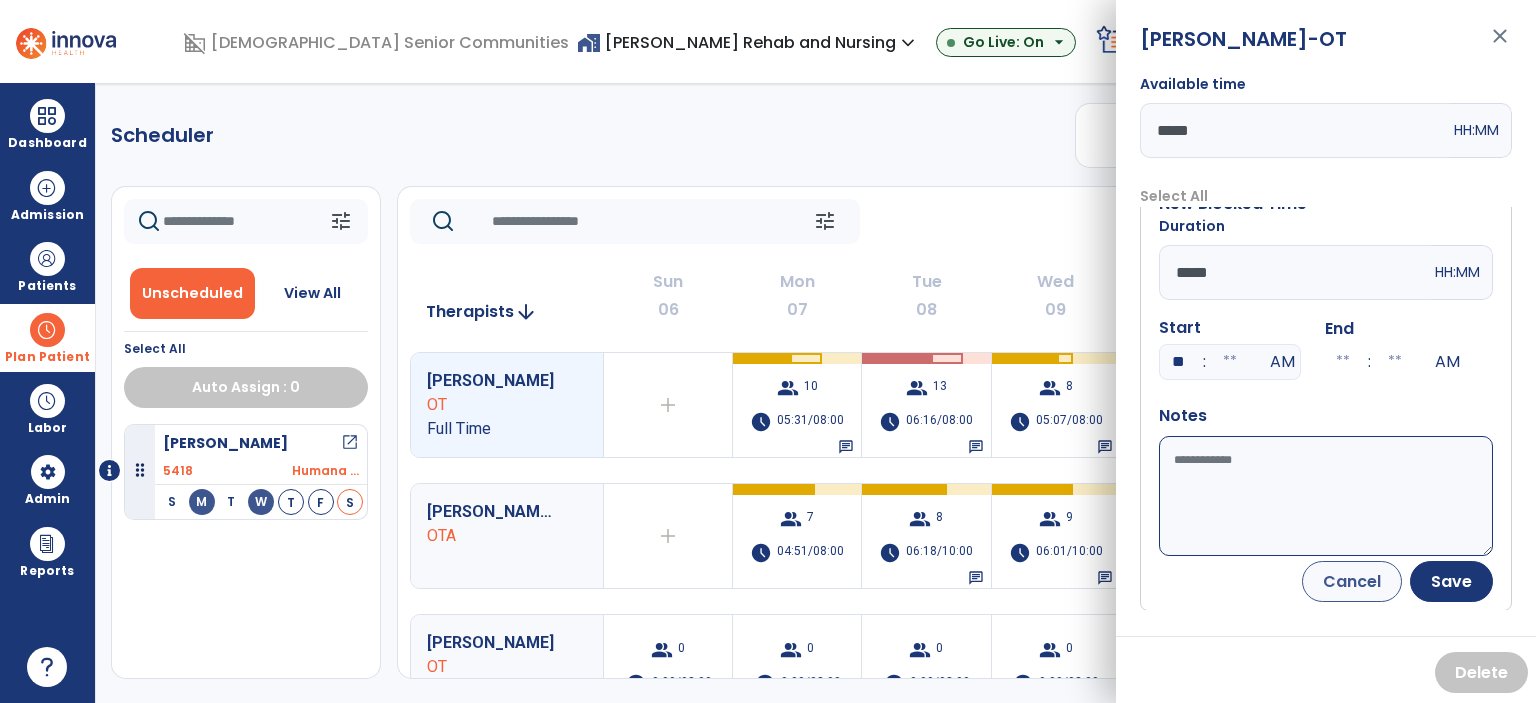 type on "**" 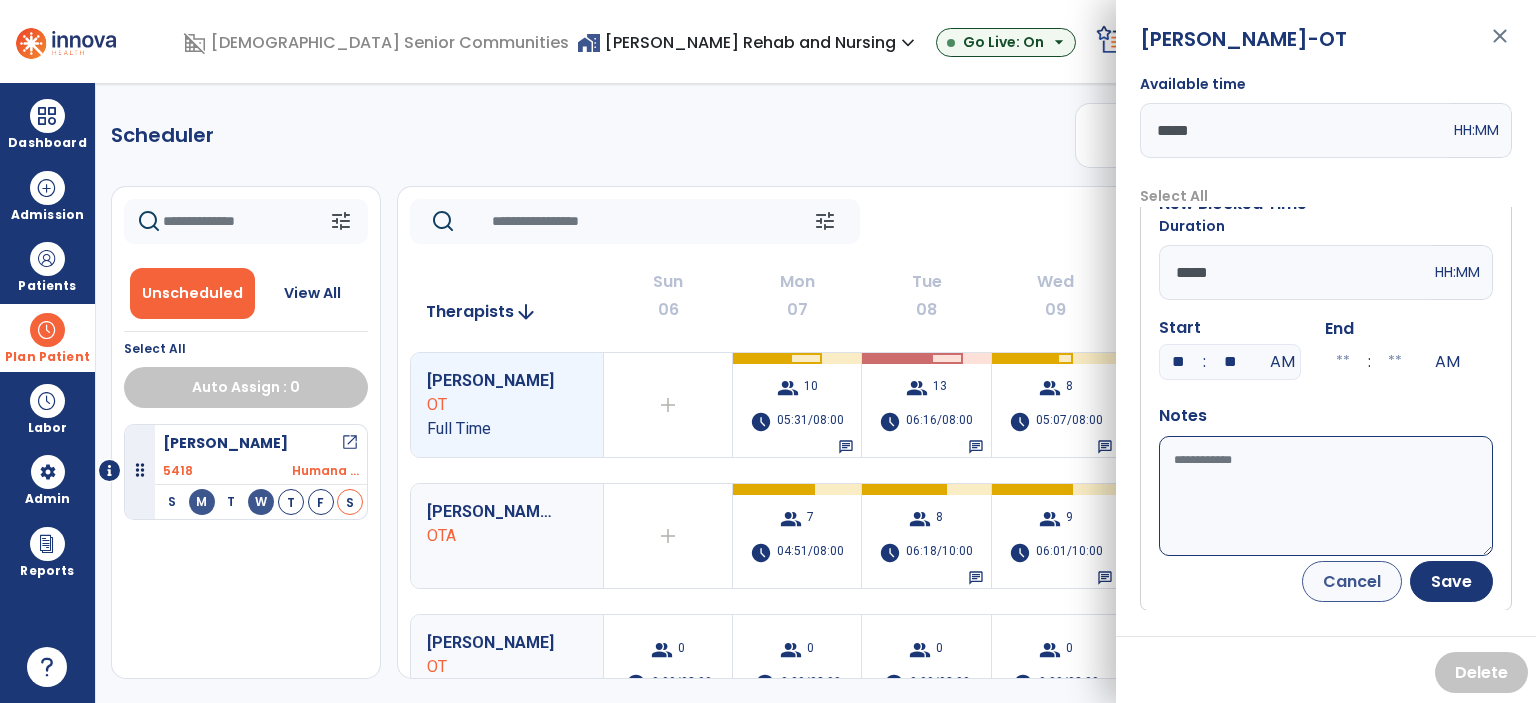 type on "**" 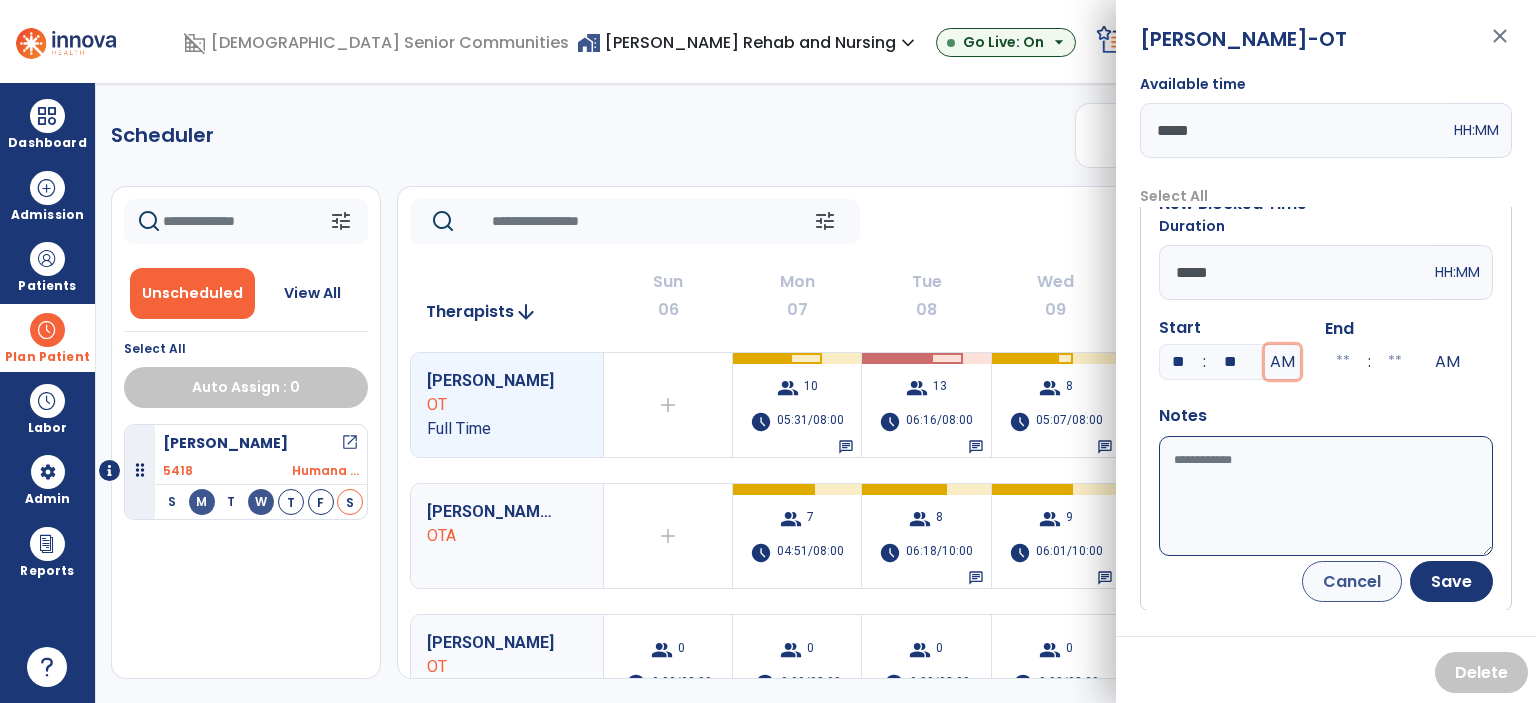 type on "**" 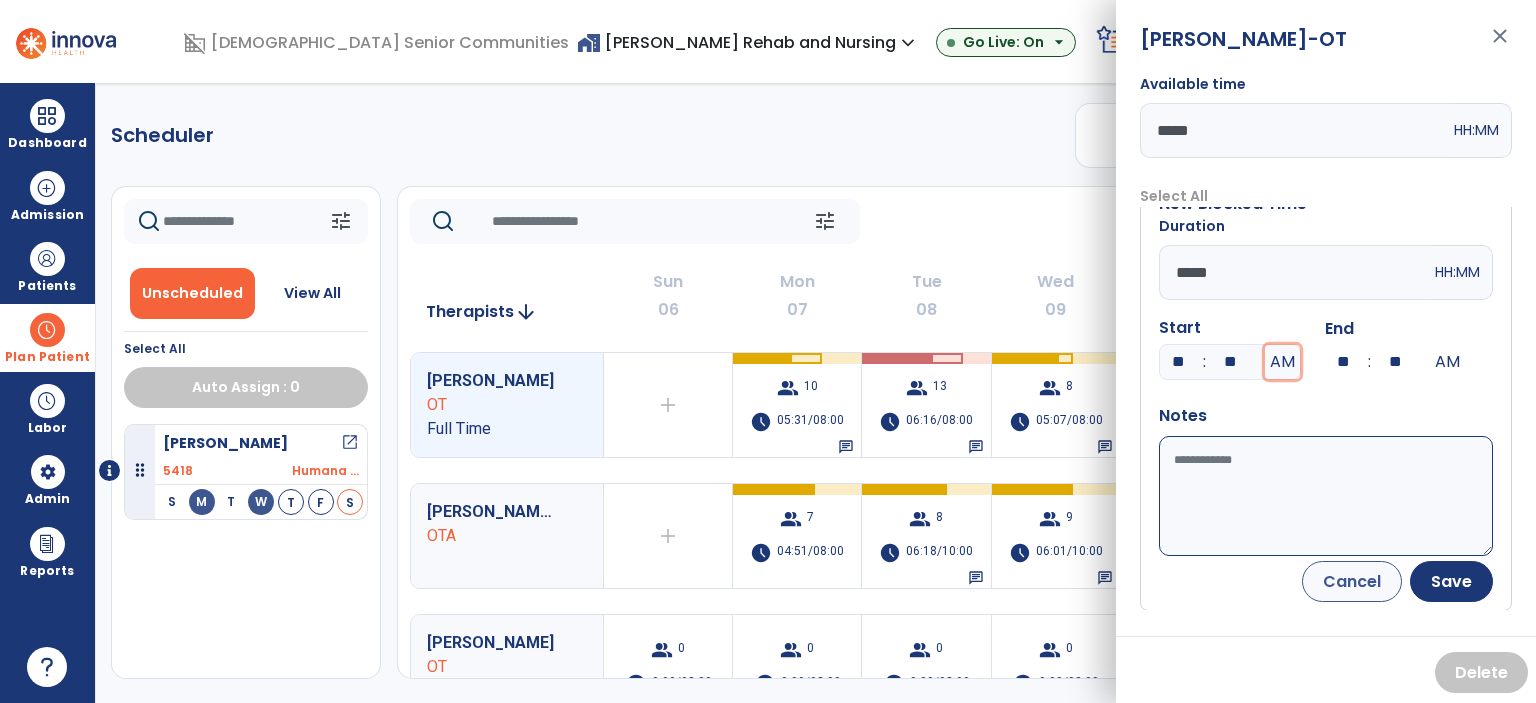 type 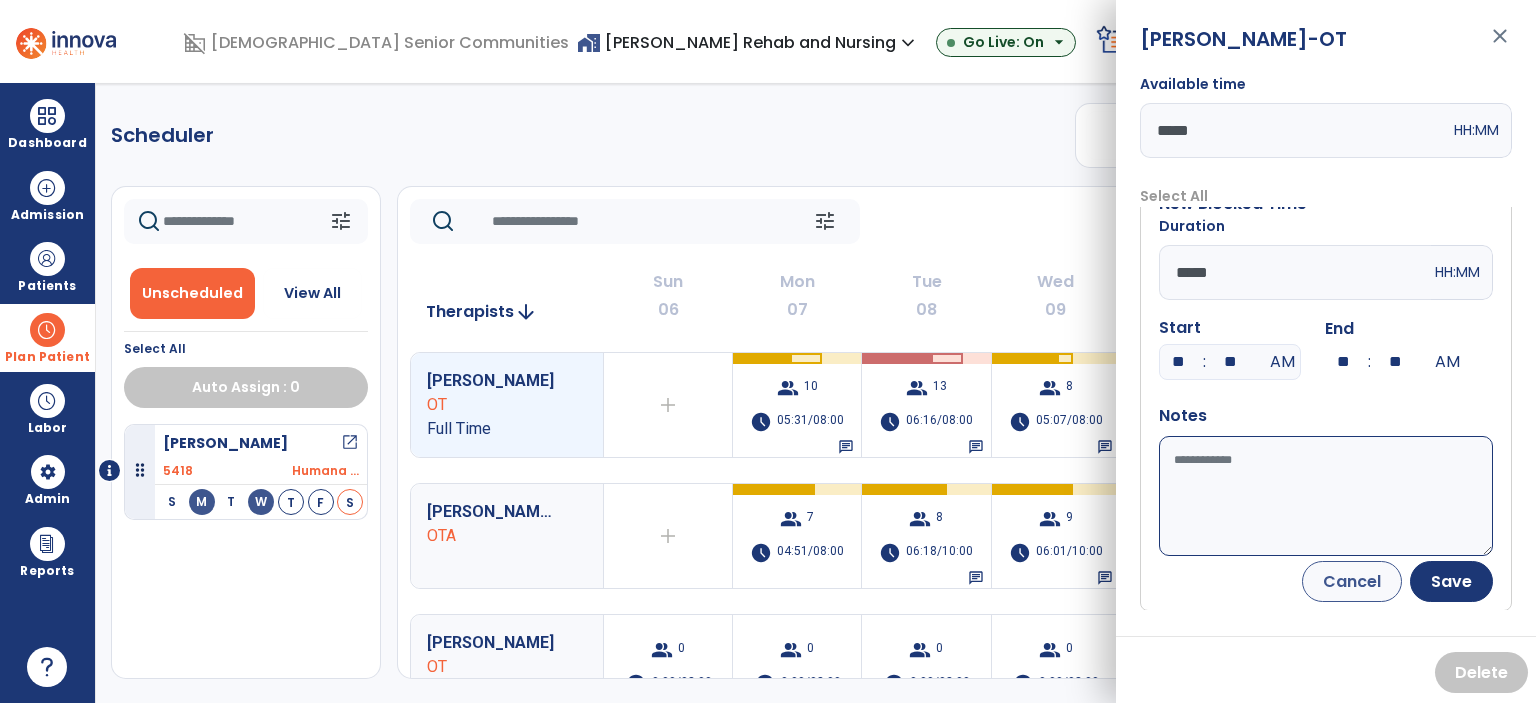 click on "Available time" at bounding box center (1326, 496) 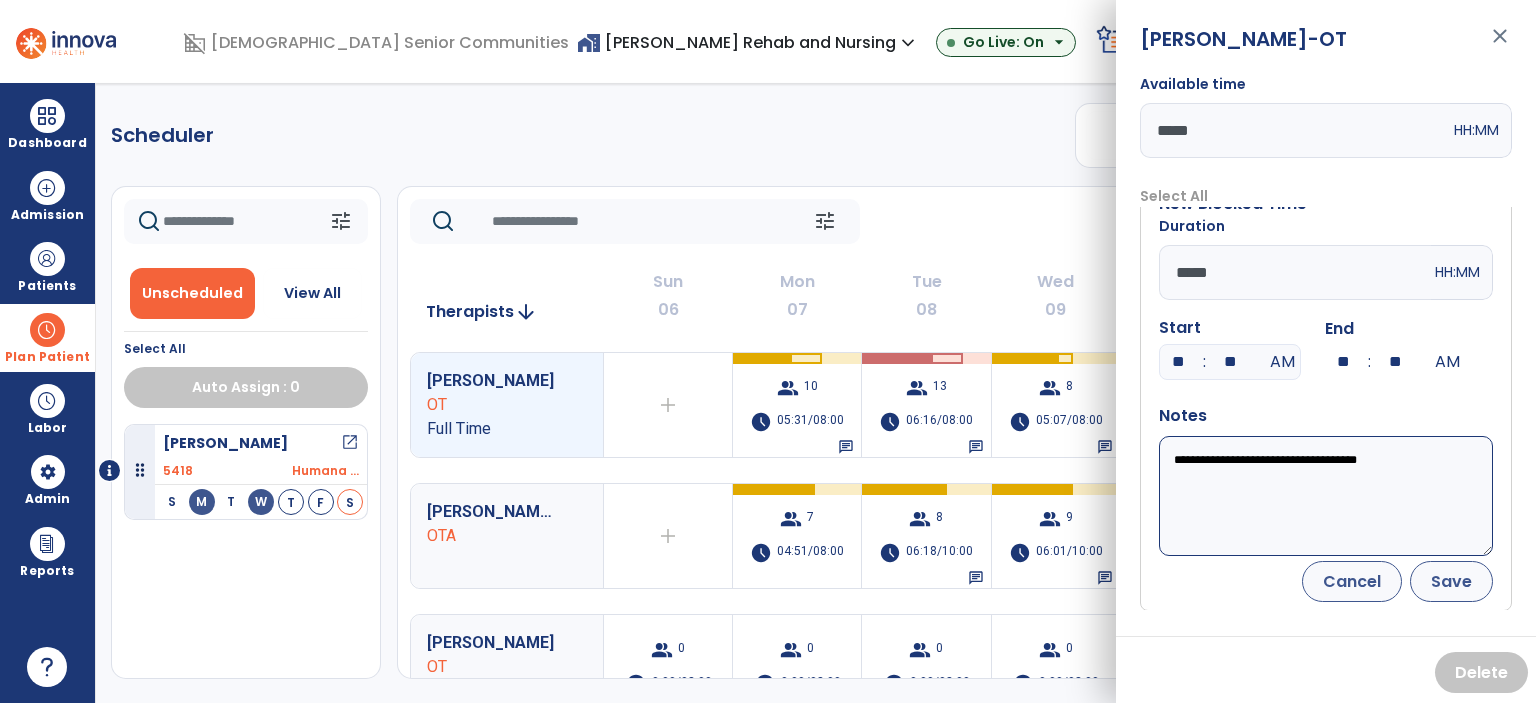 type on "**********" 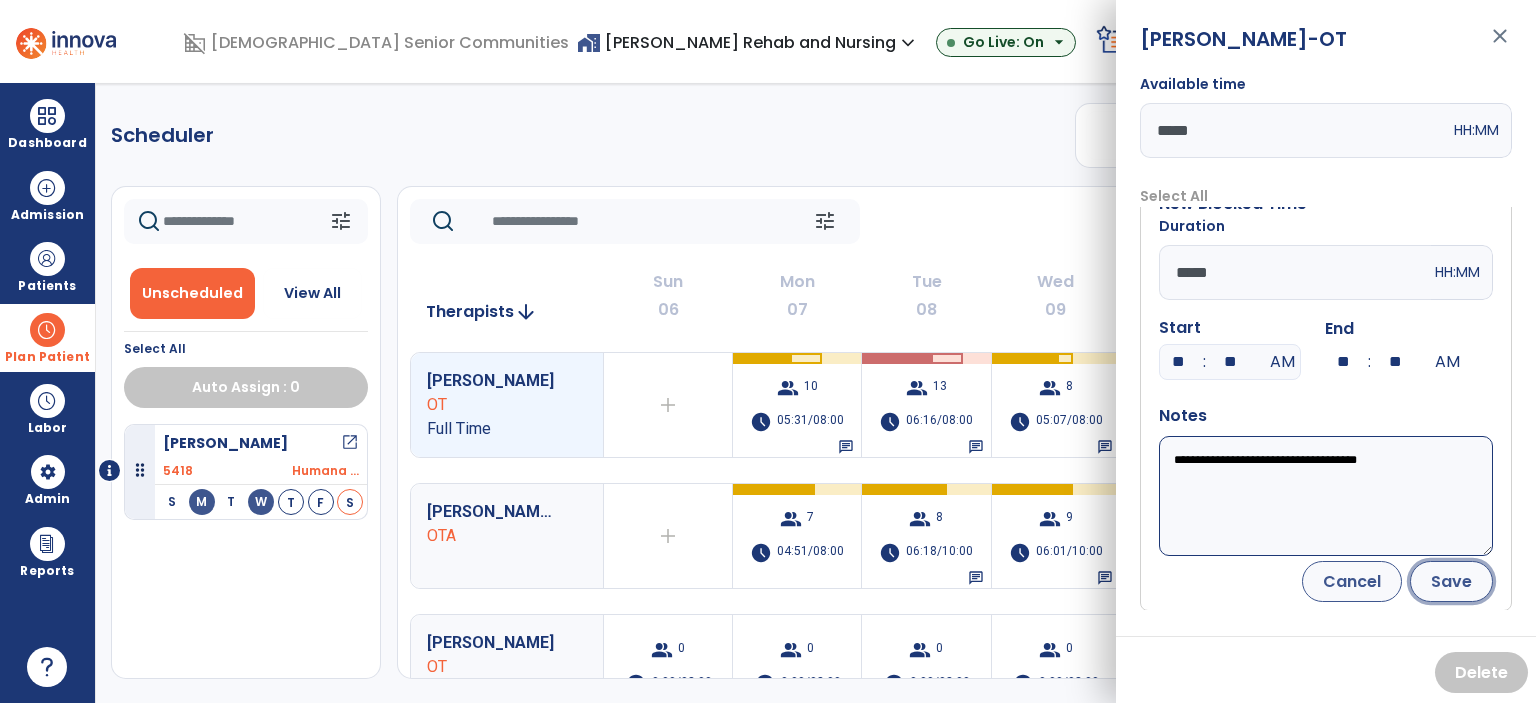 click on "Save" at bounding box center (1451, 581) 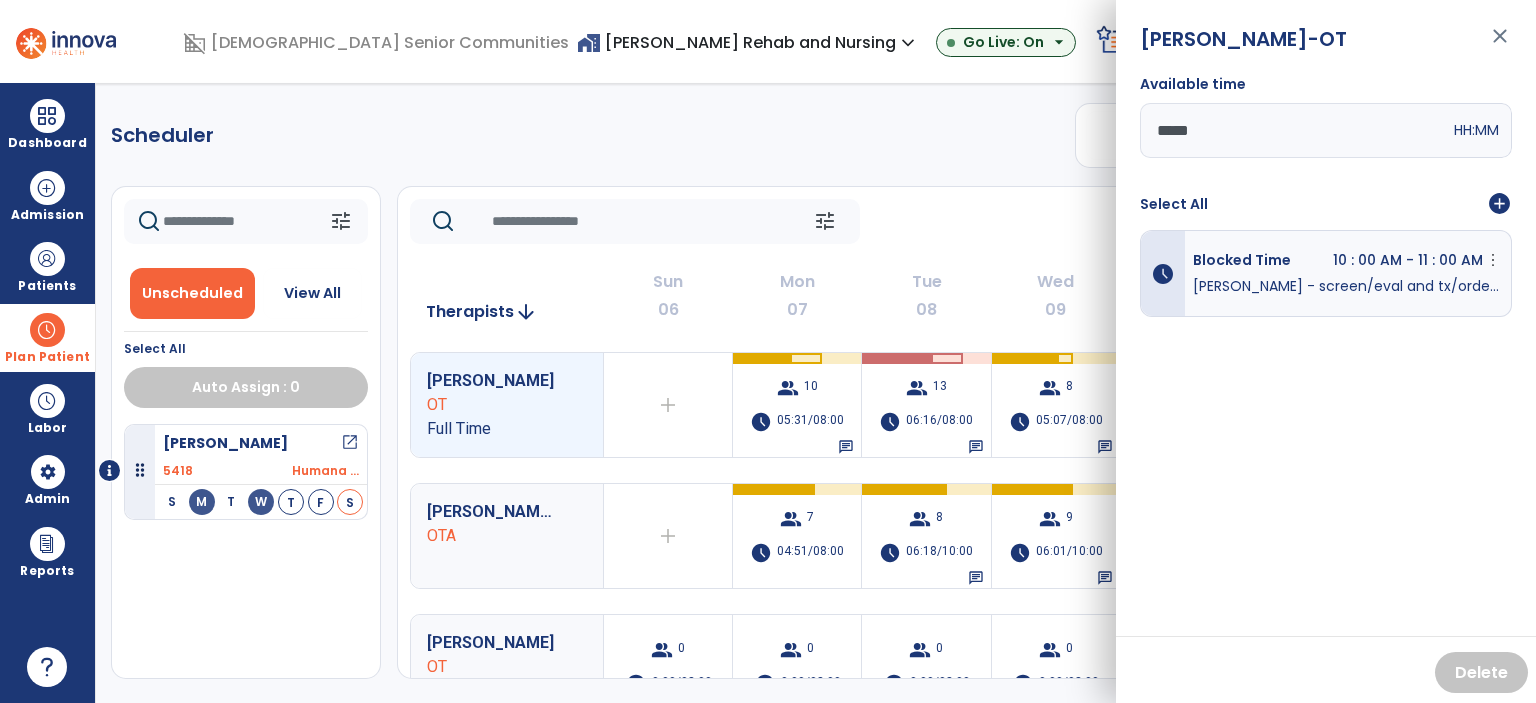 scroll, scrollTop: 0, scrollLeft: 0, axis: both 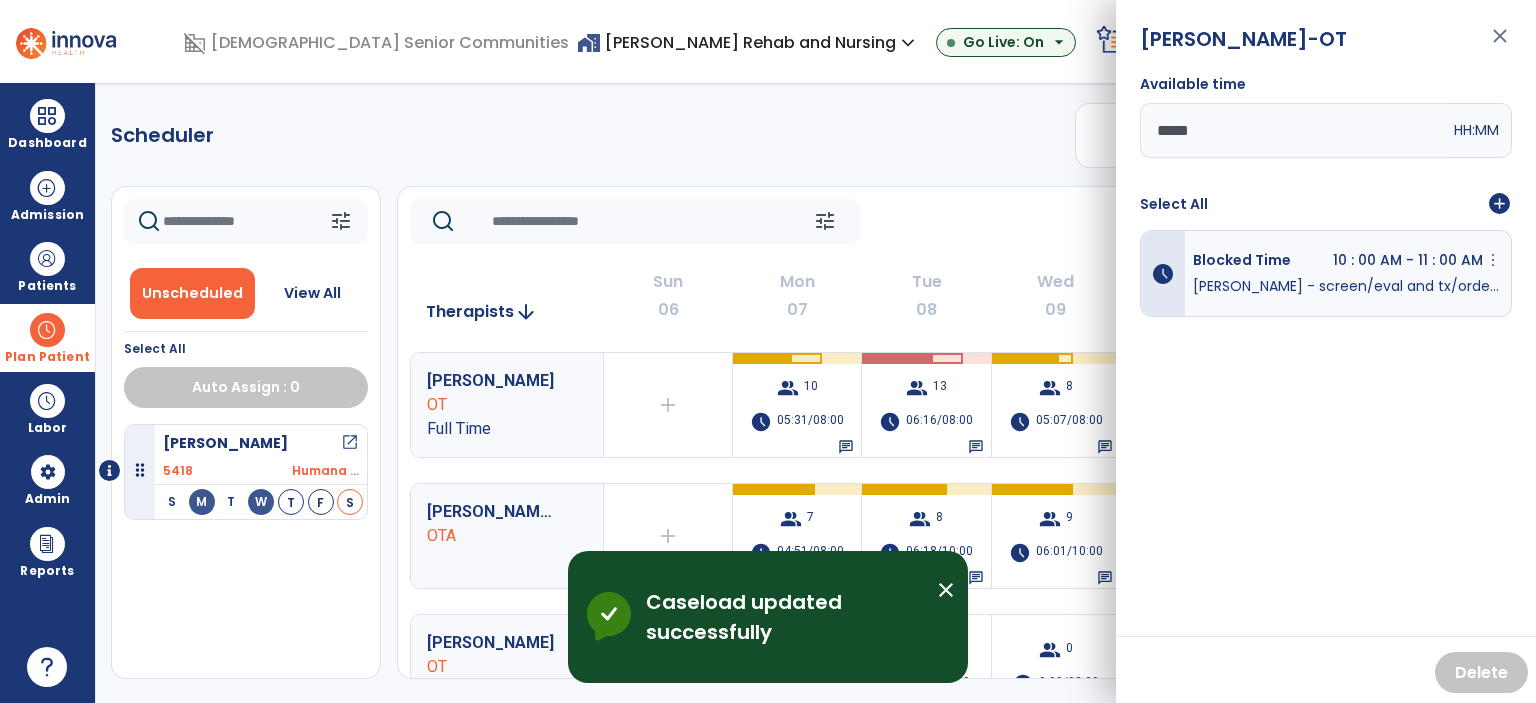 click on "close" at bounding box center (1500, 45) 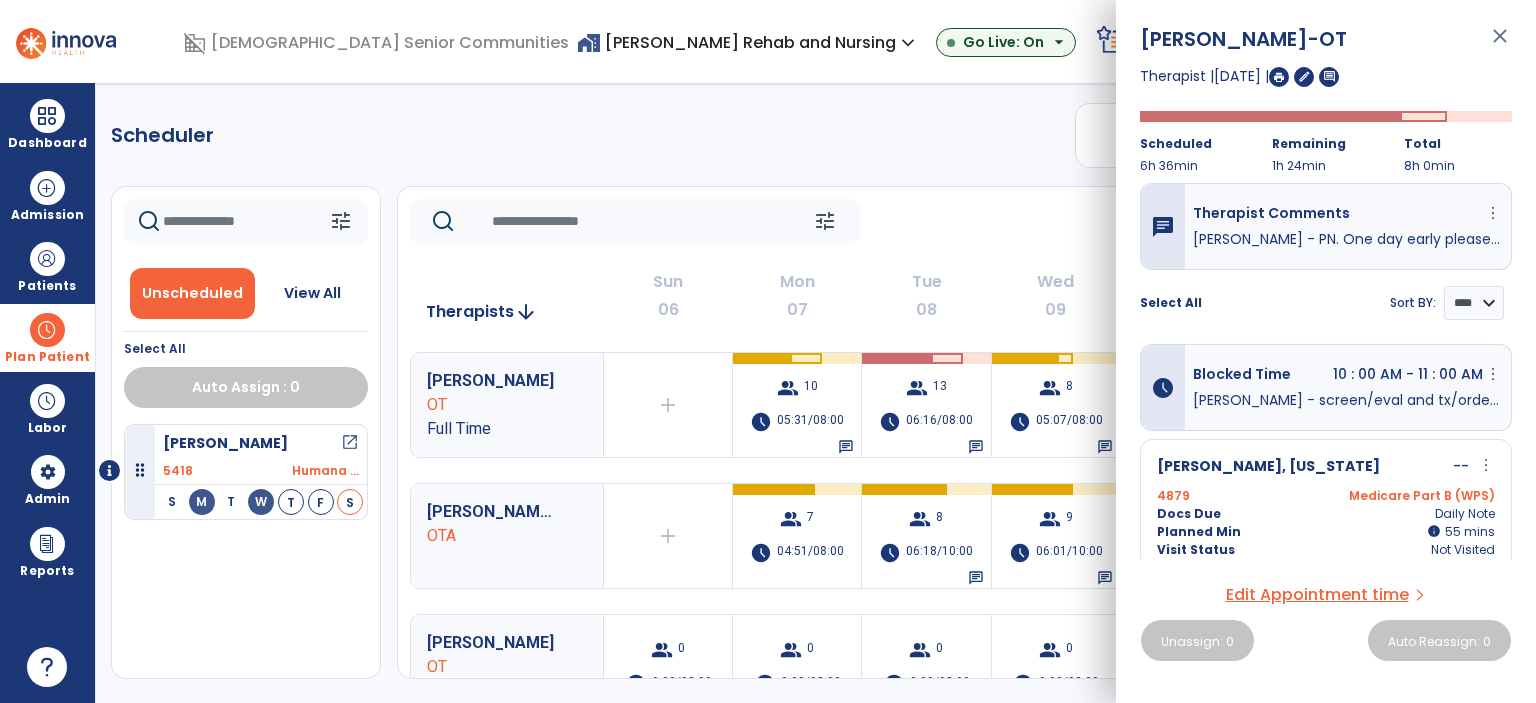 click on "close" at bounding box center (1500, 45) 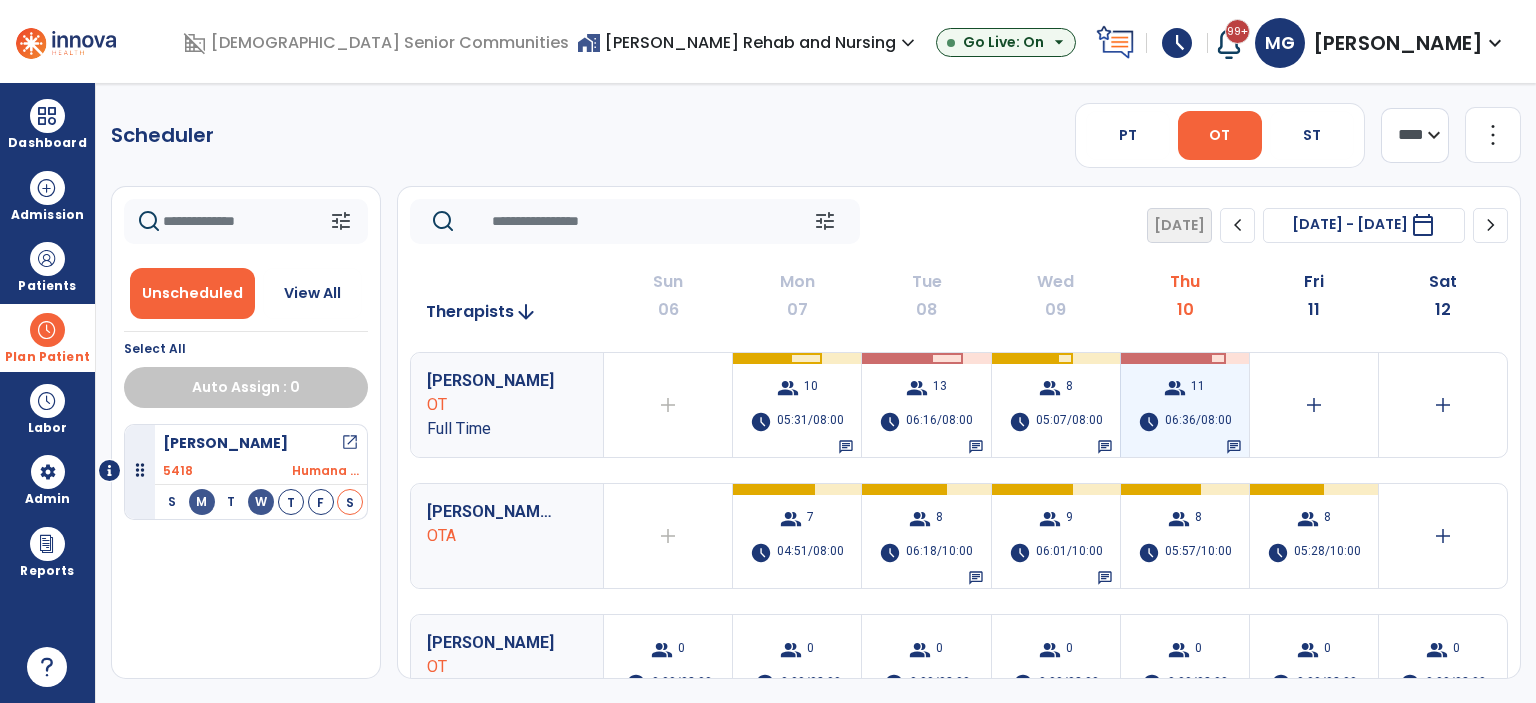 click on "group  11  schedule  06:36/08:00   chat" at bounding box center (1185, 405) 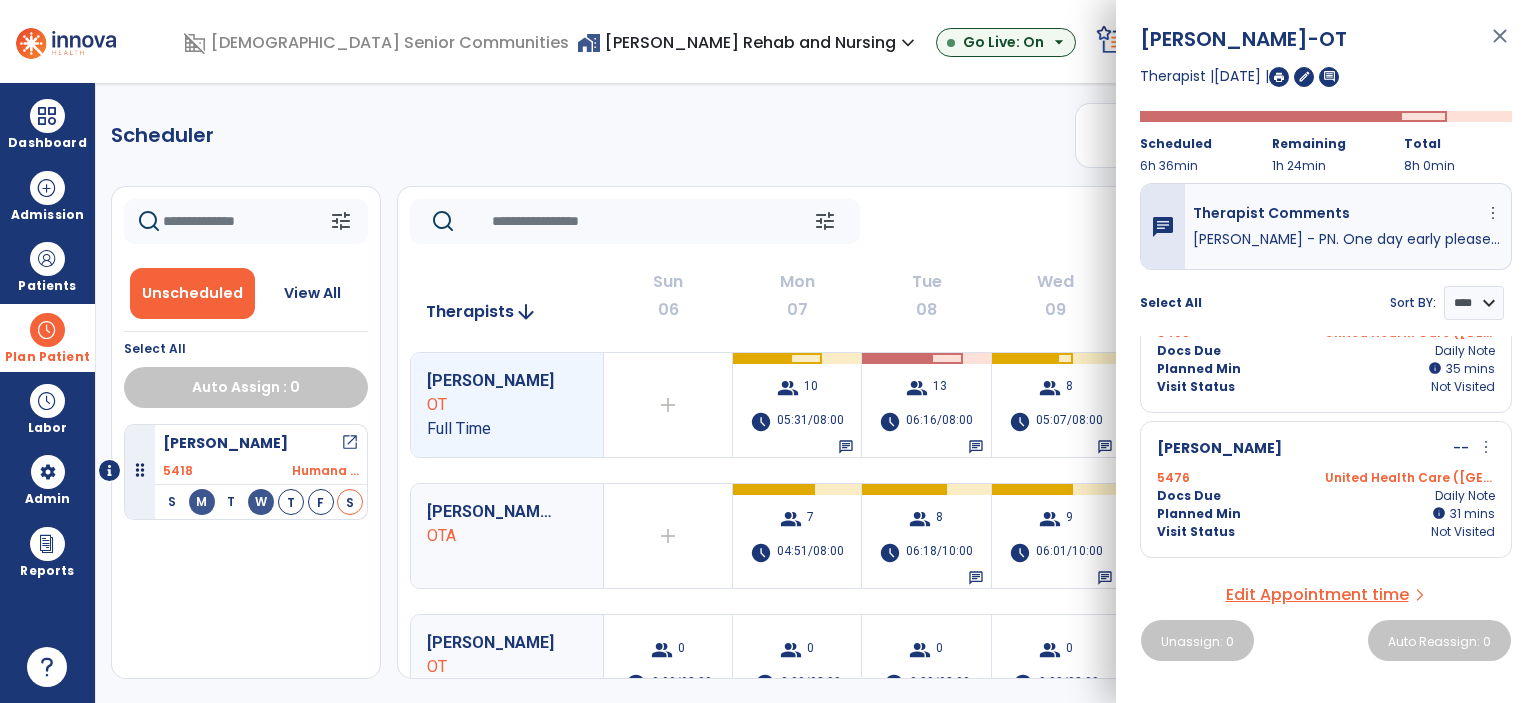 scroll, scrollTop: 854, scrollLeft: 0, axis: vertical 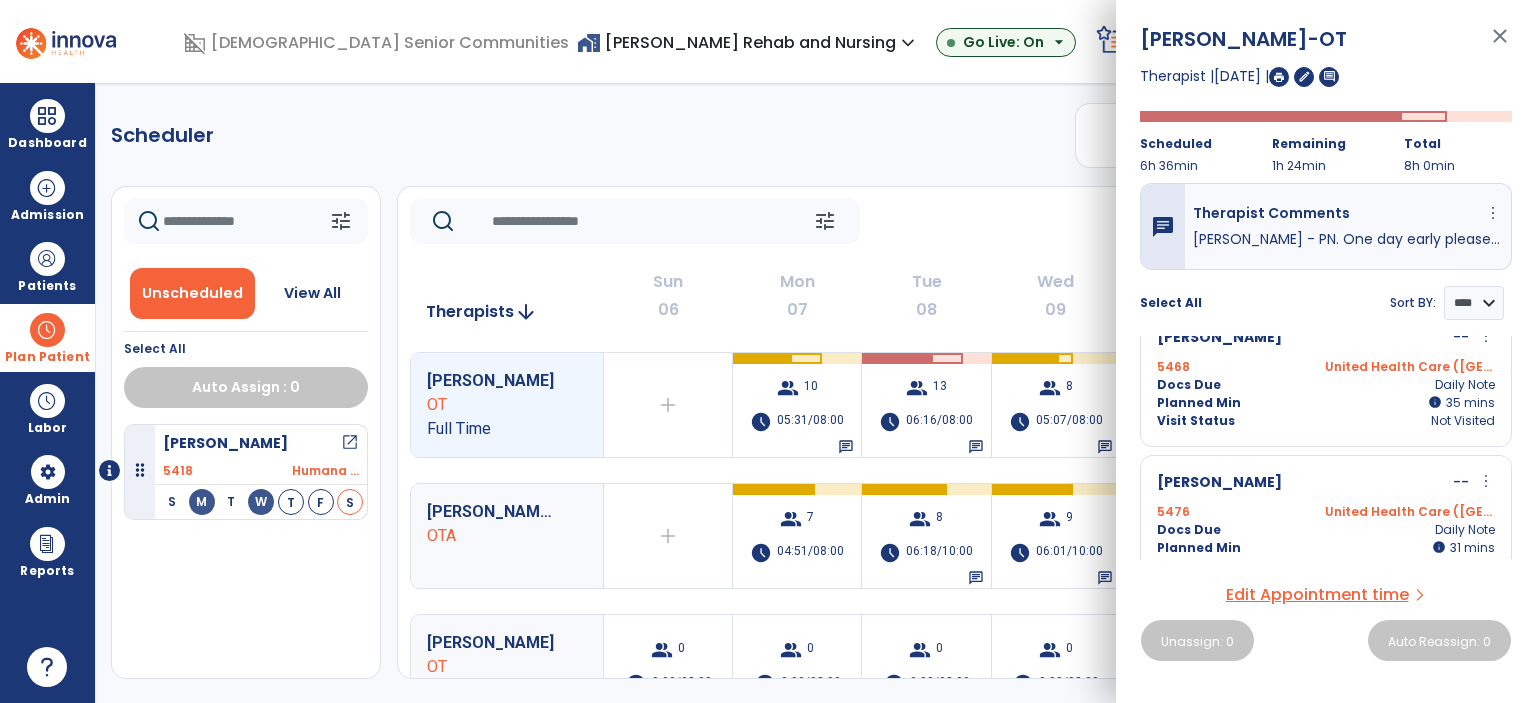 click on "5476 United Health Care (MI)" at bounding box center (1326, 512) 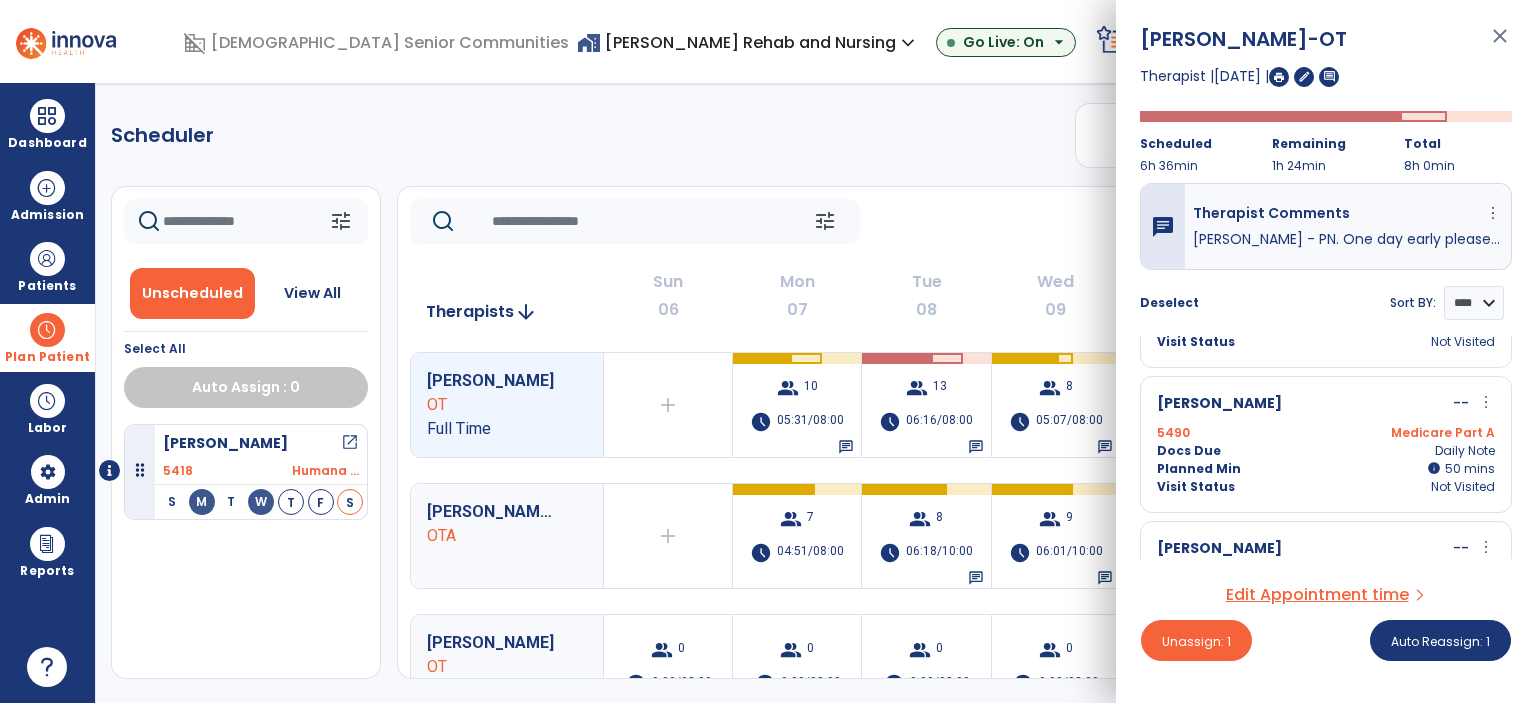 scroll, scrollTop: 354, scrollLeft: 0, axis: vertical 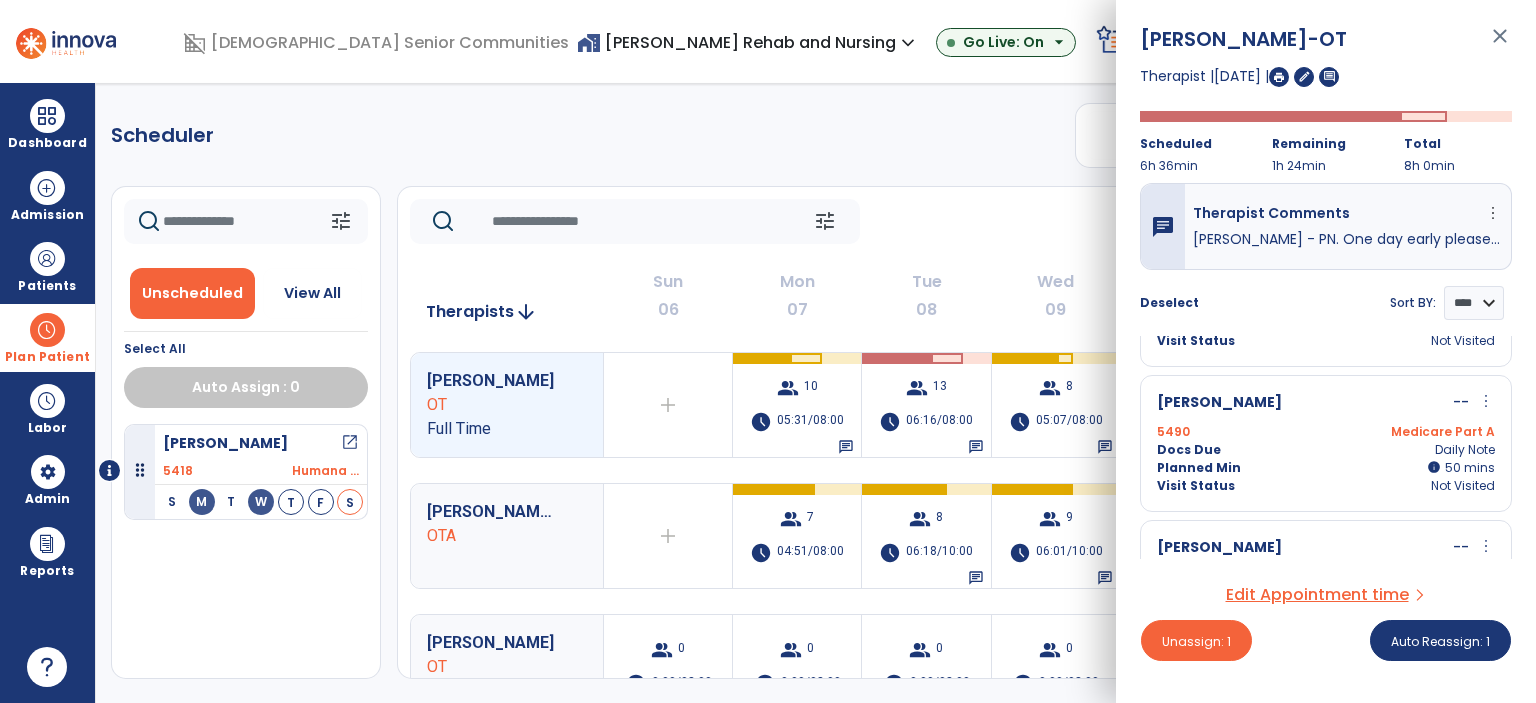 click on "Planned Min  info   50 I 50 mins" at bounding box center (1326, 468) 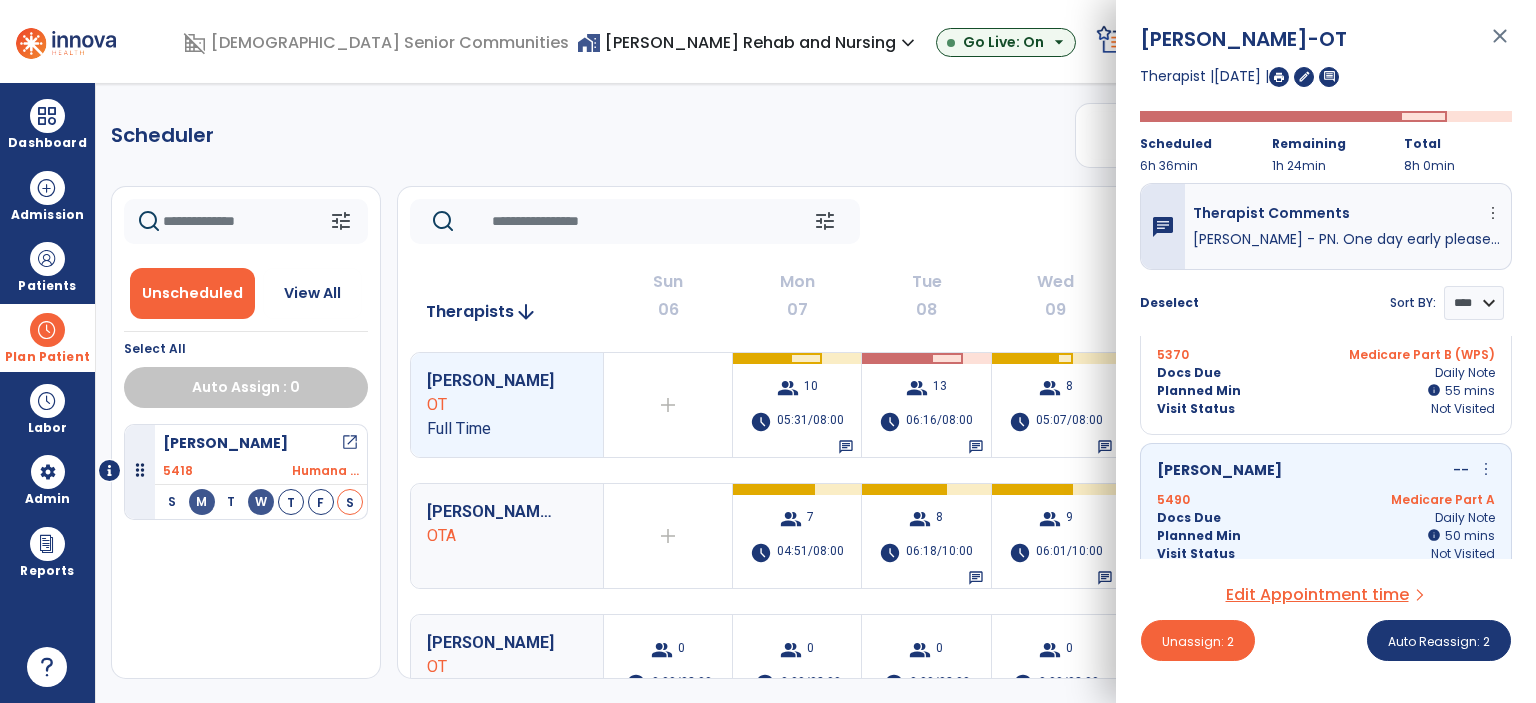scroll, scrollTop: 154, scrollLeft: 0, axis: vertical 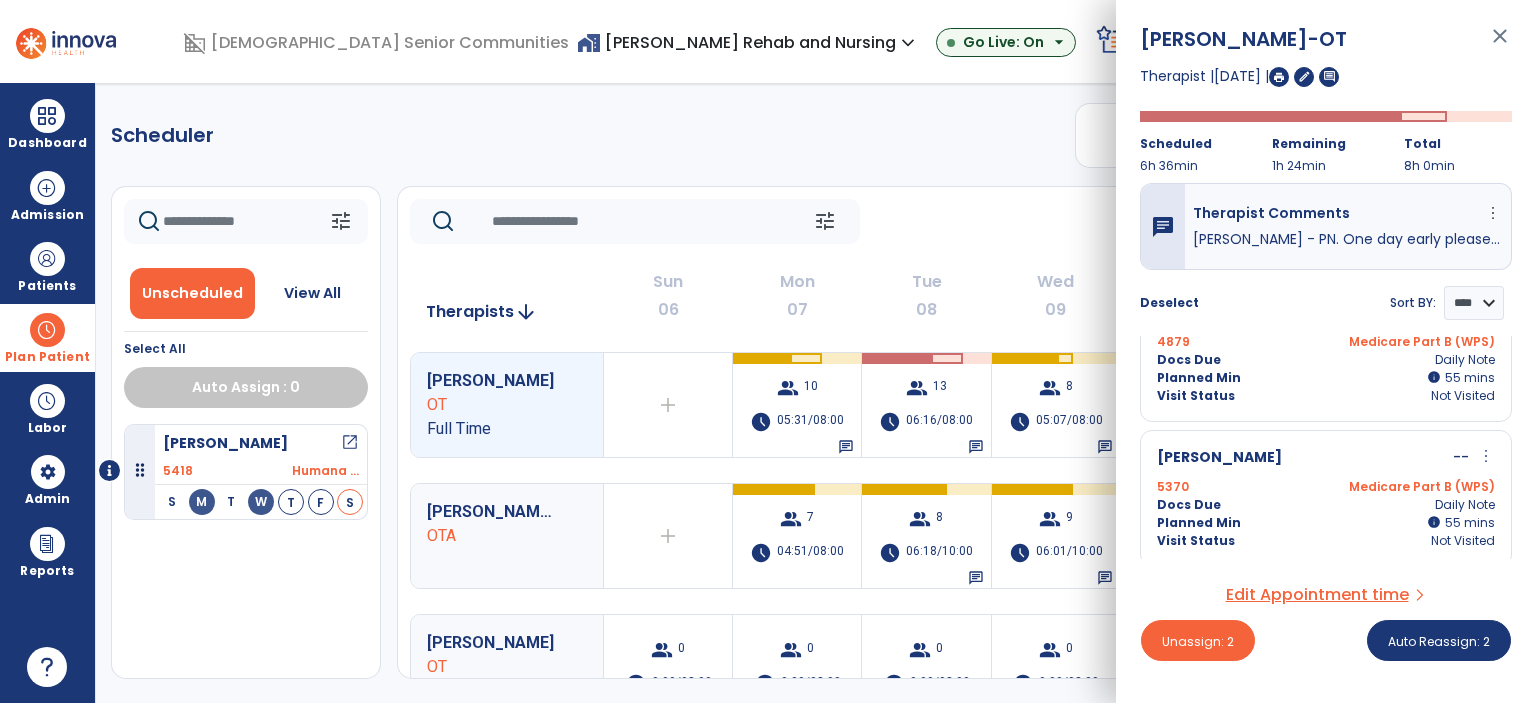 click on "Docs Due Daily Note" at bounding box center [1326, 505] 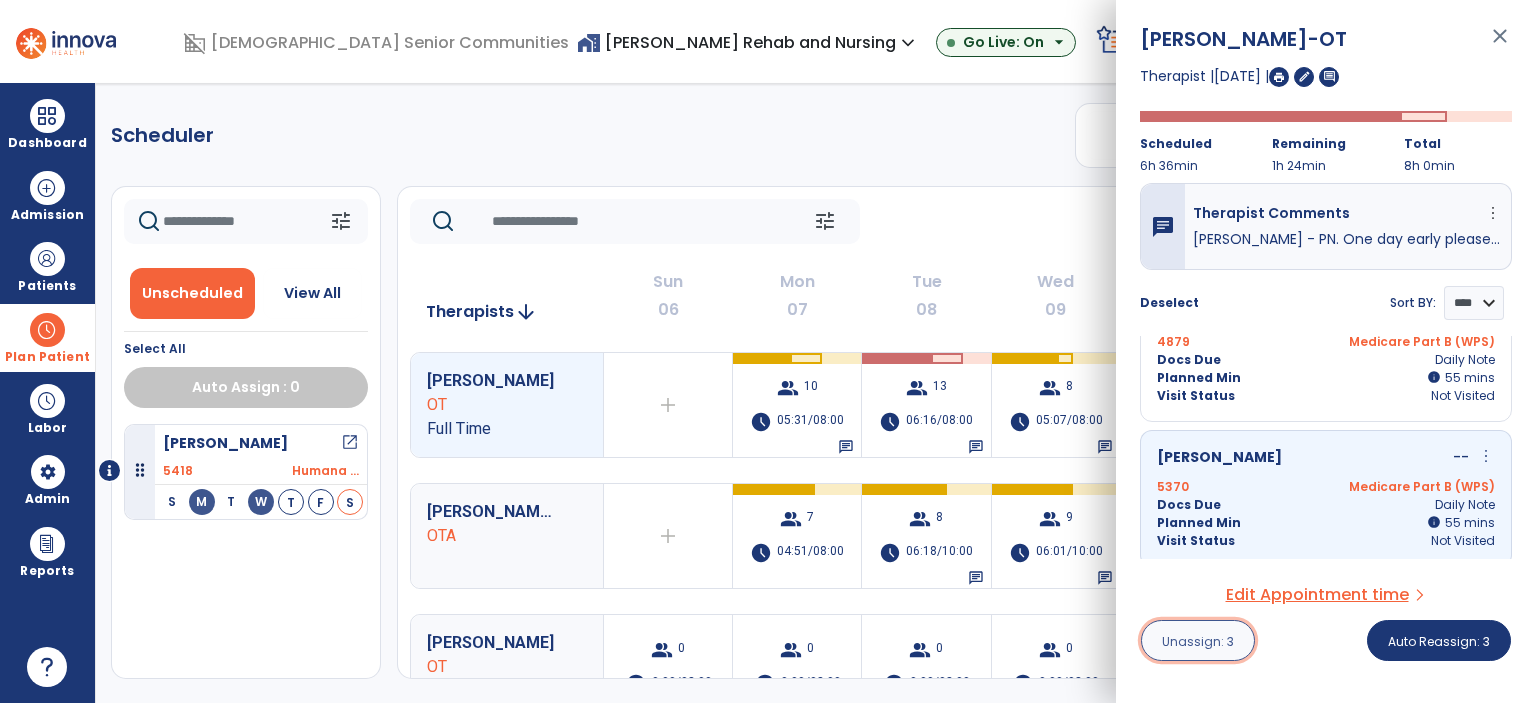 drag, startPoint x: 1180, startPoint y: 643, endPoint x: 1189, endPoint y: 622, distance: 22.847319 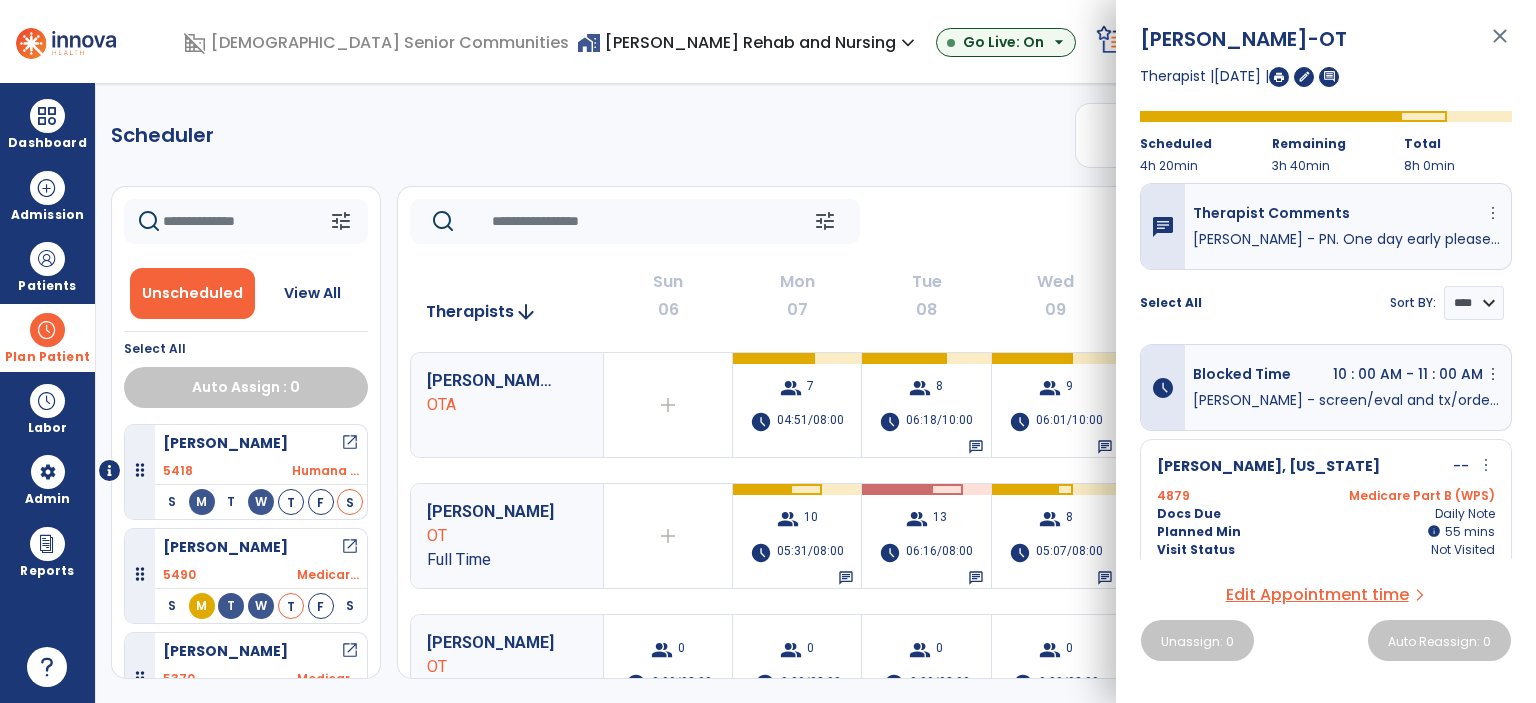 click on "close" at bounding box center [1500, 45] 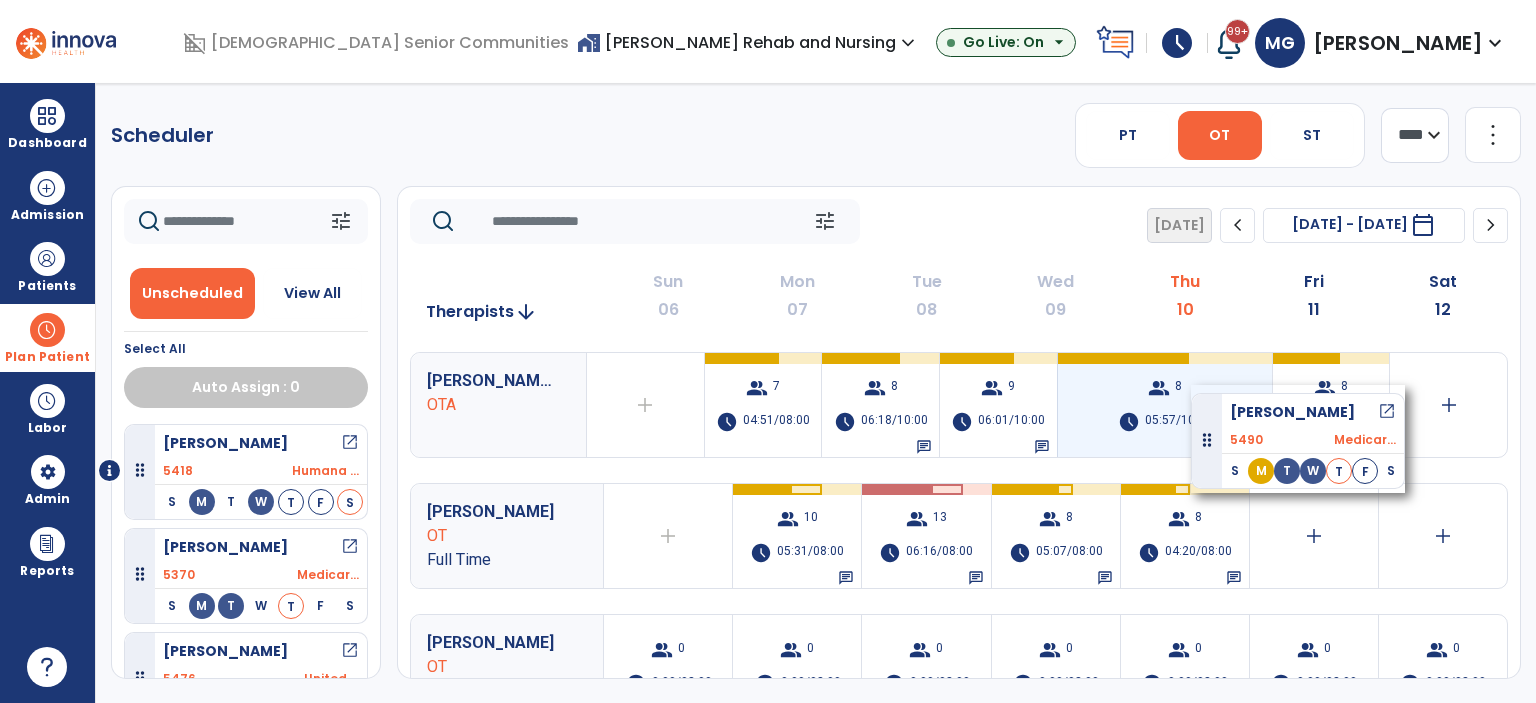drag, startPoint x: 270, startPoint y: 553, endPoint x: 1191, endPoint y: 384, distance: 936.3771 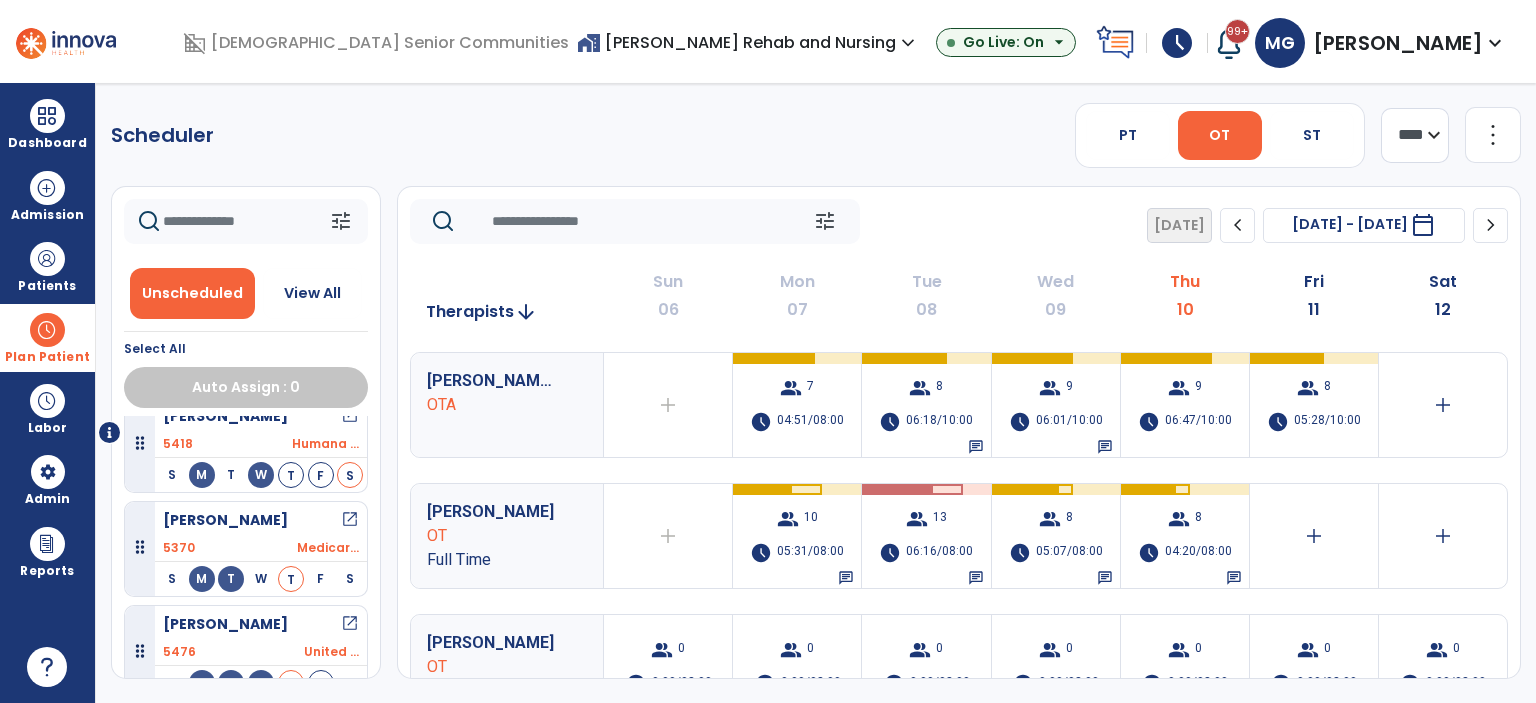 scroll, scrollTop: 38, scrollLeft: 0, axis: vertical 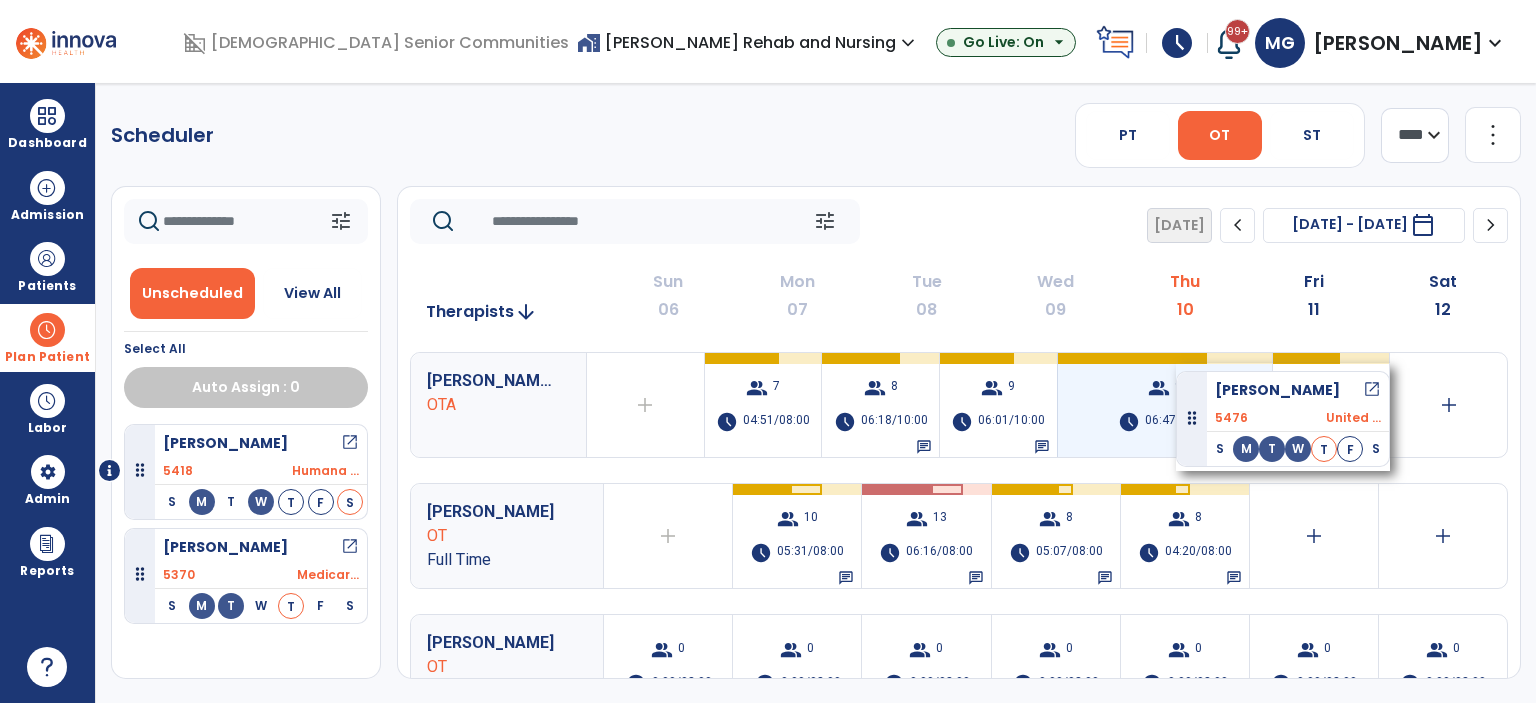 drag, startPoint x: 247, startPoint y: 627, endPoint x: 1176, endPoint y: 363, distance: 965.7831 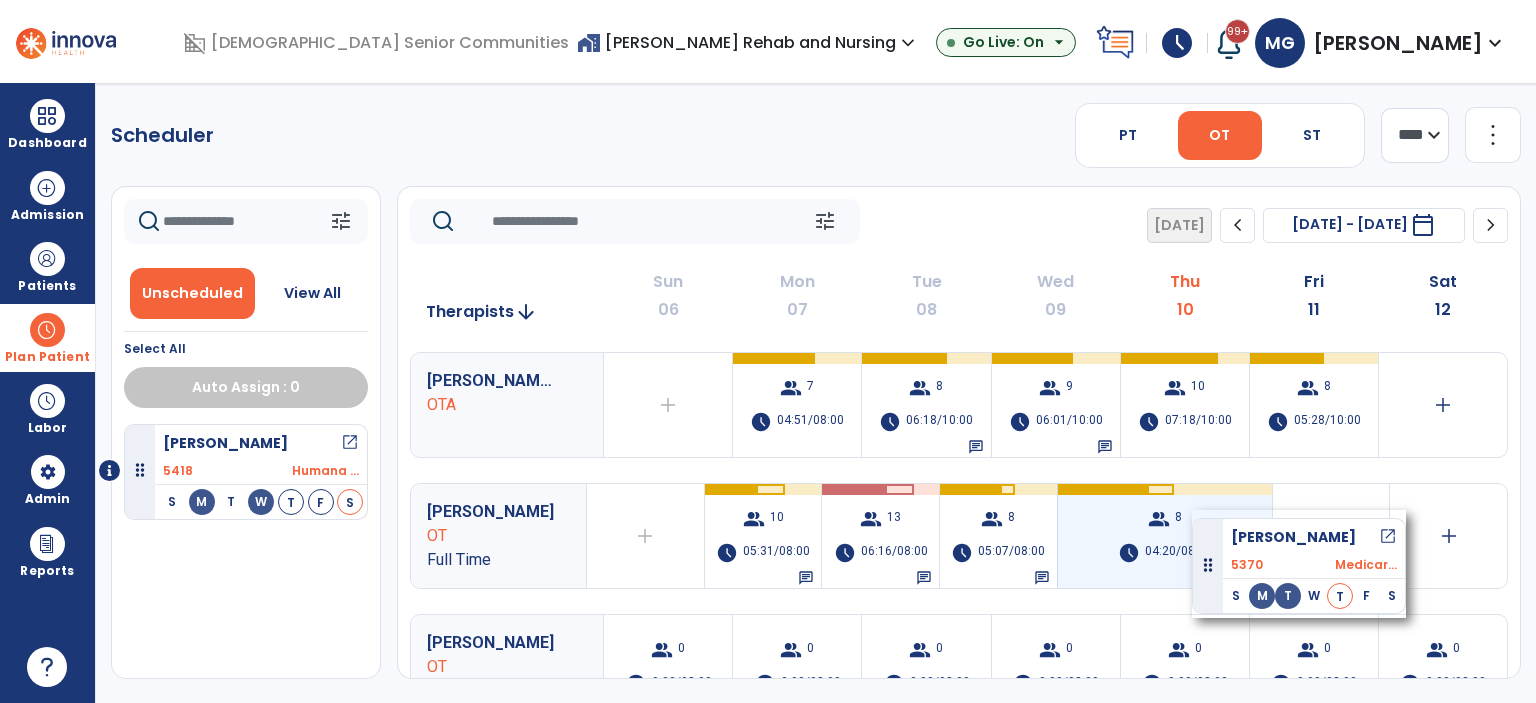 drag, startPoint x: 248, startPoint y: 566, endPoint x: 1193, endPoint y: 509, distance: 946.71747 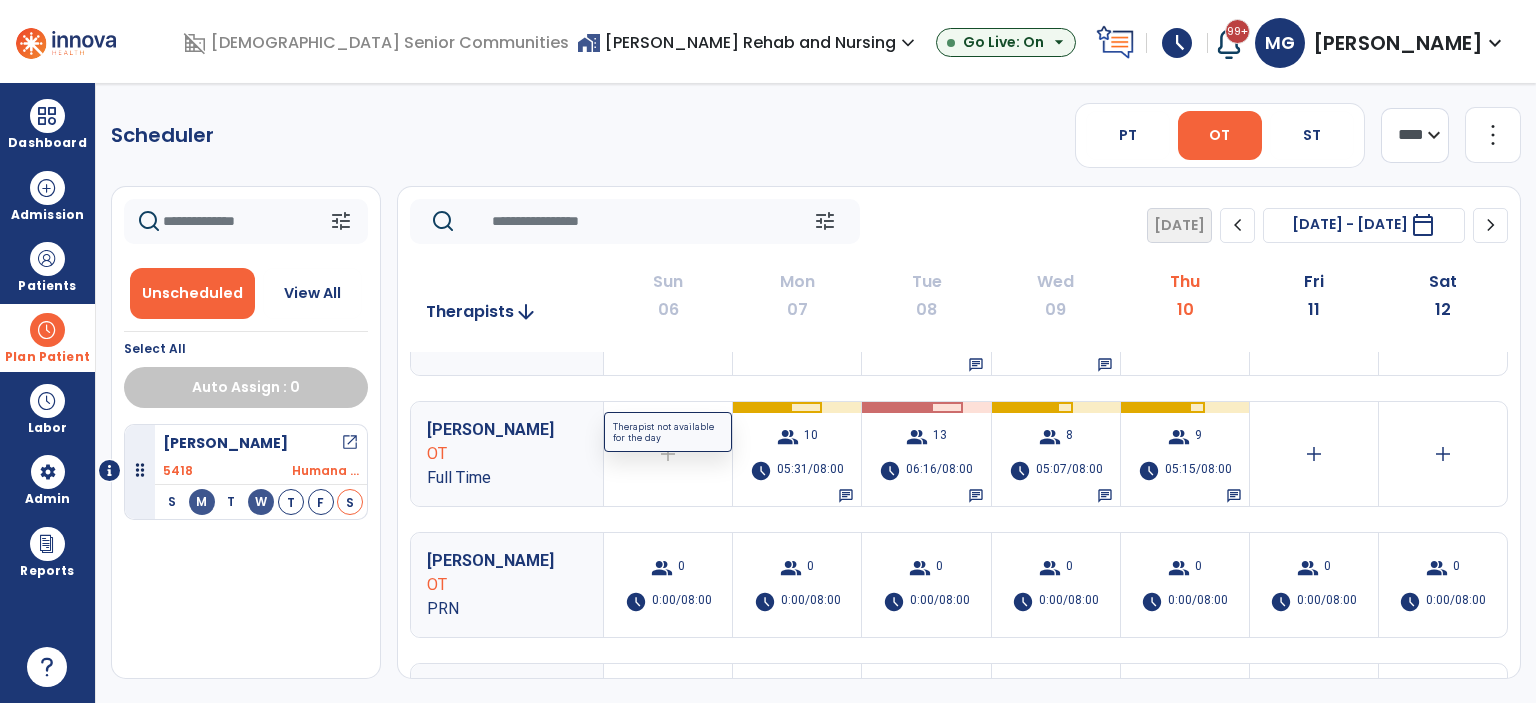 scroll, scrollTop: 0, scrollLeft: 0, axis: both 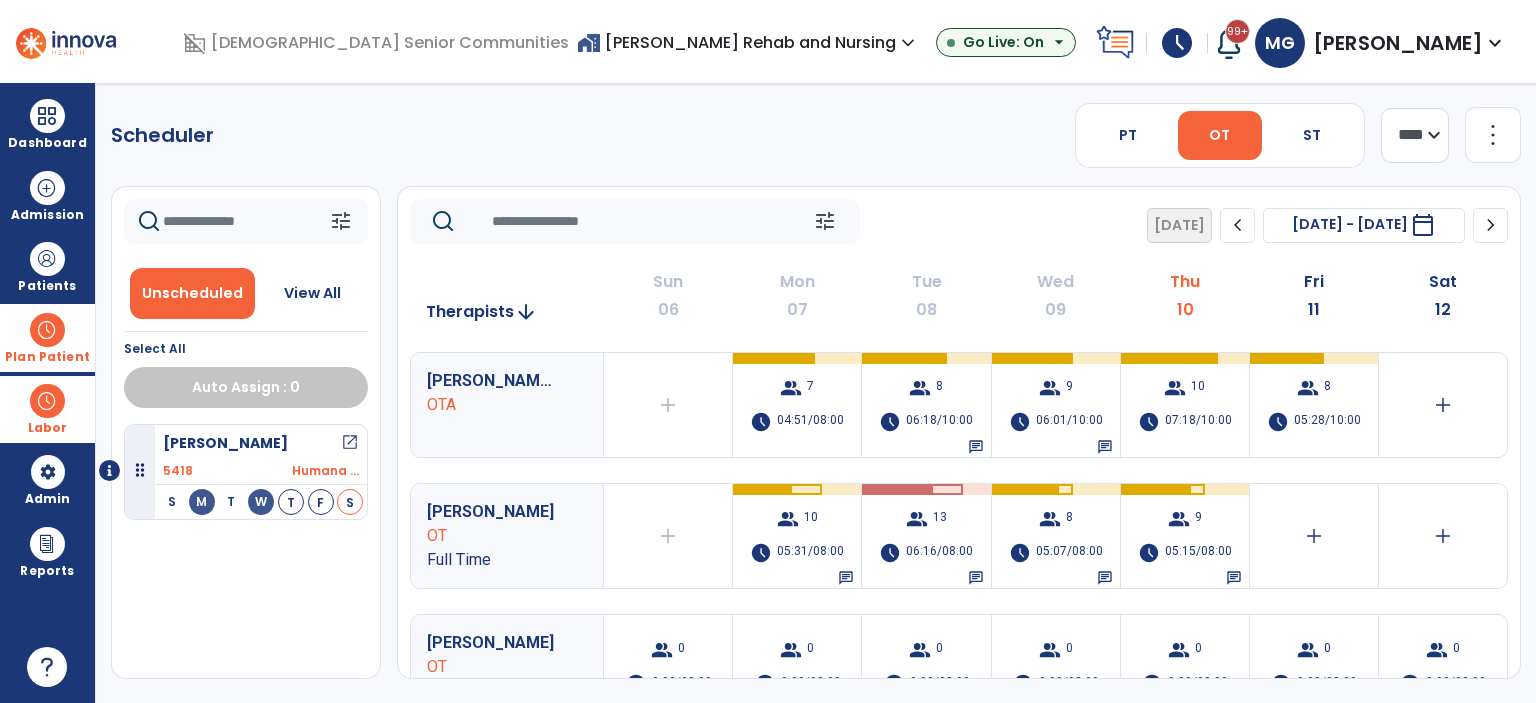 click at bounding box center [47, 401] 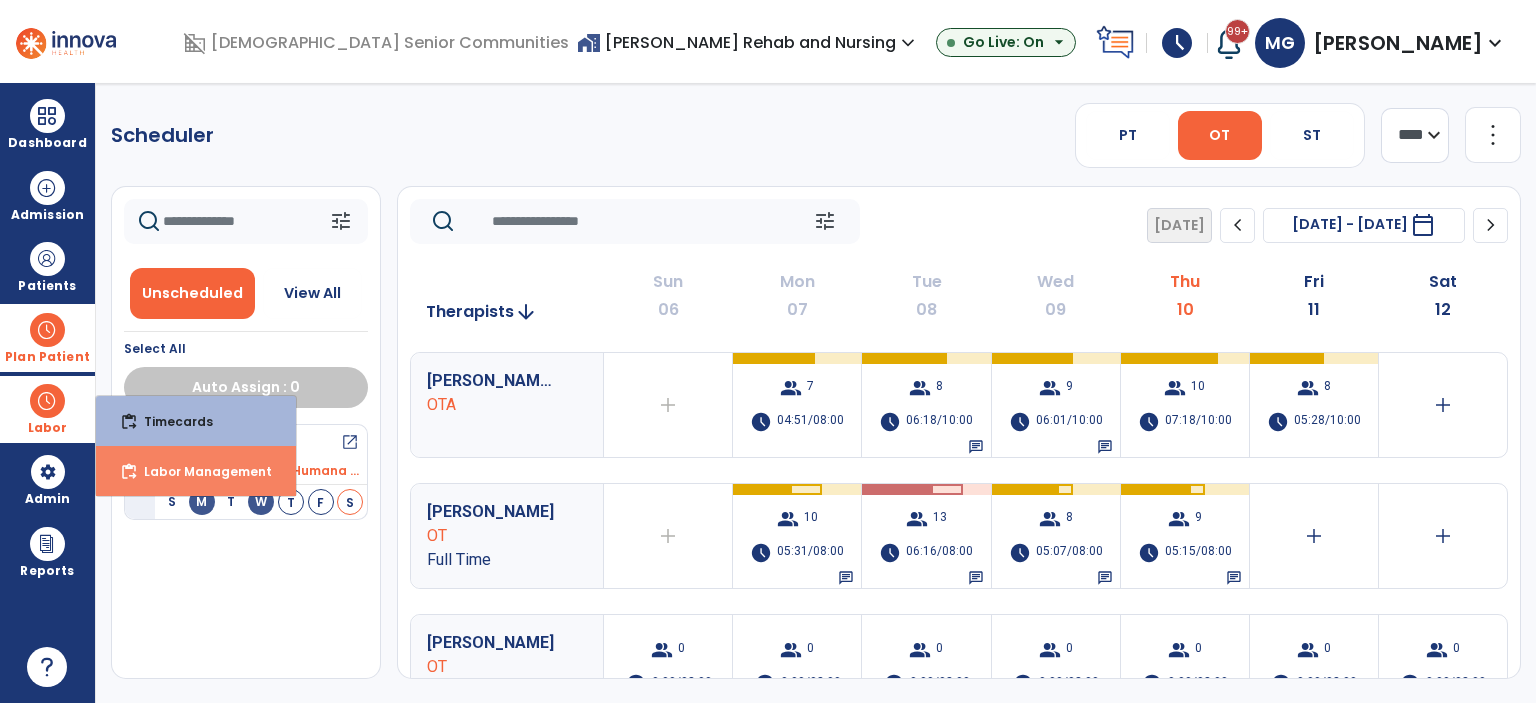 click on "Labor Management" at bounding box center [200, 471] 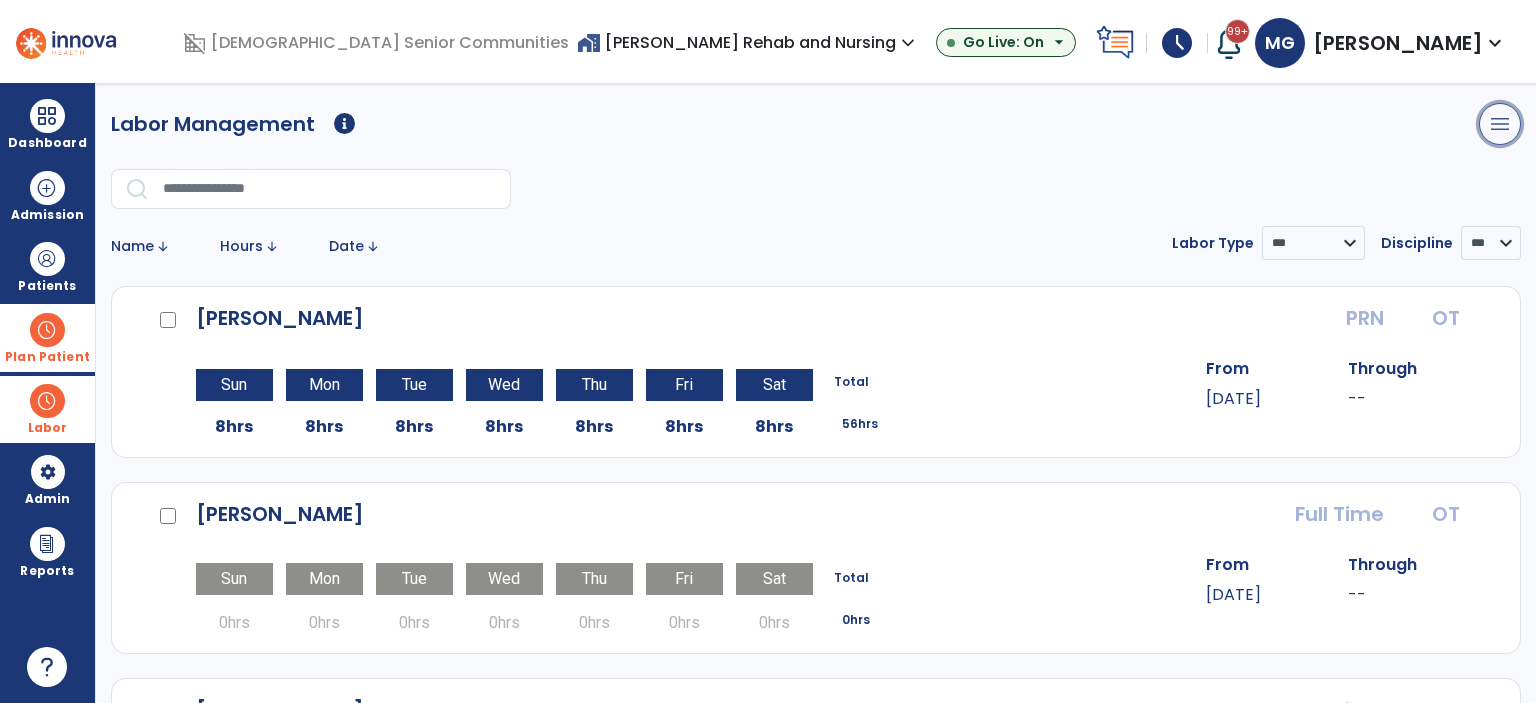 click on "menu" at bounding box center [1500, 124] 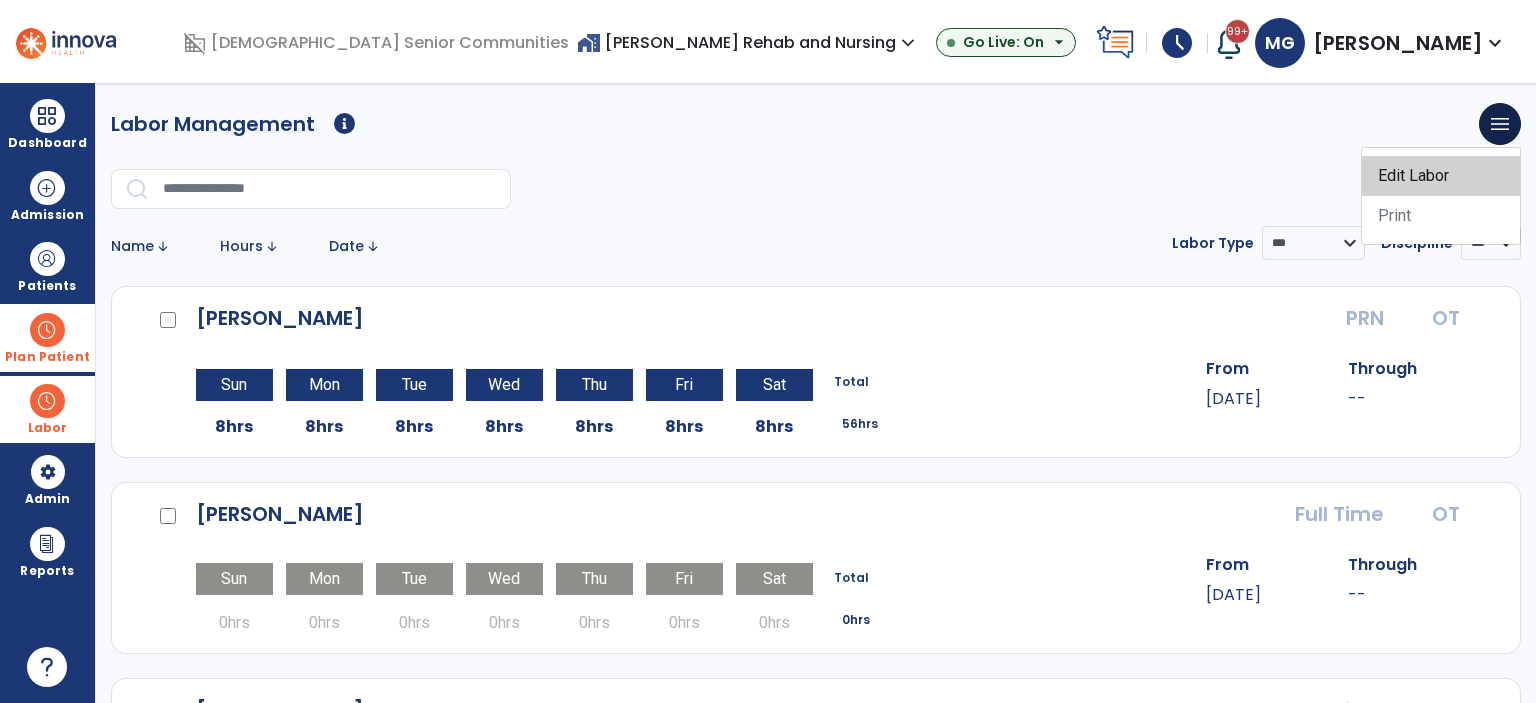 click on "Edit Labor" at bounding box center [1441, 176] 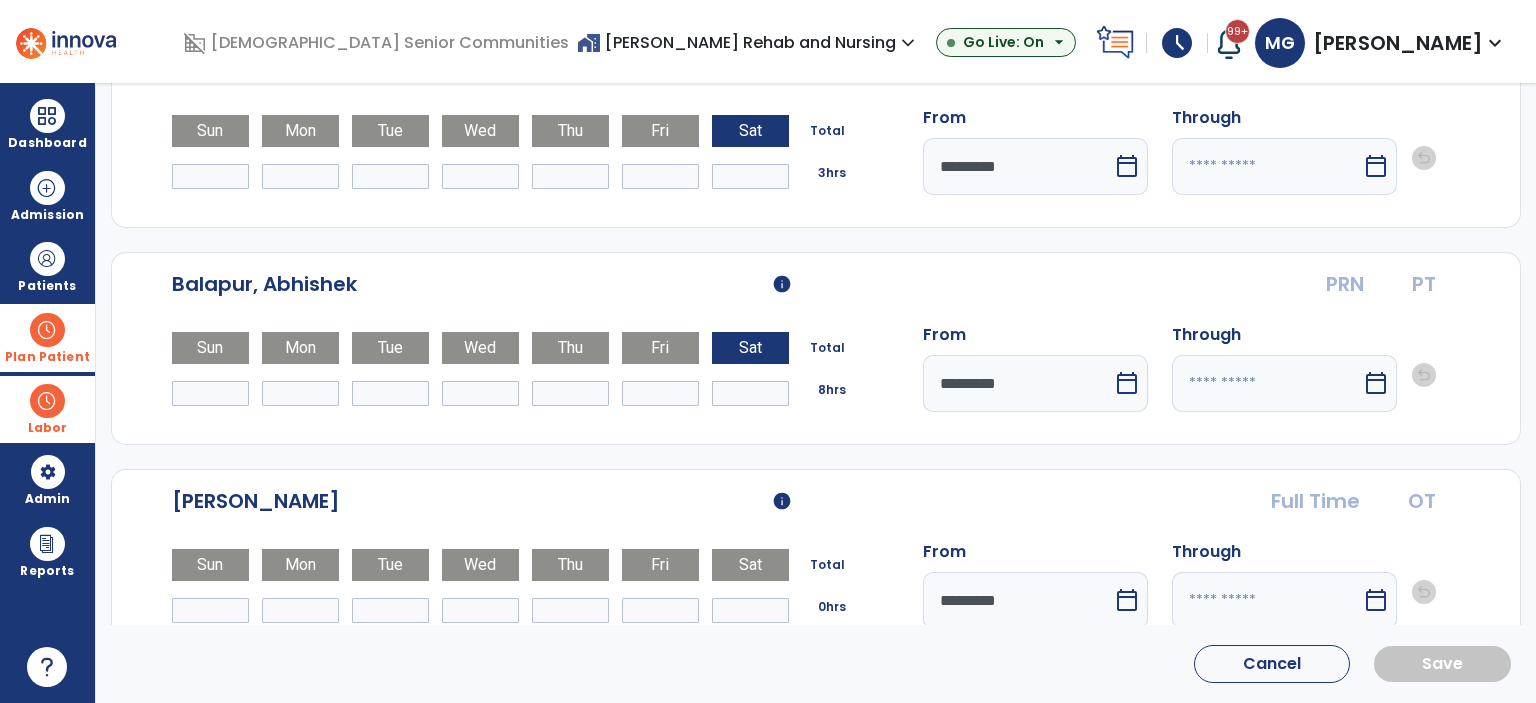 scroll, scrollTop: 1000, scrollLeft: 0, axis: vertical 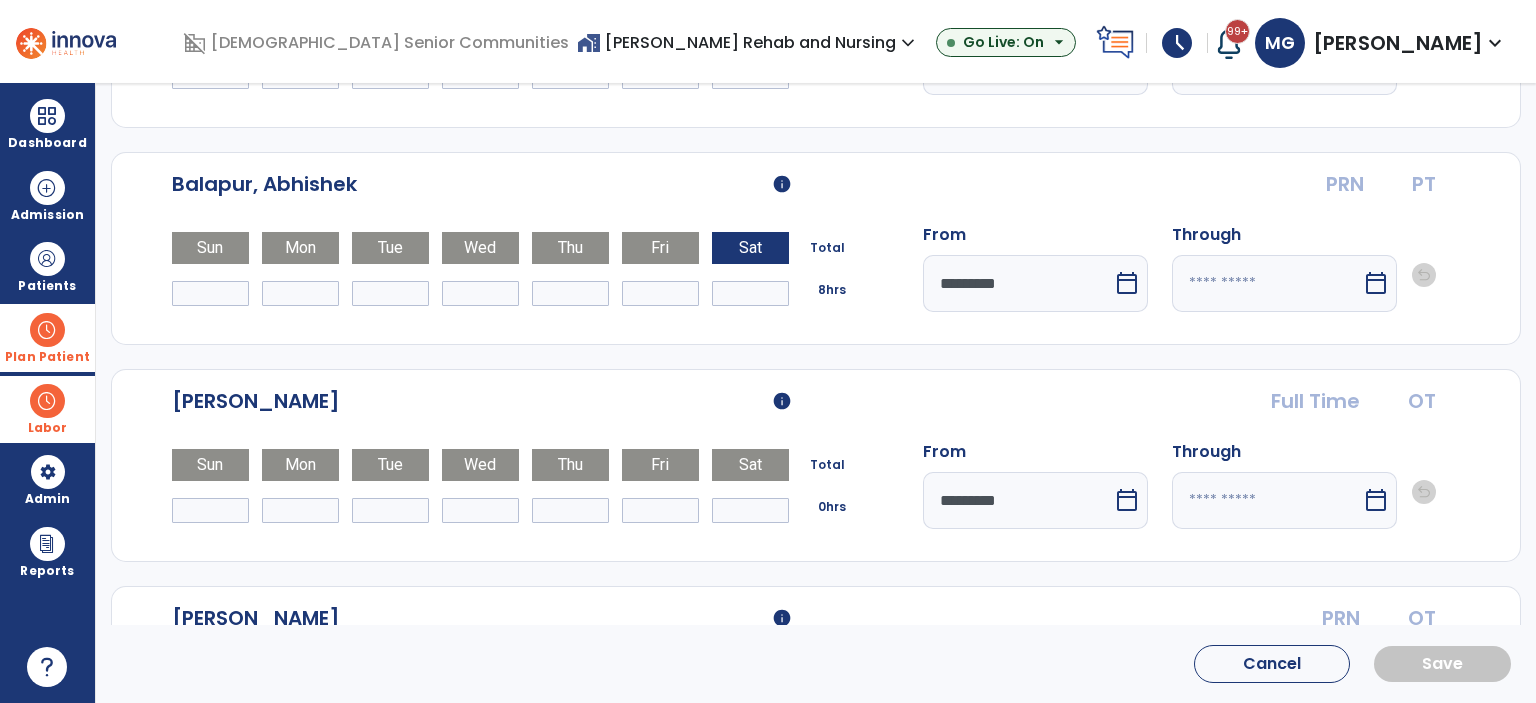 click on "*" at bounding box center [750, 510] 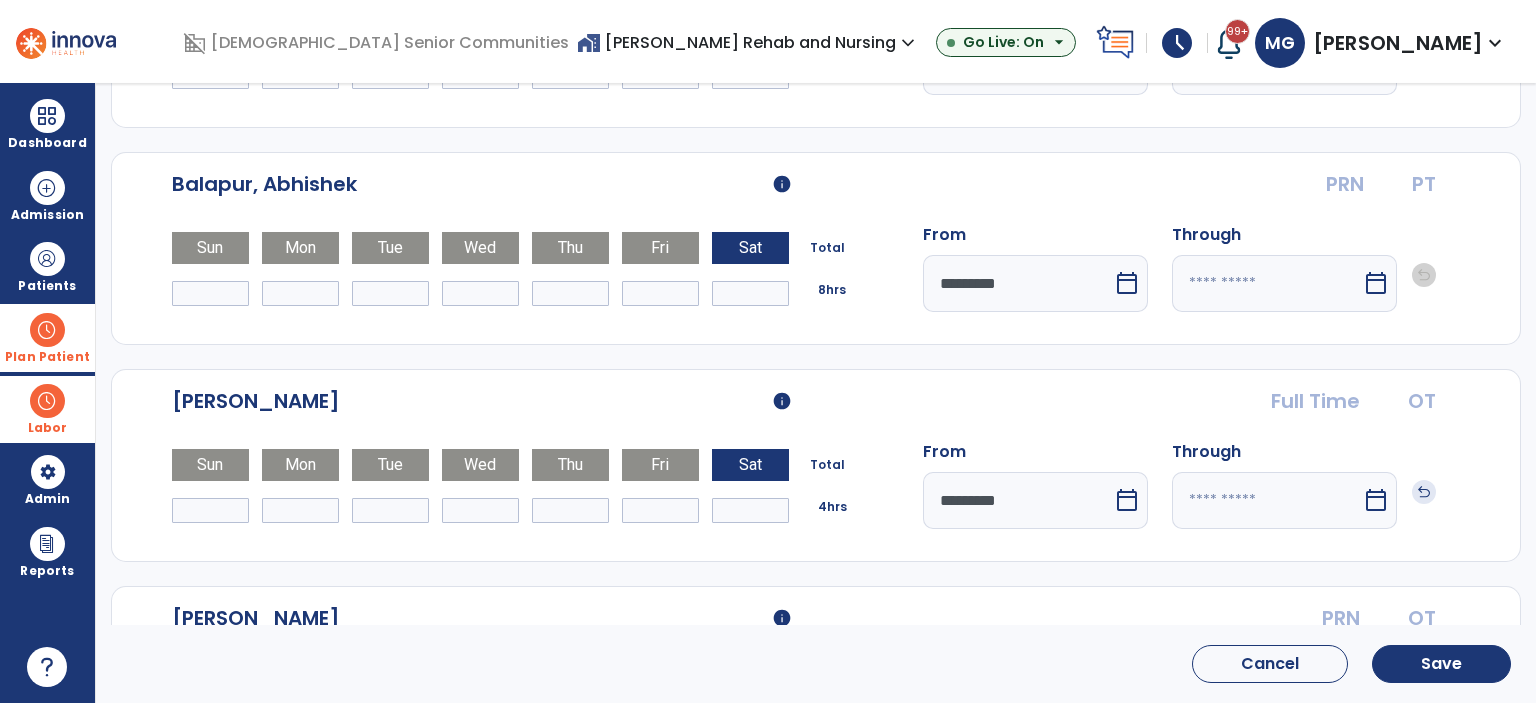 type on "*" 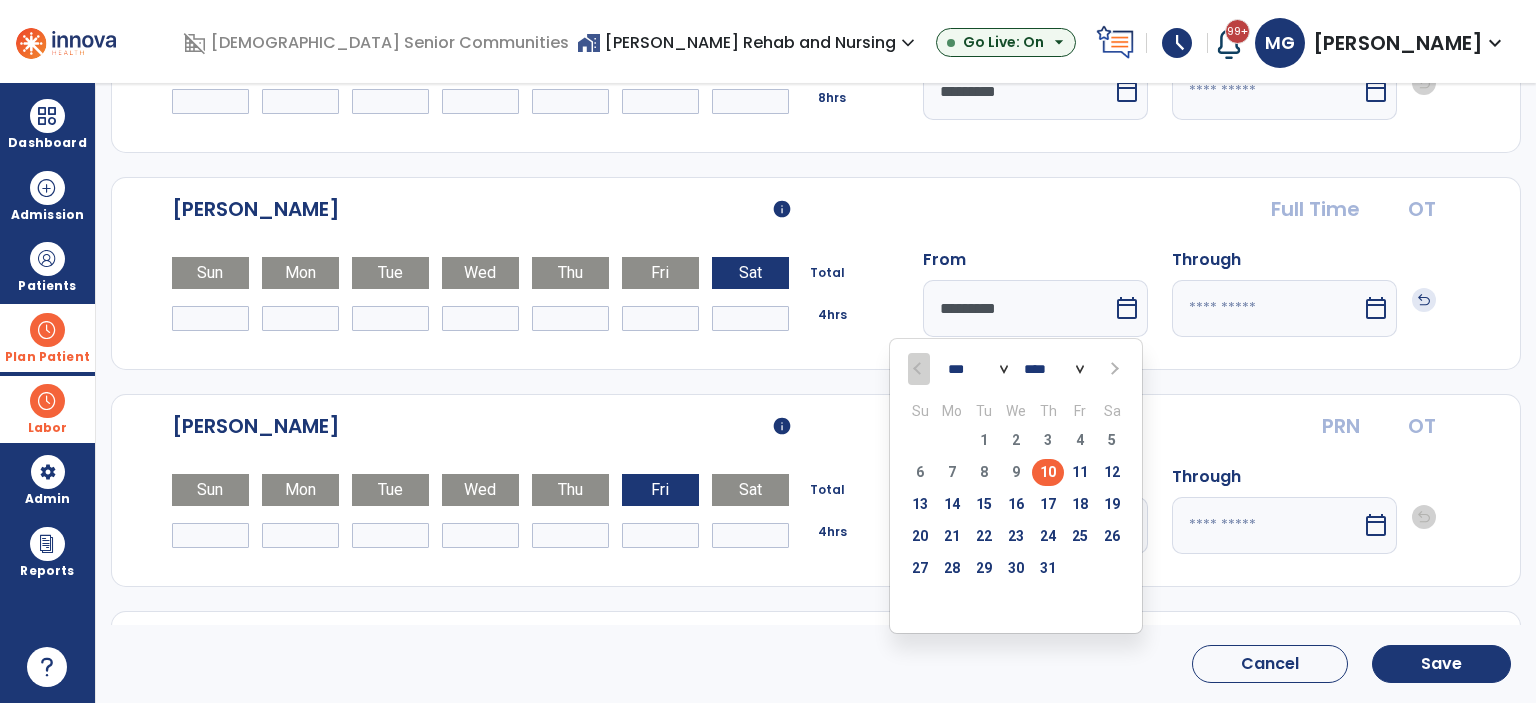scroll, scrollTop: 1200, scrollLeft: 0, axis: vertical 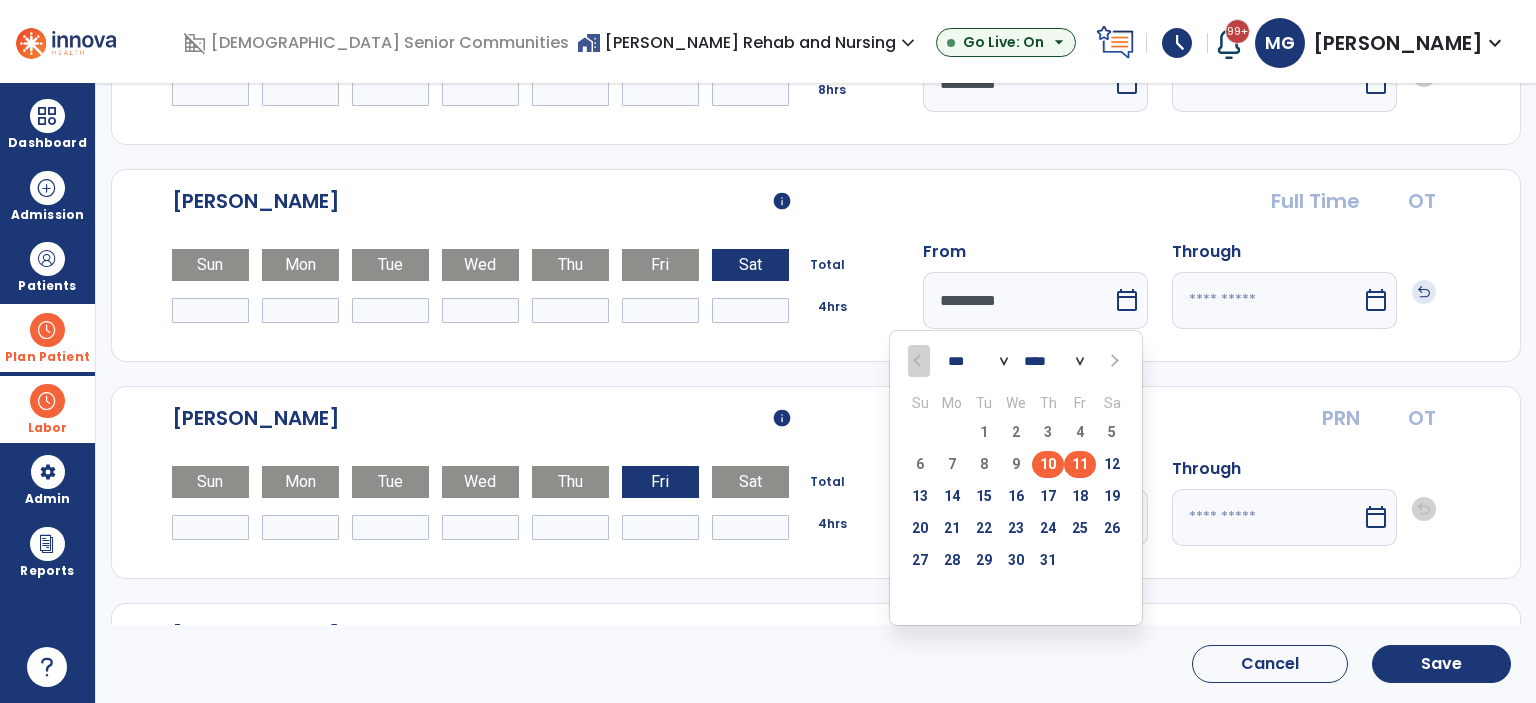 click on "11" at bounding box center (1080, 464) 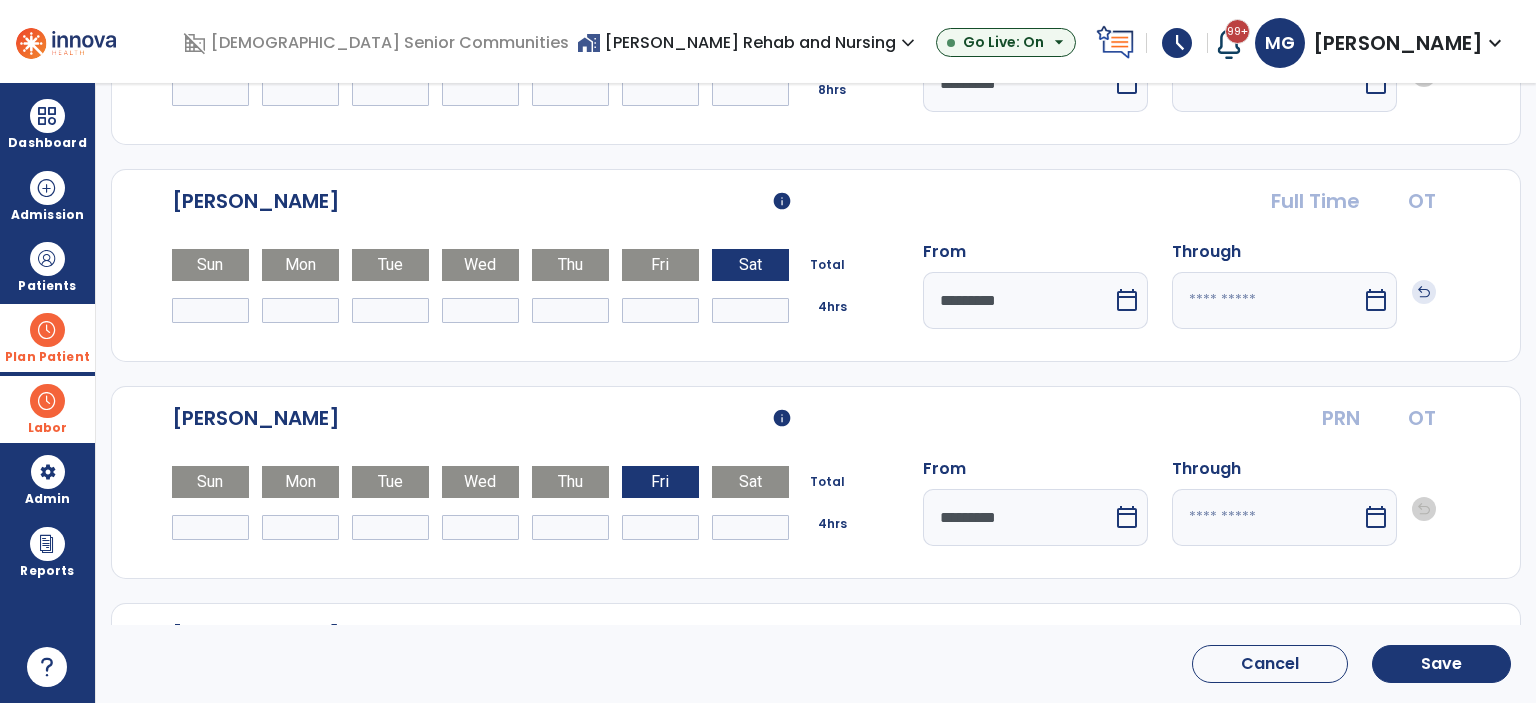 type on "*********" 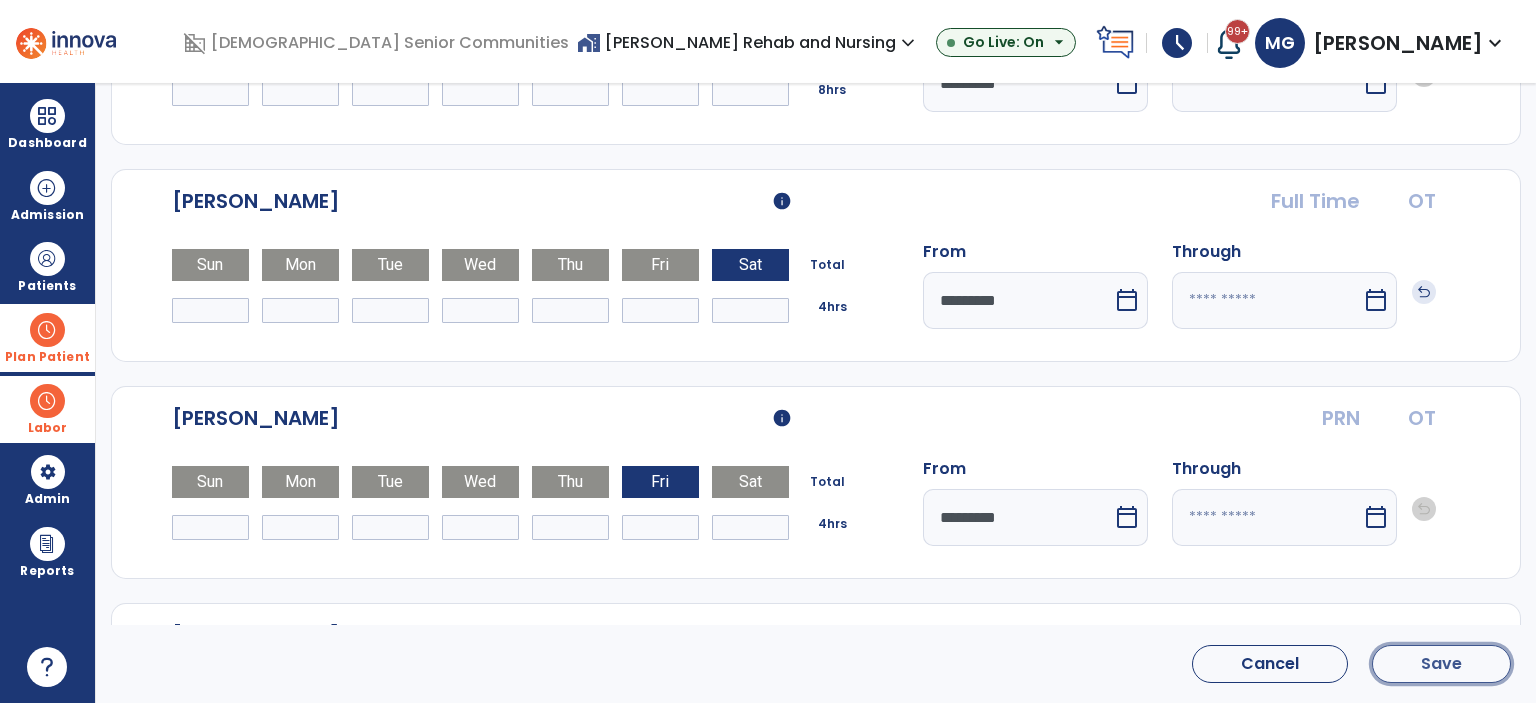click on "Save" at bounding box center (1441, 664) 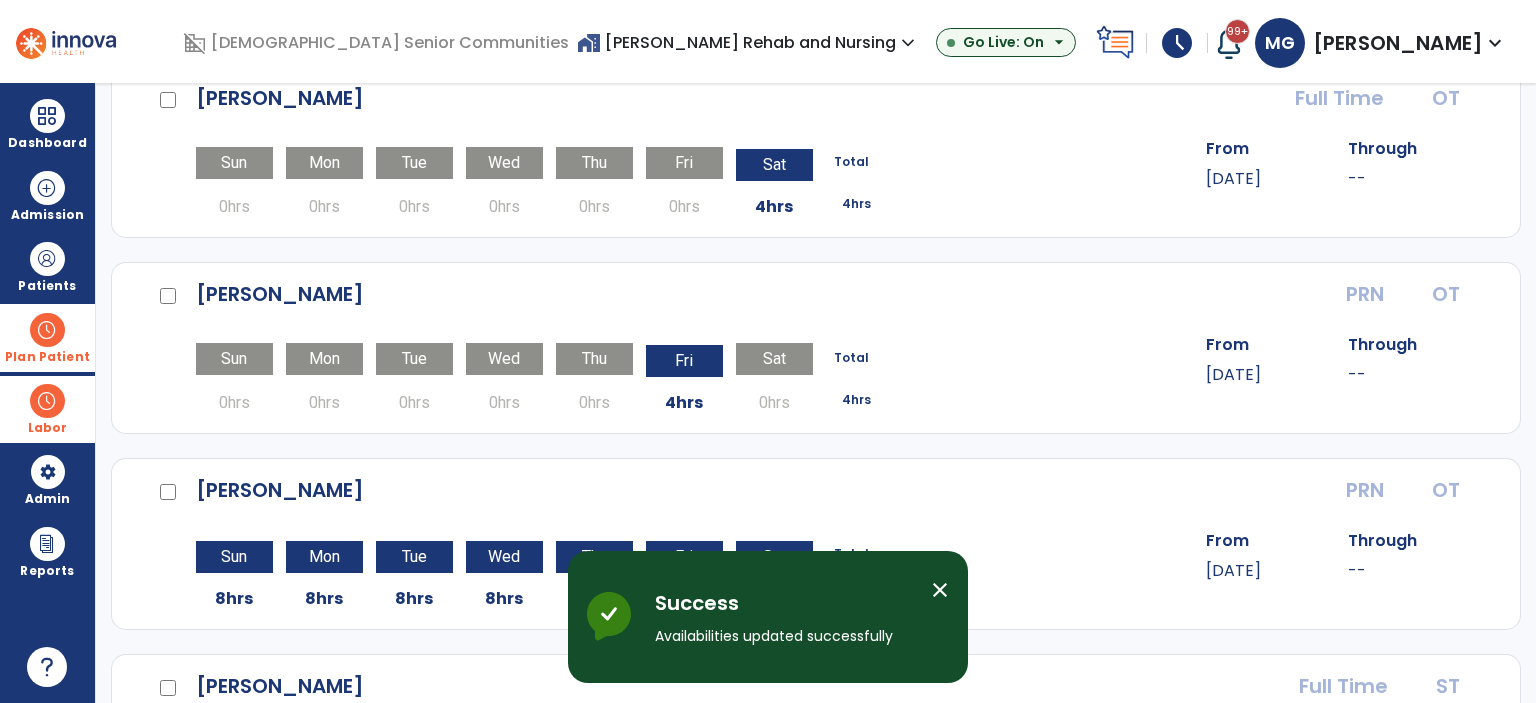 click on "close" at bounding box center [940, 590] 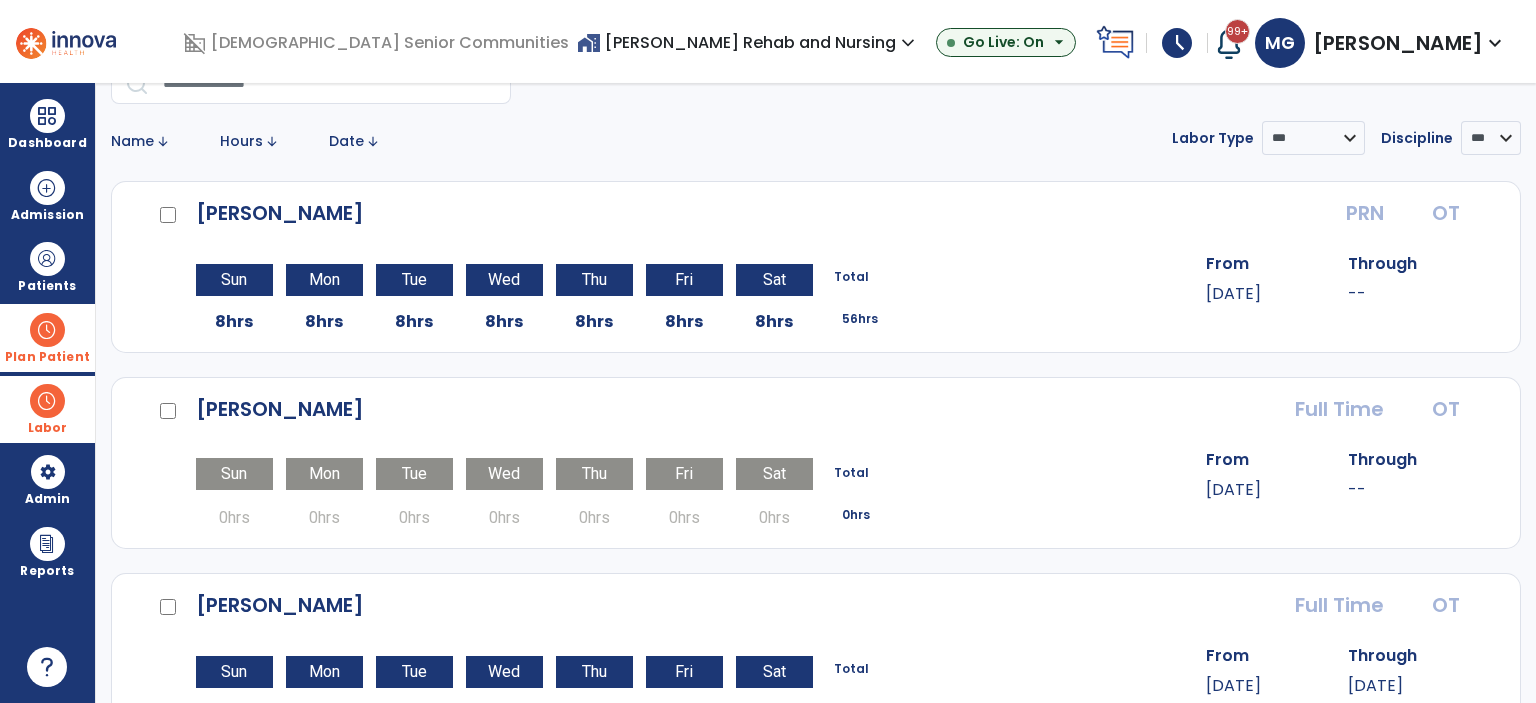 scroll, scrollTop: 100, scrollLeft: 0, axis: vertical 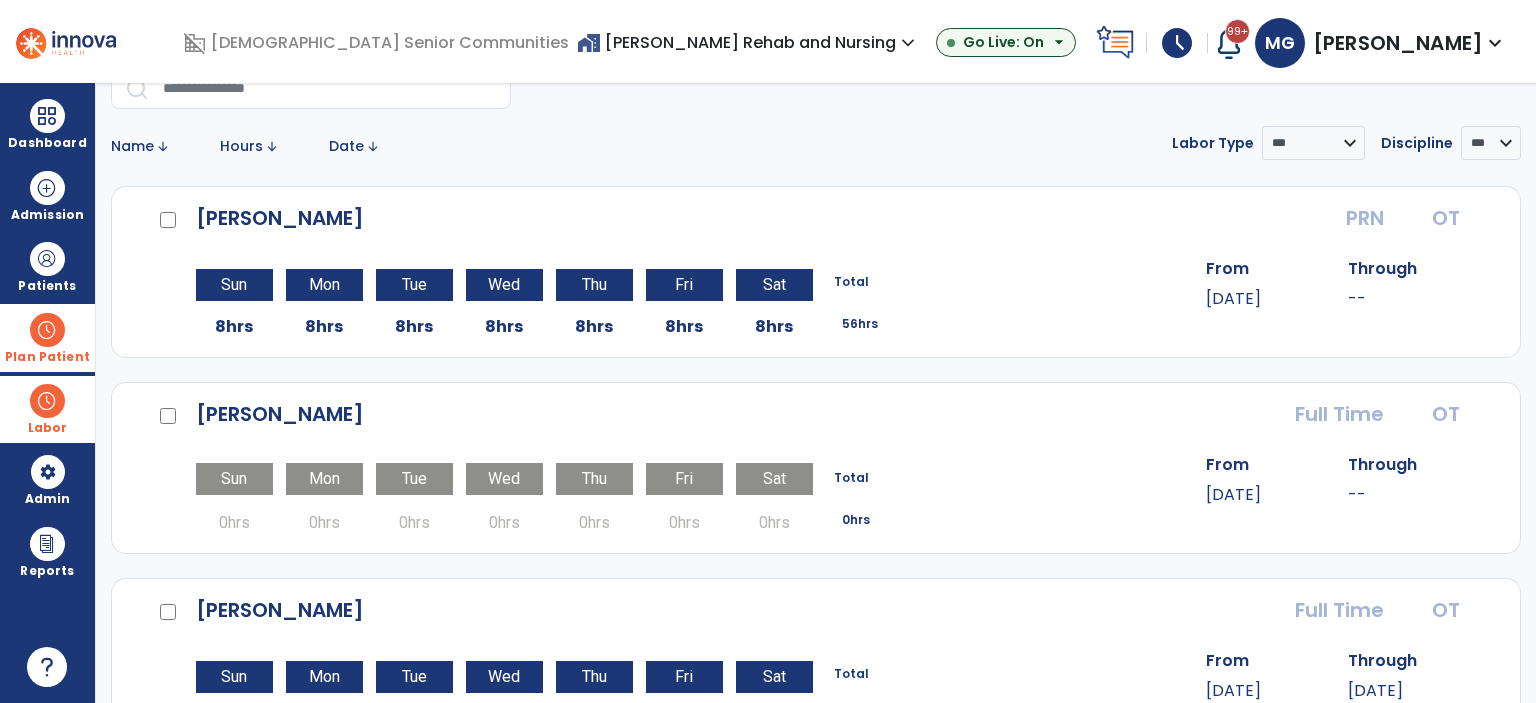 click on "Plan Patient" at bounding box center (47, 266) 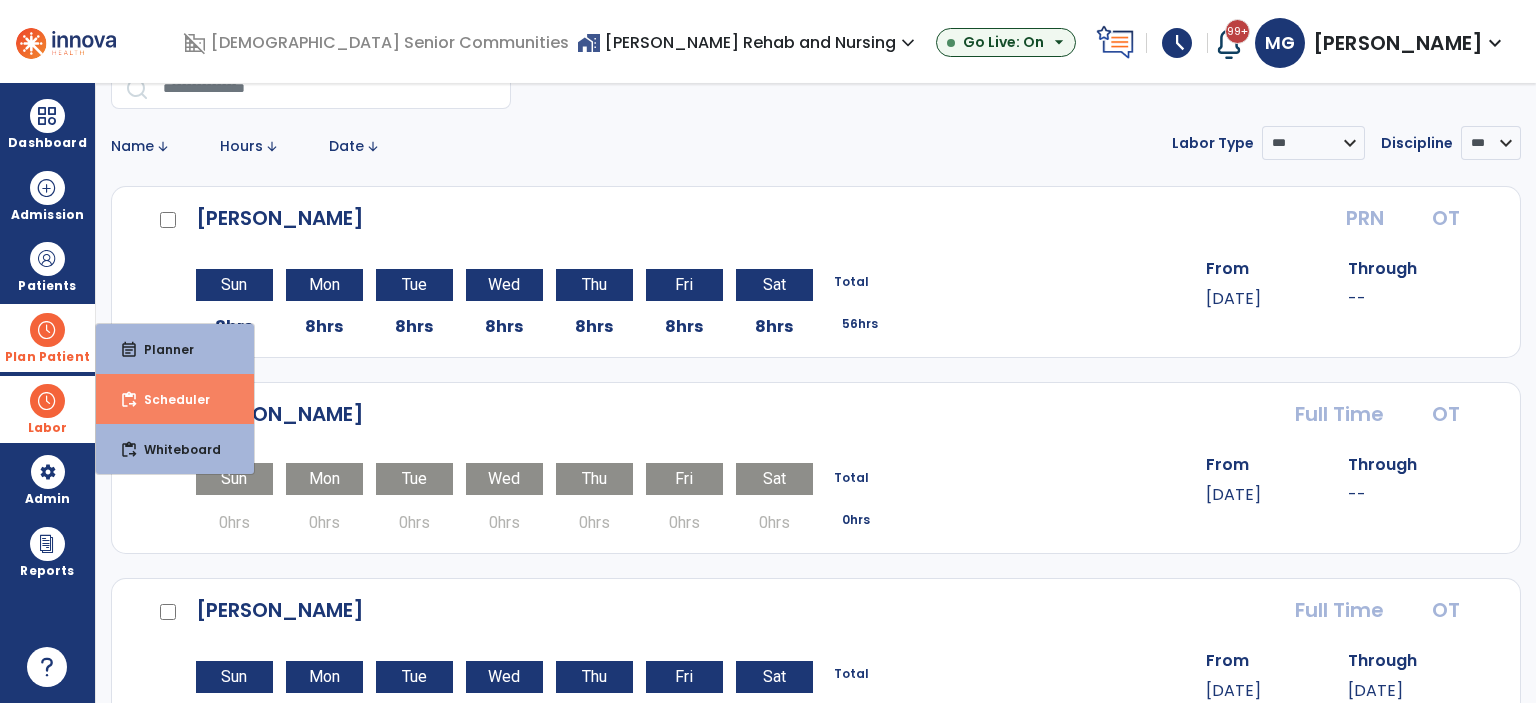 click on "Scheduler" at bounding box center (169, 399) 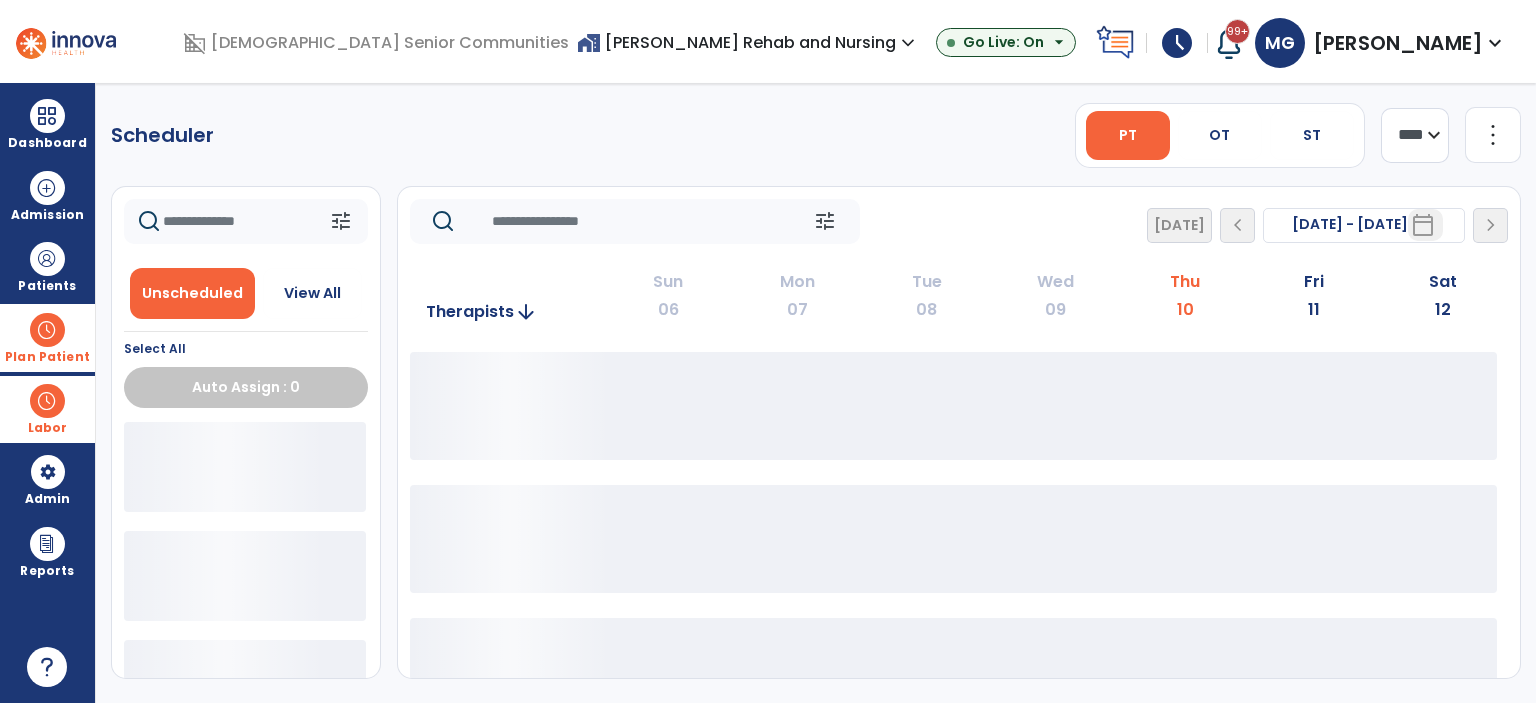 scroll, scrollTop: 0, scrollLeft: 0, axis: both 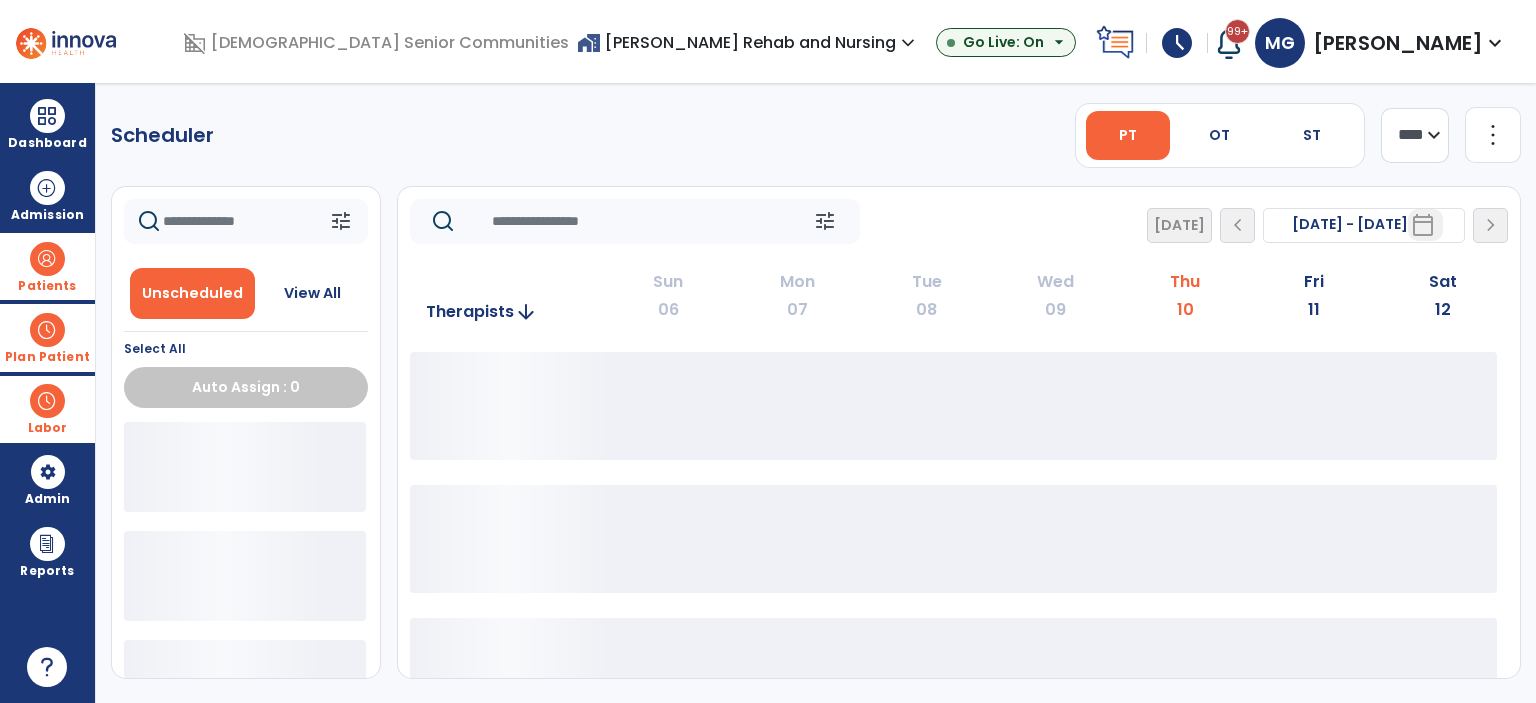 click at bounding box center (47, 259) 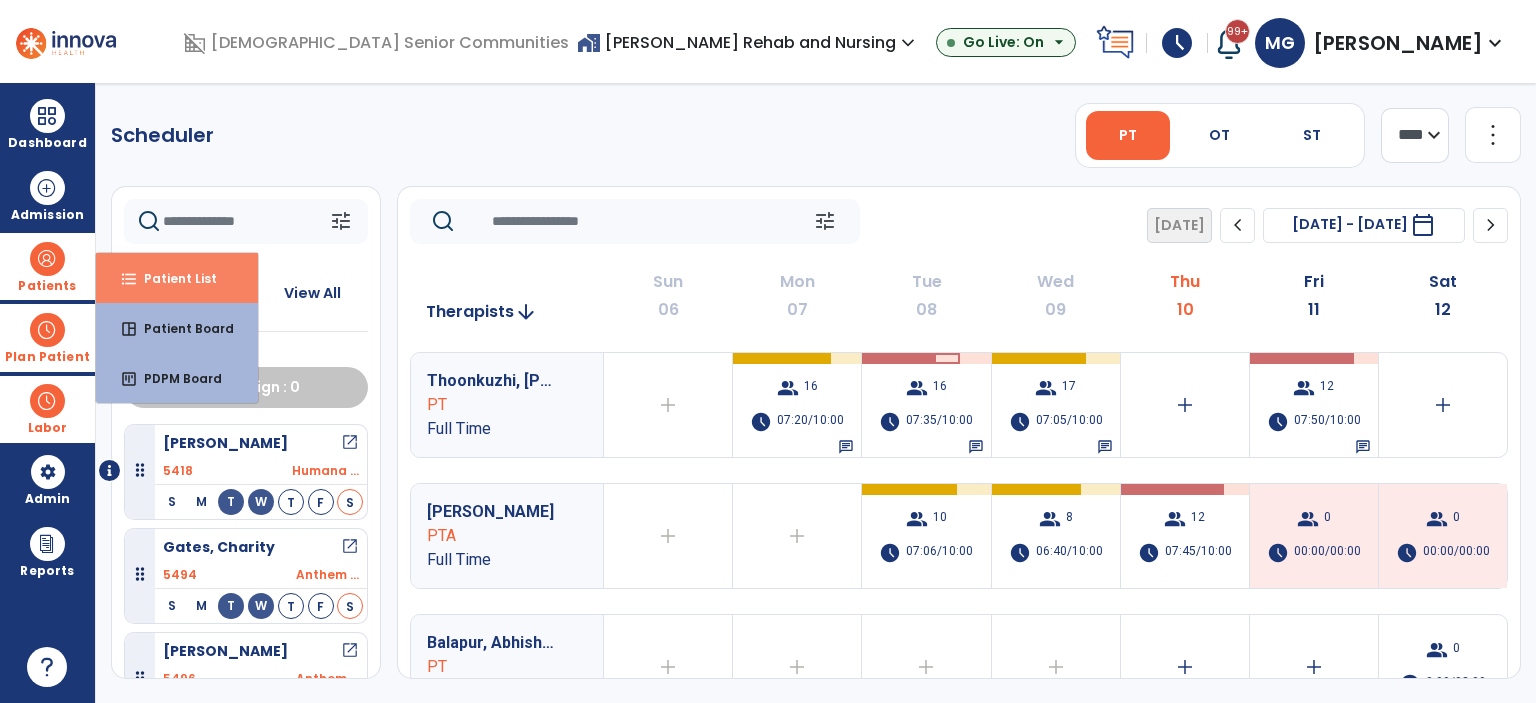 click on "Patient List" at bounding box center [172, 278] 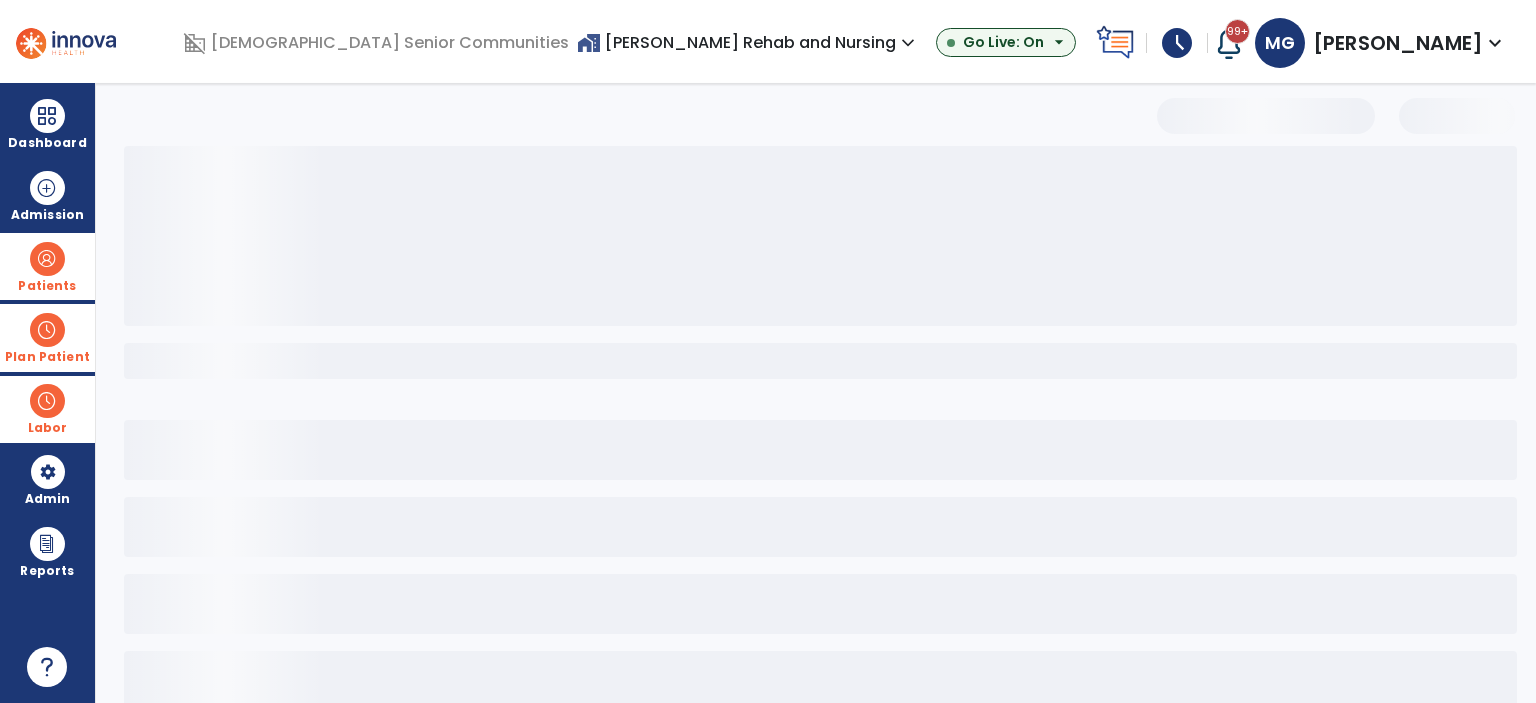 select on "***" 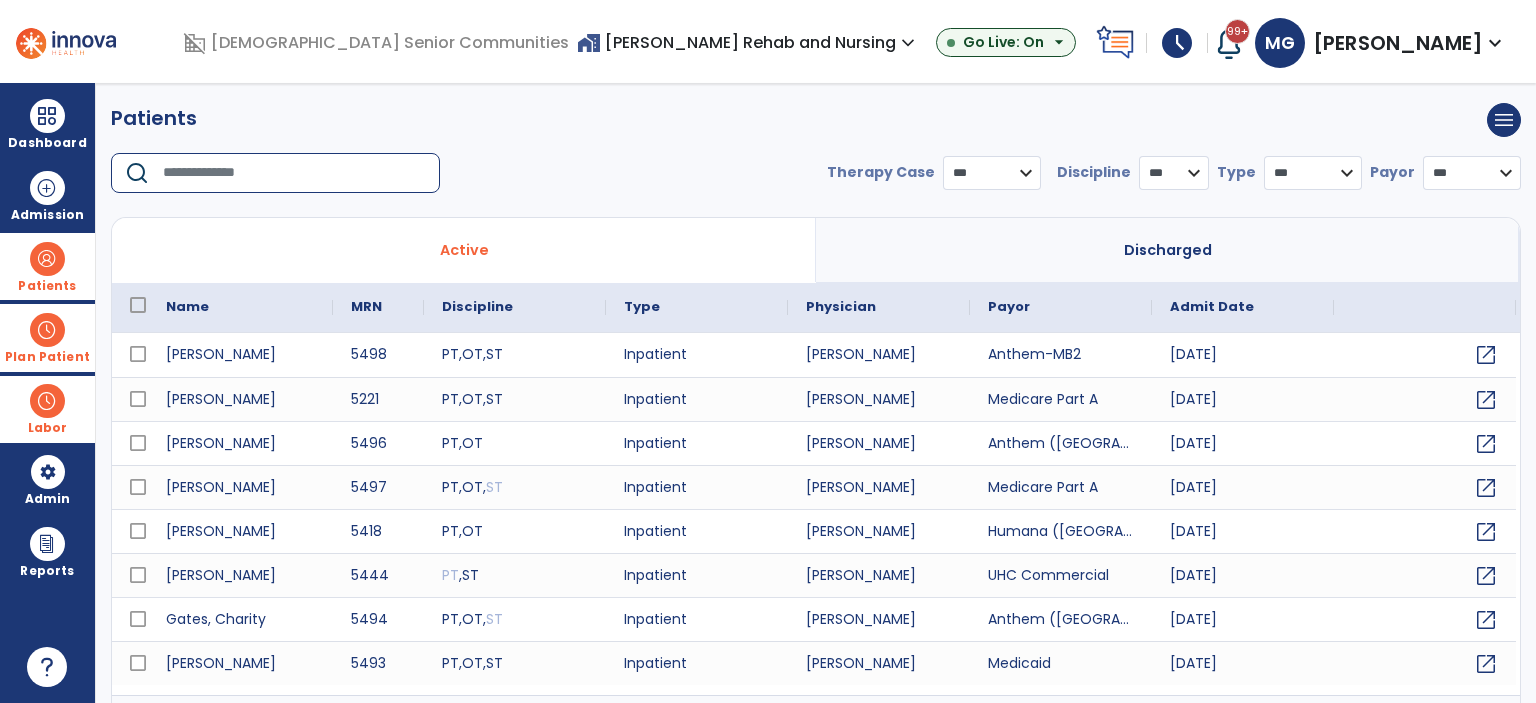 click at bounding box center (294, 173) 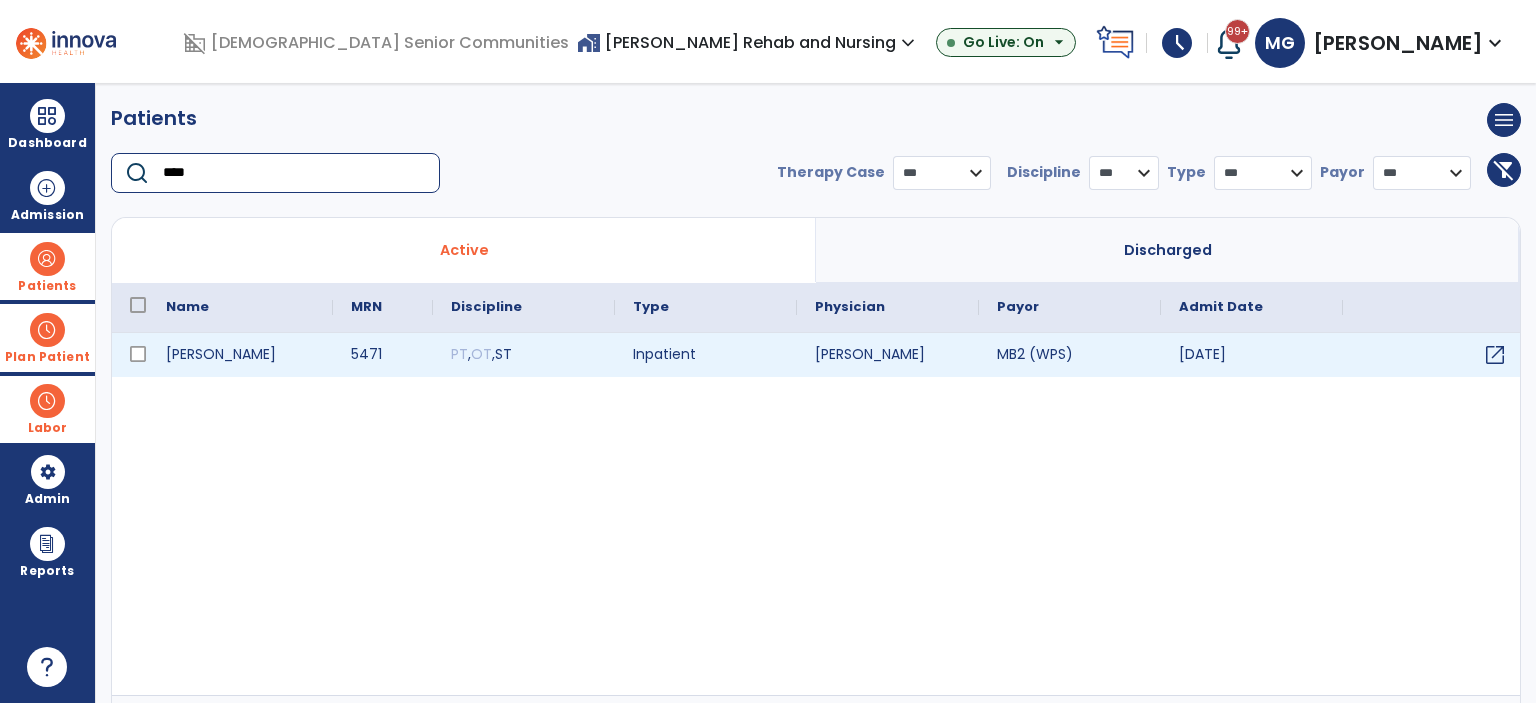 type on "****" 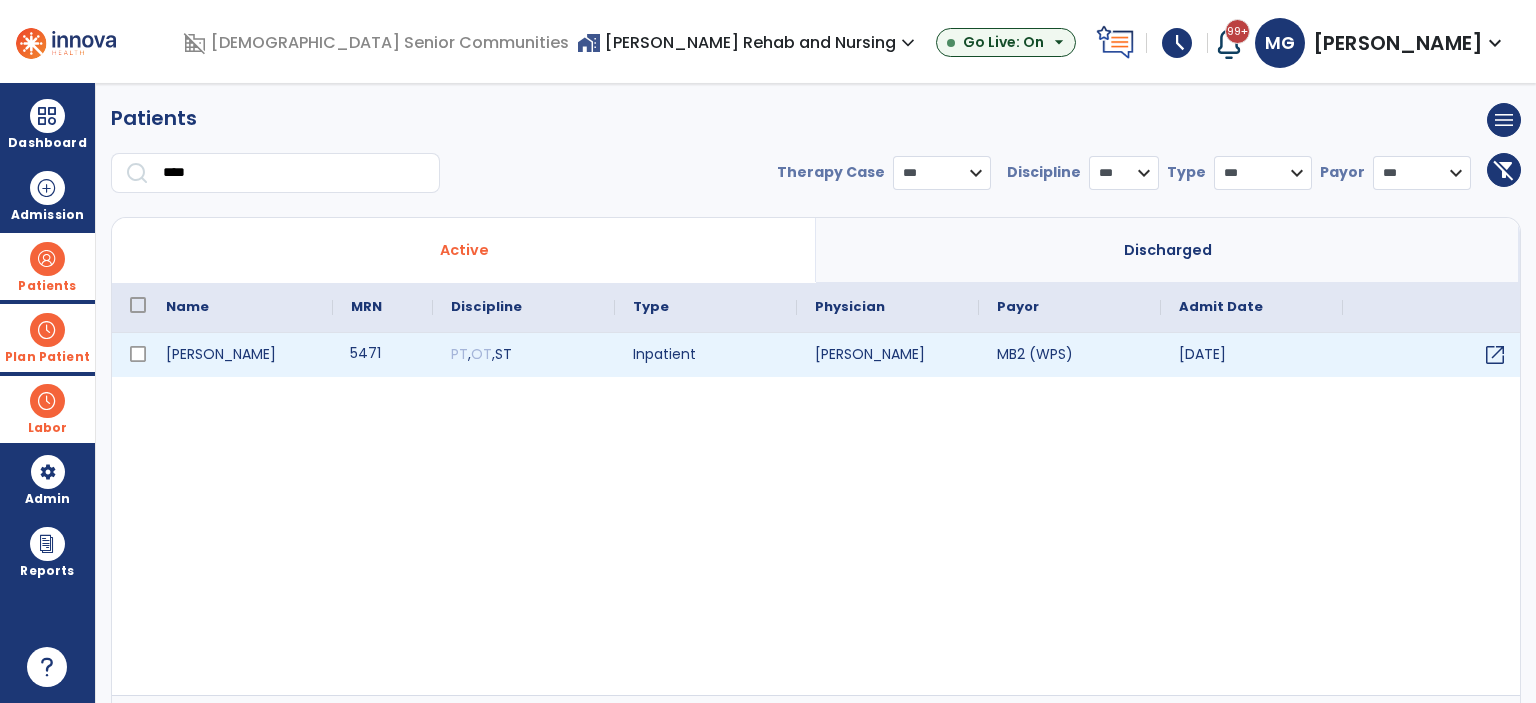 click on "5471" at bounding box center [383, 355] 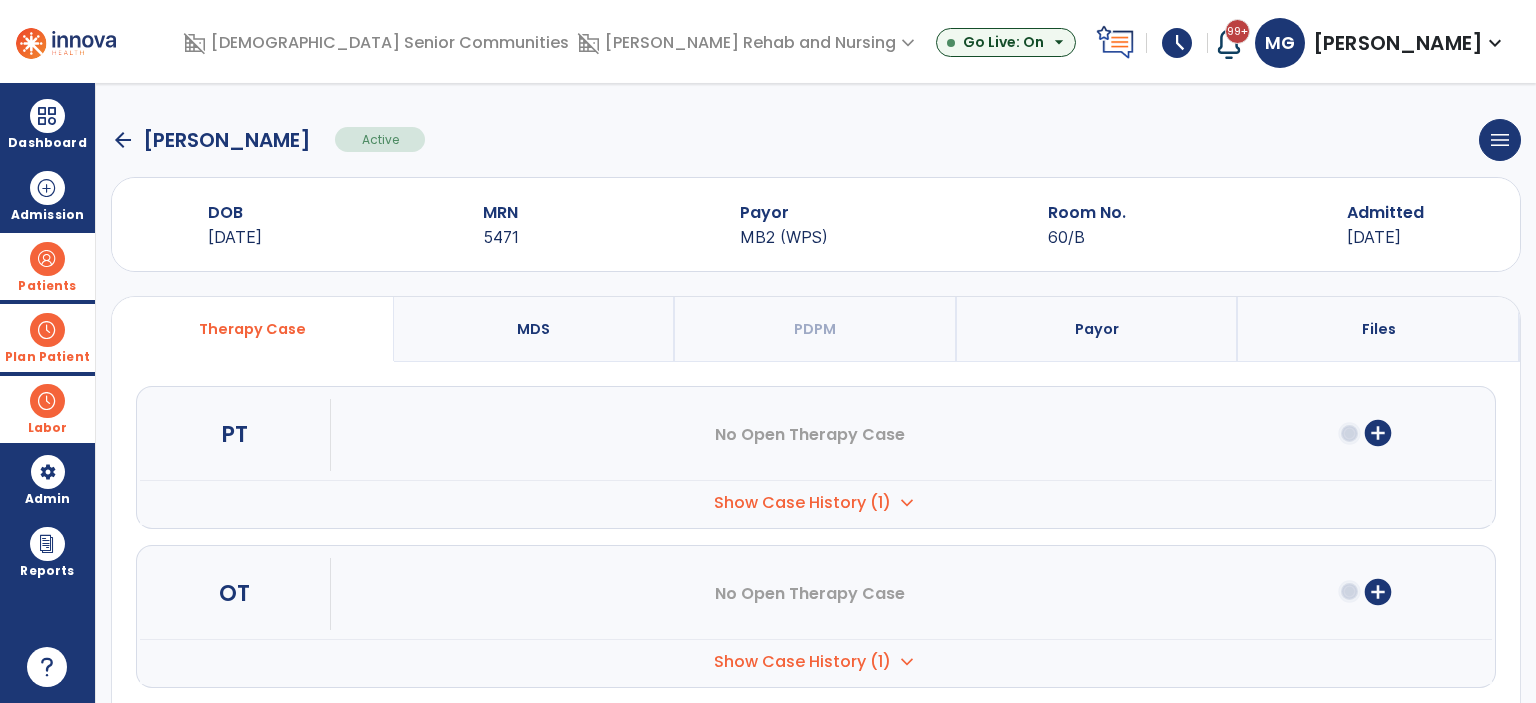 click on "add_circle" at bounding box center (1378, 592) 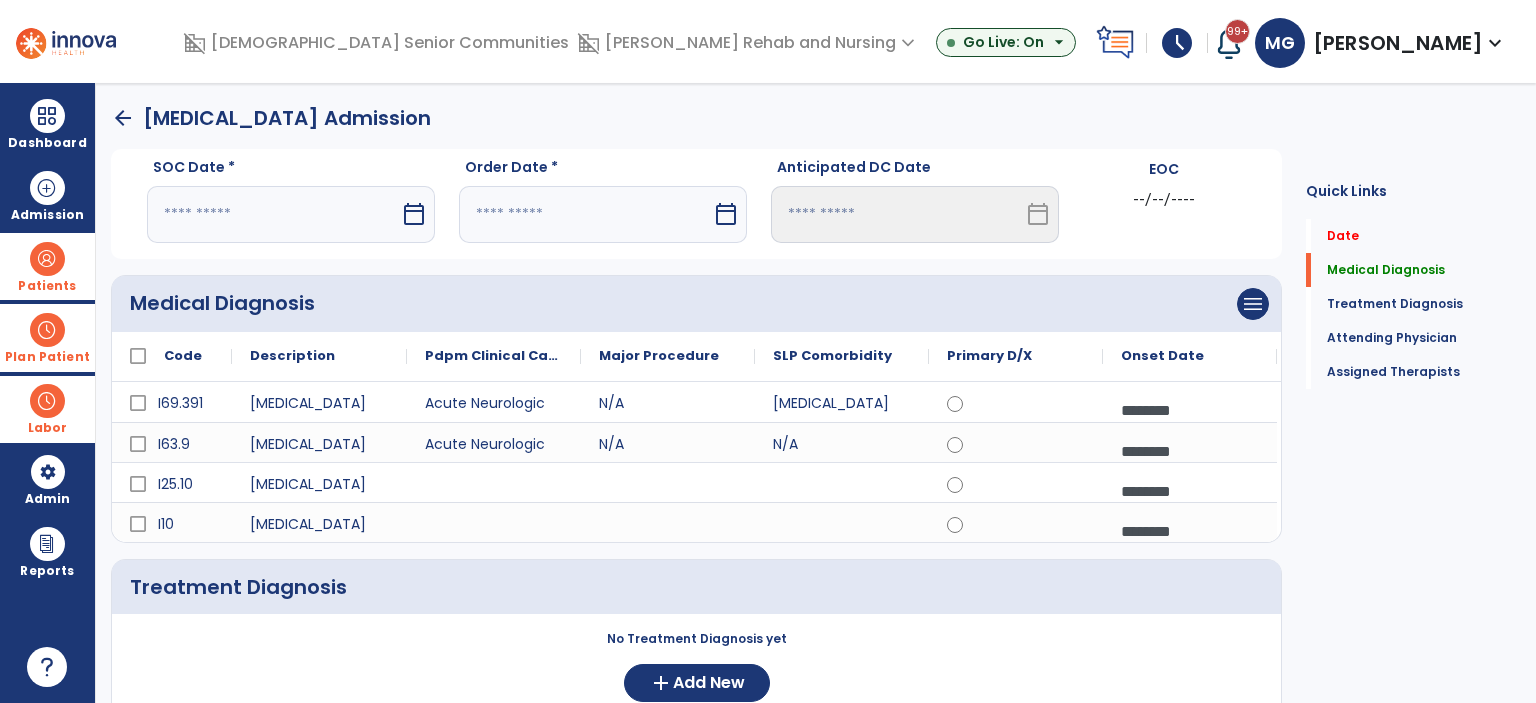 click at bounding box center [273, 214] 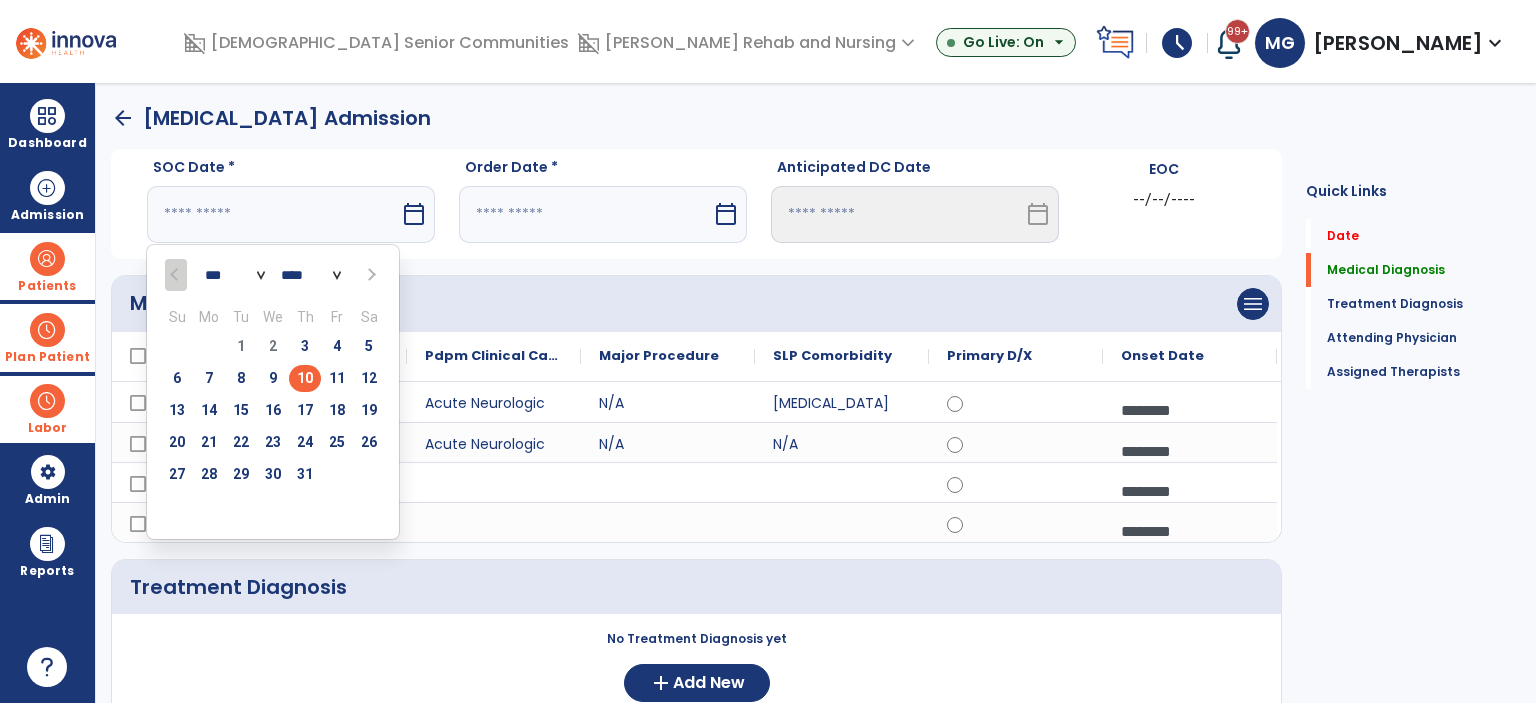 drag, startPoint x: 308, startPoint y: 375, endPoint x: 335, endPoint y: 347, distance: 38.8973 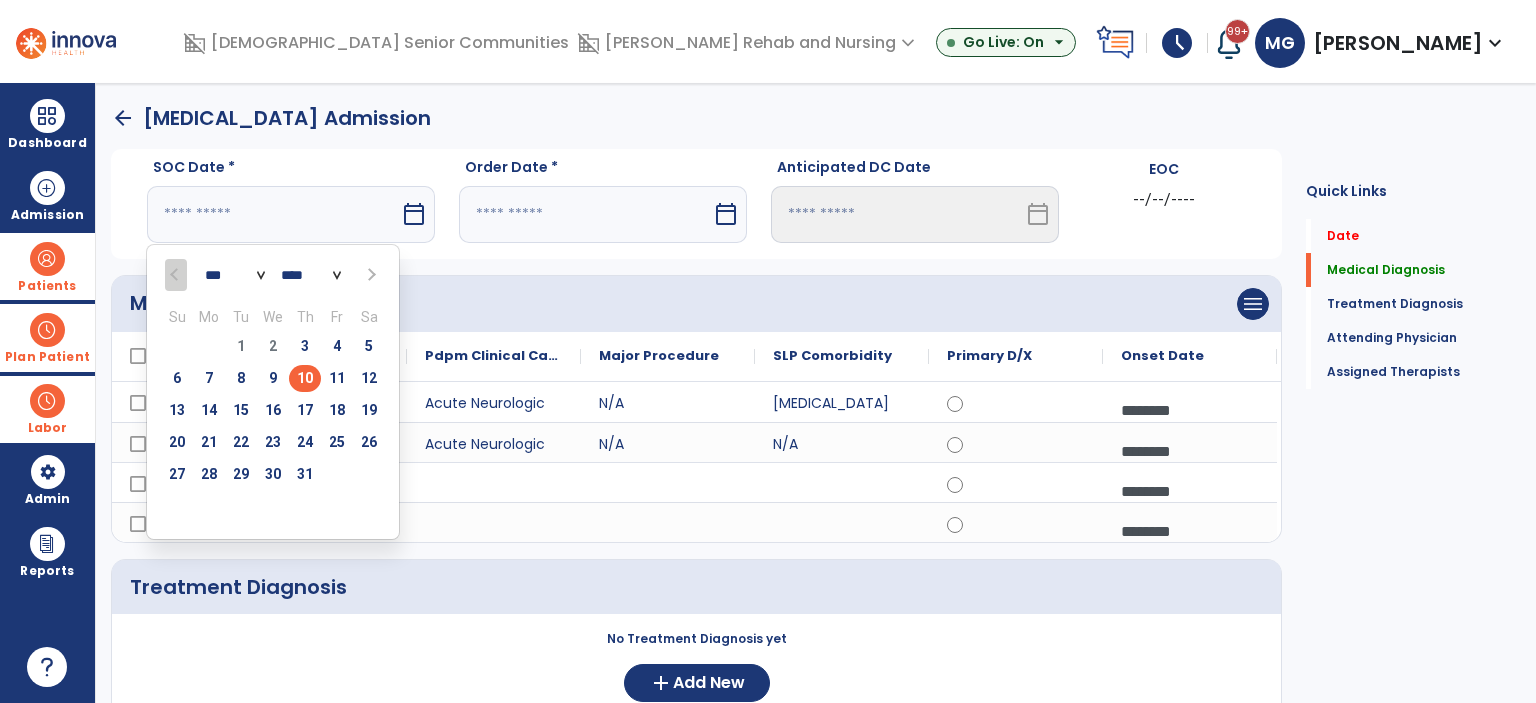click on "10" at bounding box center (305, 378) 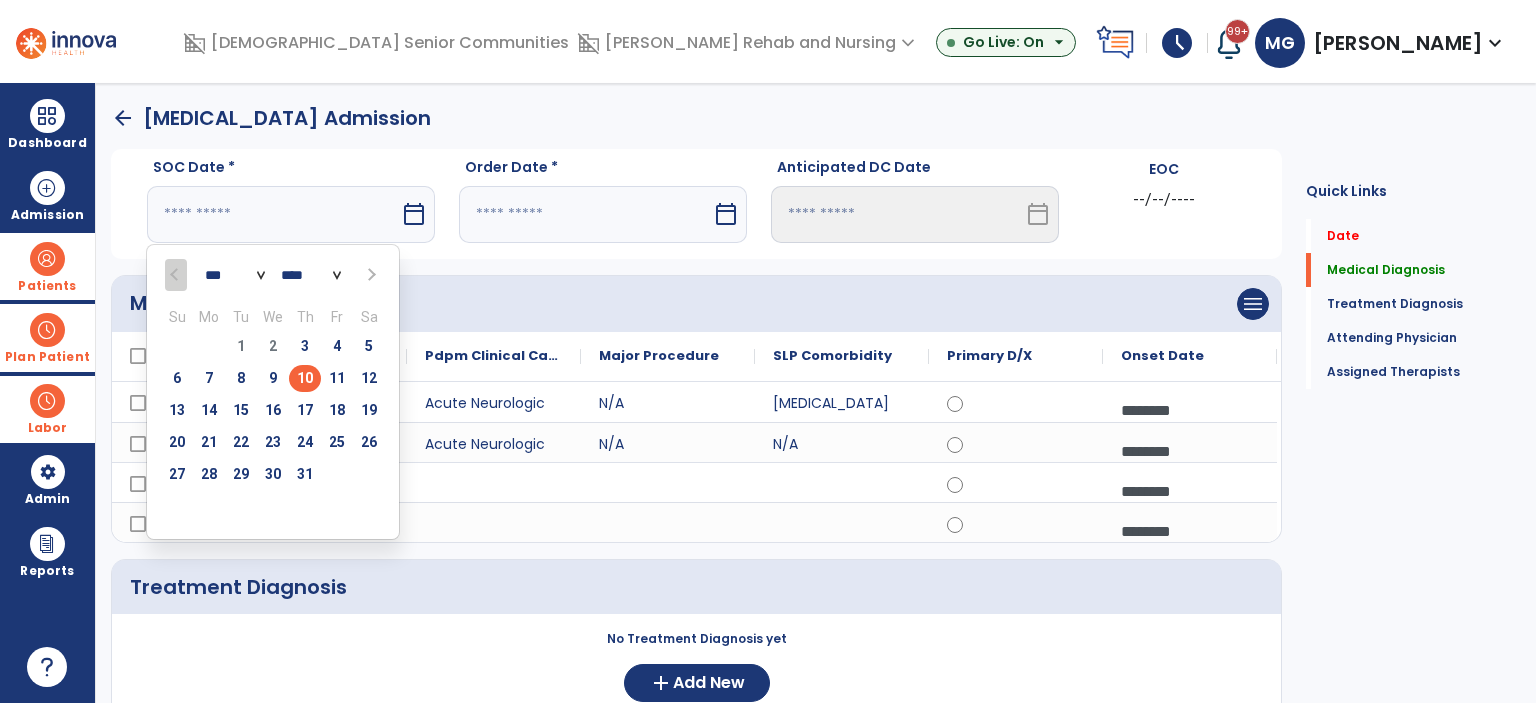type on "*********" 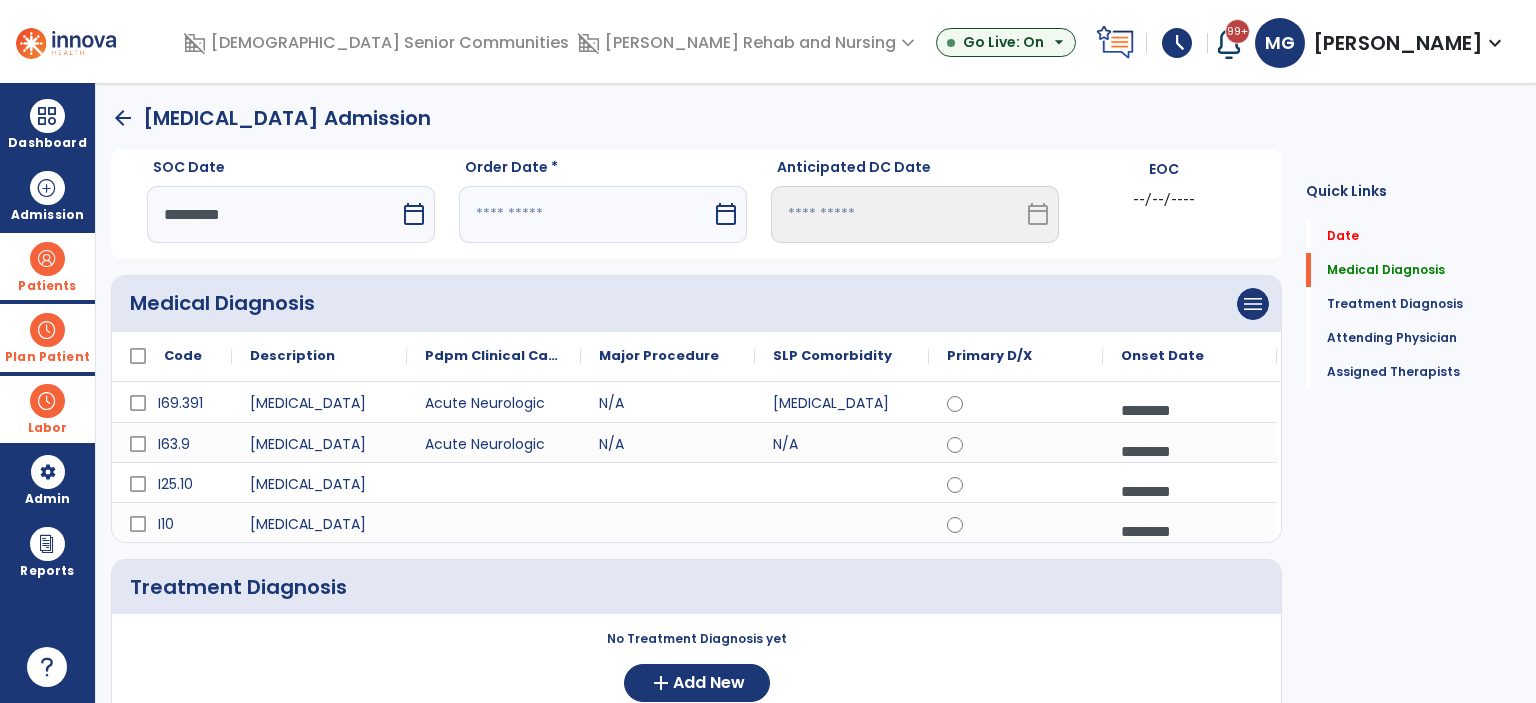 click at bounding box center [585, 214] 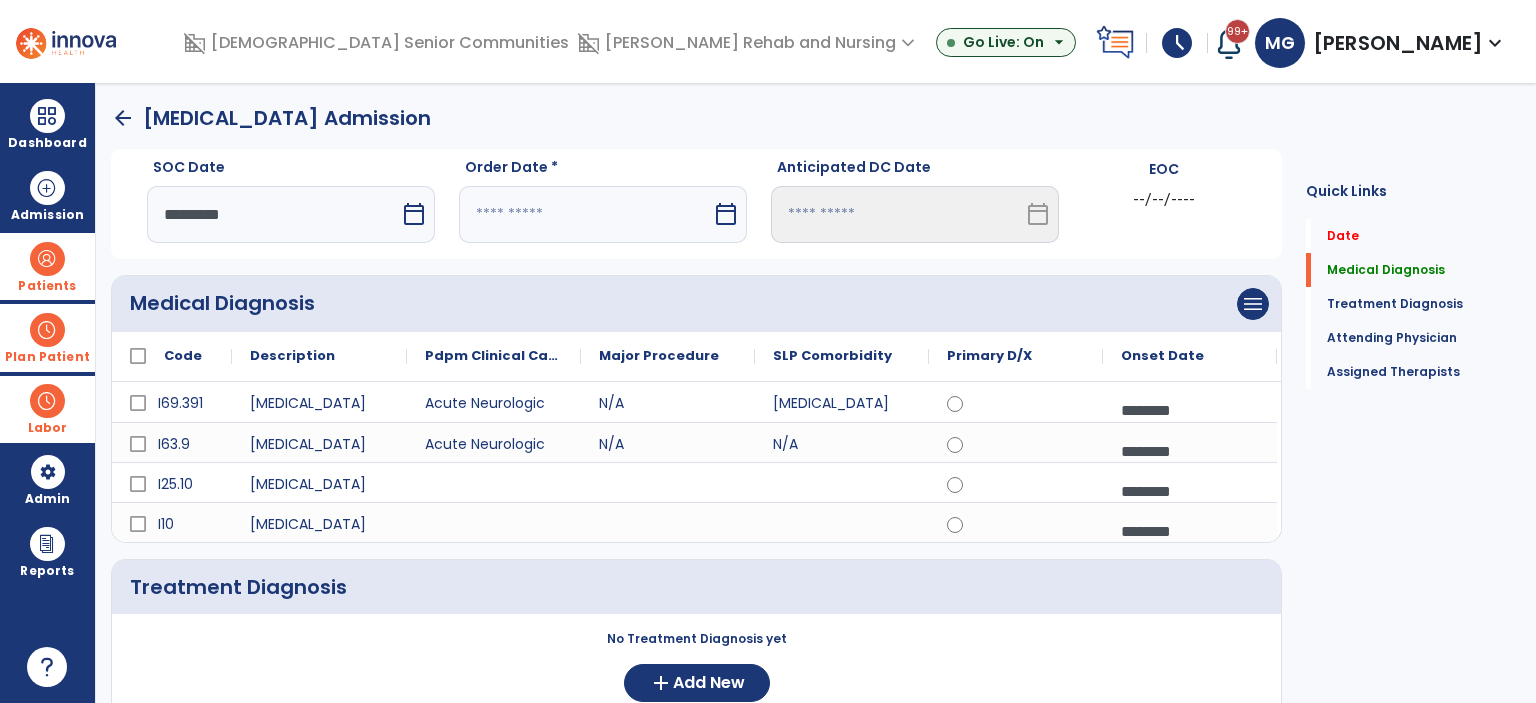 select on "*" 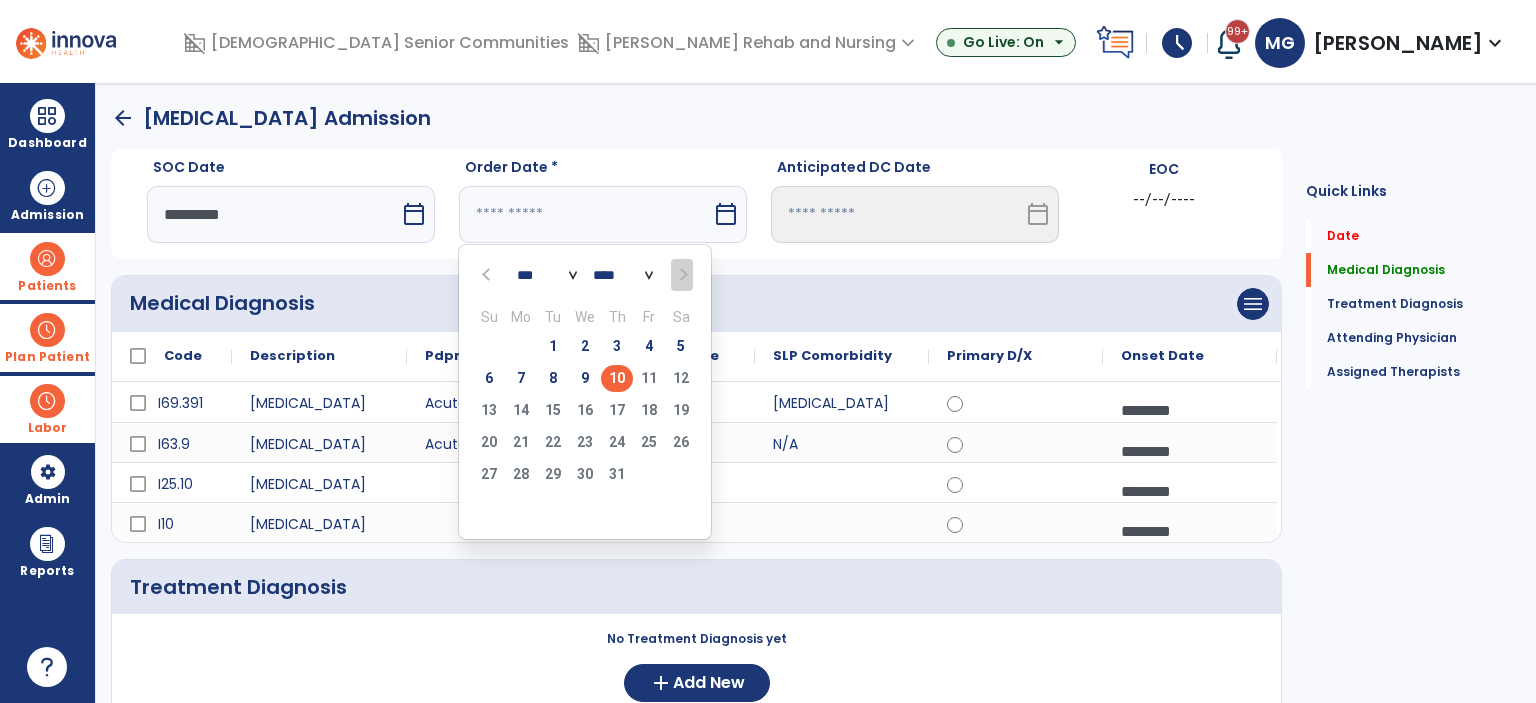 click on "10" at bounding box center [617, 378] 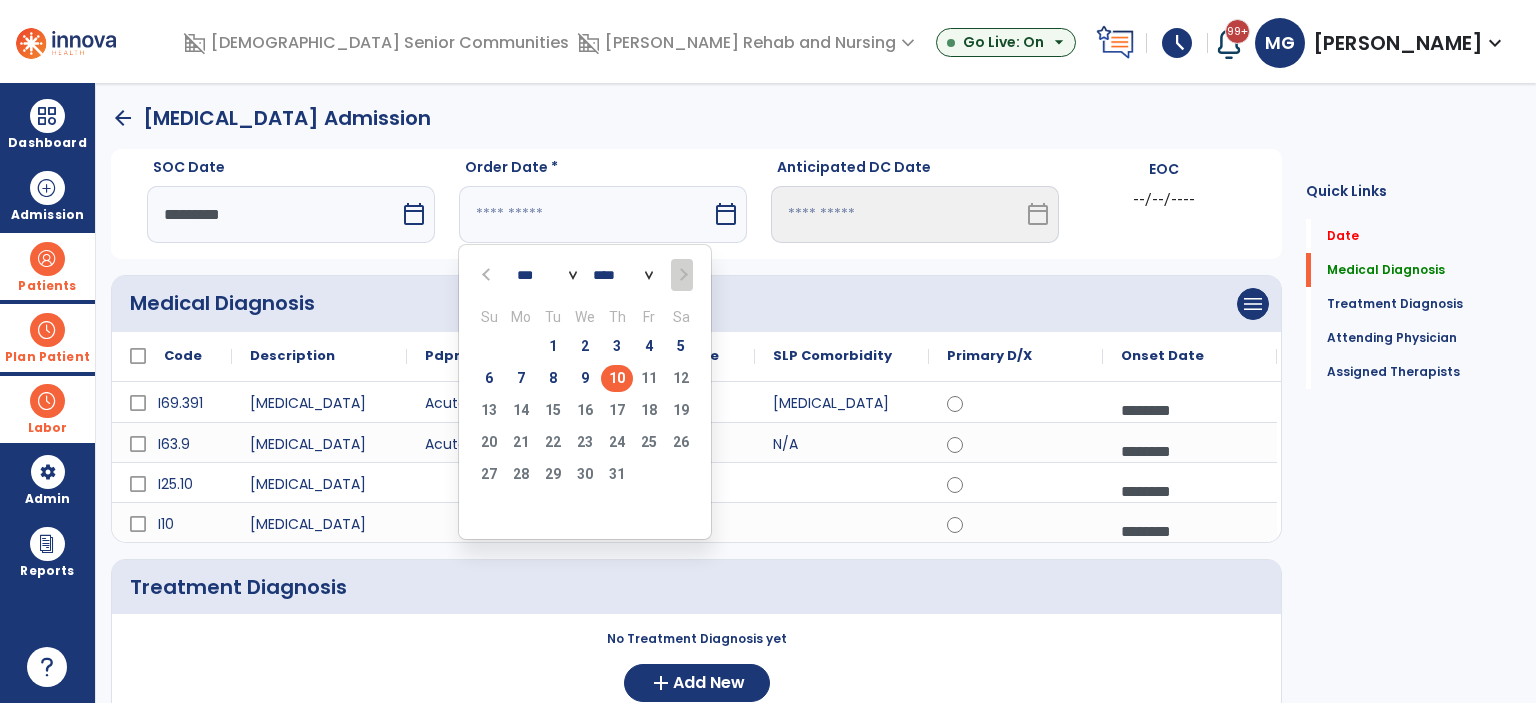 type on "*********" 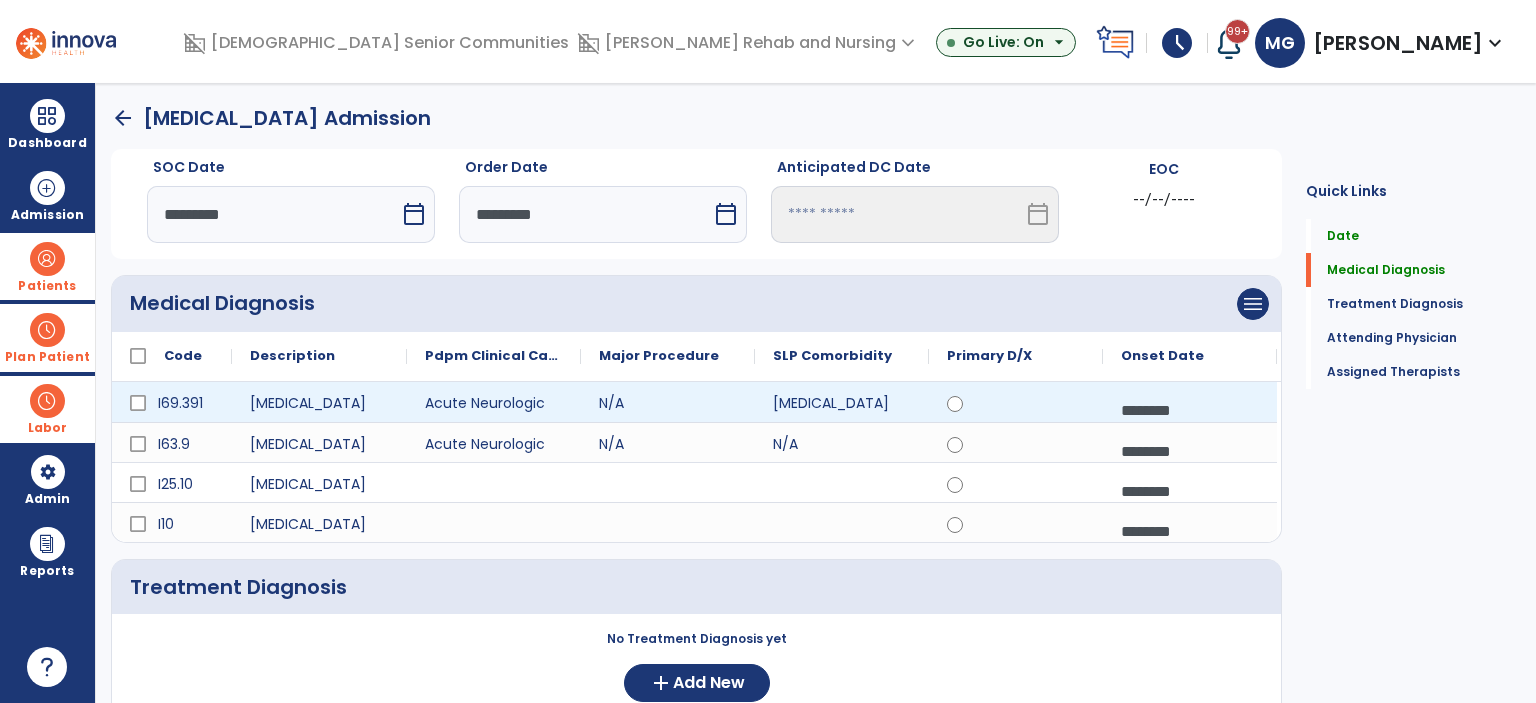 scroll, scrollTop: 400, scrollLeft: 0, axis: vertical 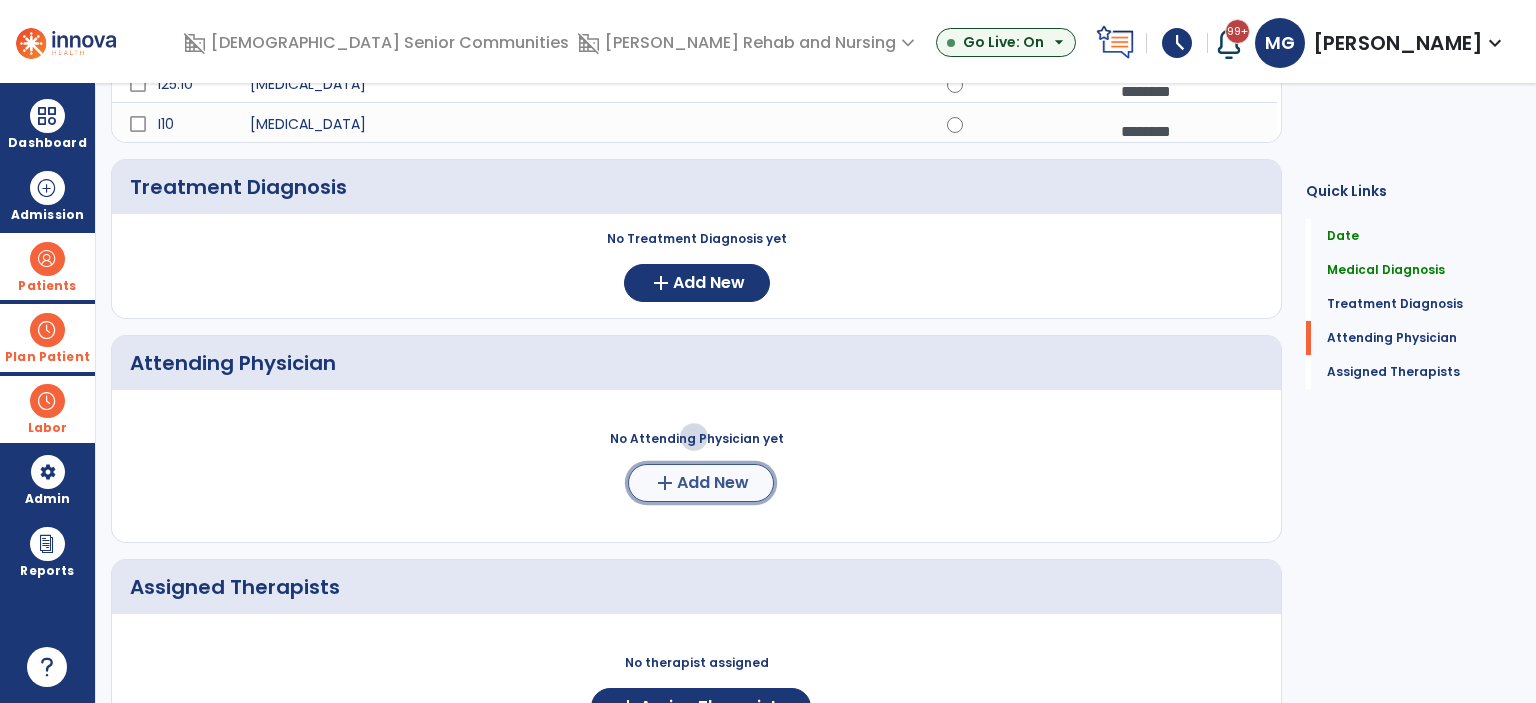 click on "add" 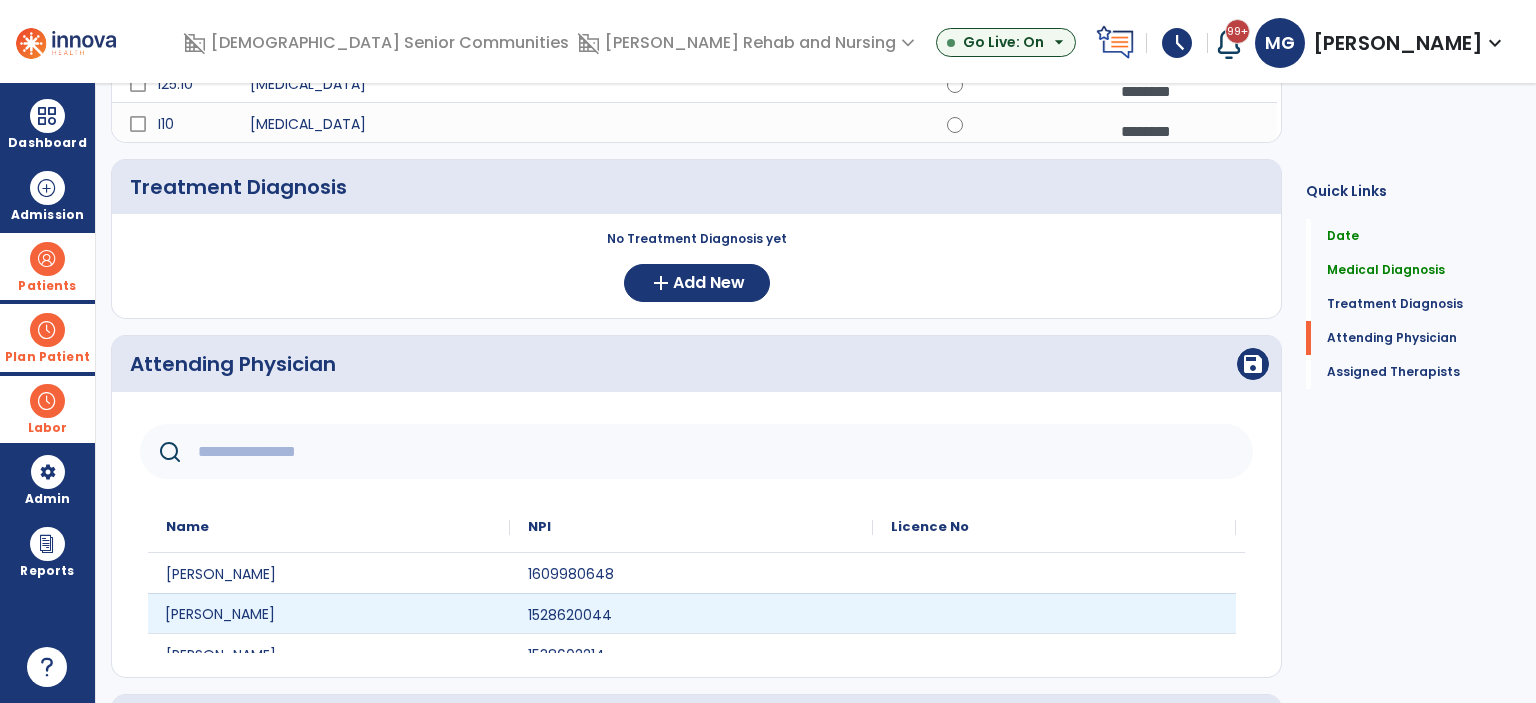 click on "Amy Smith" 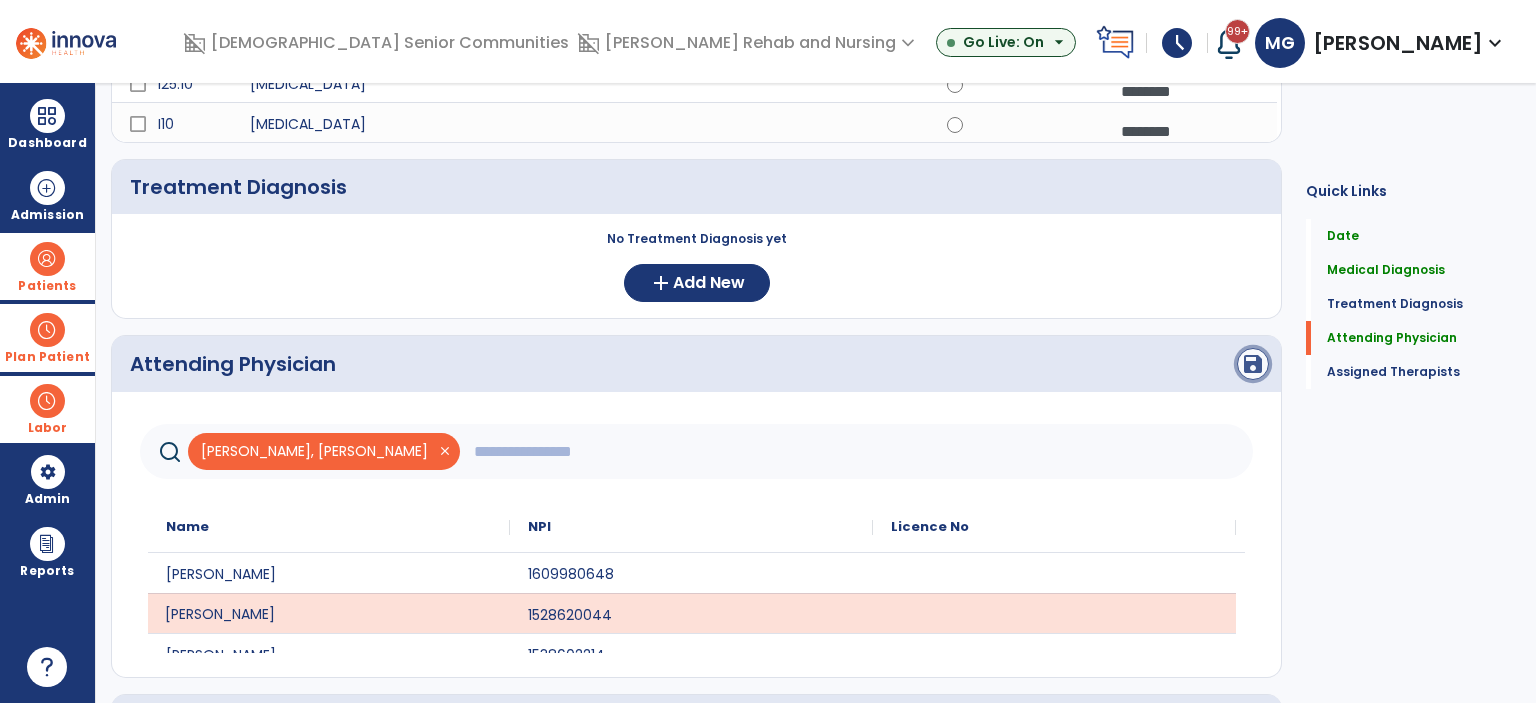 click on "save" 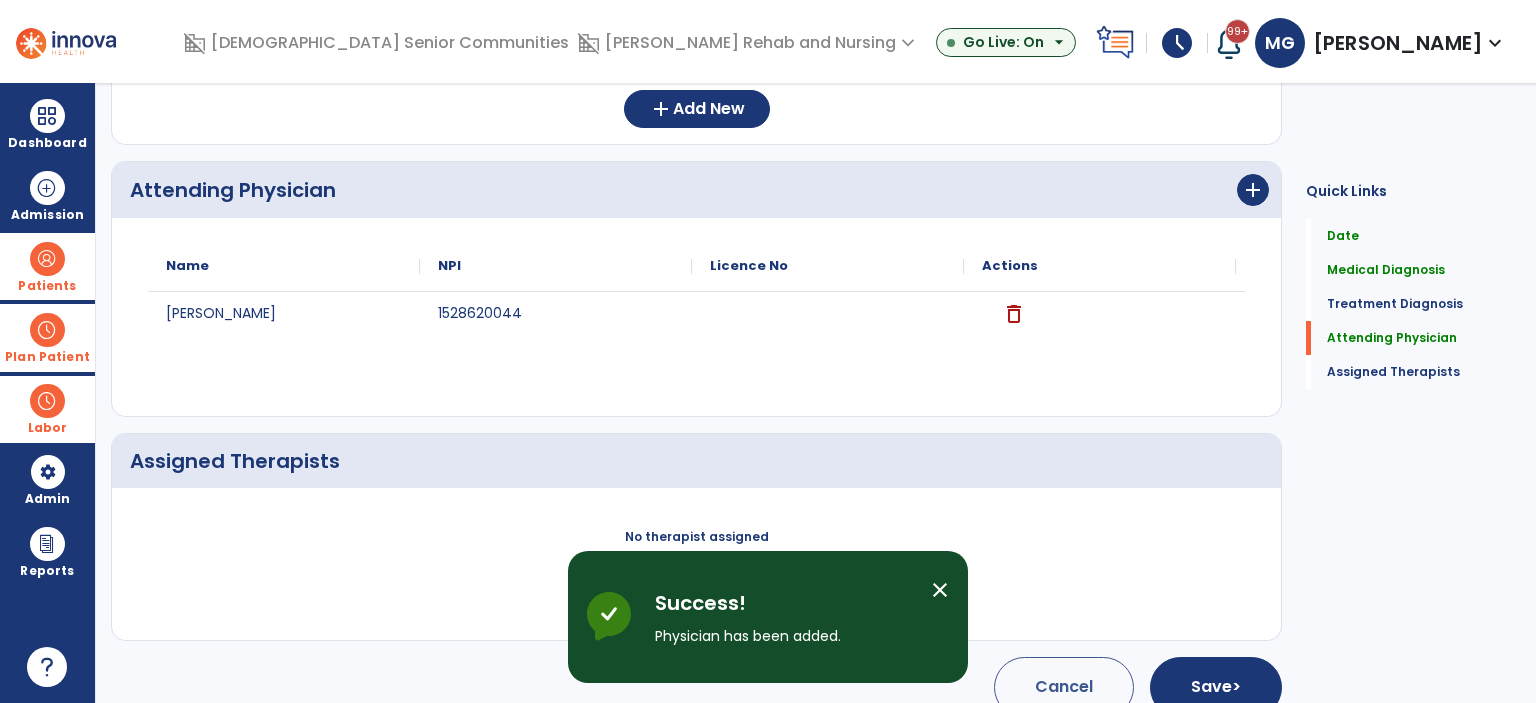 scroll, scrollTop: 601, scrollLeft: 0, axis: vertical 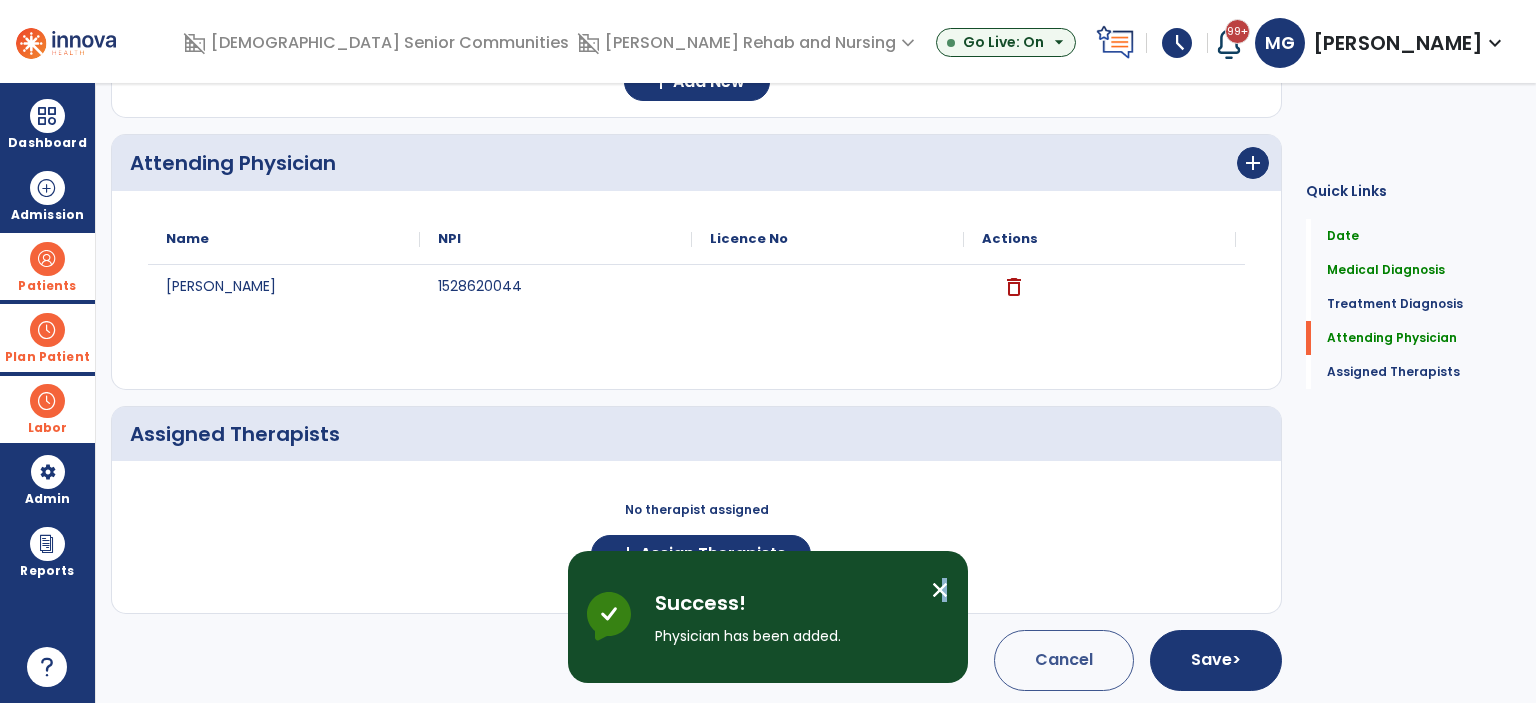 click on "close" at bounding box center [940, 590] 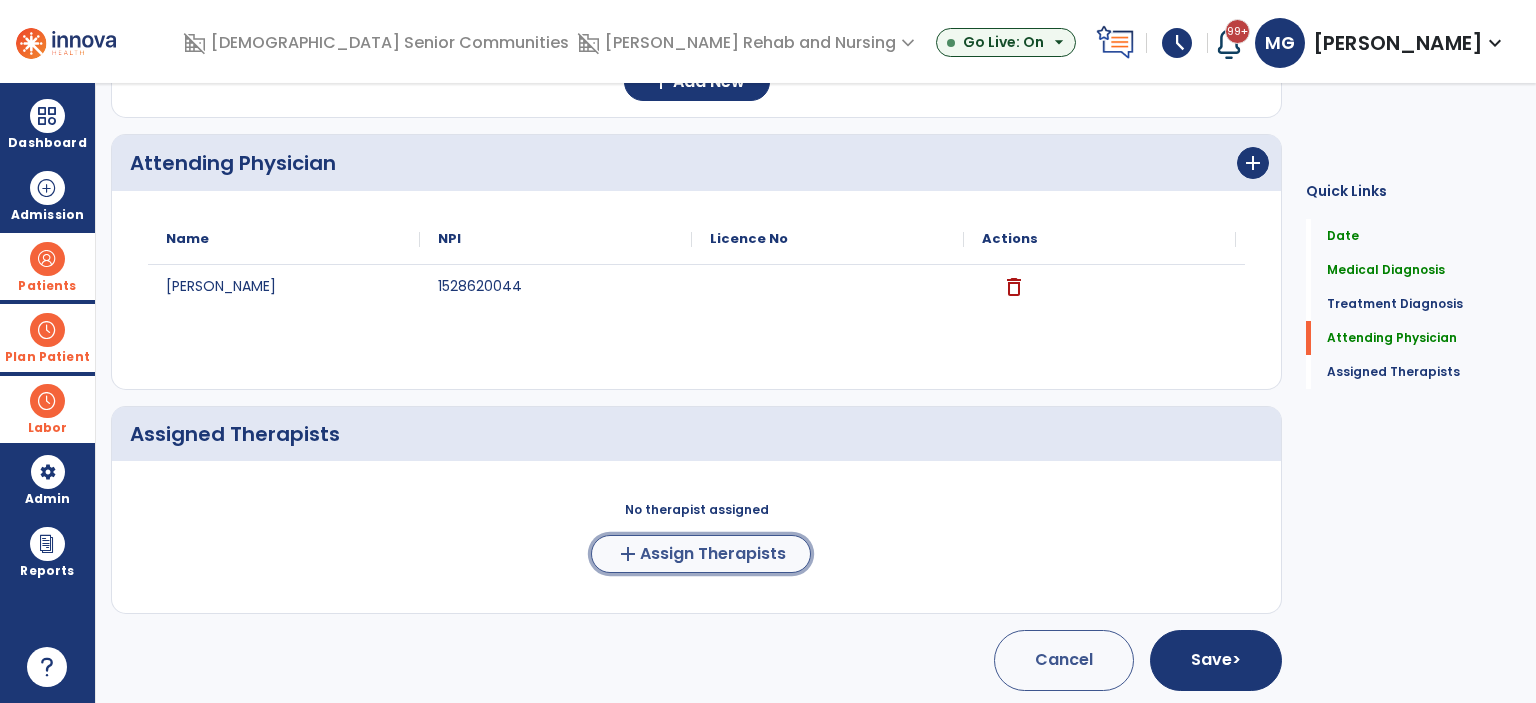 click on "Assign Therapists" 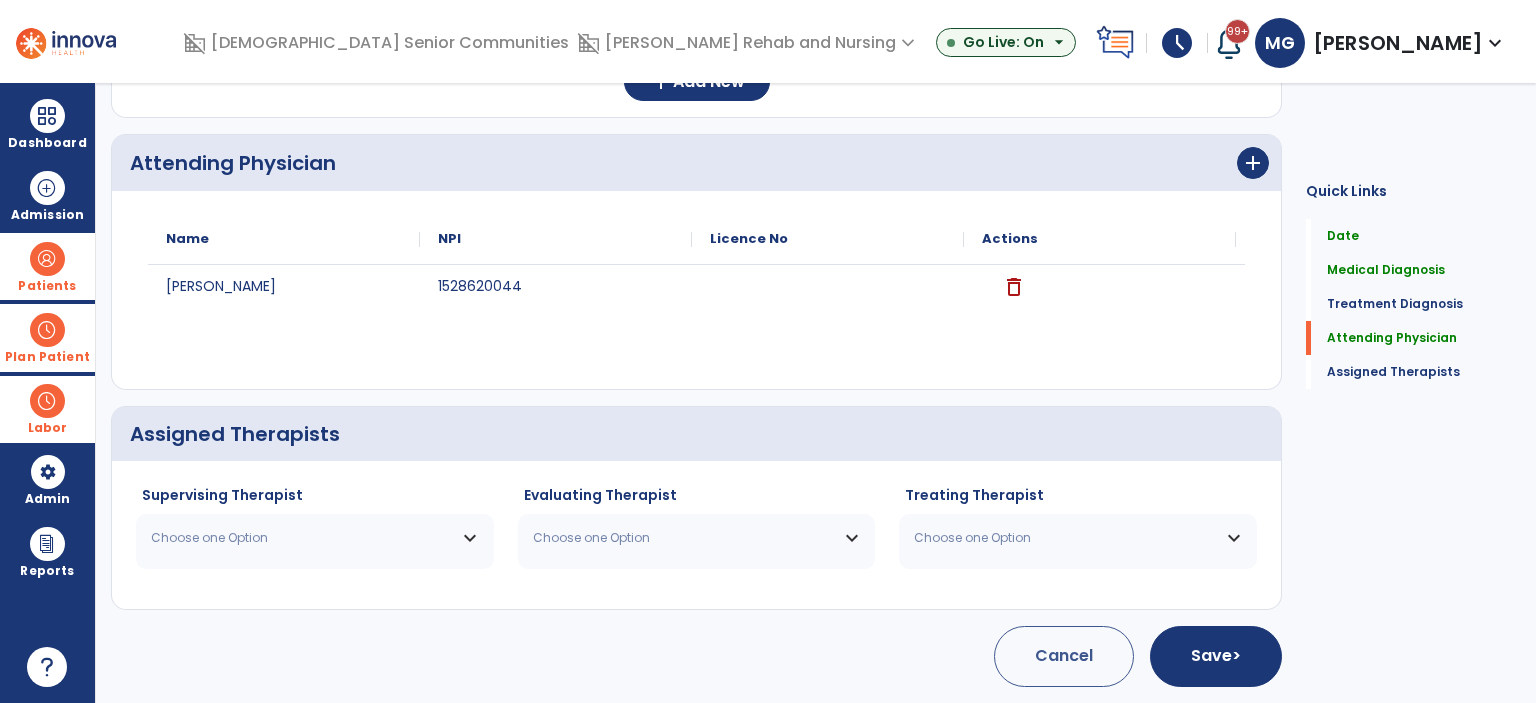 scroll, scrollTop: 597, scrollLeft: 0, axis: vertical 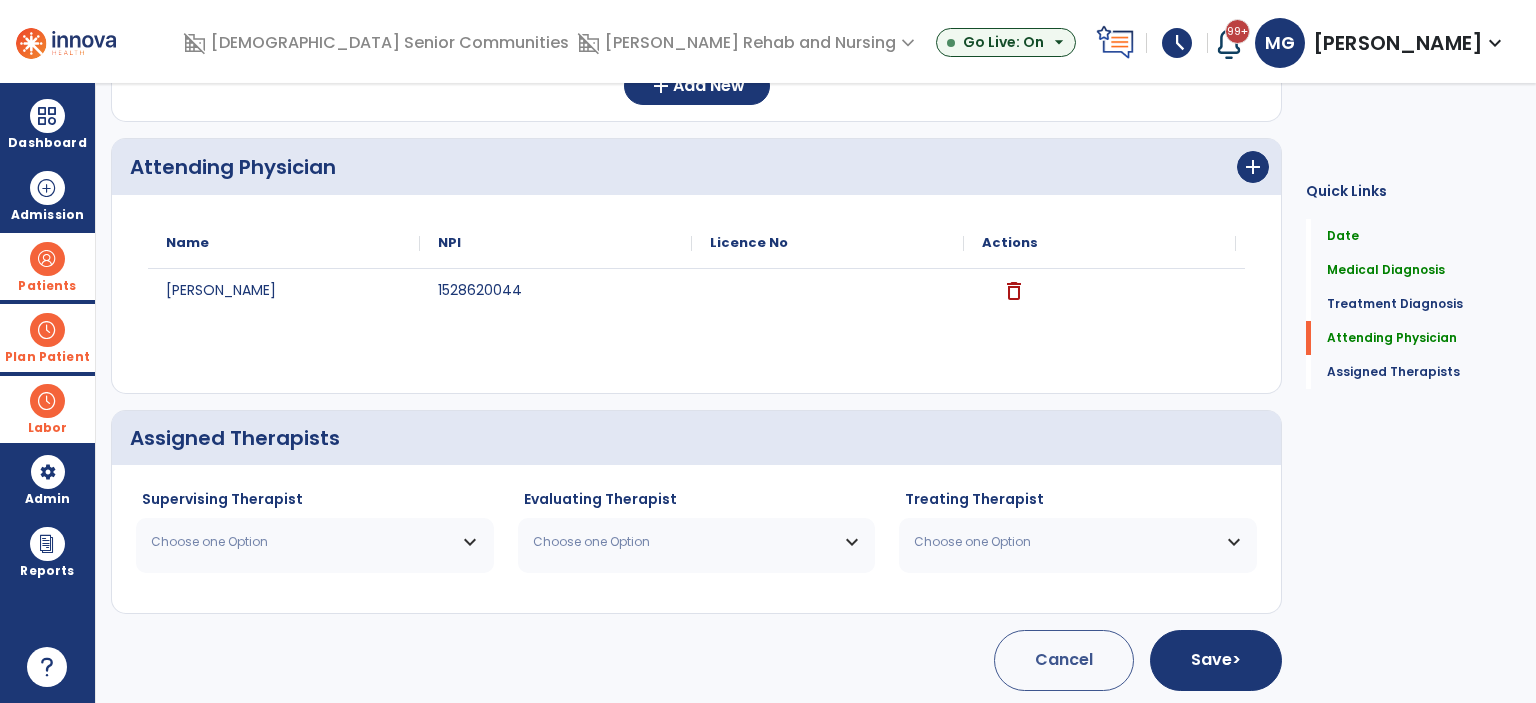 click on "Choose one Option" at bounding box center [315, 542] 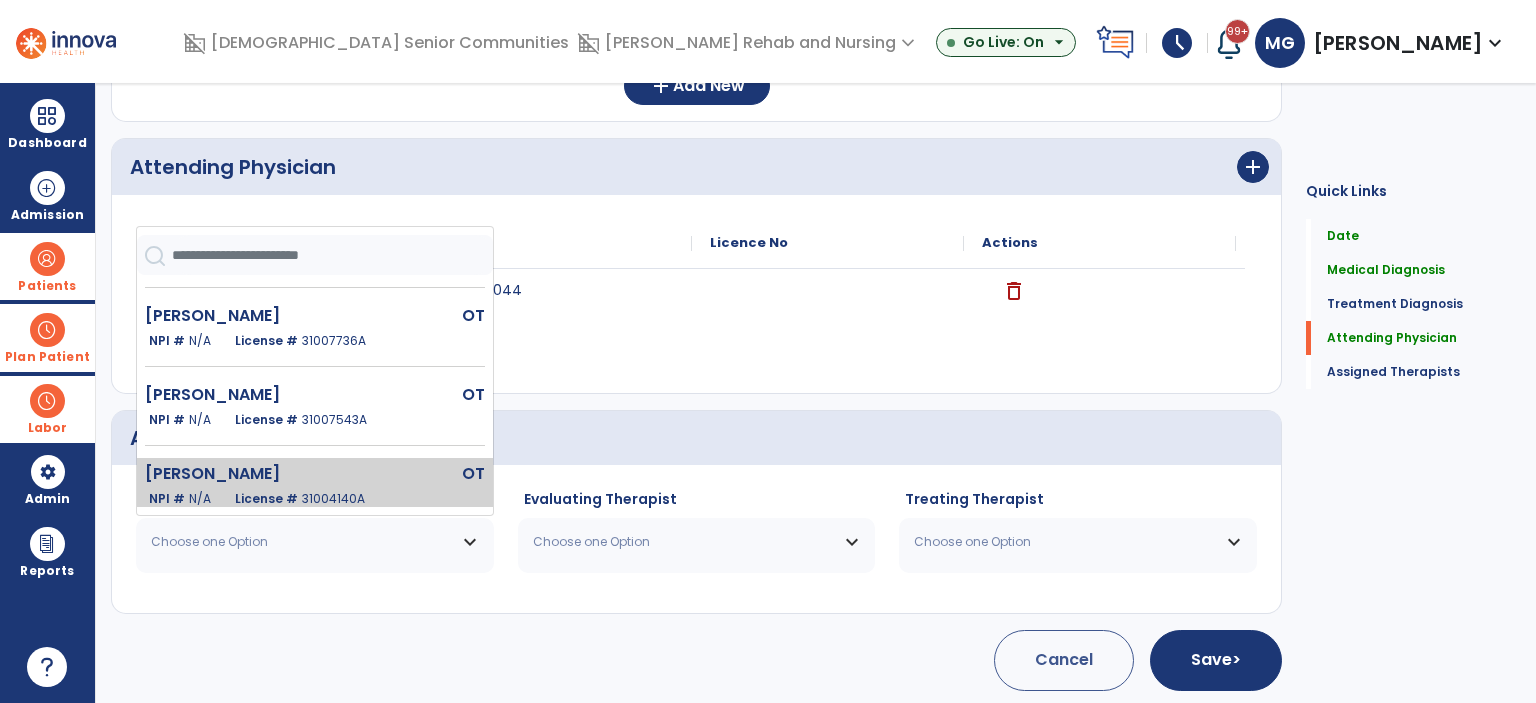 scroll, scrollTop: 170, scrollLeft: 0, axis: vertical 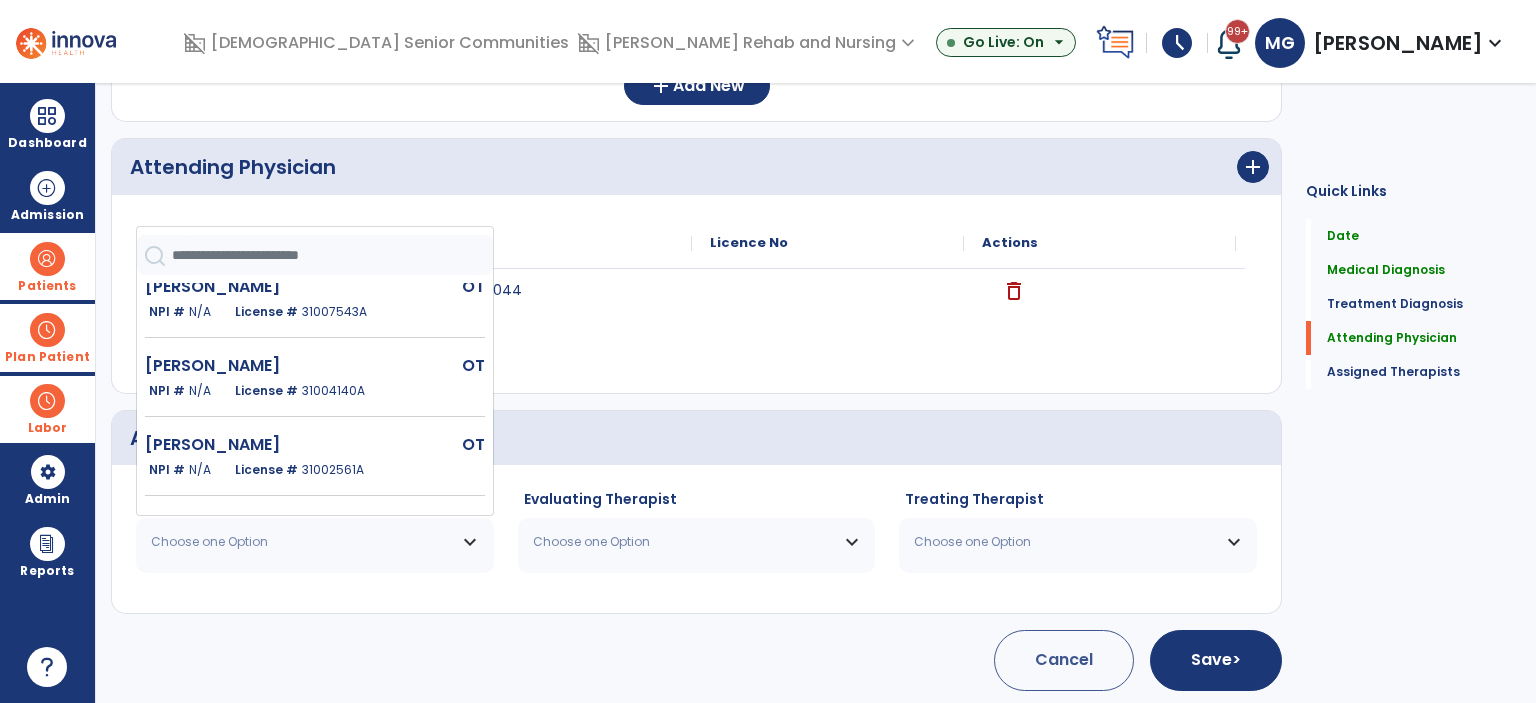 drag, startPoint x: 284, startPoint y: 451, endPoint x: 435, endPoint y: 494, distance: 157.00319 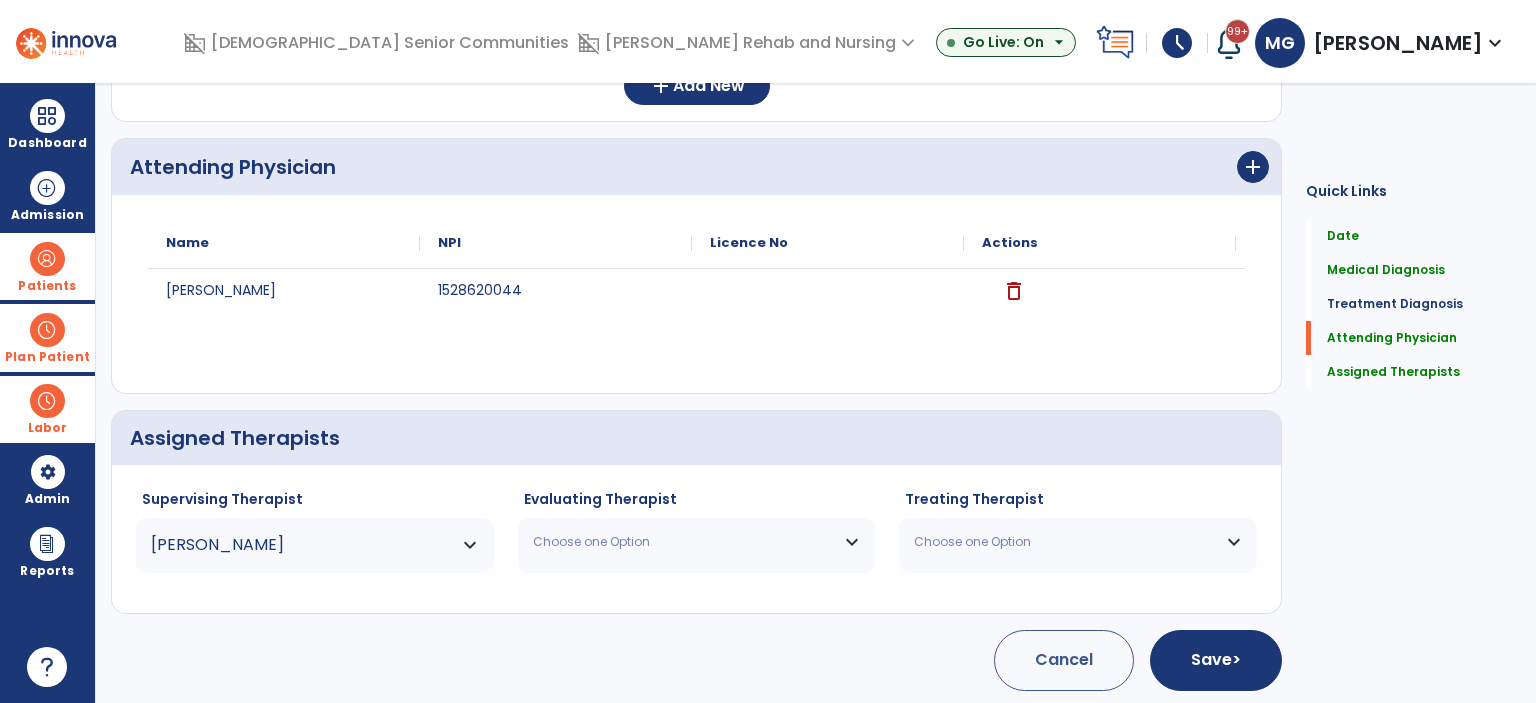 click on "Choose one Option" at bounding box center [697, 542] 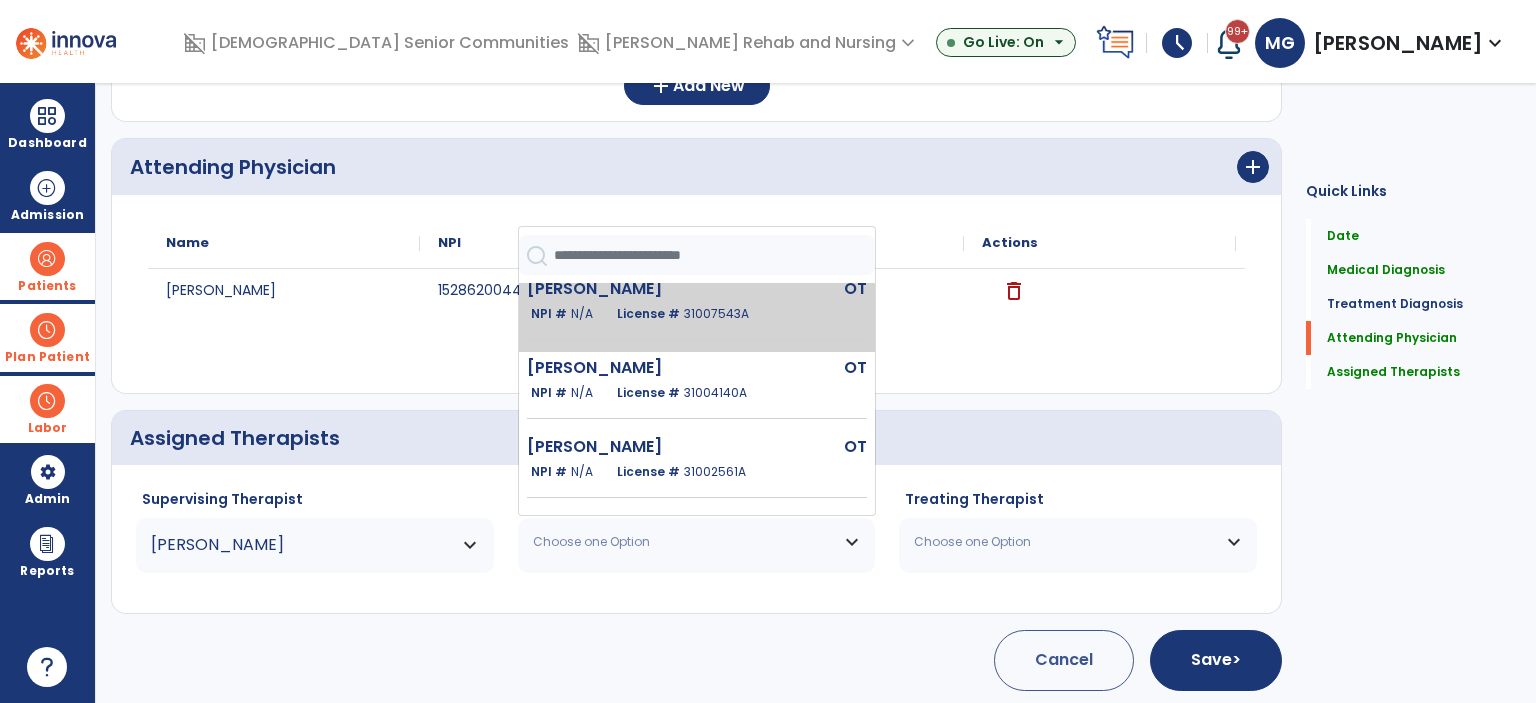 scroll, scrollTop: 170, scrollLeft: 0, axis: vertical 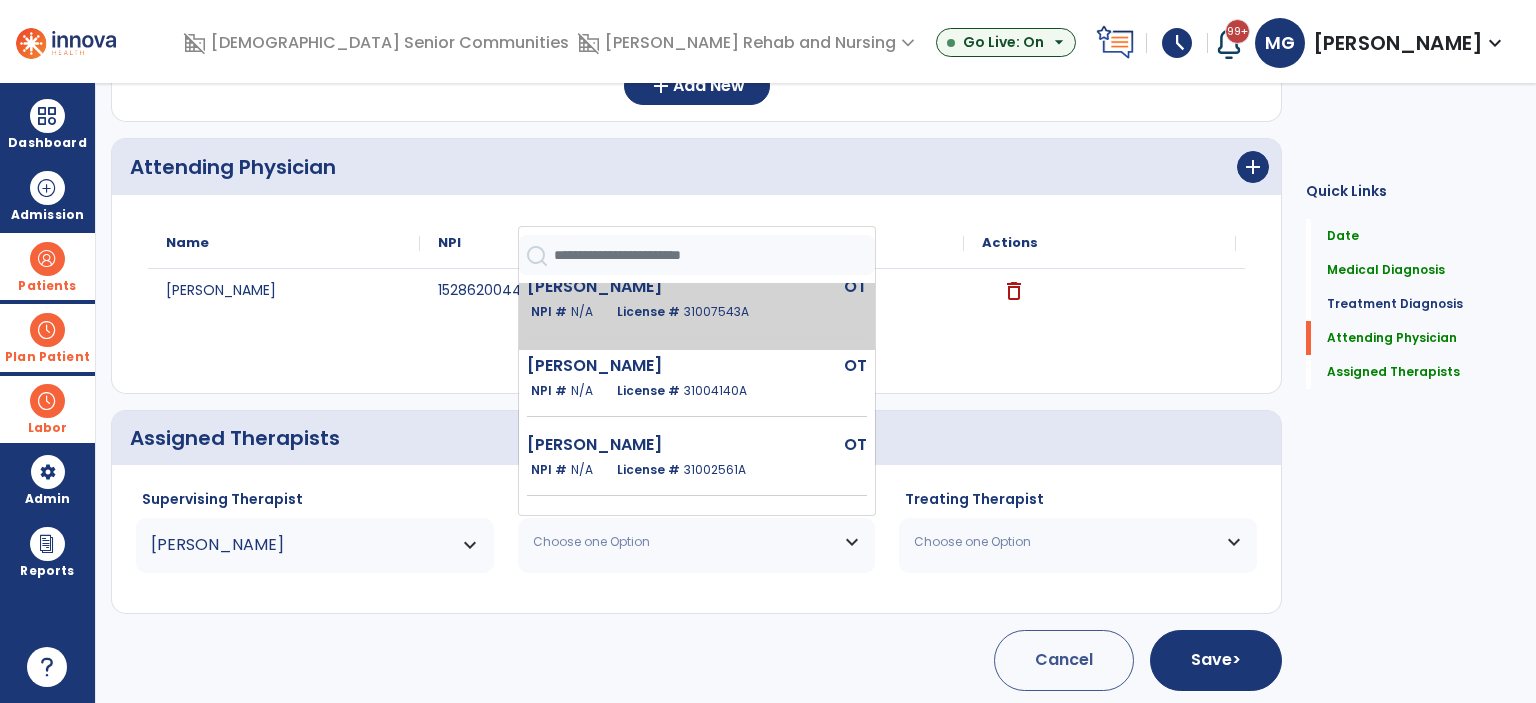 click on "Mckinney Julia  OT   NPI #  N/A   License #  31002561A" 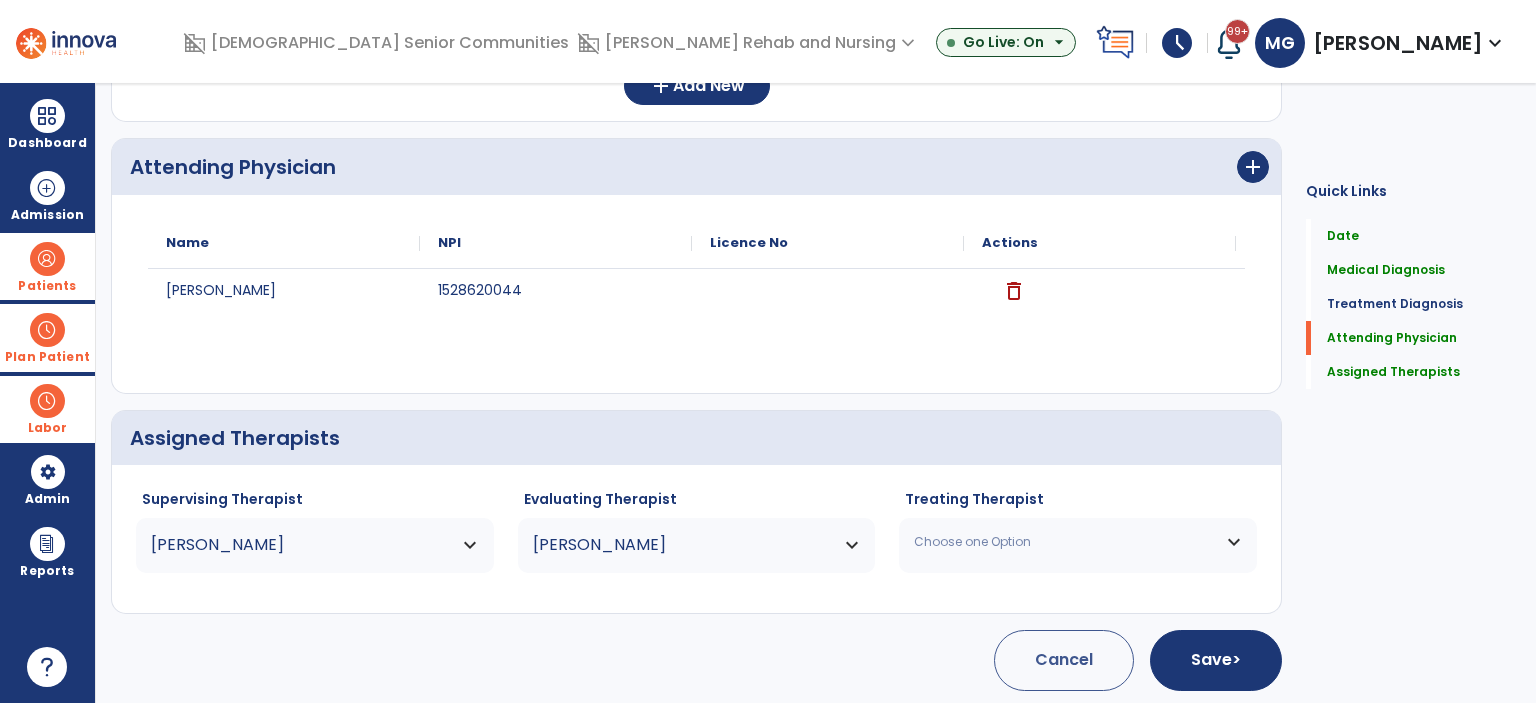 click on "Choose one Option" at bounding box center (1065, 542) 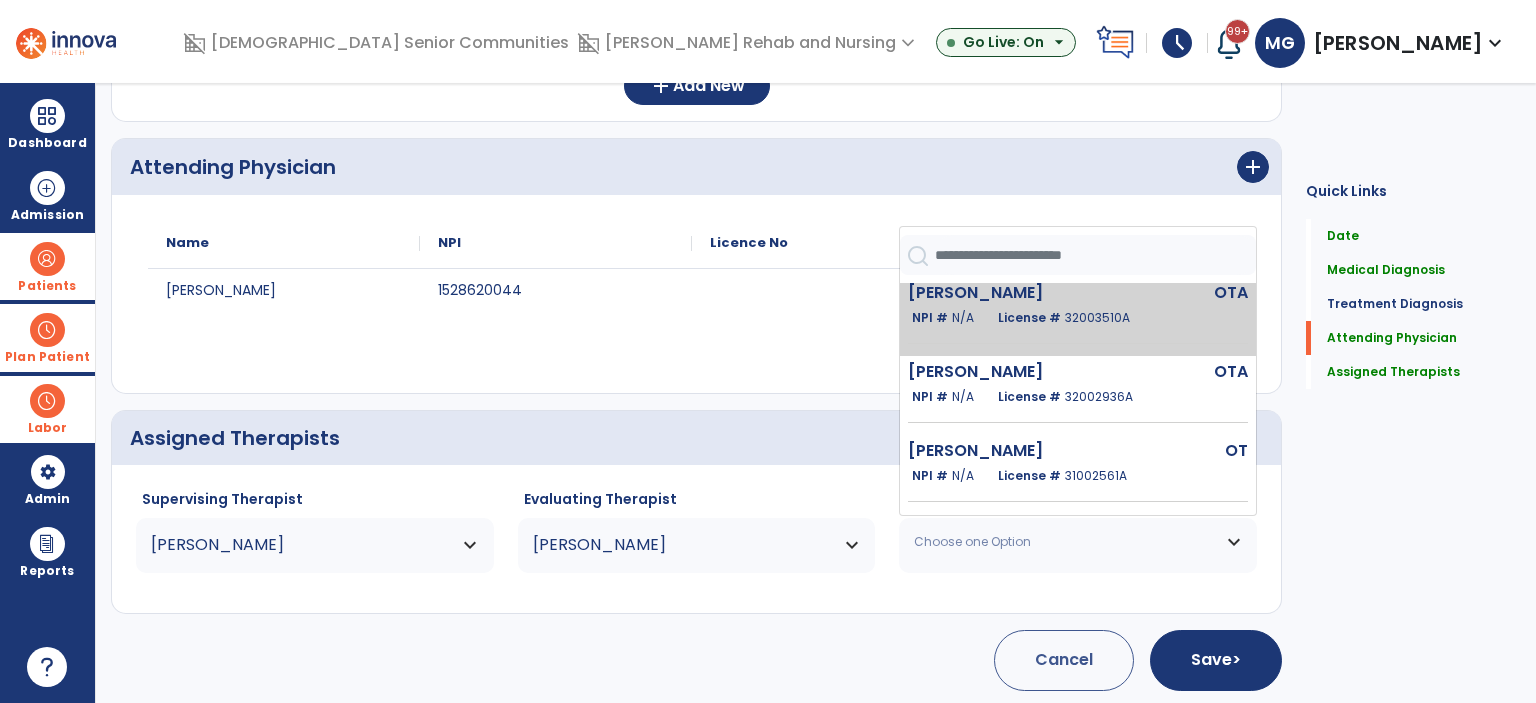 scroll, scrollTop: 485, scrollLeft: 0, axis: vertical 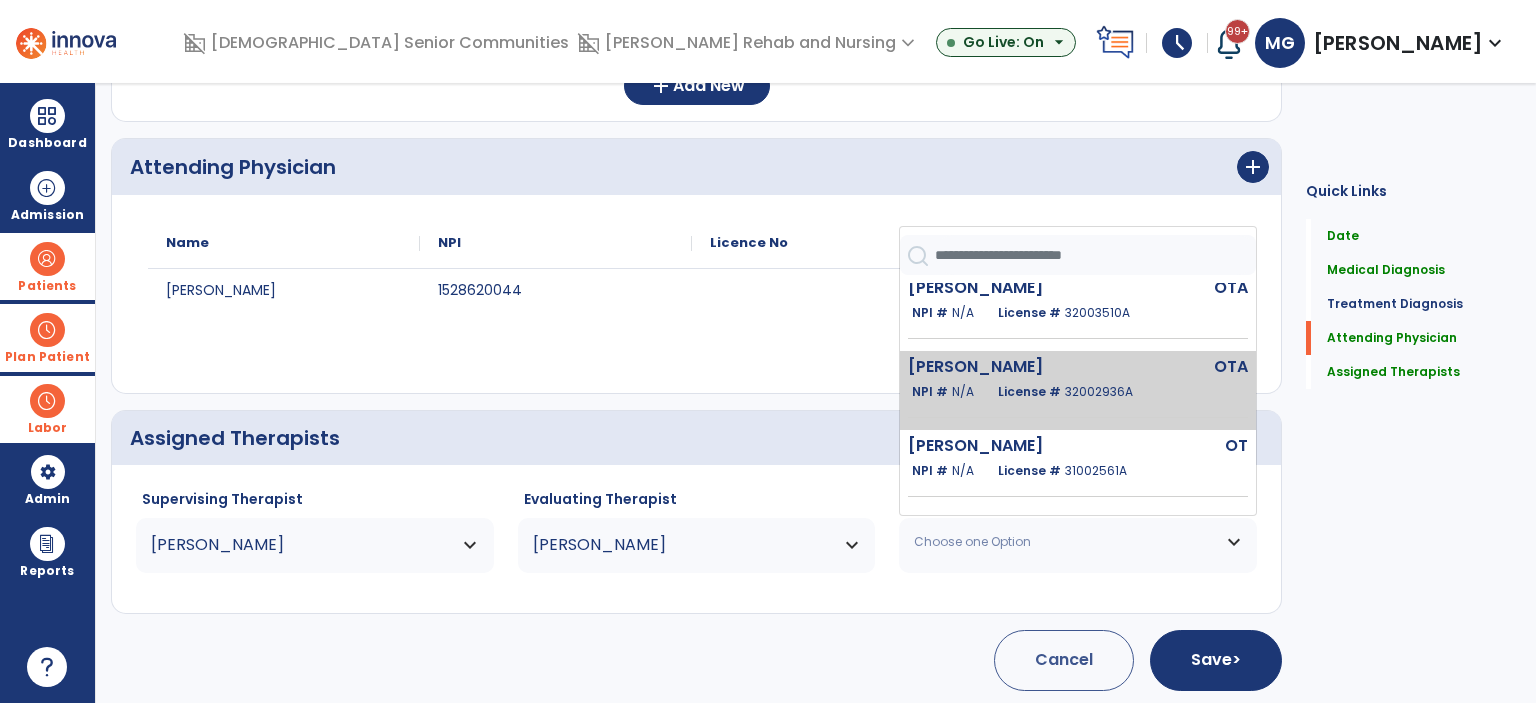 click on "Kaufer Sekia" 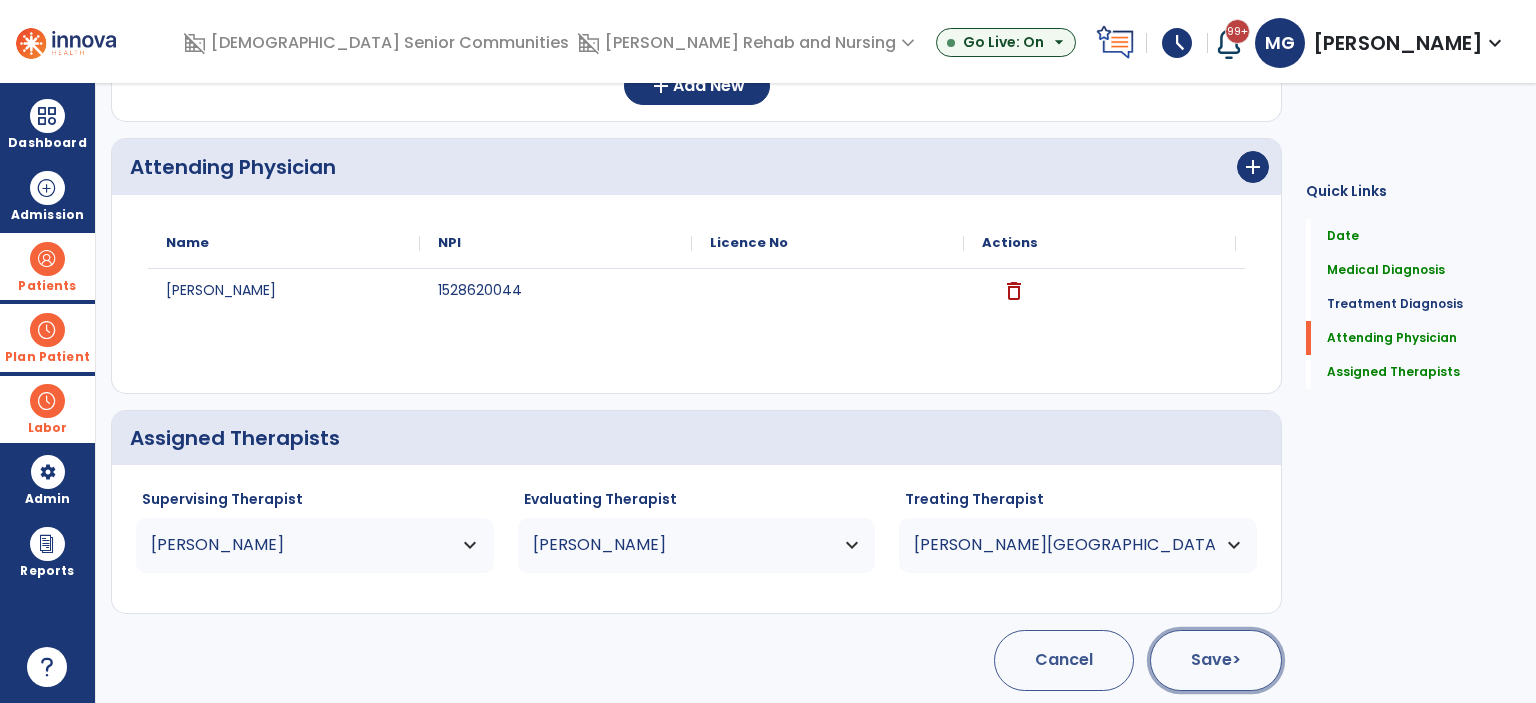 click on "Save  >" 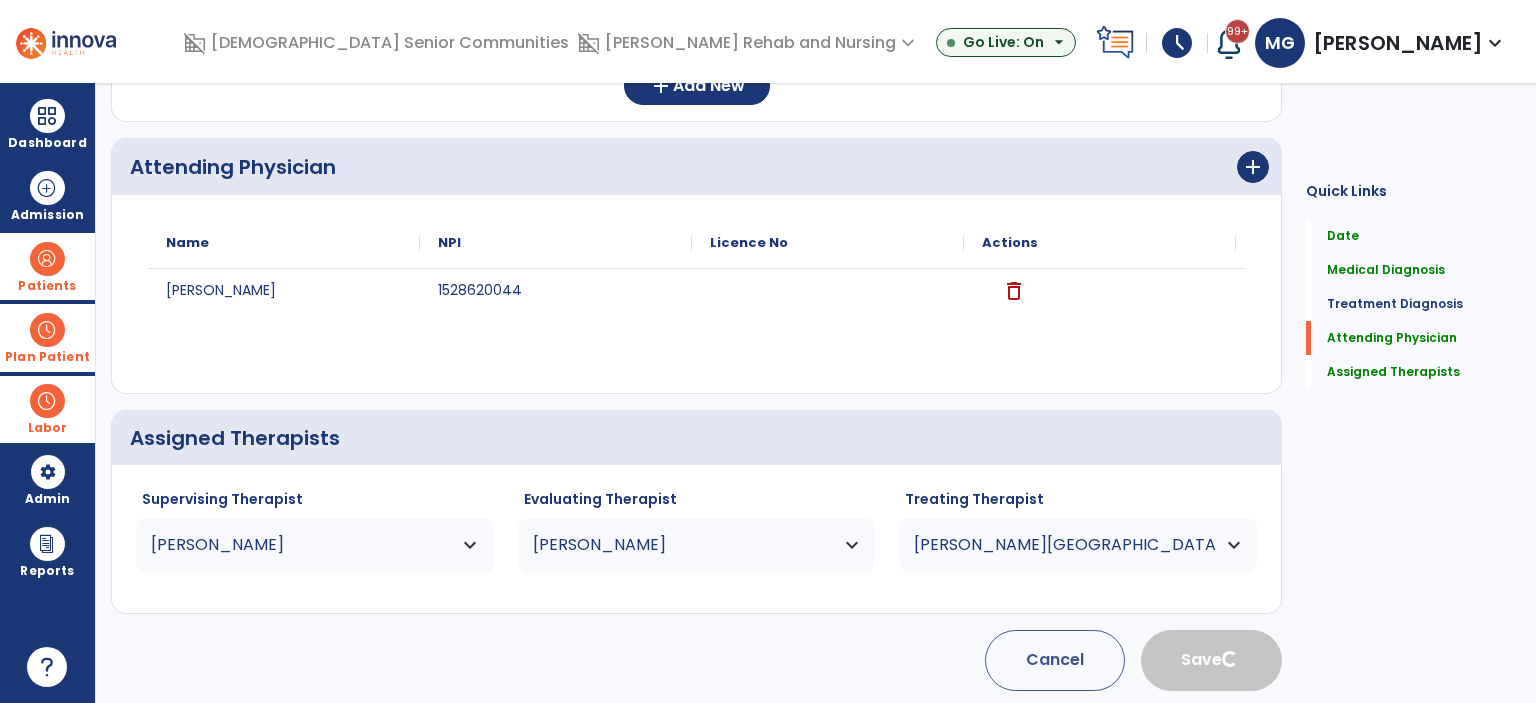 type 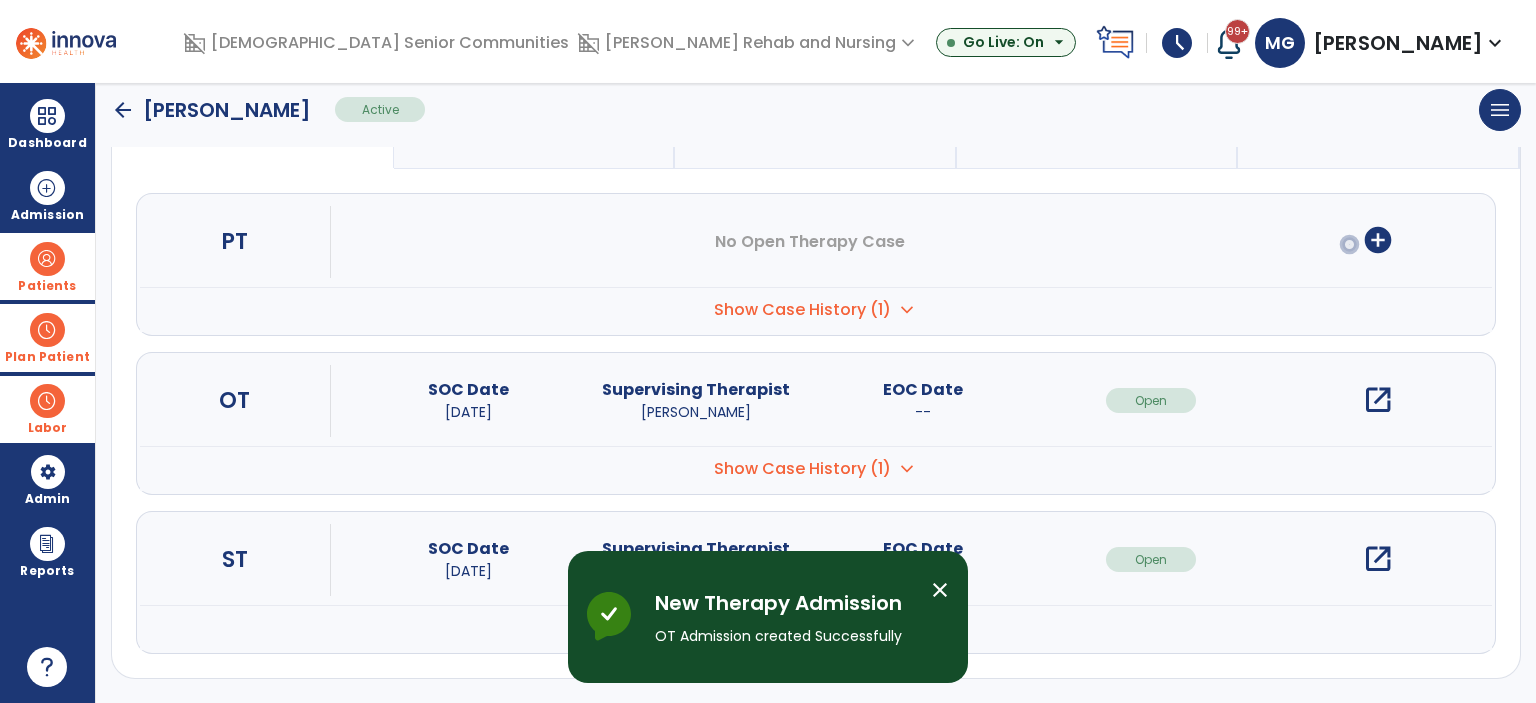 scroll, scrollTop: 188, scrollLeft: 0, axis: vertical 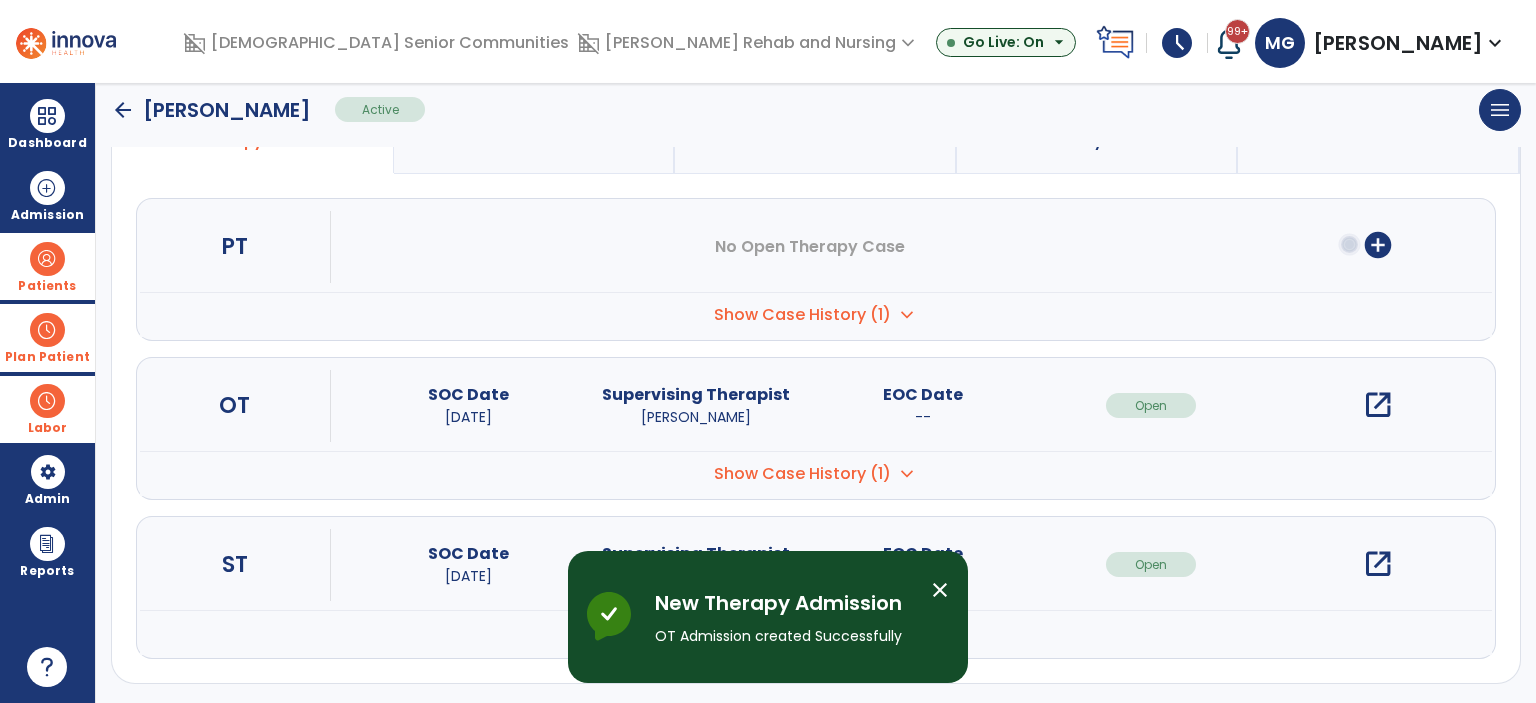 click on "close" at bounding box center [940, 590] 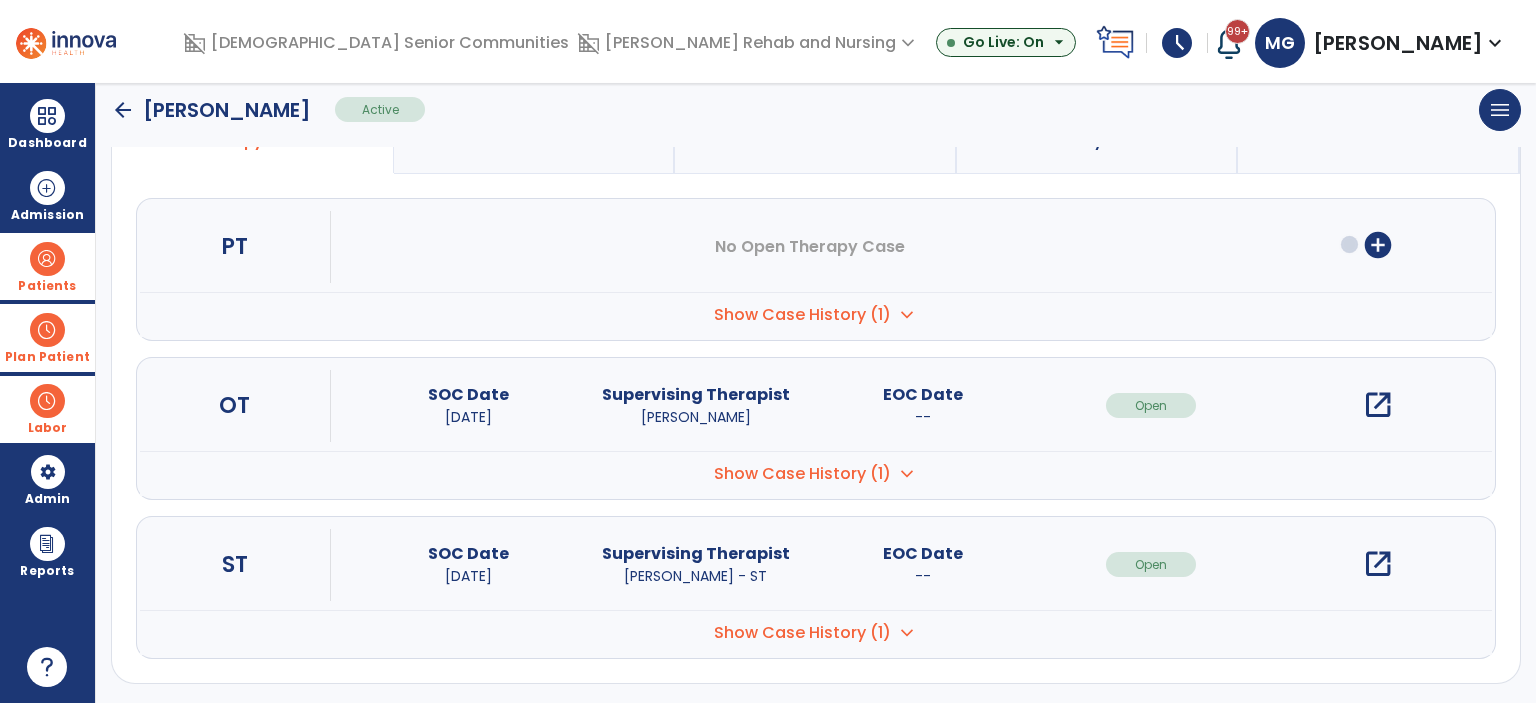 click on "arrow_back" 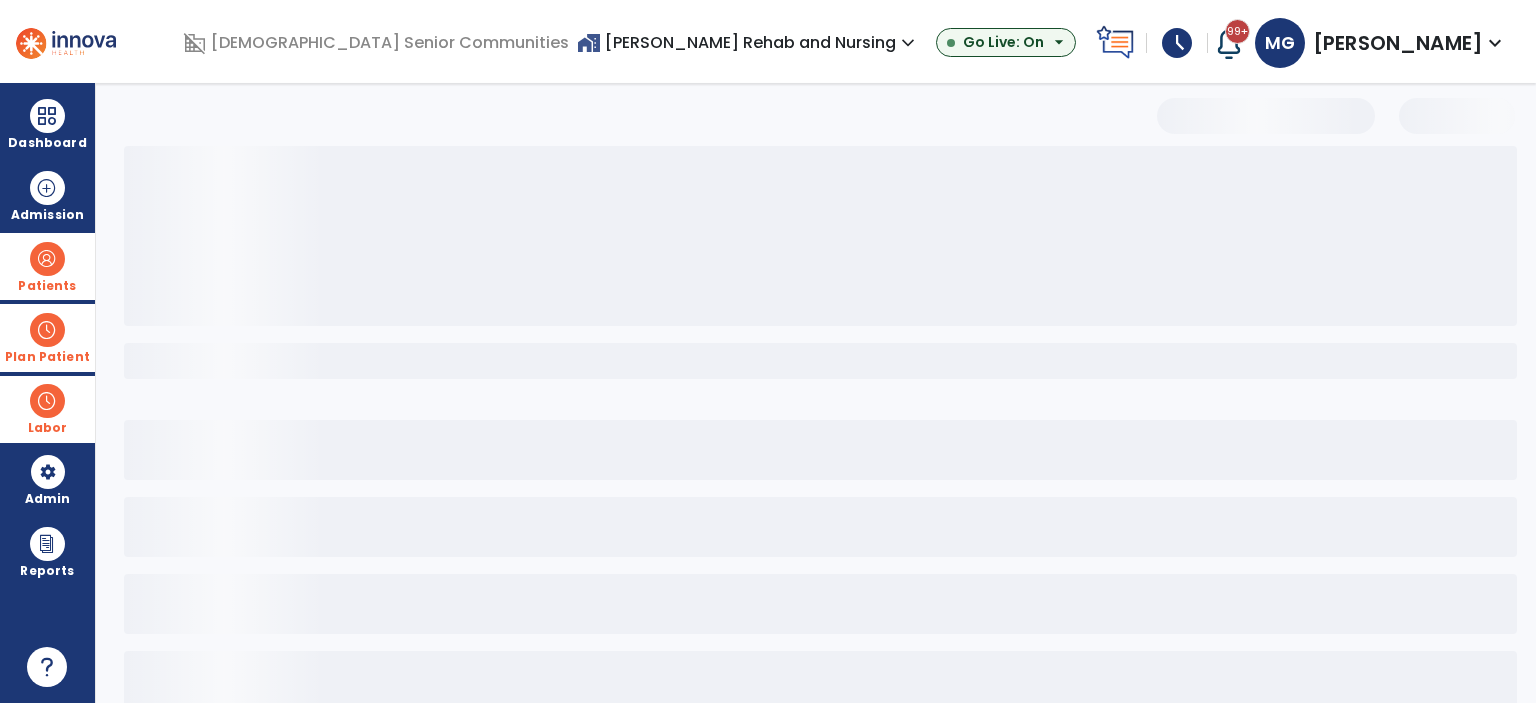 scroll, scrollTop: 38, scrollLeft: 0, axis: vertical 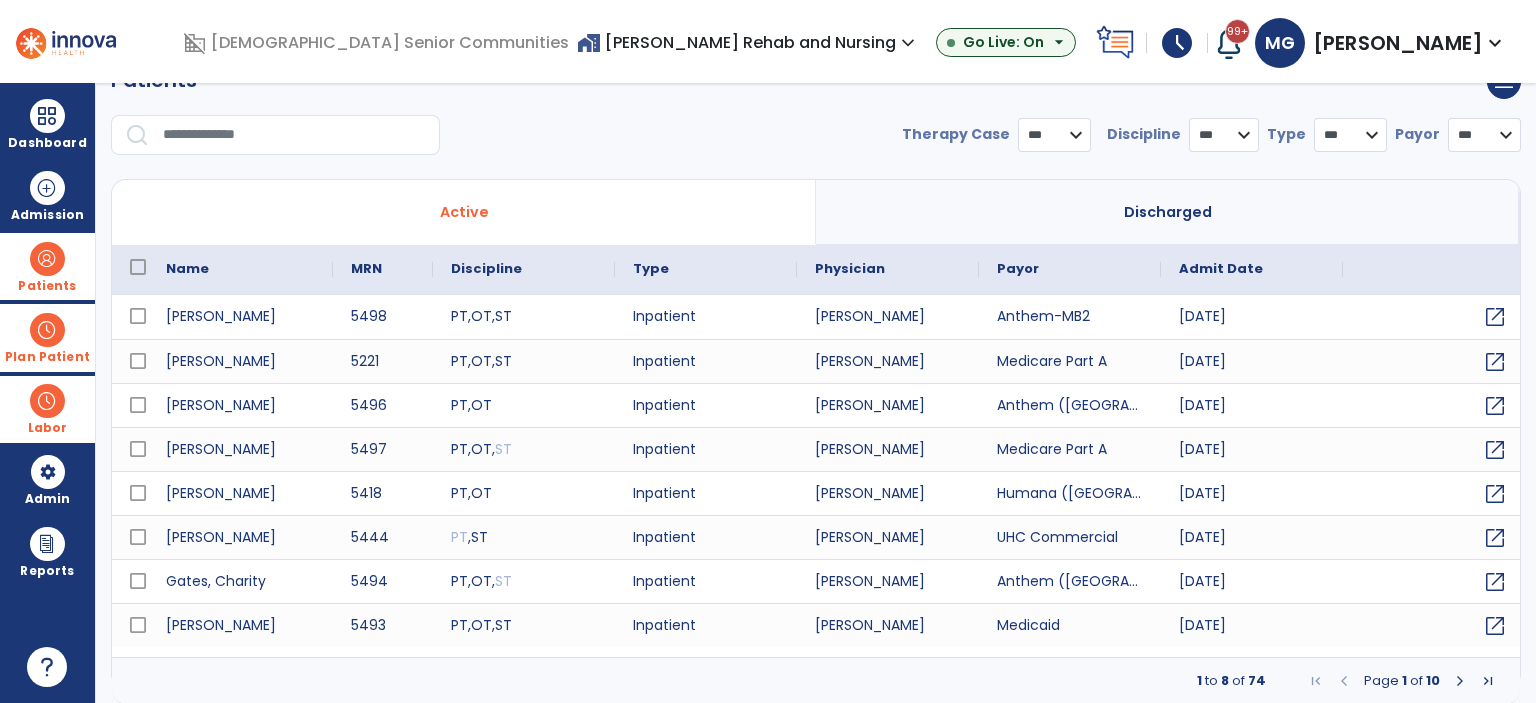 select on "***" 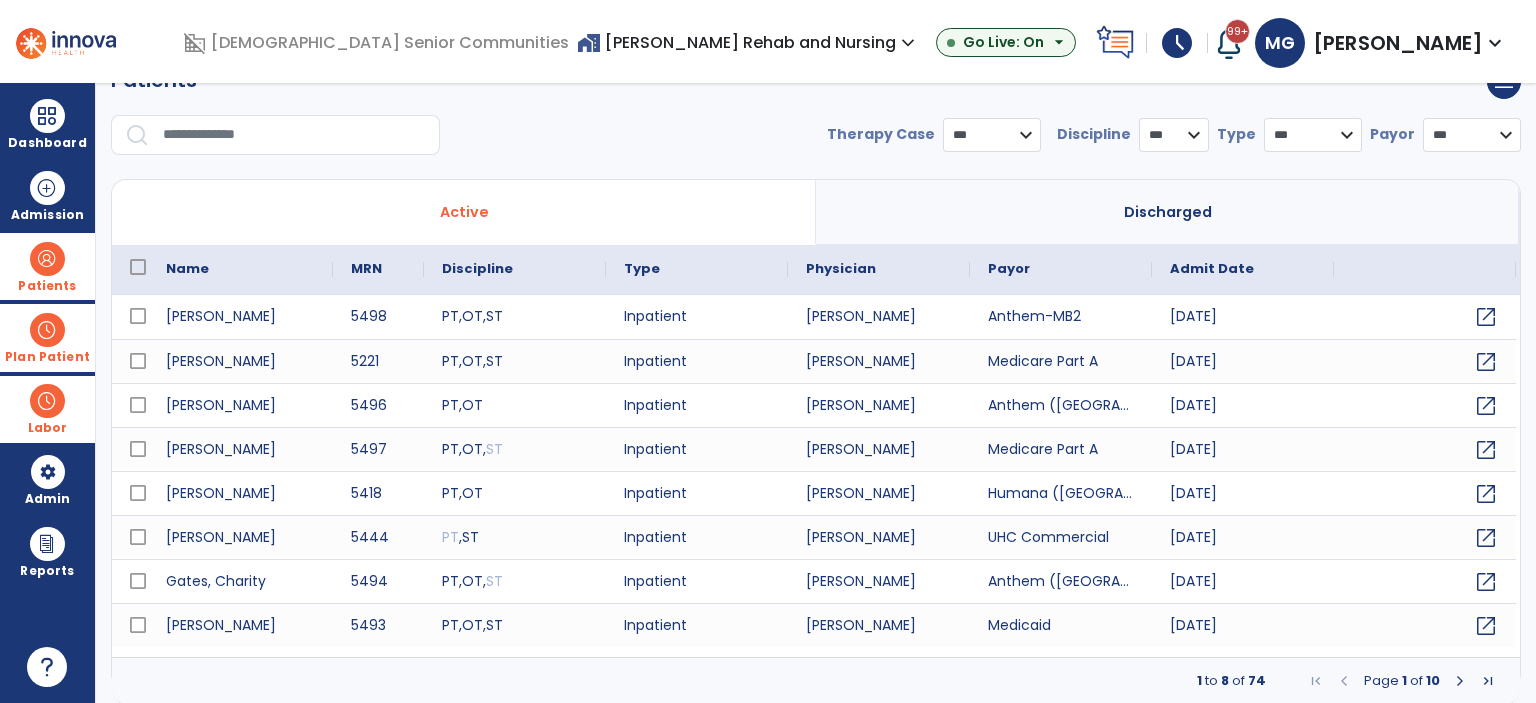 click on "[PERSON_NAME]" at bounding box center [1398, 43] 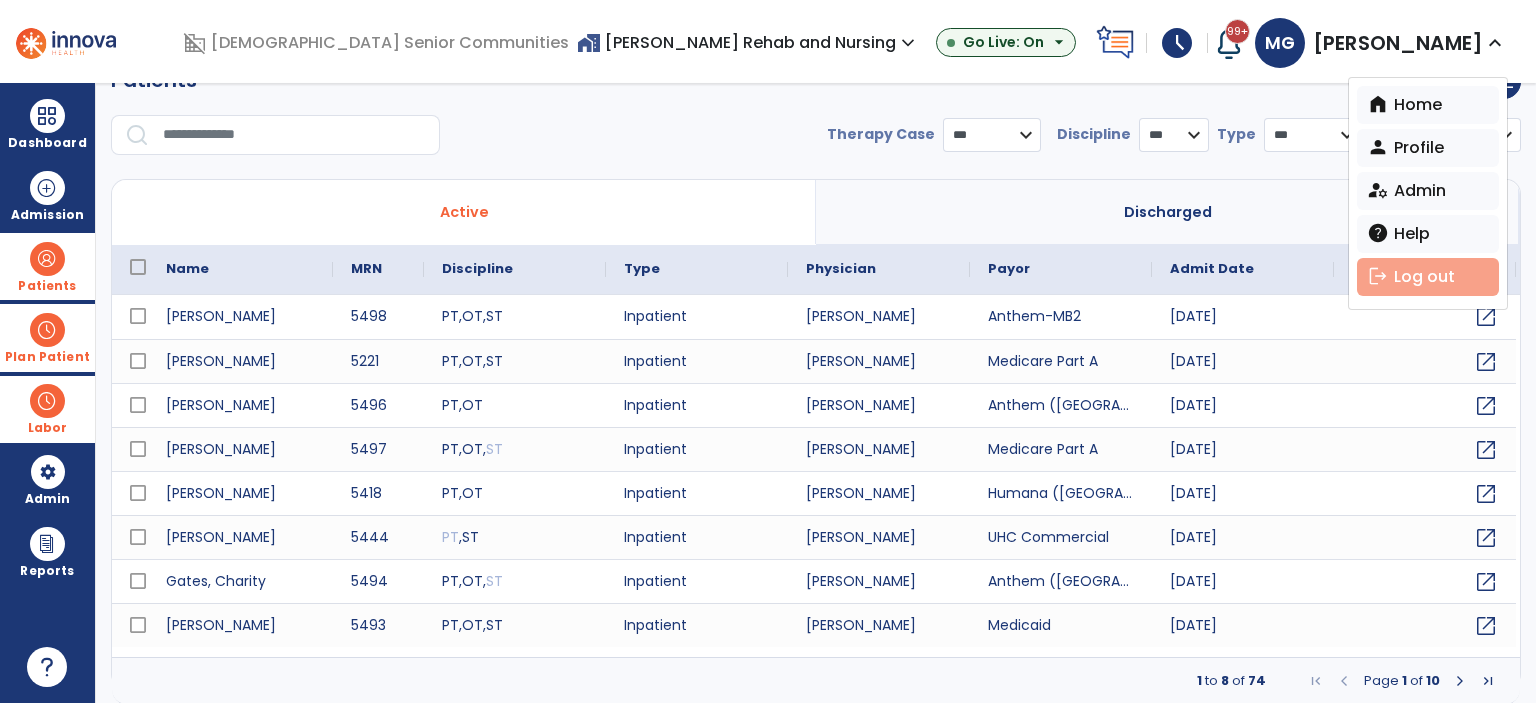 click on "logout   Log out" at bounding box center (1428, 277) 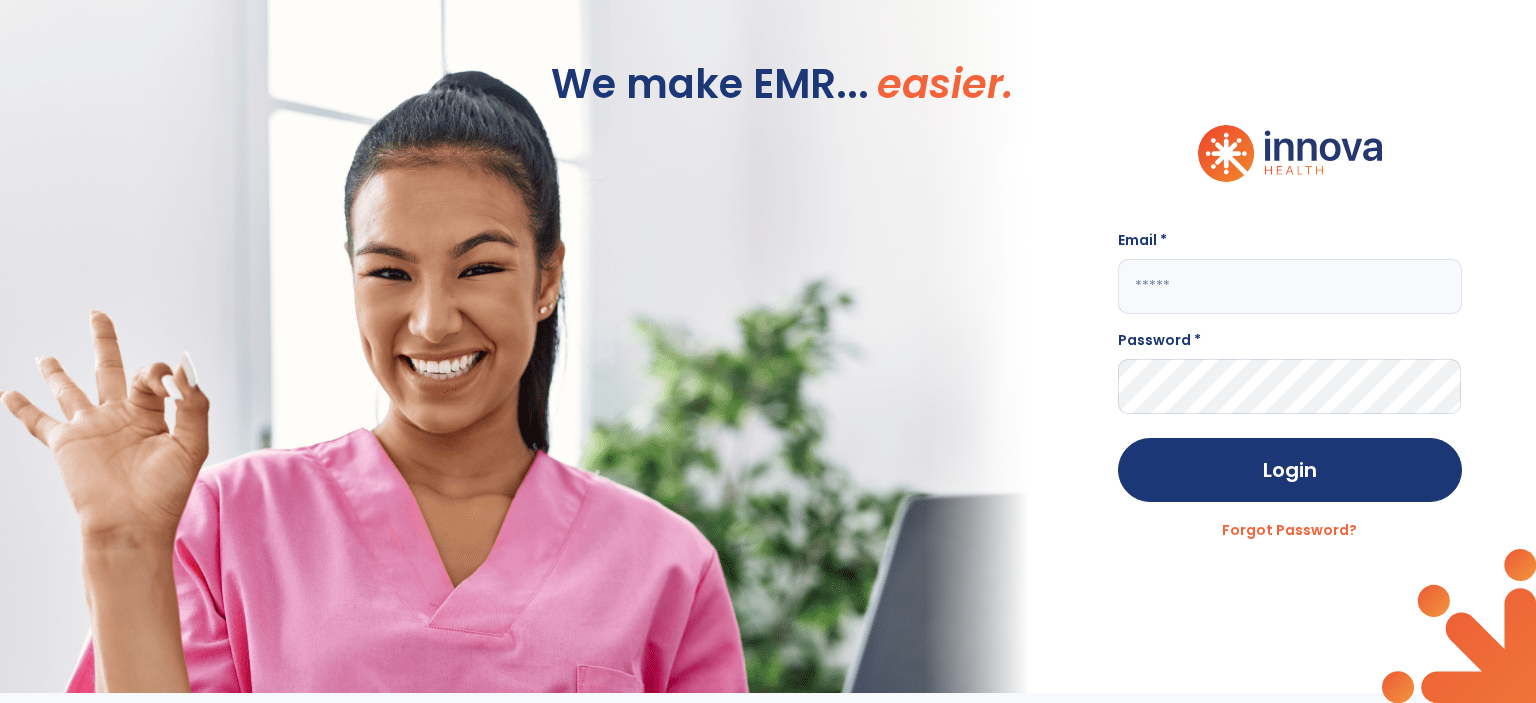 scroll, scrollTop: 0, scrollLeft: 0, axis: both 